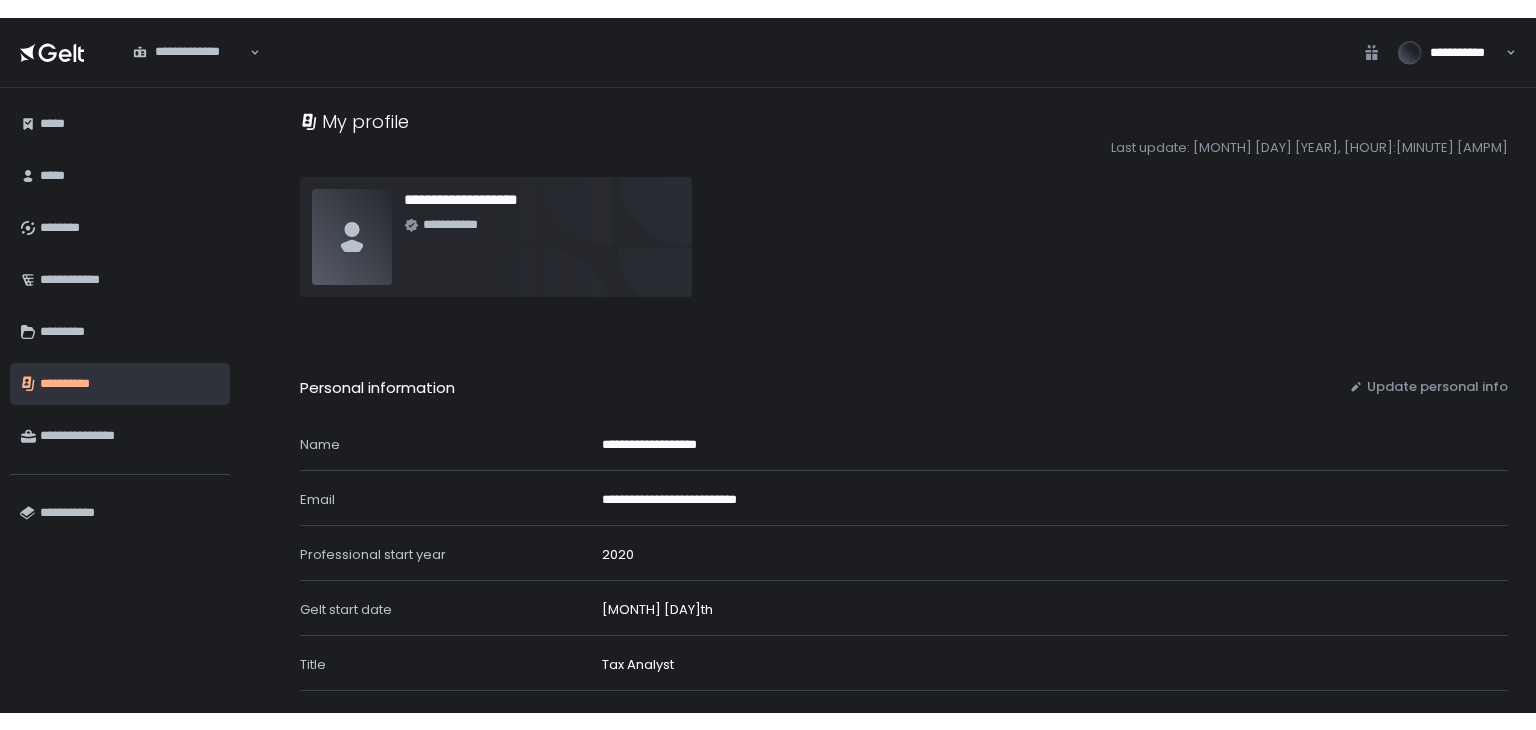 scroll, scrollTop: 0, scrollLeft: 0, axis: both 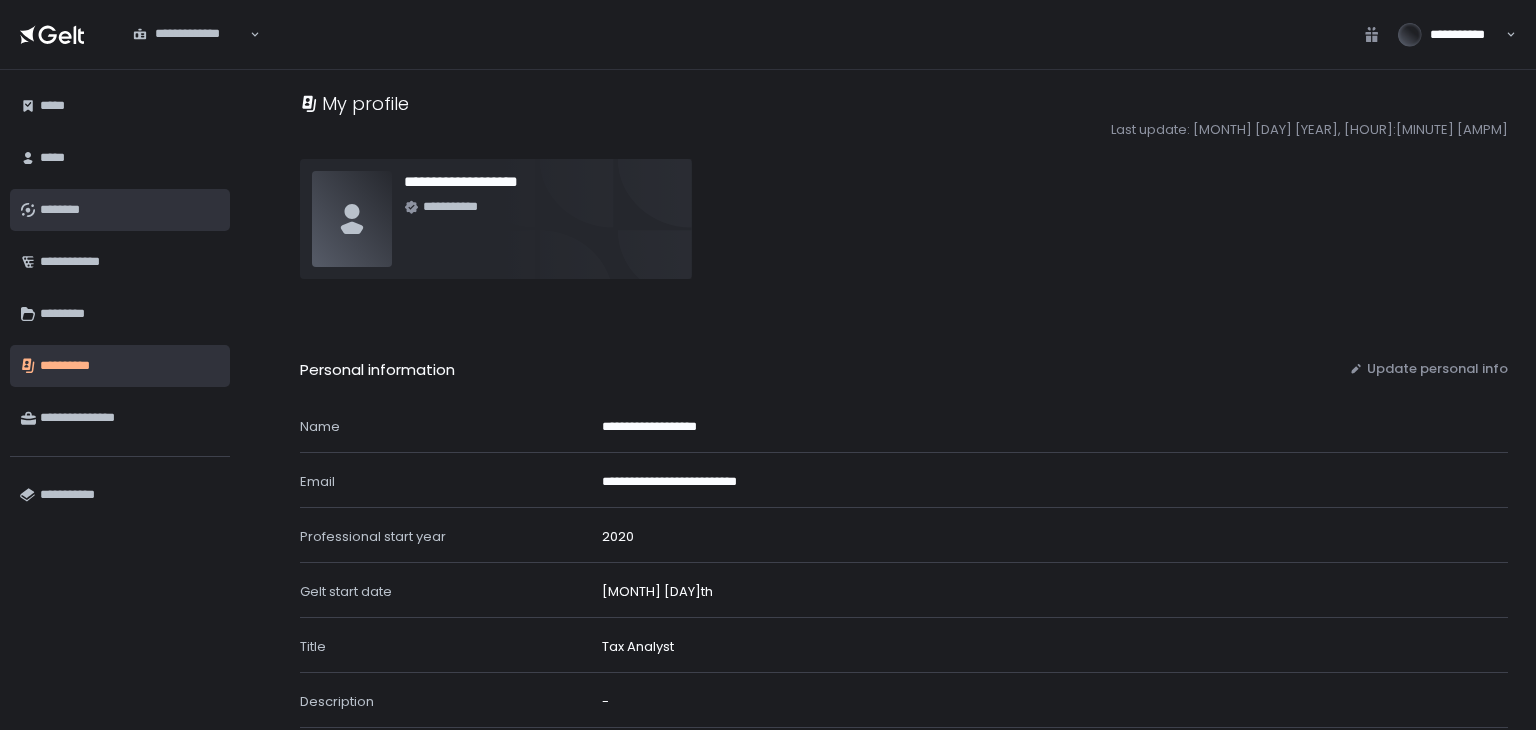 click on "********" at bounding box center [130, 210] 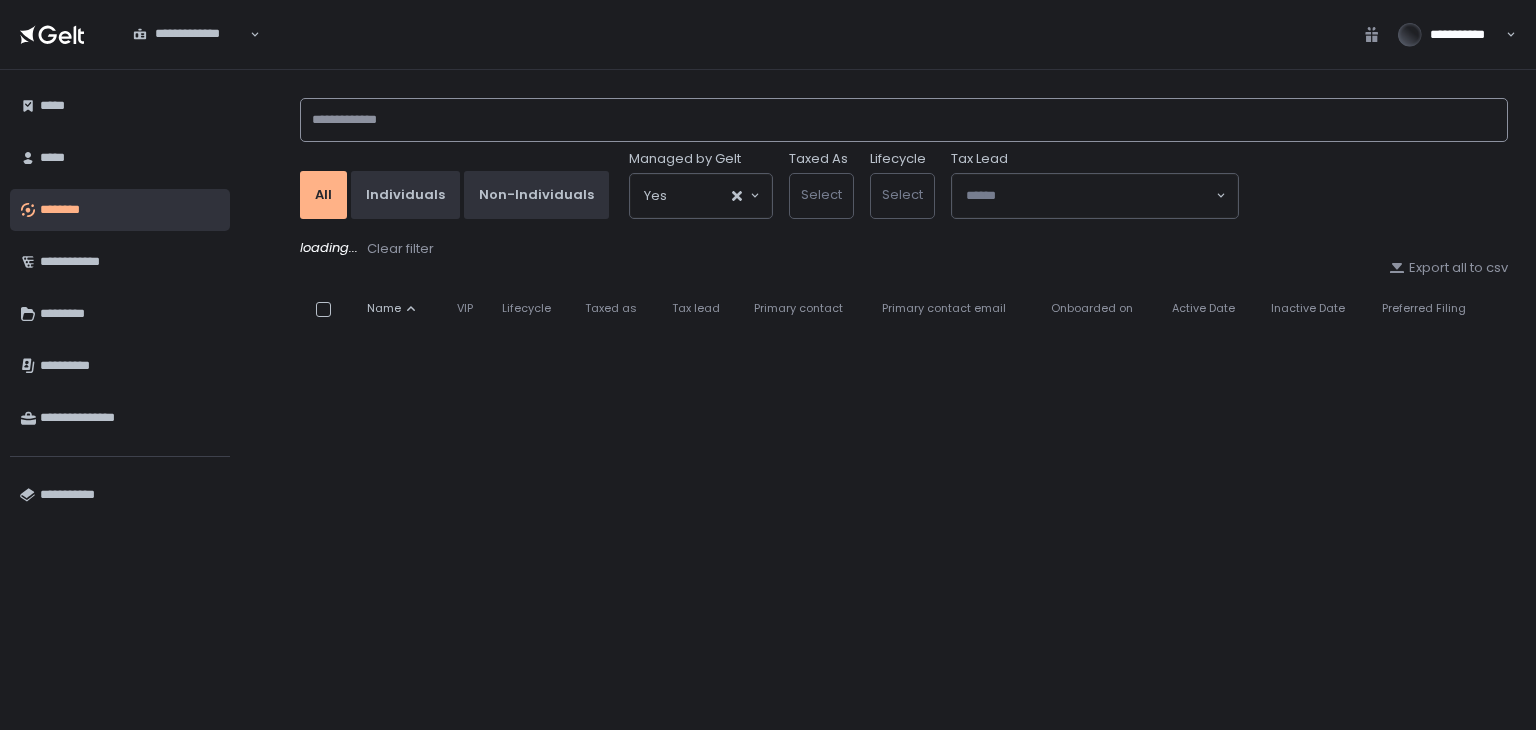 click 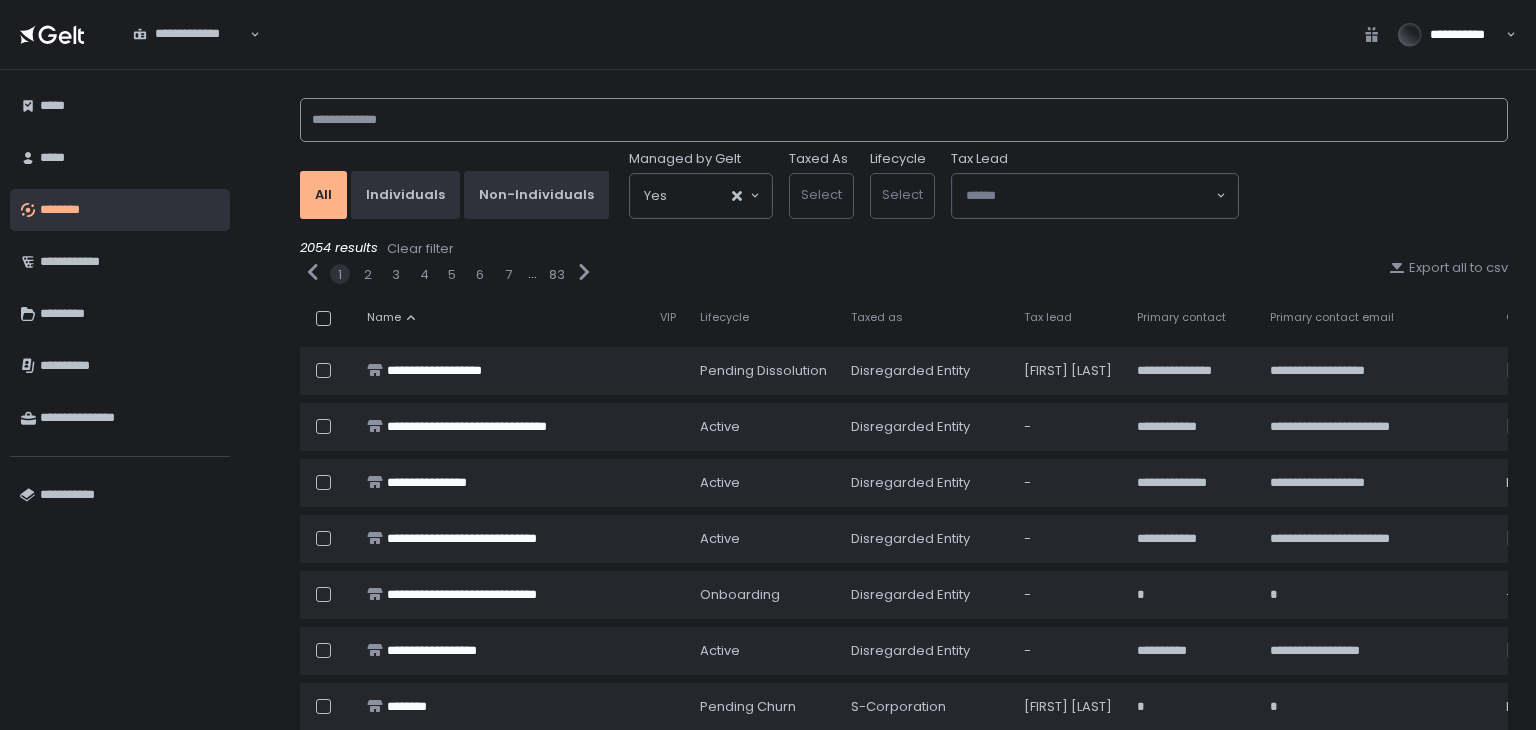 click 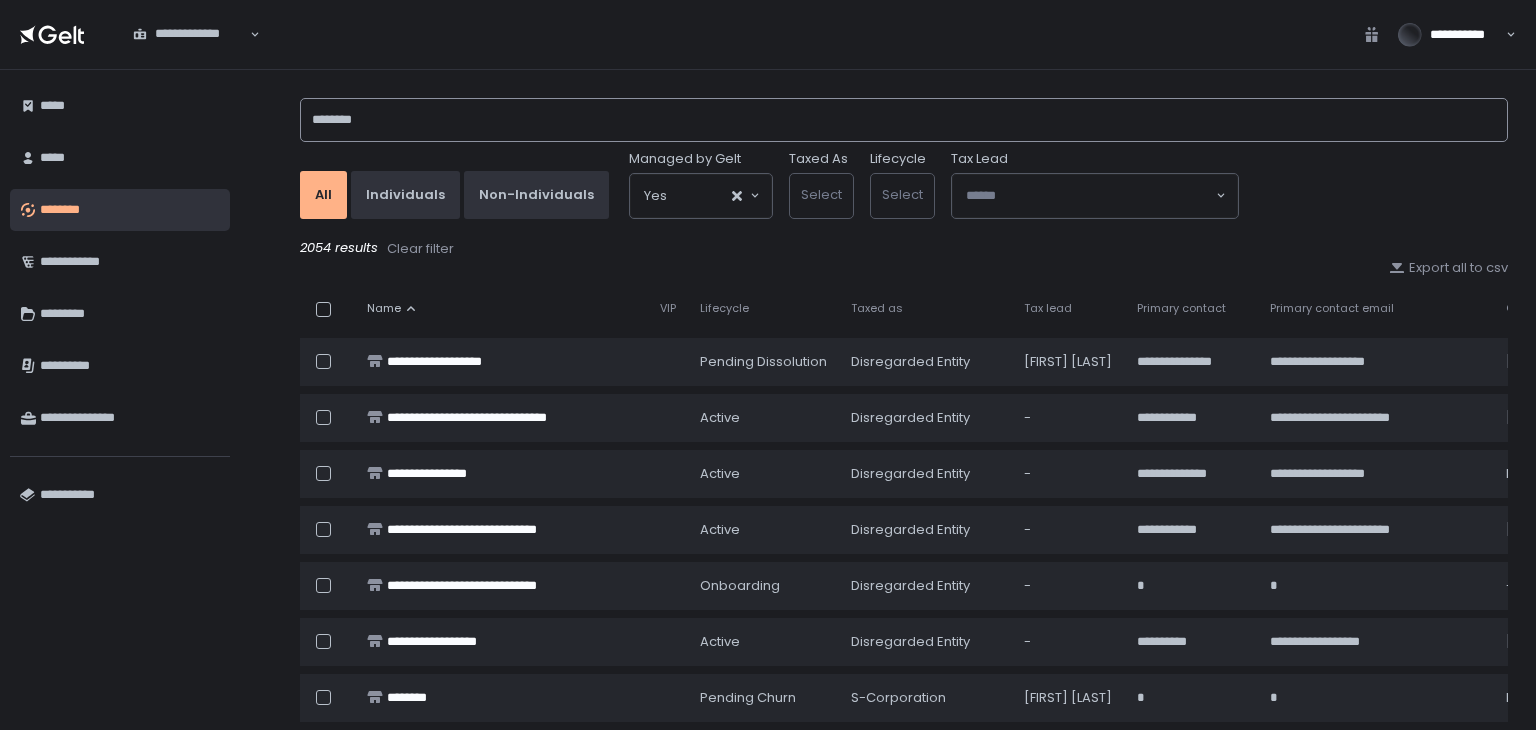 type on "********" 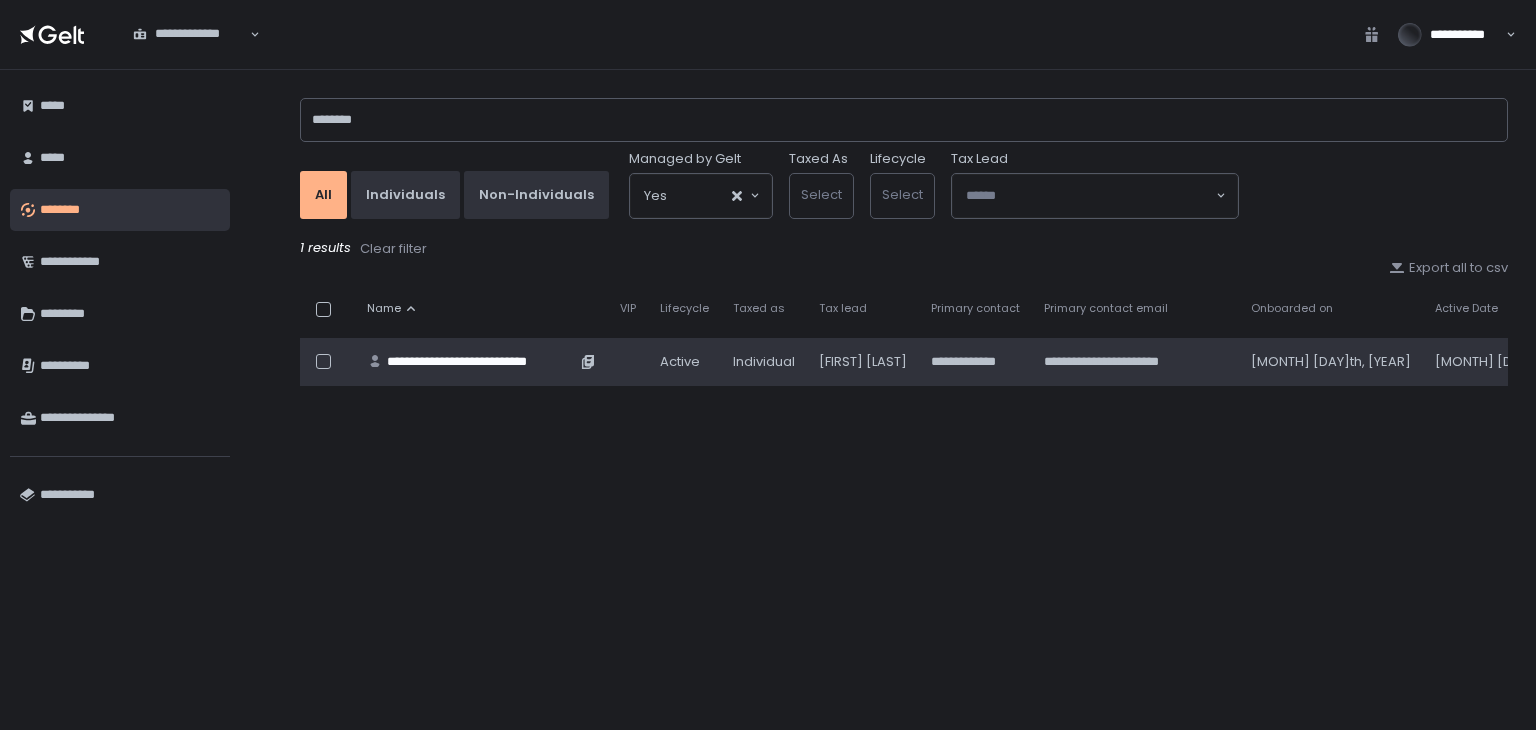 click on "**********" at bounding box center (481, 362) 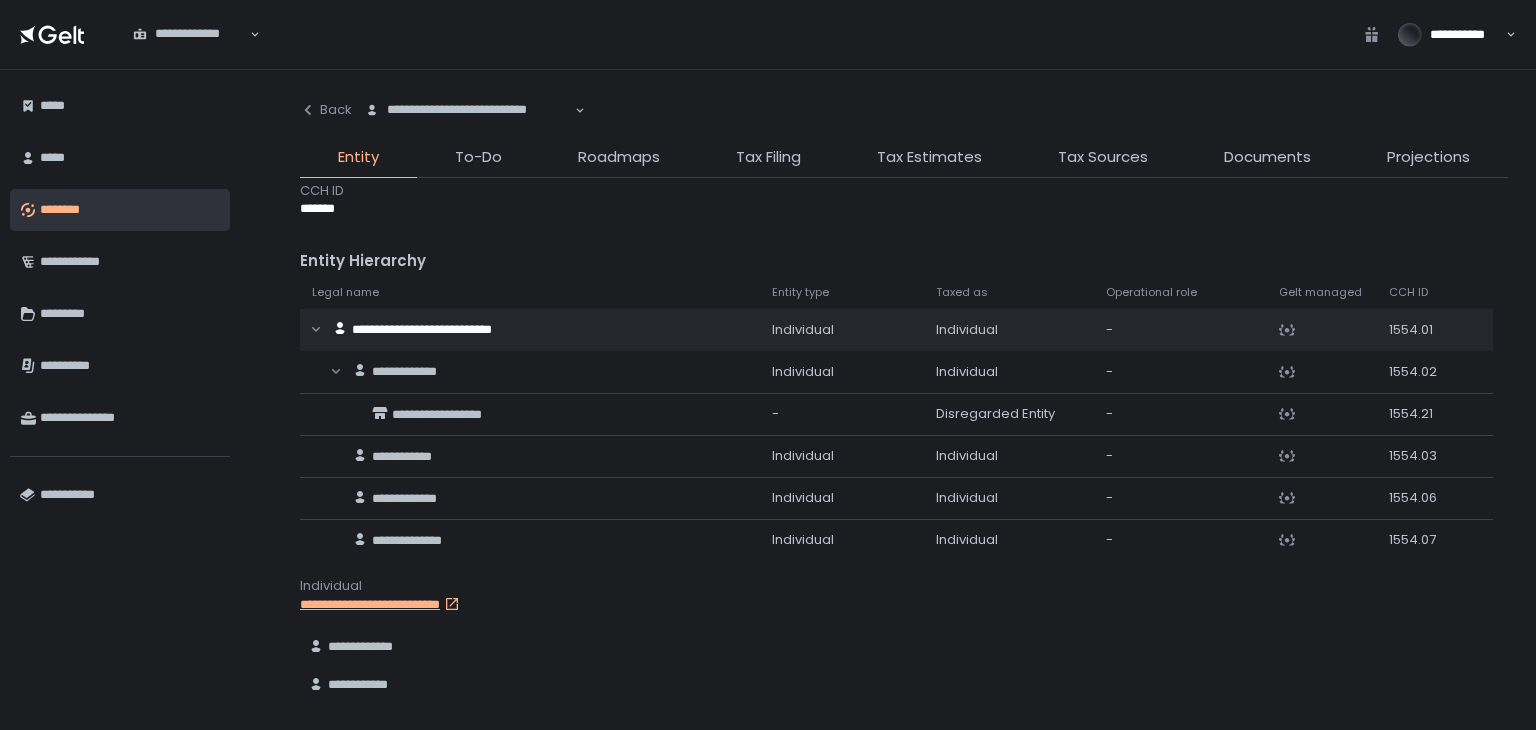 scroll, scrollTop: 120, scrollLeft: 0, axis: vertical 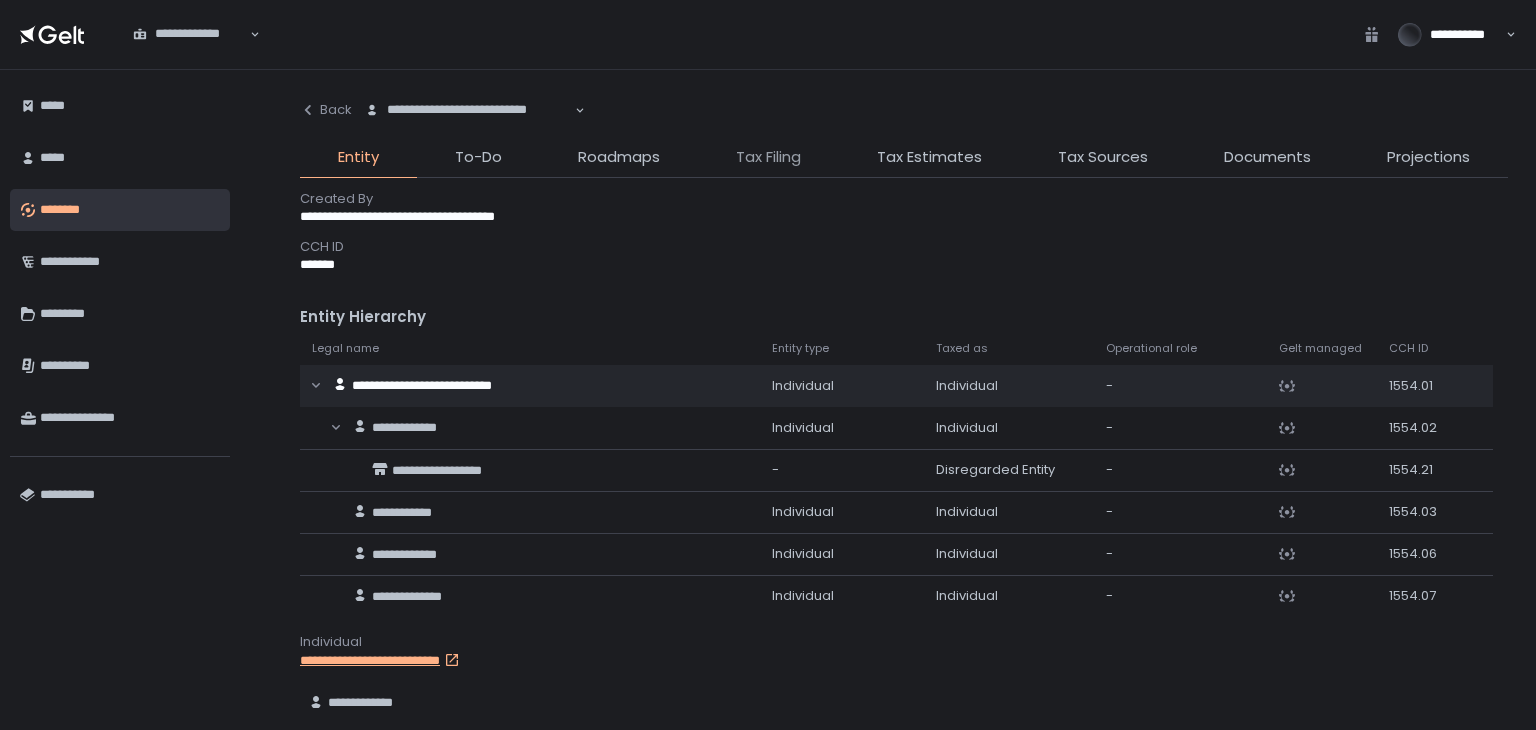 click on "Tax Filing" at bounding box center [768, 157] 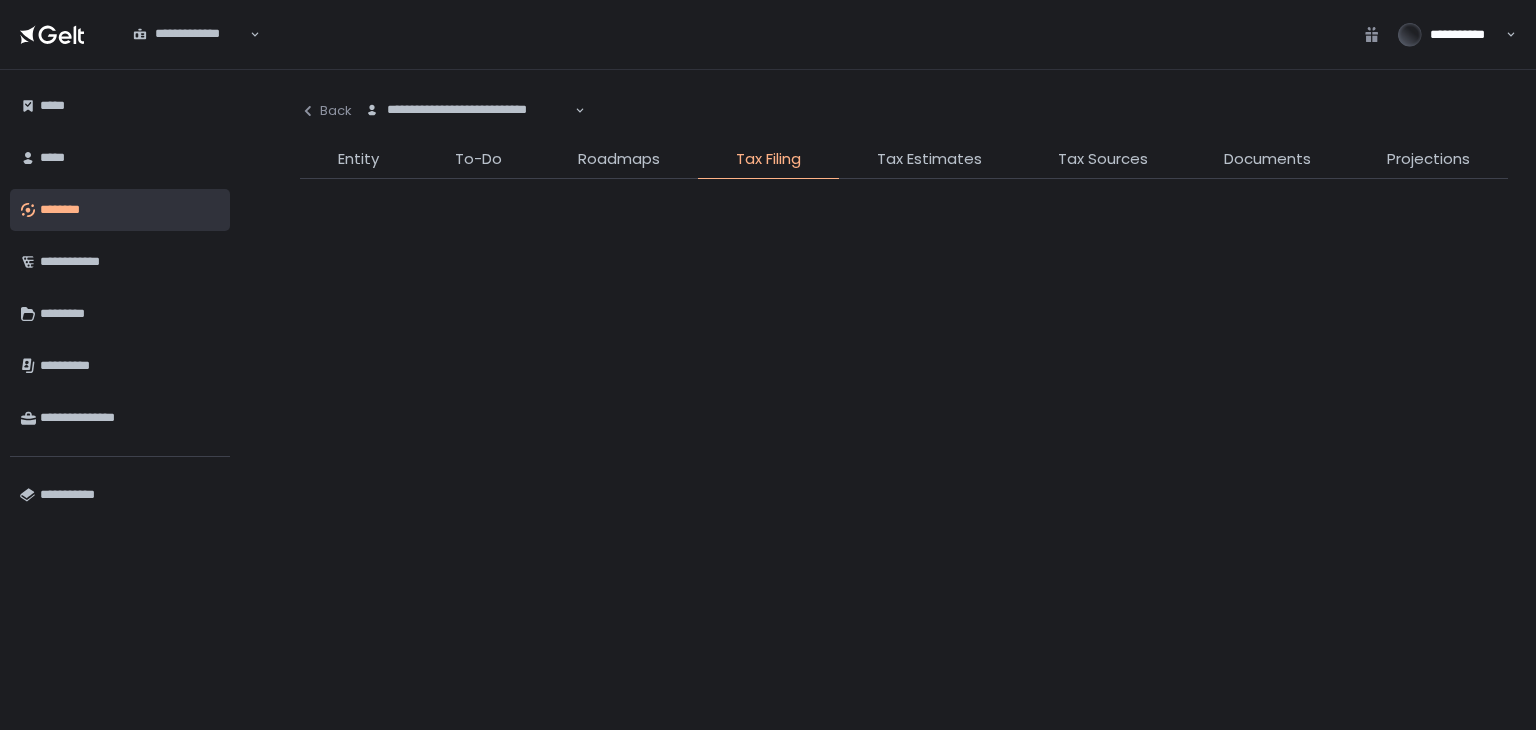 scroll, scrollTop: 0, scrollLeft: 0, axis: both 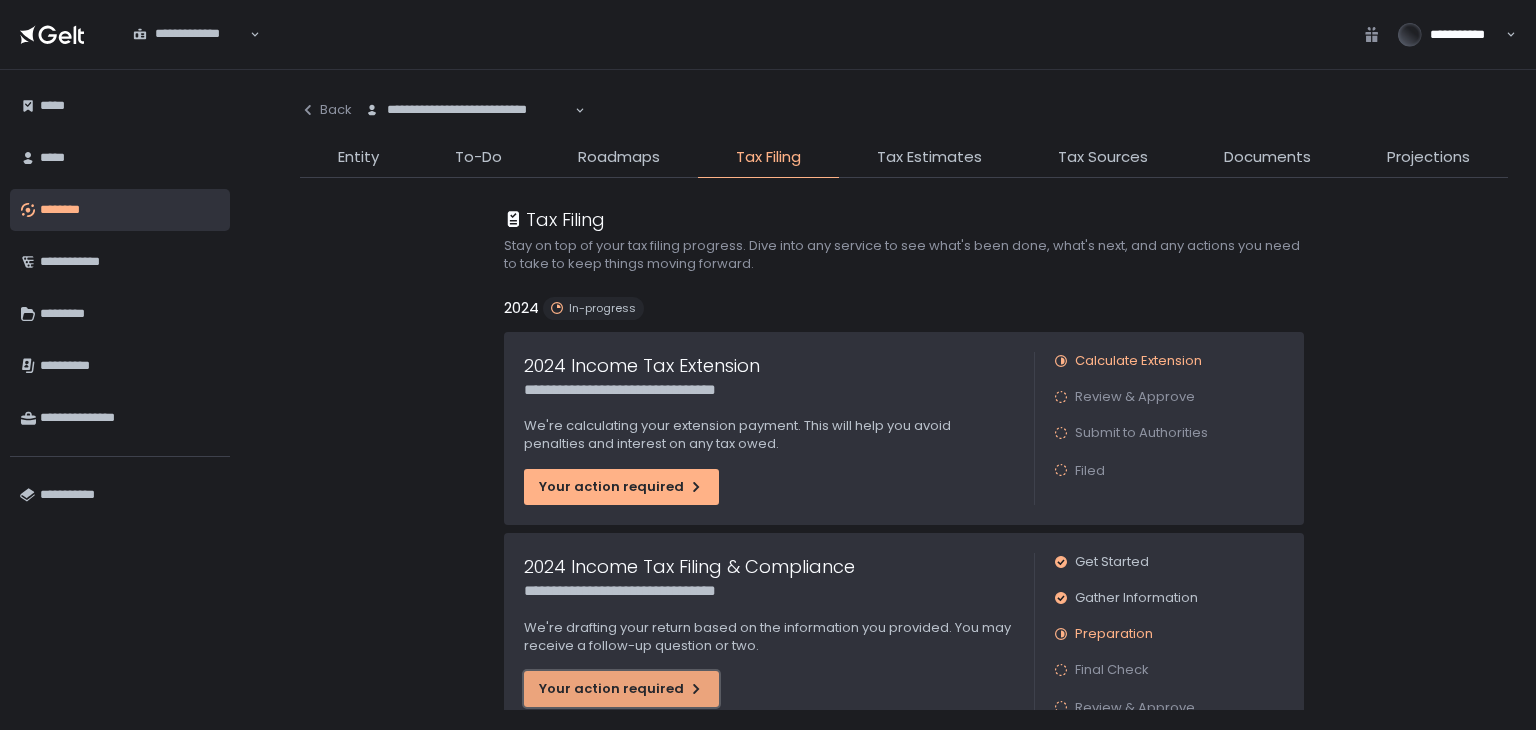click on "Your action required" 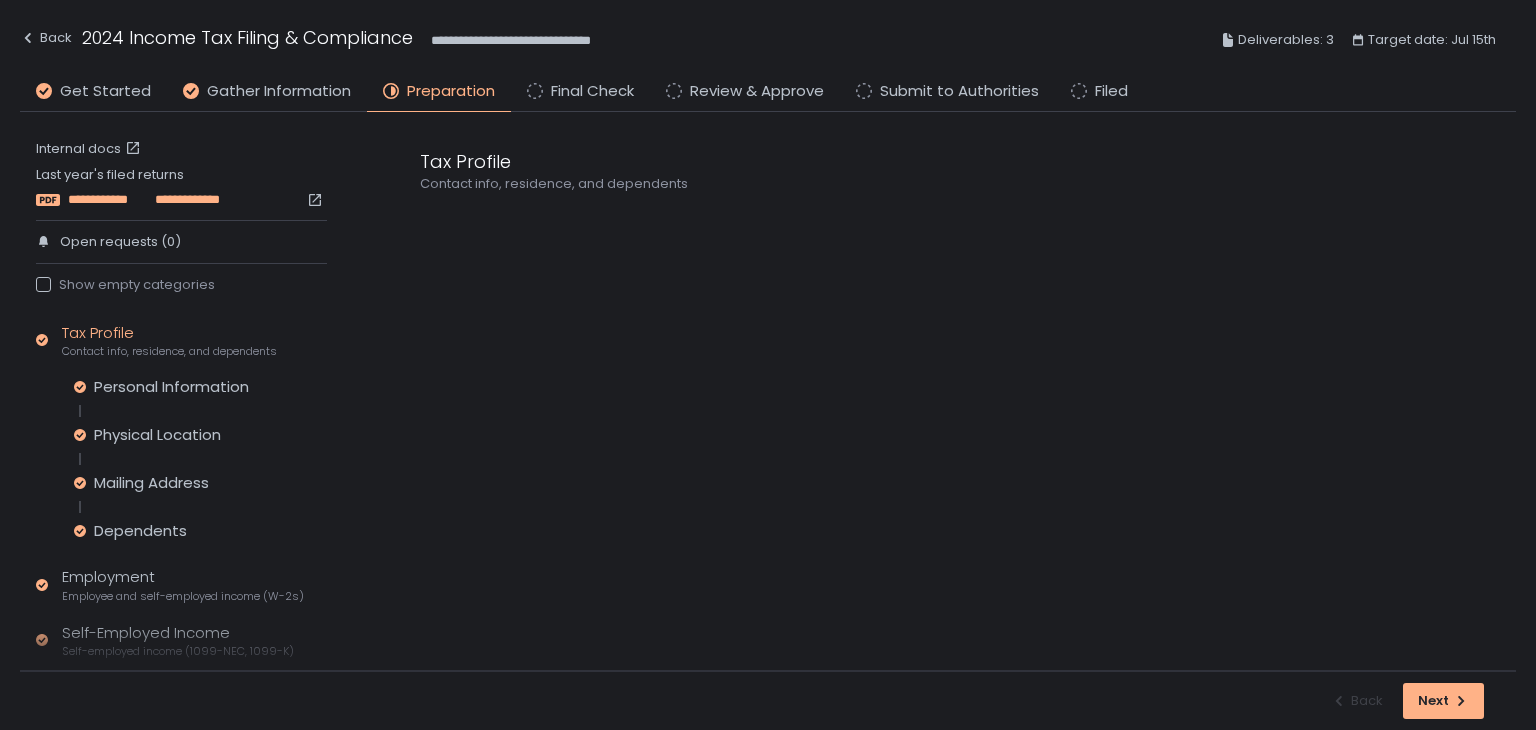 click on "**********" at bounding box center (108, 200) 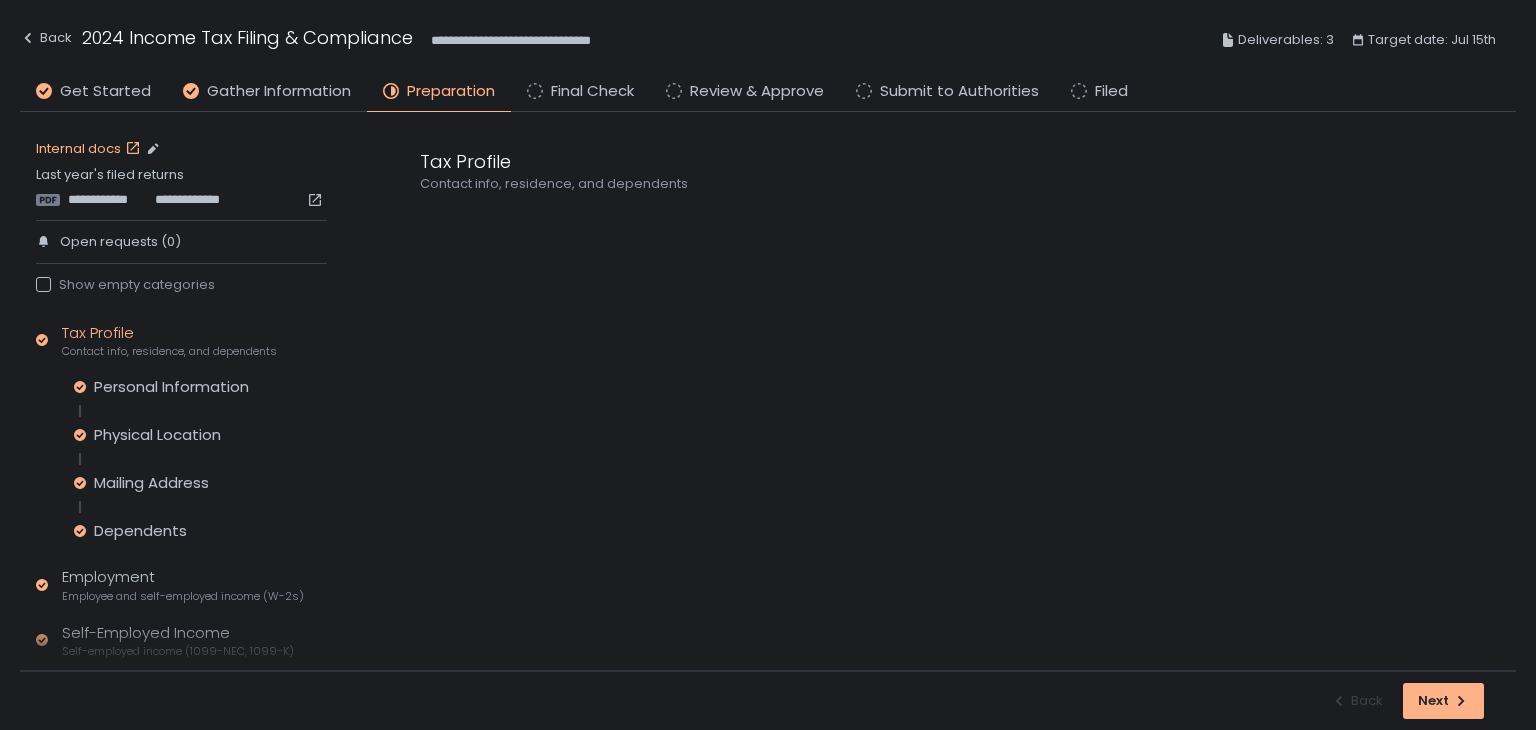 click on "Internal docs" at bounding box center [90, 149] 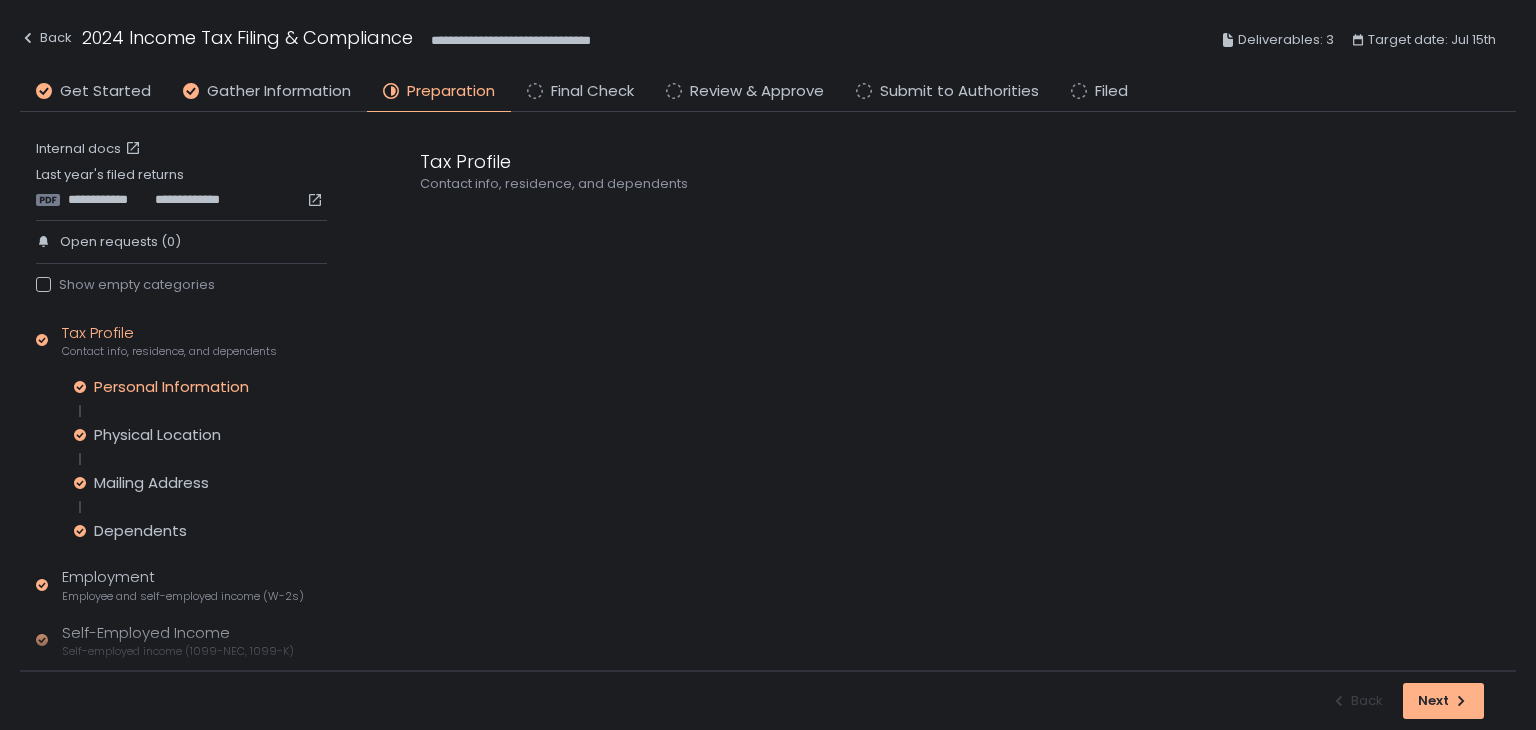 click on "Personal Information" 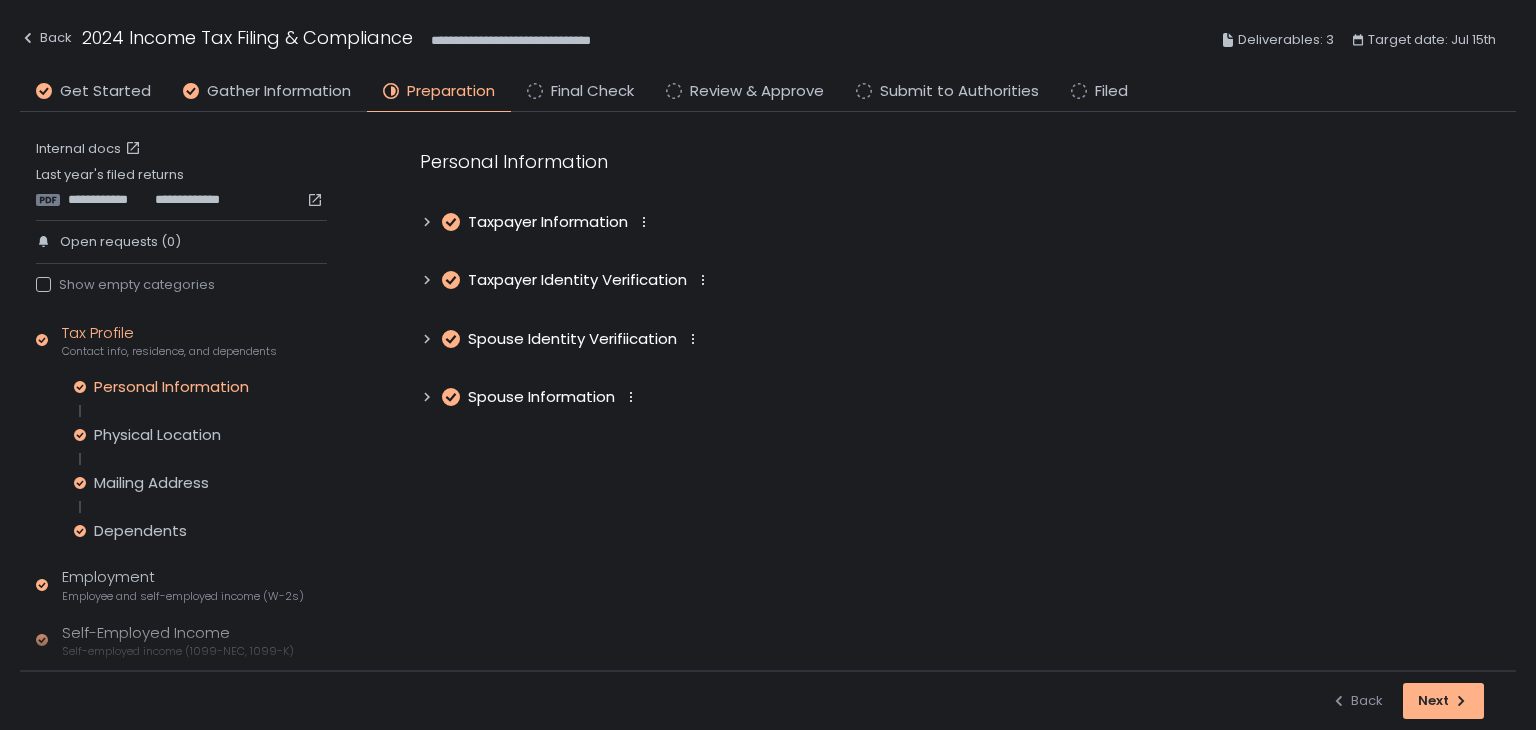 click 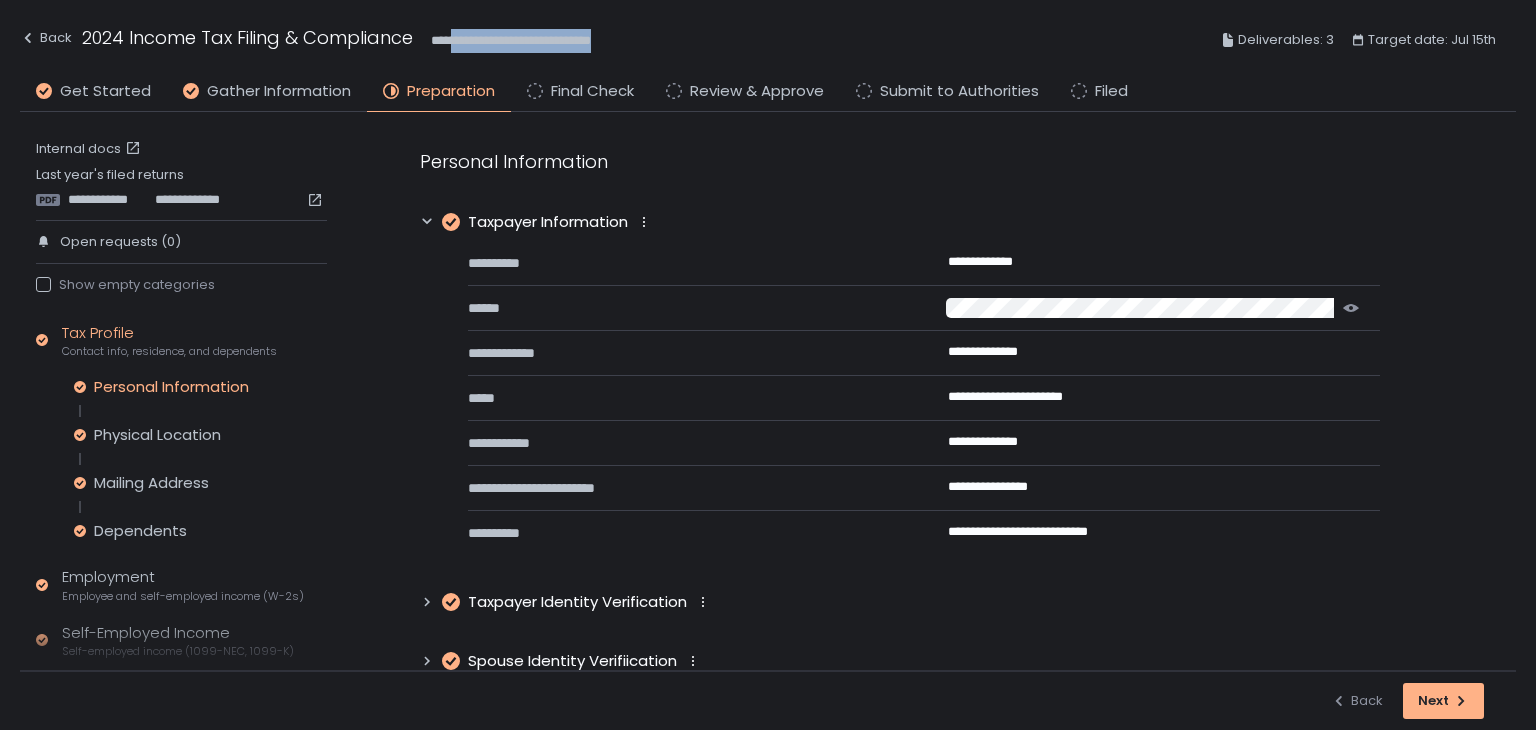 drag, startPoint x: 648, startPoint y: 43, endPoint x: 457, endPoint y: 47, distance: 191.04189 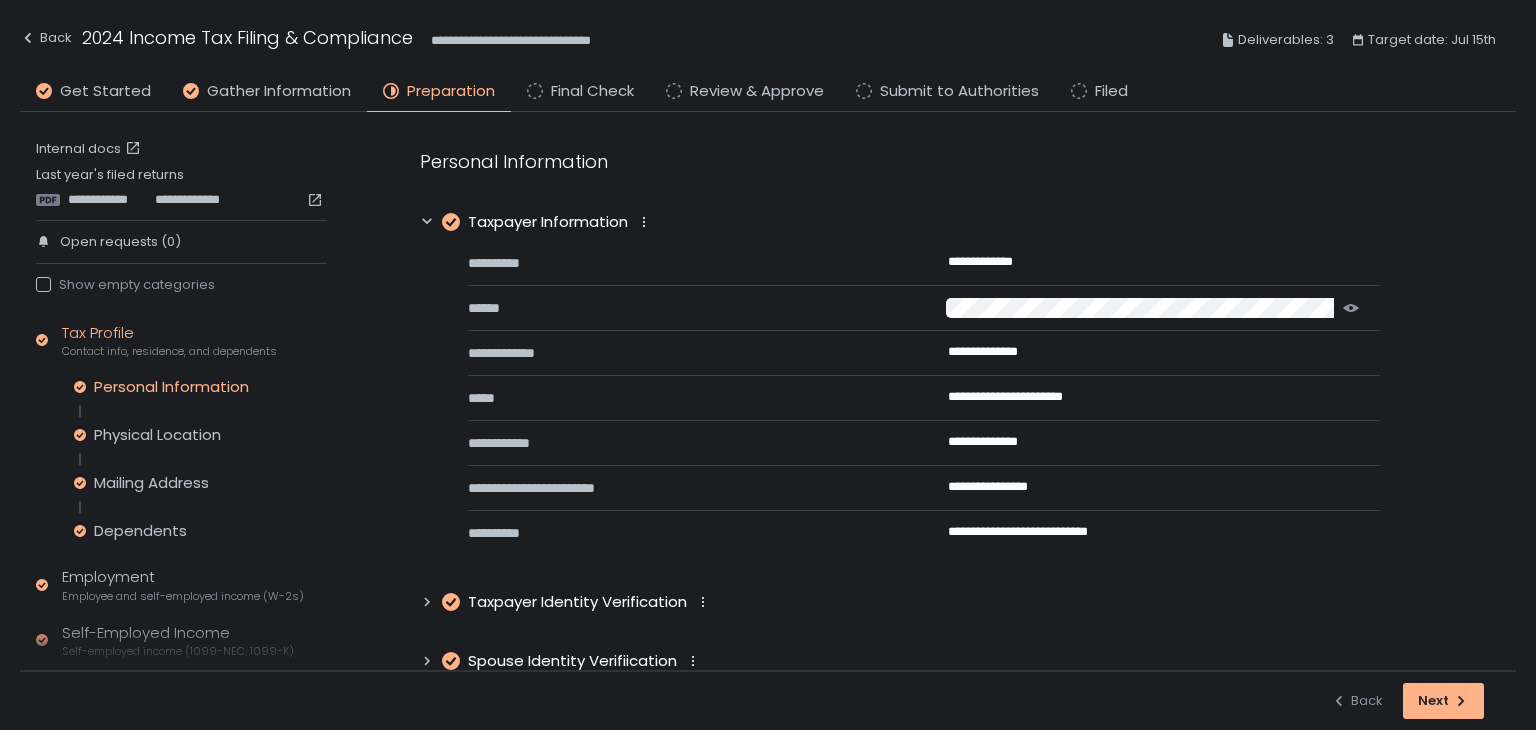click 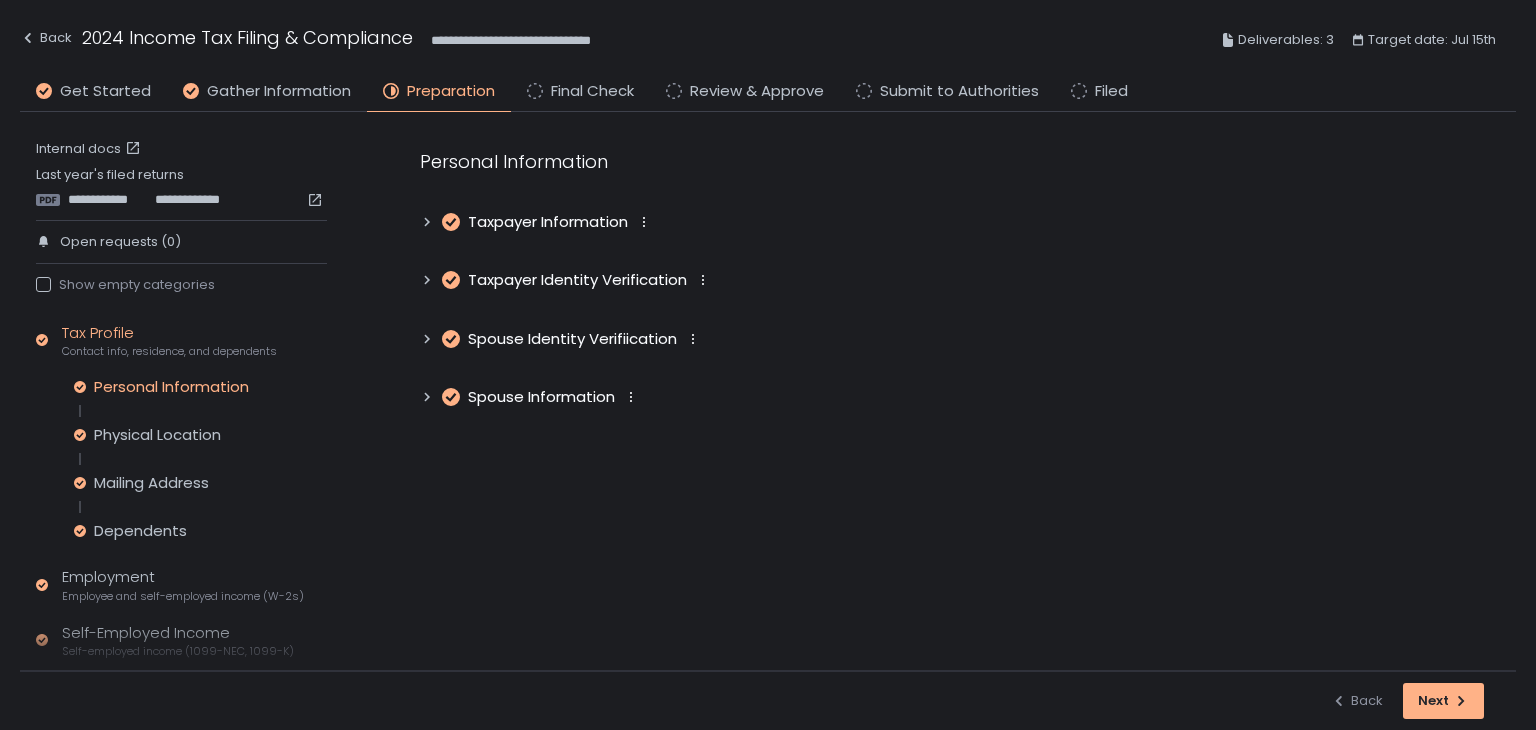 click 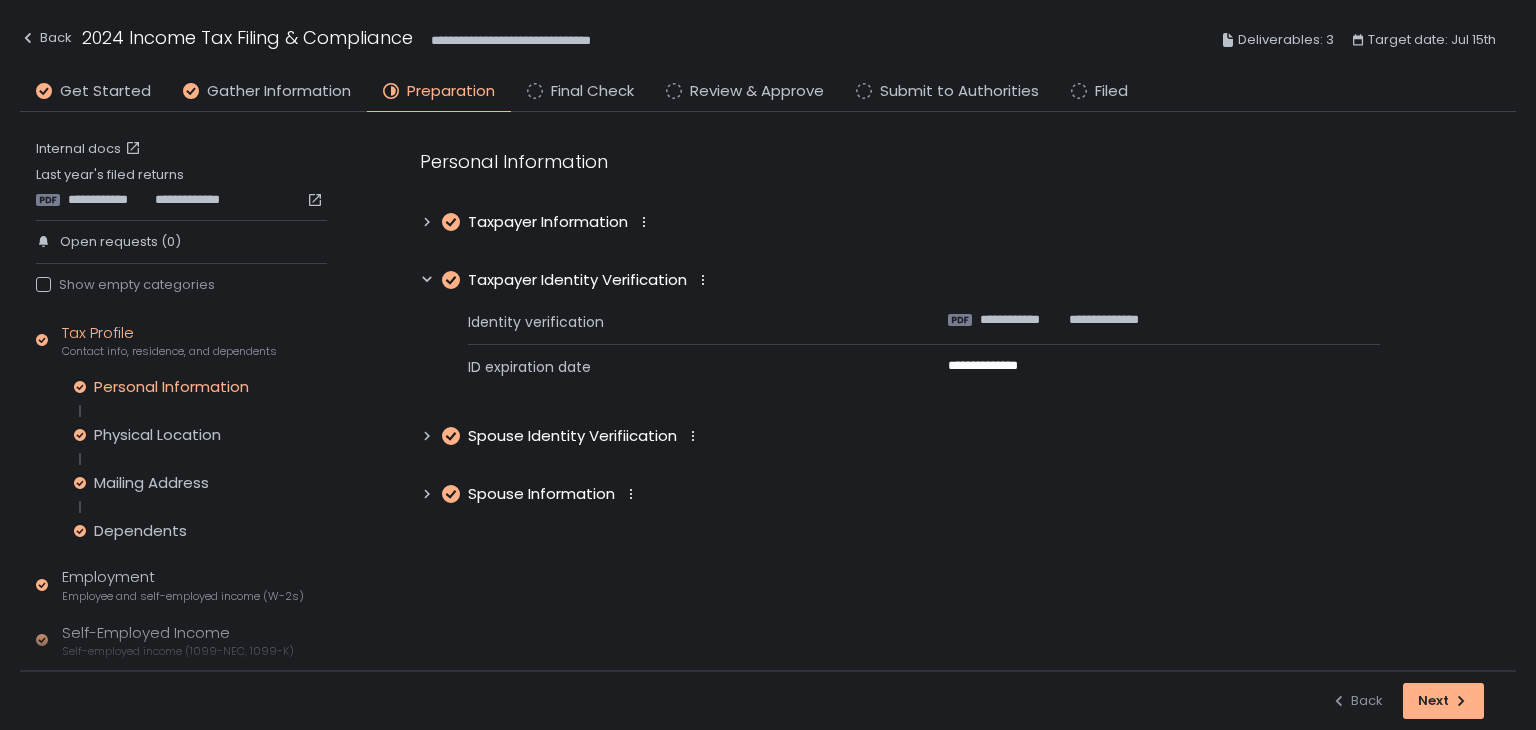 click 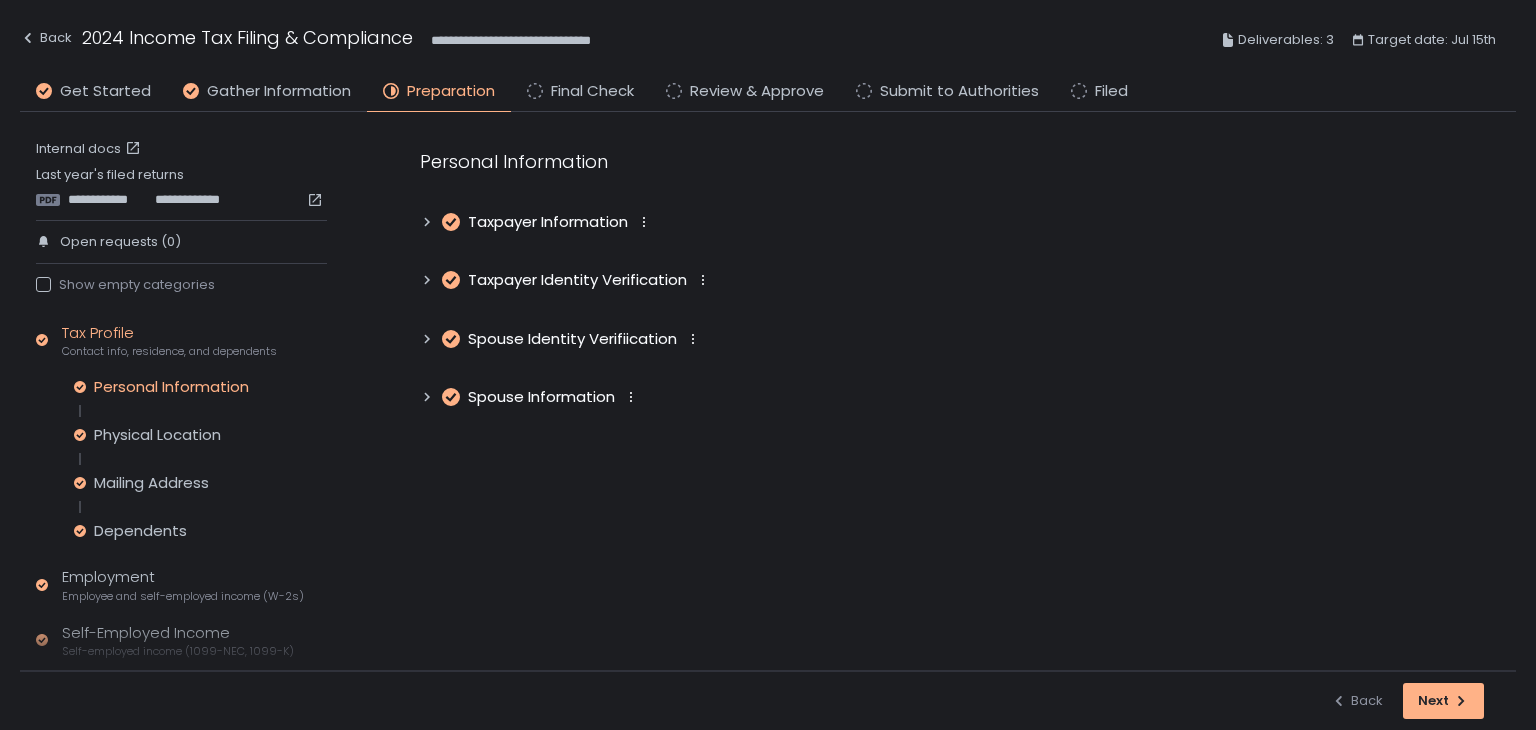 click on "Spouse Identity Verifiication" 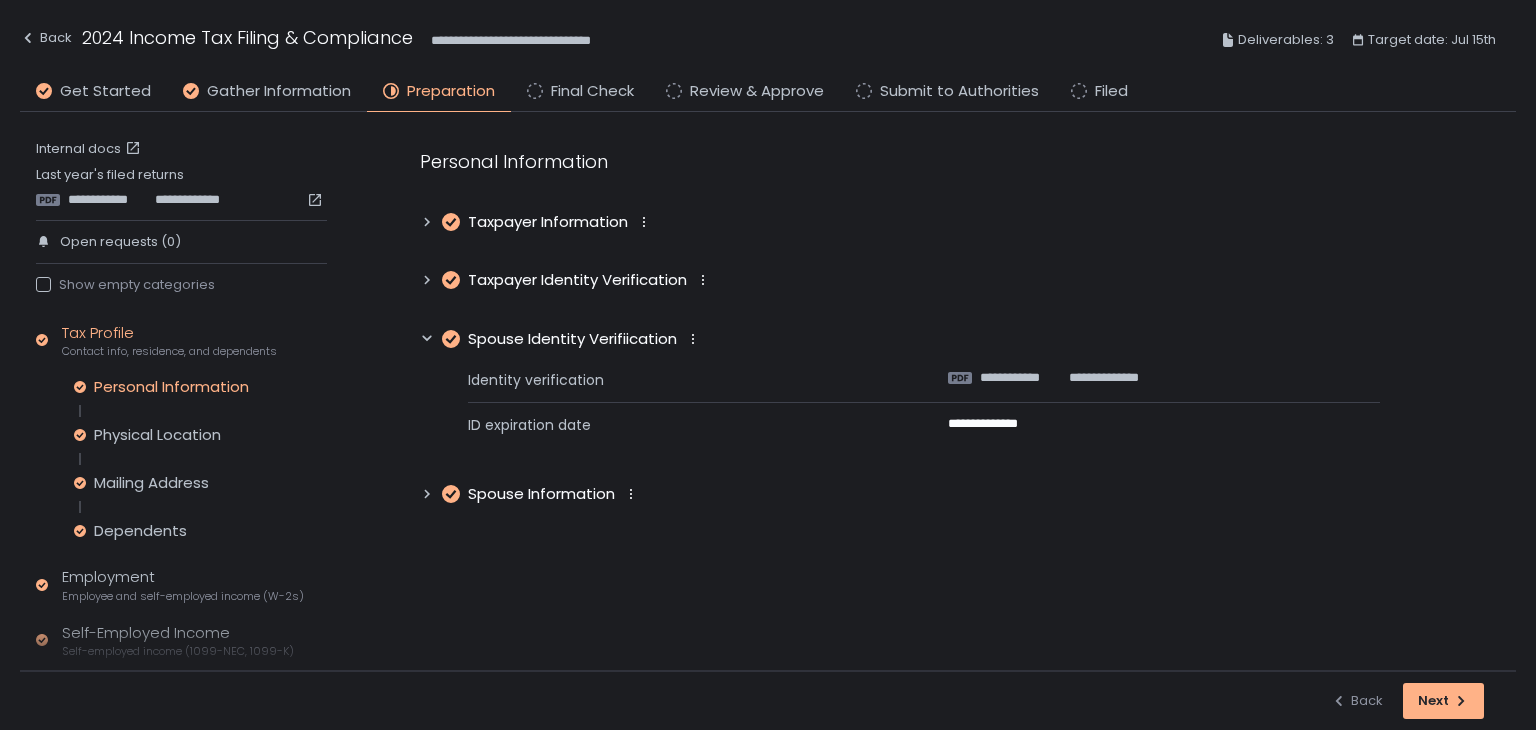 click on "Spouse Identity Verifiication" 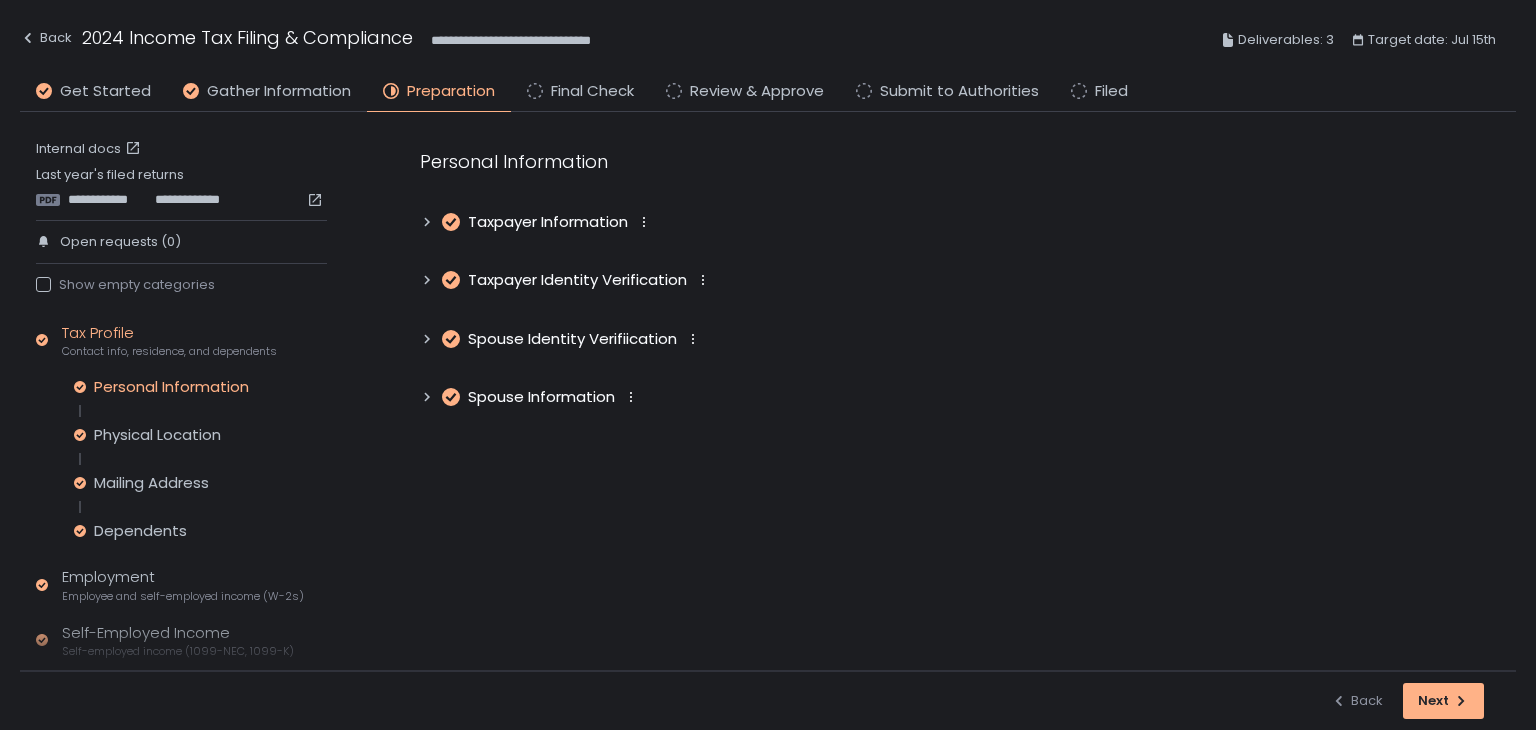 click 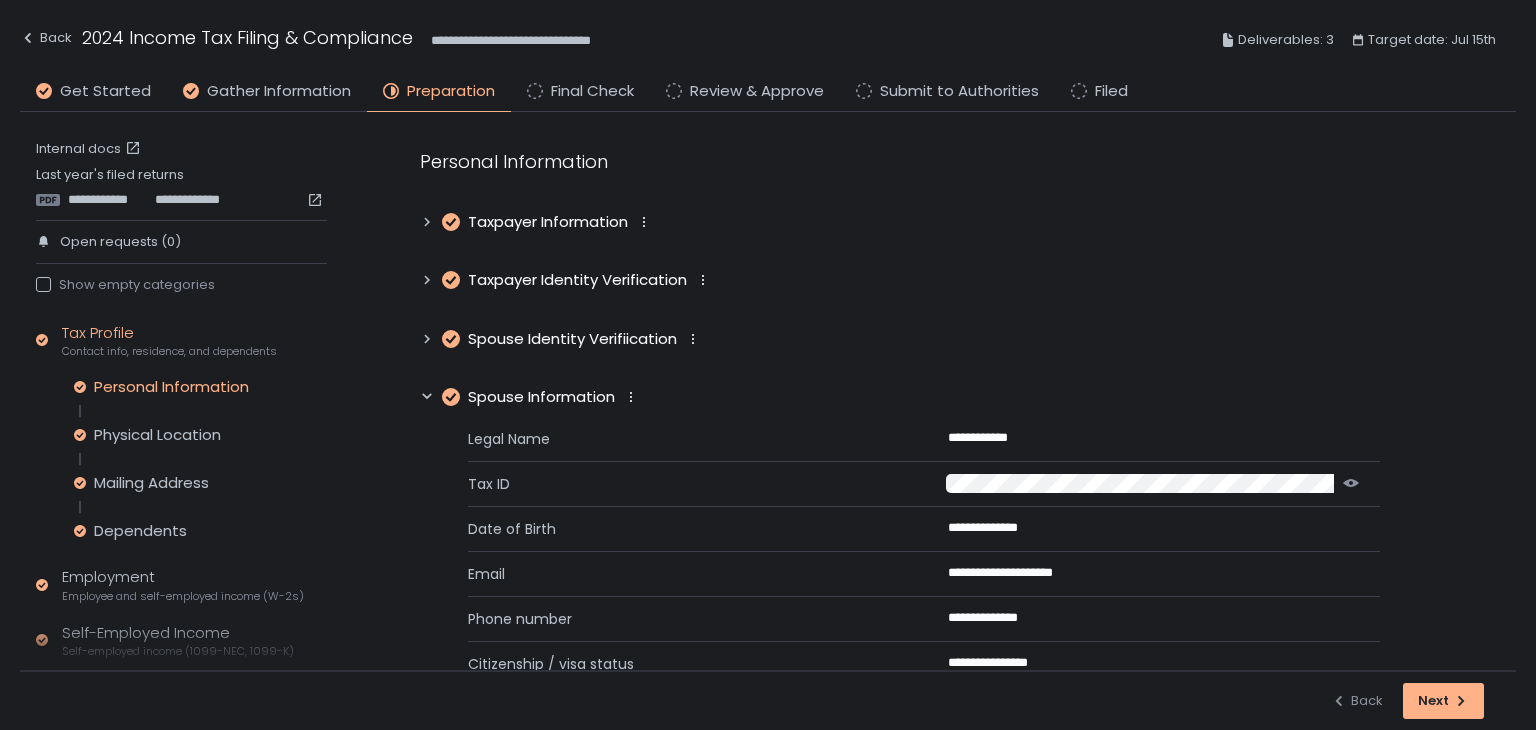 click 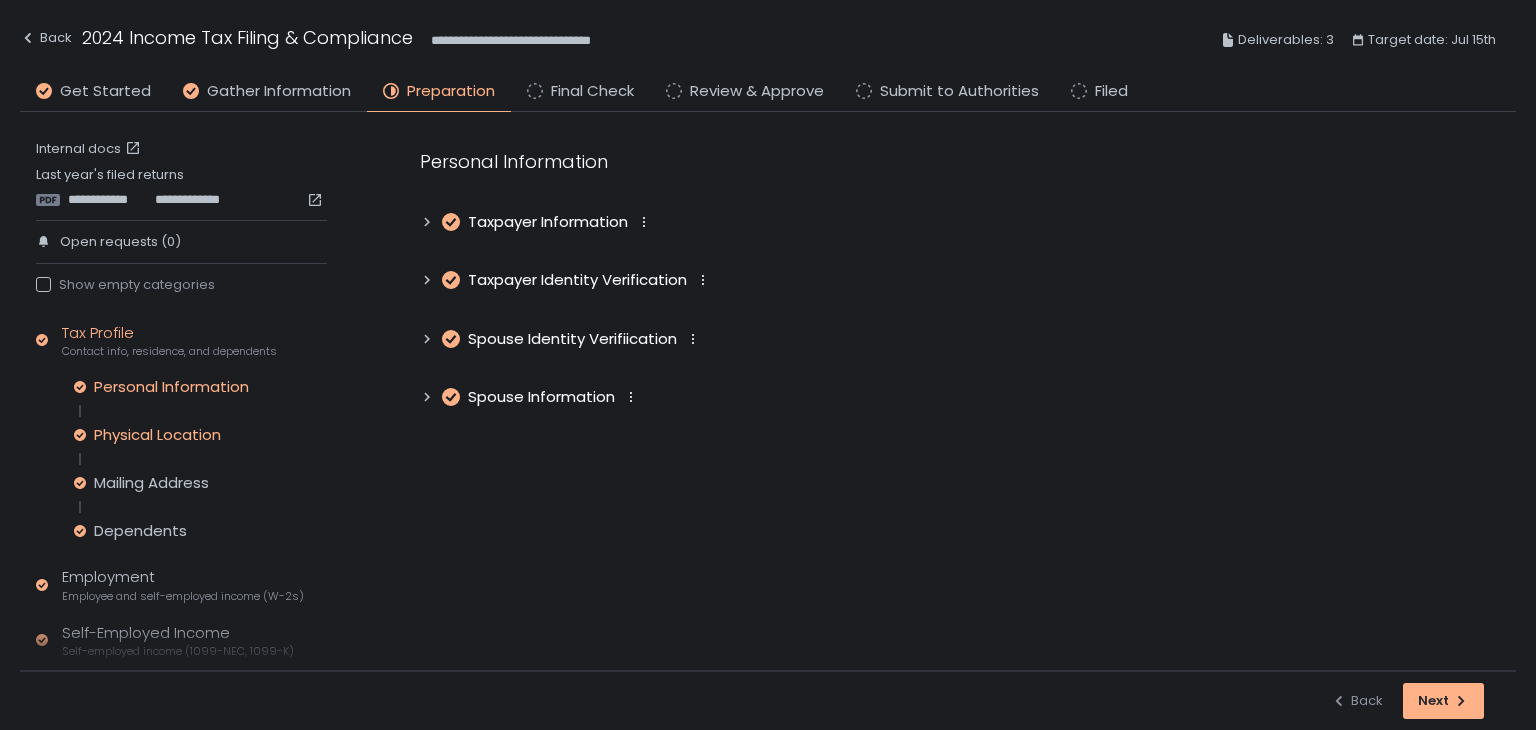 click on "Physical Location" 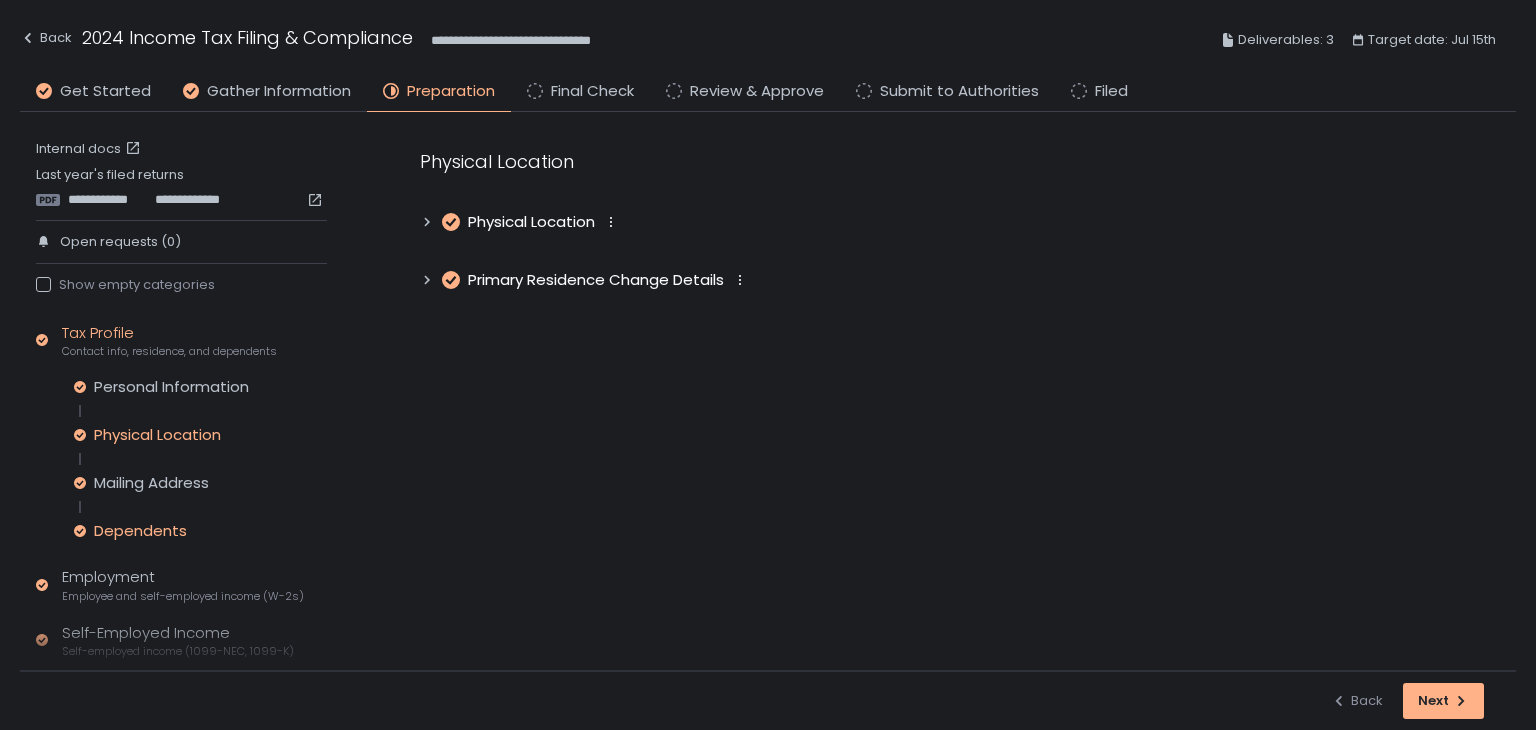 click on "Dependents" 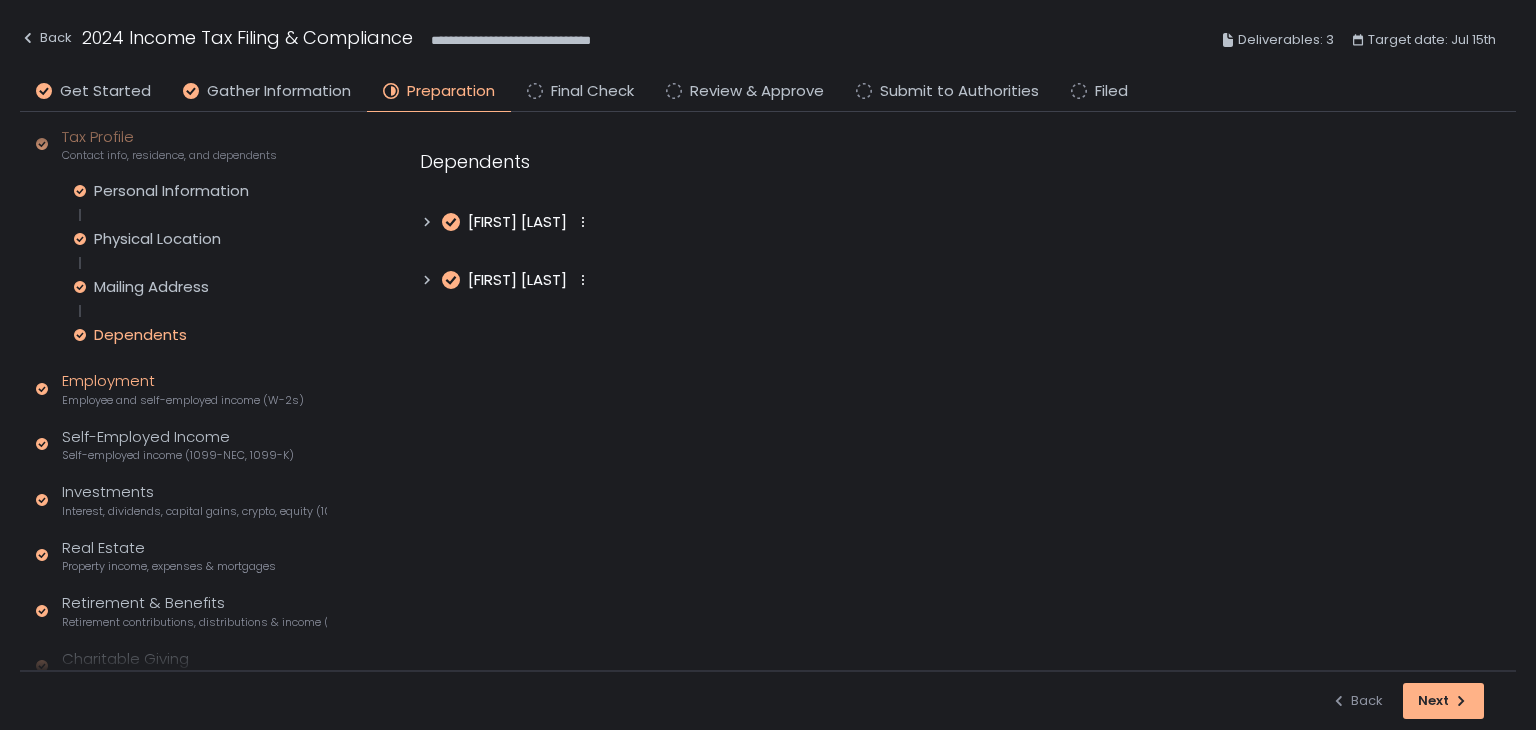 scroll, scrollTop: 200, scrollLeft: 0, axis: vertical 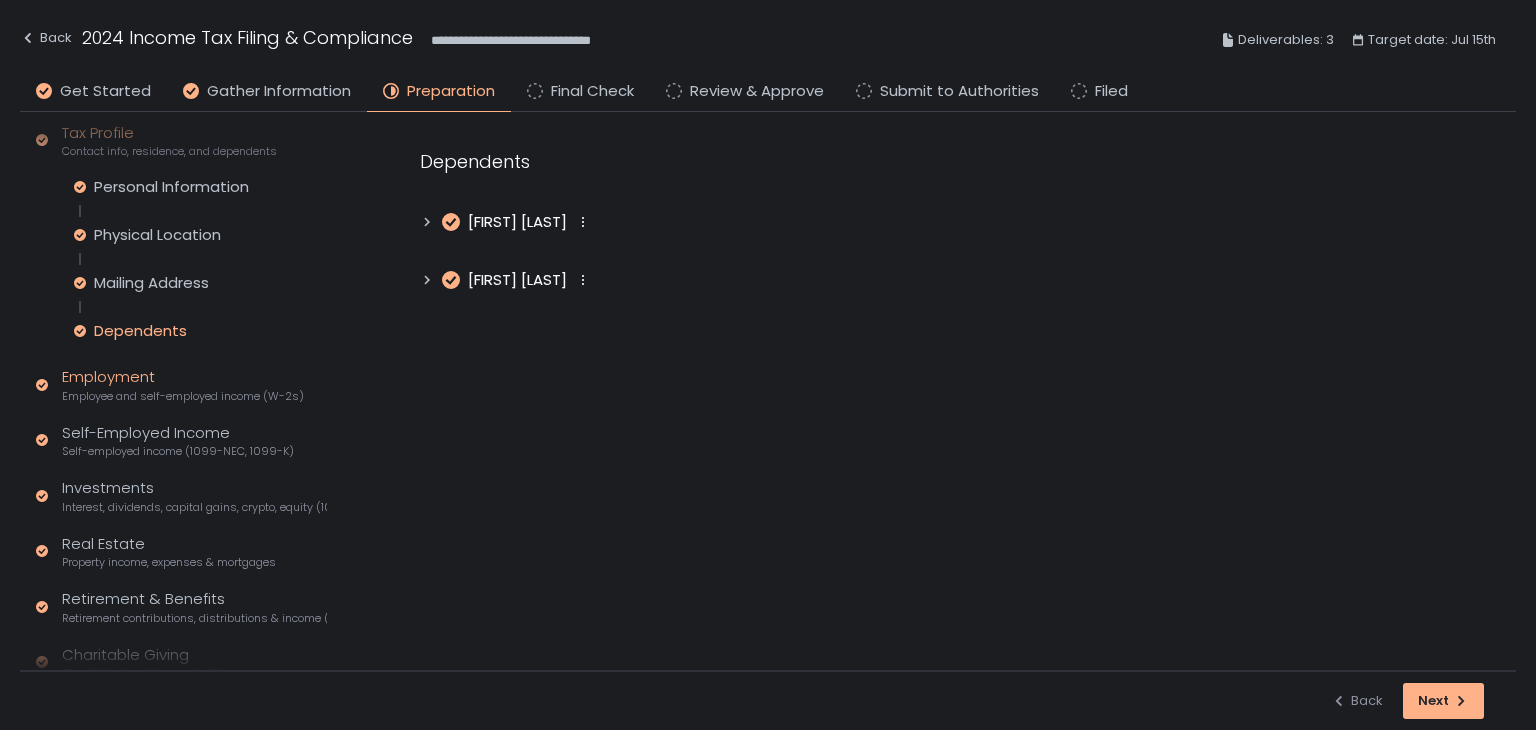 click on "Employment Employee and self-employed income (W-2s)" 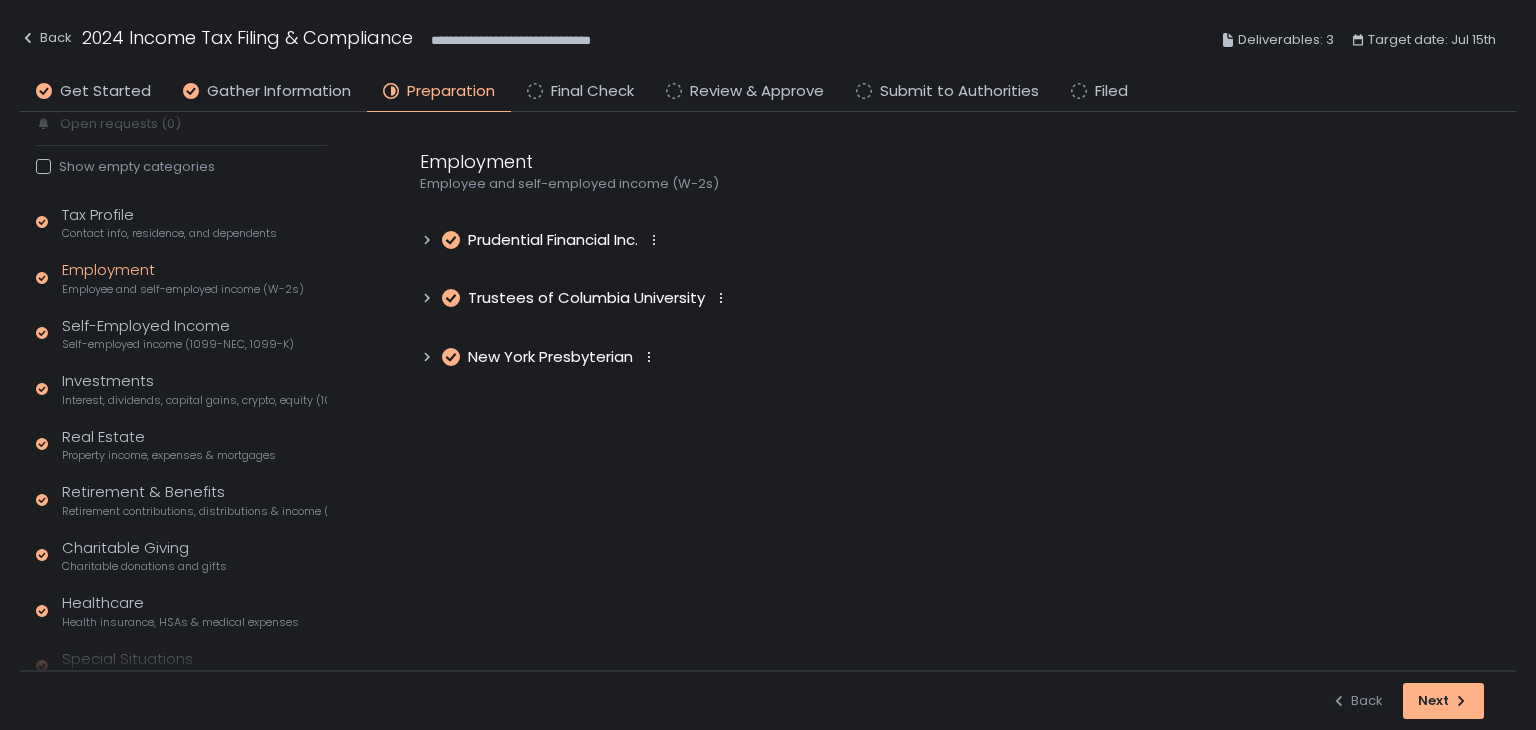 scroll, scrollTop: 0, scrollLeft: 0, axis: both 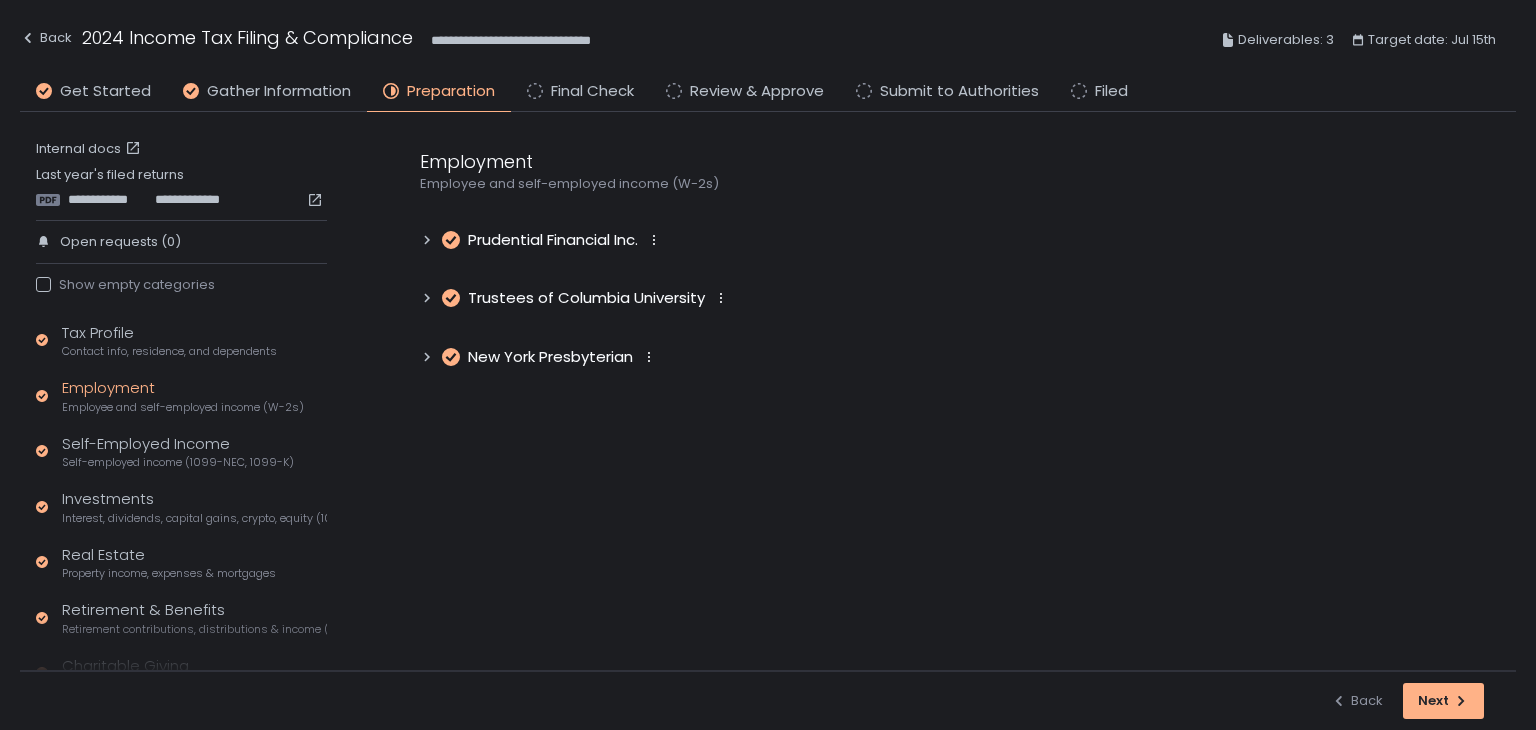 click on "Employment Employee and self-employed income (W-2s)" 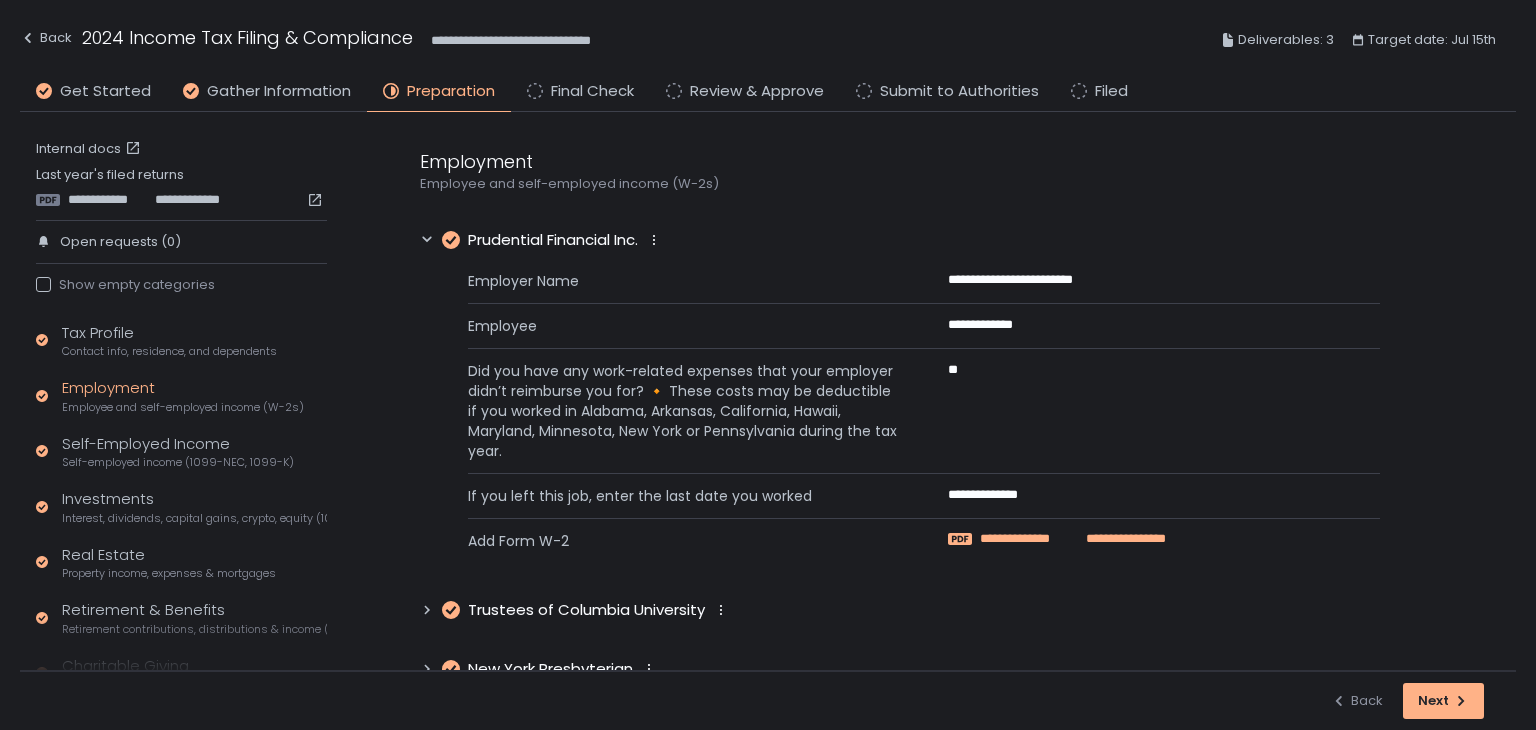 click on "**********" at bounding box center (1029, 539) 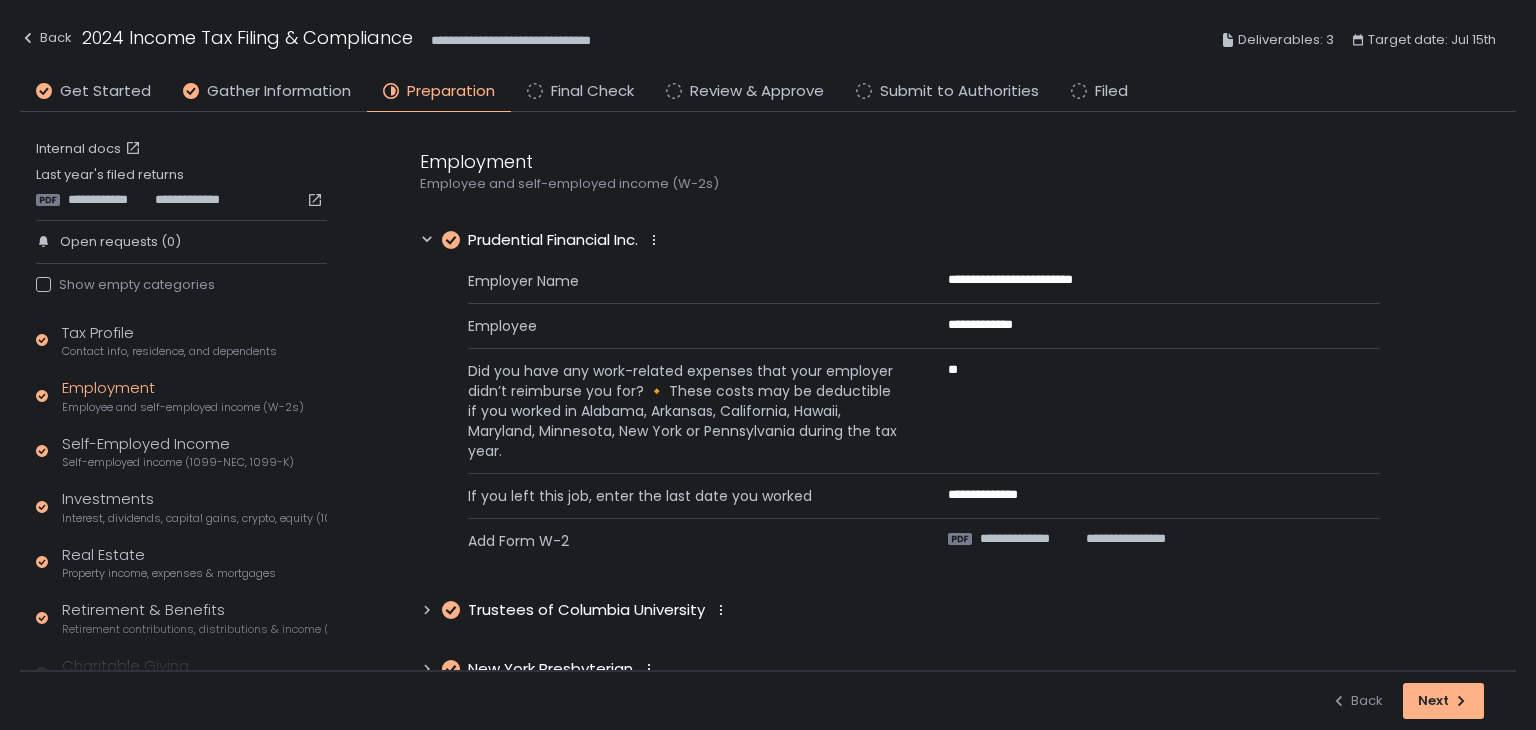 click 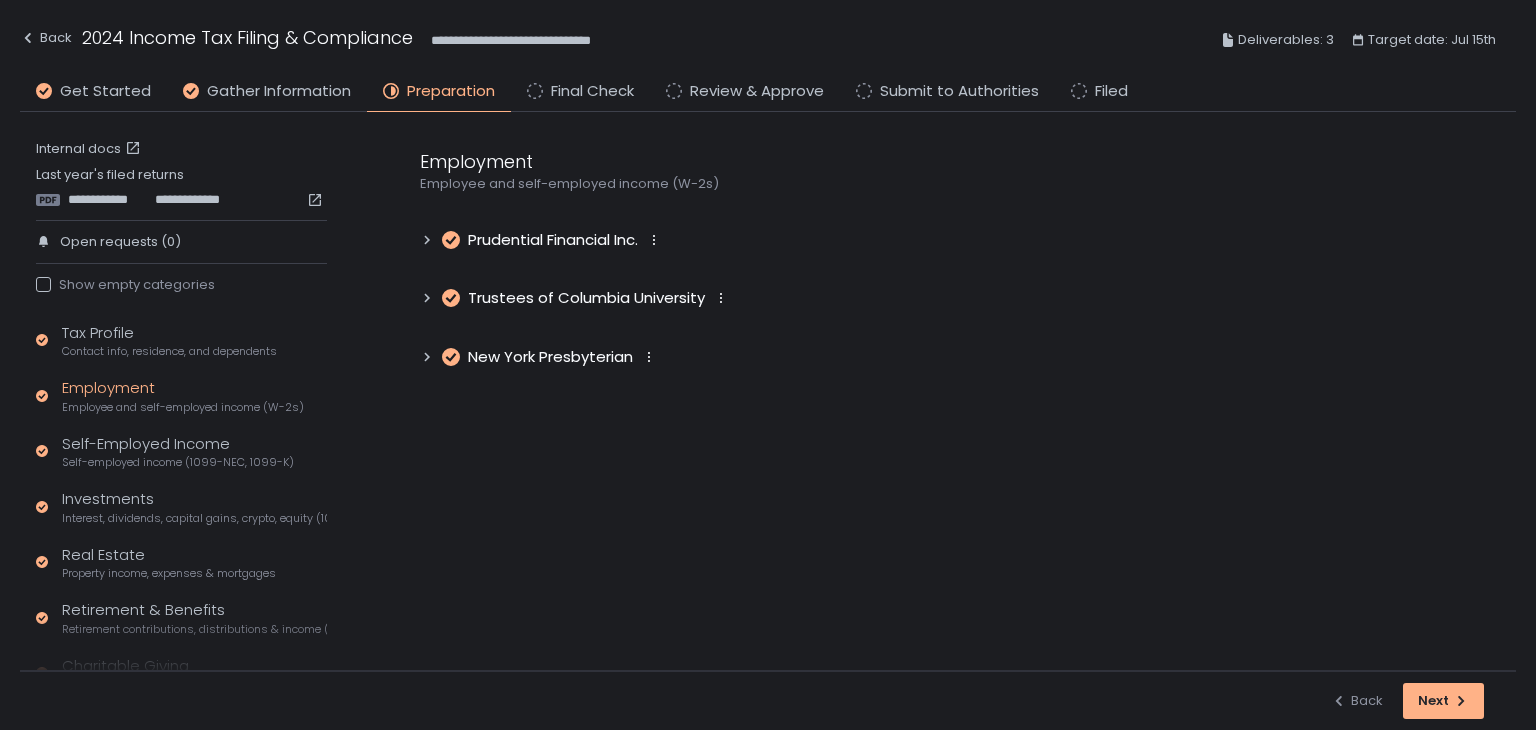 click on "Employment Employee and self-employed income (W-2s) Prudential Financial Inc. Trustees of Columbia University New York Presbyterian" at bounding box center (948, 258) 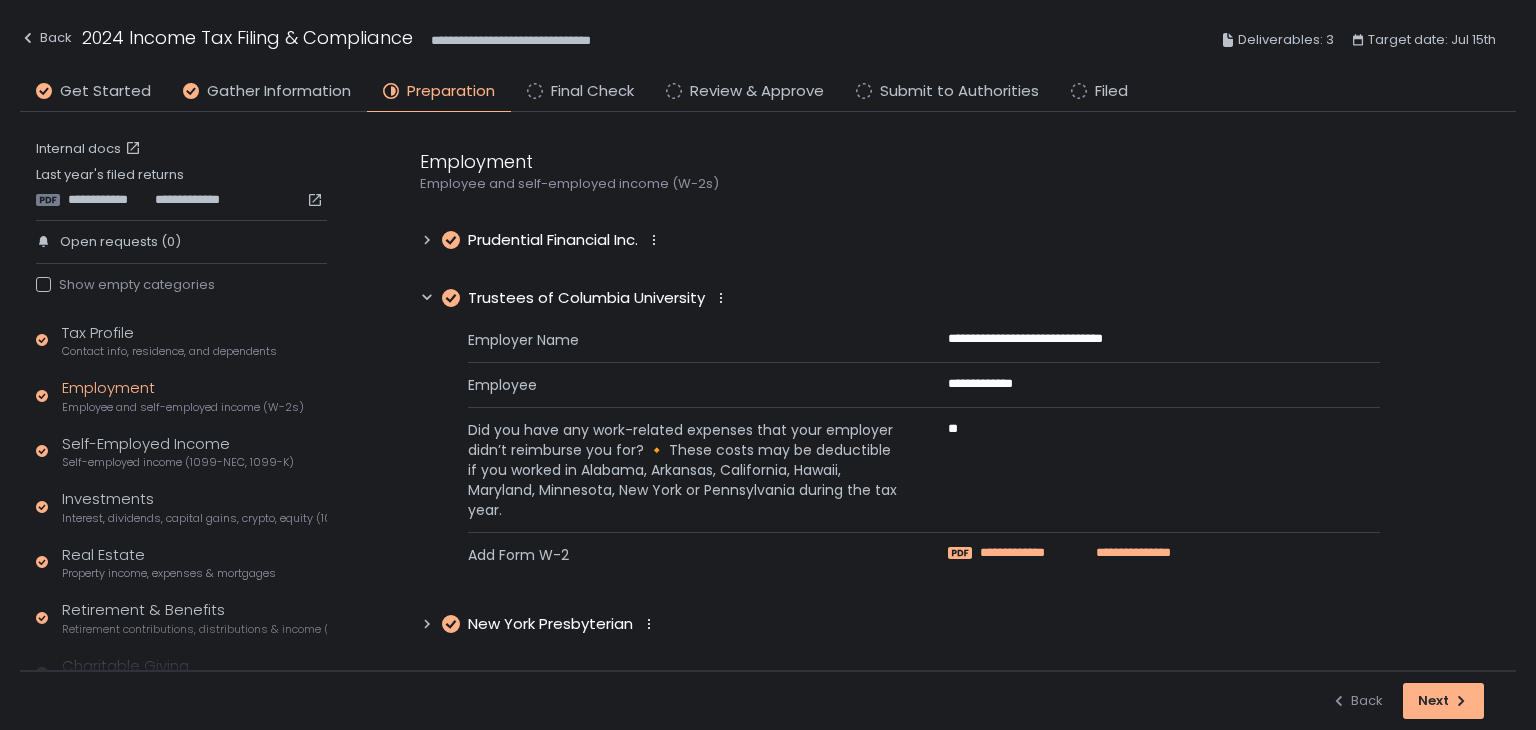 click on "**********" at bounding box center [1029, 553] 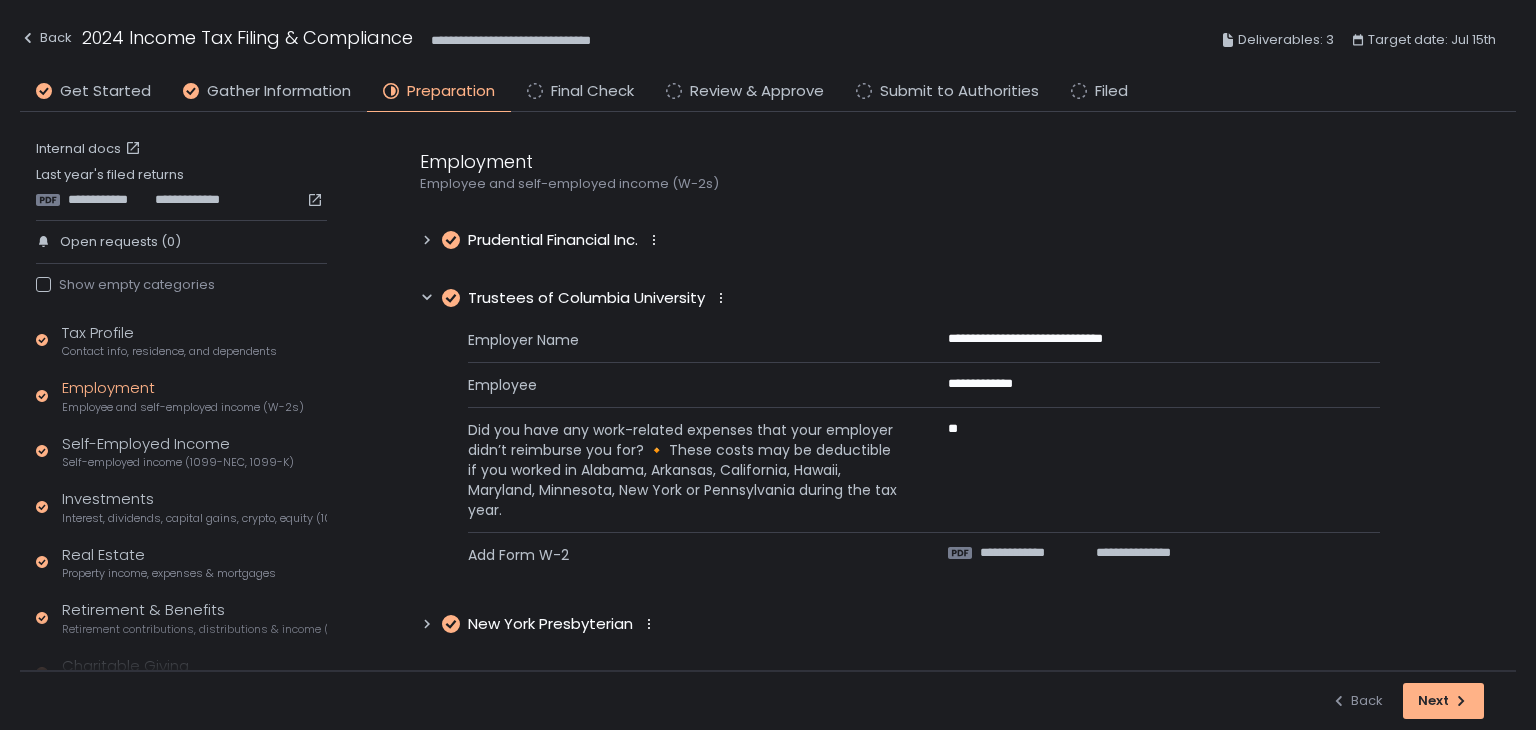 drag, startPoint x: 423, startPoint y: 300, endPoint x: 430, endPoint y: 308, distance: 10.630146 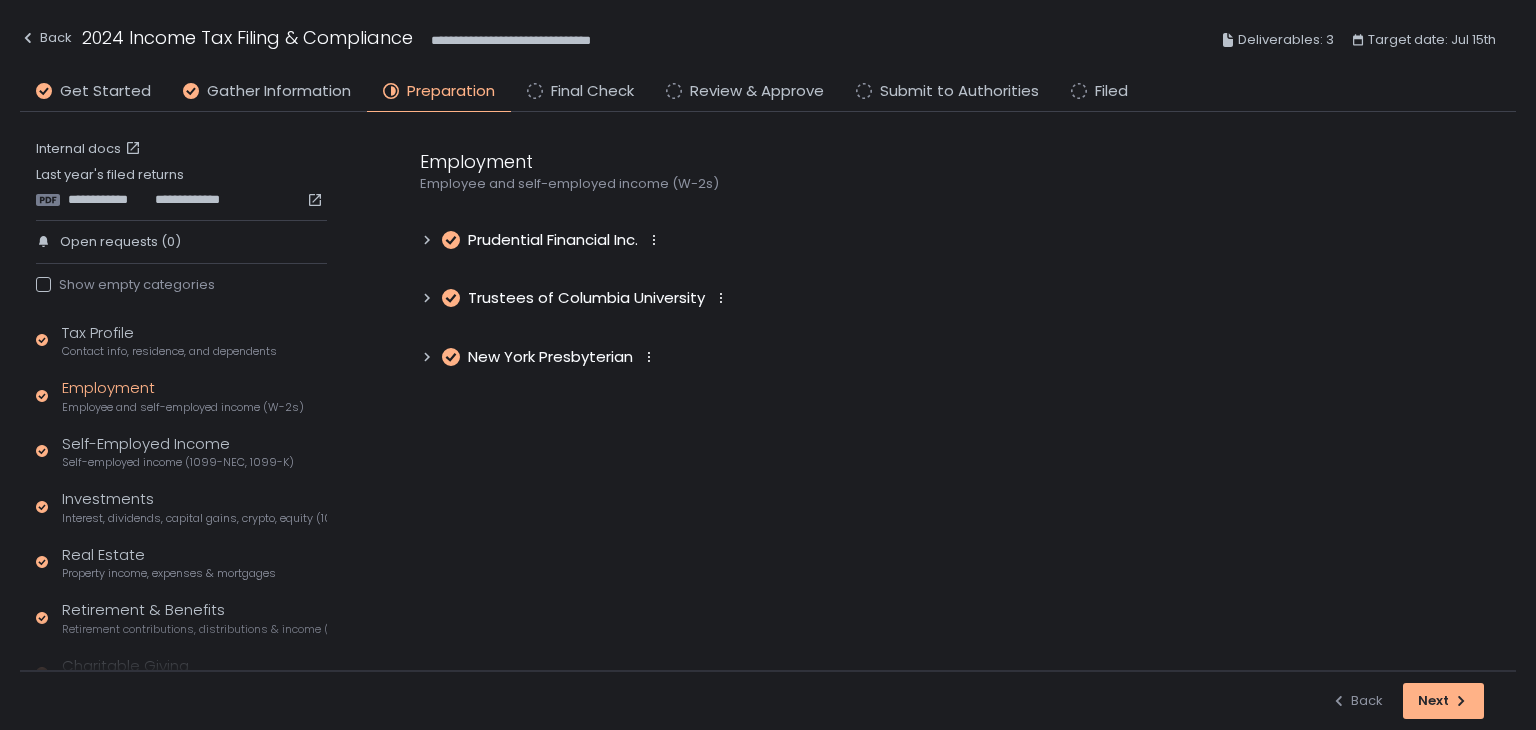 click 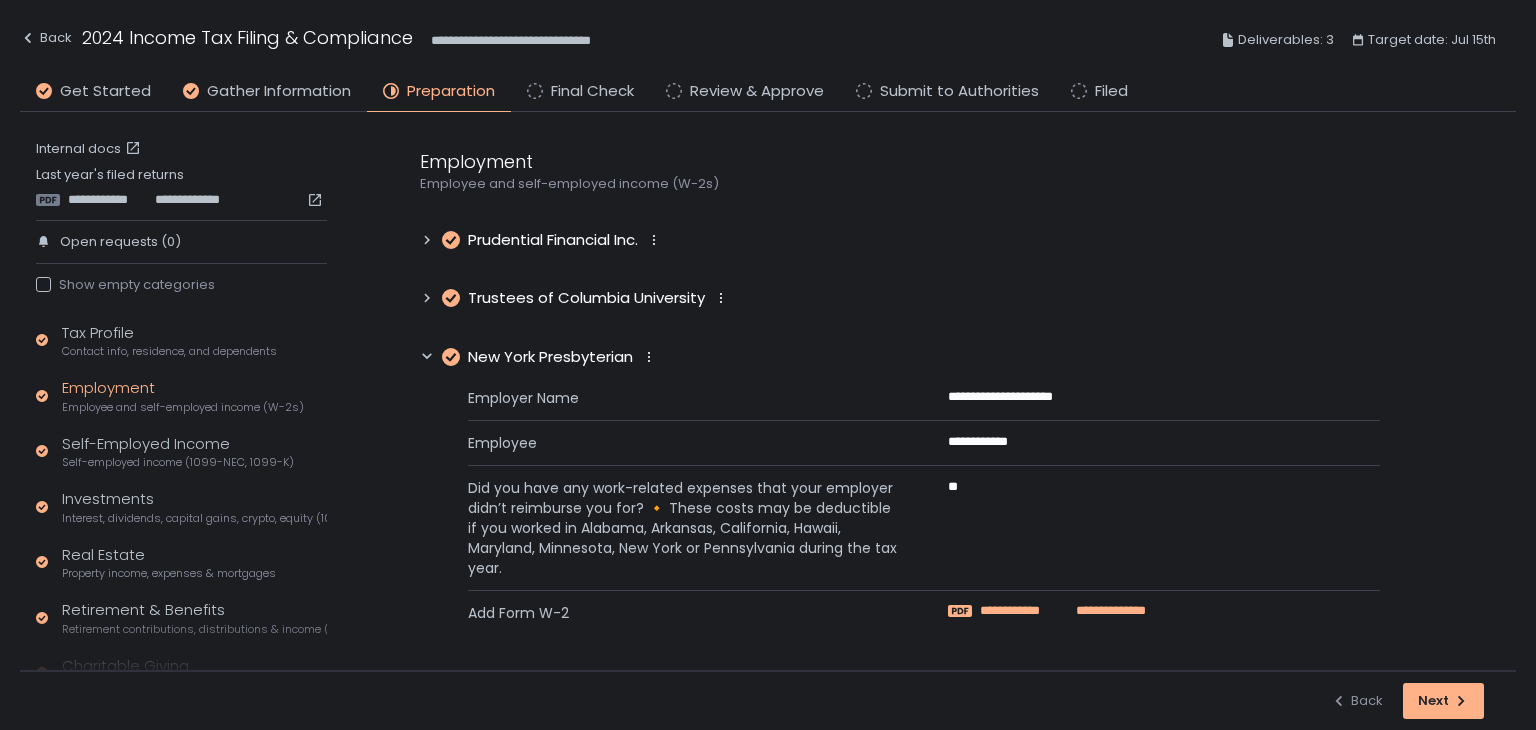 click on "**********" at bounding box center [1021, 611] 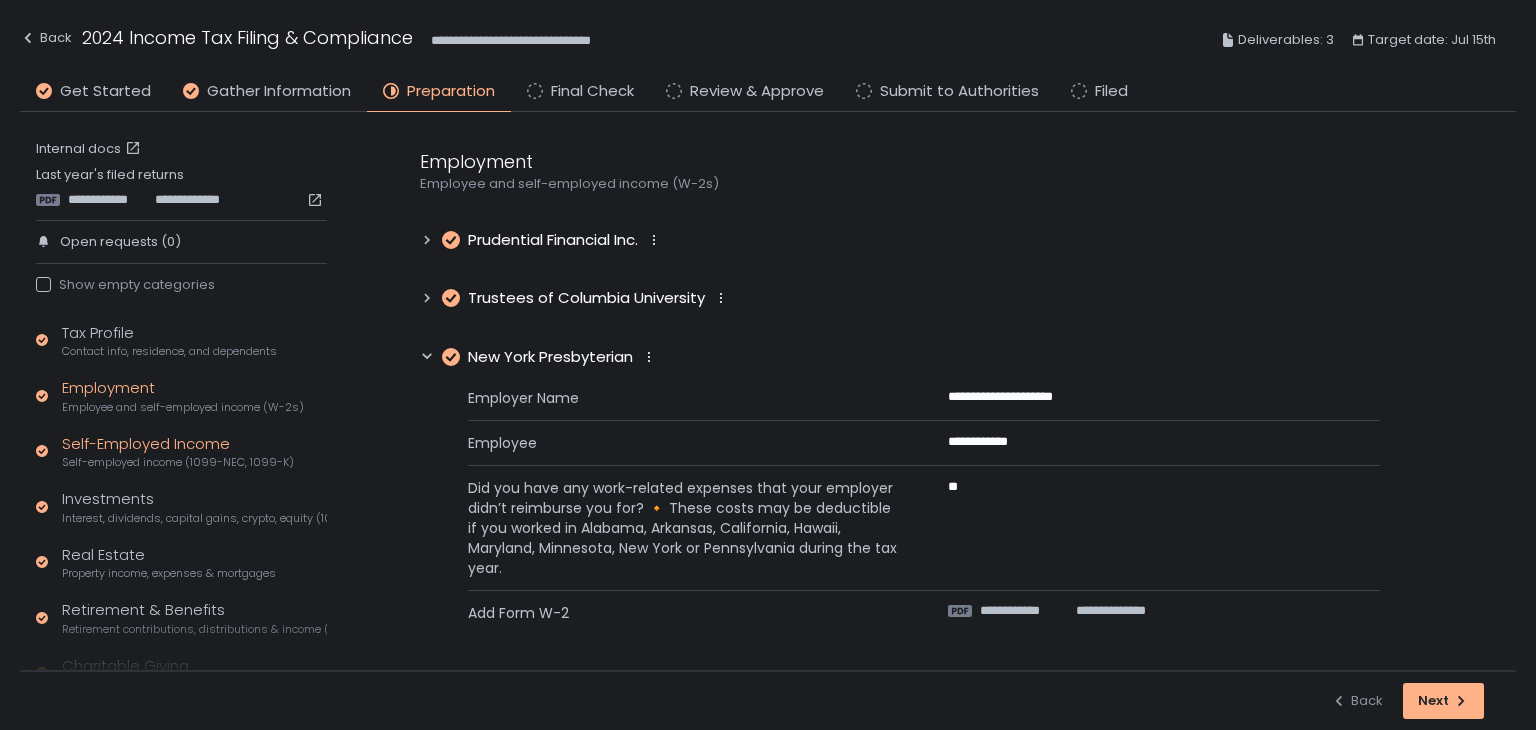 click on "Self-Employed Income Self-employed income (1099-NEC, 1099-K)" 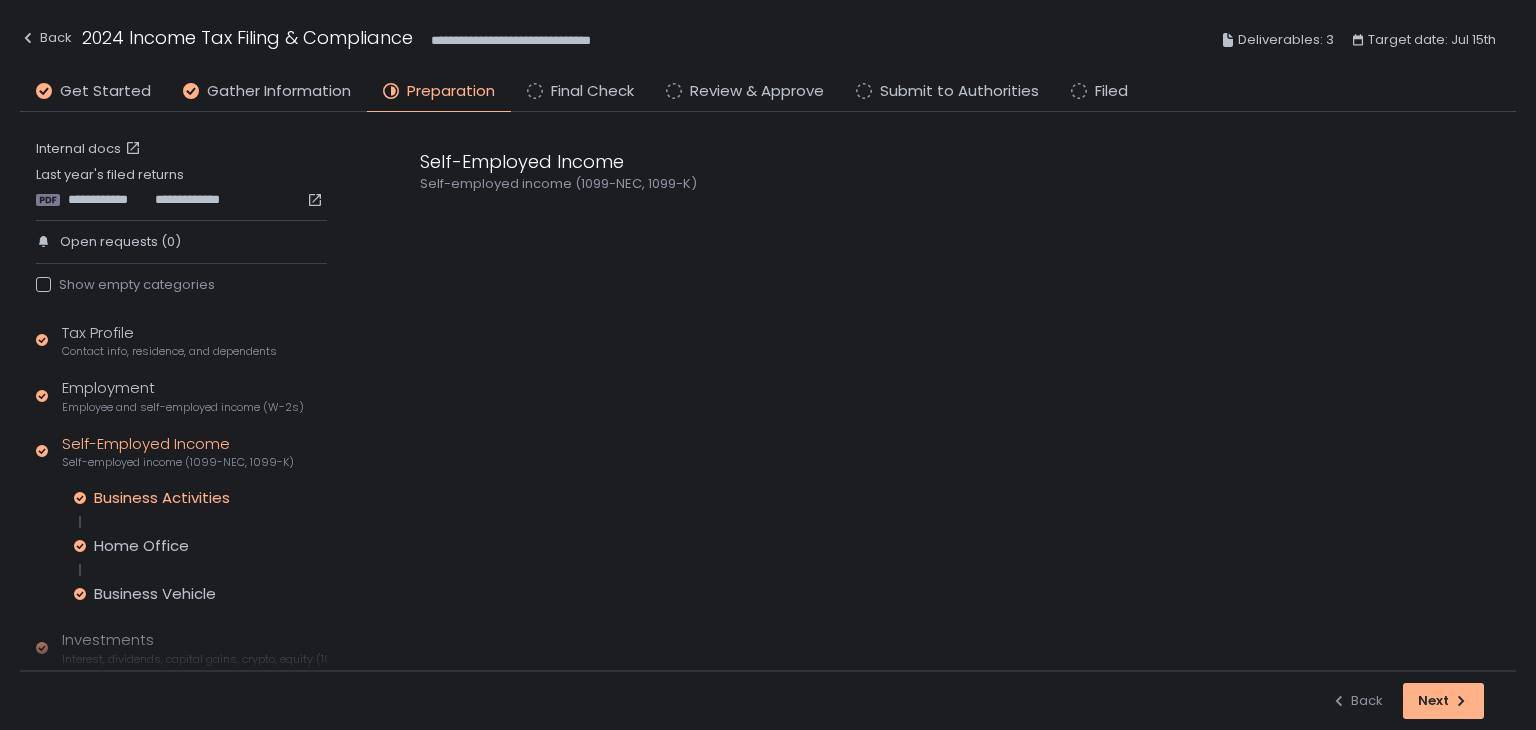 click on "Business Activities" 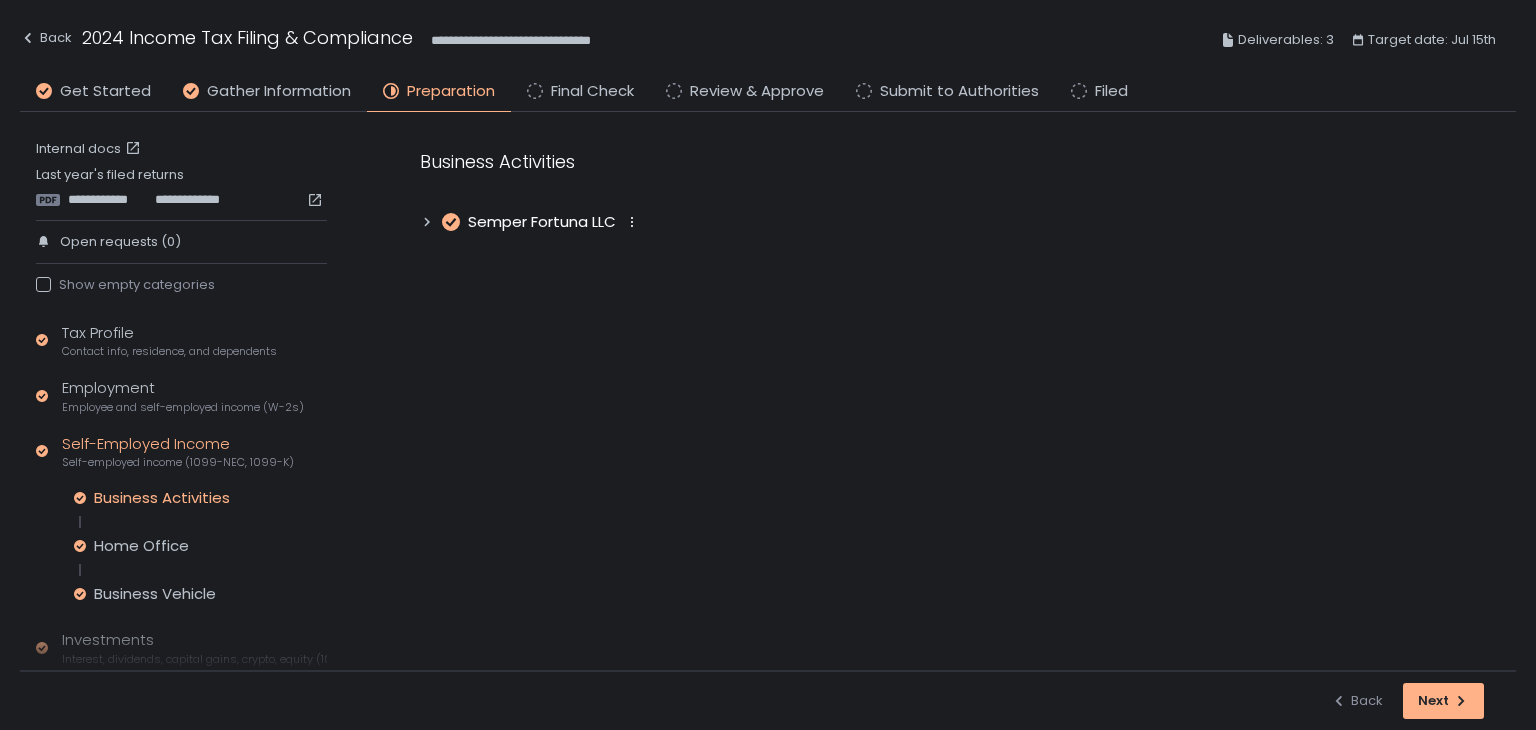 click 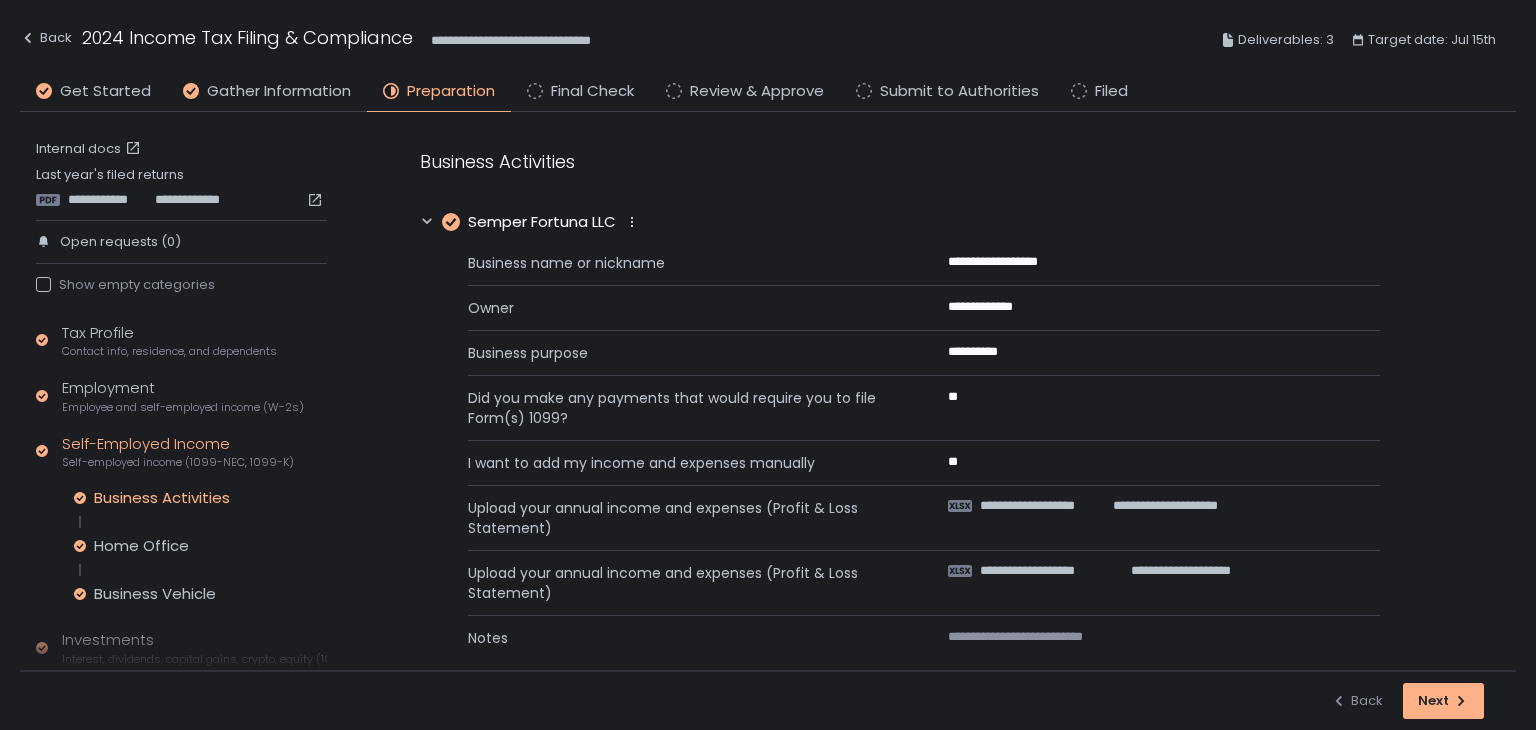 click 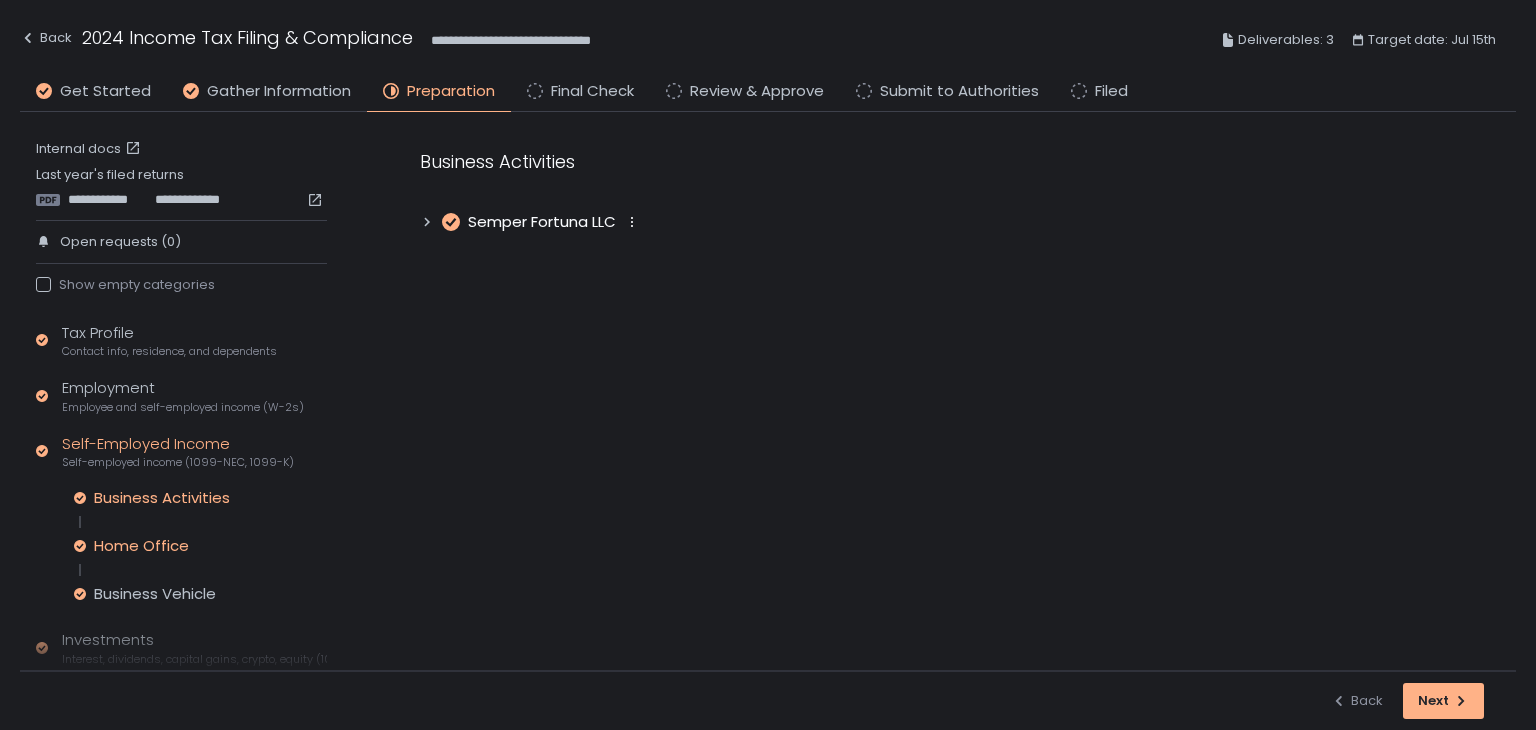 click on "Home Office" 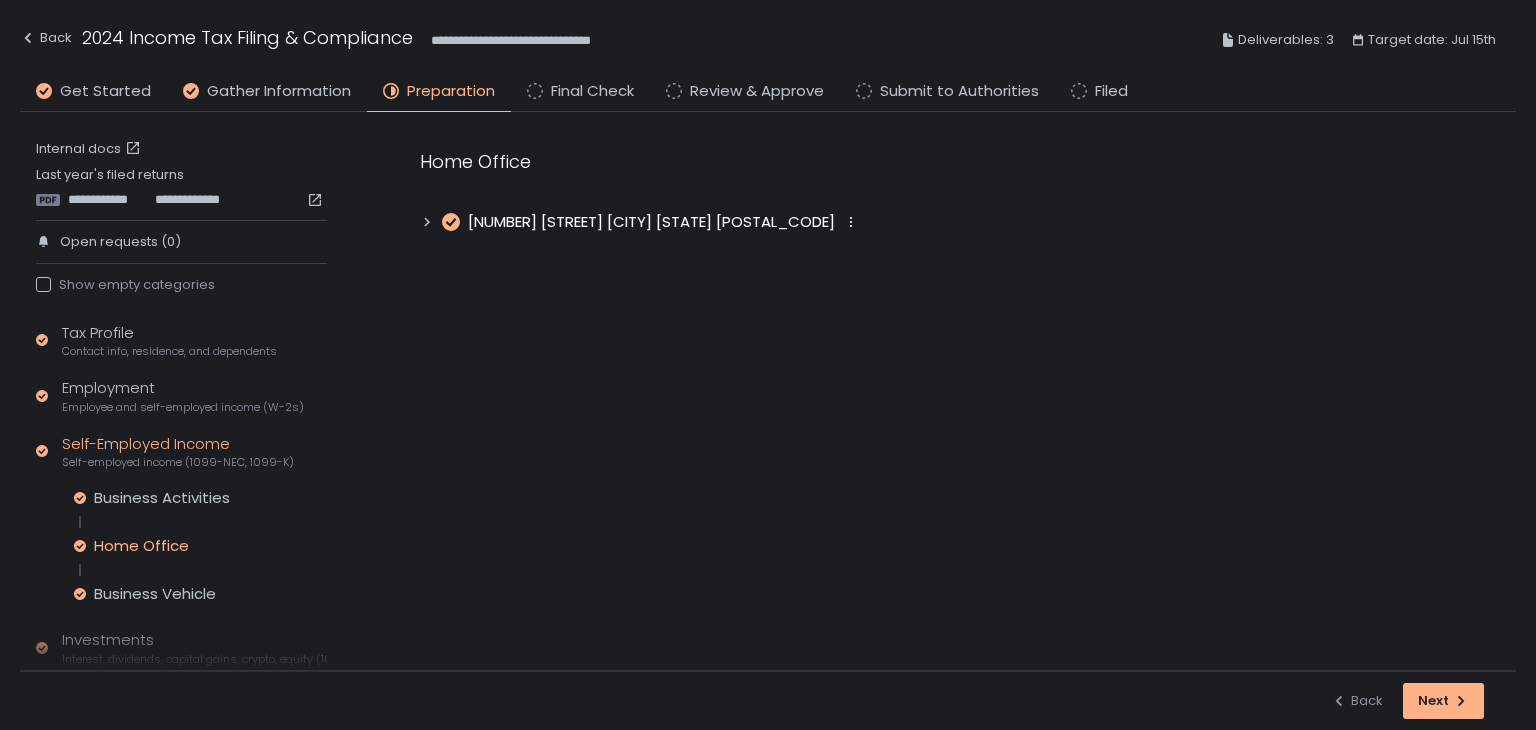 click on "Home Office [NUMBER] [STREET] [CITY] [STATE] [POSTAL_CODE]" at bounding box center (948, 191) 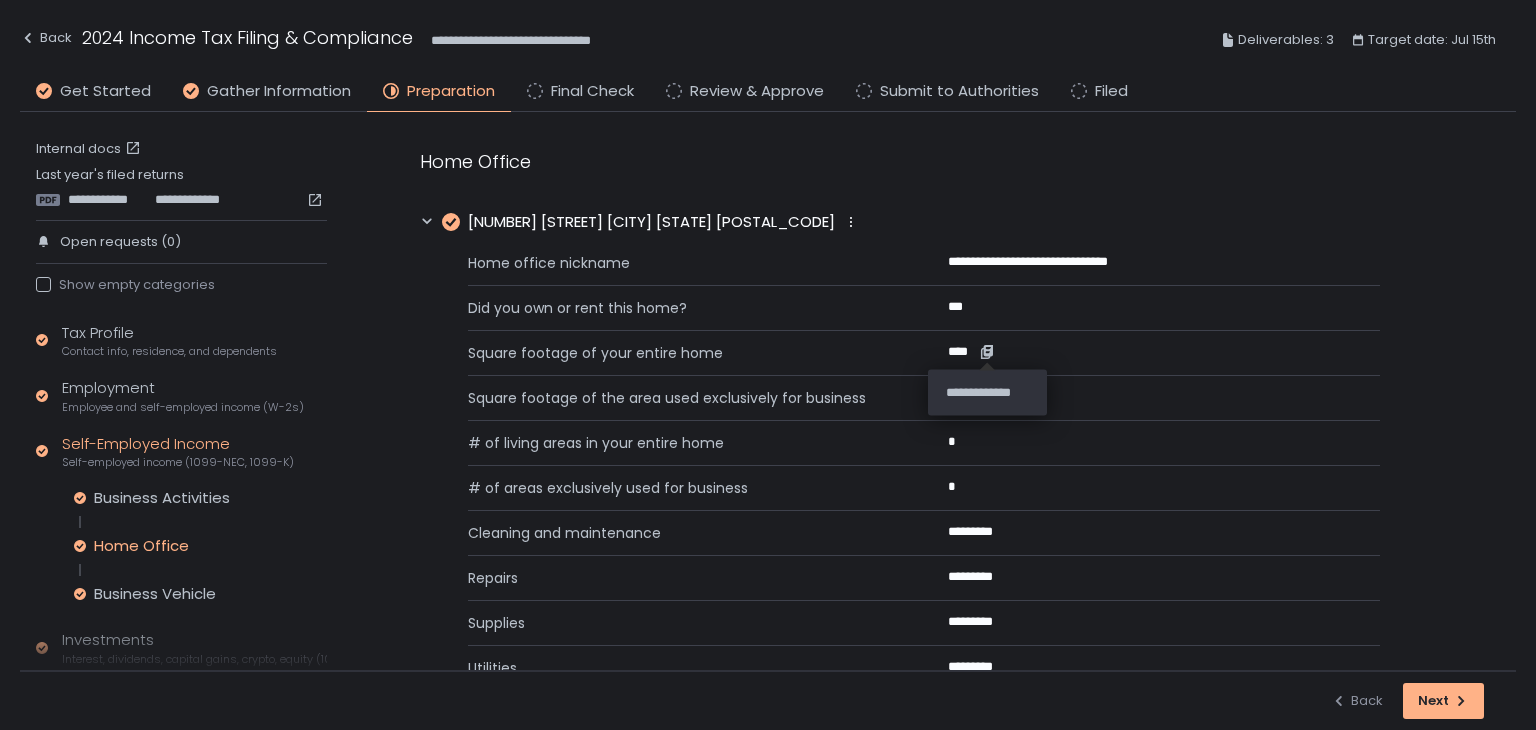 click 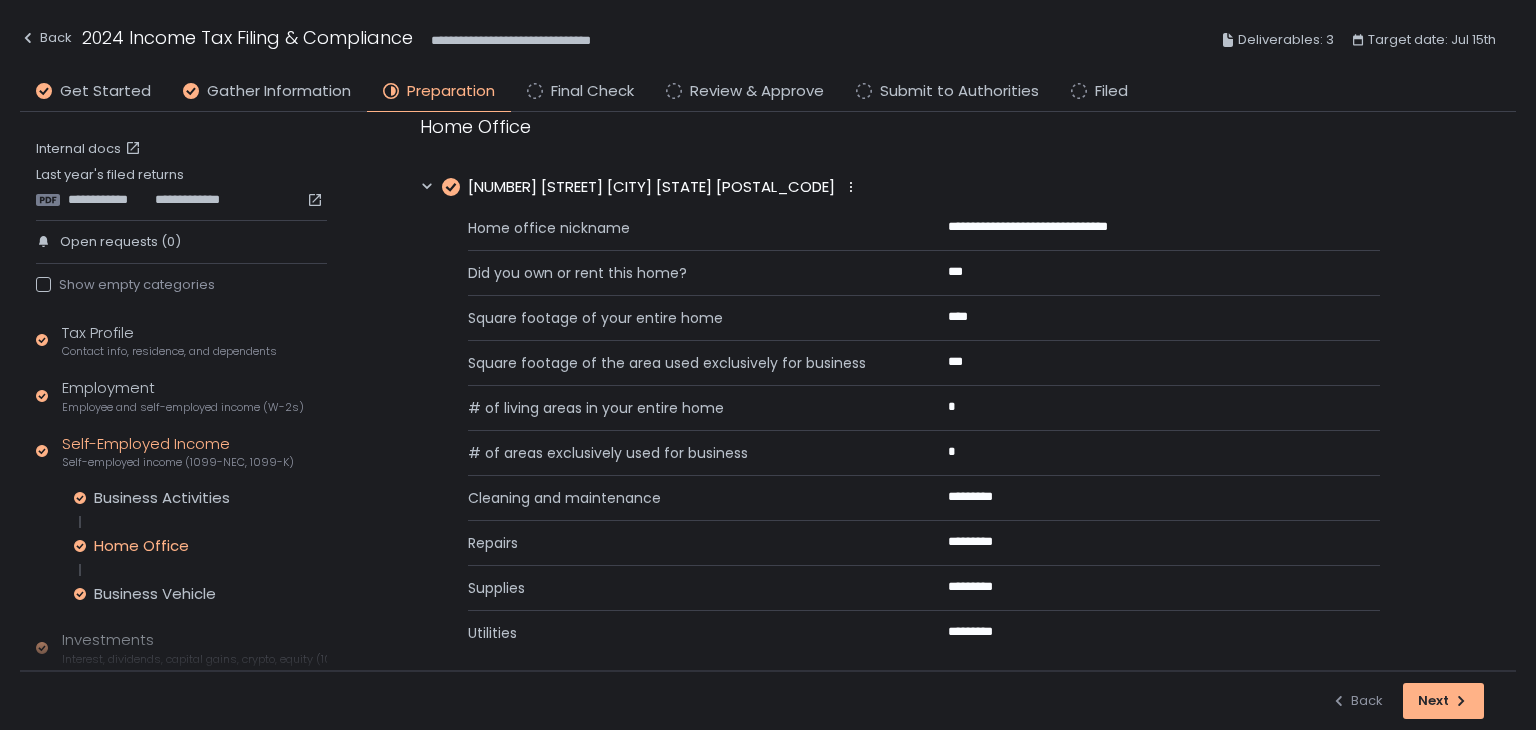 scroll, scrollTop: 54, scrollLeft: 0, axis: vertical 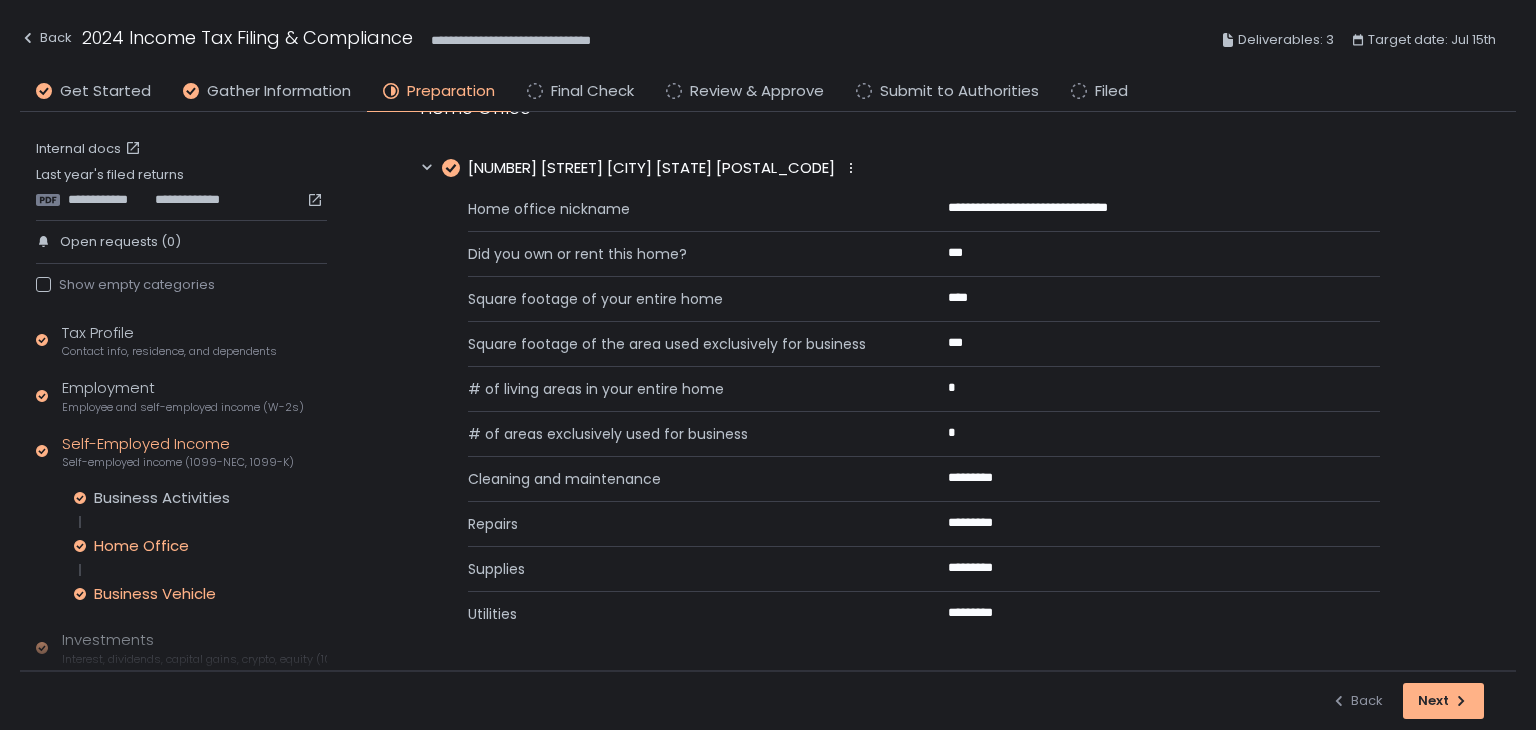 click on "Business Vehicle" 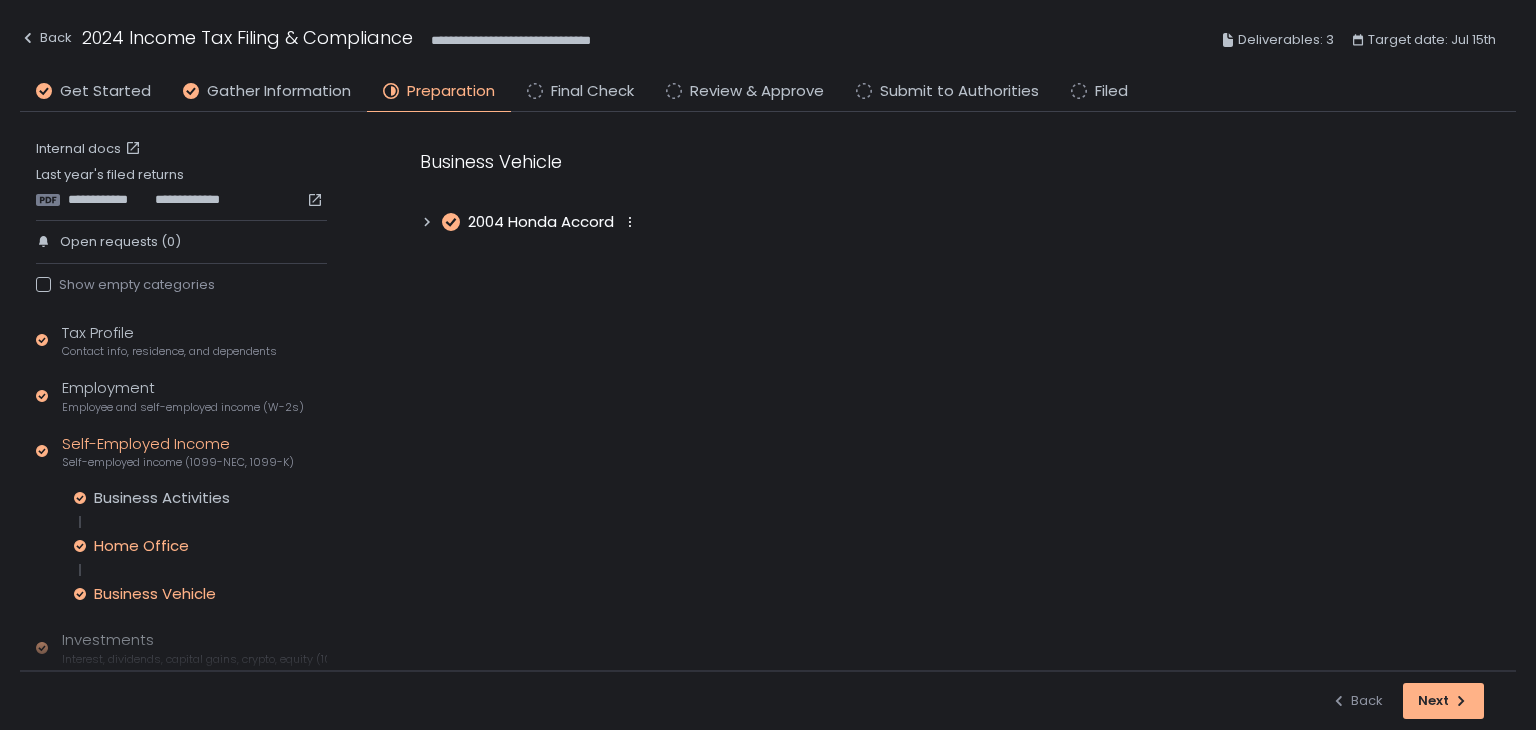 click on "Home Office" 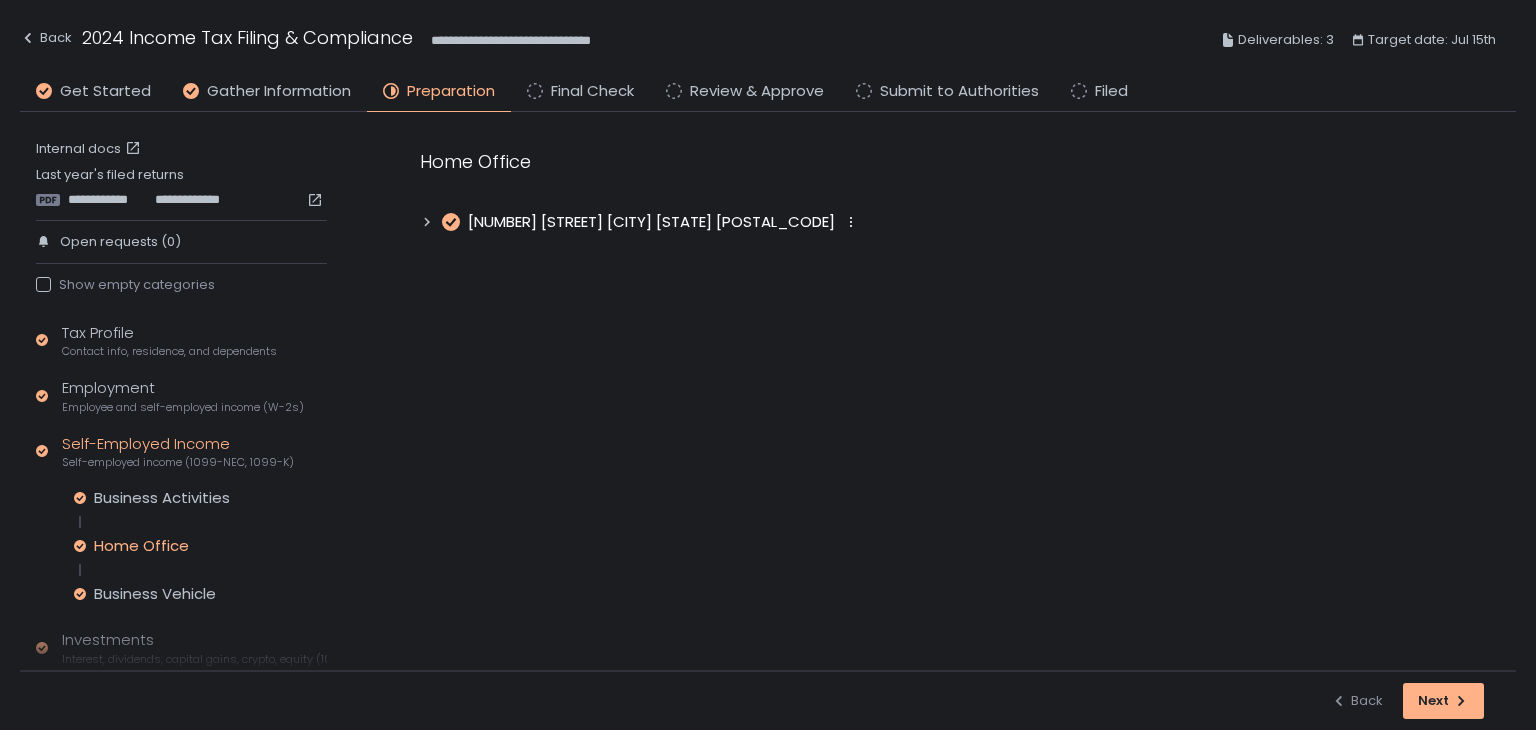 click 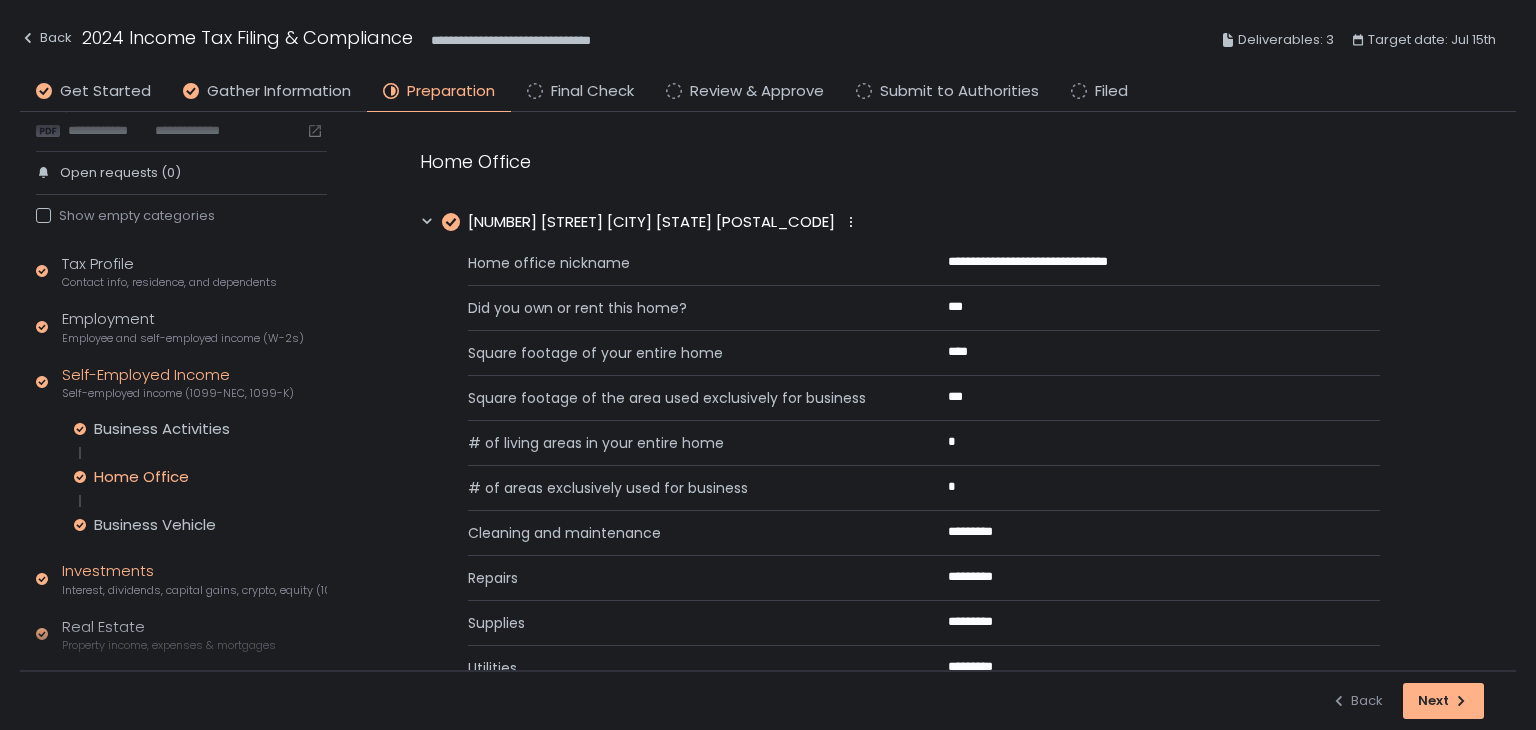 scroll, scrollTop: 100, scrollLeft: 0, axis: vertical 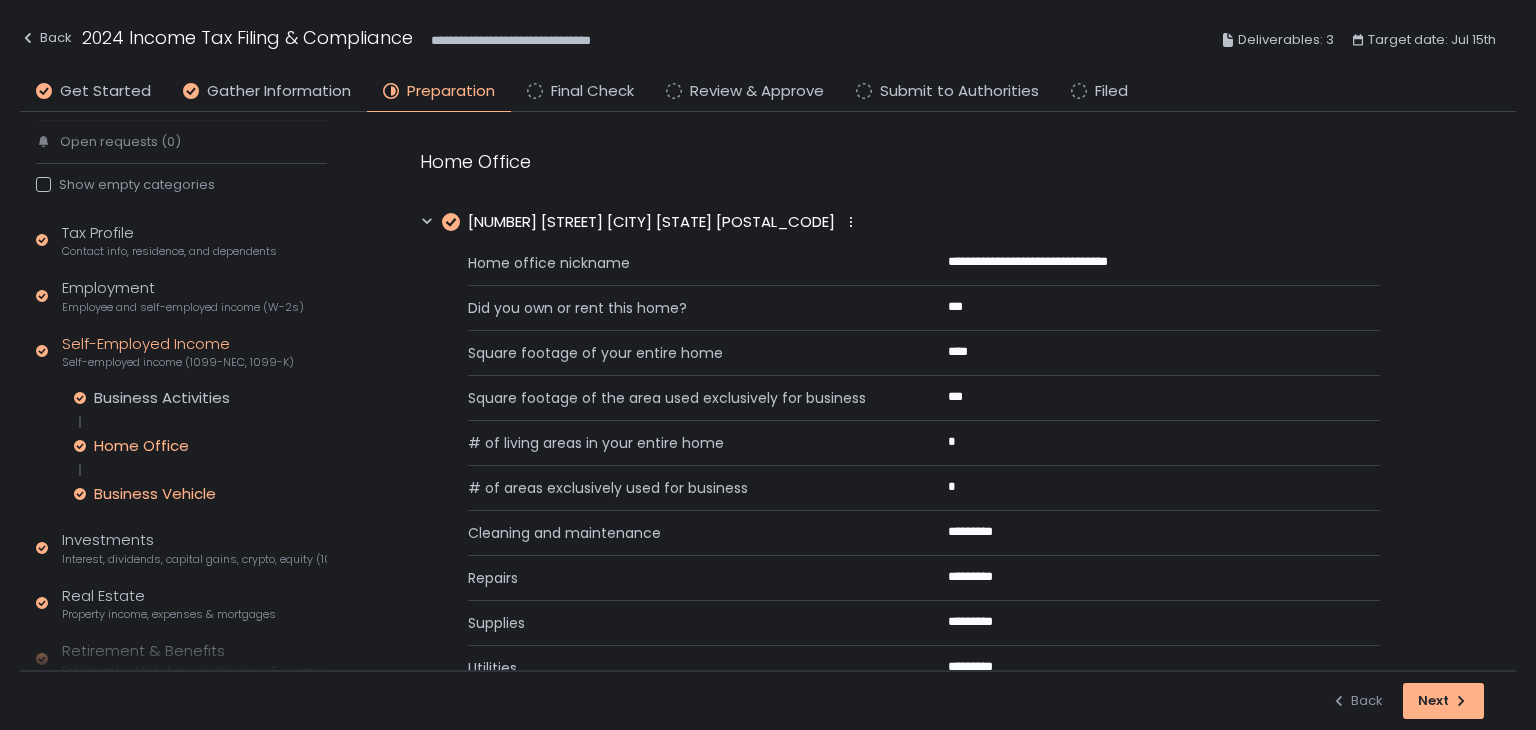 click on "Business Vehicle" 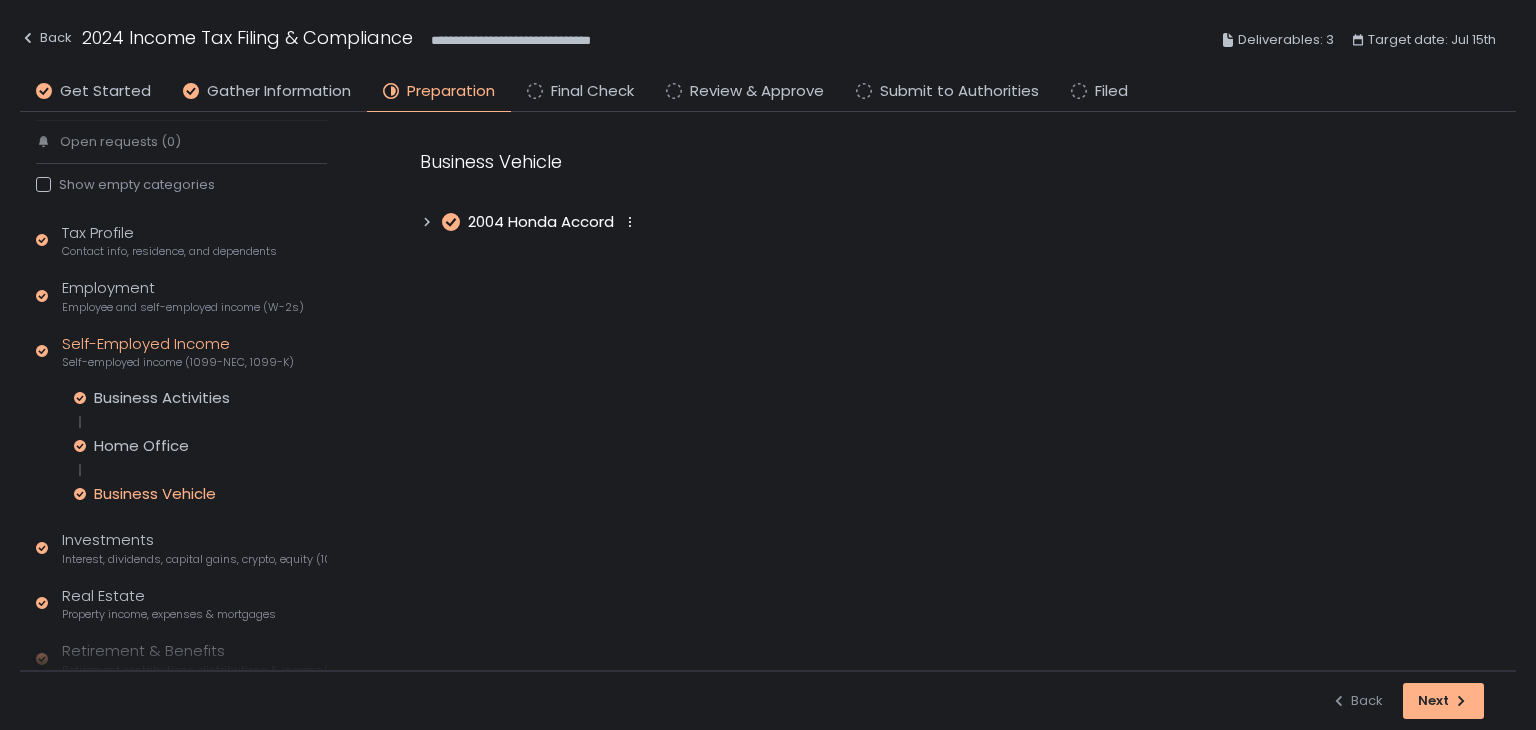 click 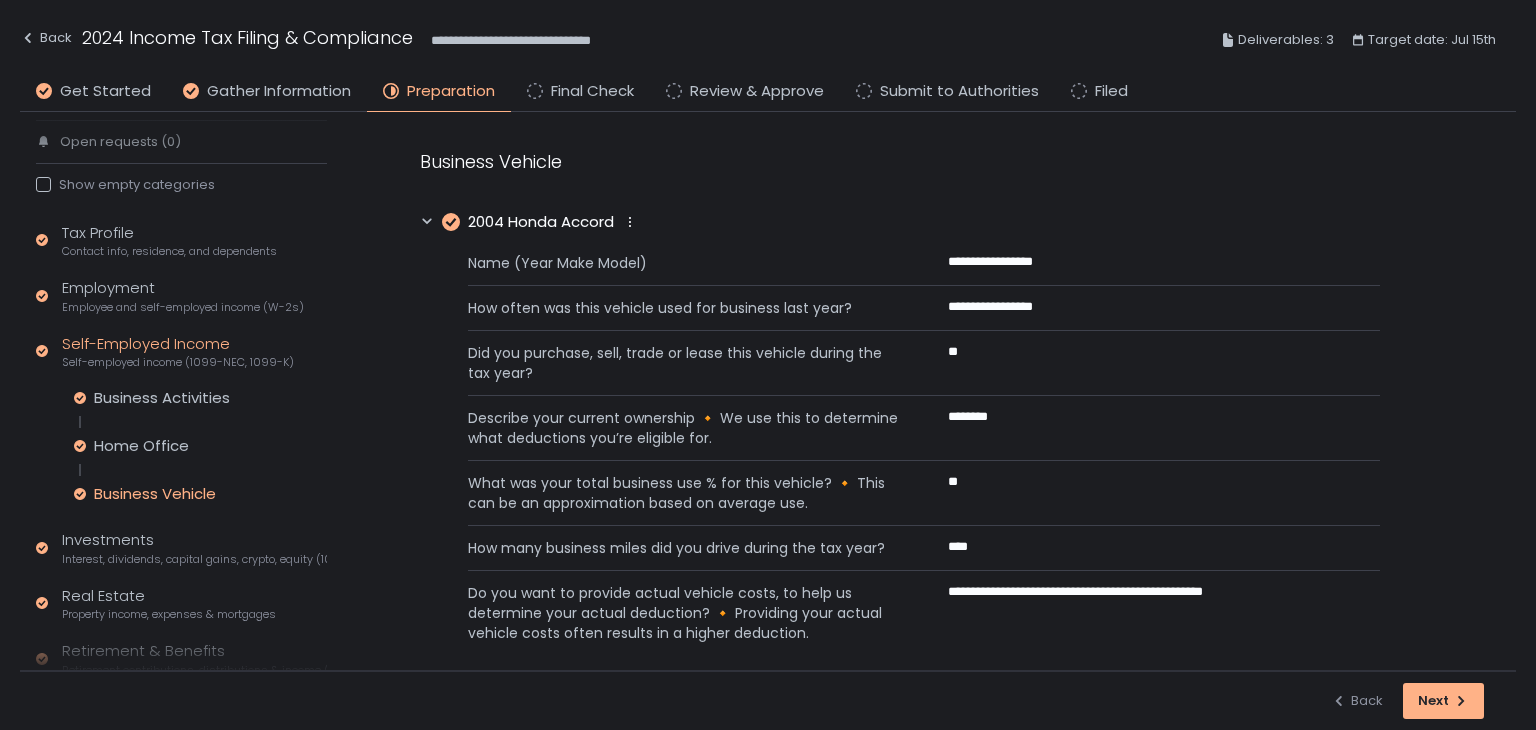 click on "How many business miles did you drive during the tax year? ****" 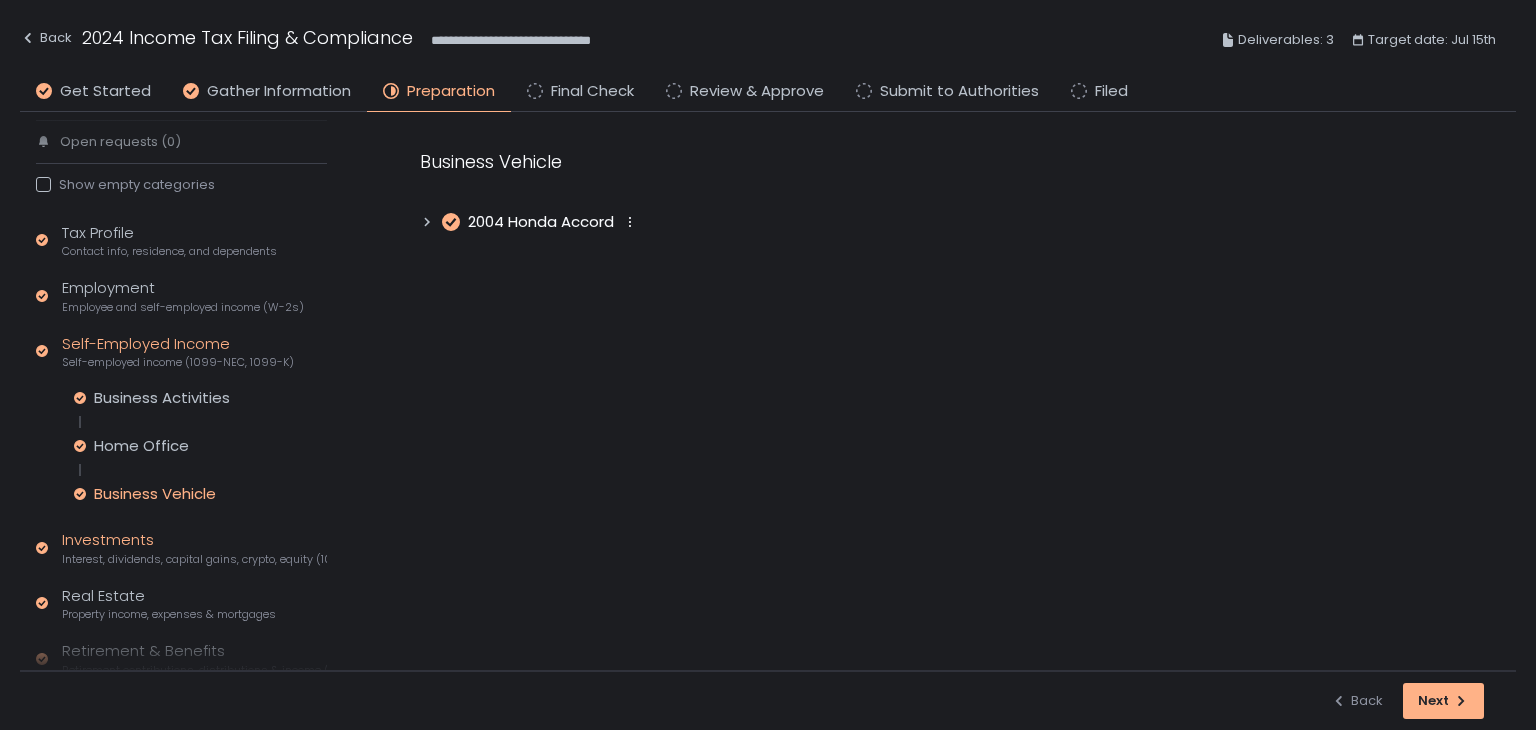 click on "Interest, dividends, capital gains, crypto, equity (1099s, K-1s)" 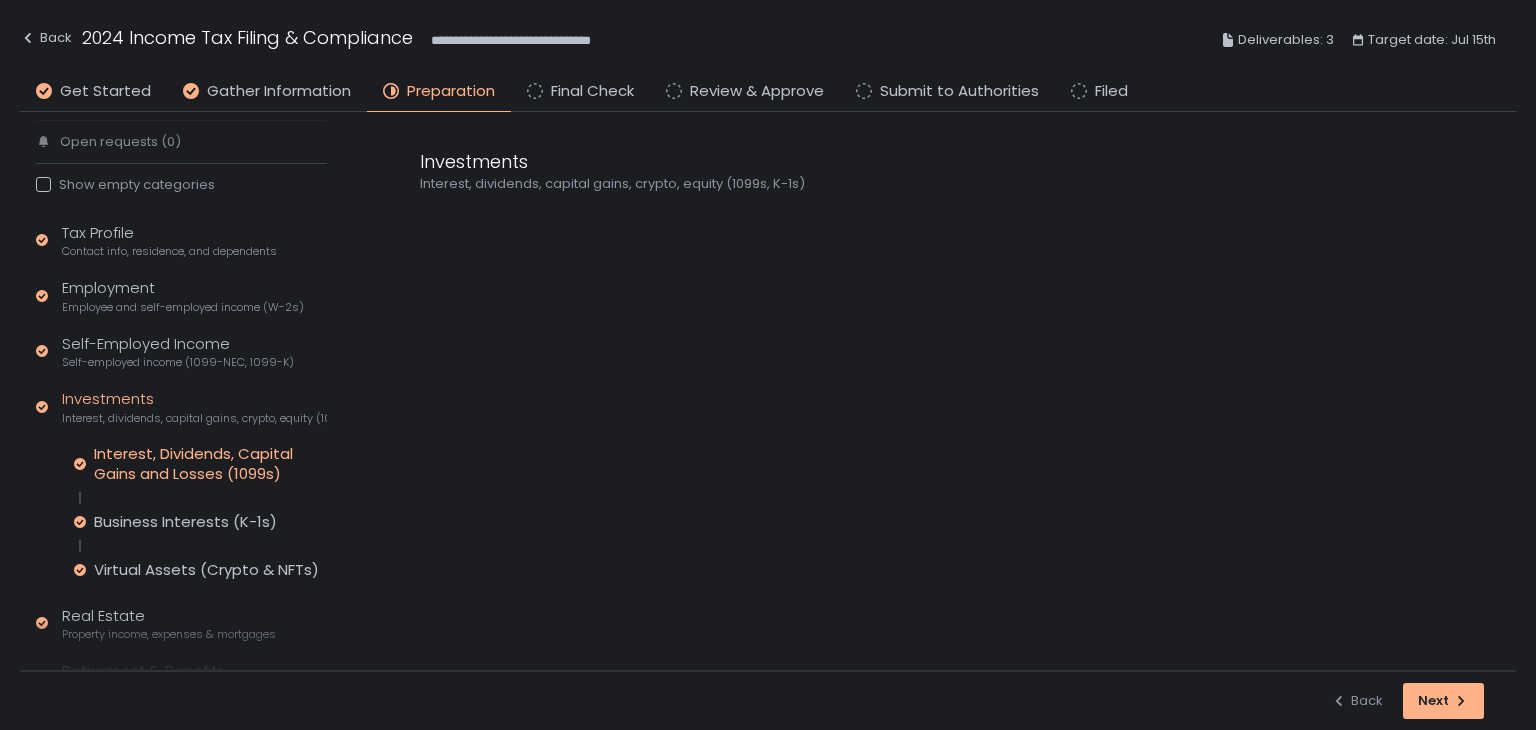 click on "Interest, Dividends, Capital Gains and Losses (1099s)" 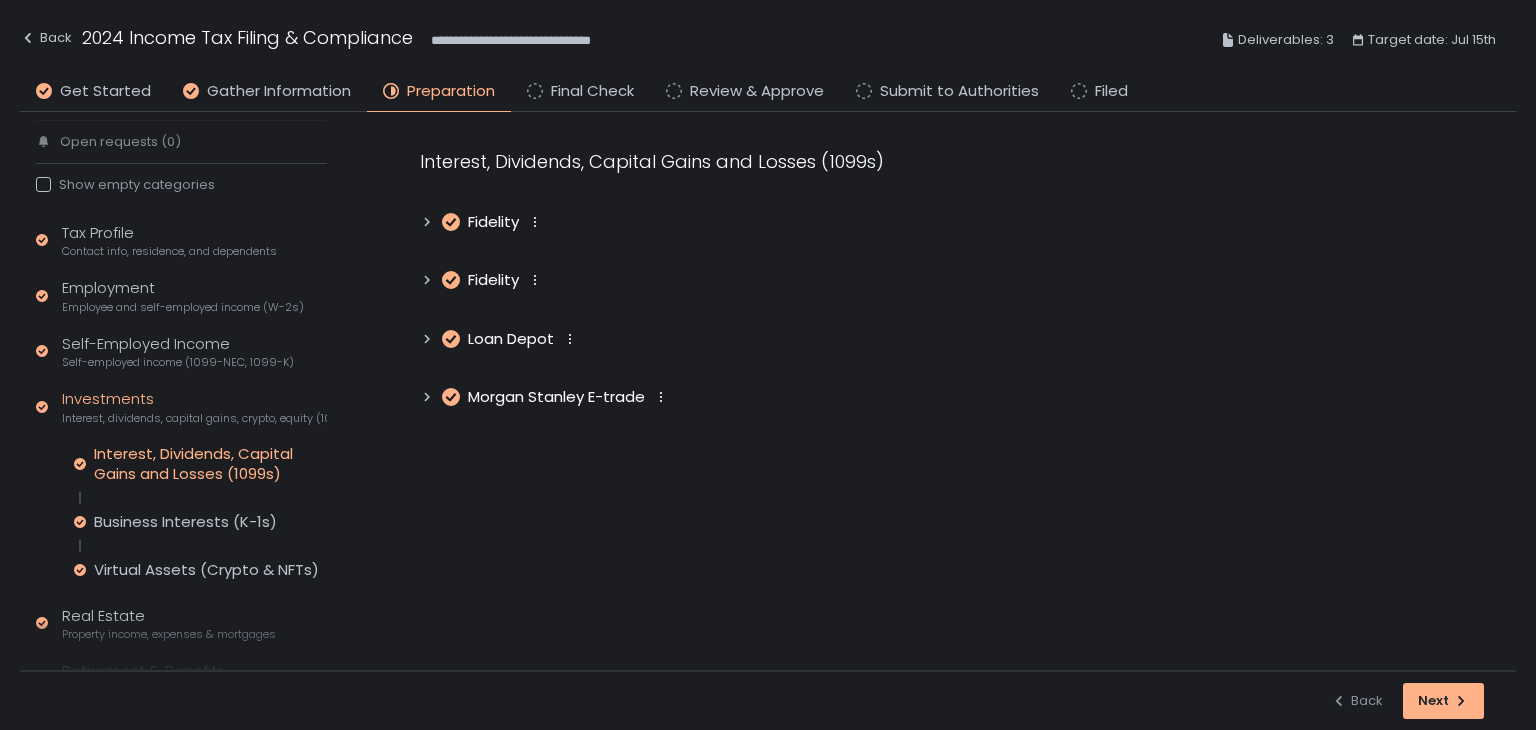 click 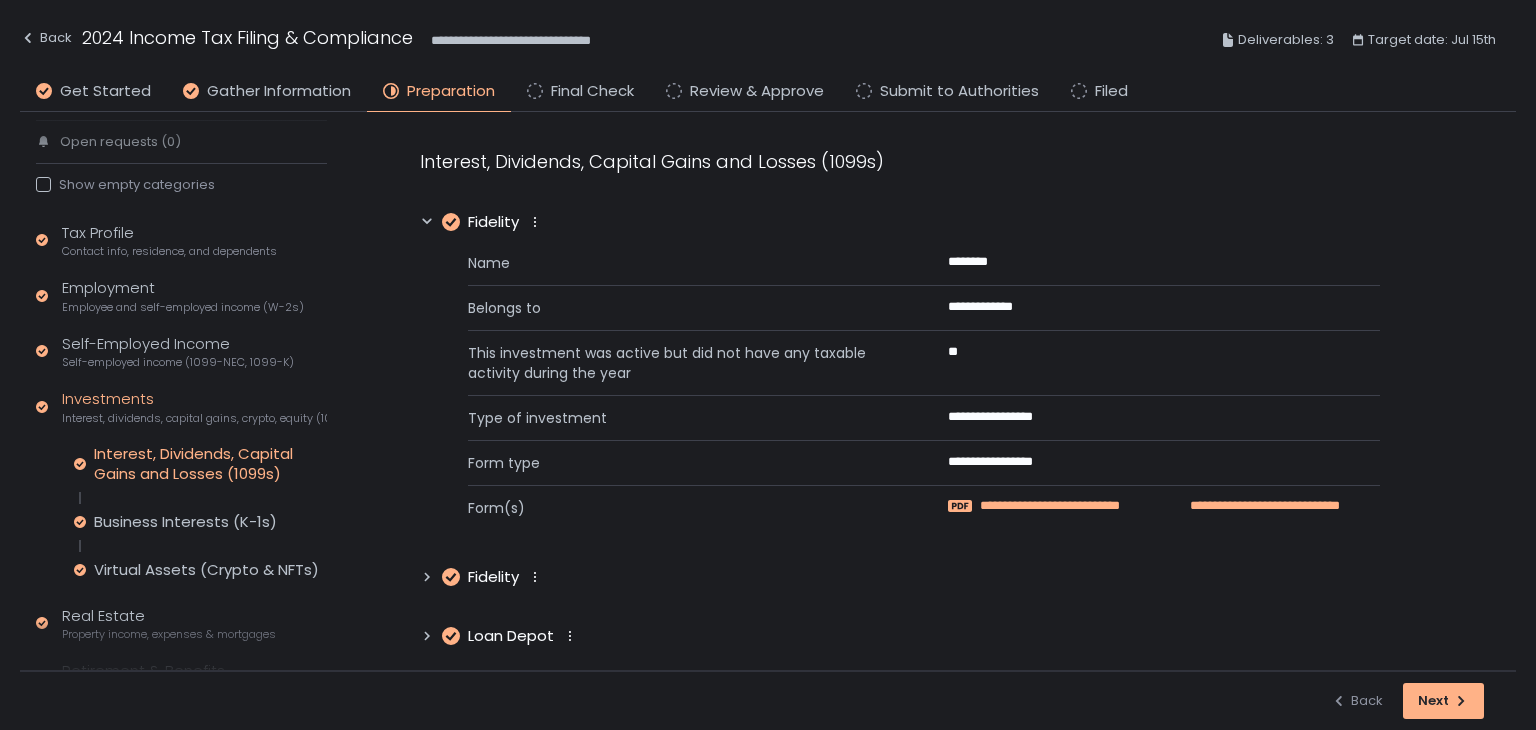 click on "**********" at bounding box center (1079, 506) 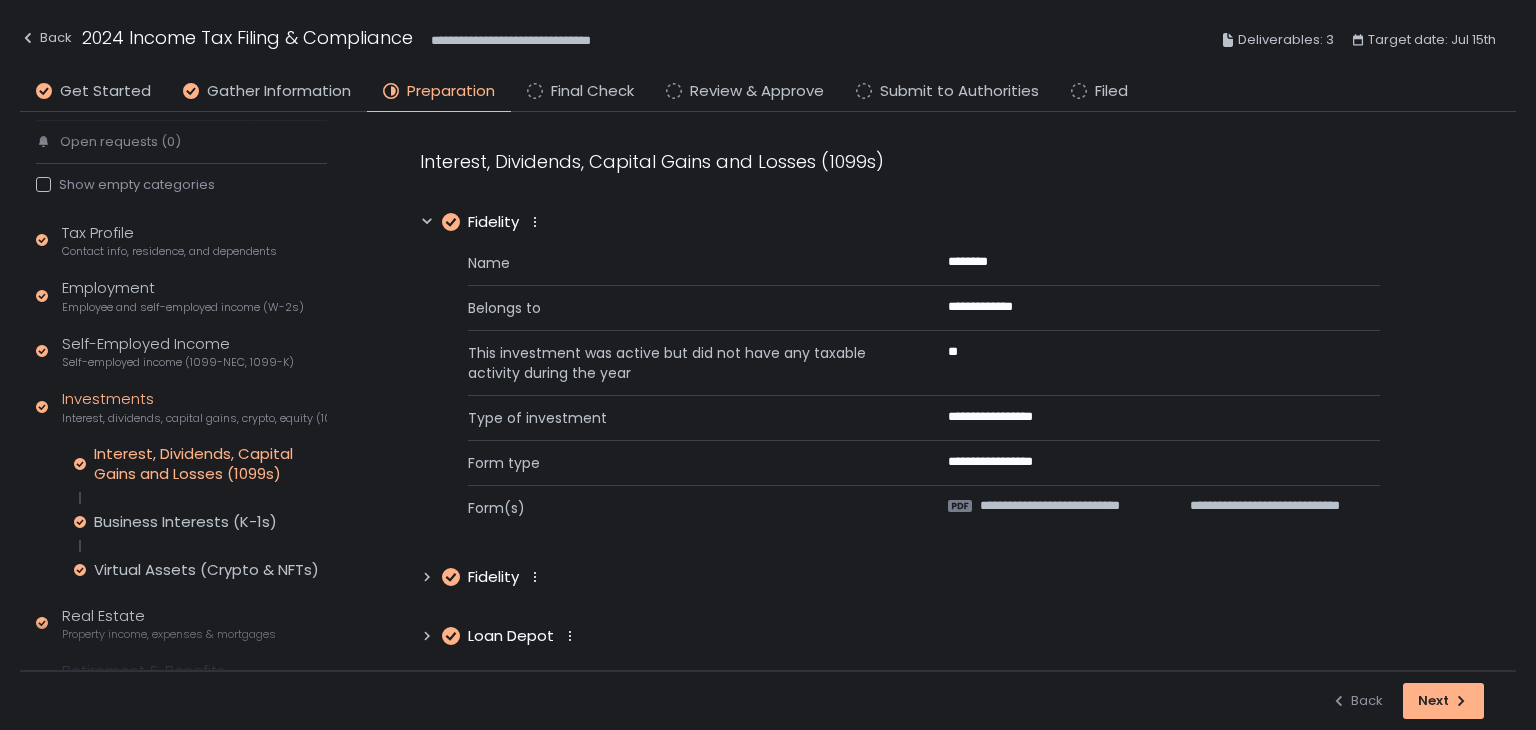 click 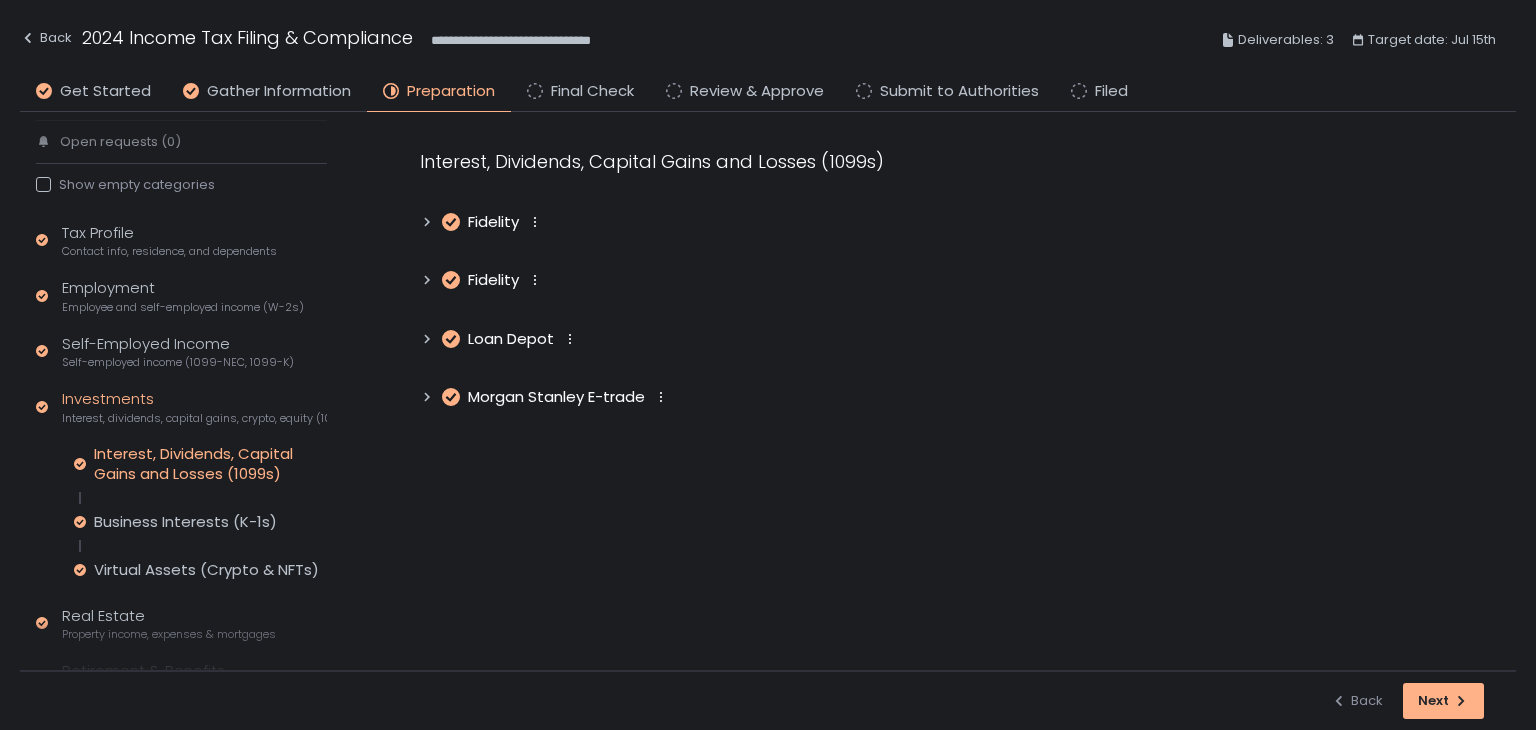 click 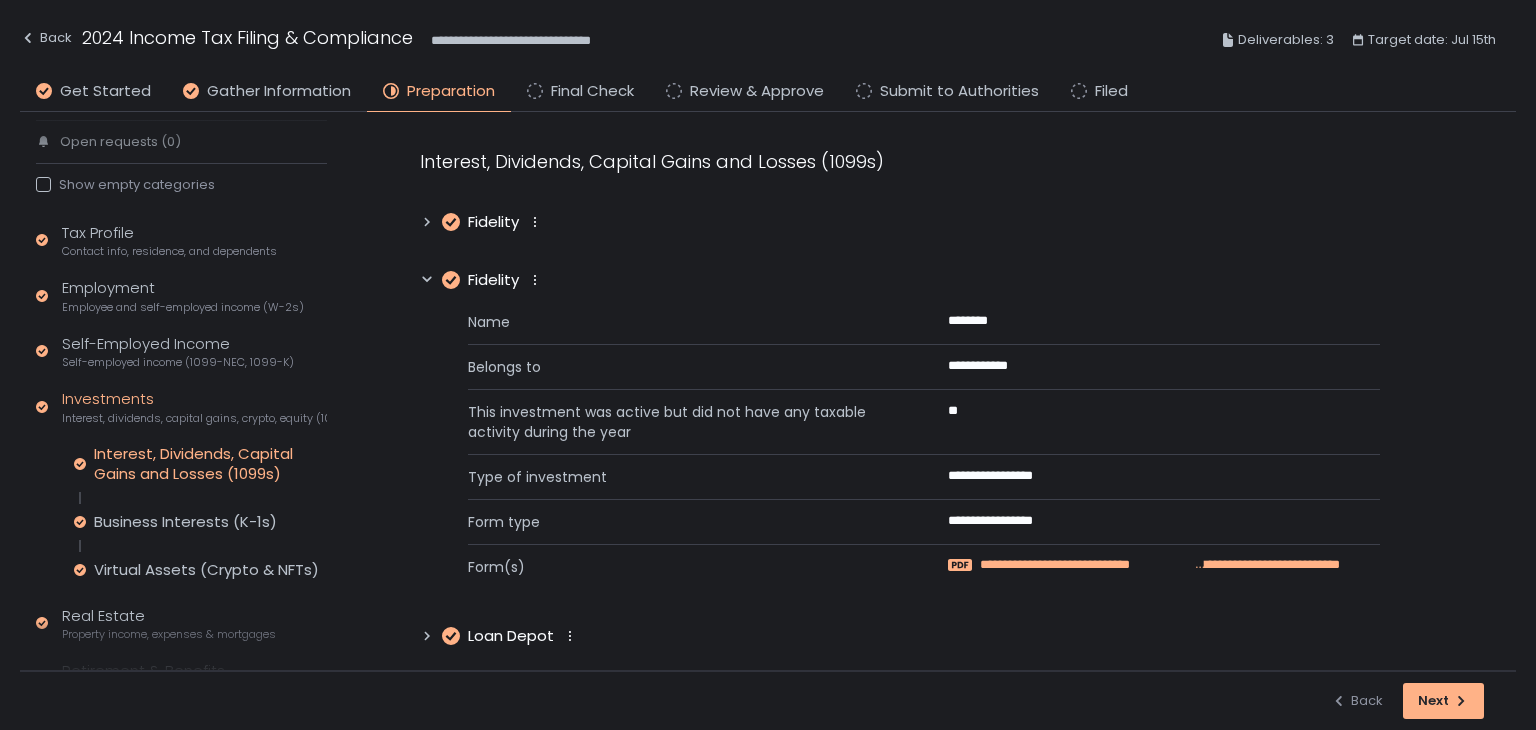 click on "**********" at bounding box center (1086, 565) 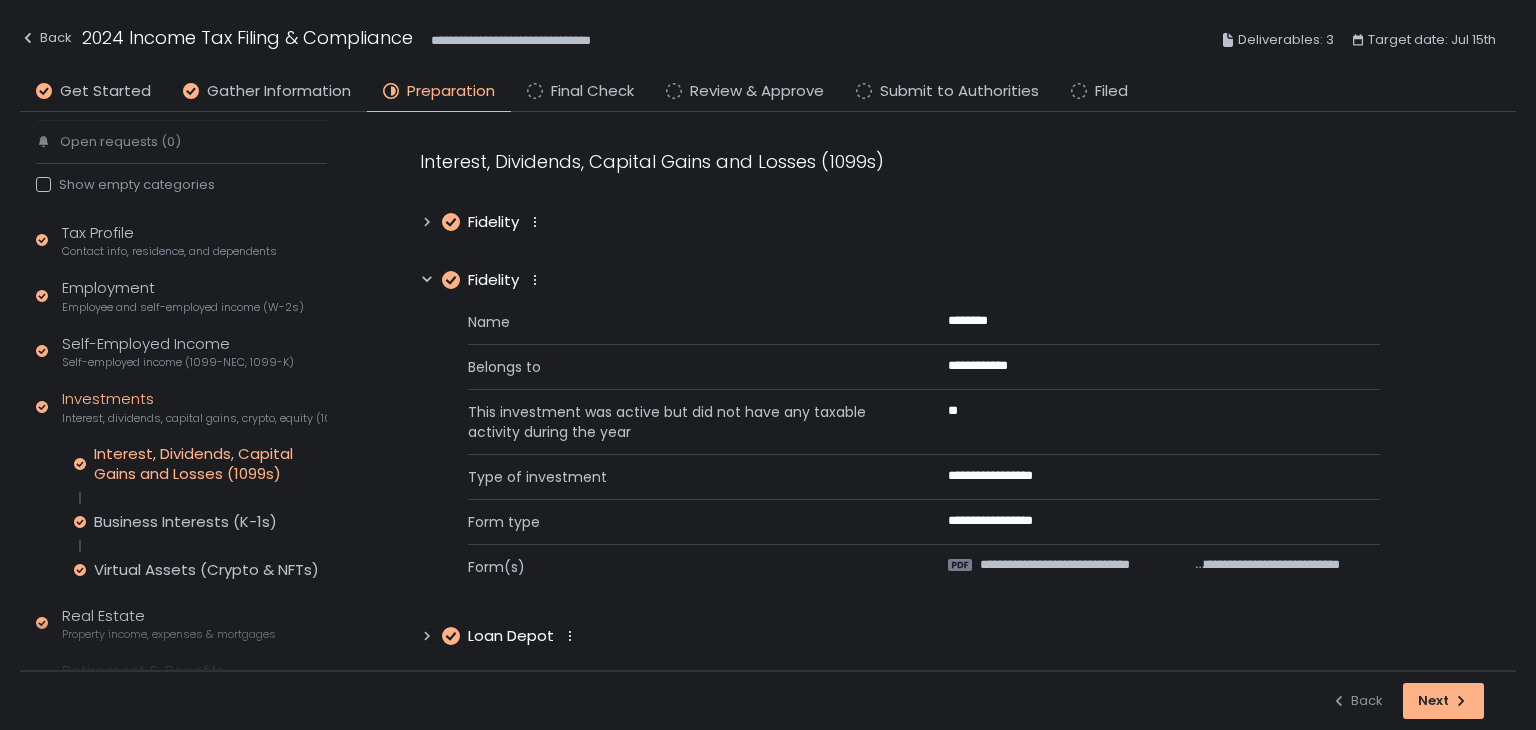 click 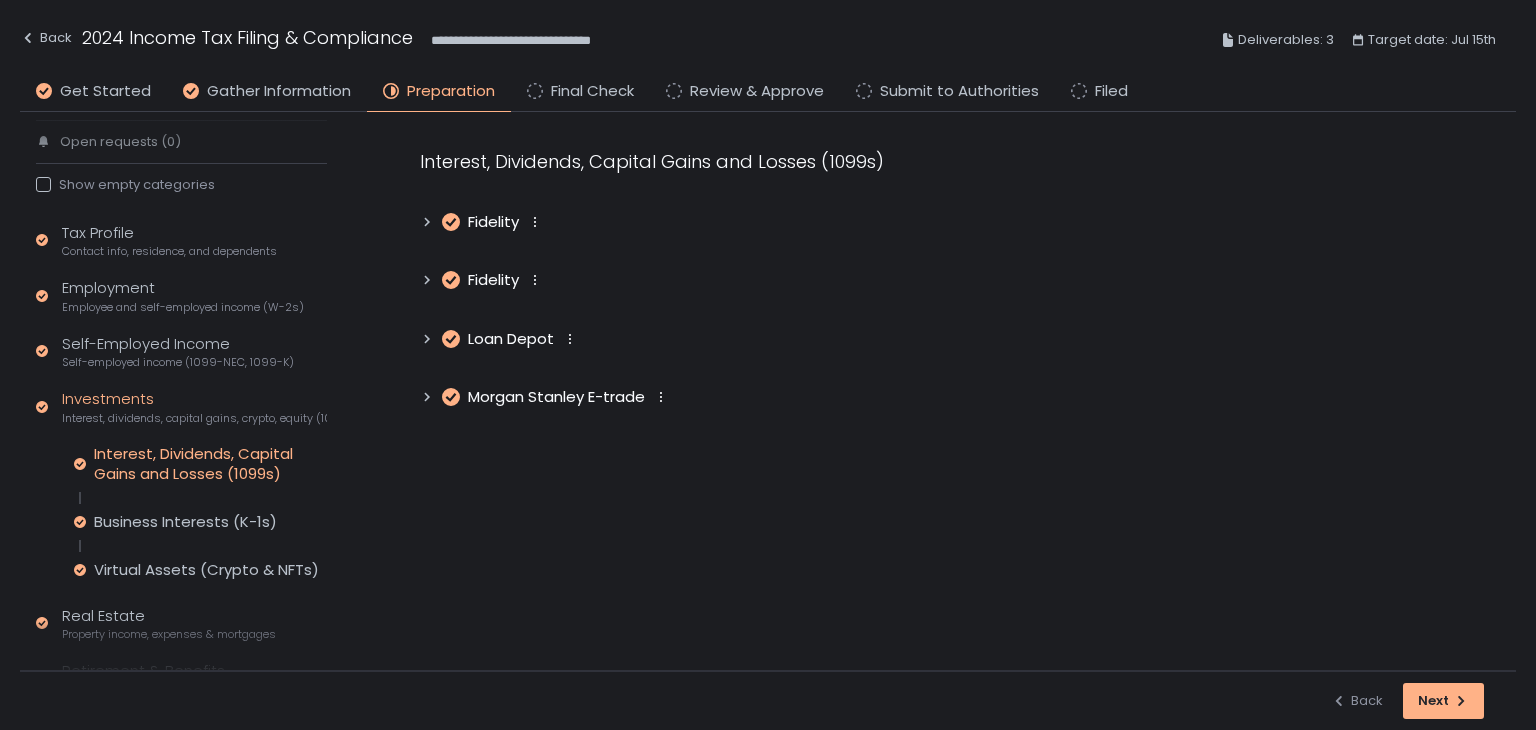 click 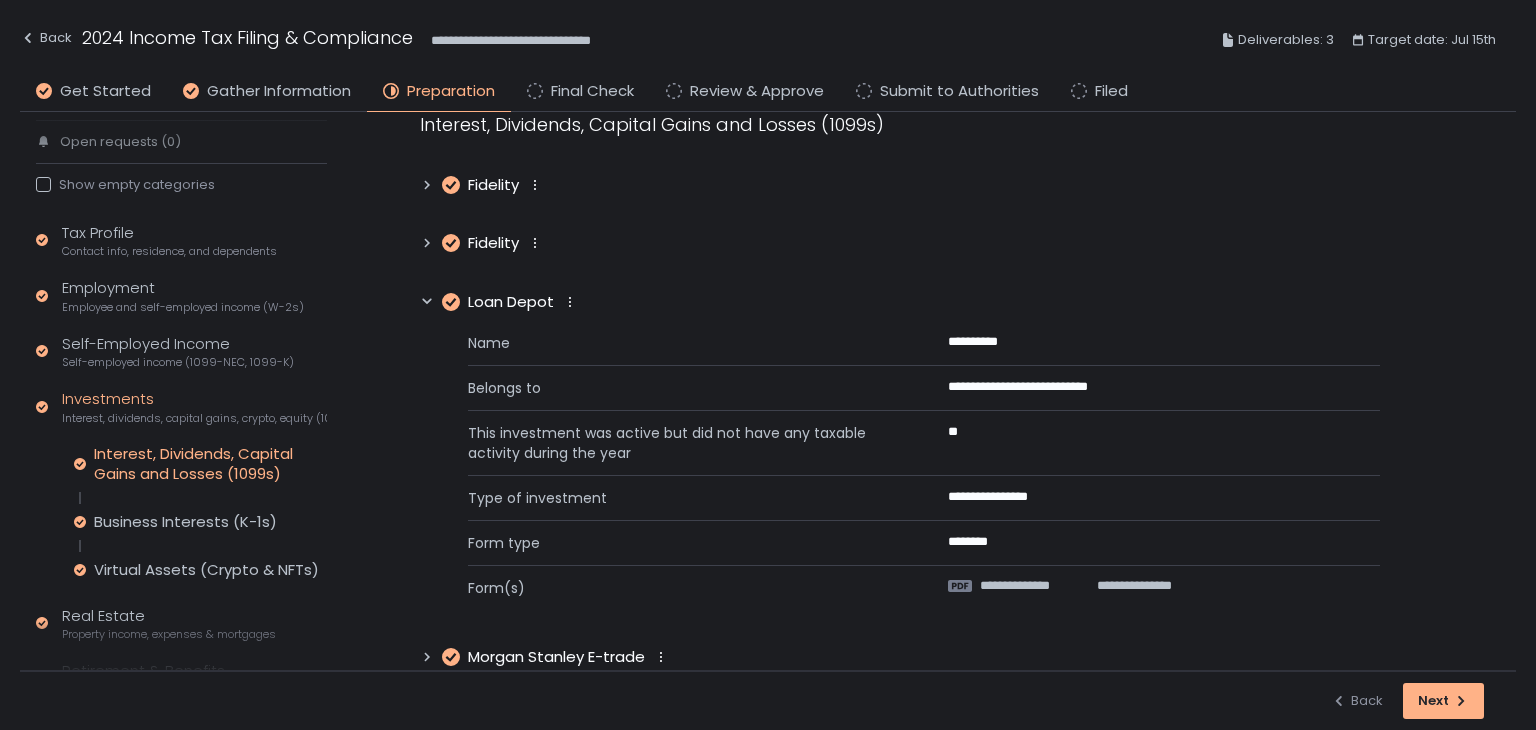 scroll, scrollTop: 70, scrollLeft: 0, axis: vertical 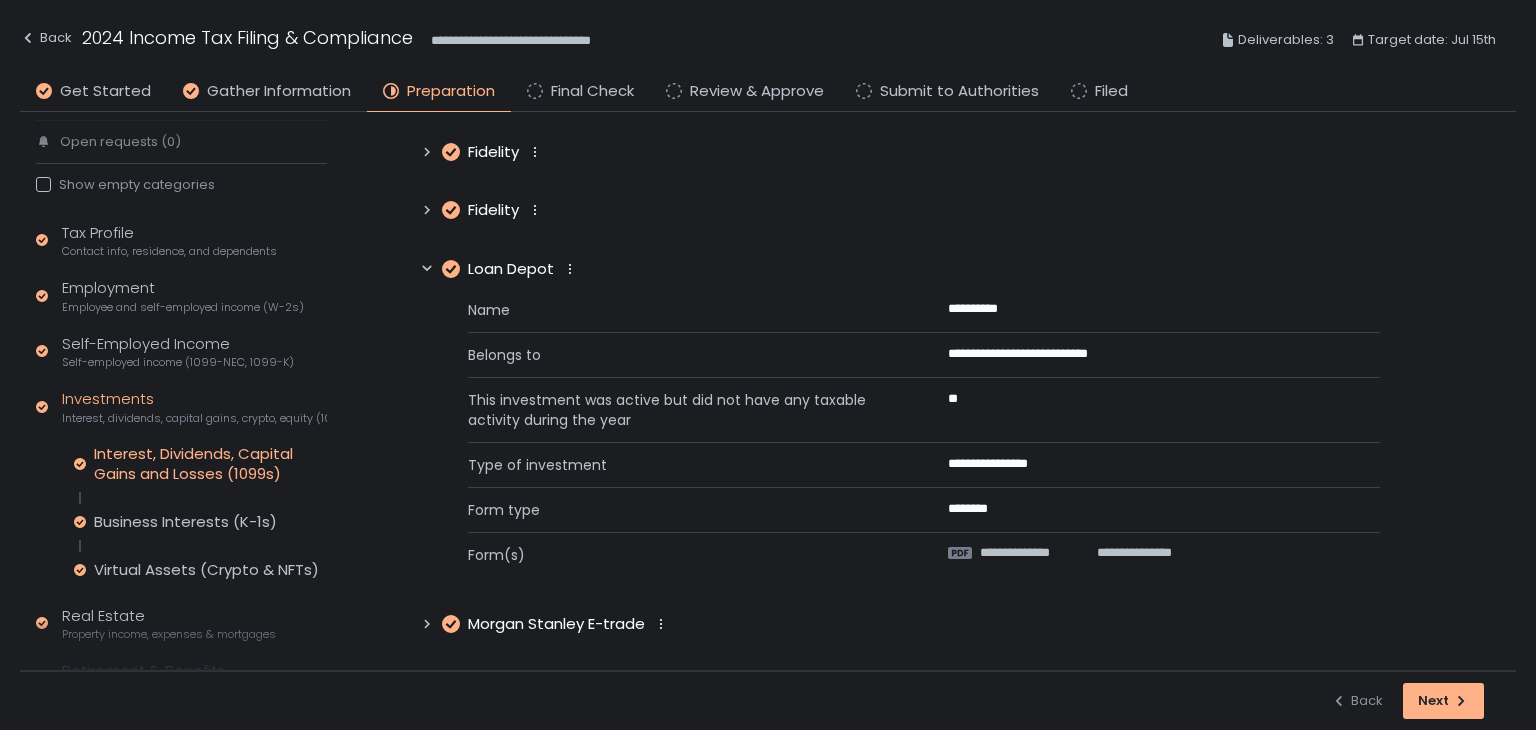 click on "Morgan Stanley E-trade" 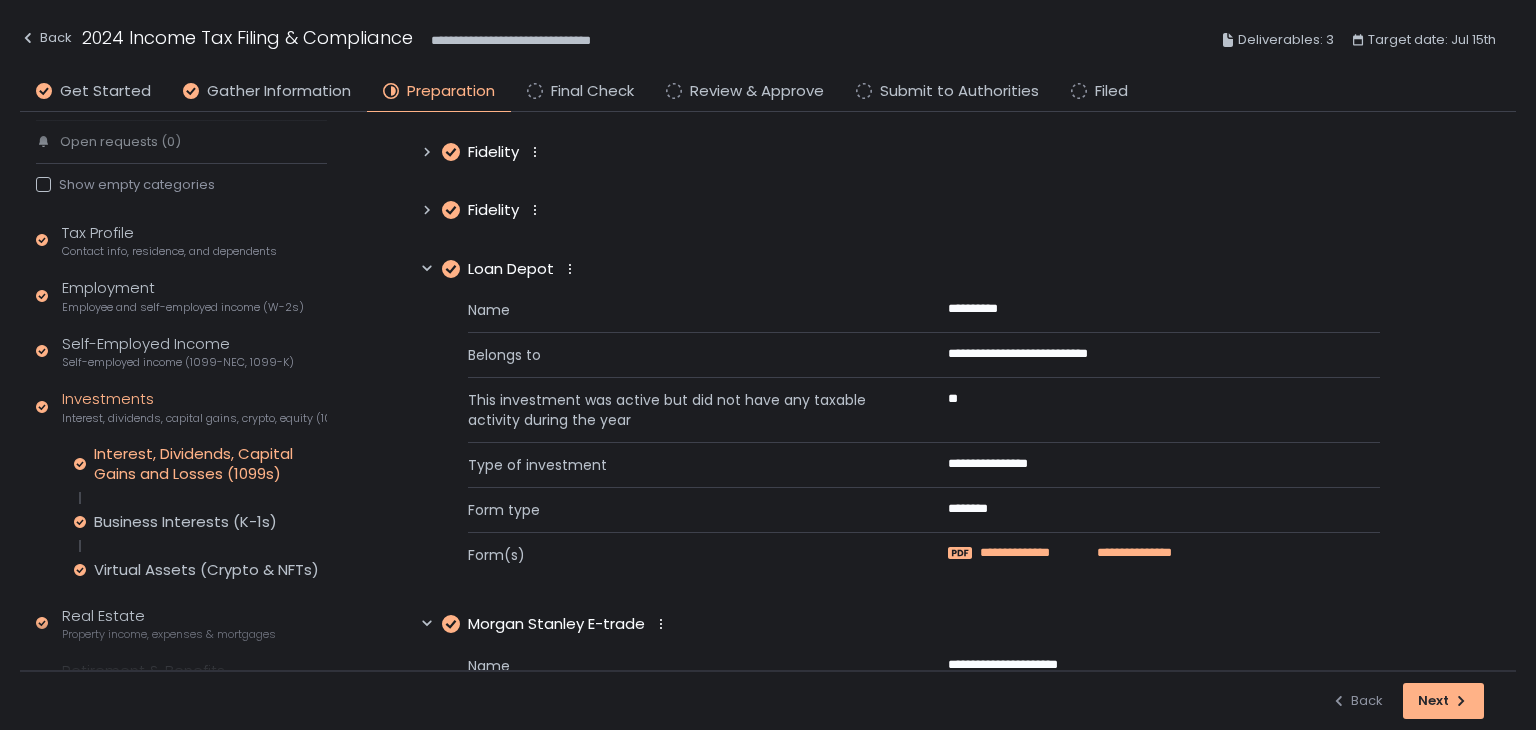 click on "**********" at bounding box center (1033, 553) 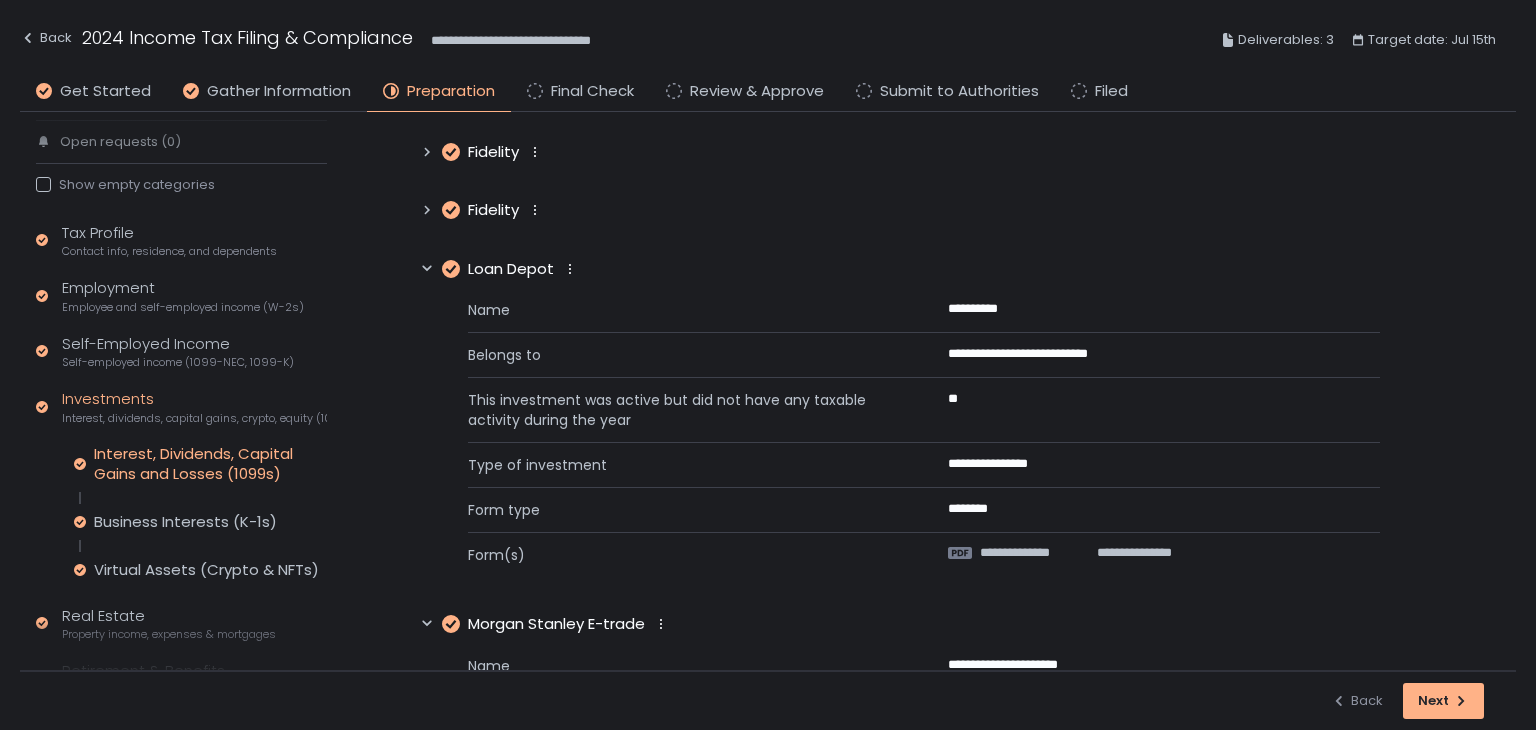 click 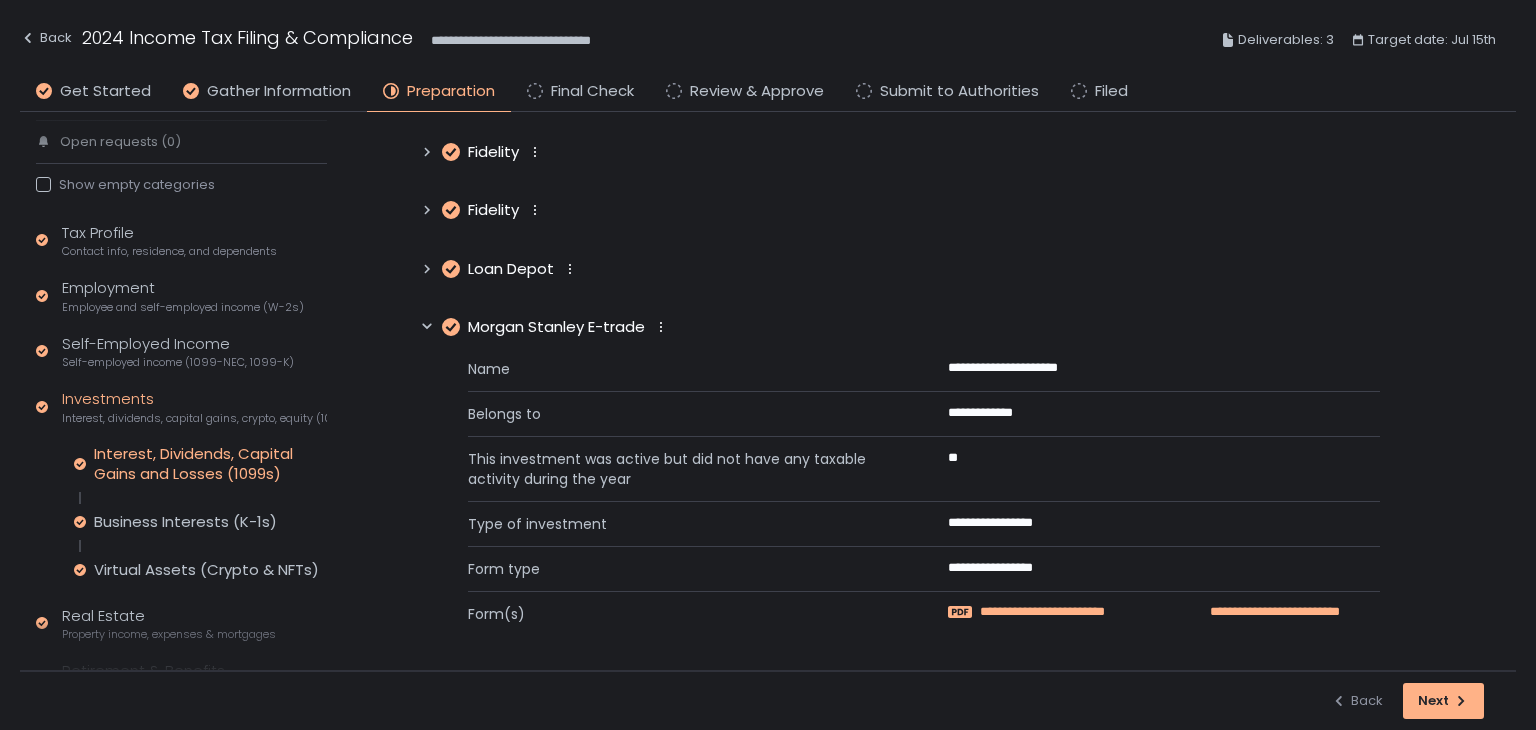 click on "**********" at bounding box center [1081, 612] 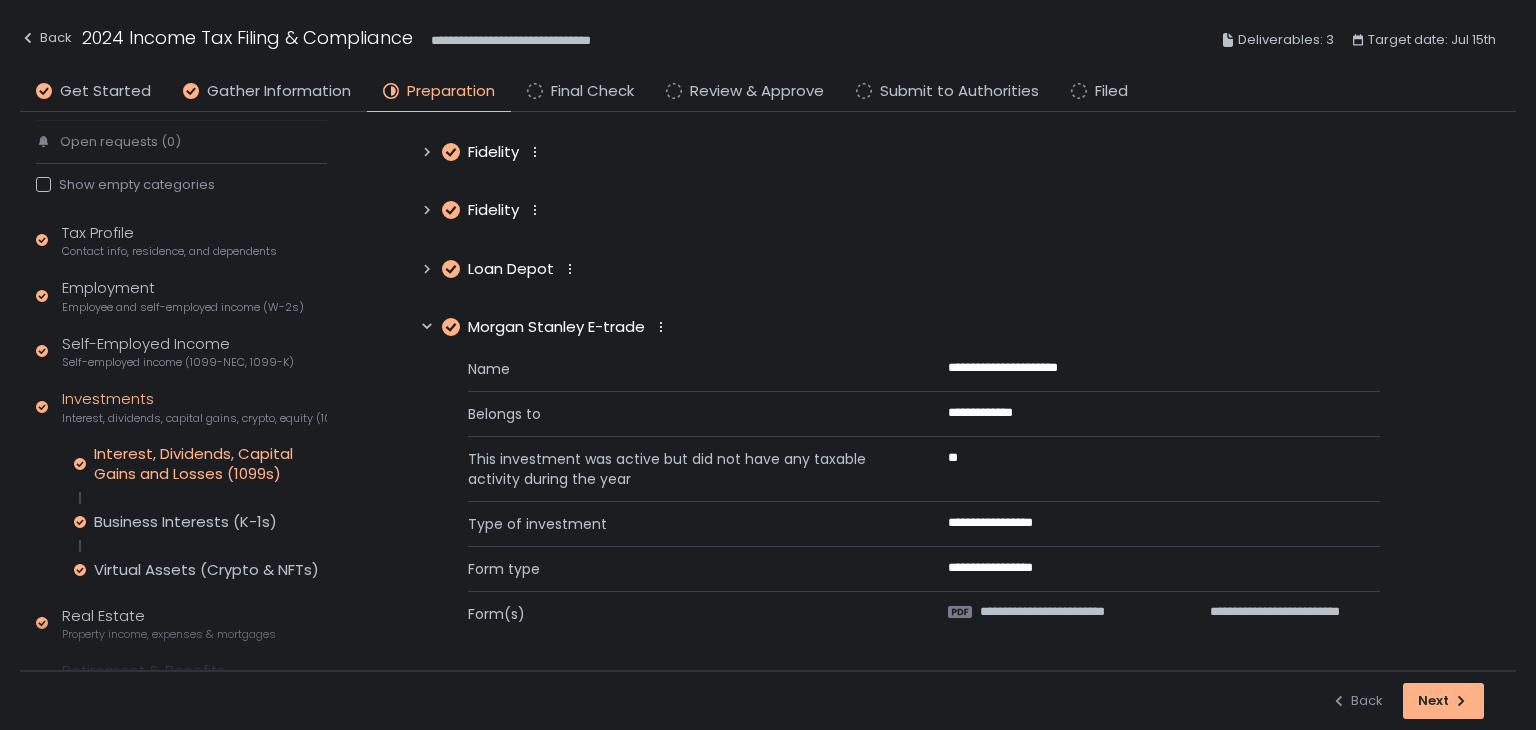 click 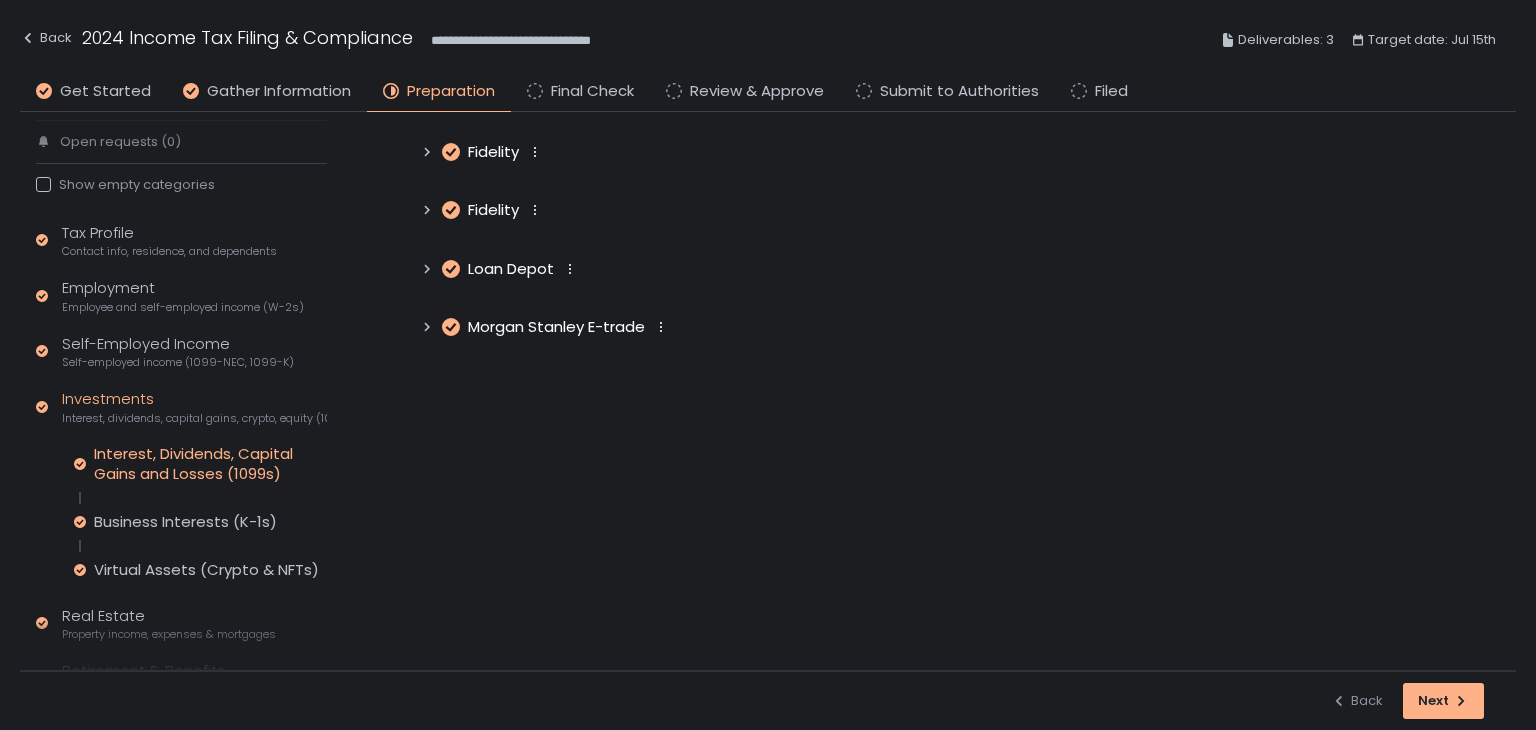 scroll, scrollTop: 0, scrollLeft: 0, axis: both 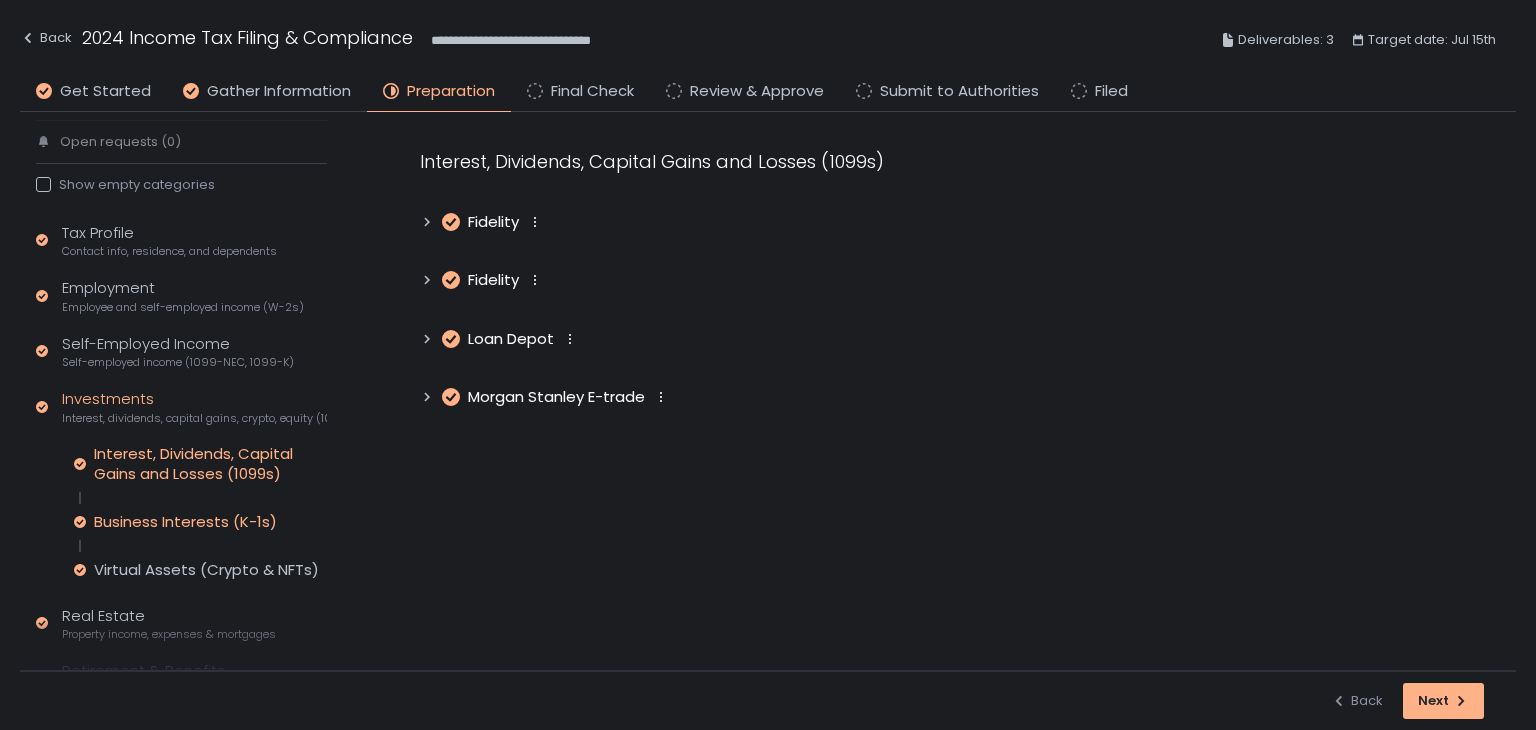click on "Business Interests (K-1s)" 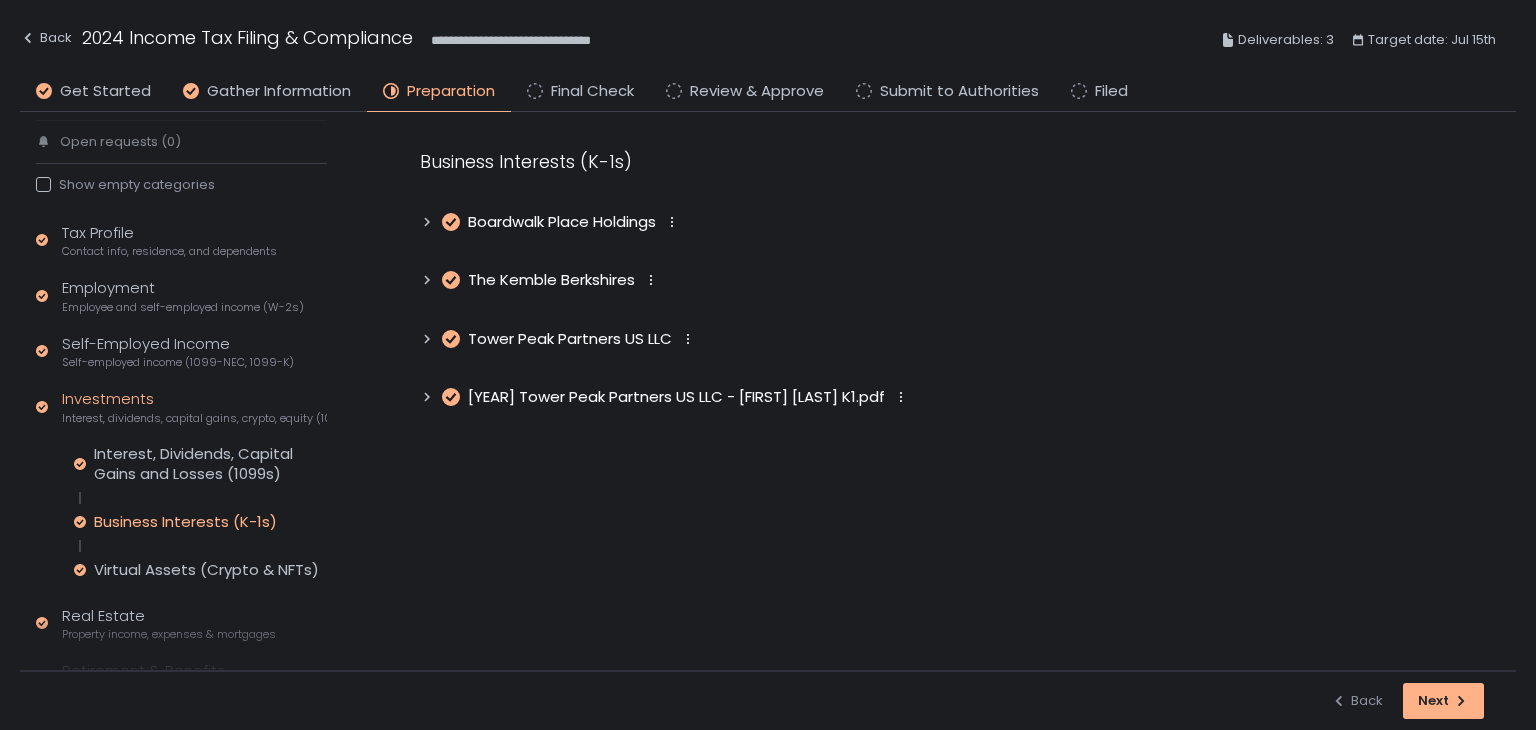 click 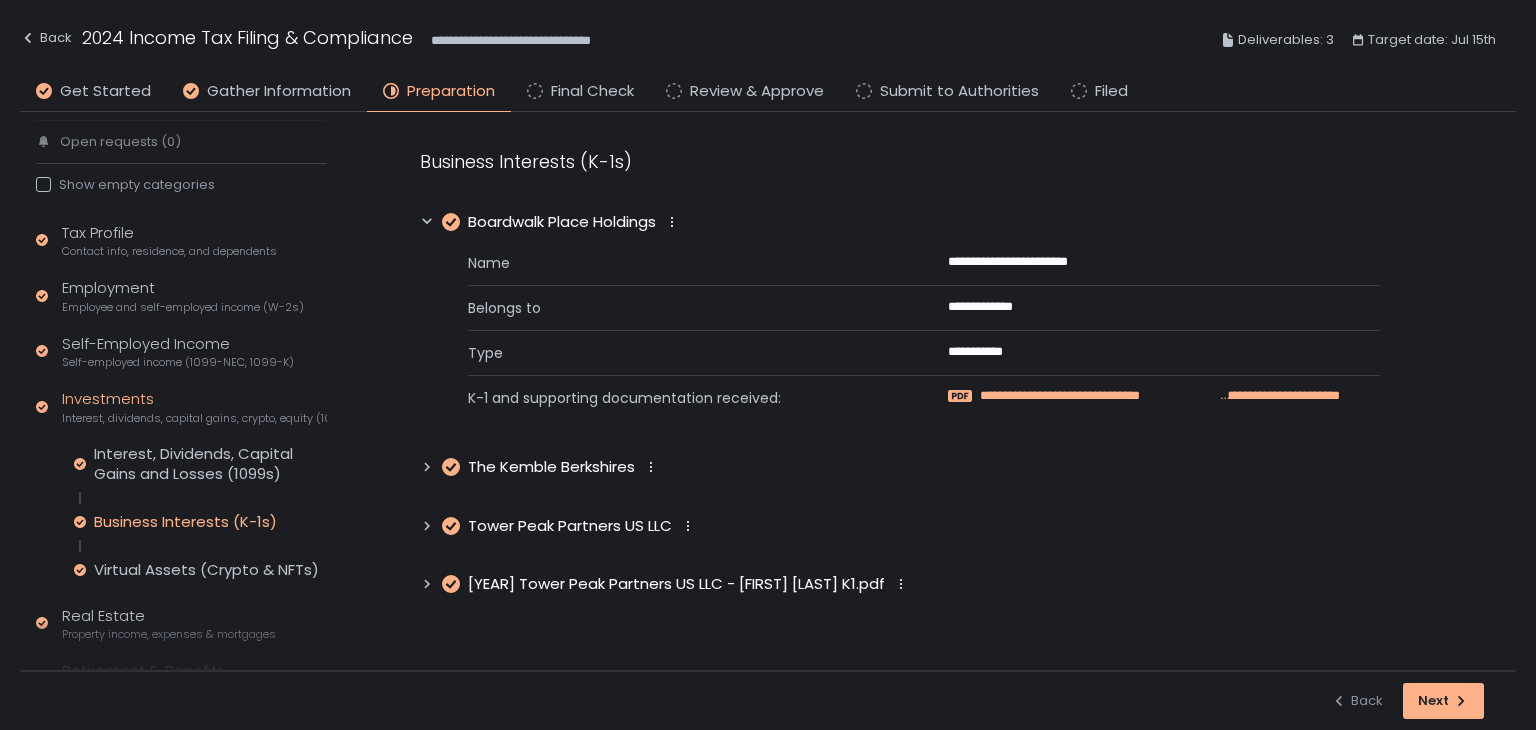 click on "**********" at bounding box center (1099, 396) 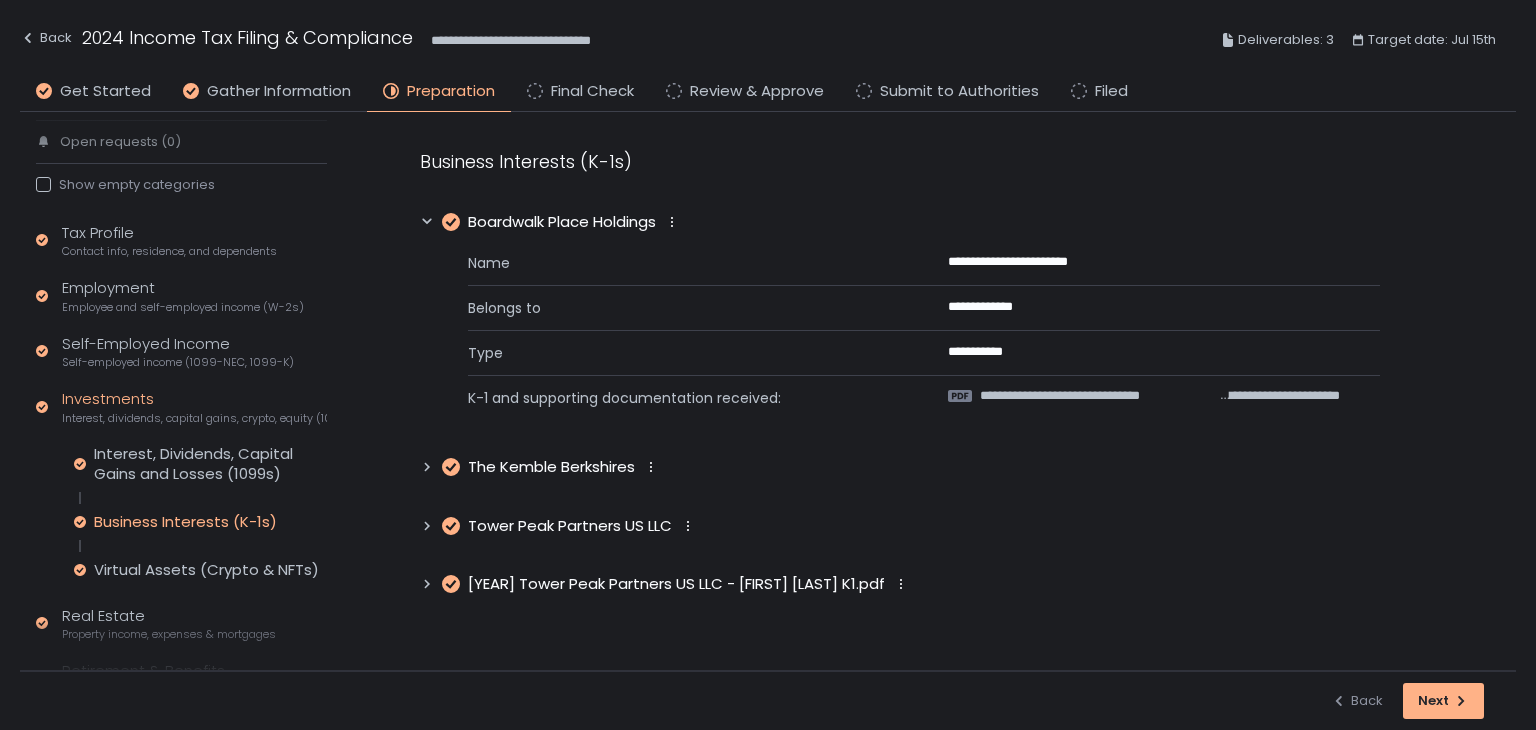 click 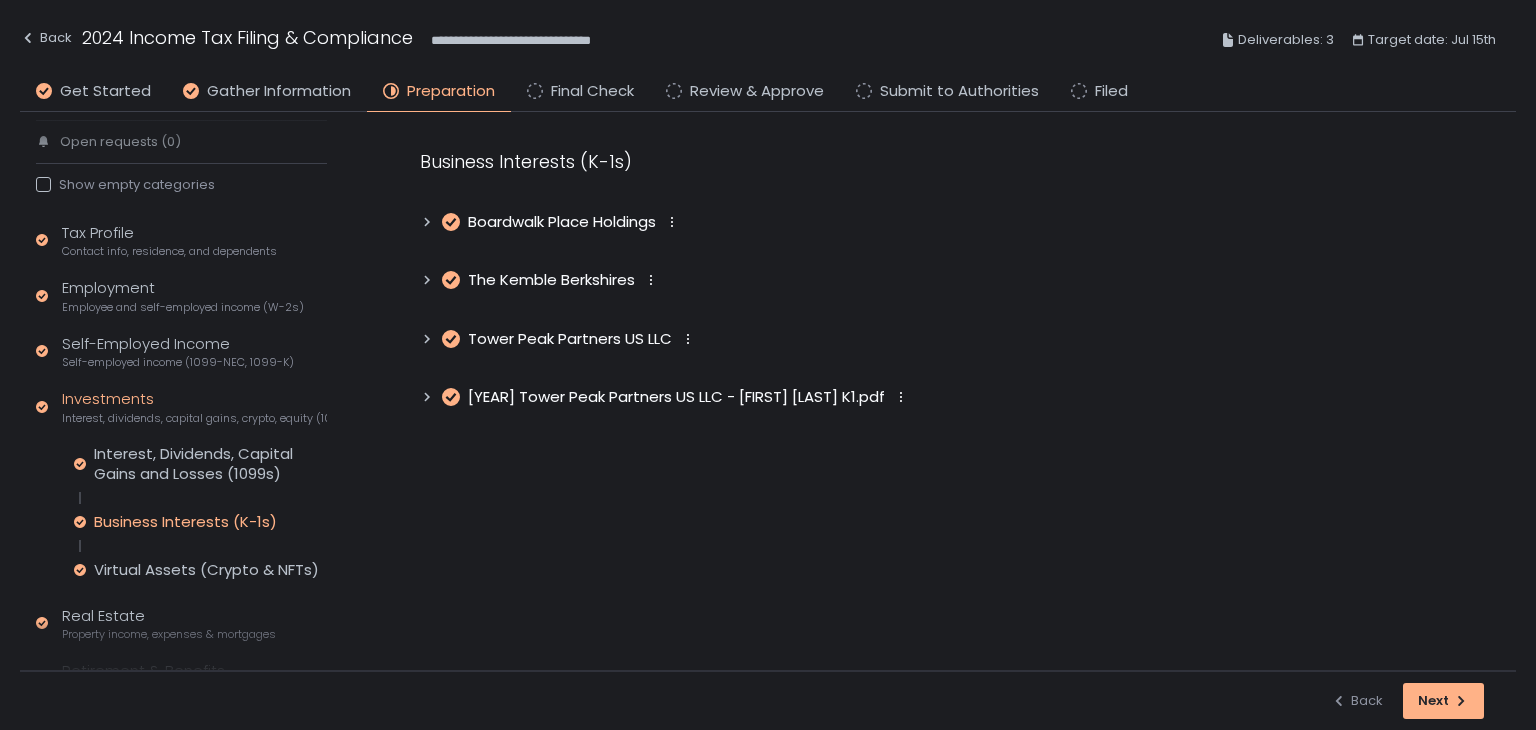 click on "The Kemble Berkshires" 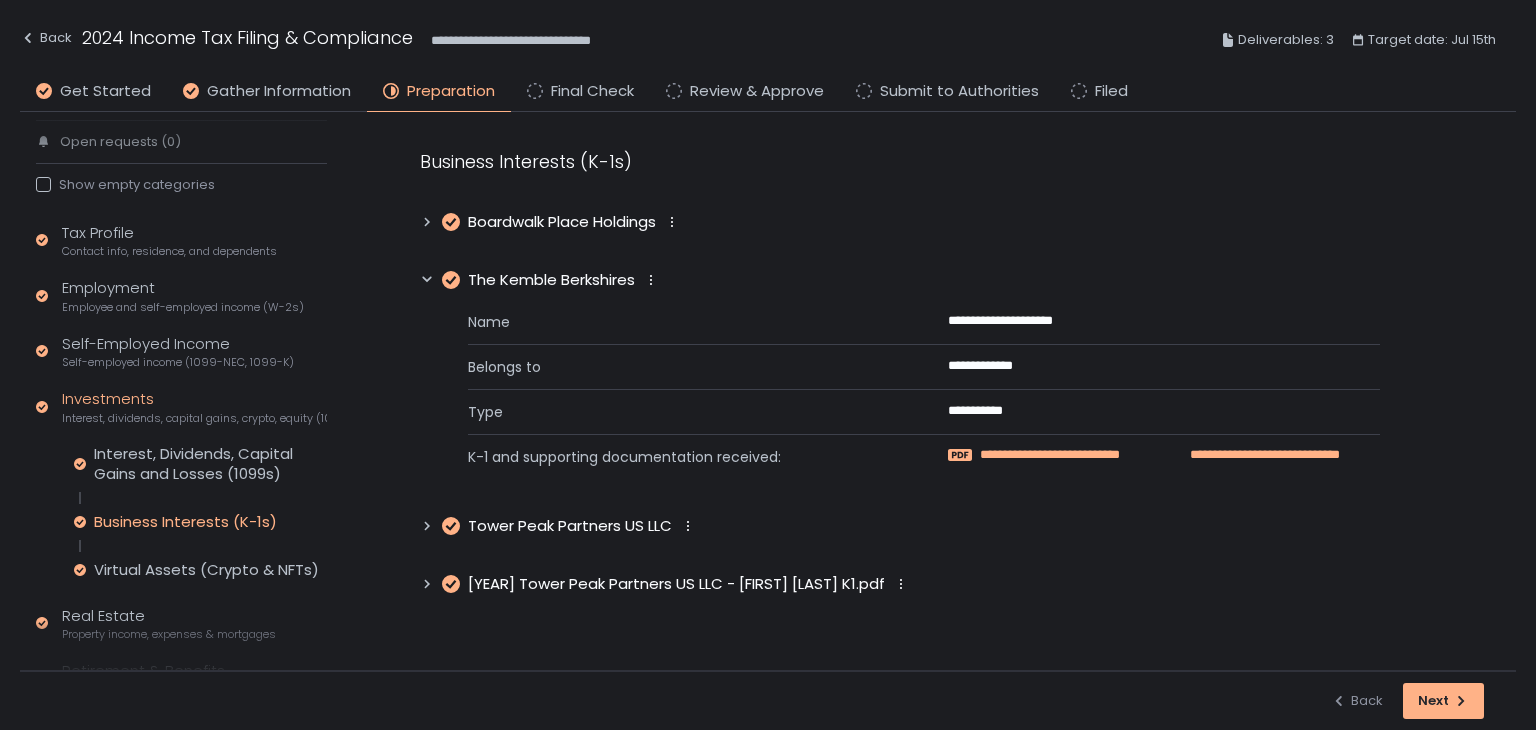 click on "**********" at bounding box center (1077, 455) 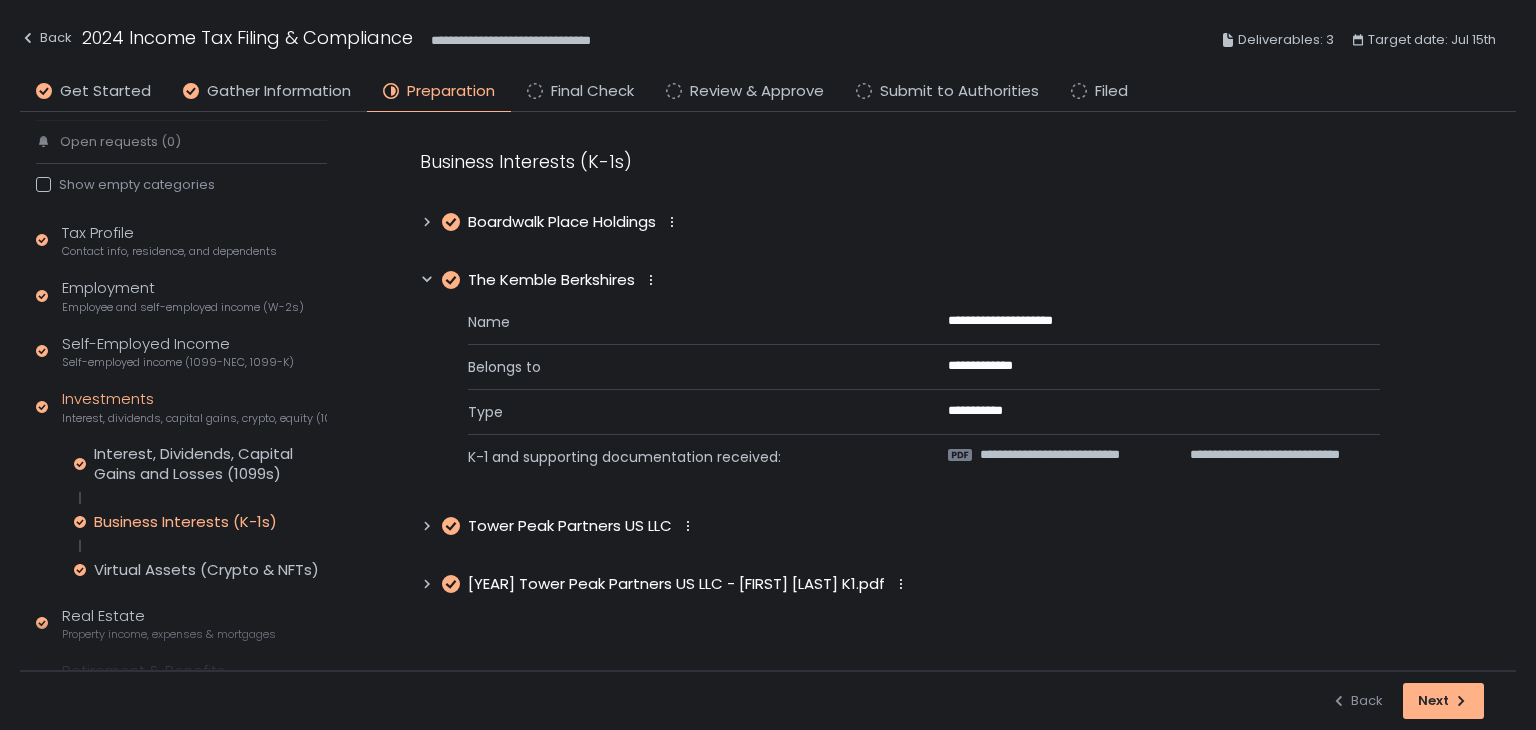 click 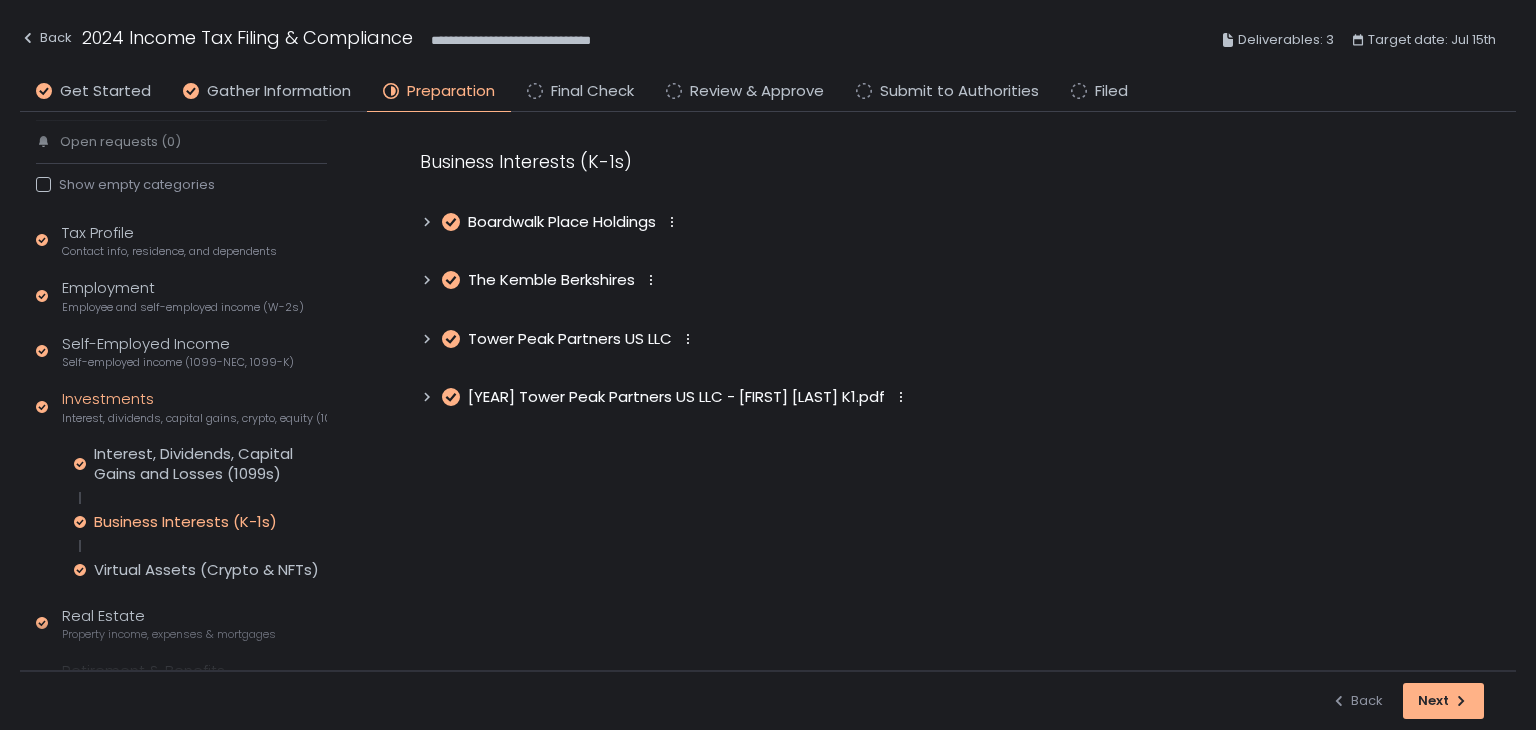 click 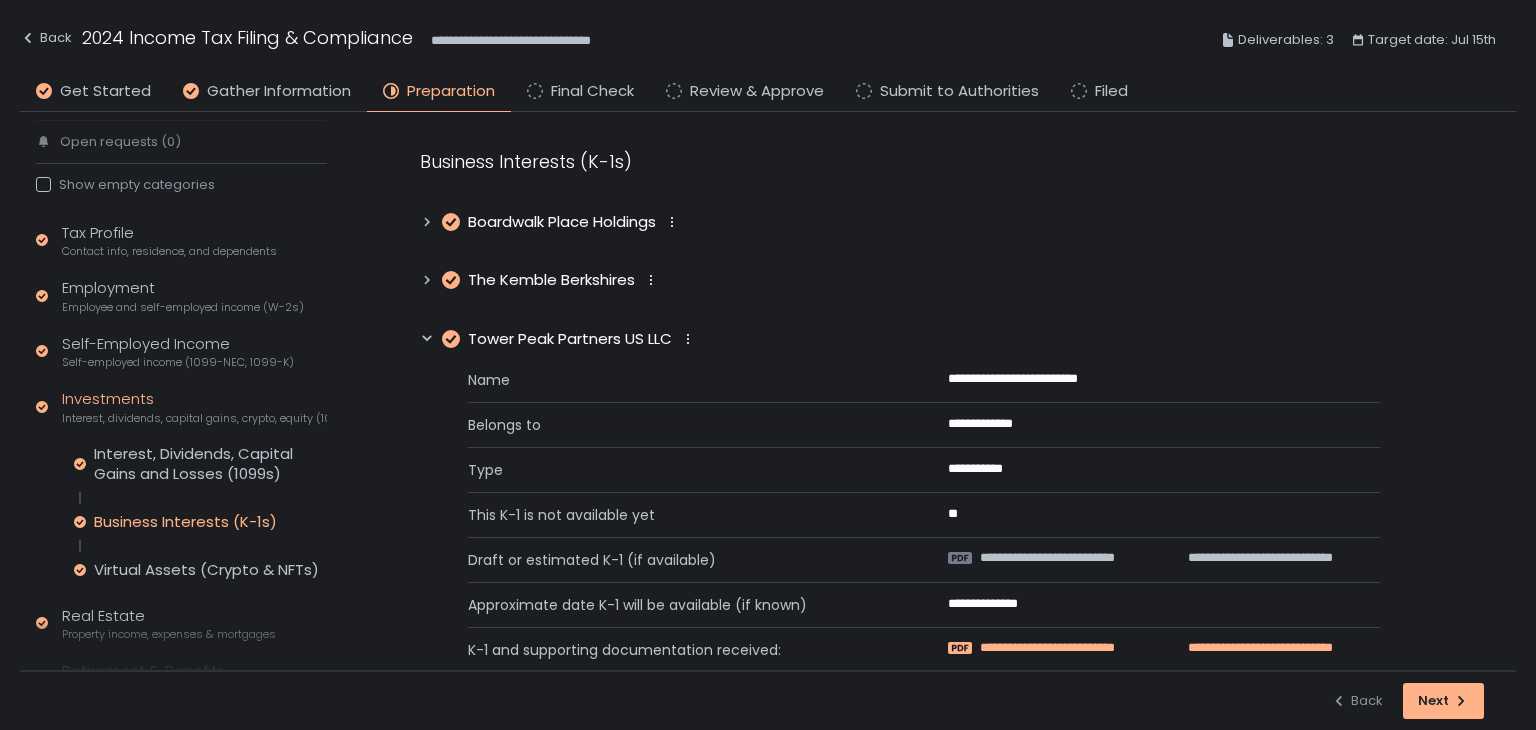 click on "**********" at bounding box center [1073, 648] 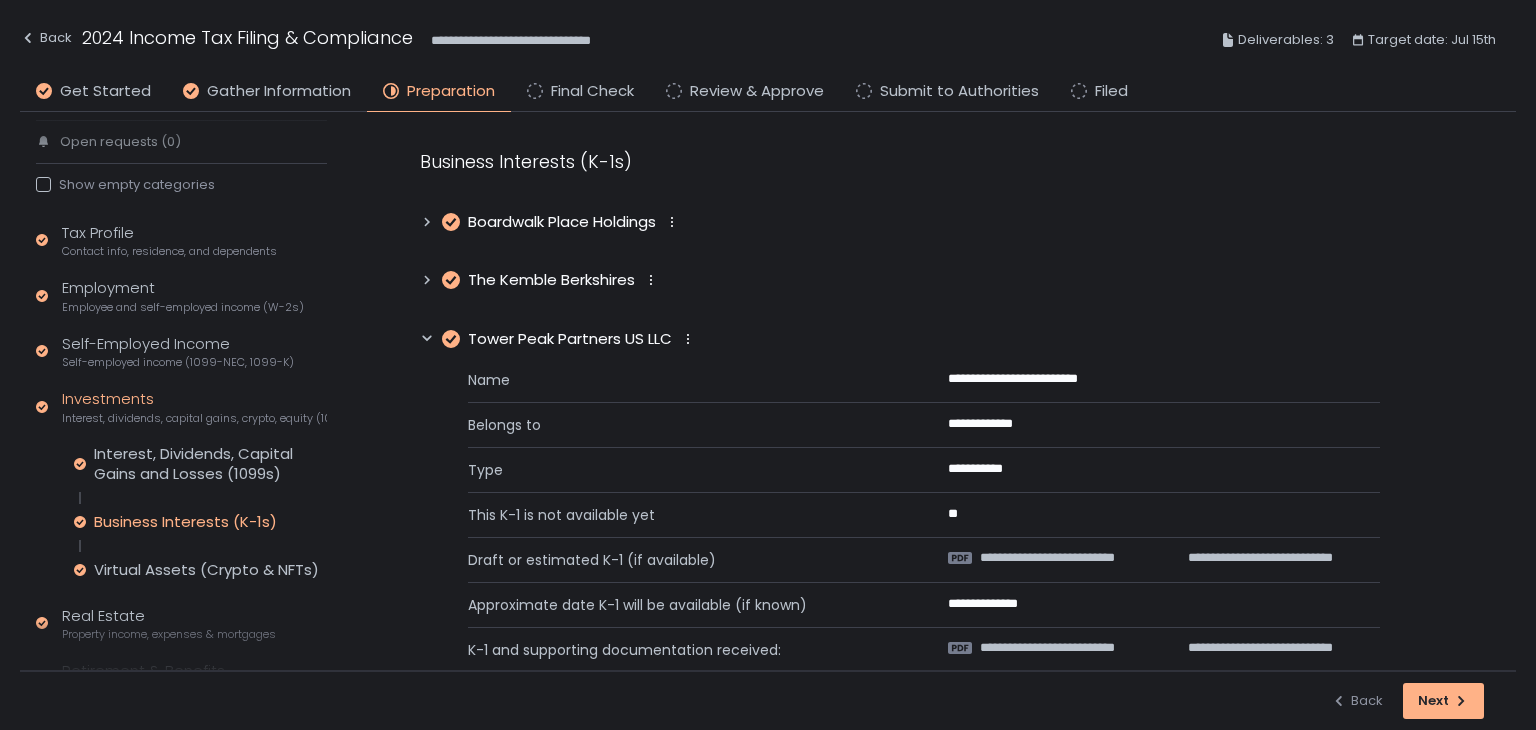 click on "Tower Peak Partners US LLC" 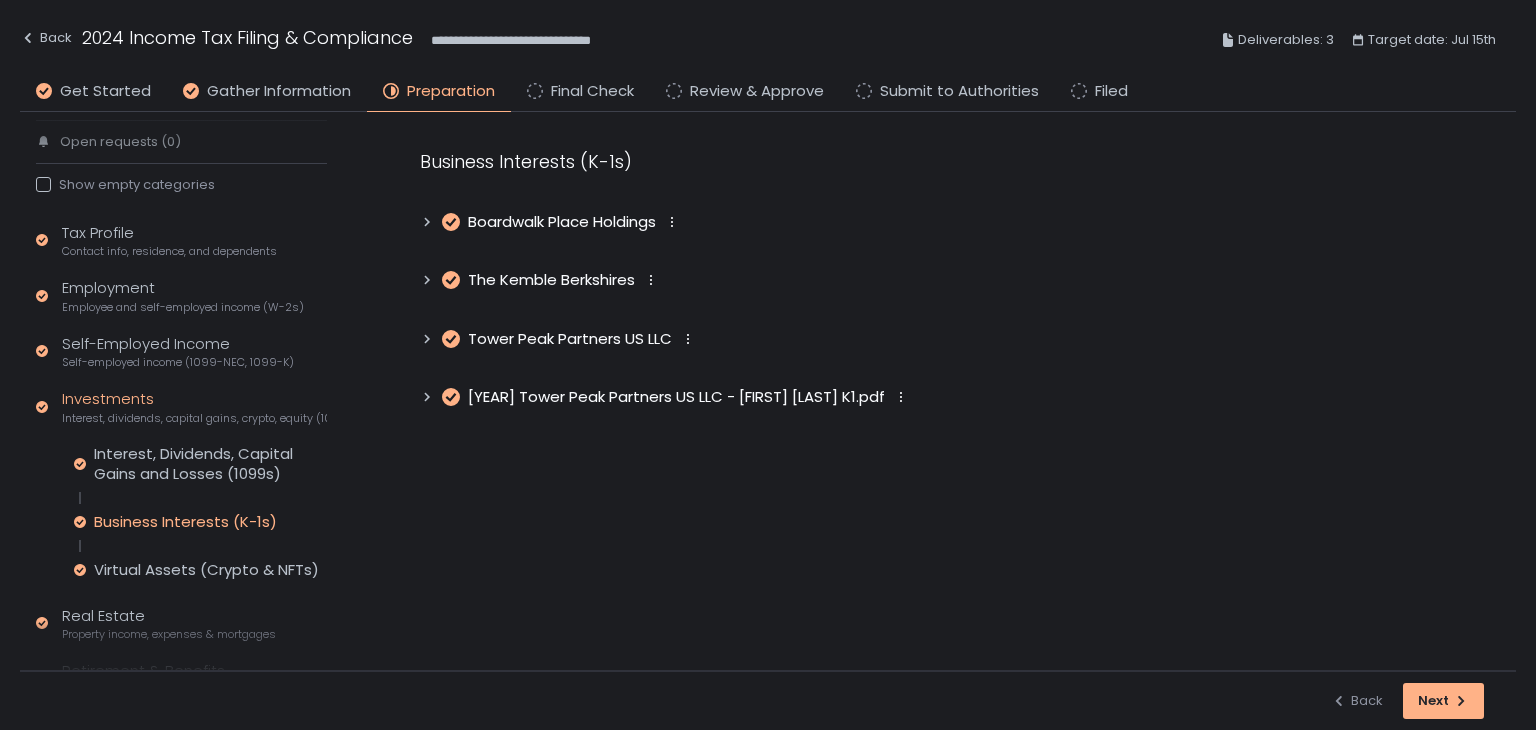 click 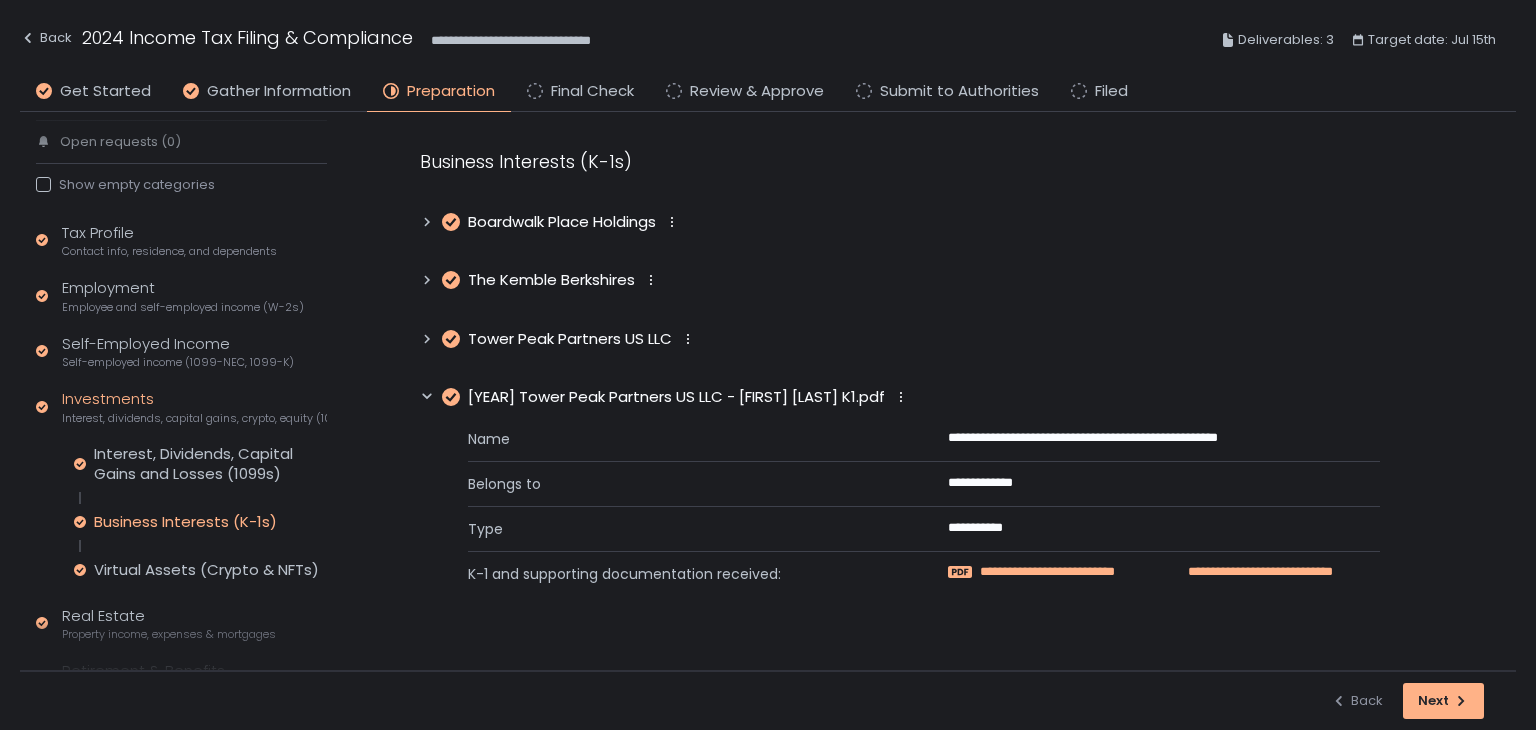 click on "**********" at bounding box center [1073, 572] 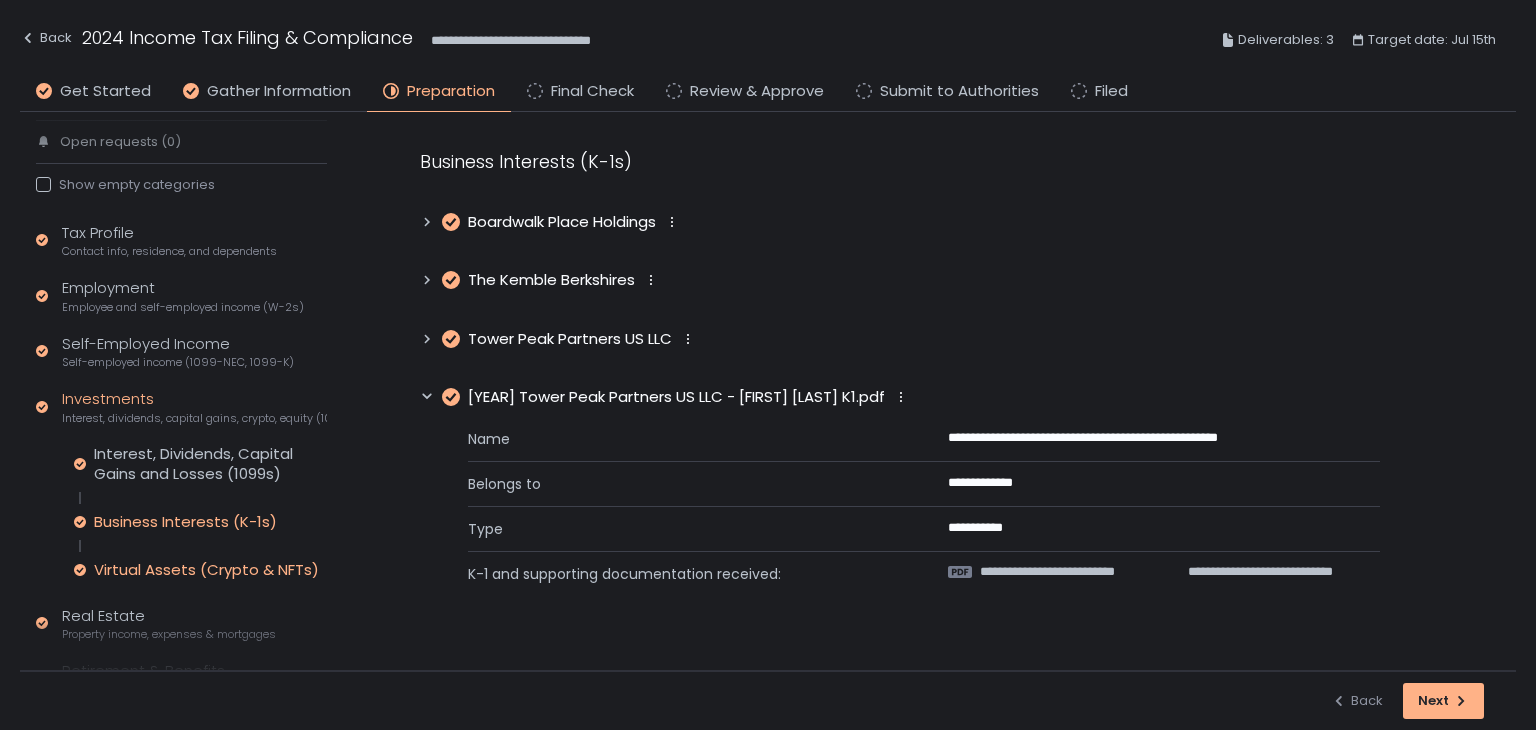 click on "Virtual Assets (Crypto & NFTs)" 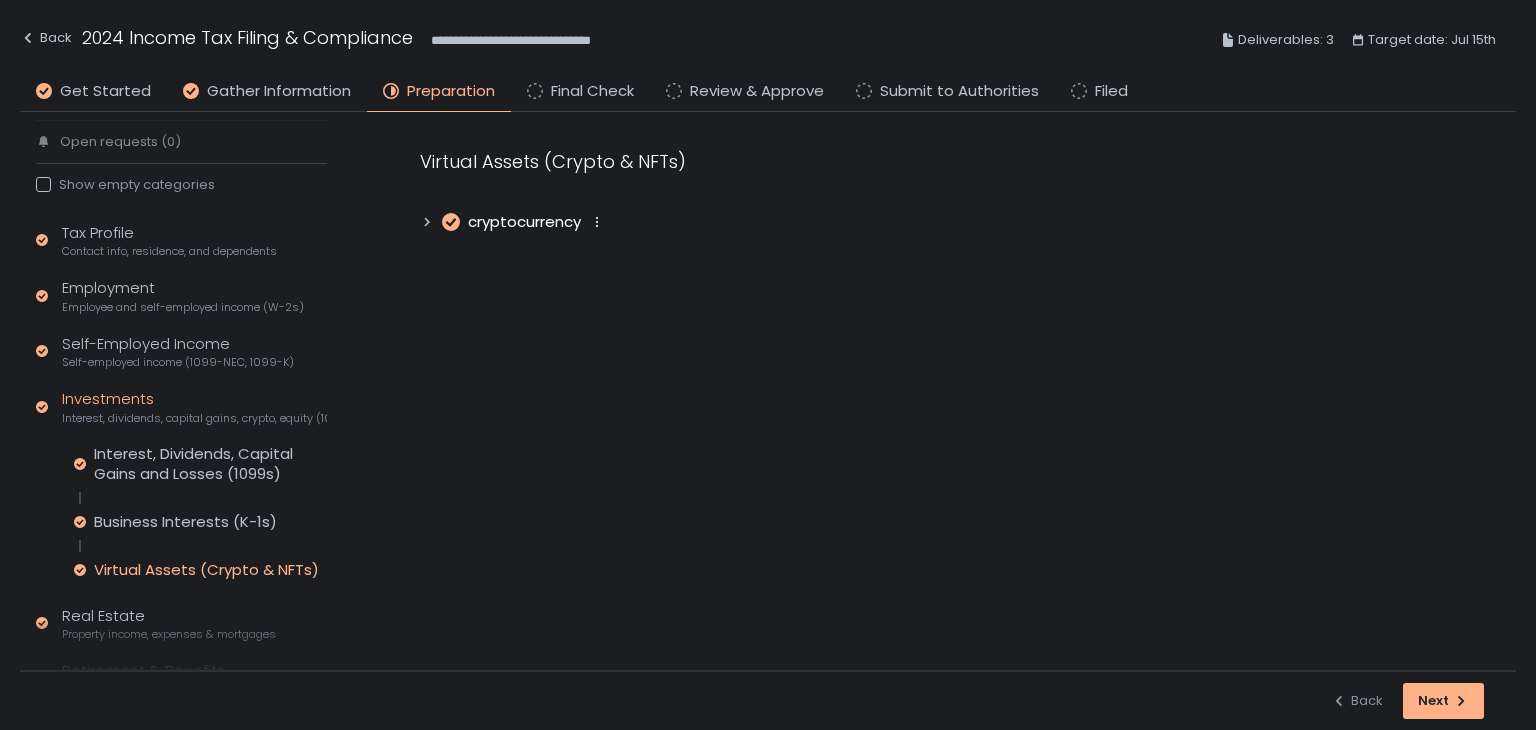 click on "Investments Interest, dividends, capital gains, crypto, equity (1099s, K-1s)" 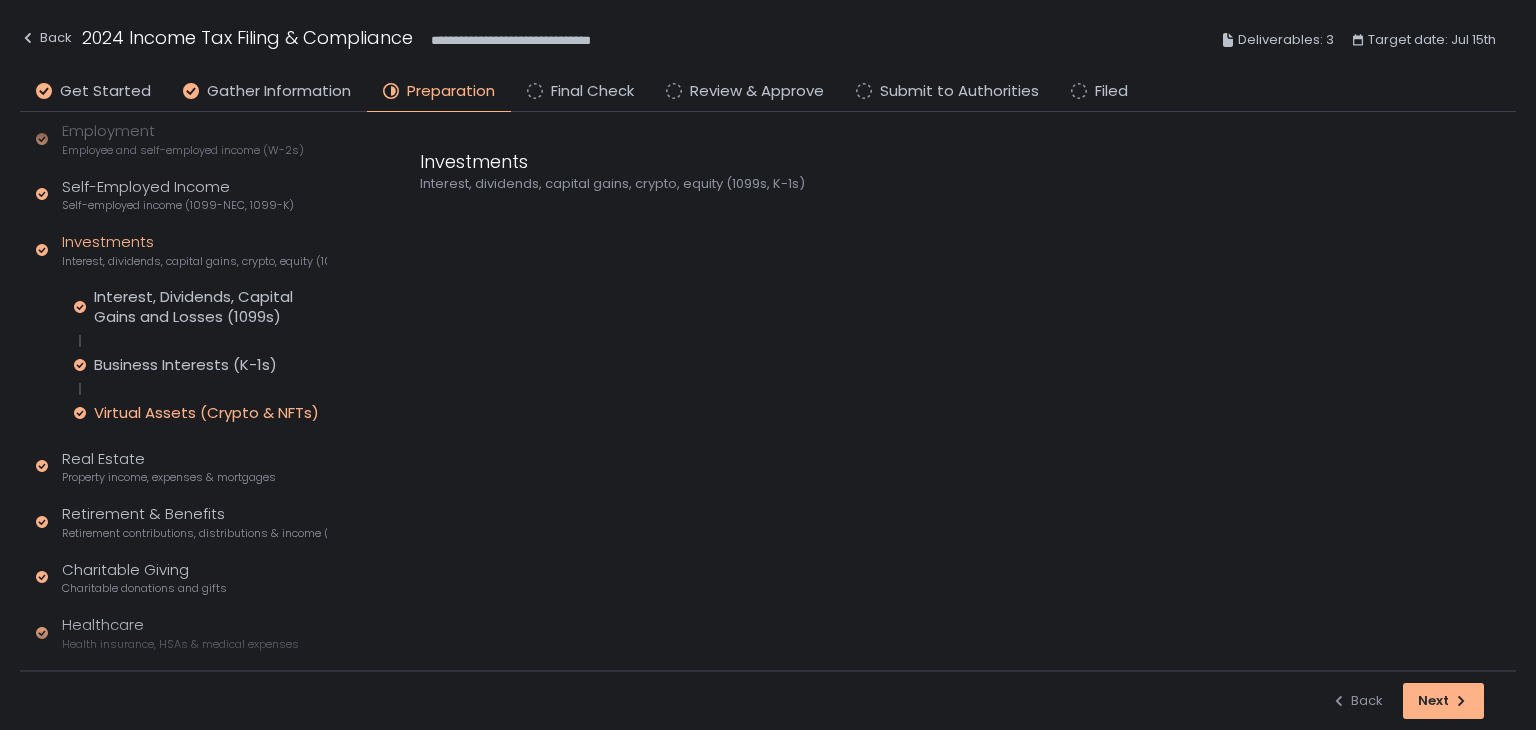 scroll, scrollTop: 300, scrollLeft: 0, axis: vertical 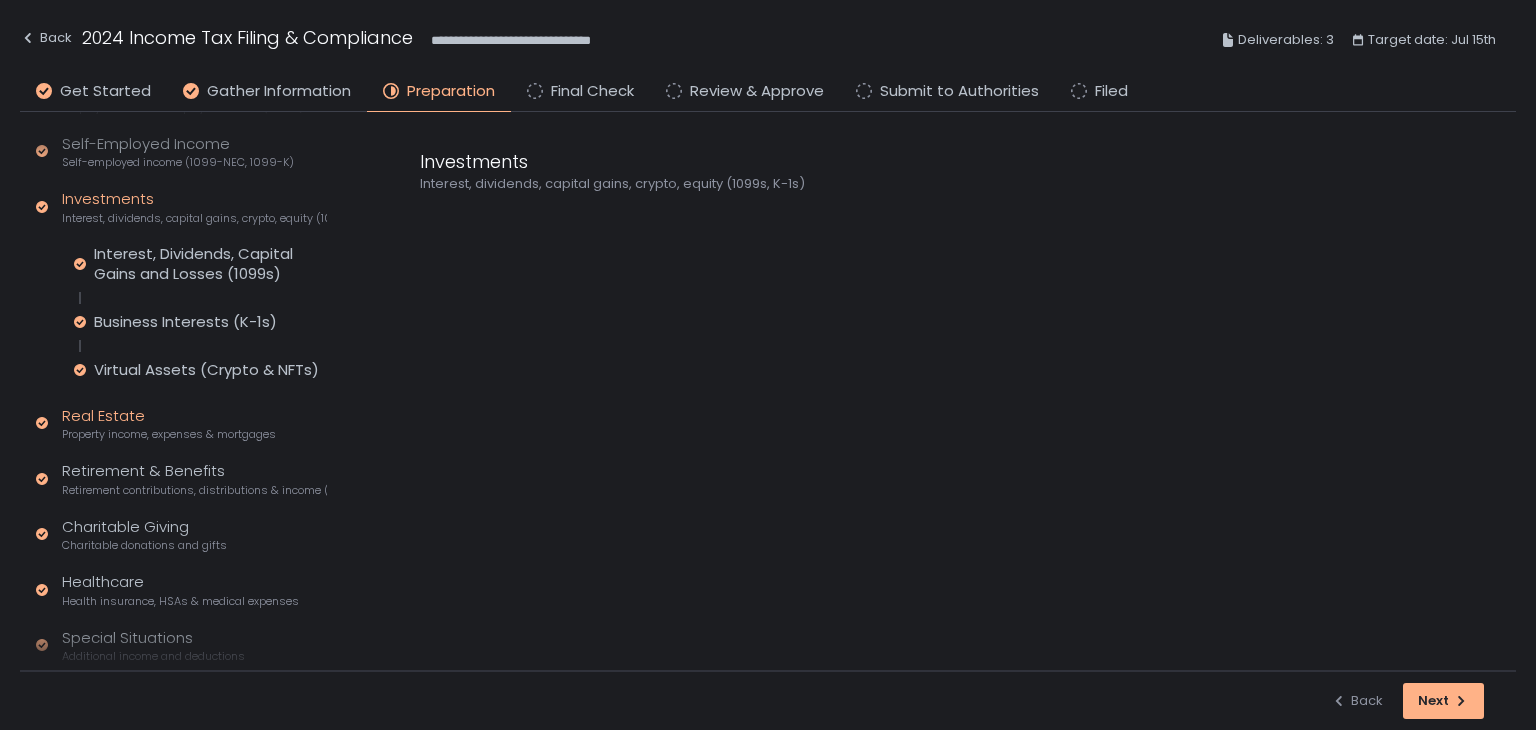 click on "Real Estate Property income, expenses & mortgages" 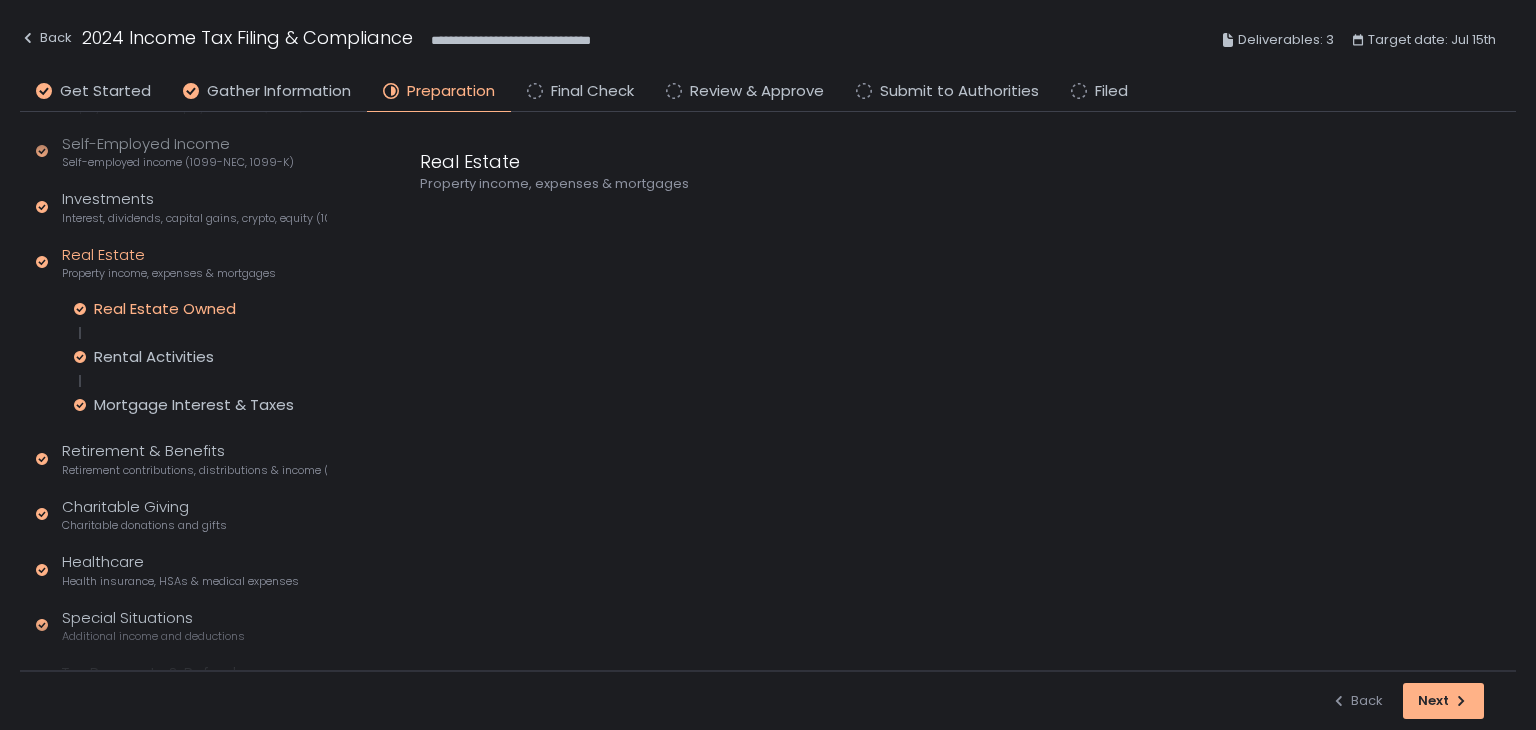 click on "Real Estate Owned" 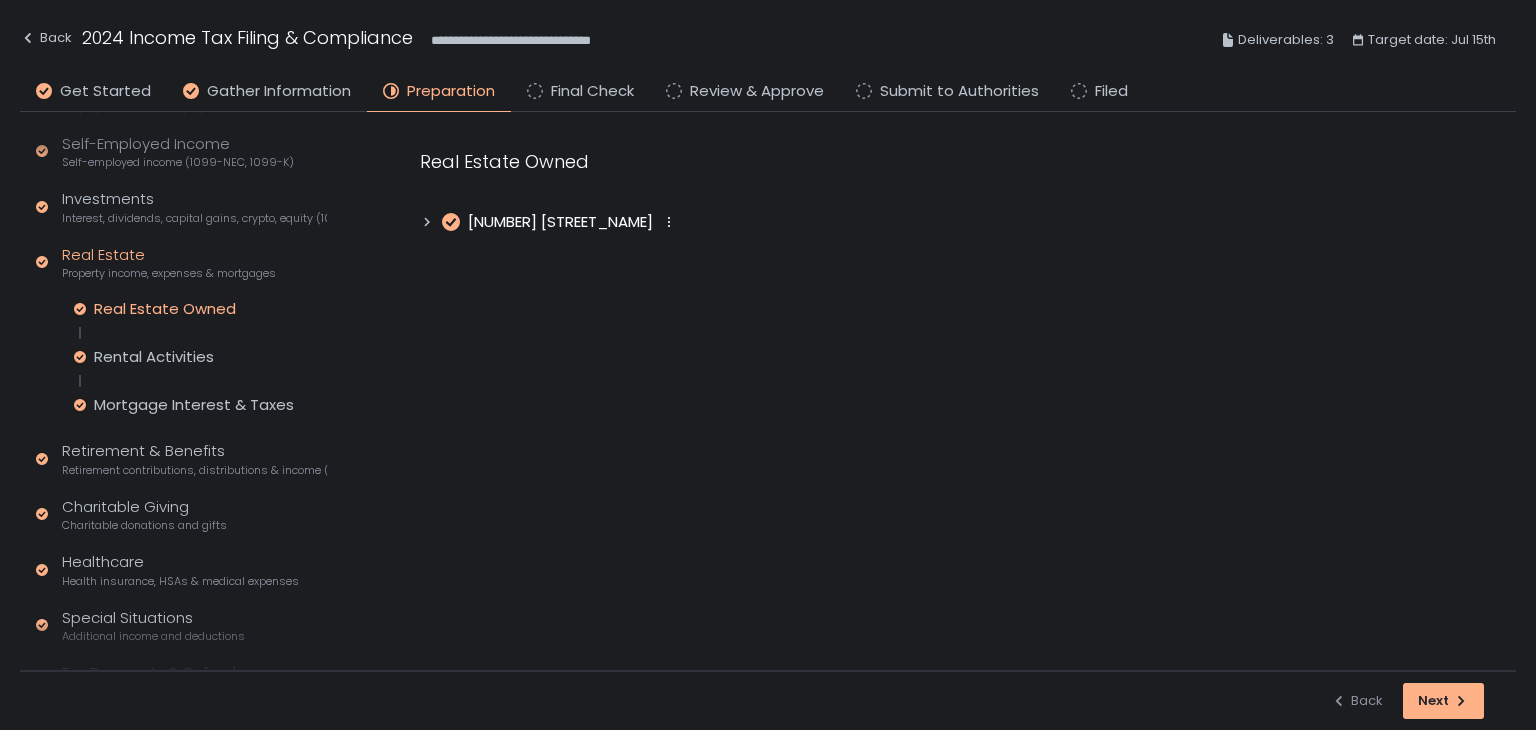 click 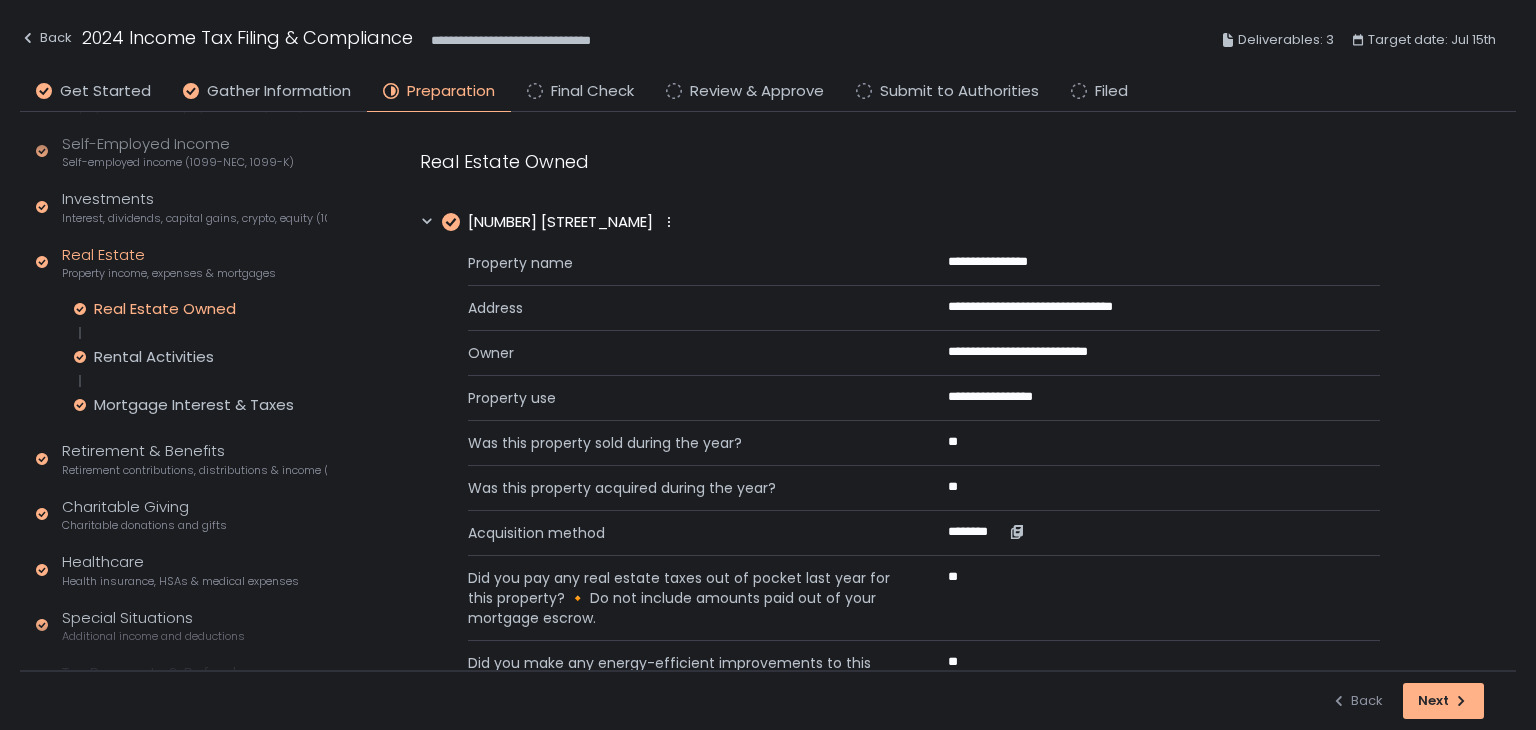 scroll, scrollTop: 69, scrollLeft: 0, axis: vertical 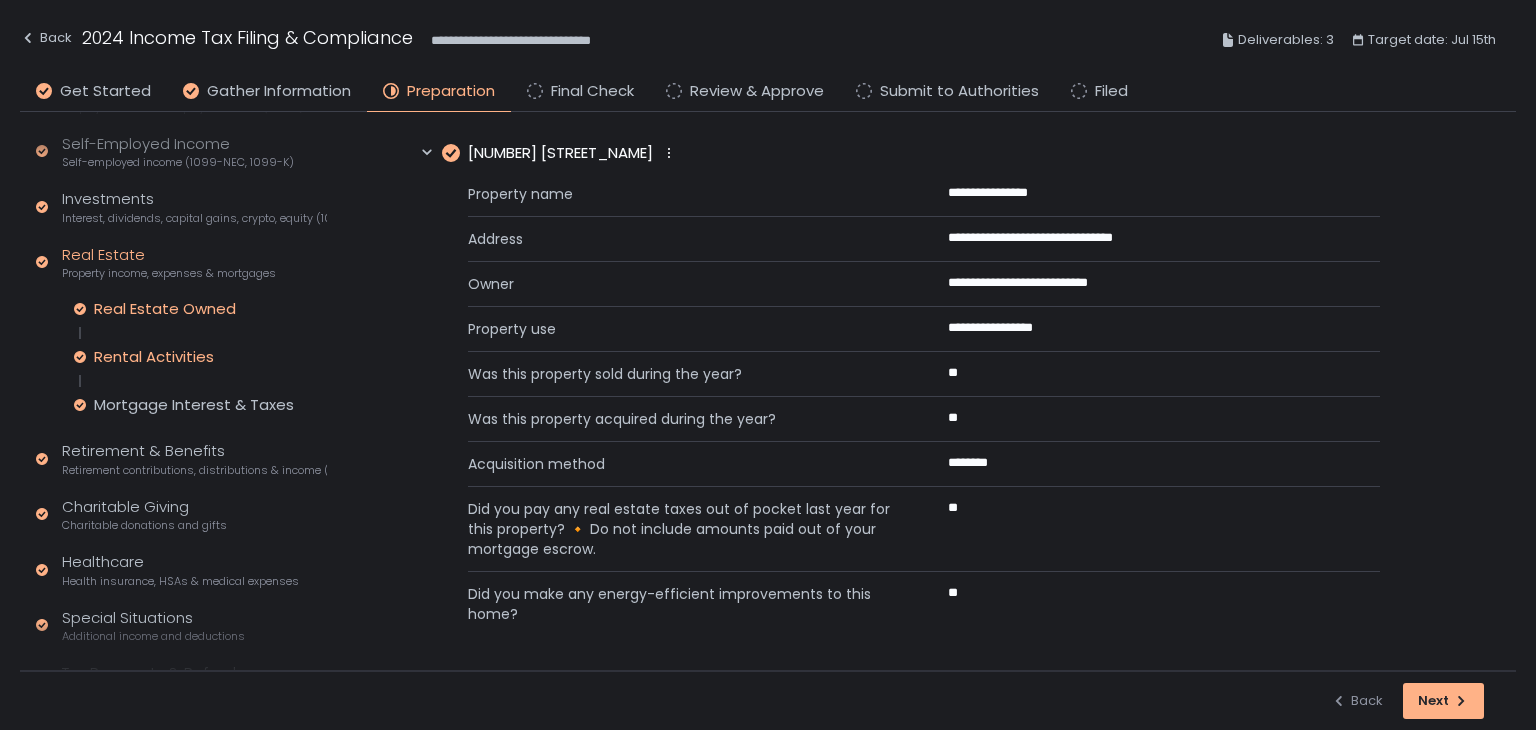 click on "Real Estate Owned Rental Activities Mortgage Interest & Taxes" at bounding box center (200, 357) 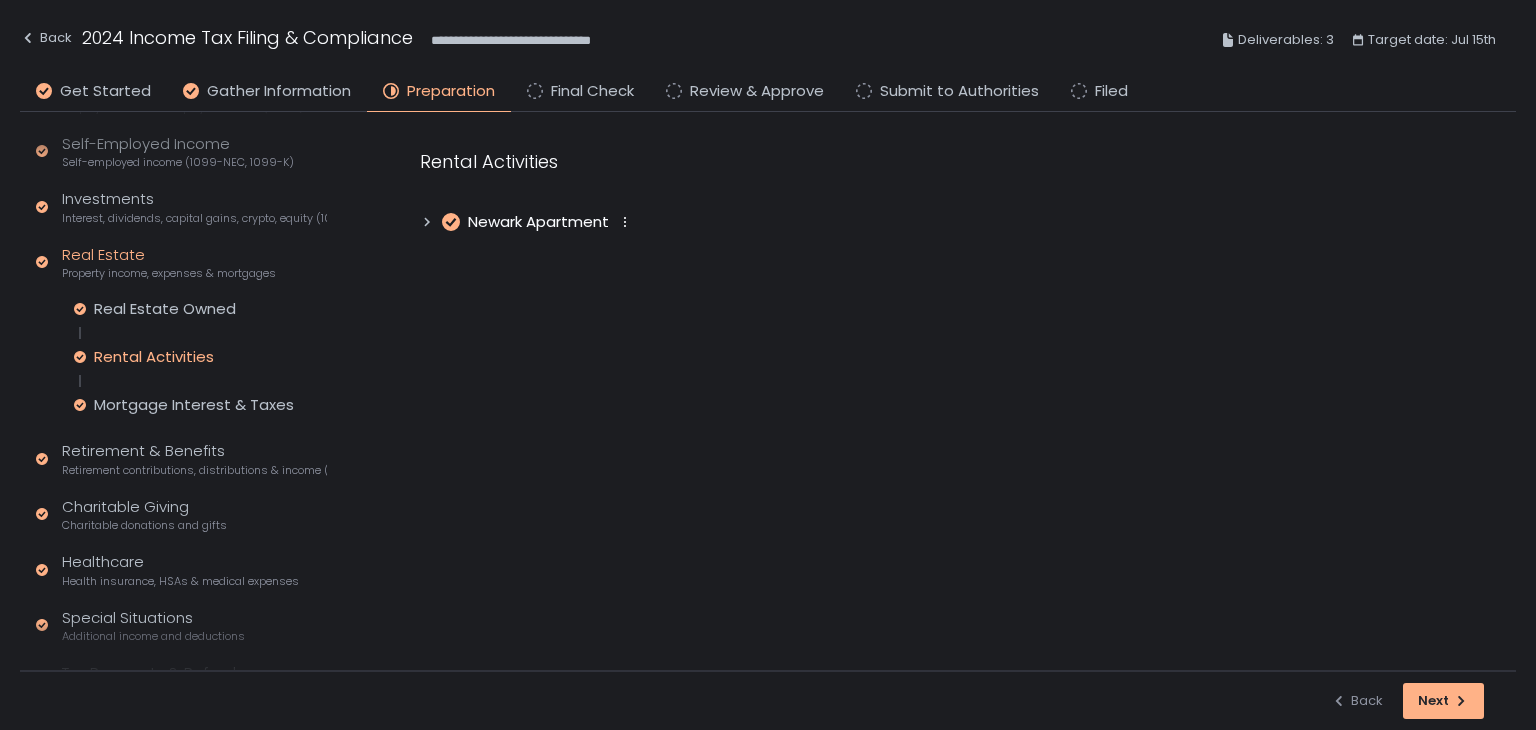 click 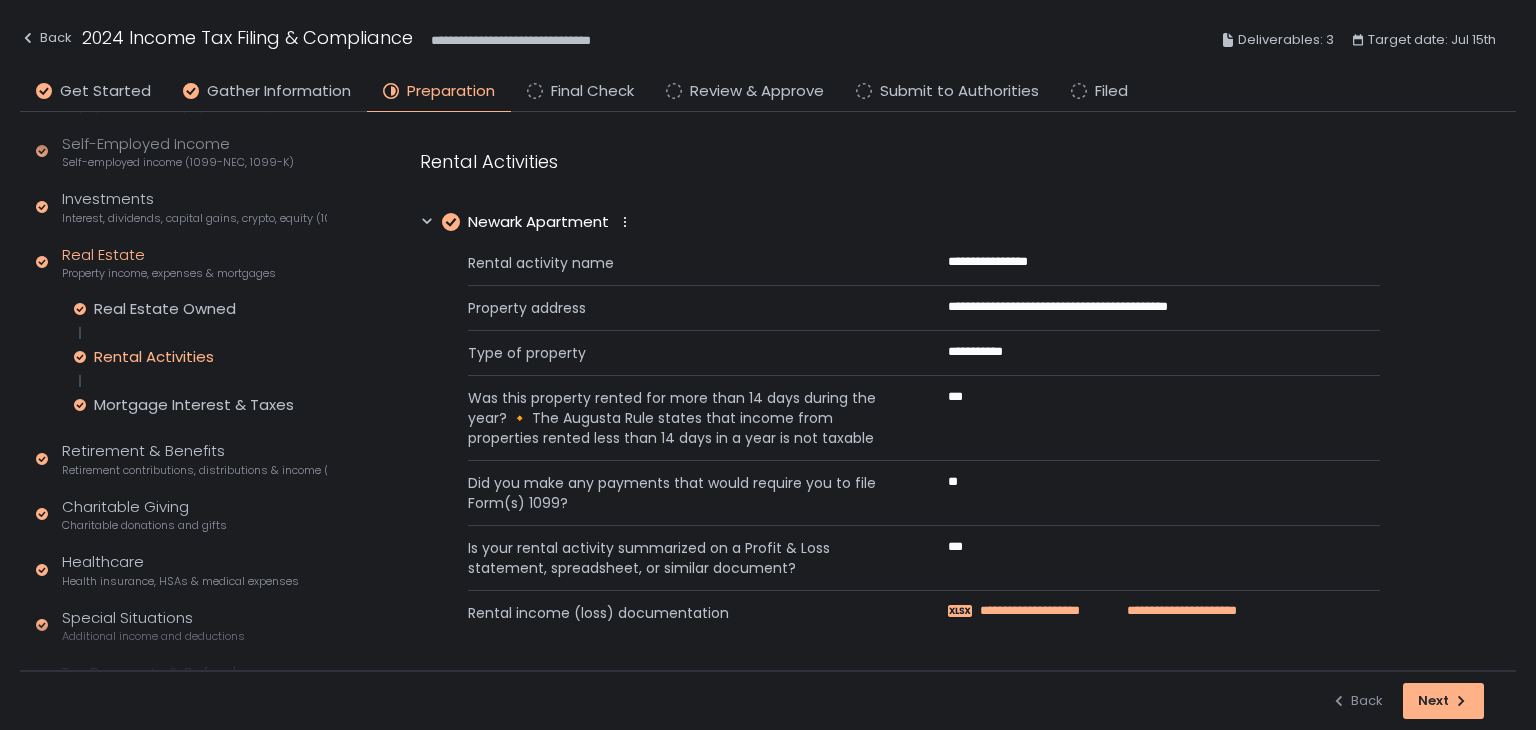 click on "**********" at bounding box center (1048, 611) 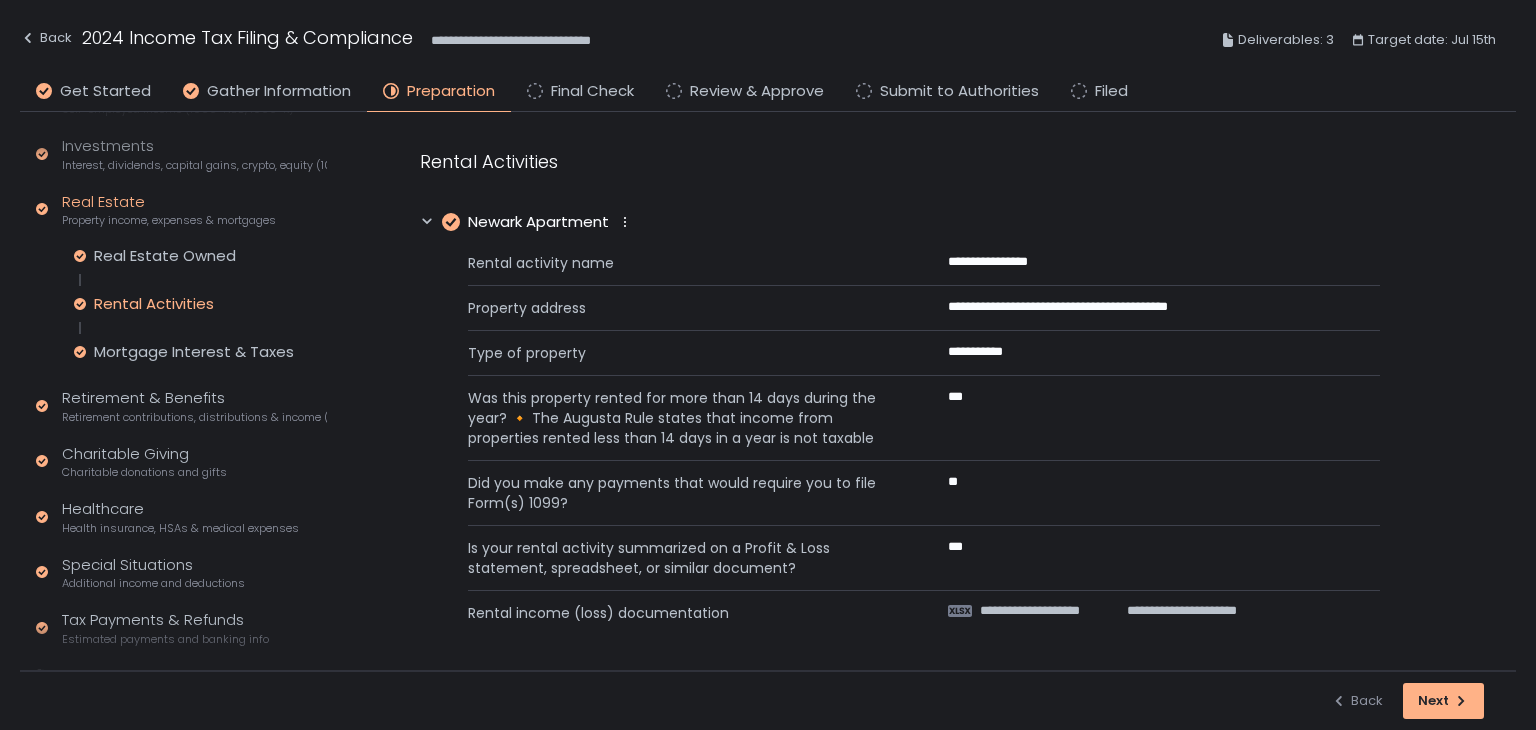 scroll, scrollTop: 400, scrollLeft: 0, axis: vertical 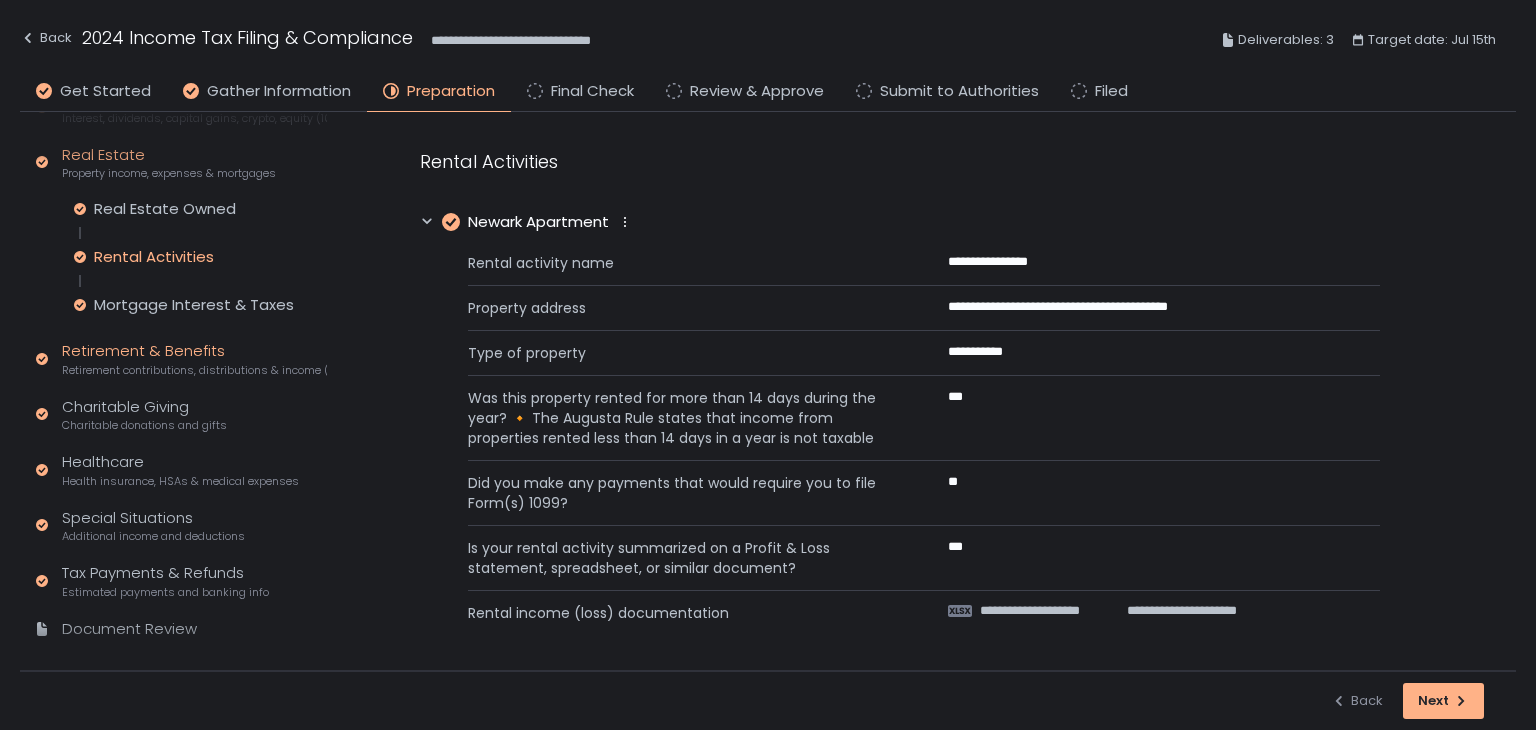 click on "Retirement & Benefits Retirement contributions, distributions & income (1099-R, 5498)" 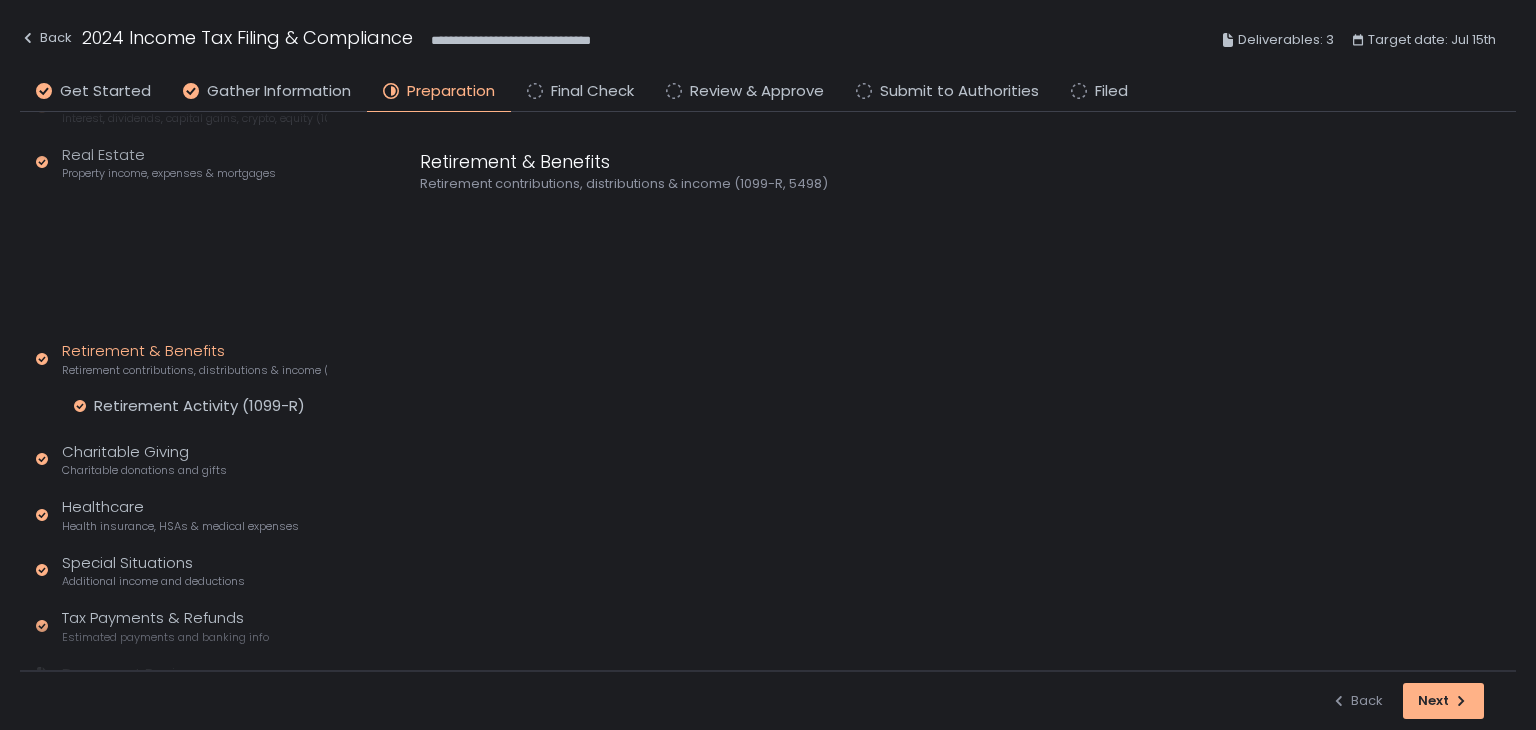 scroll, scrollTop: 332, scrollLeft: 0, axis: vertical 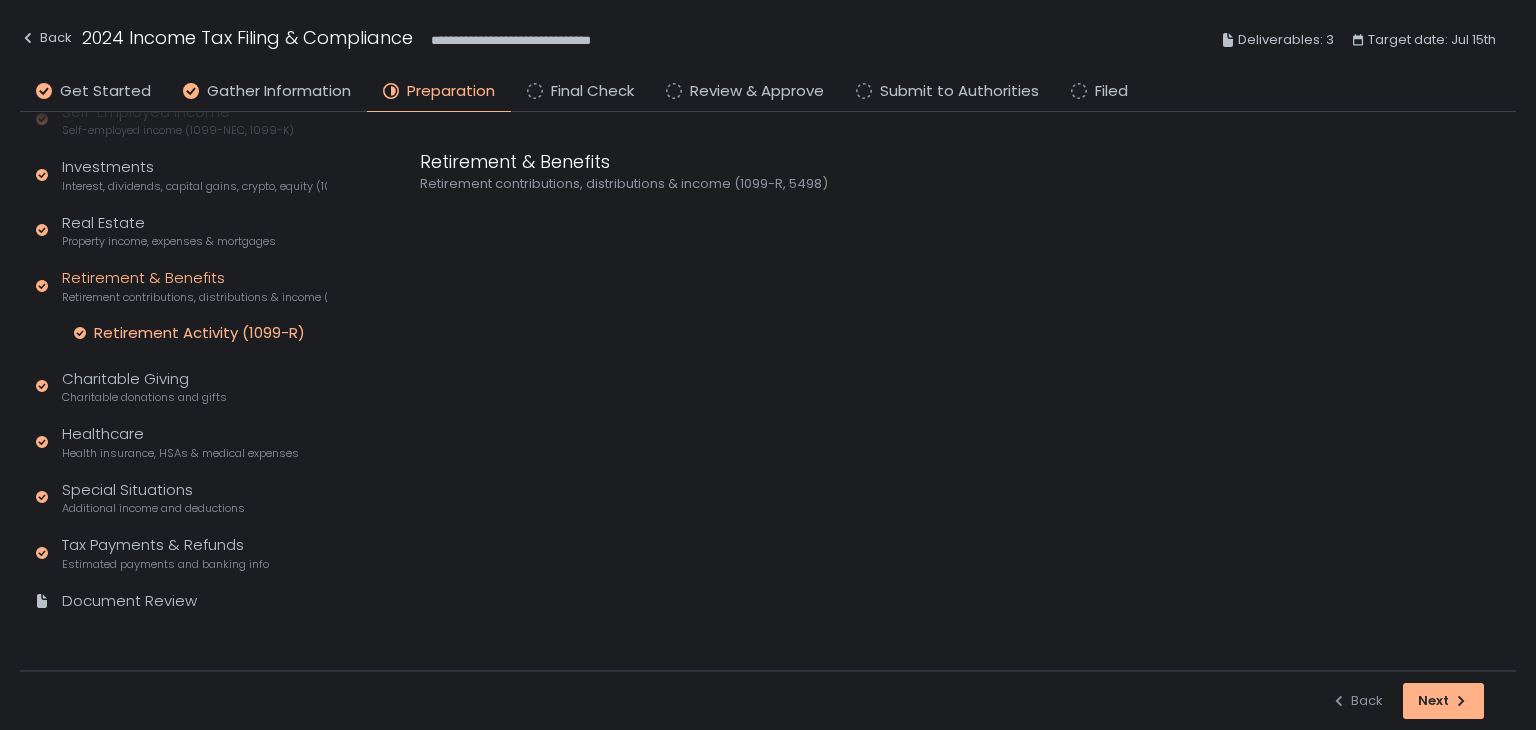 click on "Retirement Activity (1099-R)" 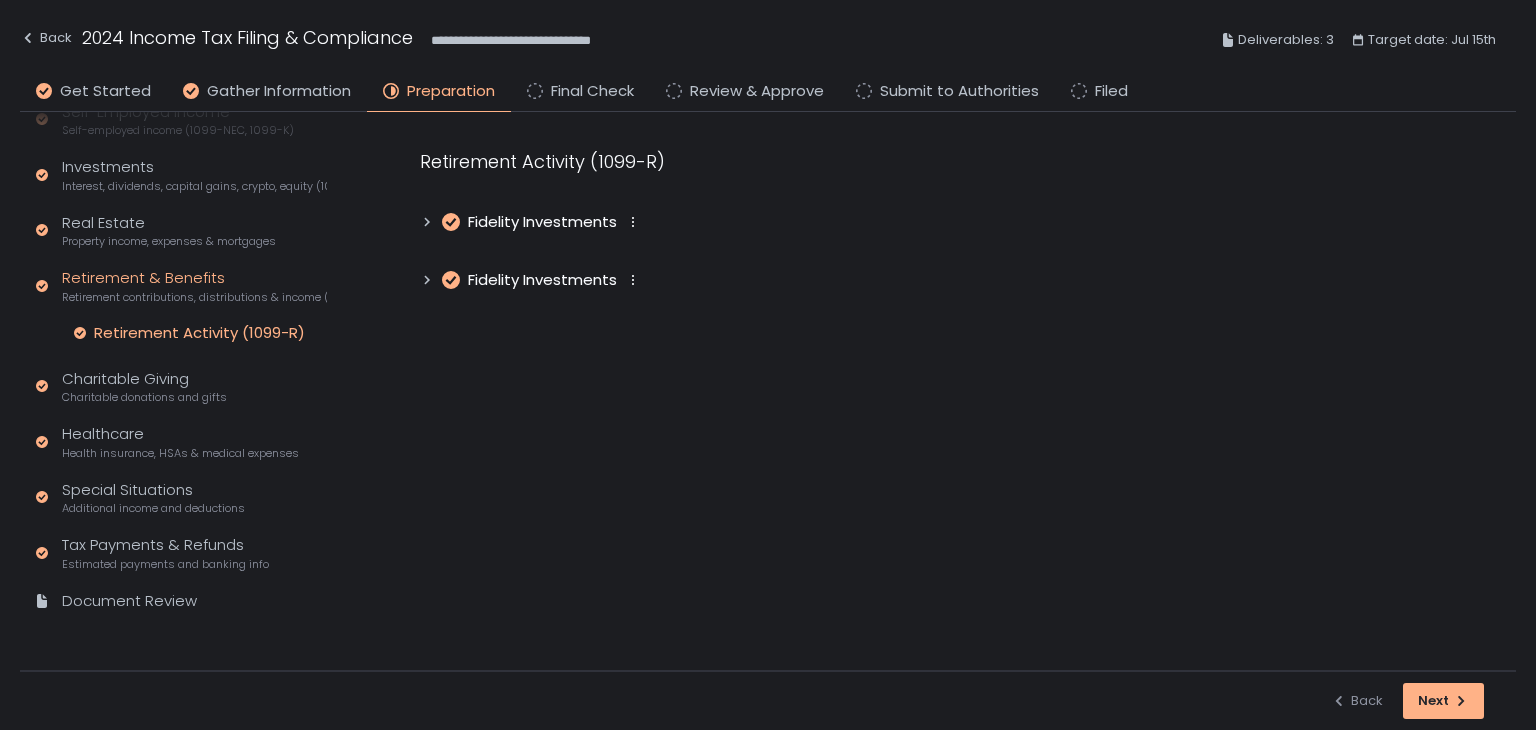click 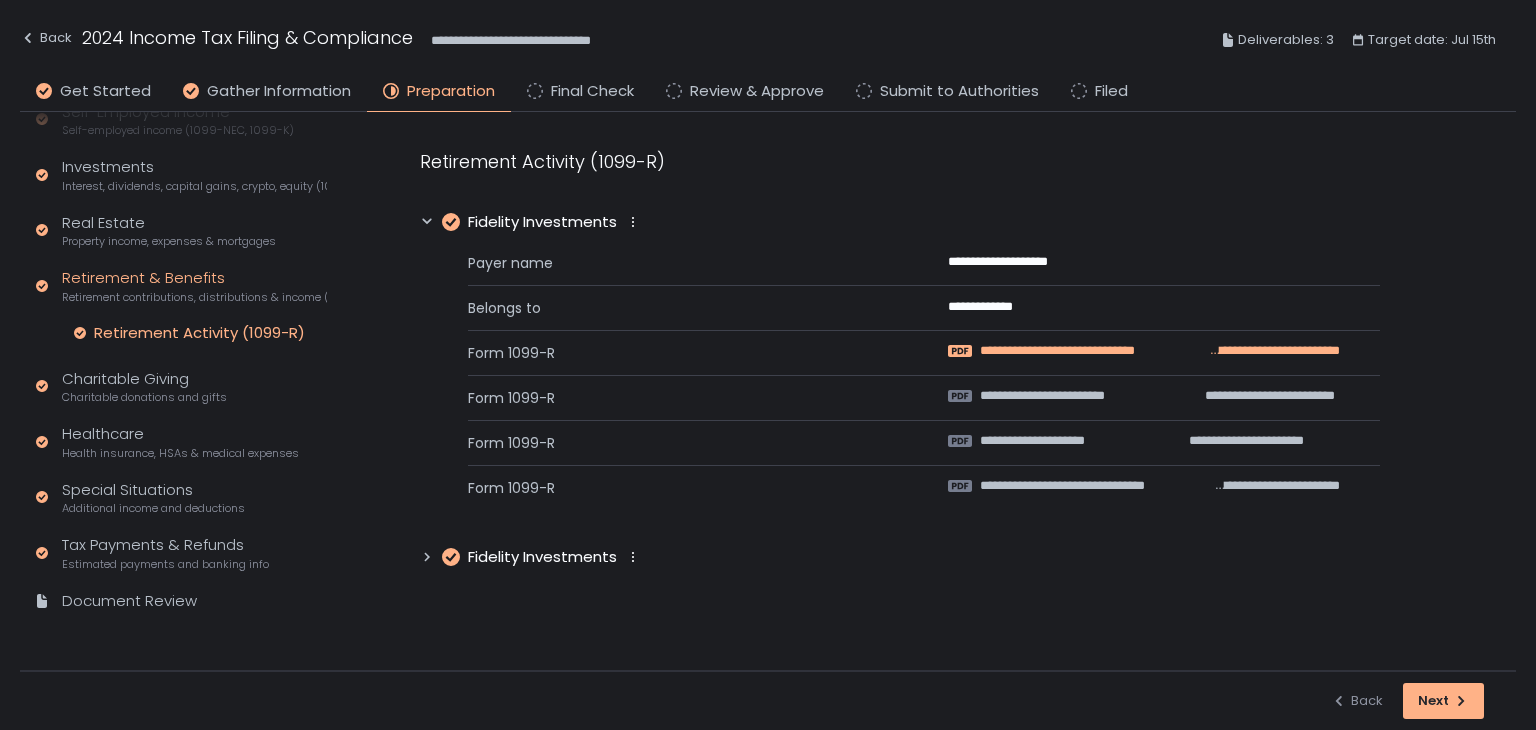 click on "**********" at bounding box center [1095, 351] 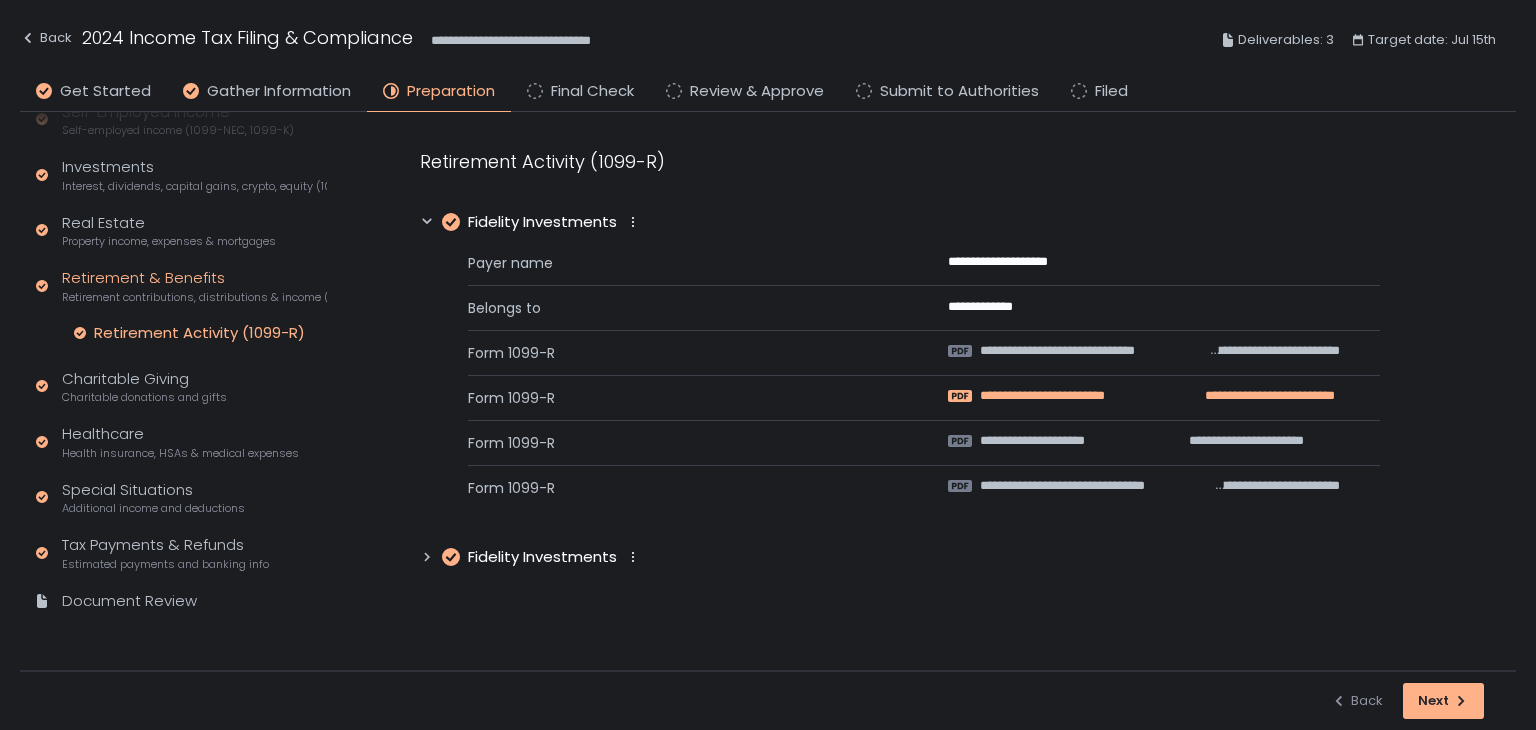 click on "**********" at bounding box center [1063, 396] 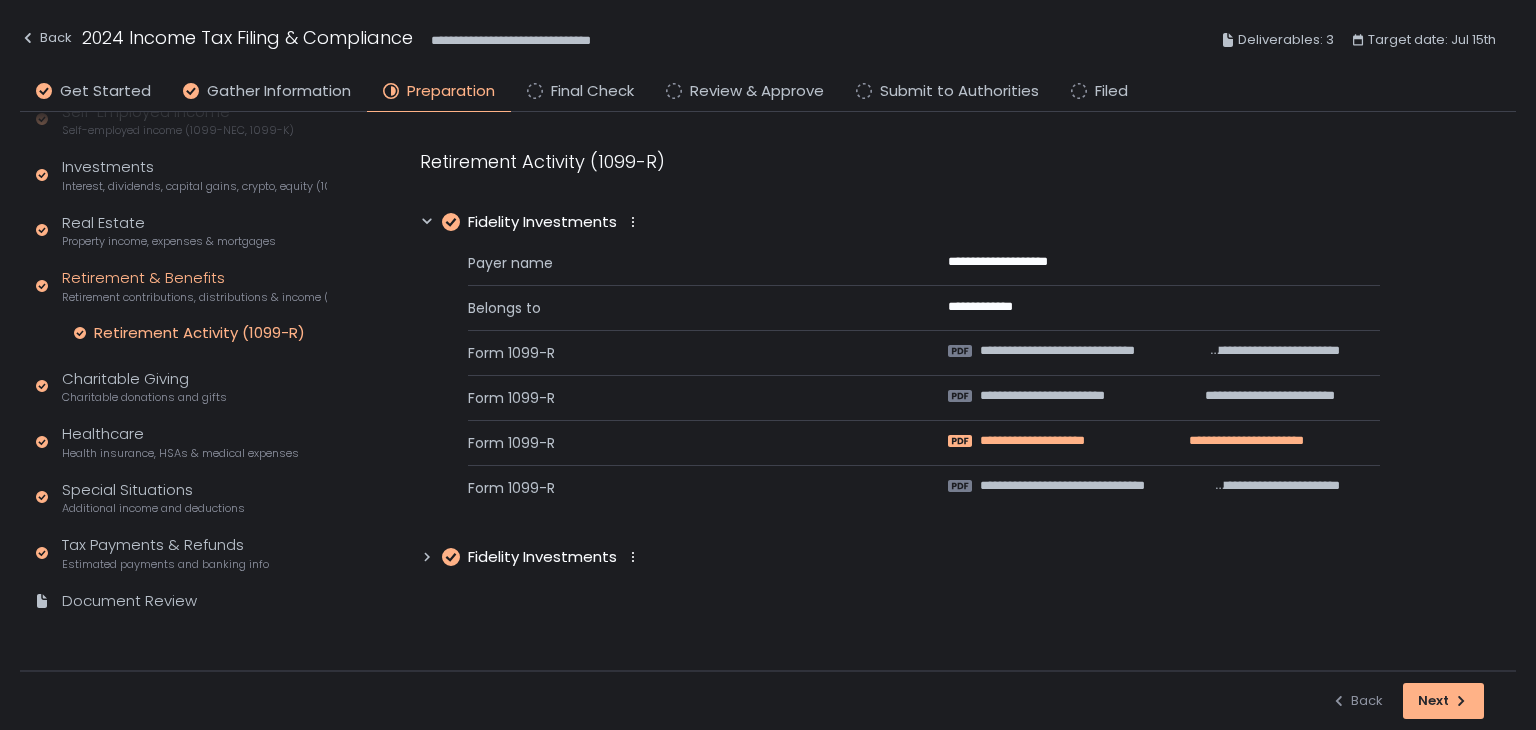 click on "**********" at bounding box center (1058, 441) 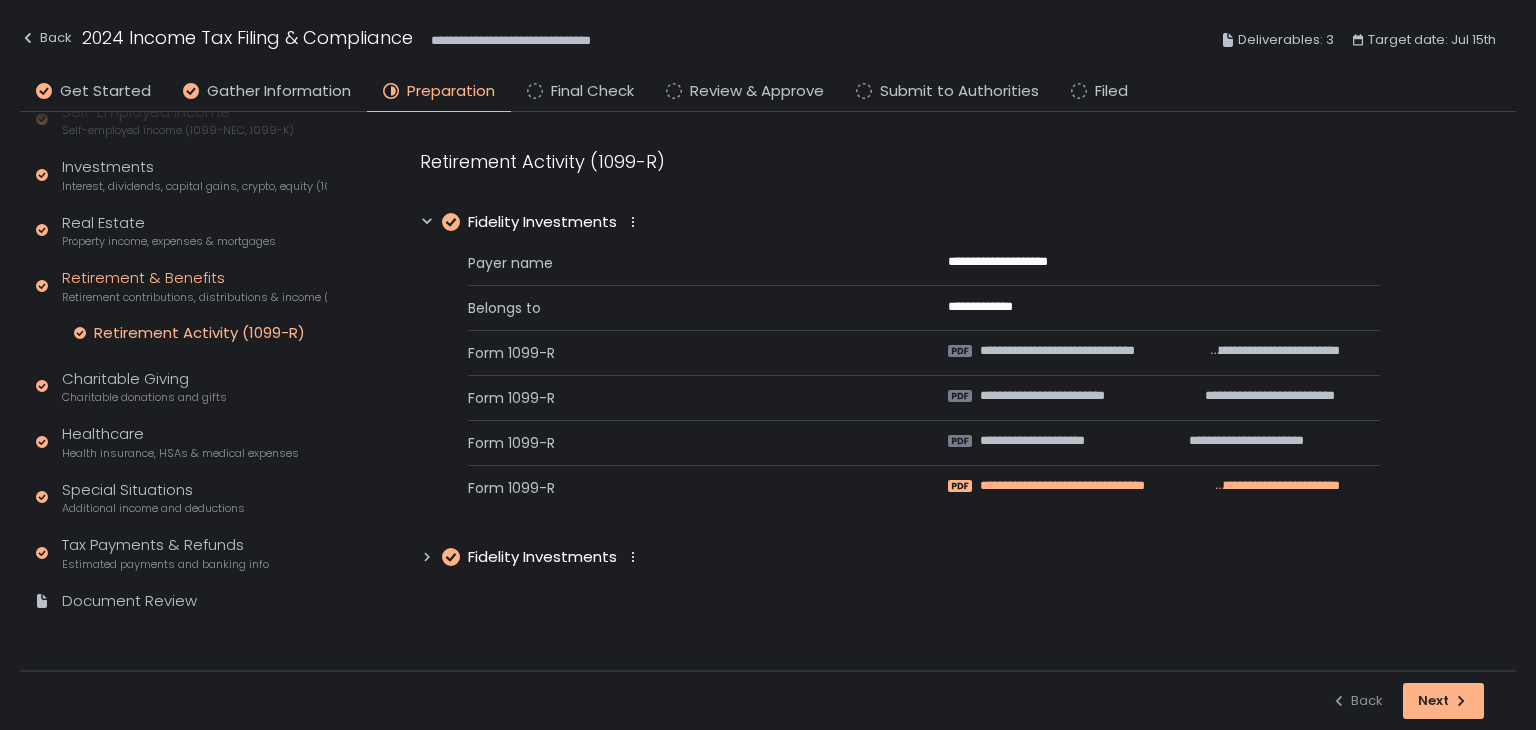 click on "**********" at bounding box center [1096, 486] 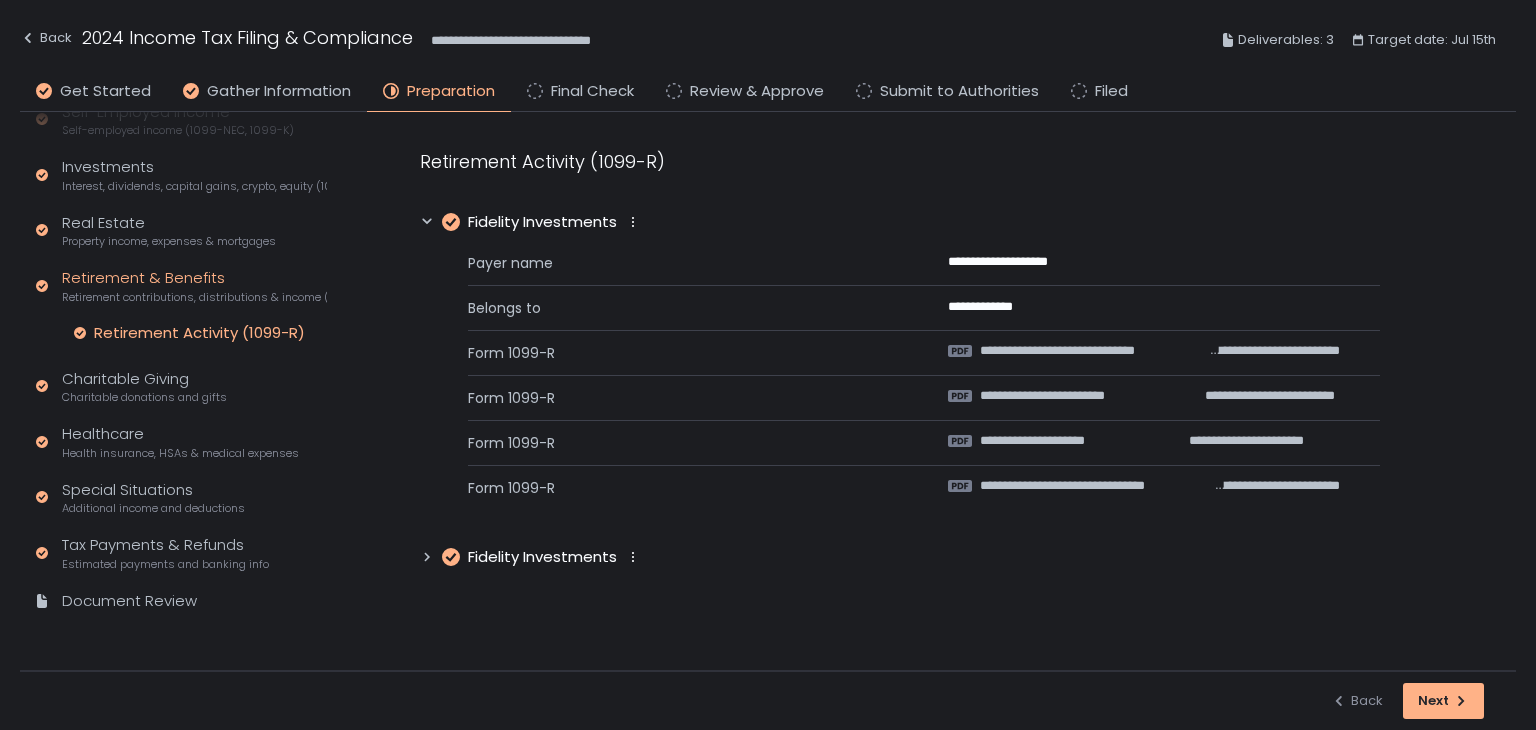 click 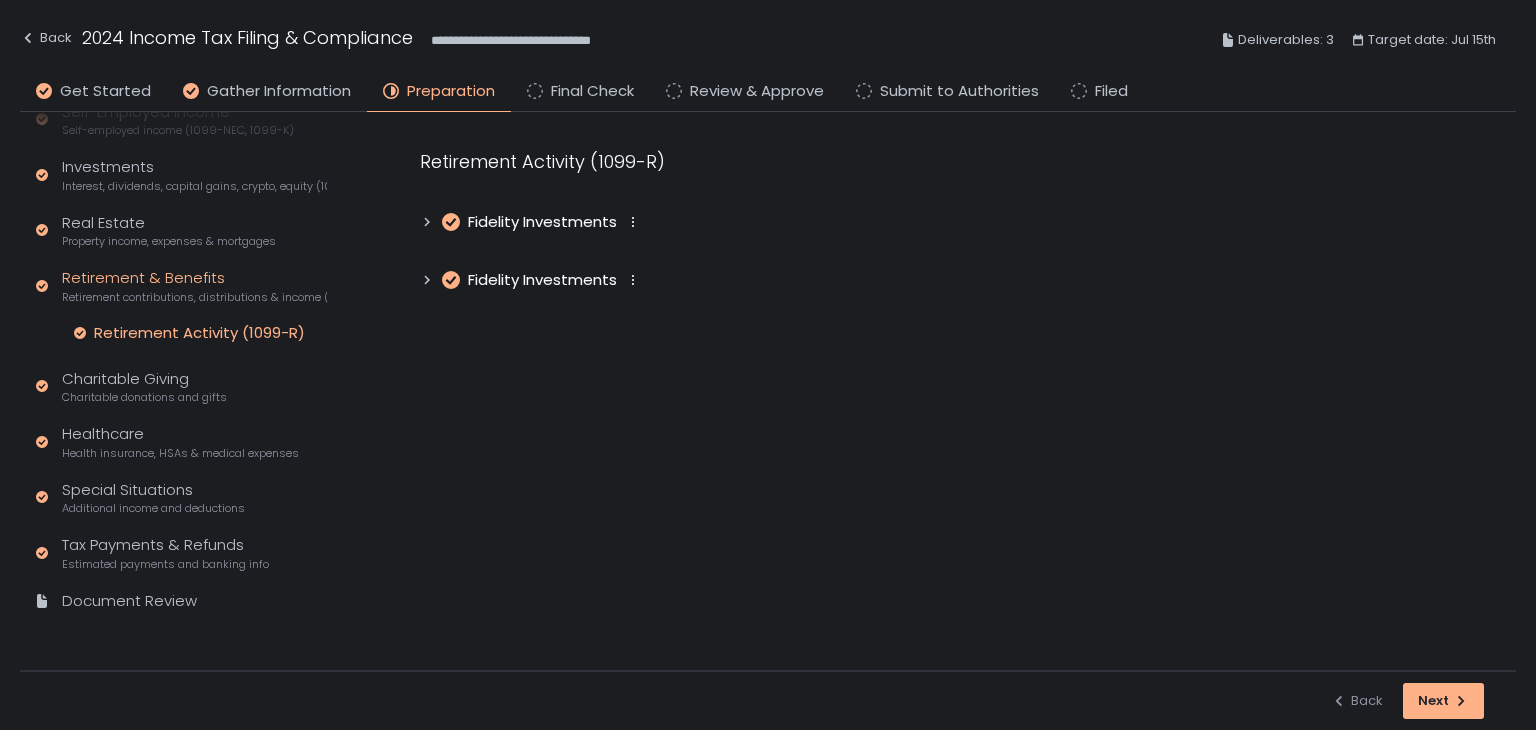 click 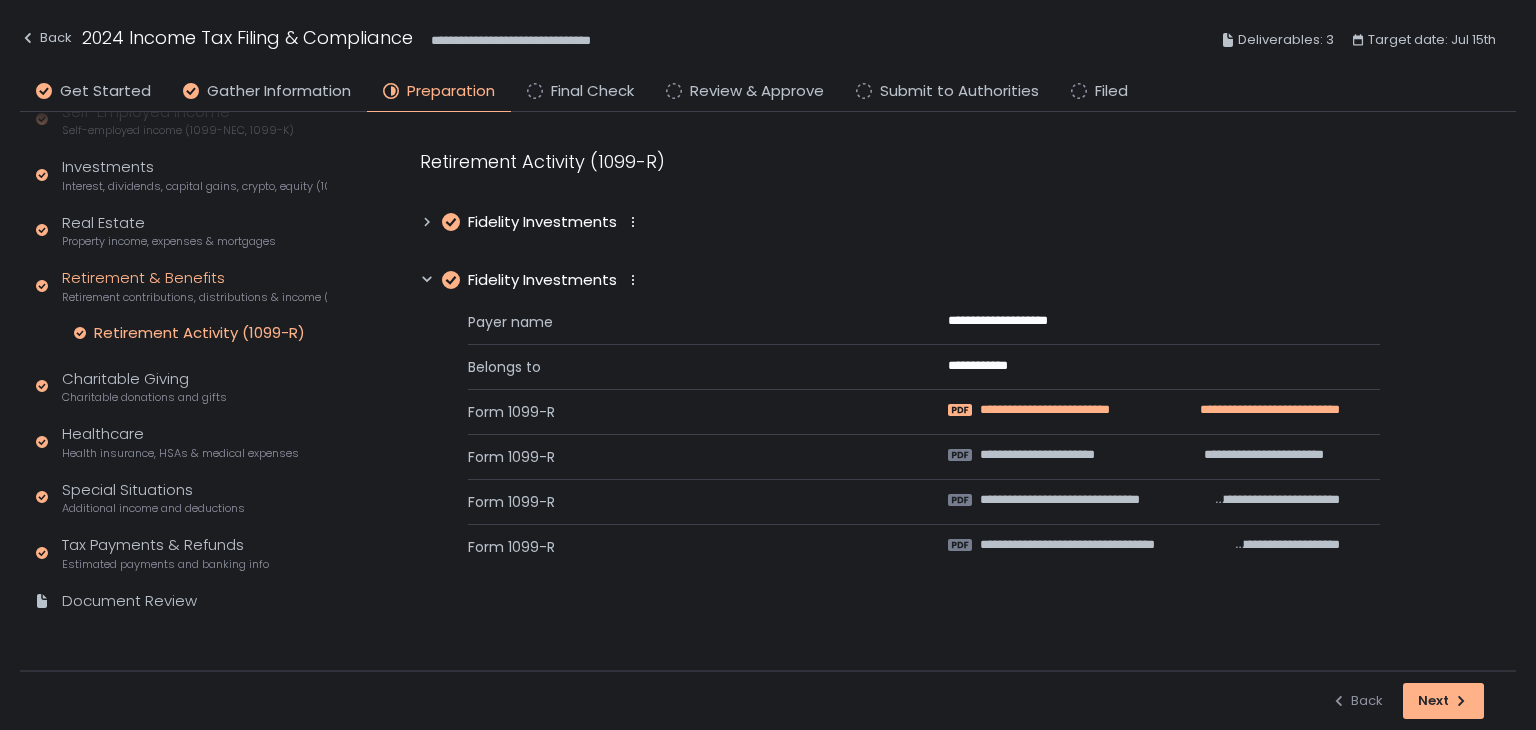 click on "**********" at bounding box center [1065, 410] 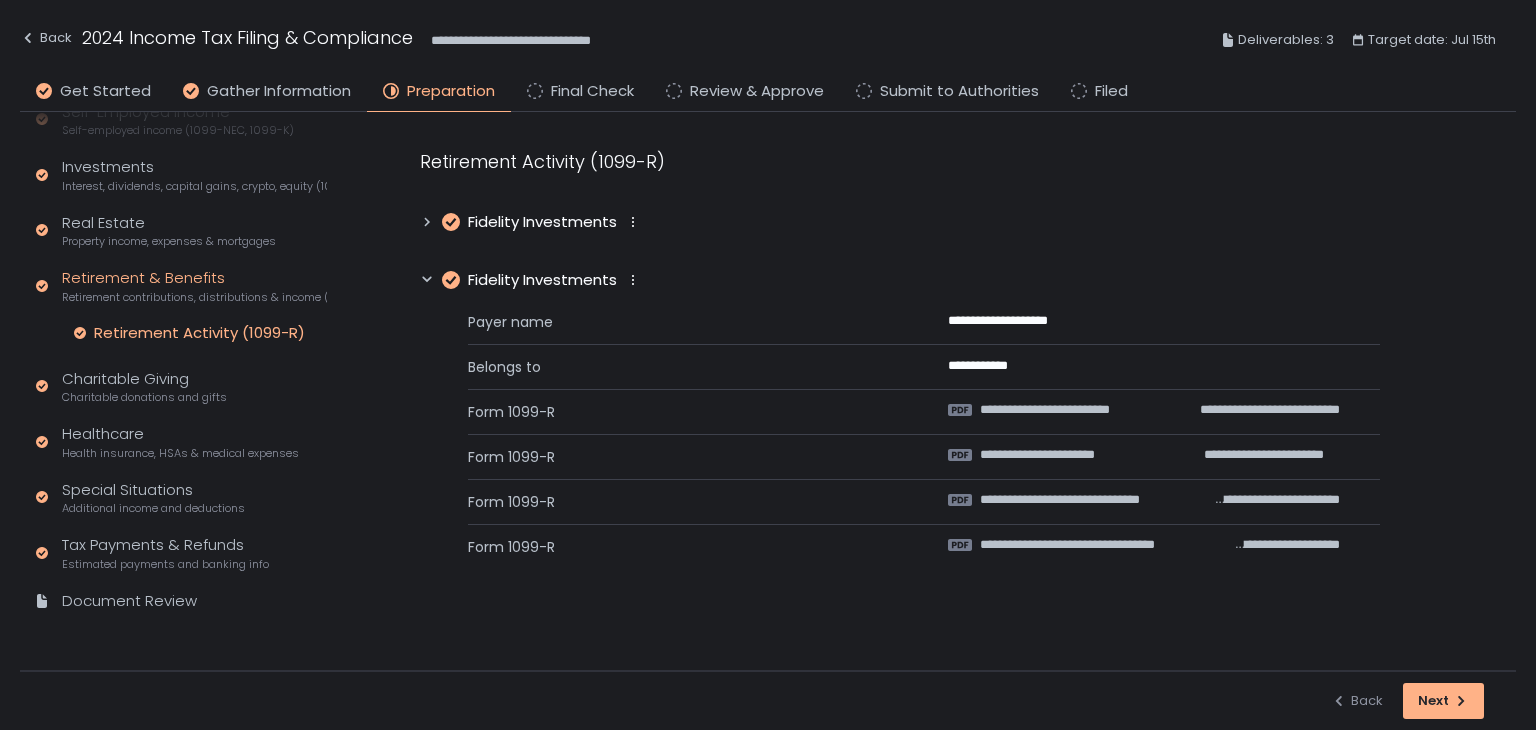 click on "**********" at bounding box center [1064, 455] 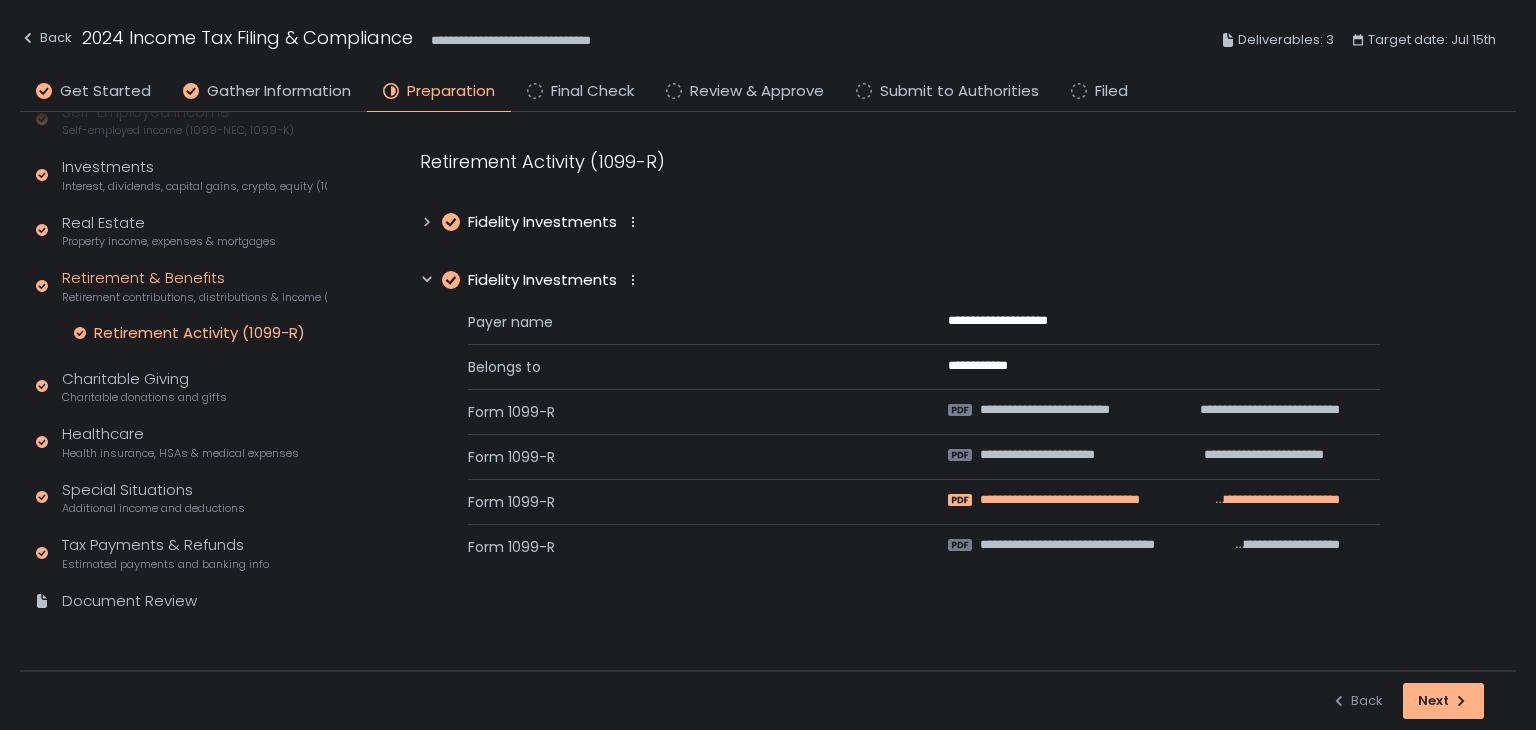 click on "**********" at bounding box center (1096, 500) 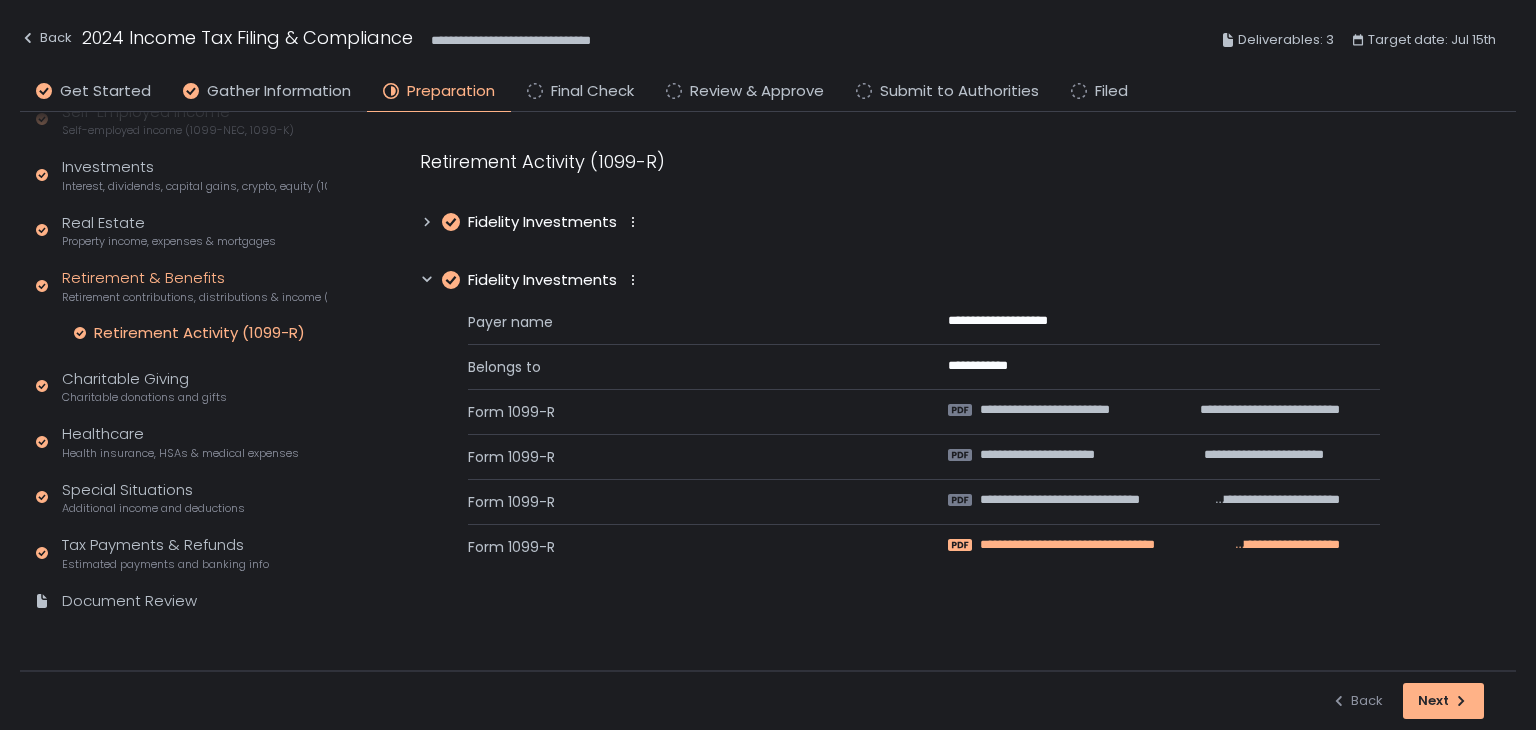 click on "**********" at bounding box center (1105, 545) 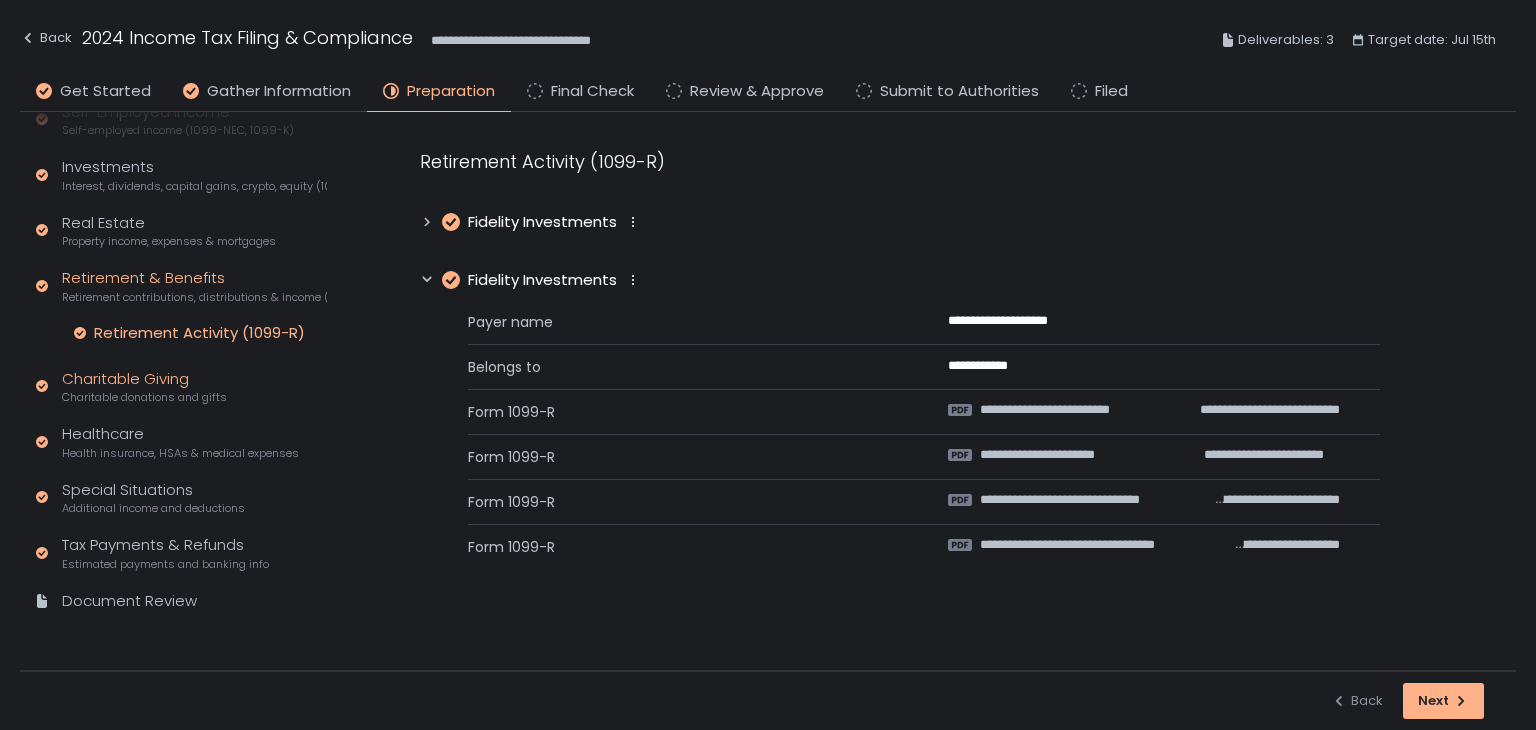 click on "Charitable Giving Charitable donations and gifts" 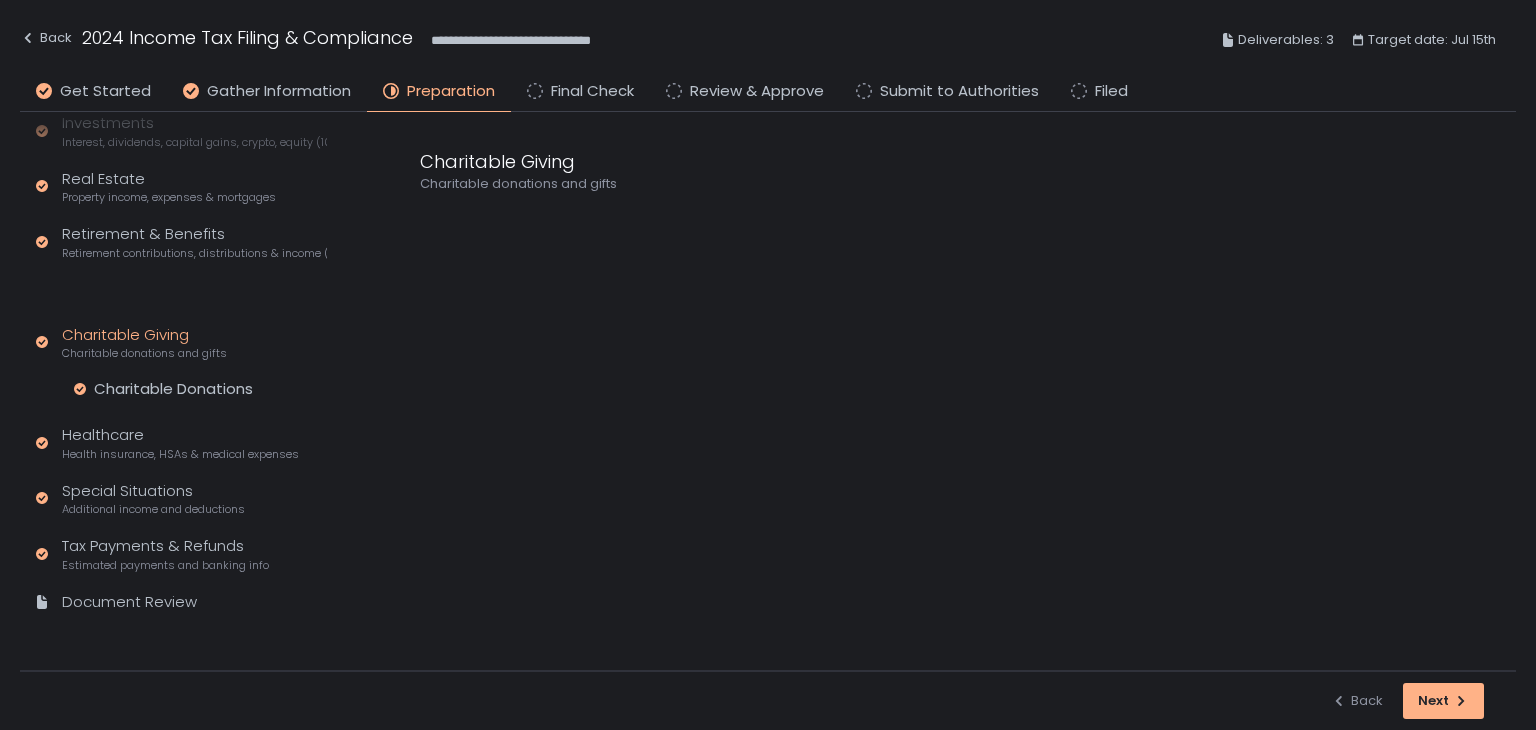 scroll, scrollTop: 332, scrollLeft: 0, axis: vertical 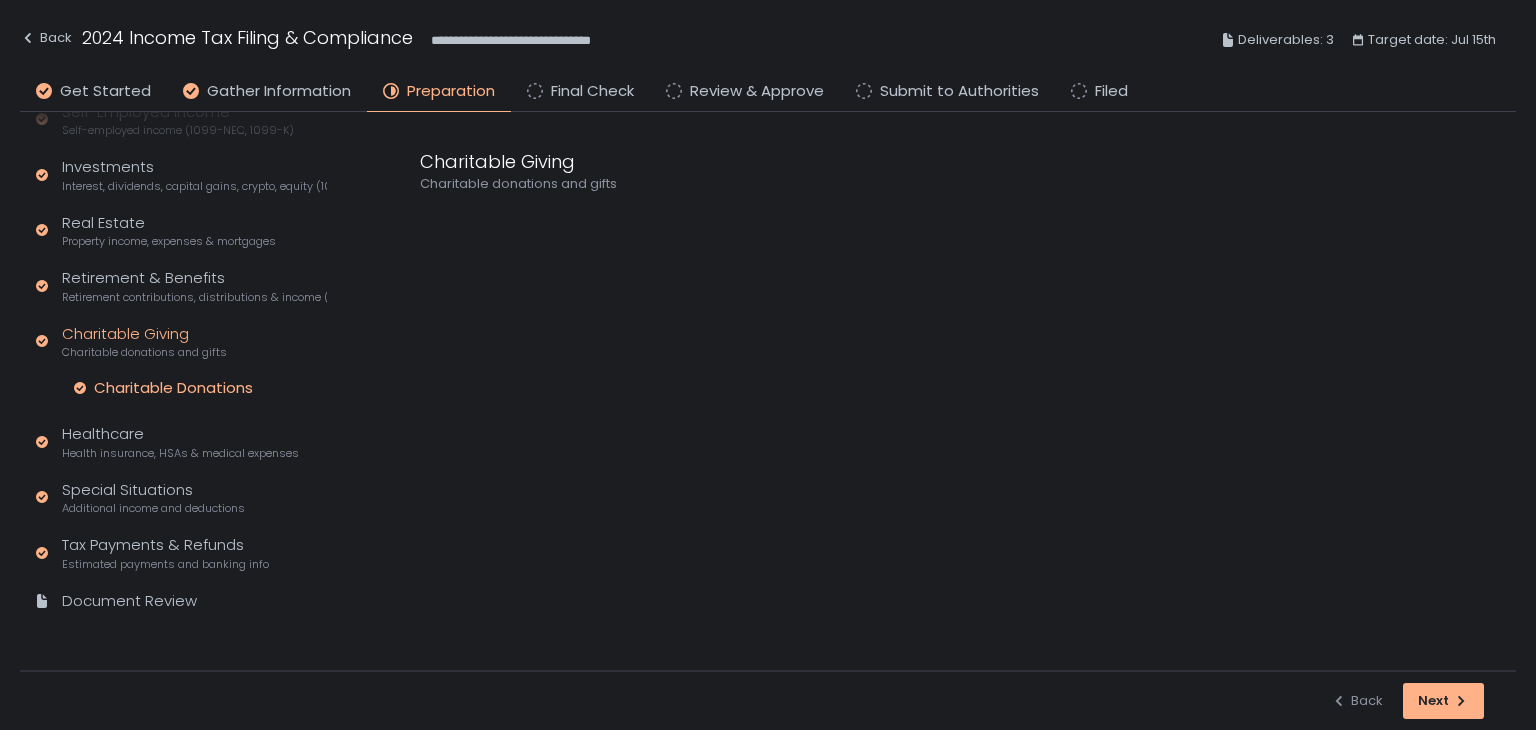 click on "Charitable Donations" 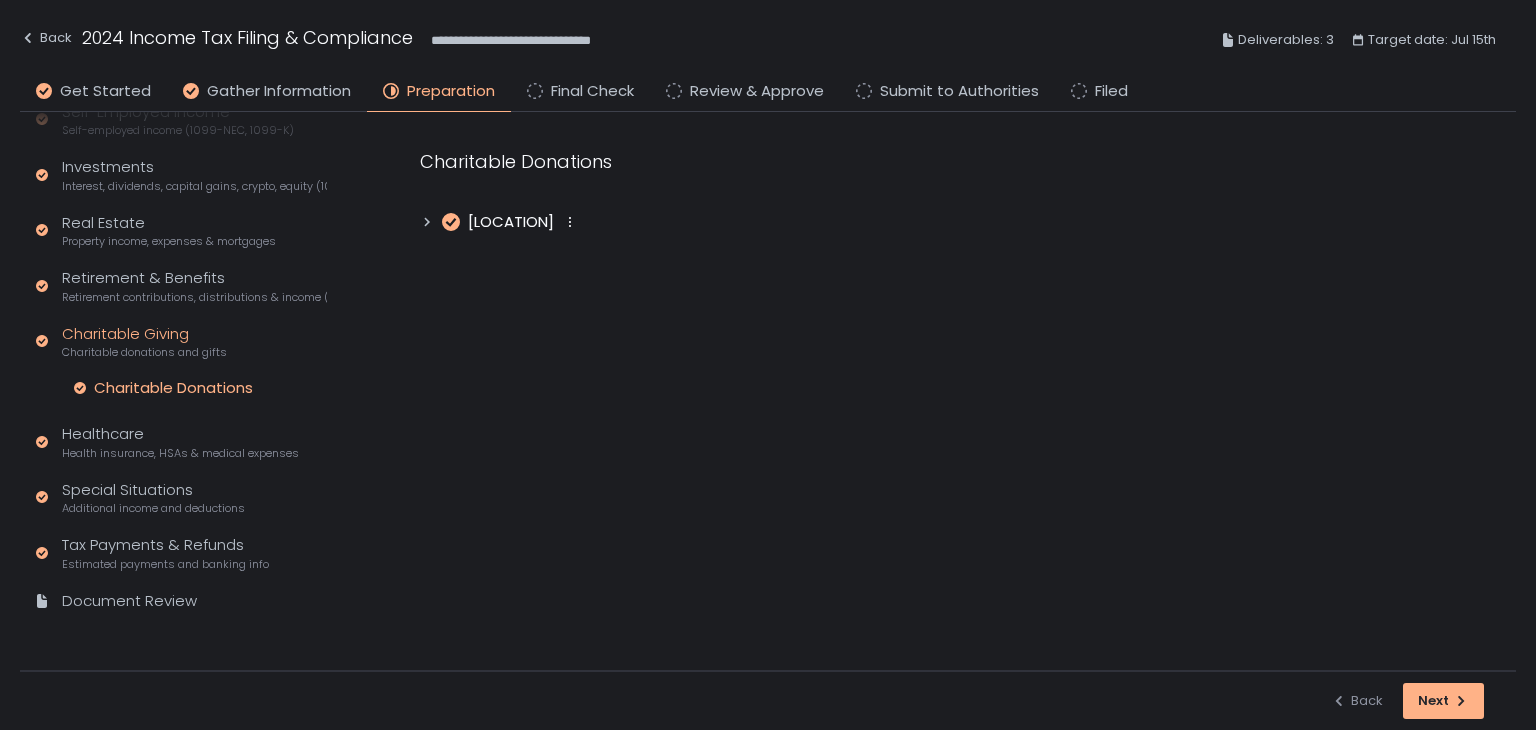 click 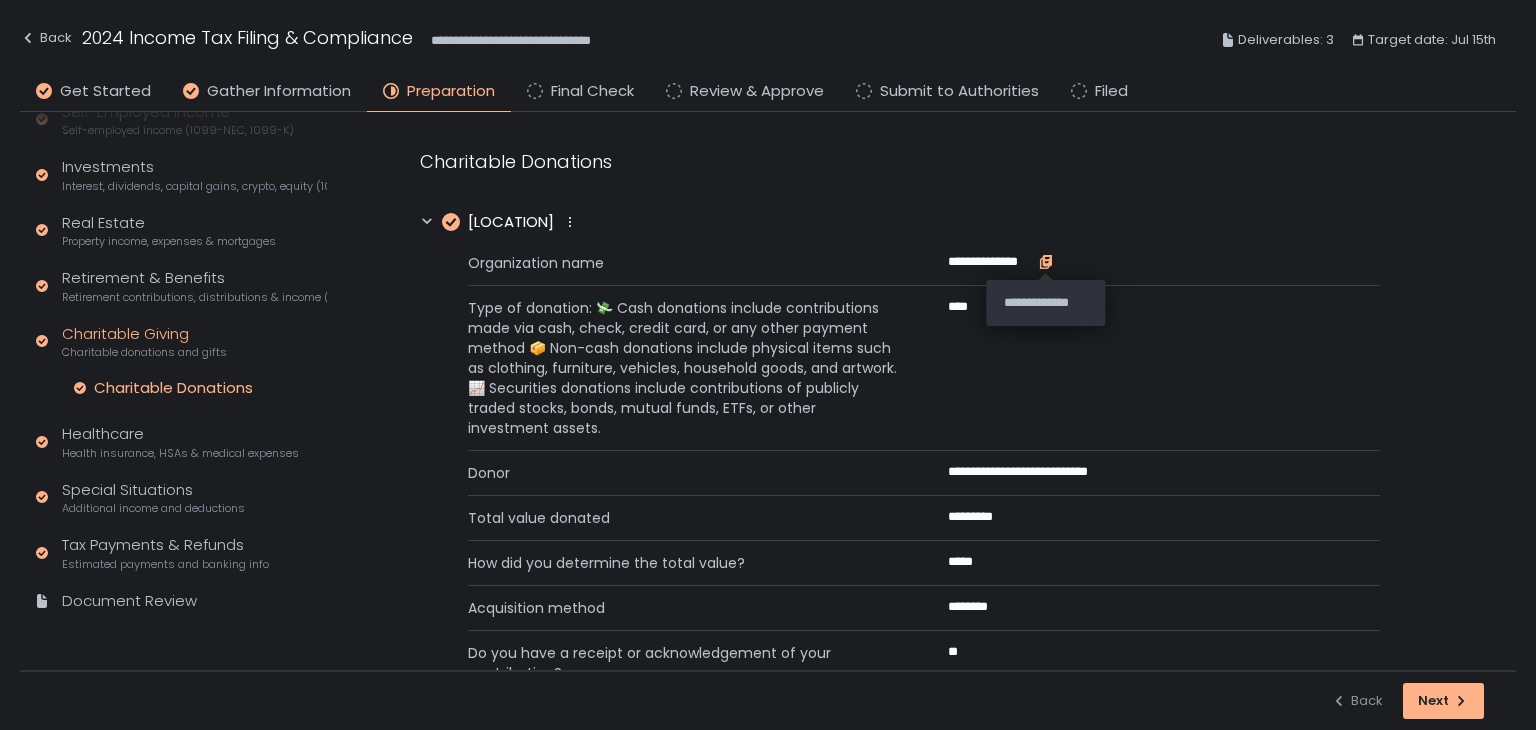 click 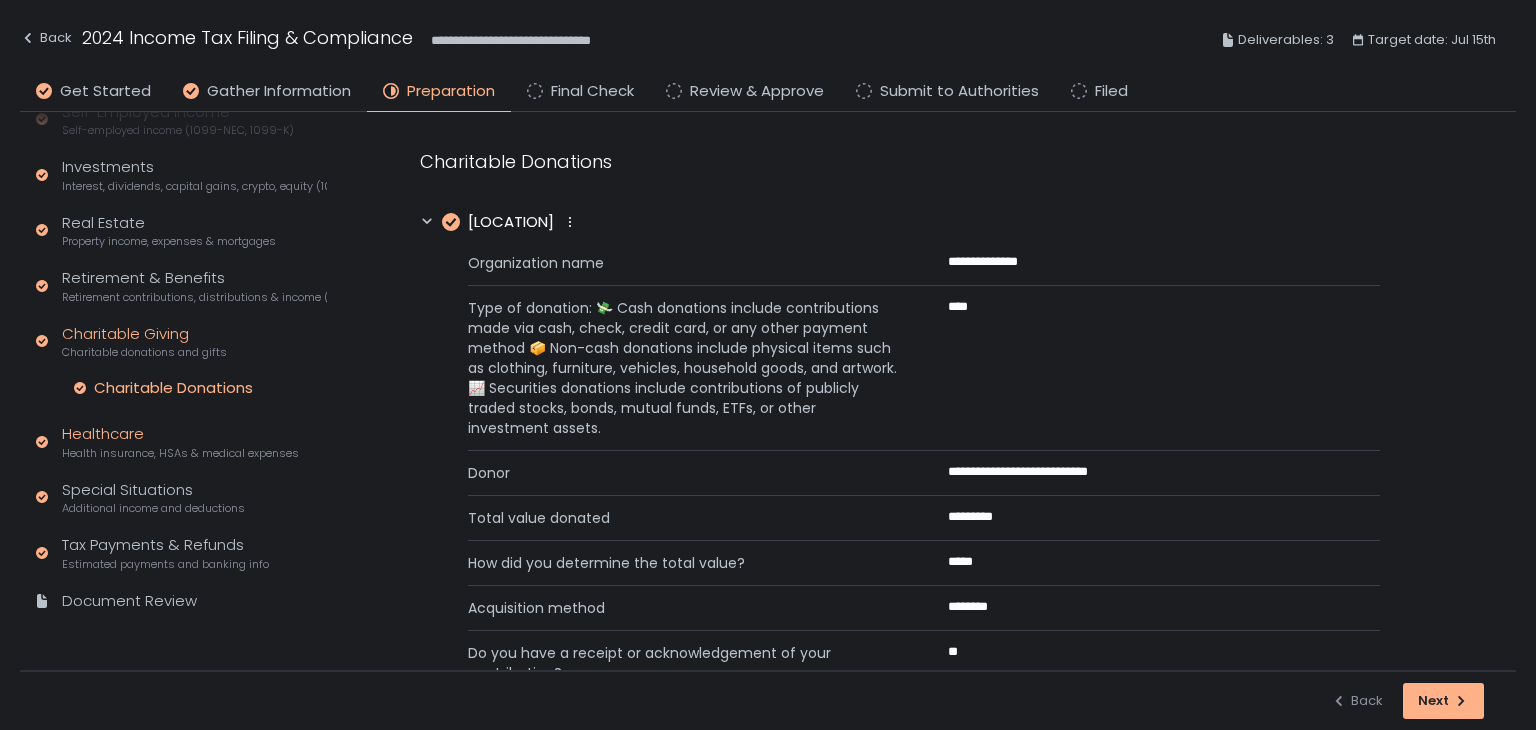click on "Healthcare Health insurance, HSAs & medical expenses" 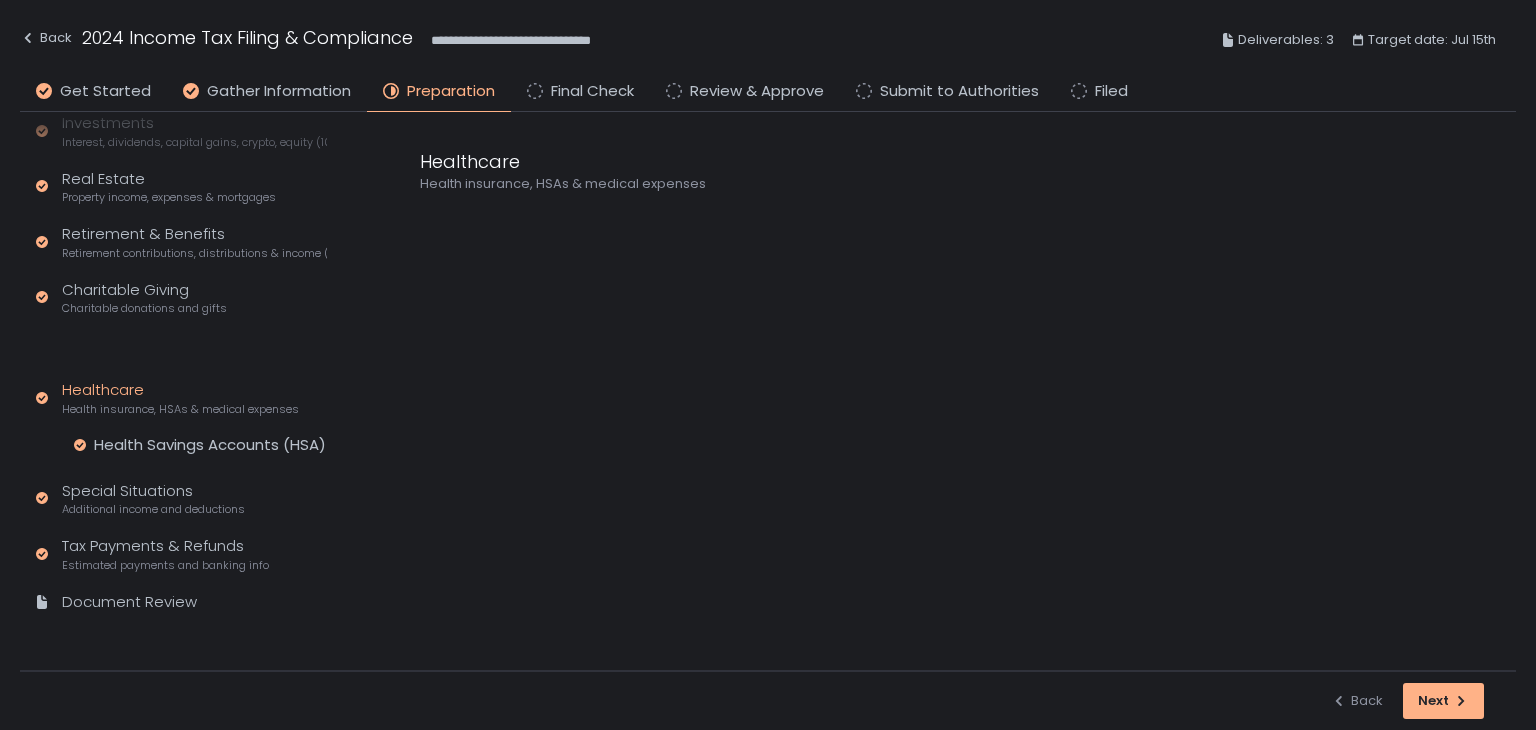 scroll, scrollTop: 332, scrollLeft: 0, axis: vertical 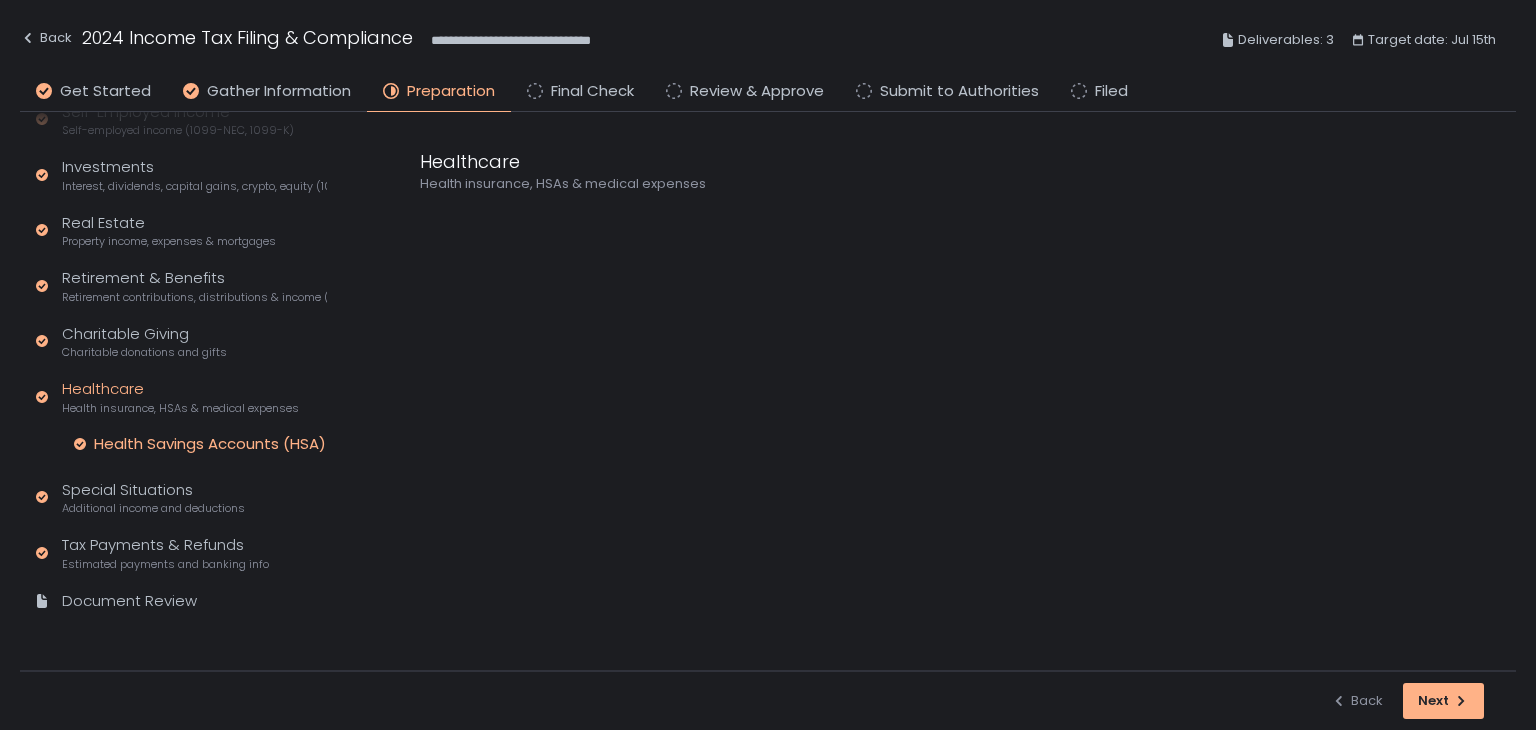 click on "Health Savings Accounts (HSA)" 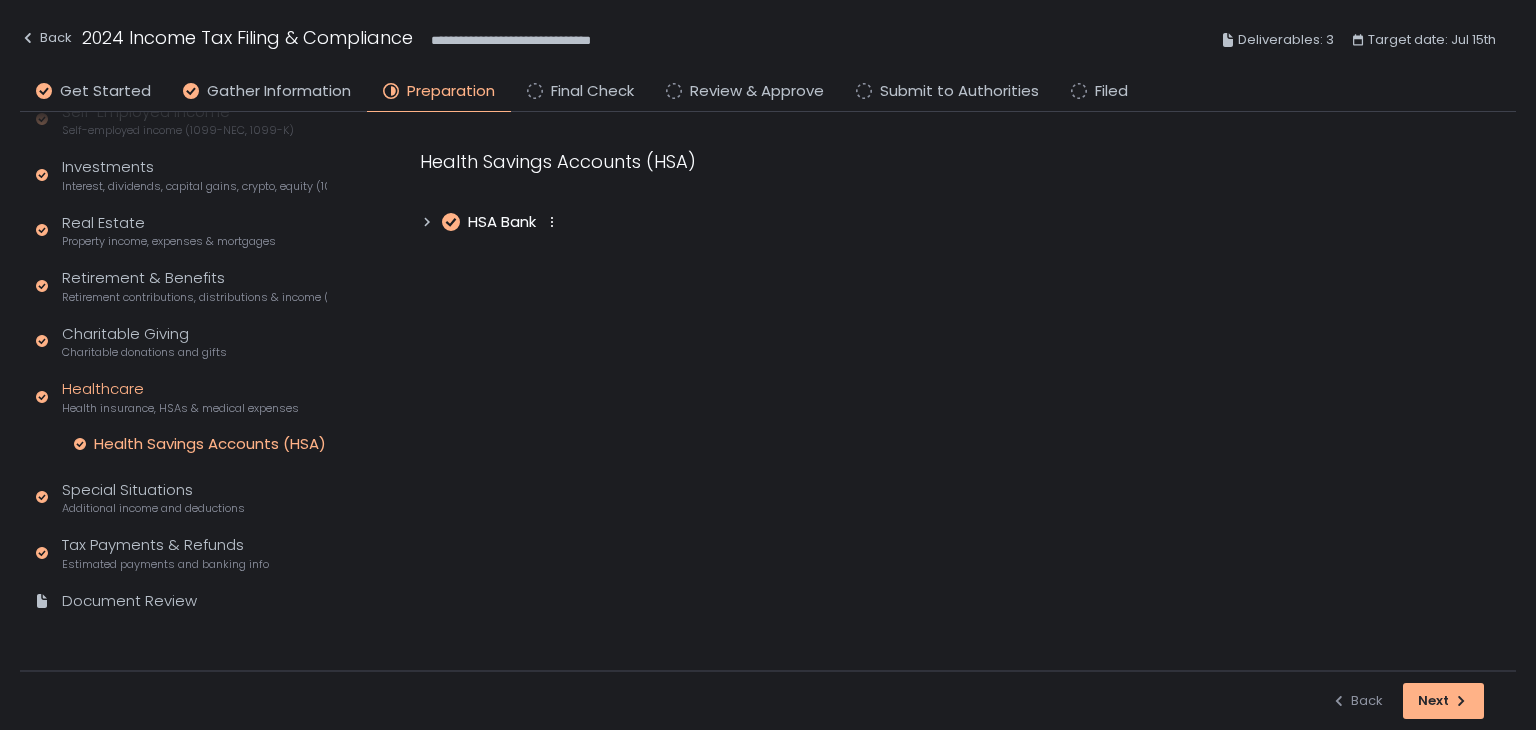 click 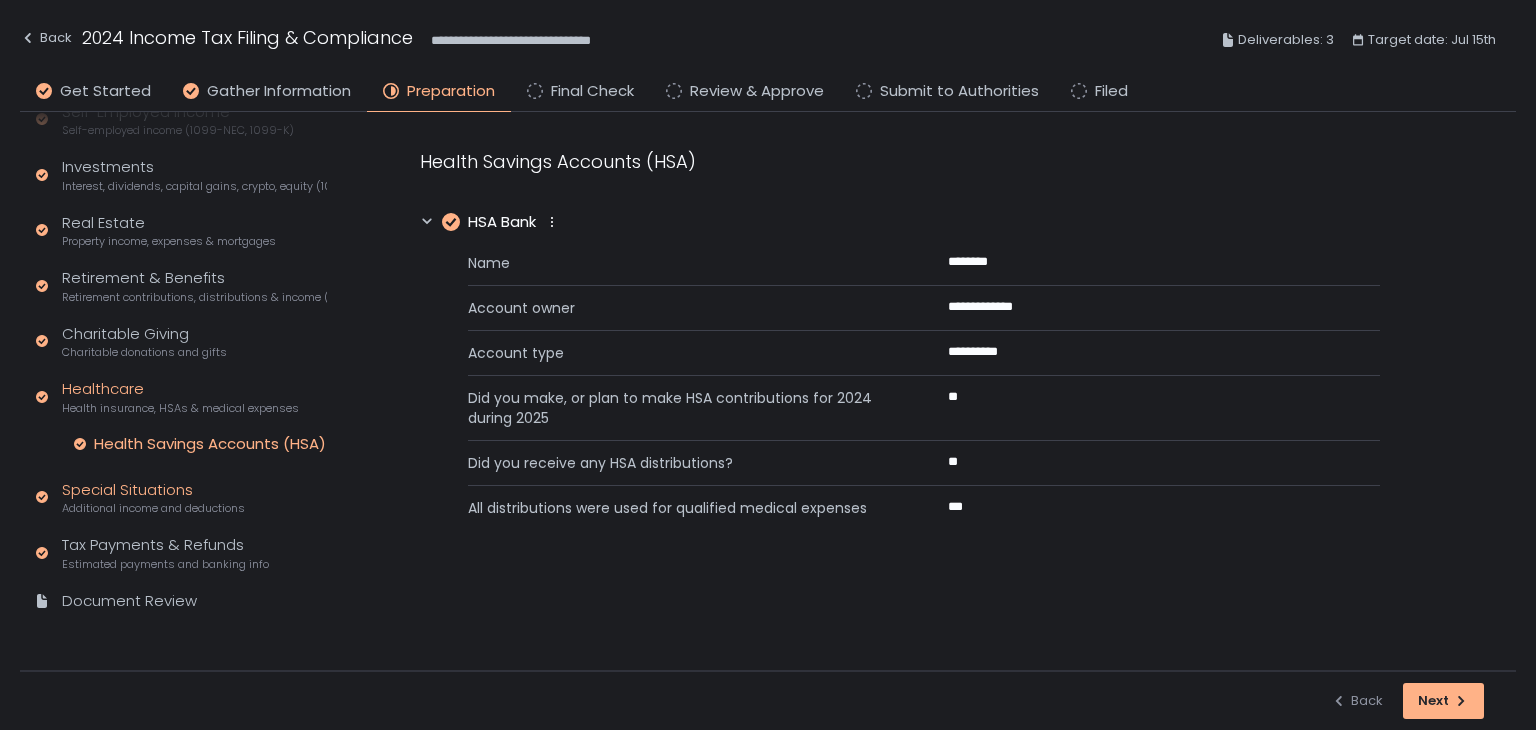click on "Special Situations Additional income and deductions" 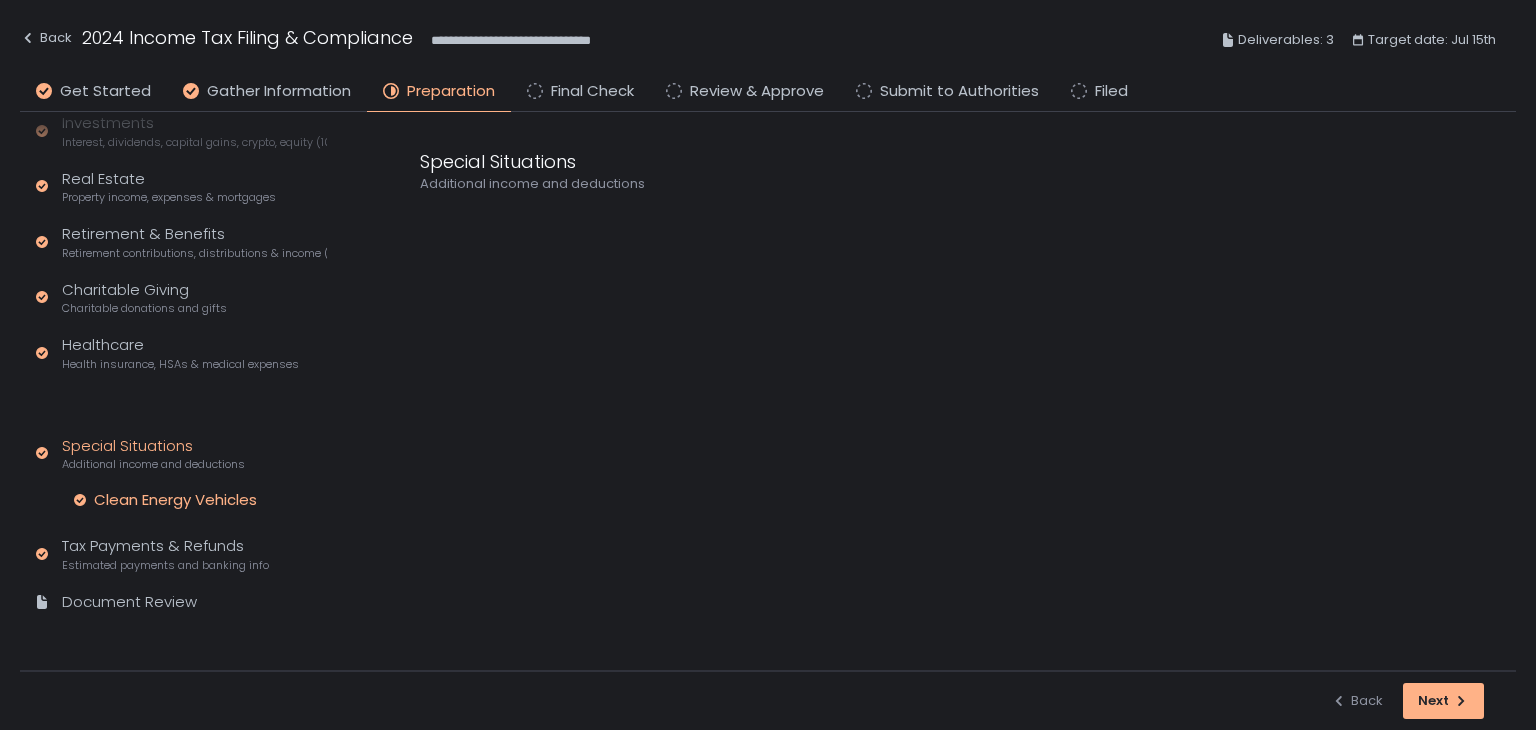 scroll, scrollTop: 332, scrollLeft: 0, axis: vertical 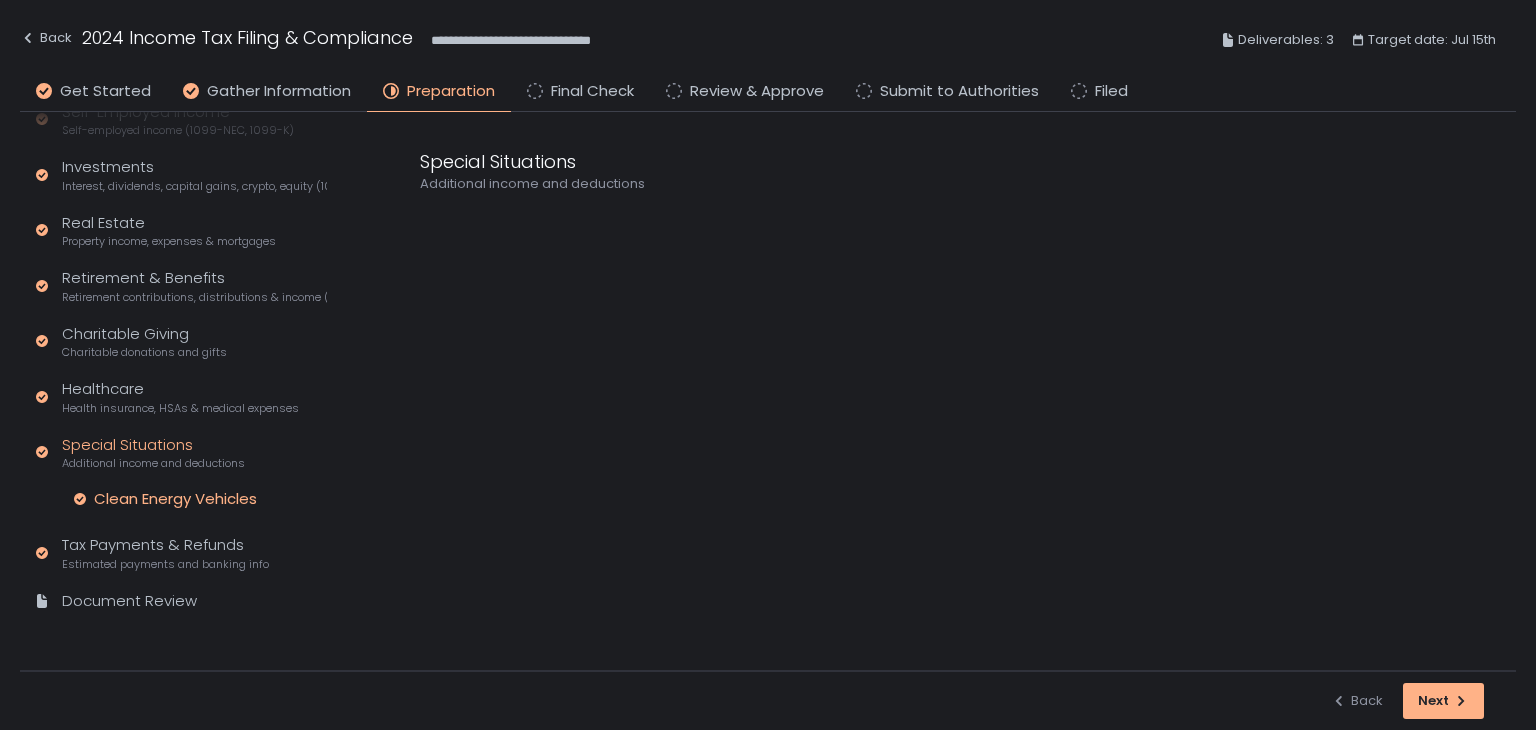 click on "Clean Energy Vehicles" 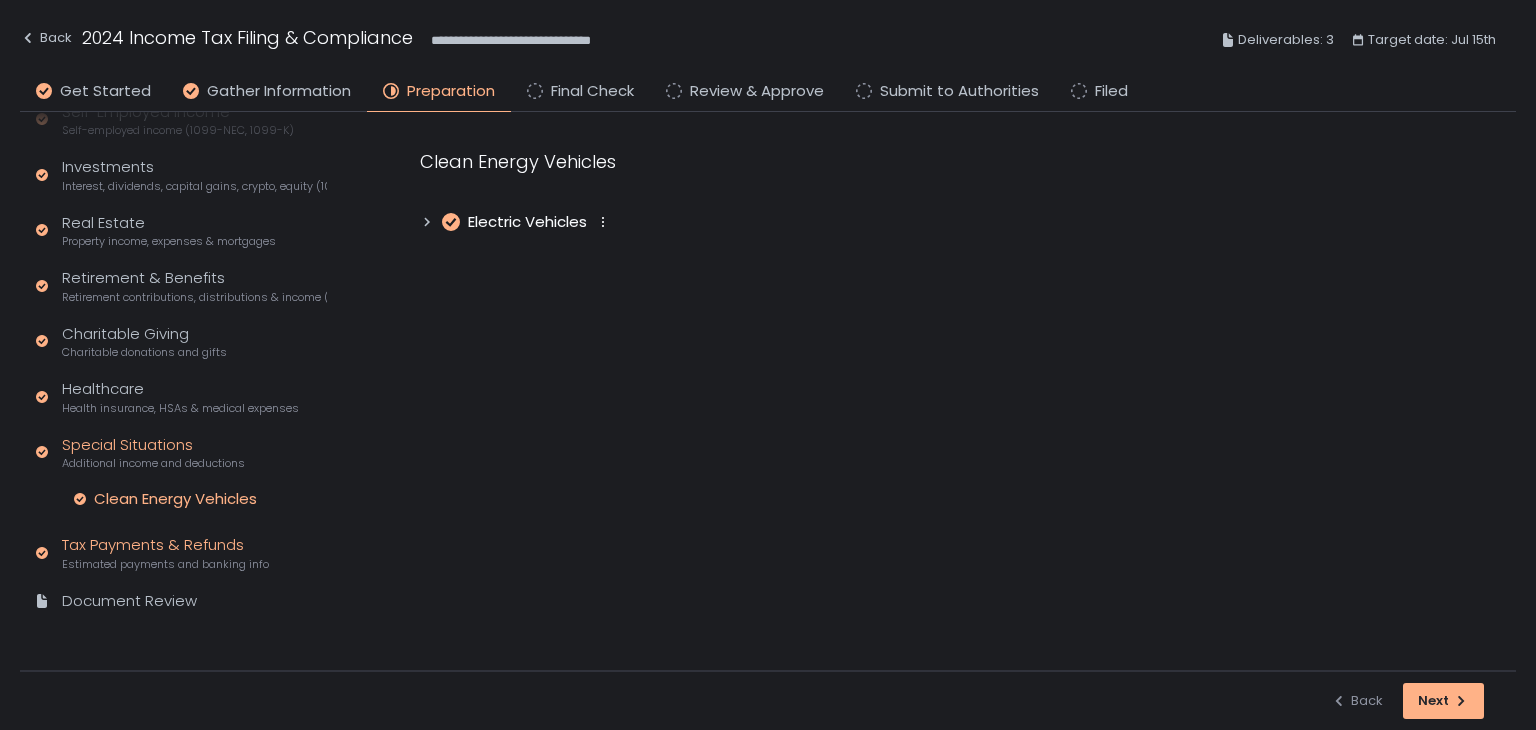 click on "Tax Payments & Refunds Estimated payments and banking info" 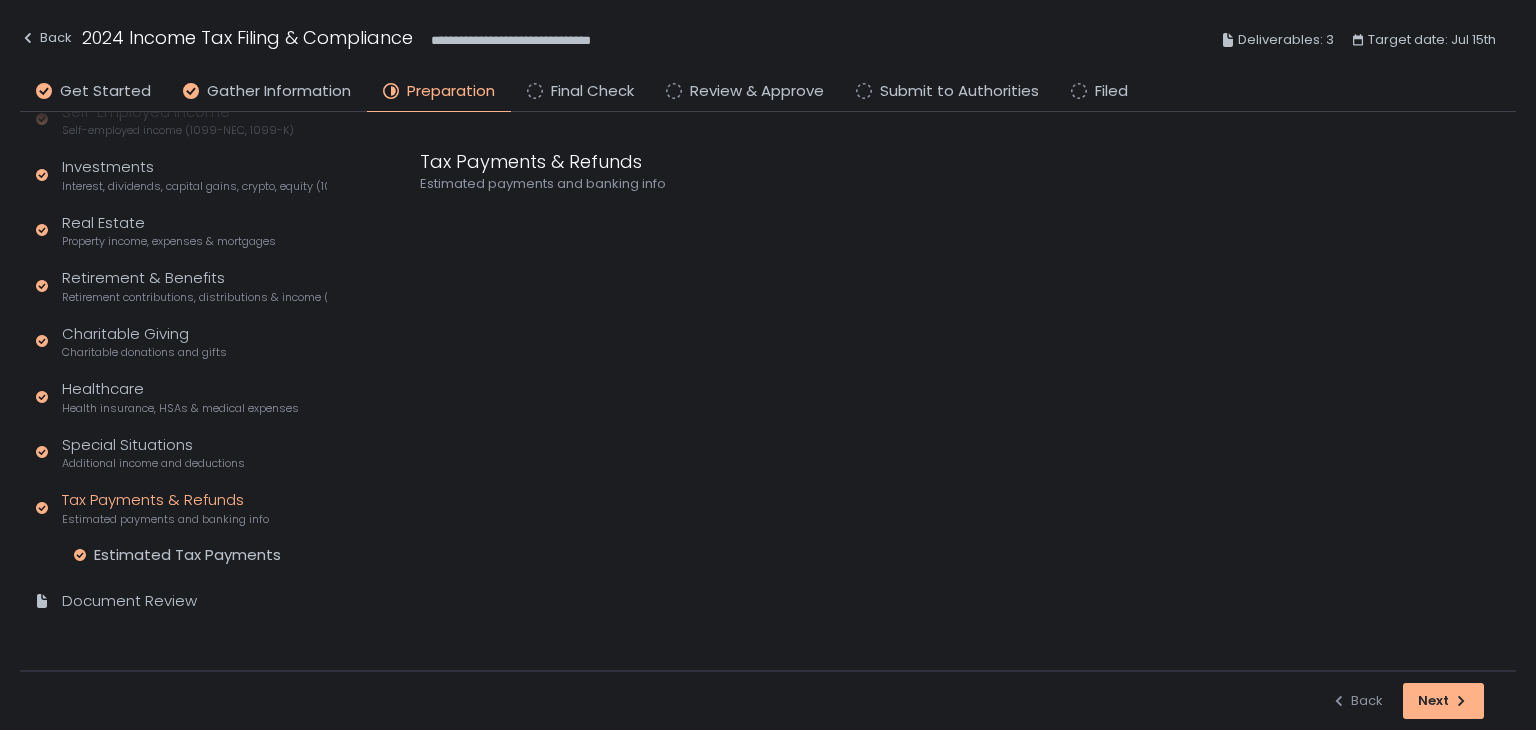 scroll, scrollTop: 332, scrollLeft: 0, axis: vertical 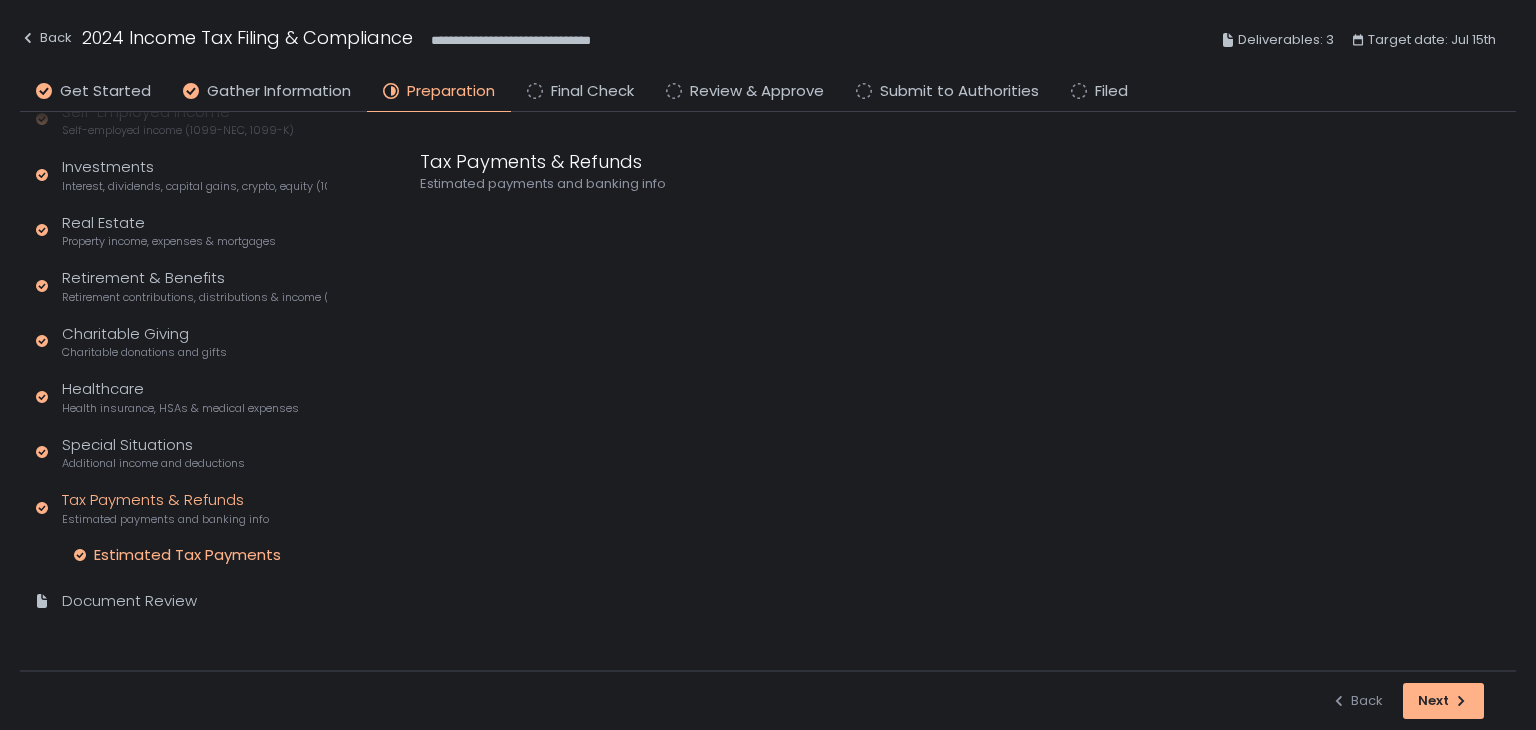 click on "Estimated Tax Payments" 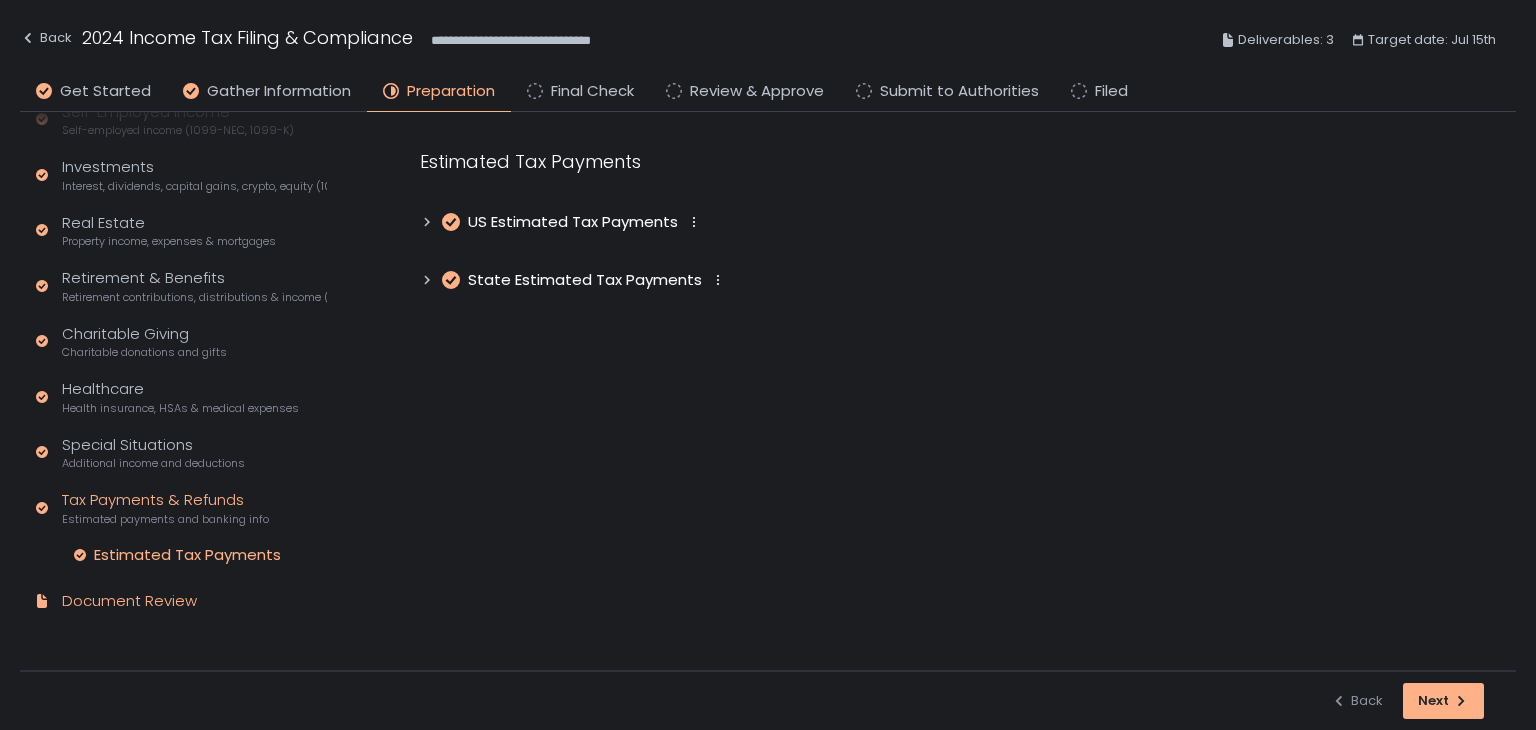 click on "Document Review" 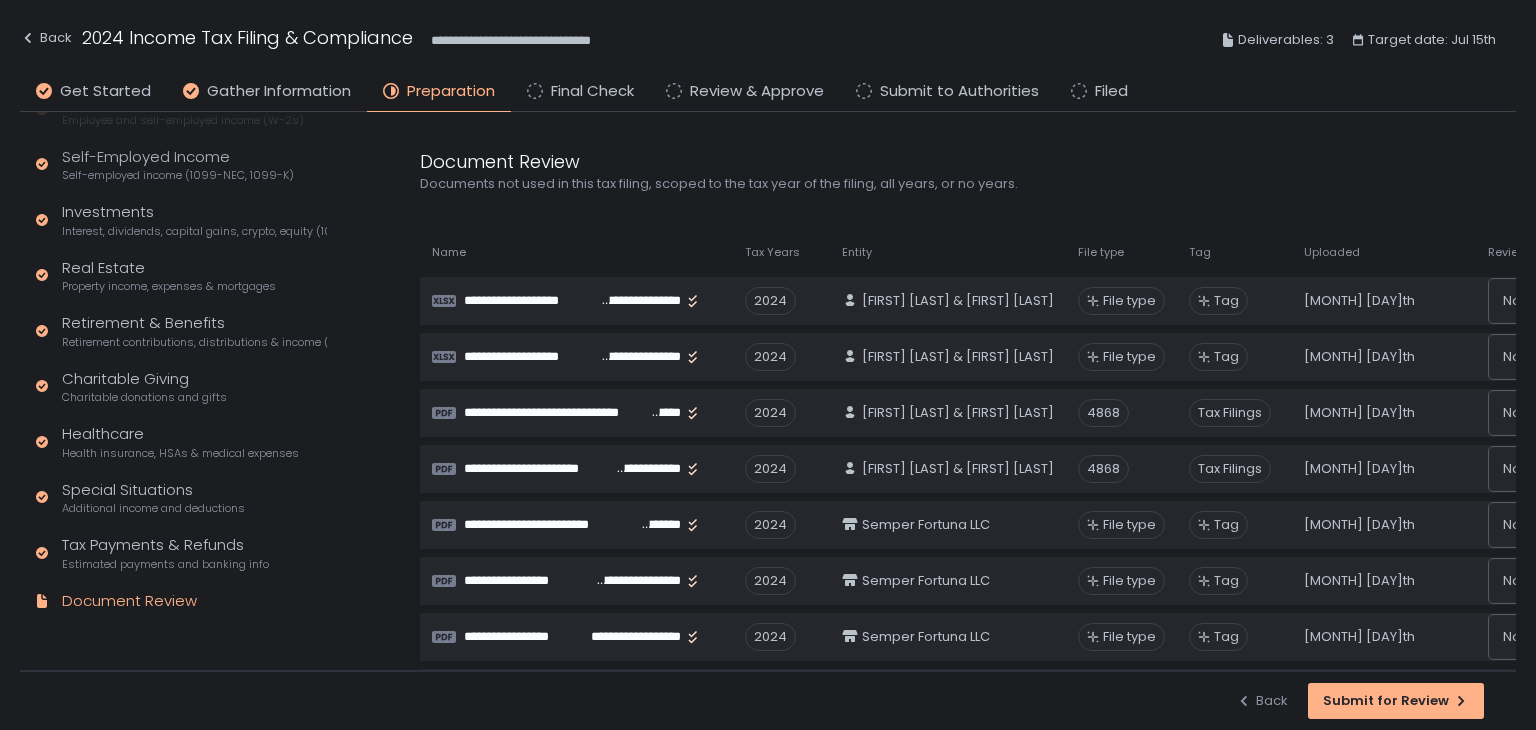 scroll, scrollTop: 287, scrollLeft: 0, axis: vertical 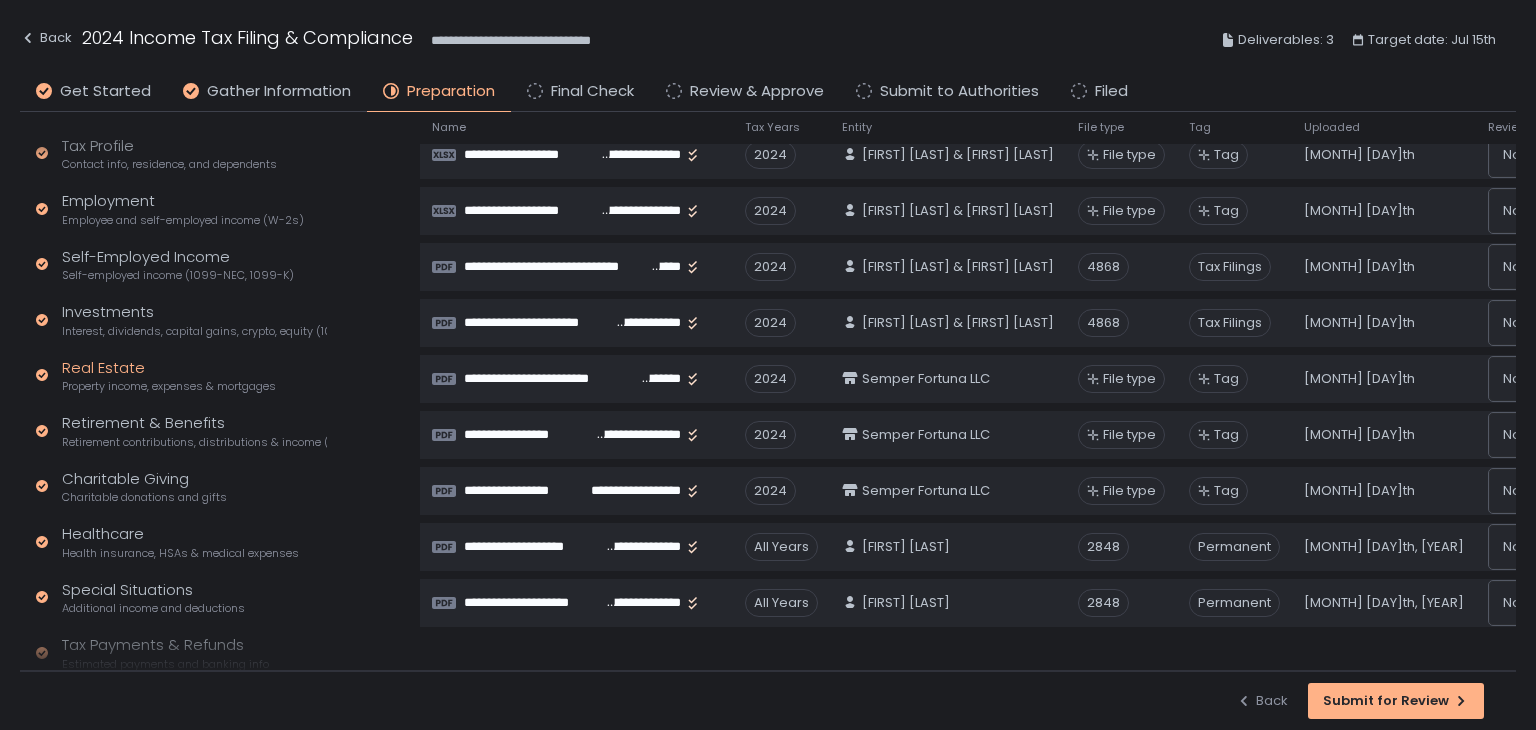 click on "Real Estate Property income, expenses & mortgages" 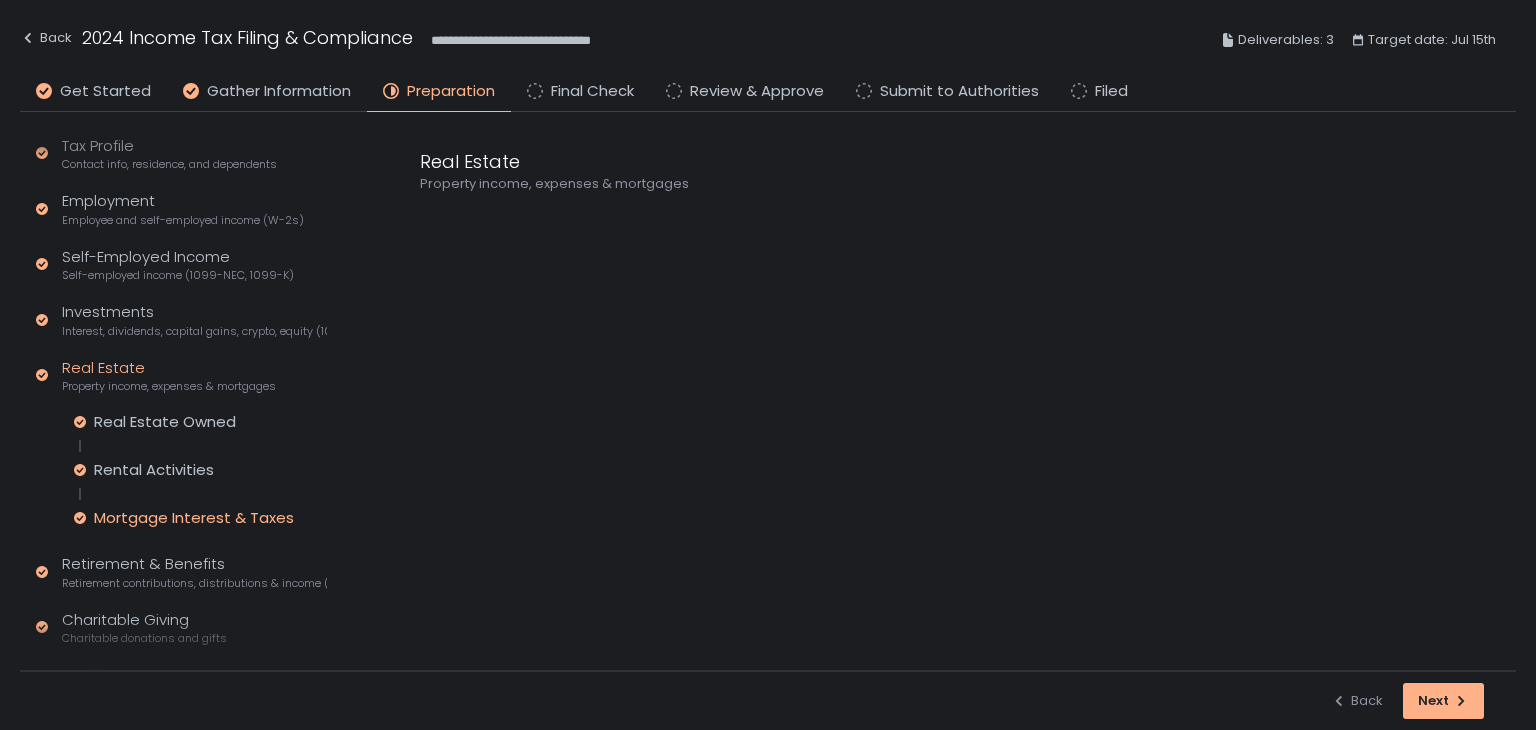 click on "Mortgage Interest & Taxes" 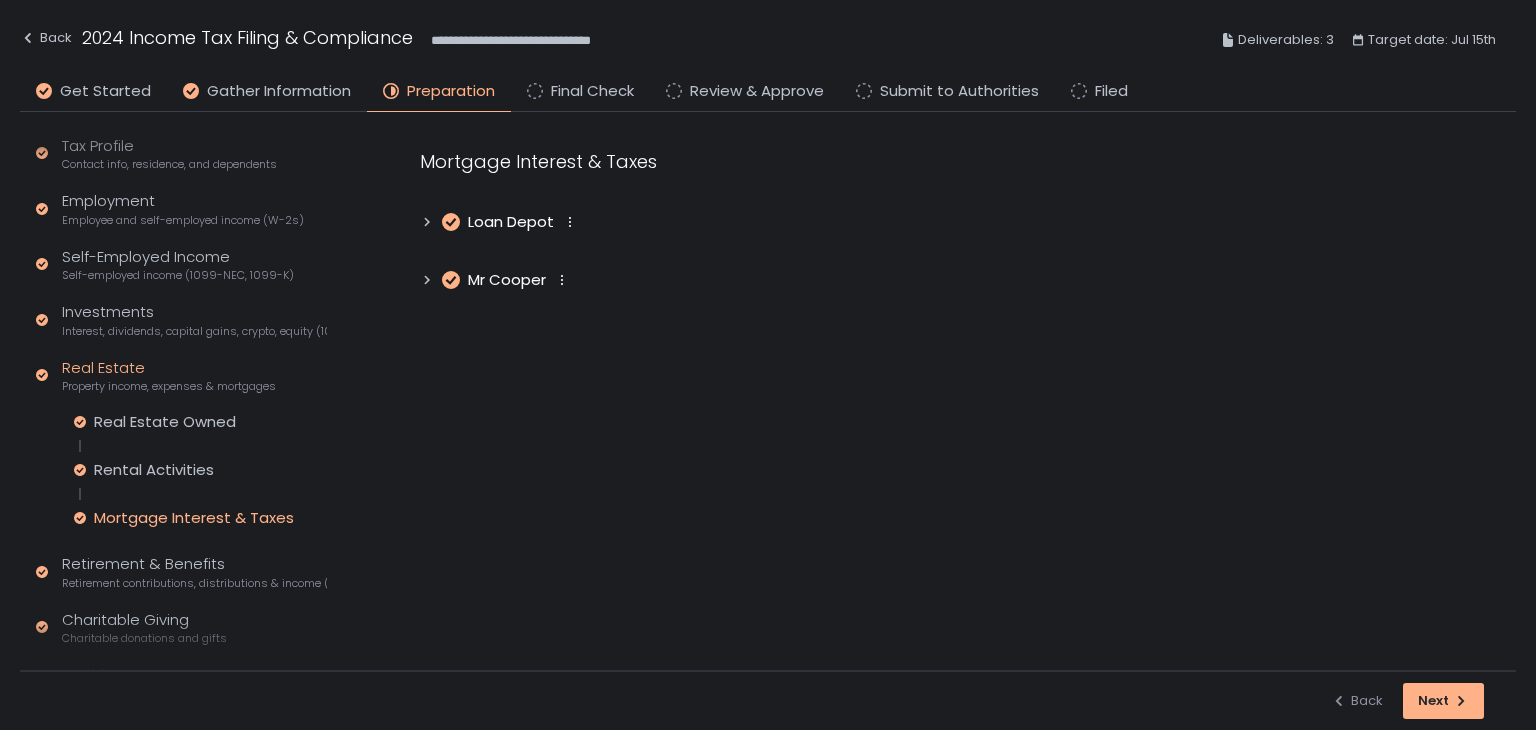 click 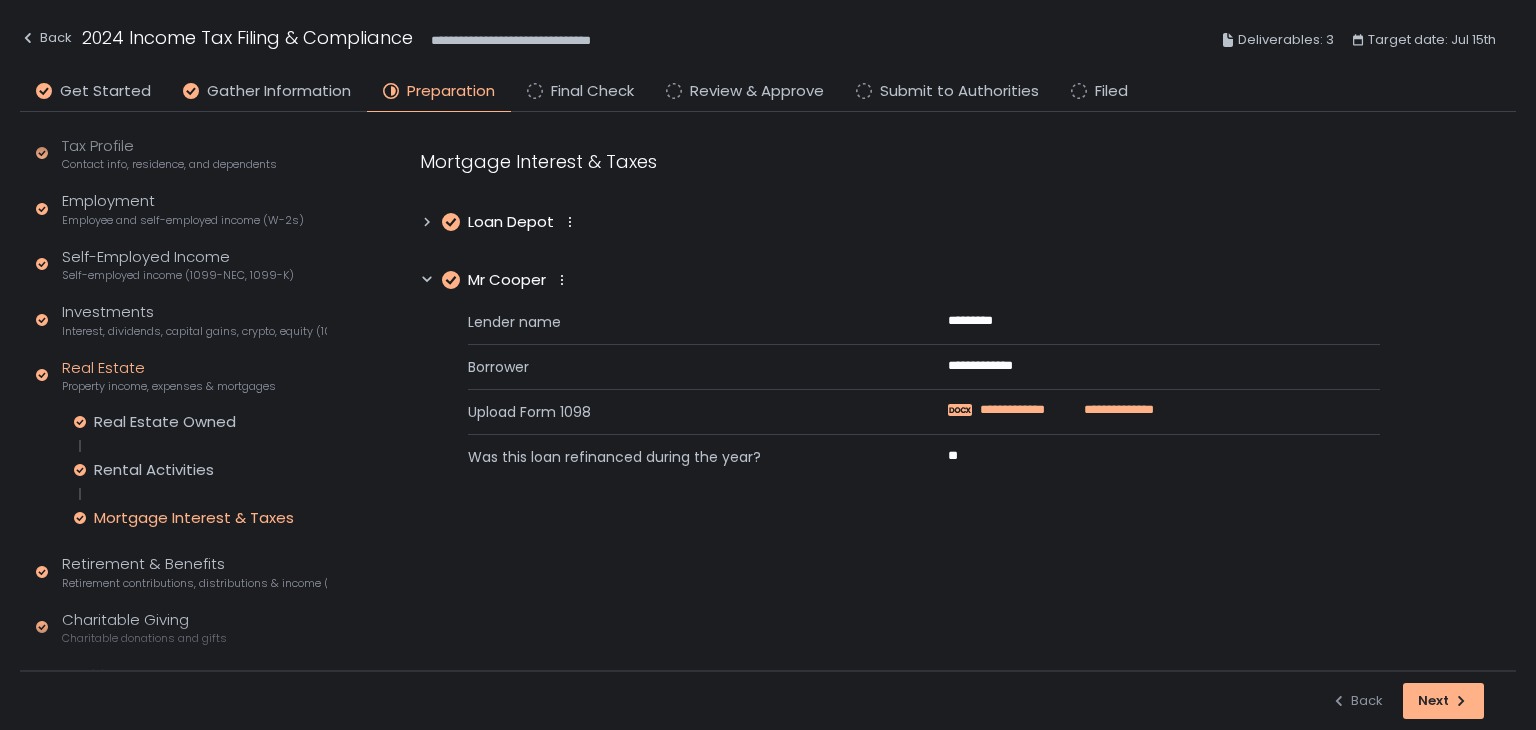 click on "**********" at bounding box center (1024, 410) 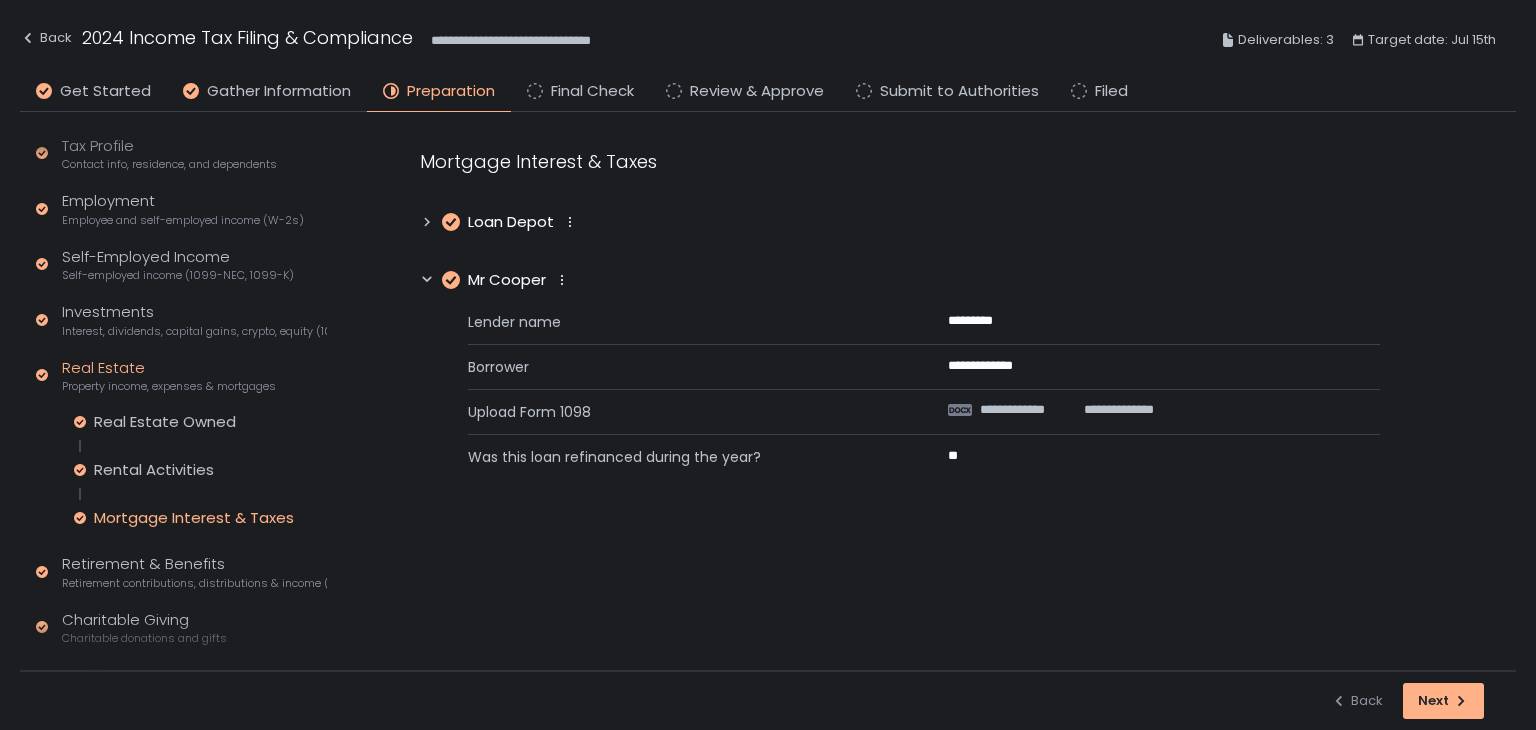 click on "Loan Depot" 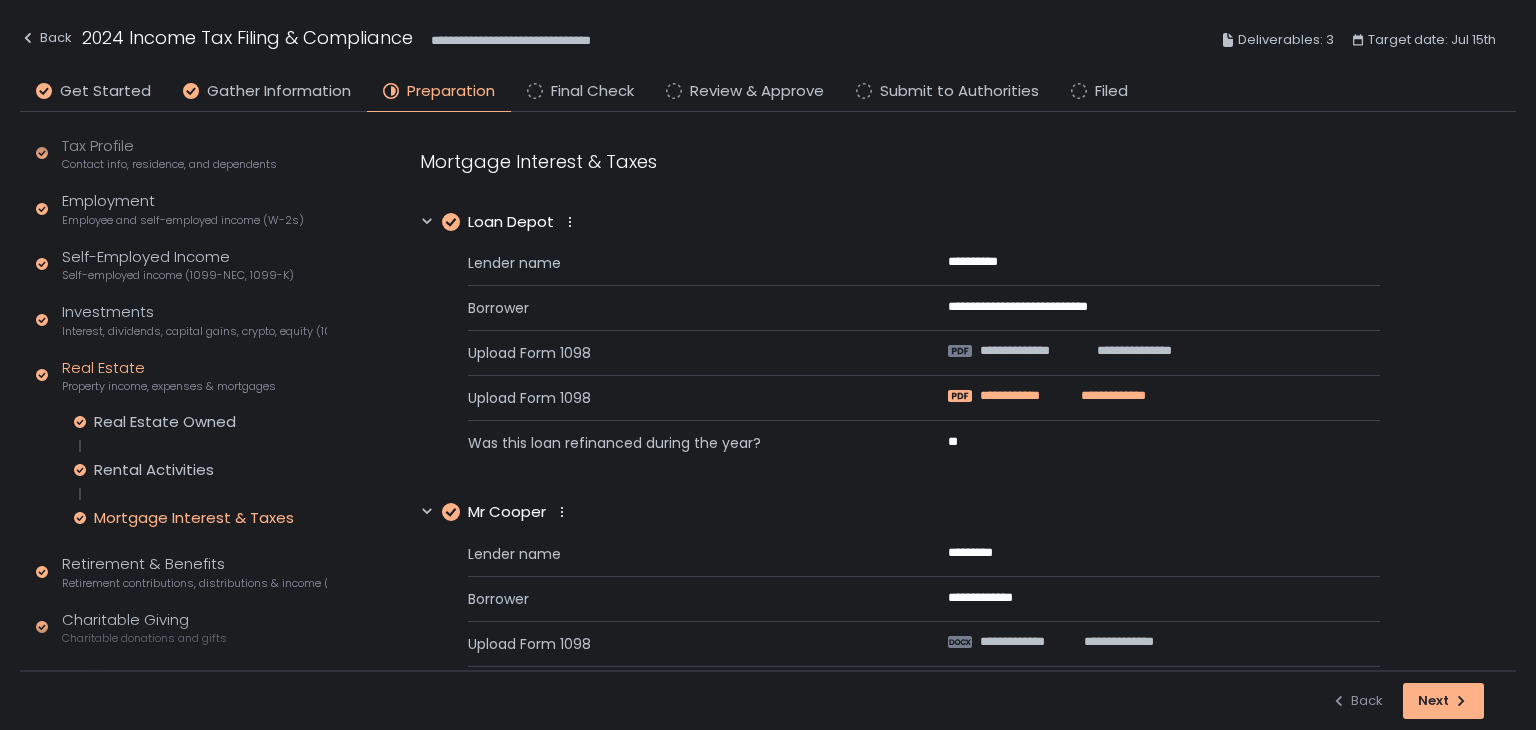 click on "**********" at bounding box center (1107, 396) 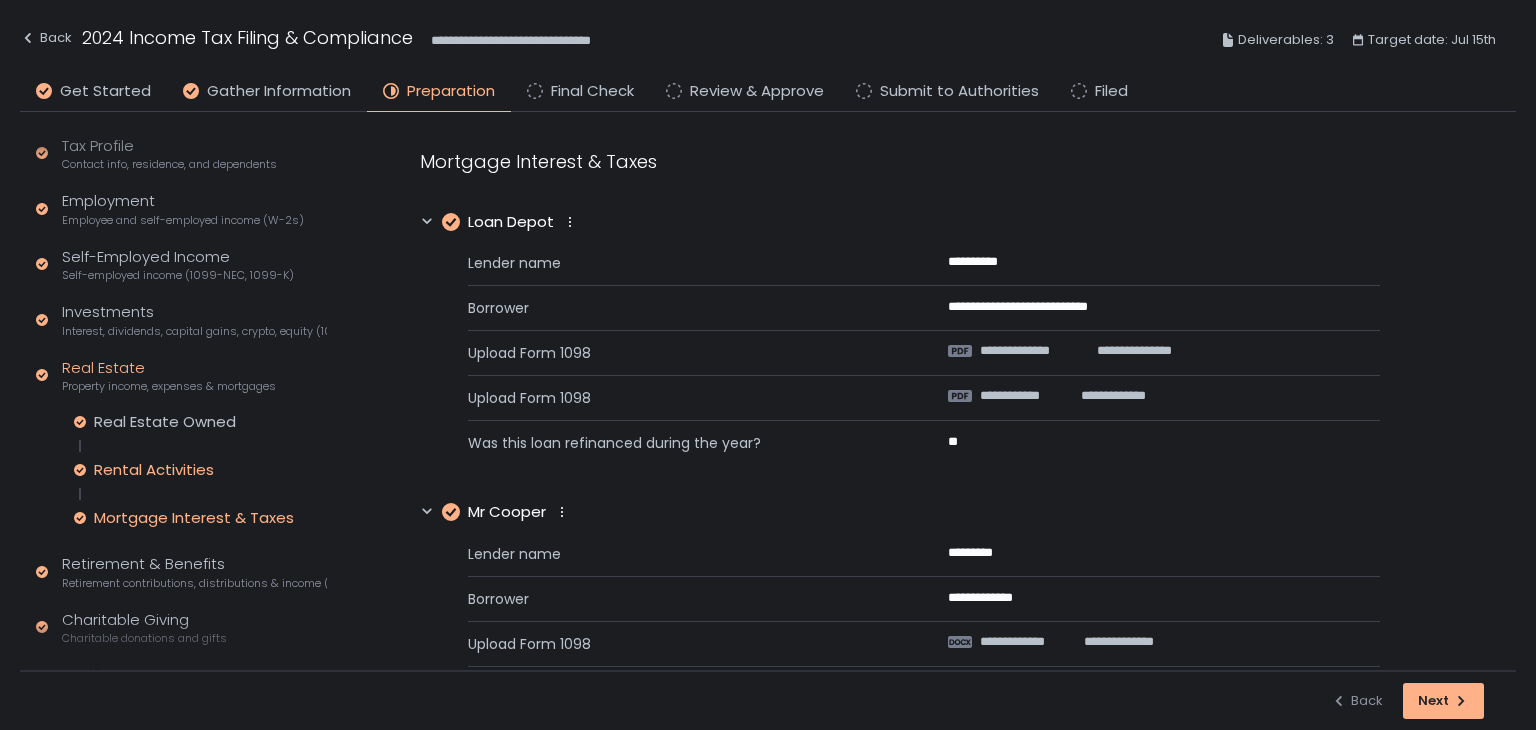 click on "Rental Activities" 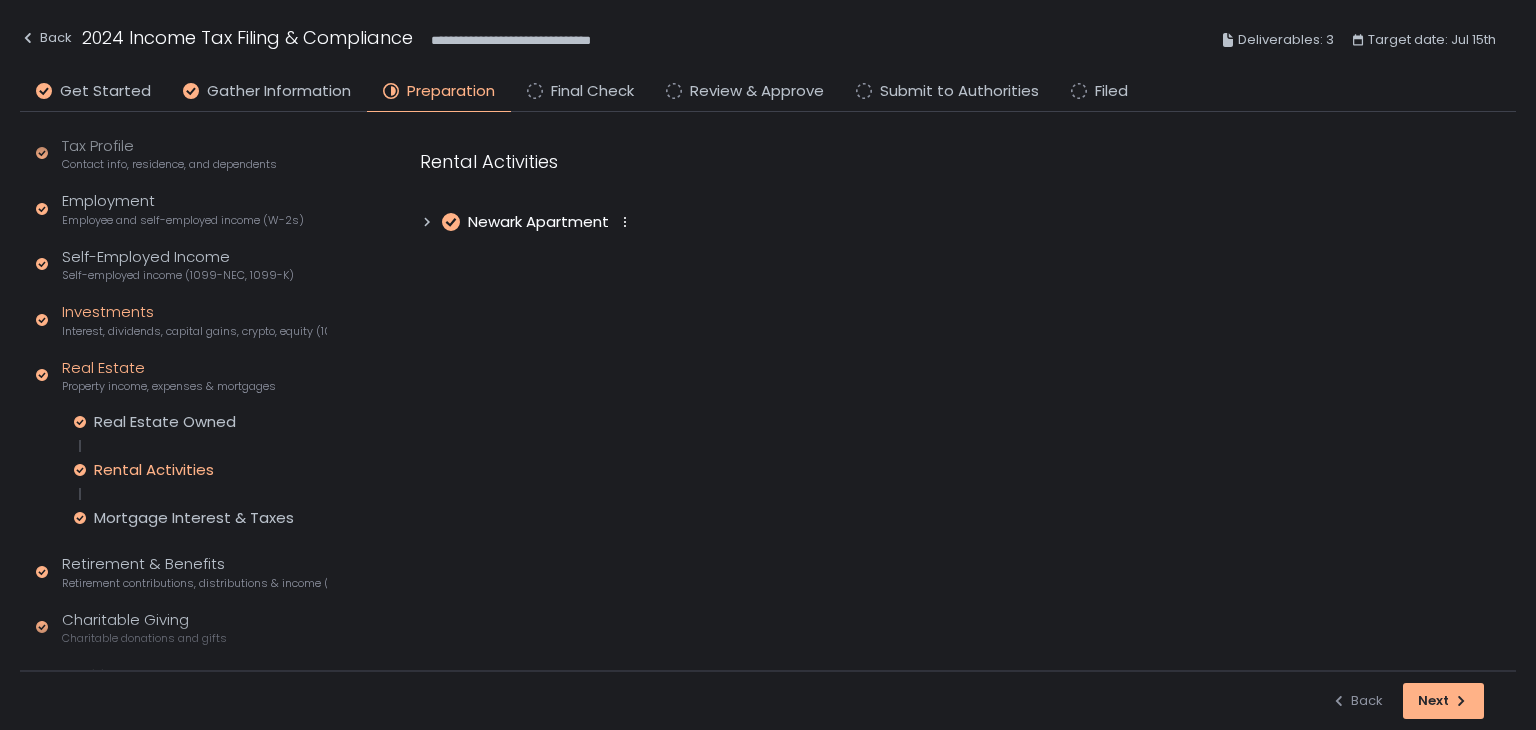 click on "Interest, dividends, capital gains, crypto, equity (1099s, K-1s)" 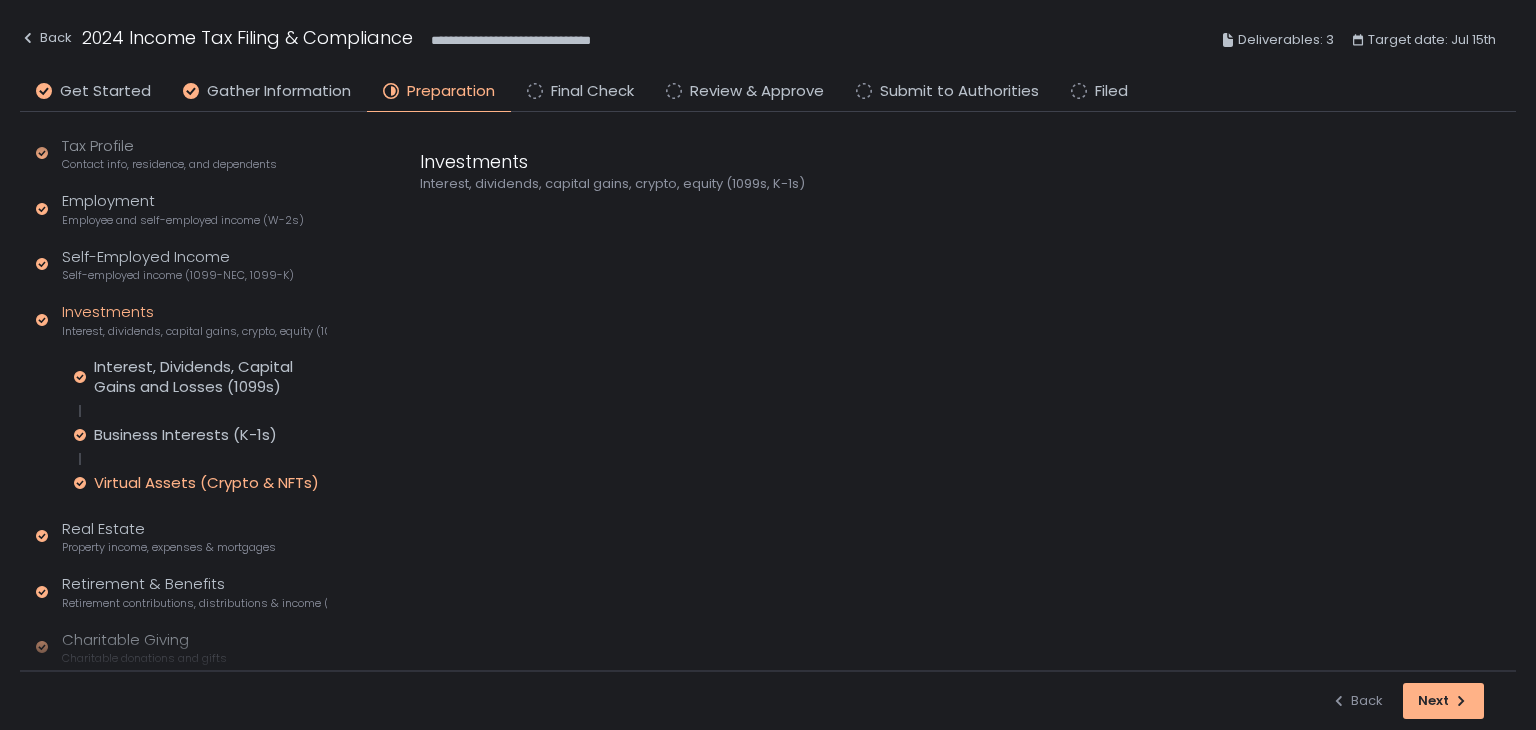 click on "Virtual Assets (Crypto & NFTs)" 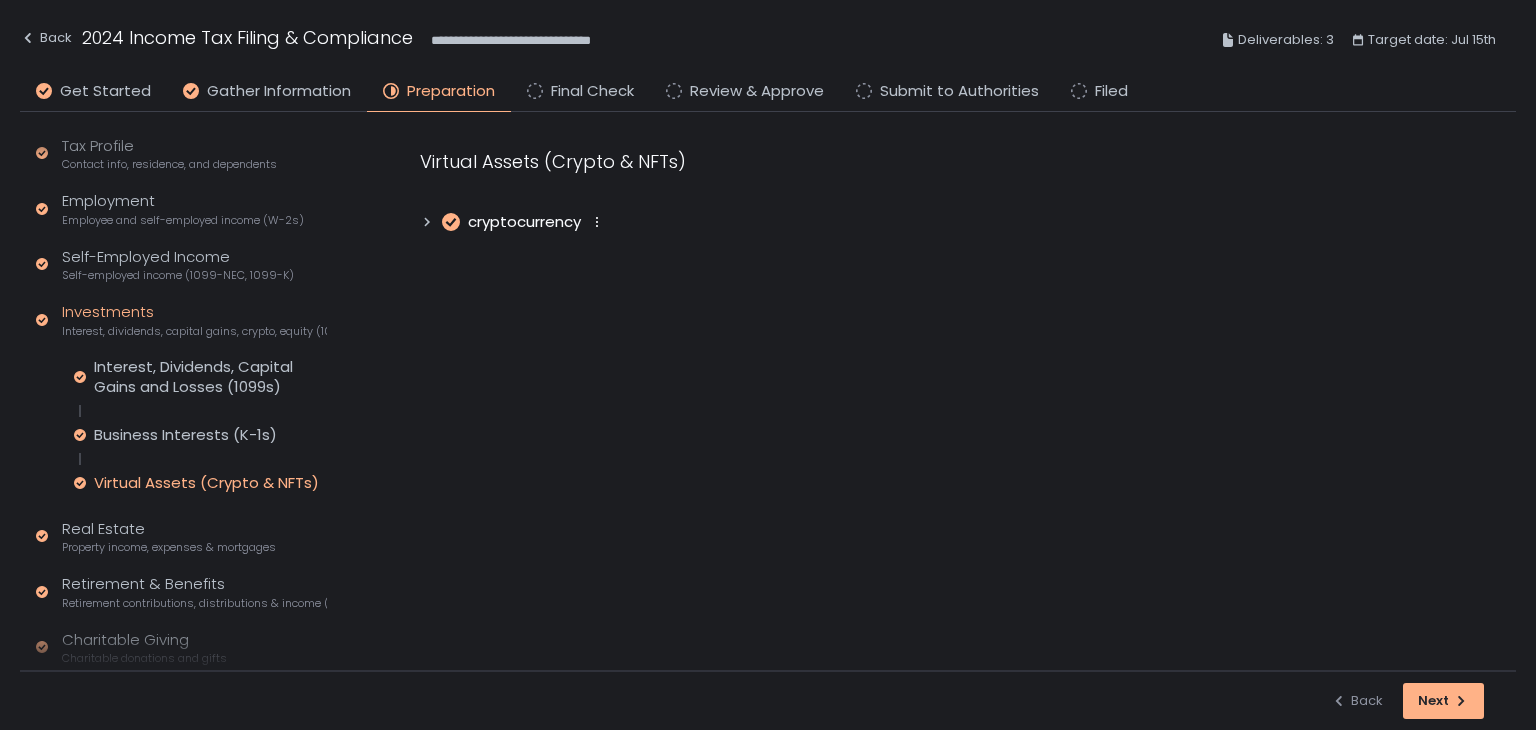 click 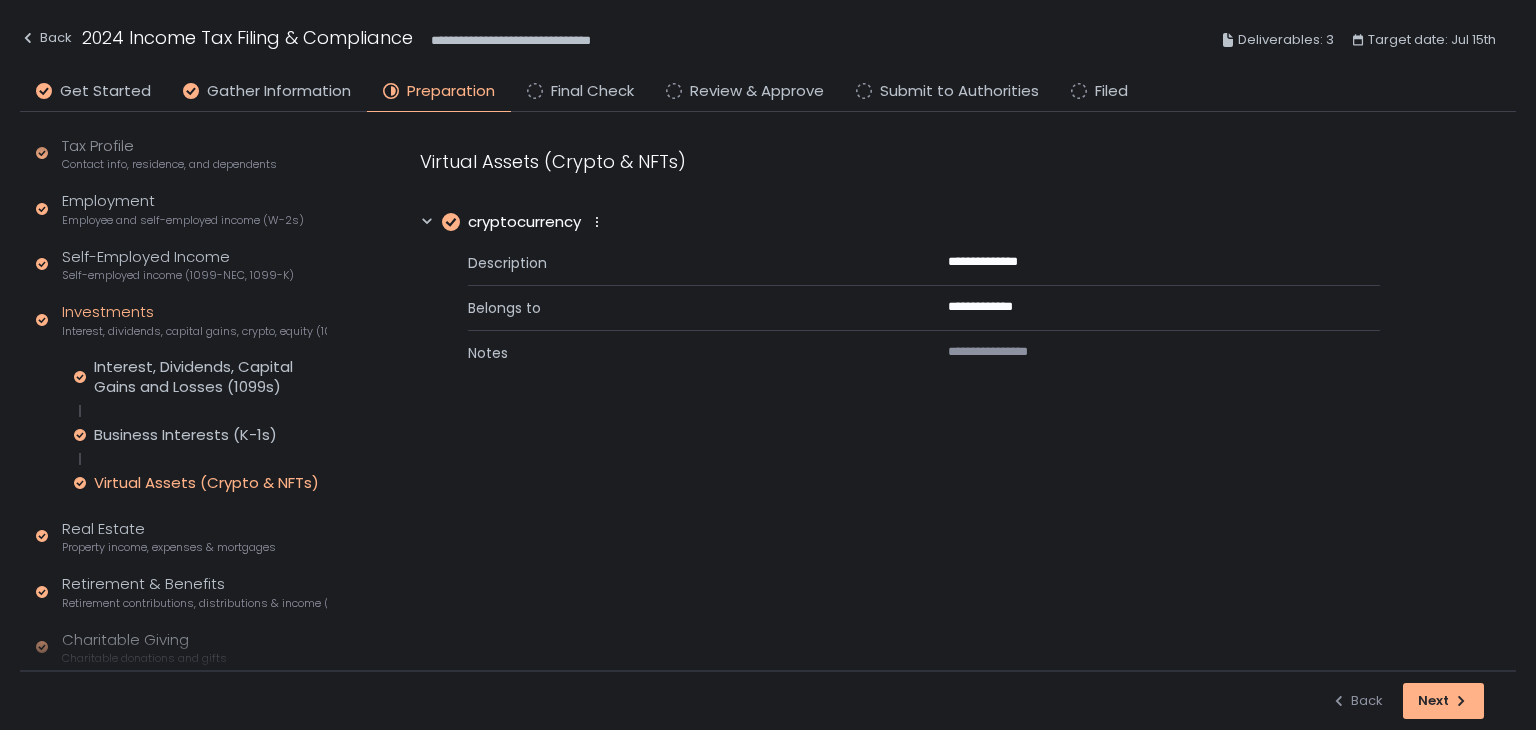 click 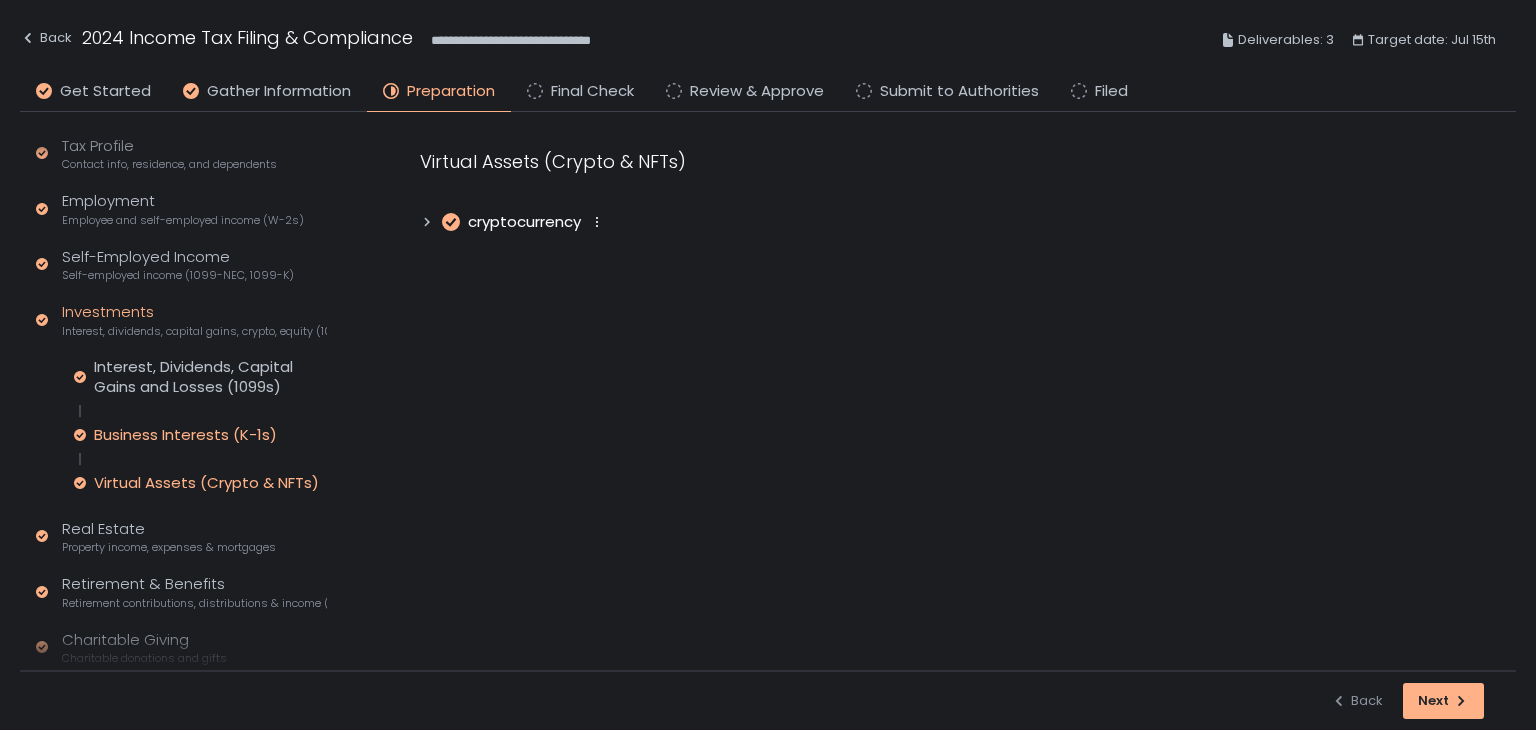 click on "Business Interests (K-1s)" 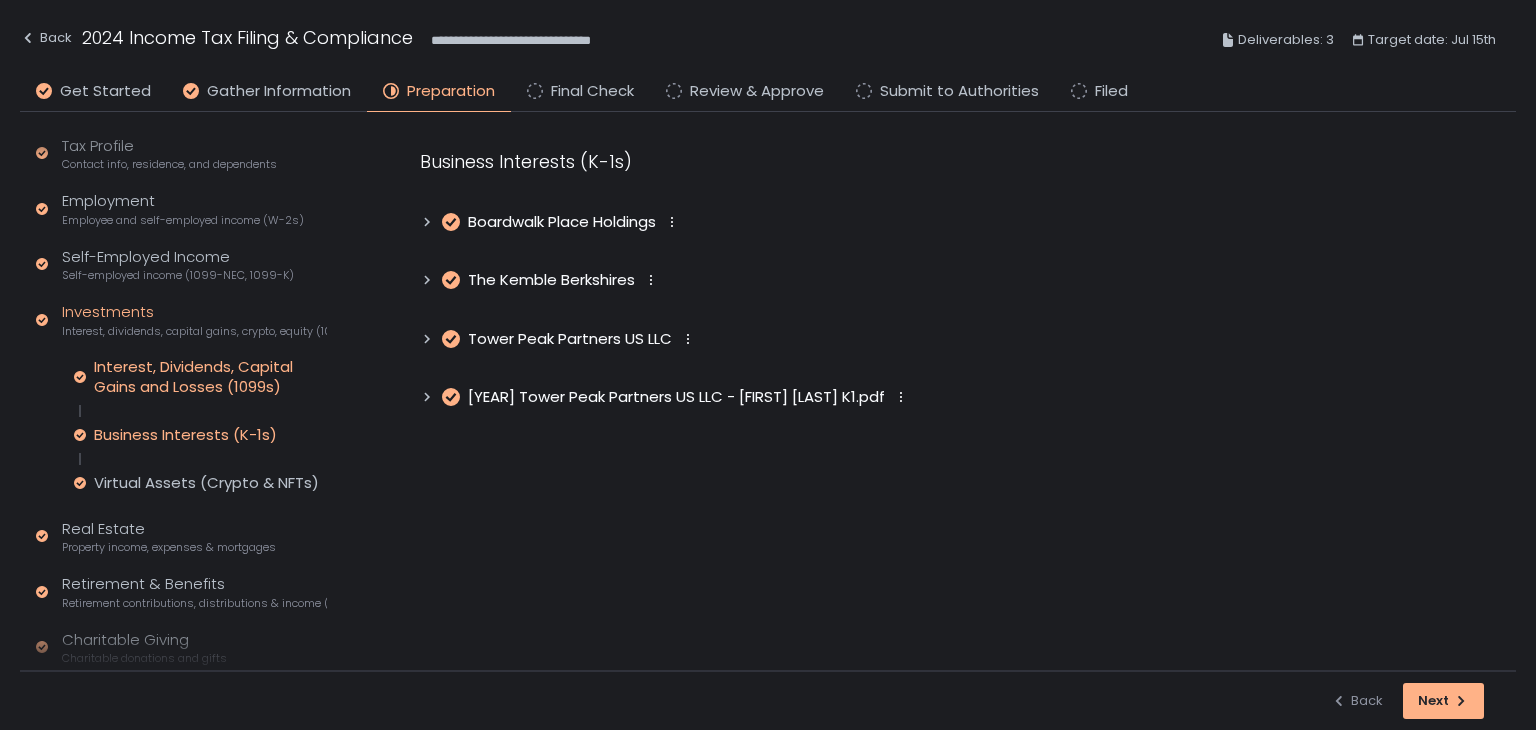 click on "Interest, Dividends, Capital Gains and Losses (1099s)" 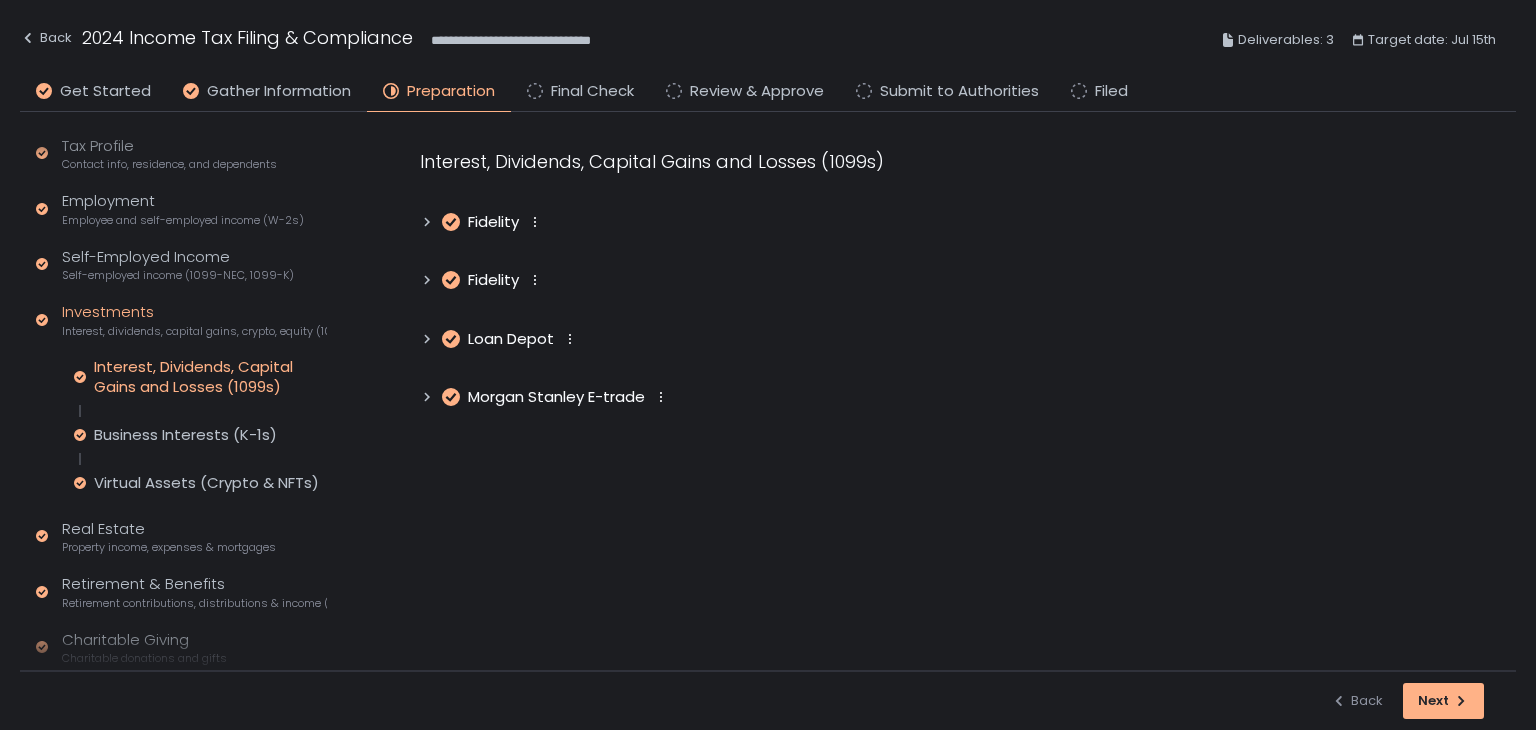 click 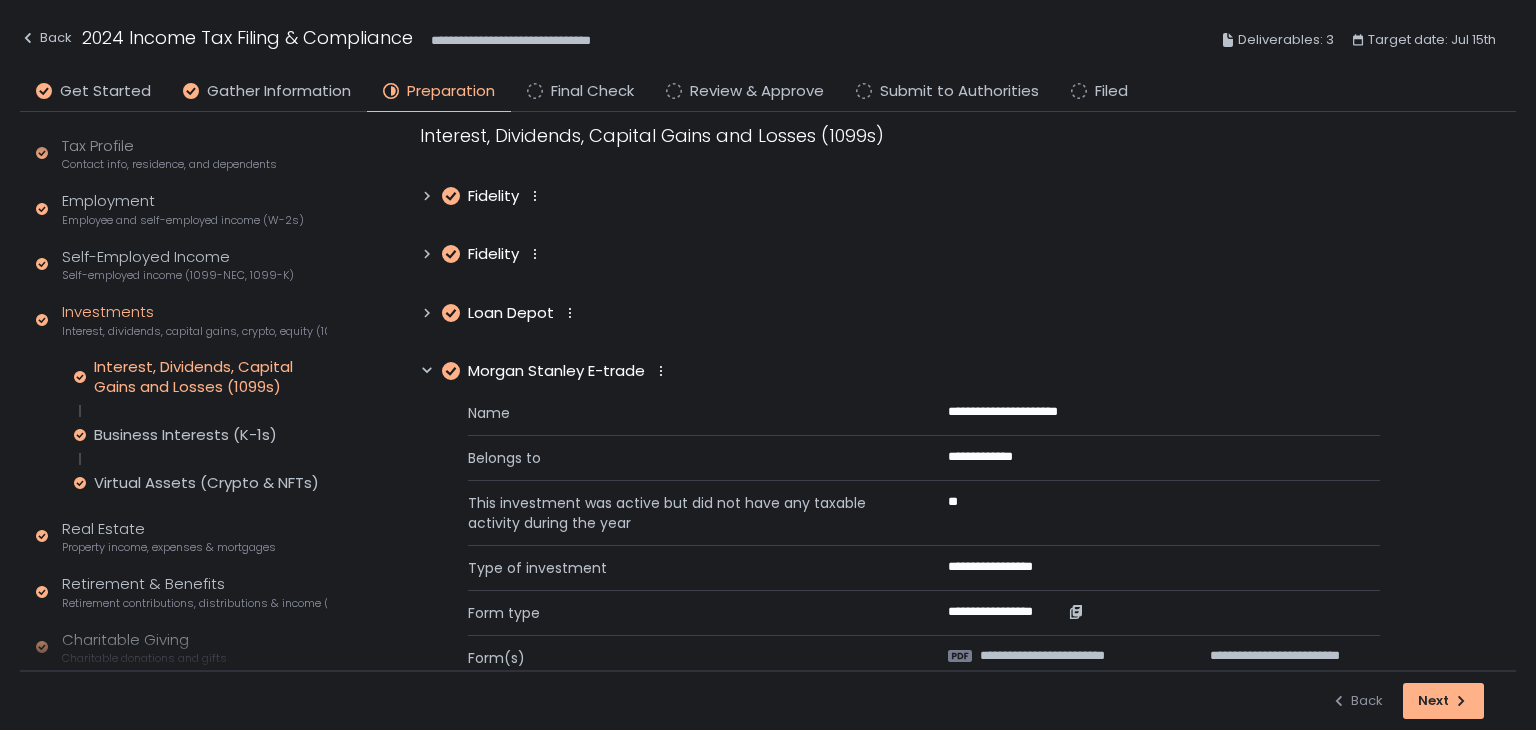scroll, scrollTop: 70, scrollLeft: 0, axis: vertical 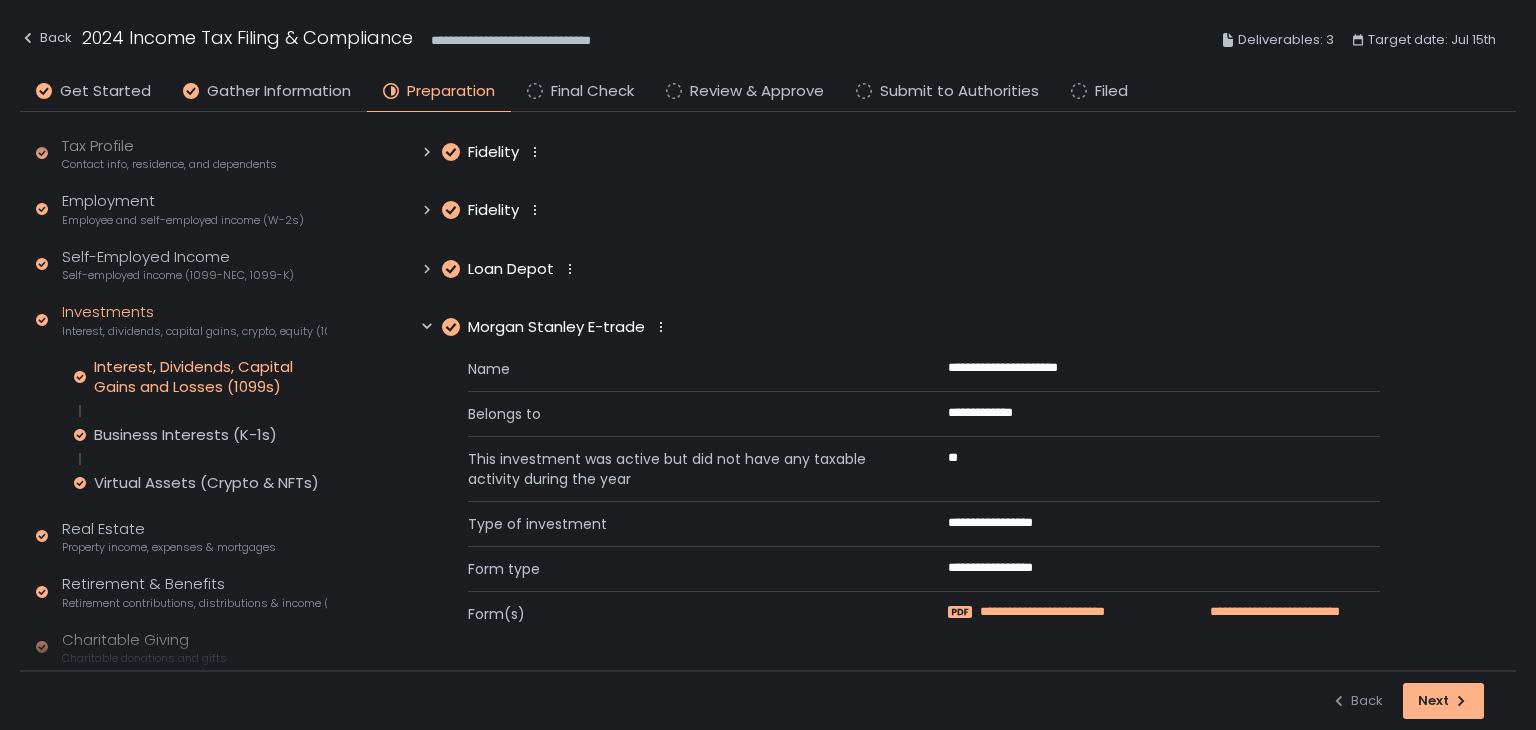 click on "**********" at bounding box center [1081, 612] 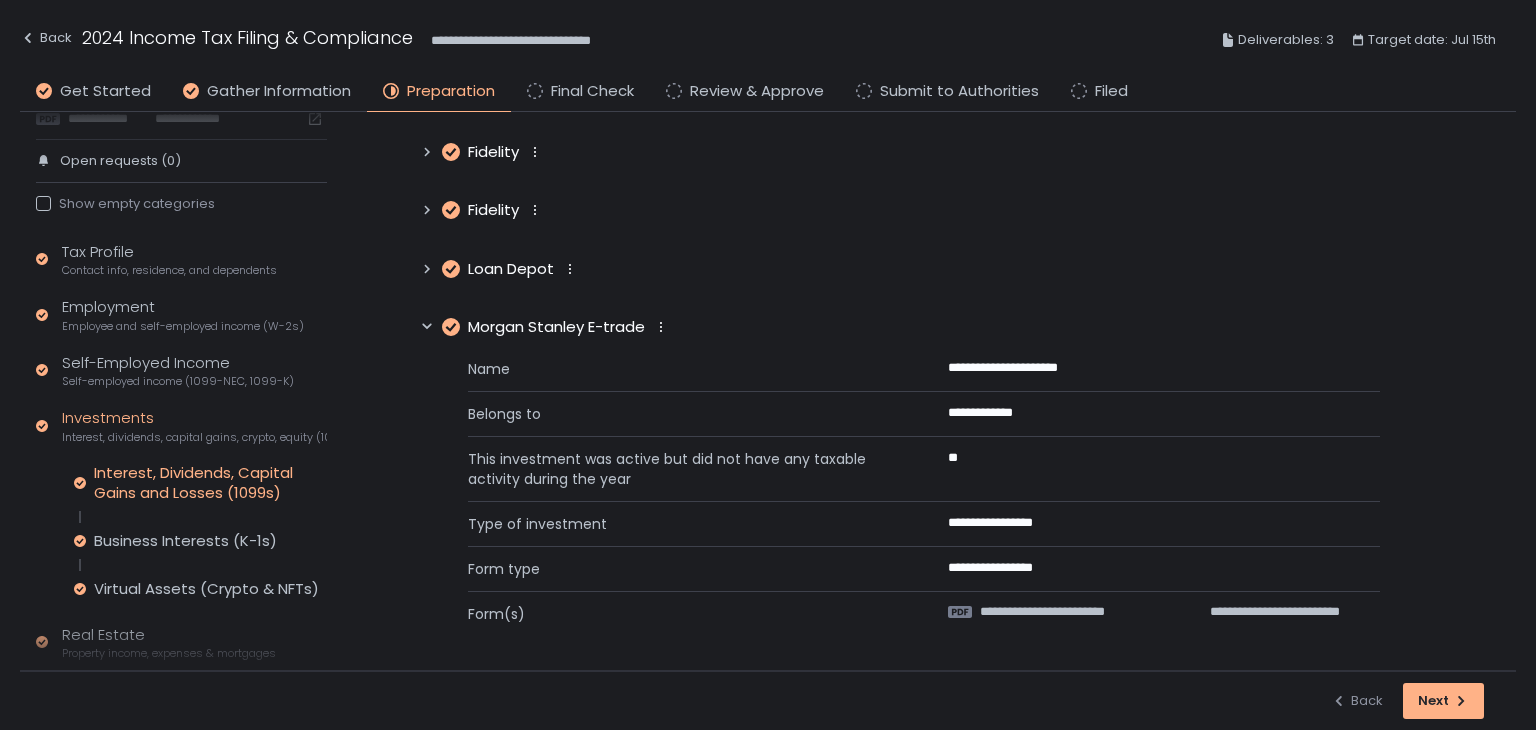 scroll, scrollTop: 0, scrollLeft: 0, axis: both 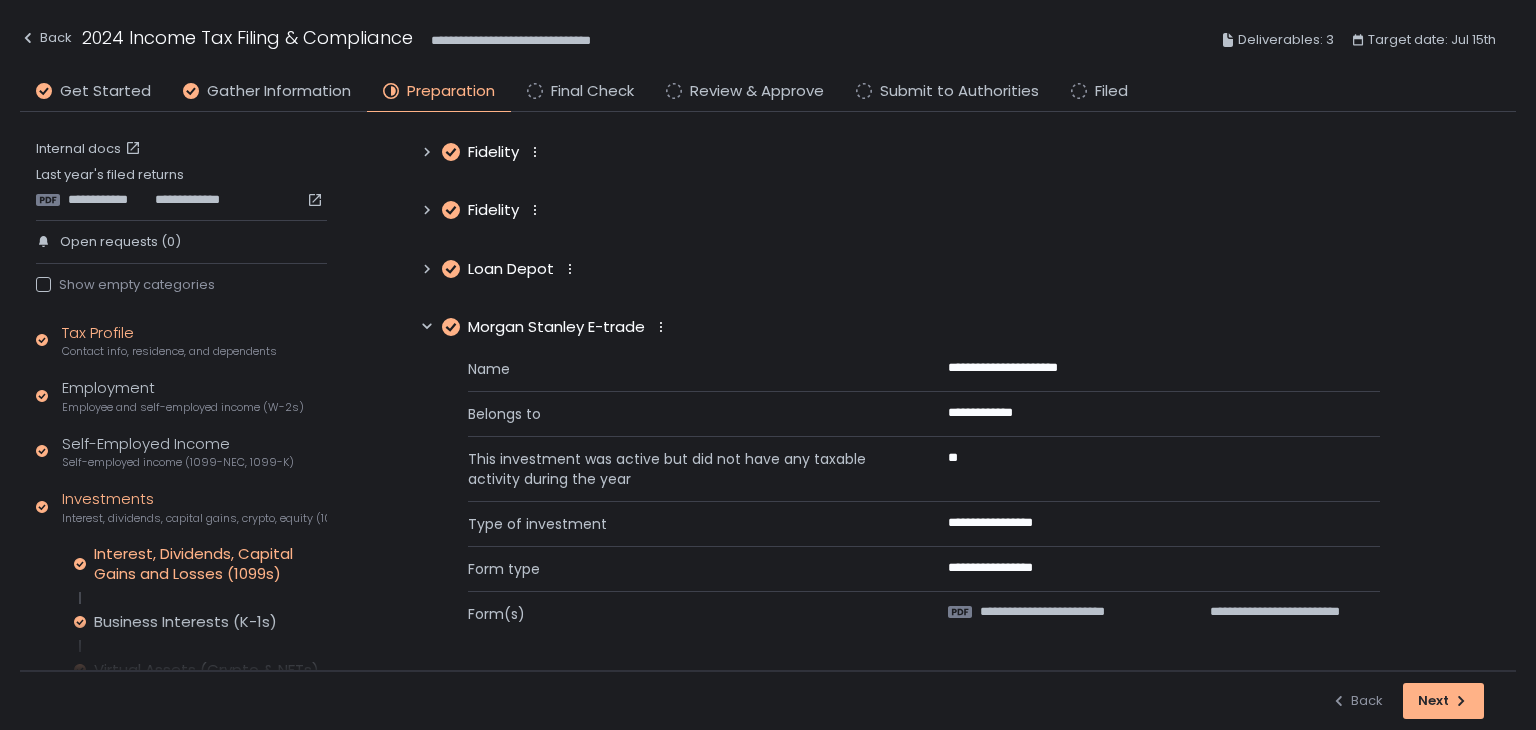 click on "Tax Profile Contact info, residence, and dependents" 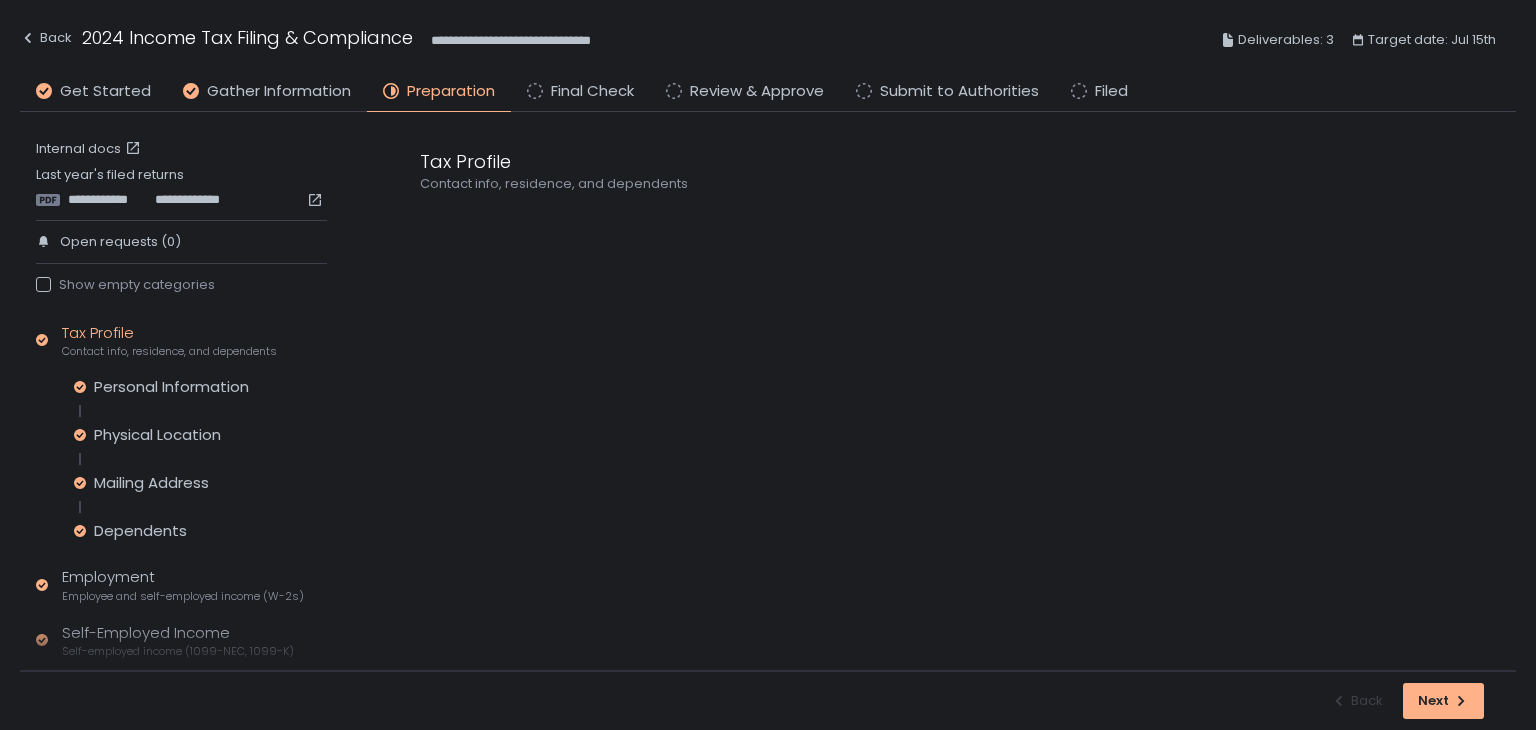 scroll, scrollTop: 0, scrollLeft: 0, axis: both 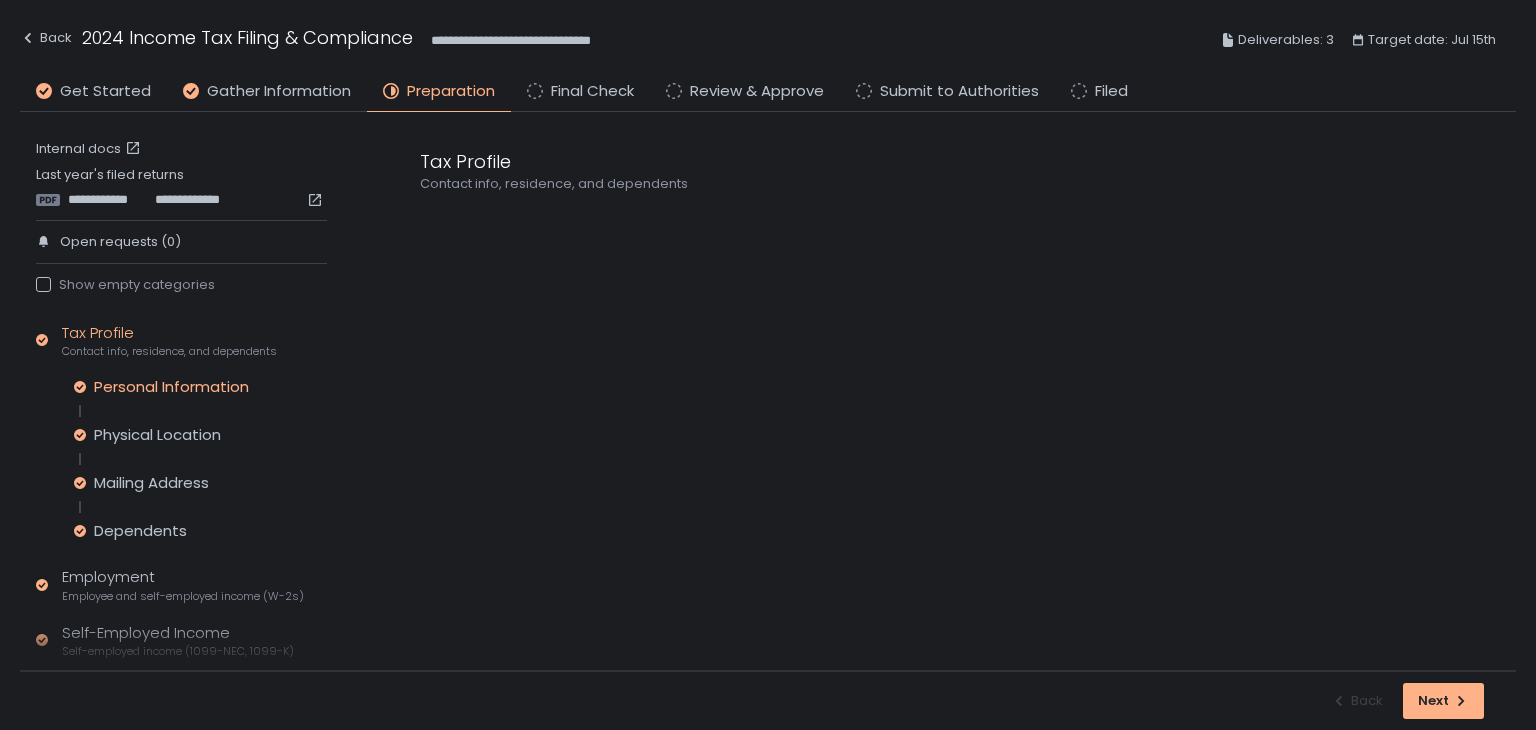 click on "Personal Information" 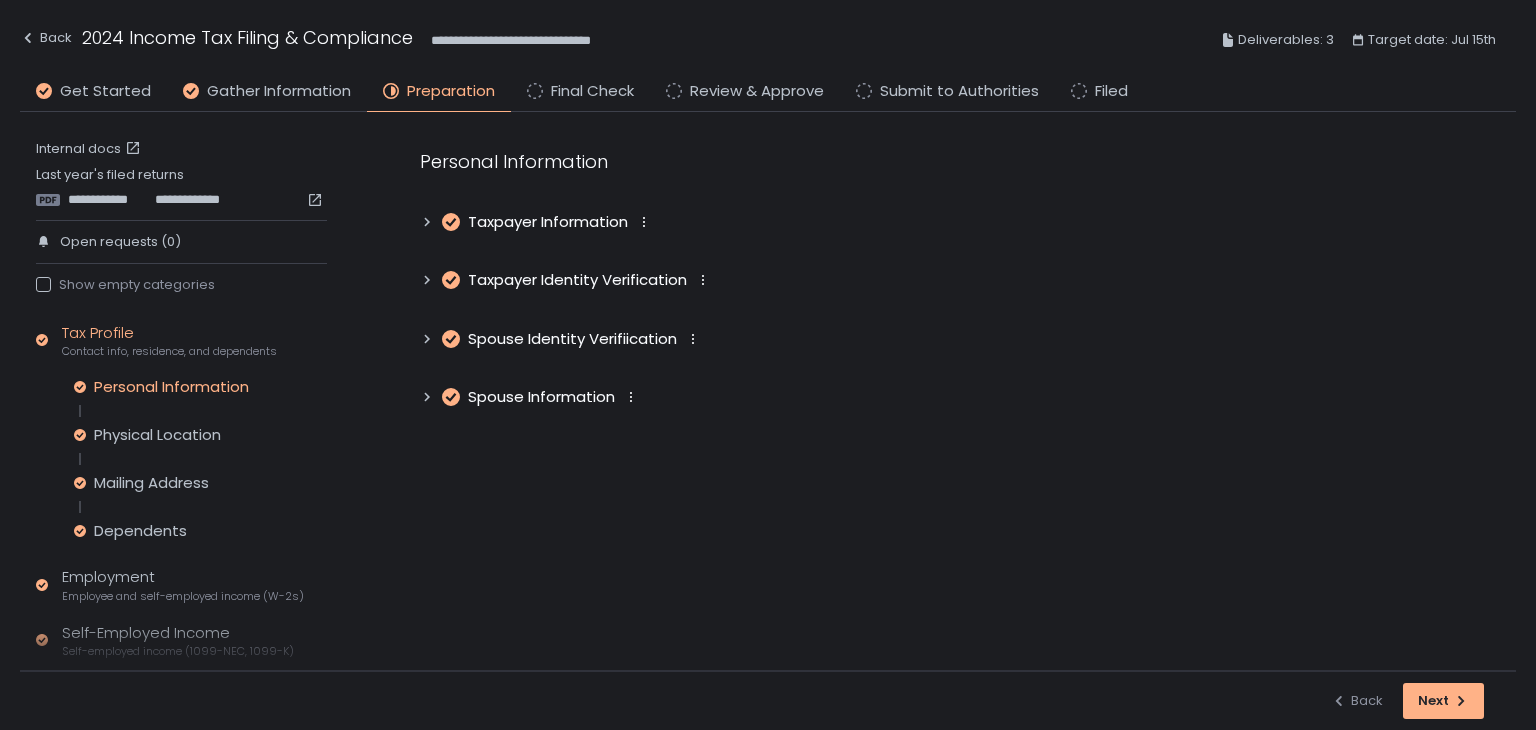 click 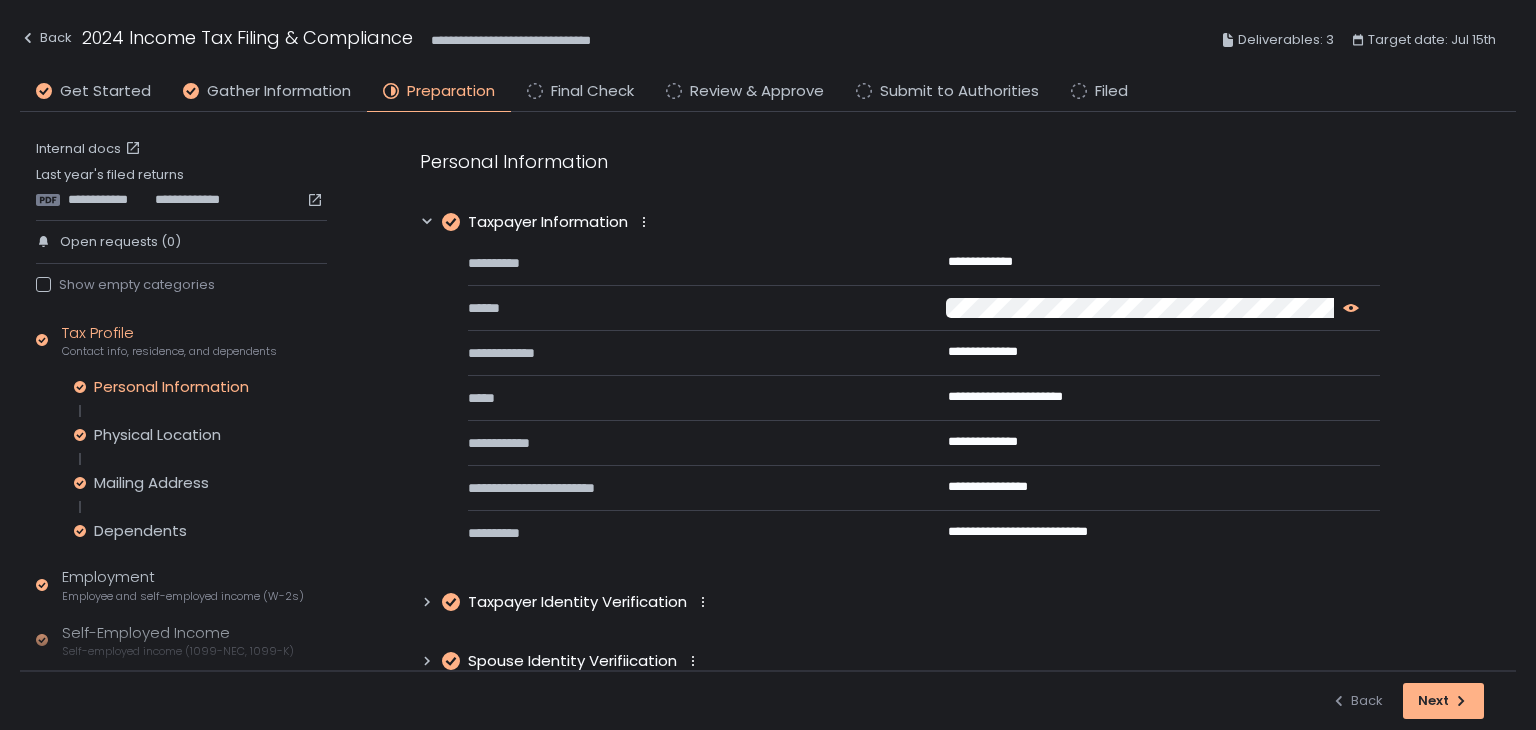 click 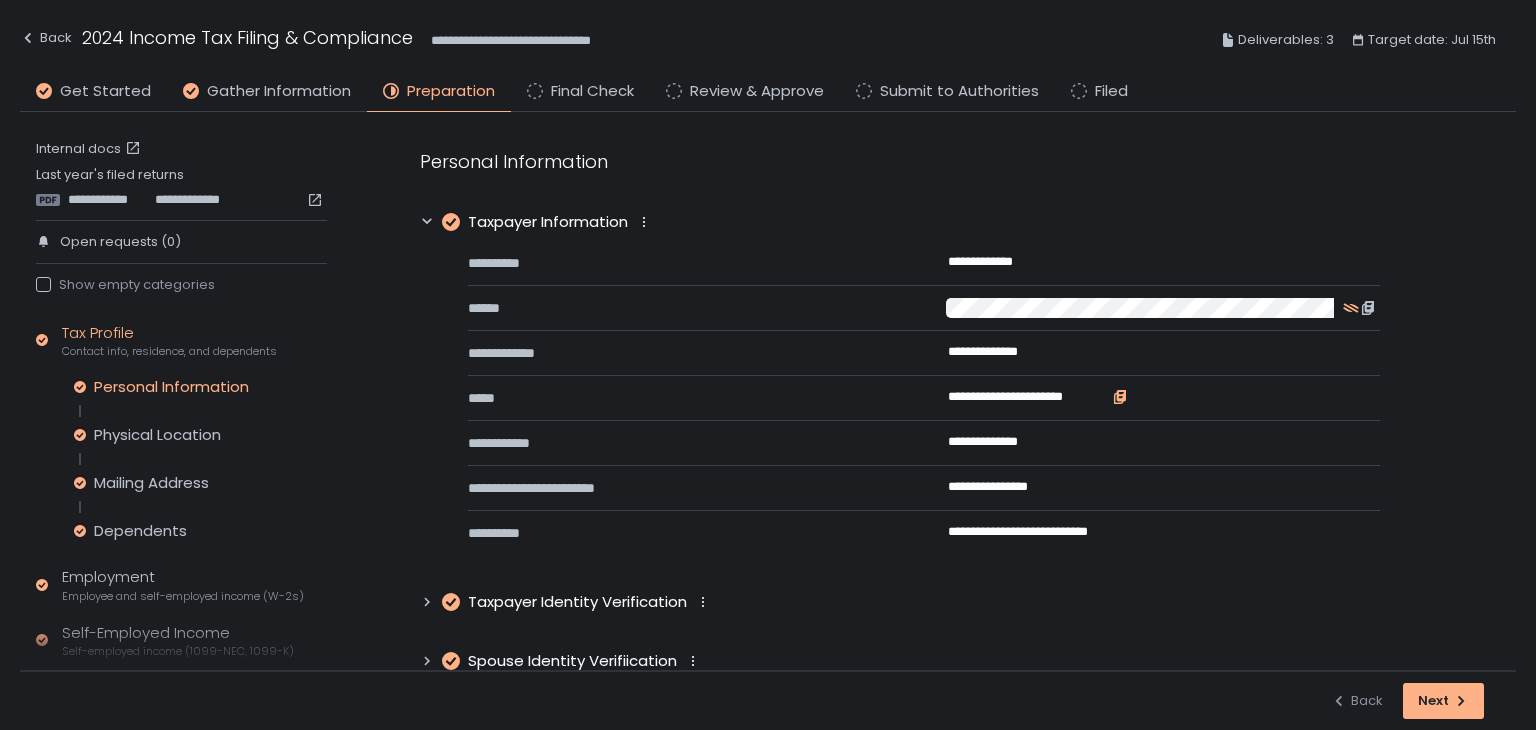 click 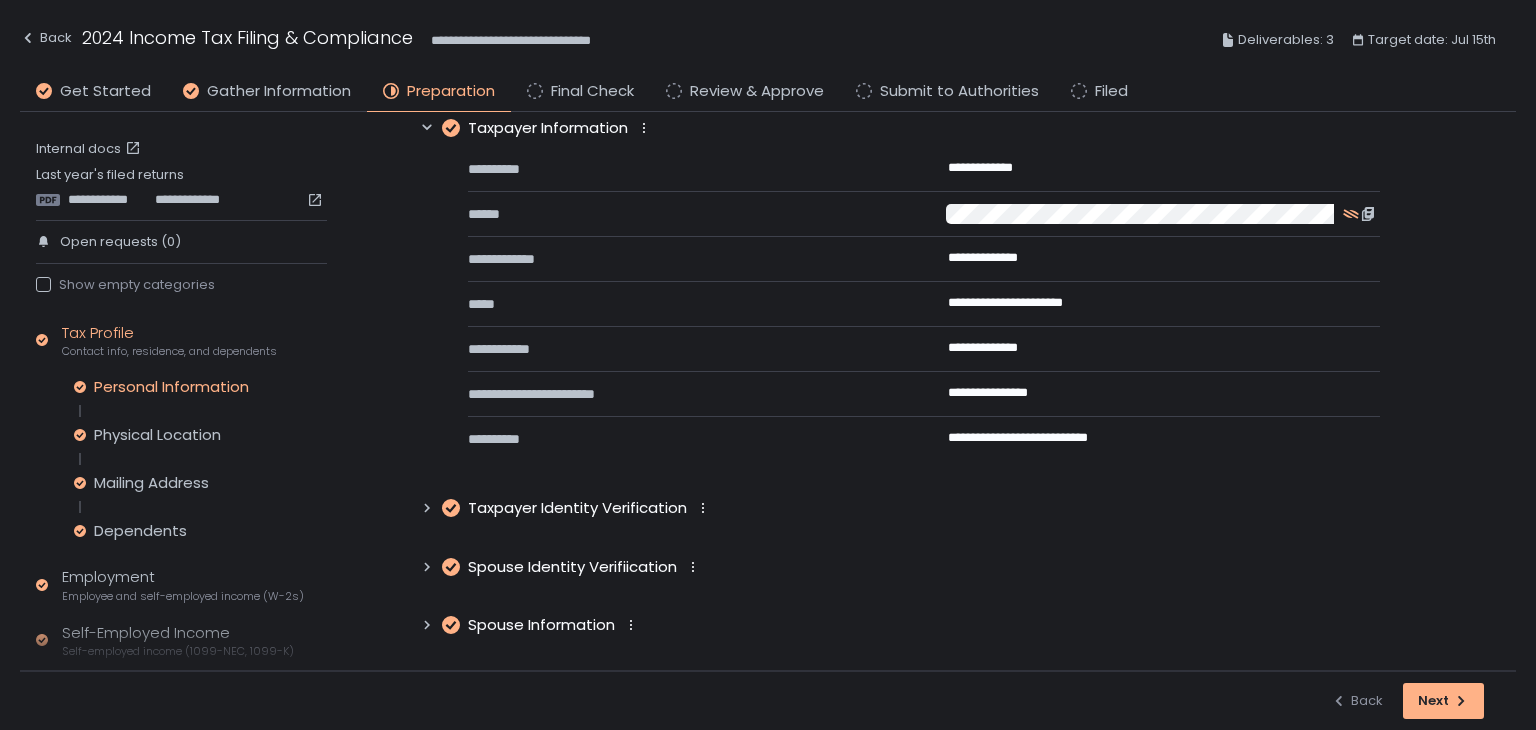 scroll, scrollTop: 95, scrollLeft: 0, axis: vertical 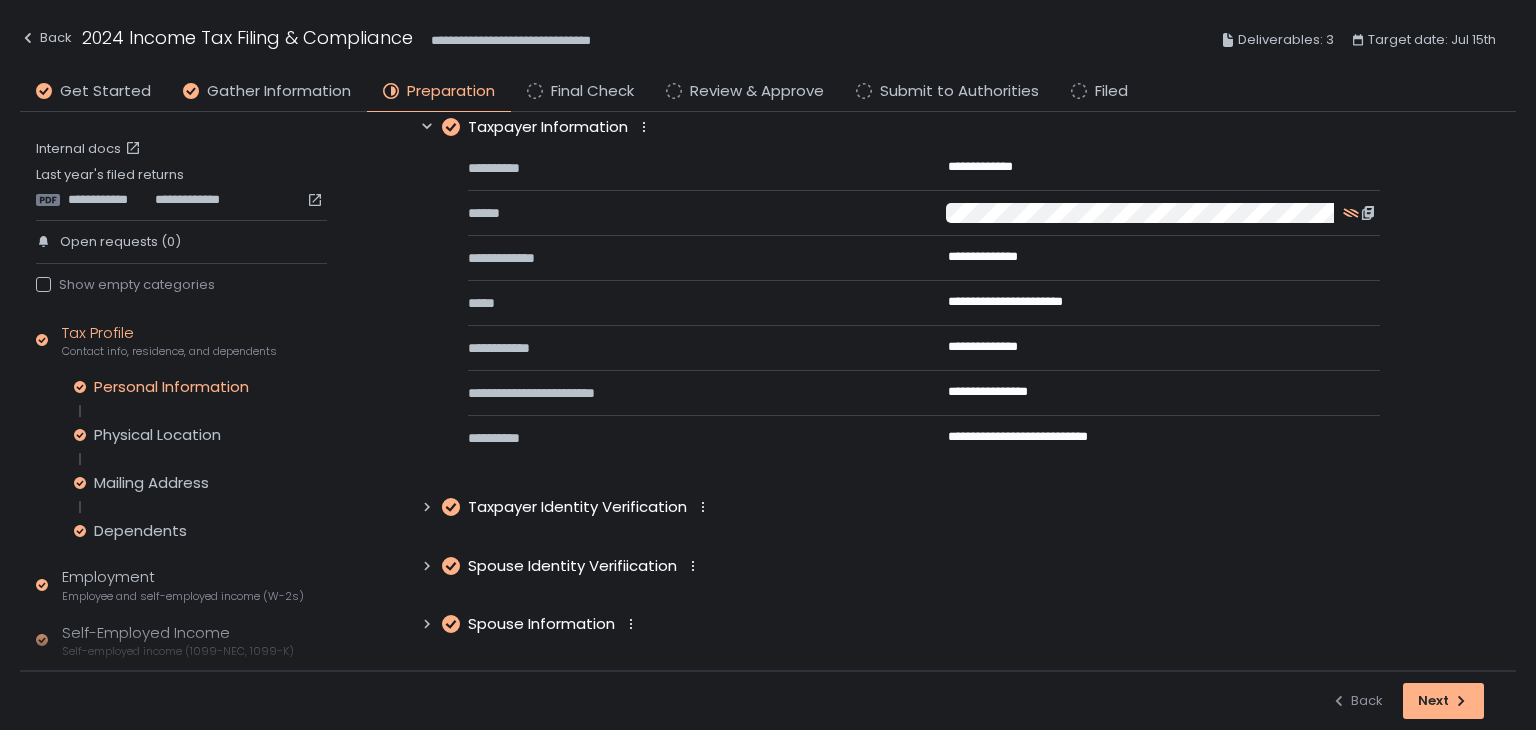 click 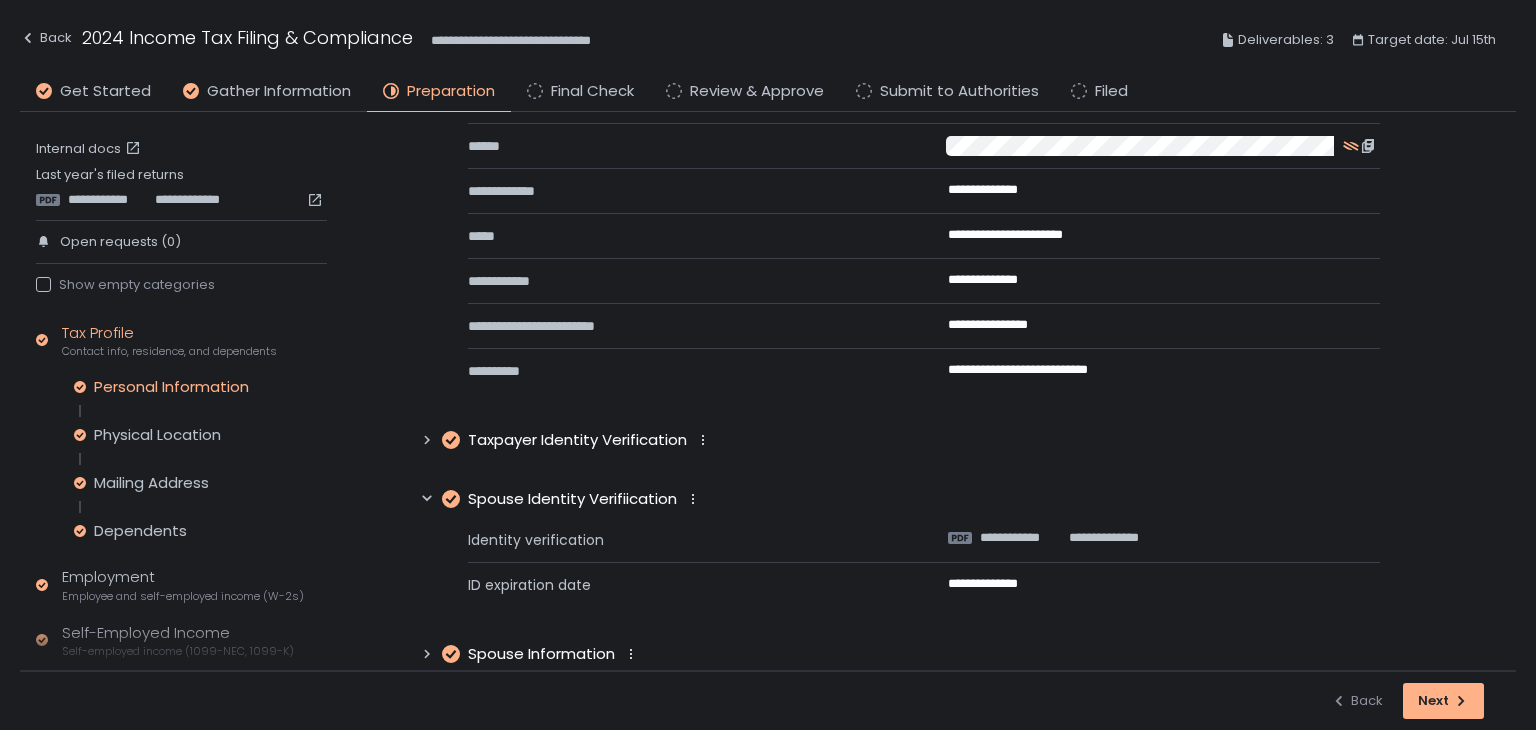 scroll, scrollTop: 192, scrollLeft: 0, axis: vertical 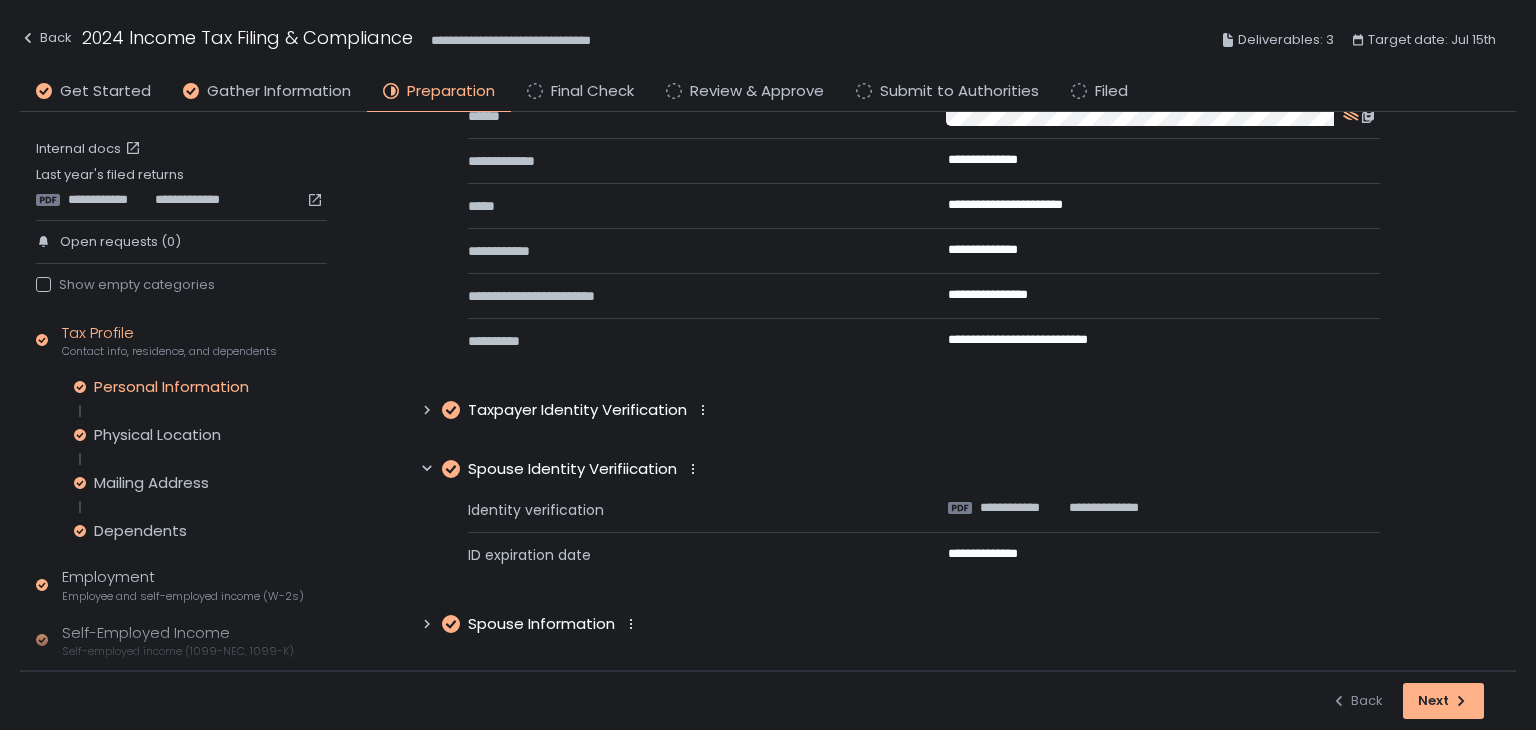 click 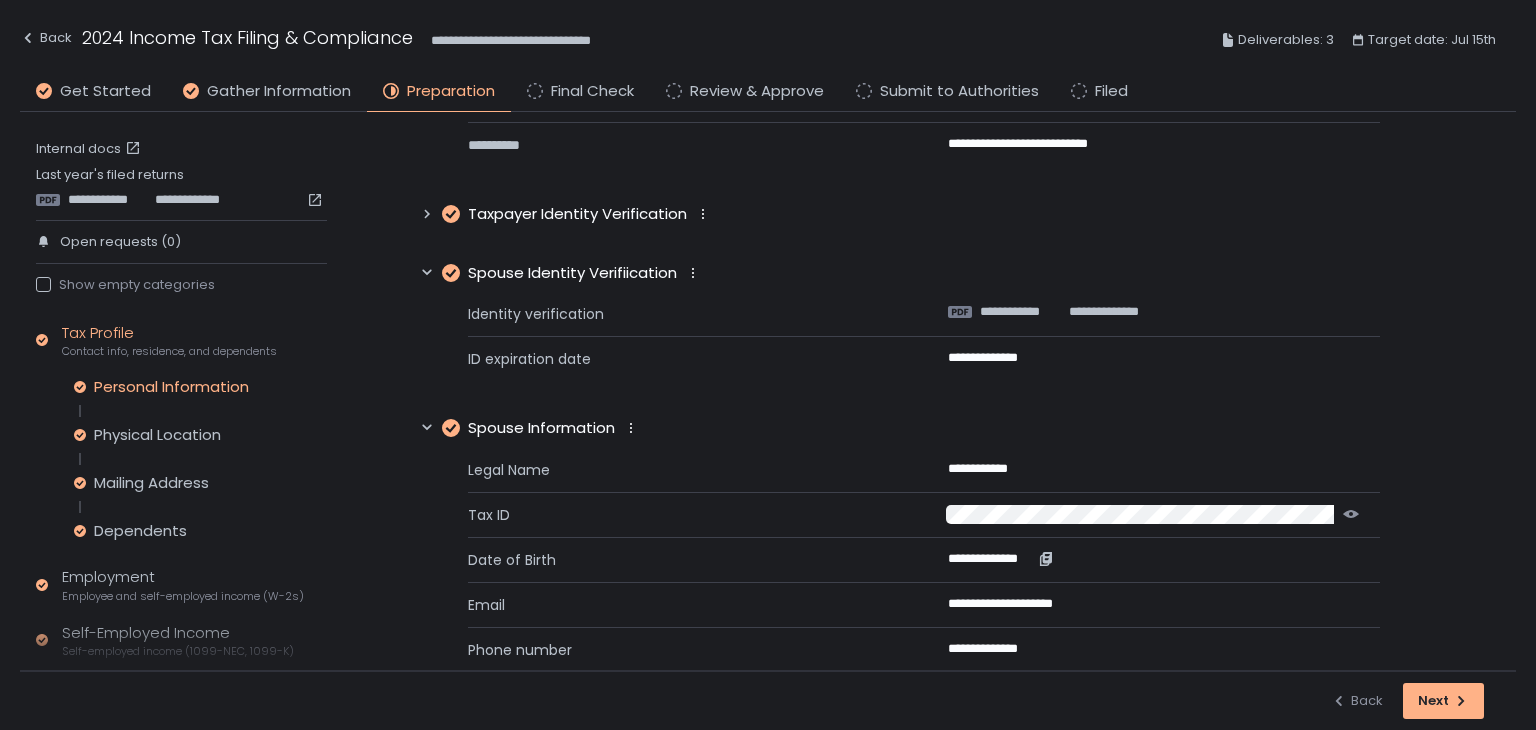 scroll, scrollTop: 512, scrollLeft: 0, axis: vertical 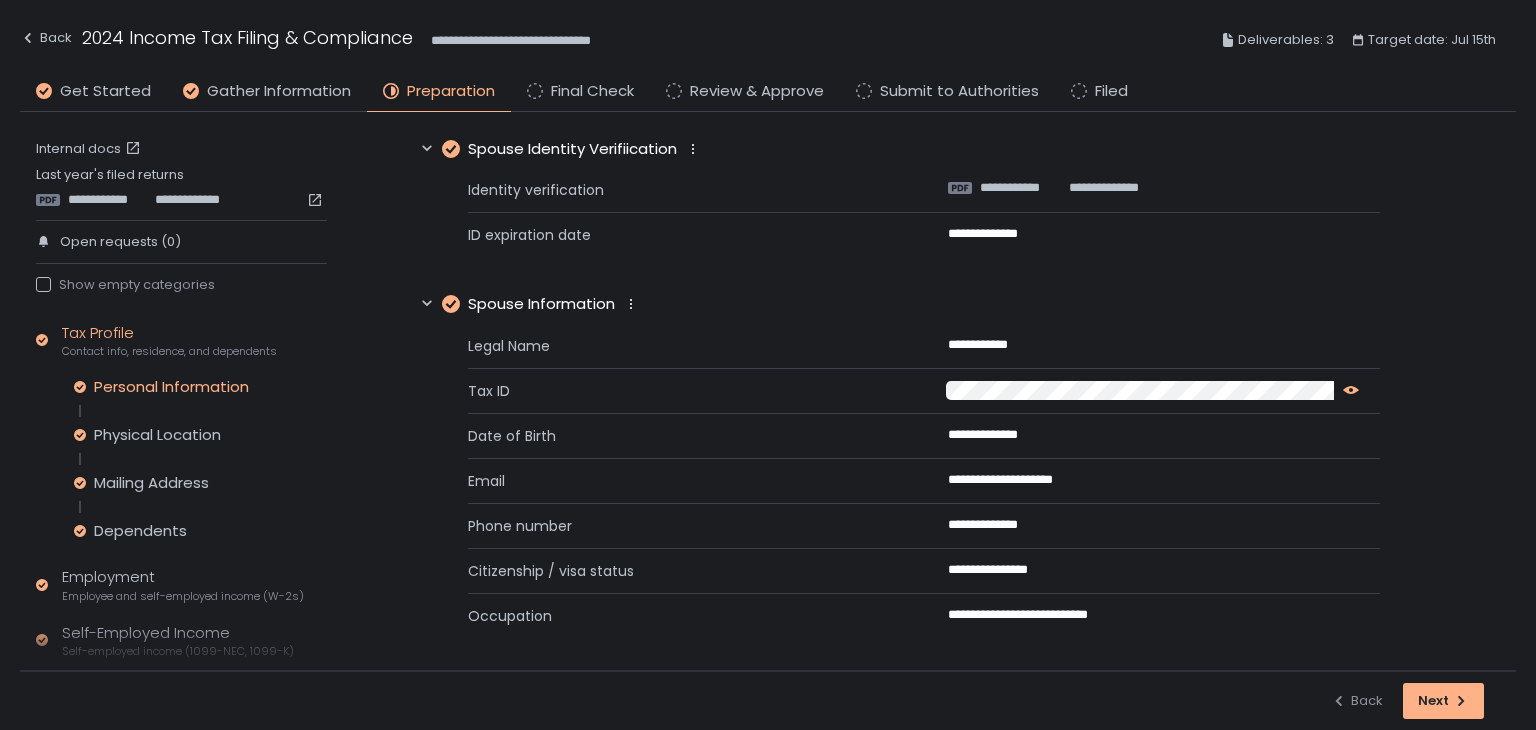 click 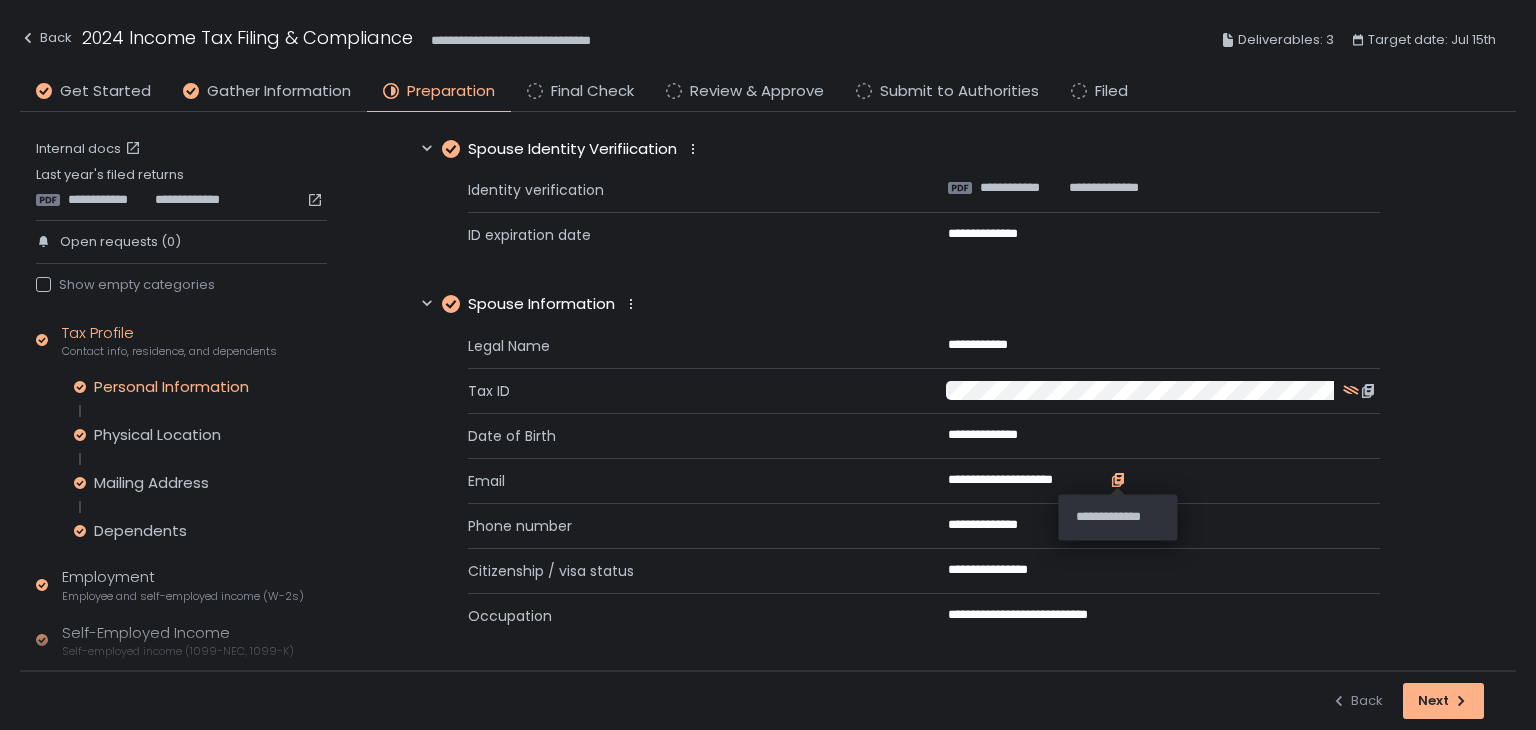 click 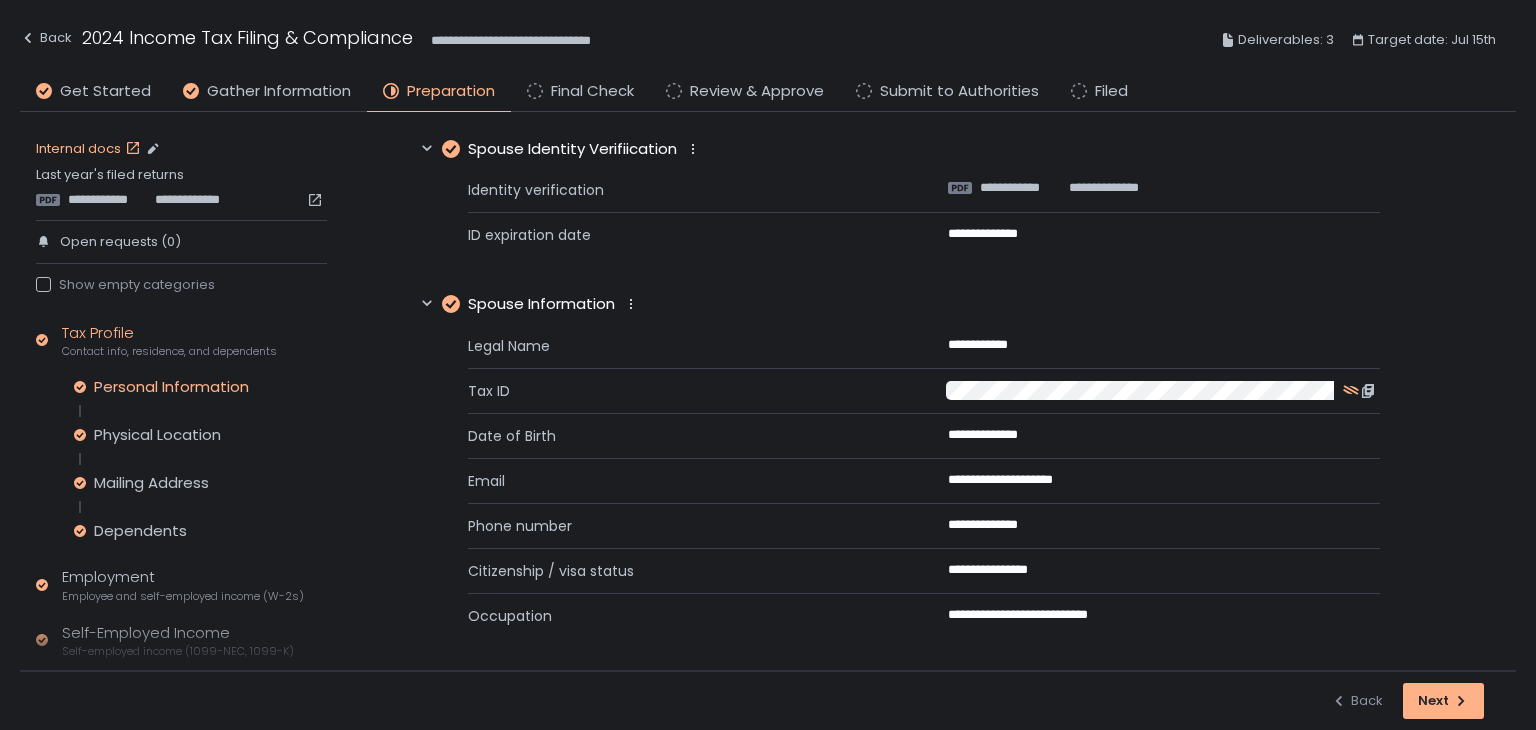 click on "Internal docs" at bounding box center [90, 149] 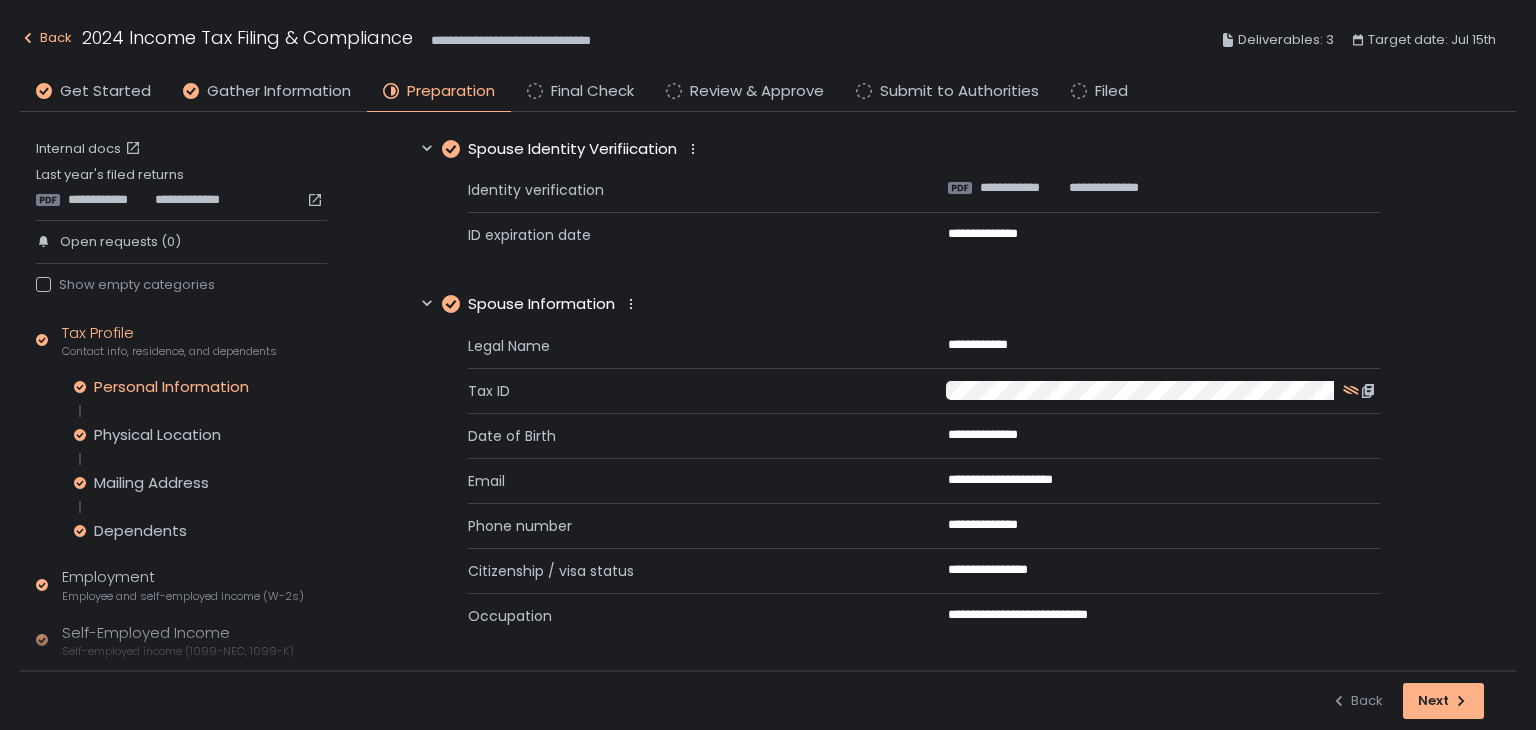 click 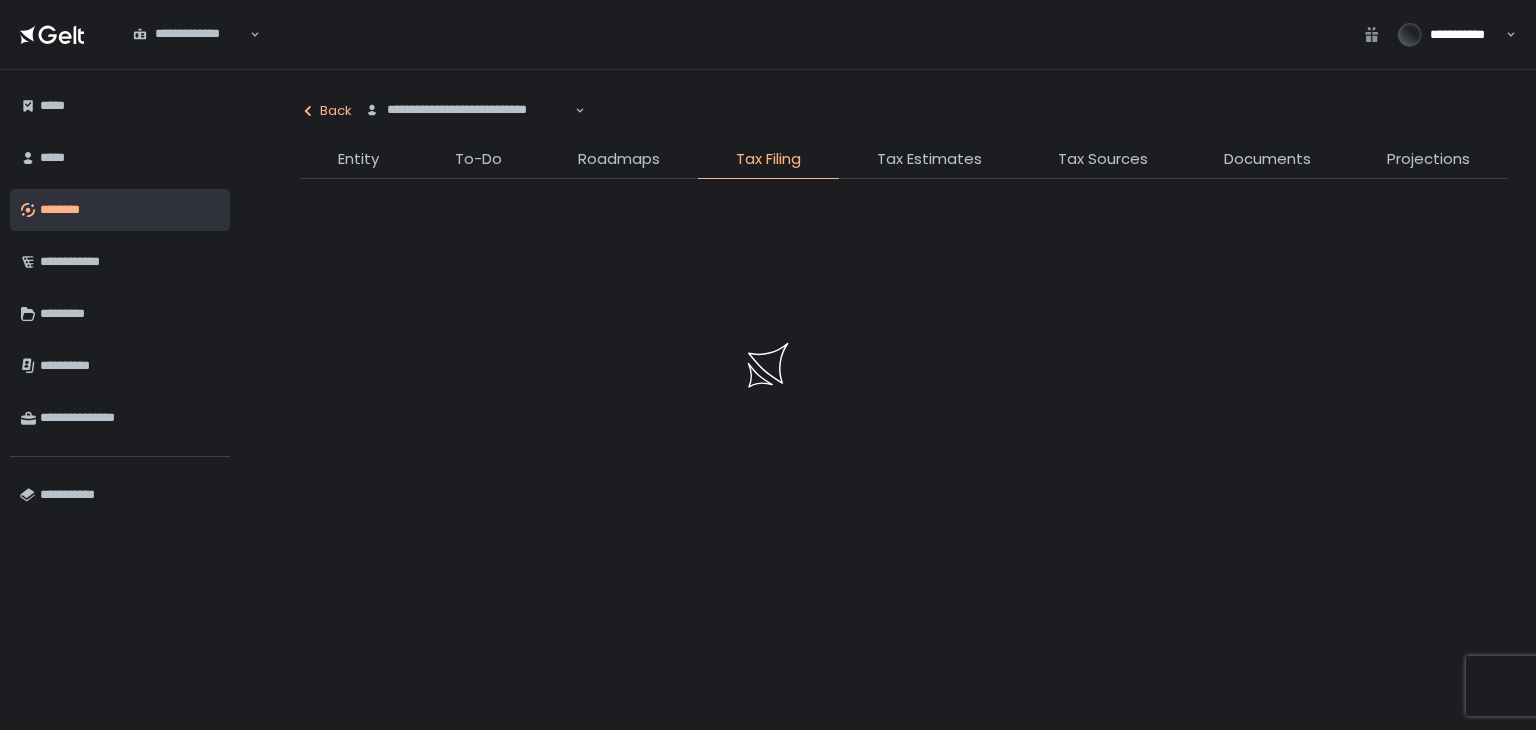click 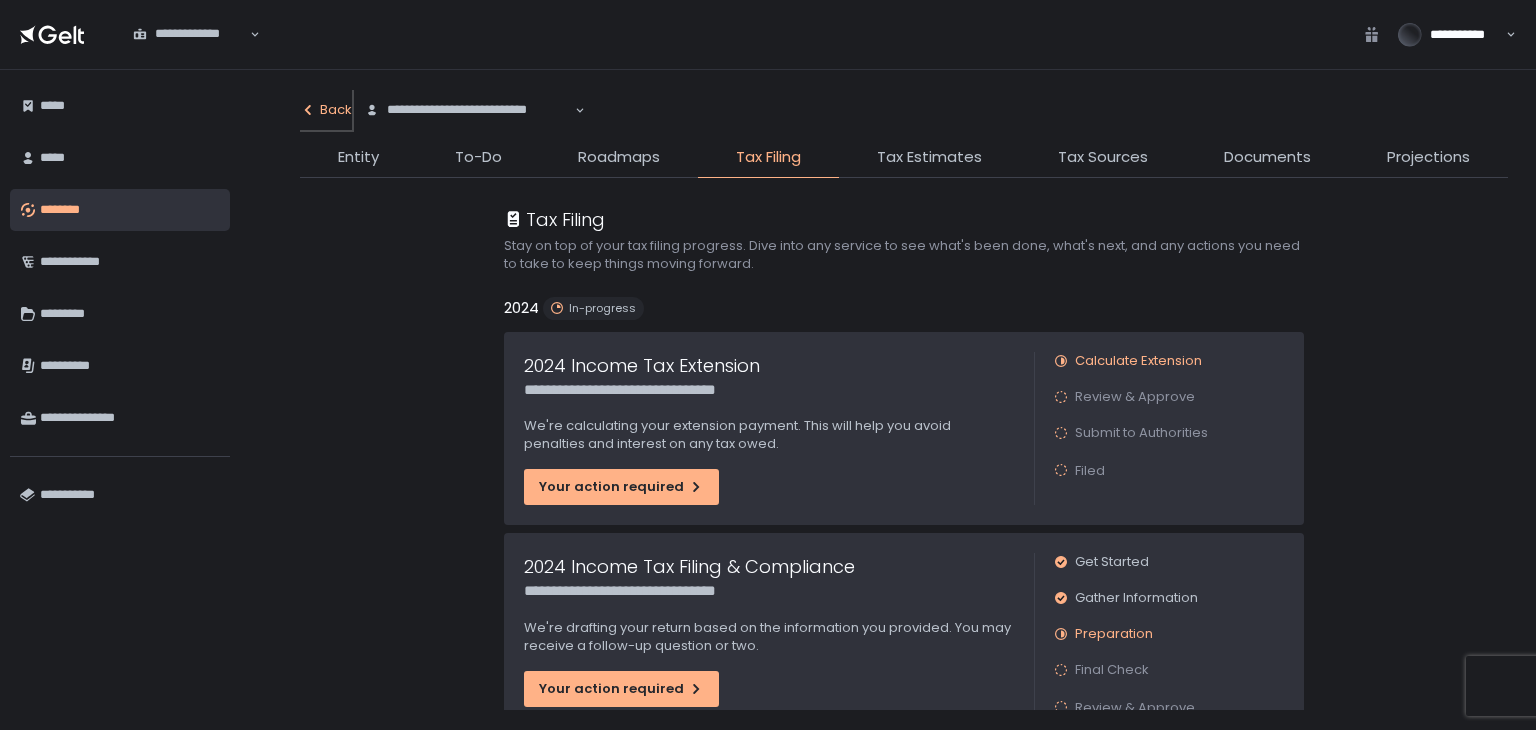 click on "Back" 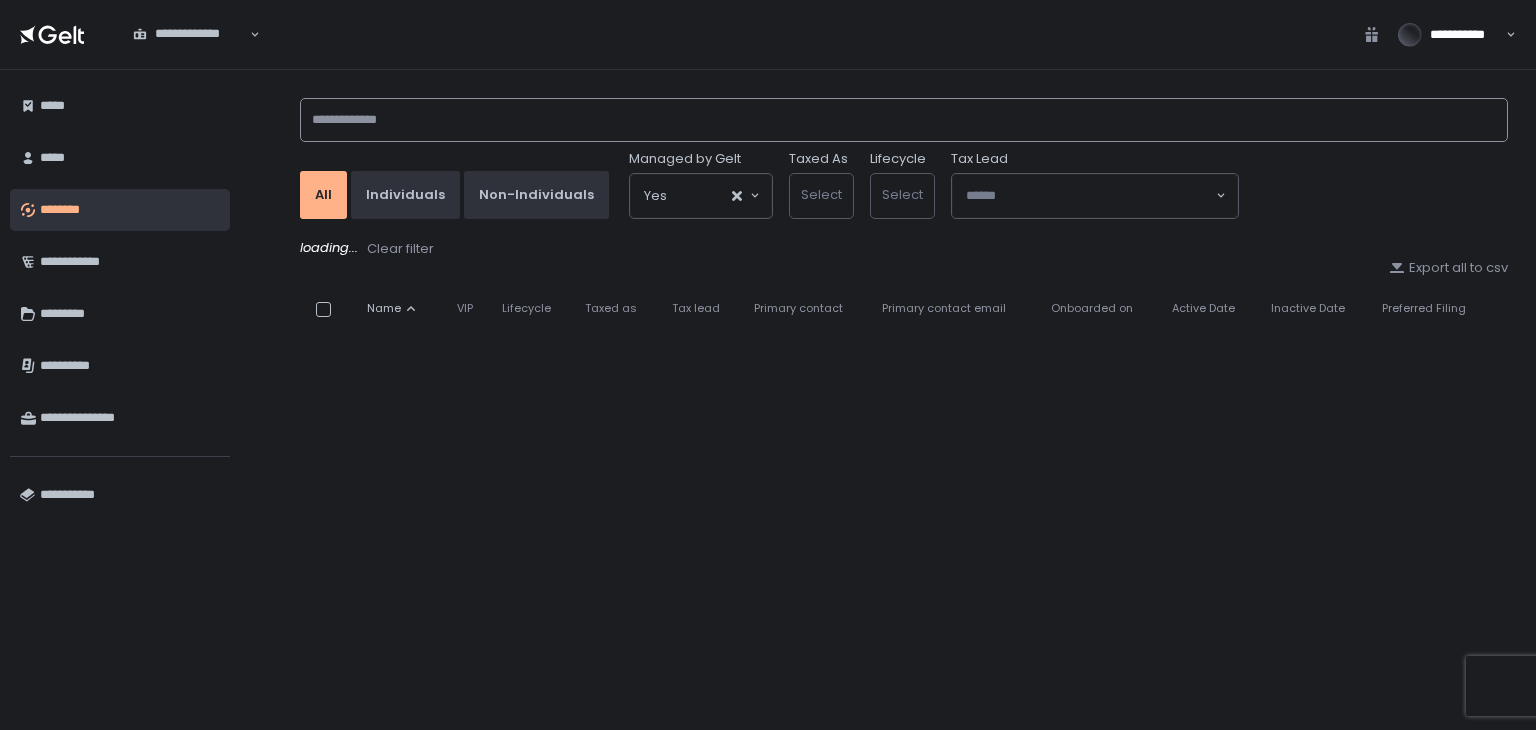 click 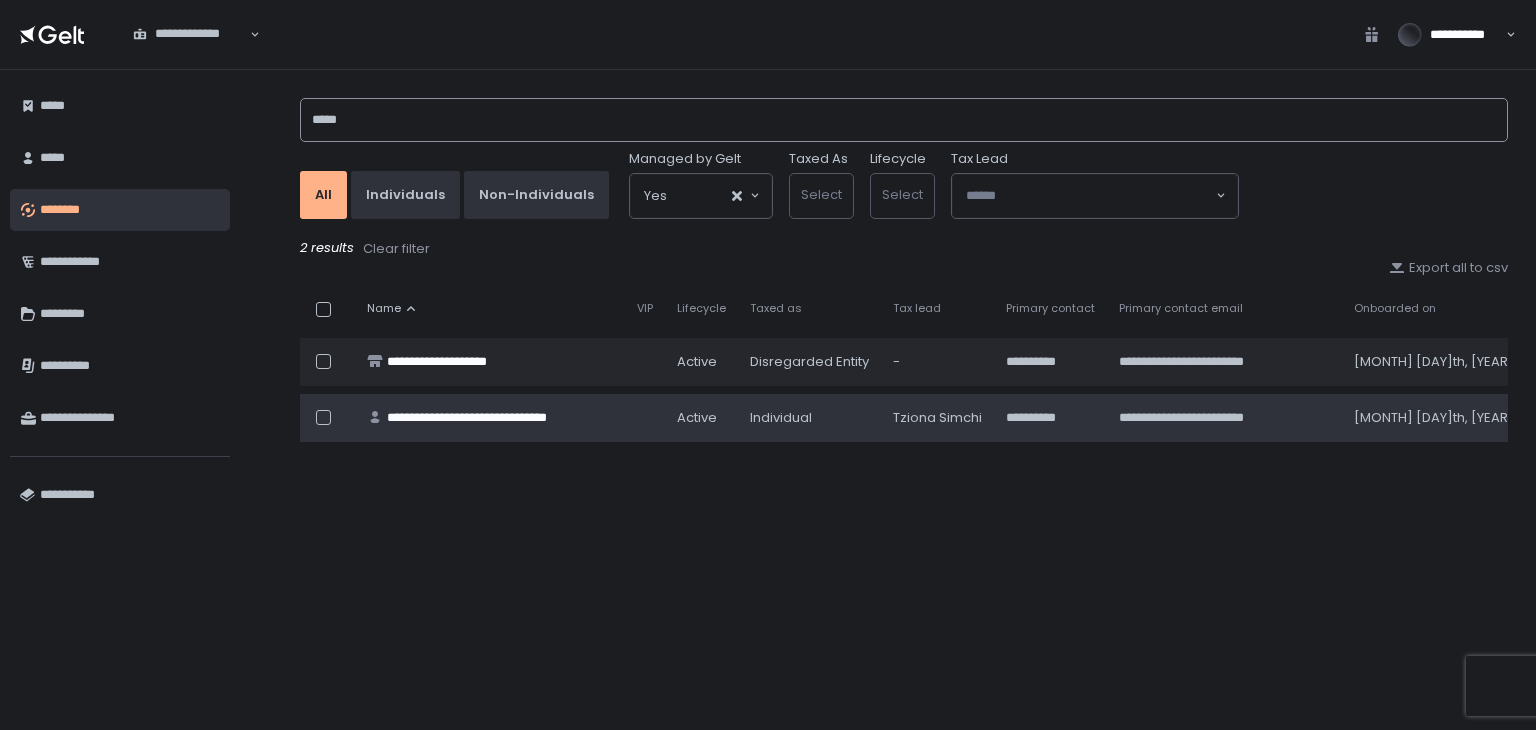 type on "*****" 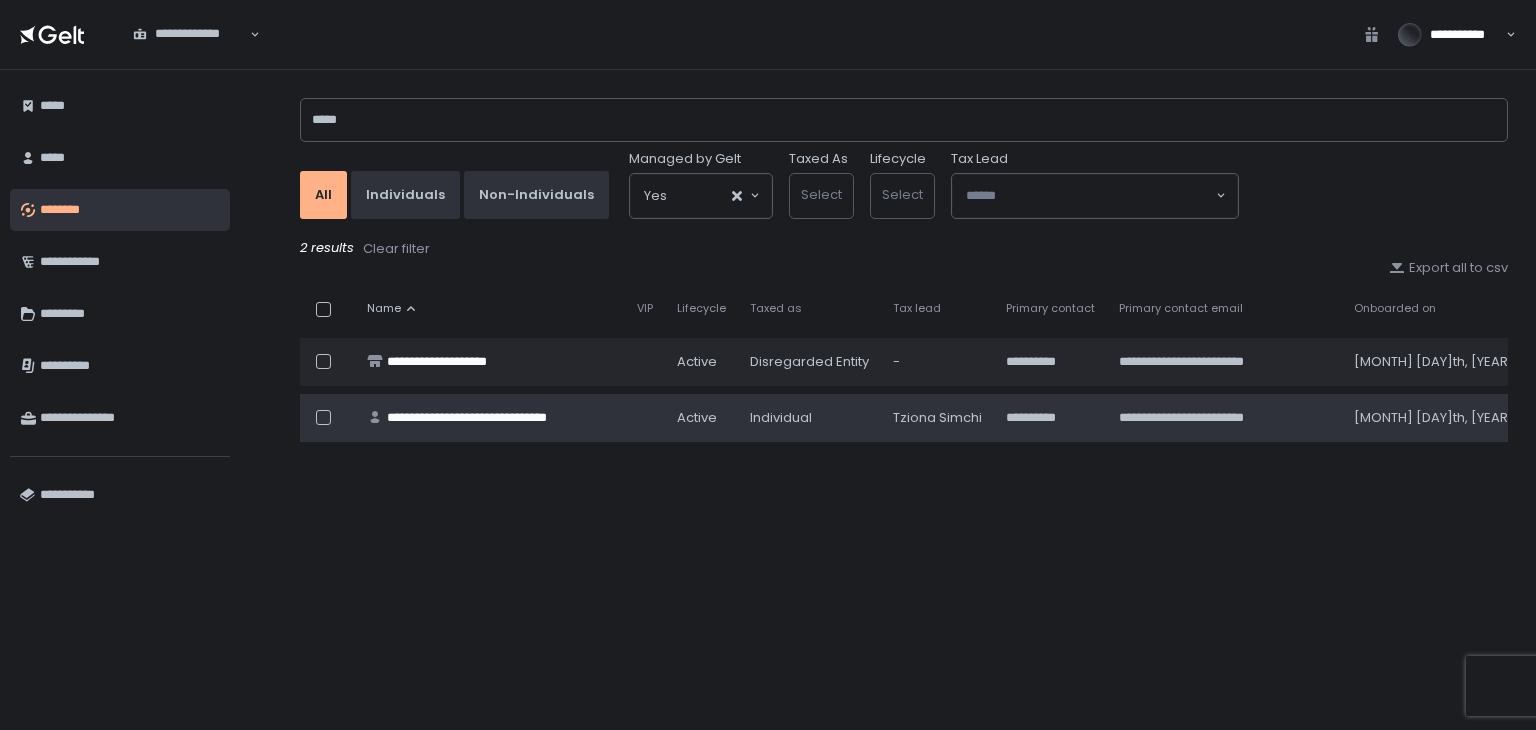 click at bounding box center [323, 417] 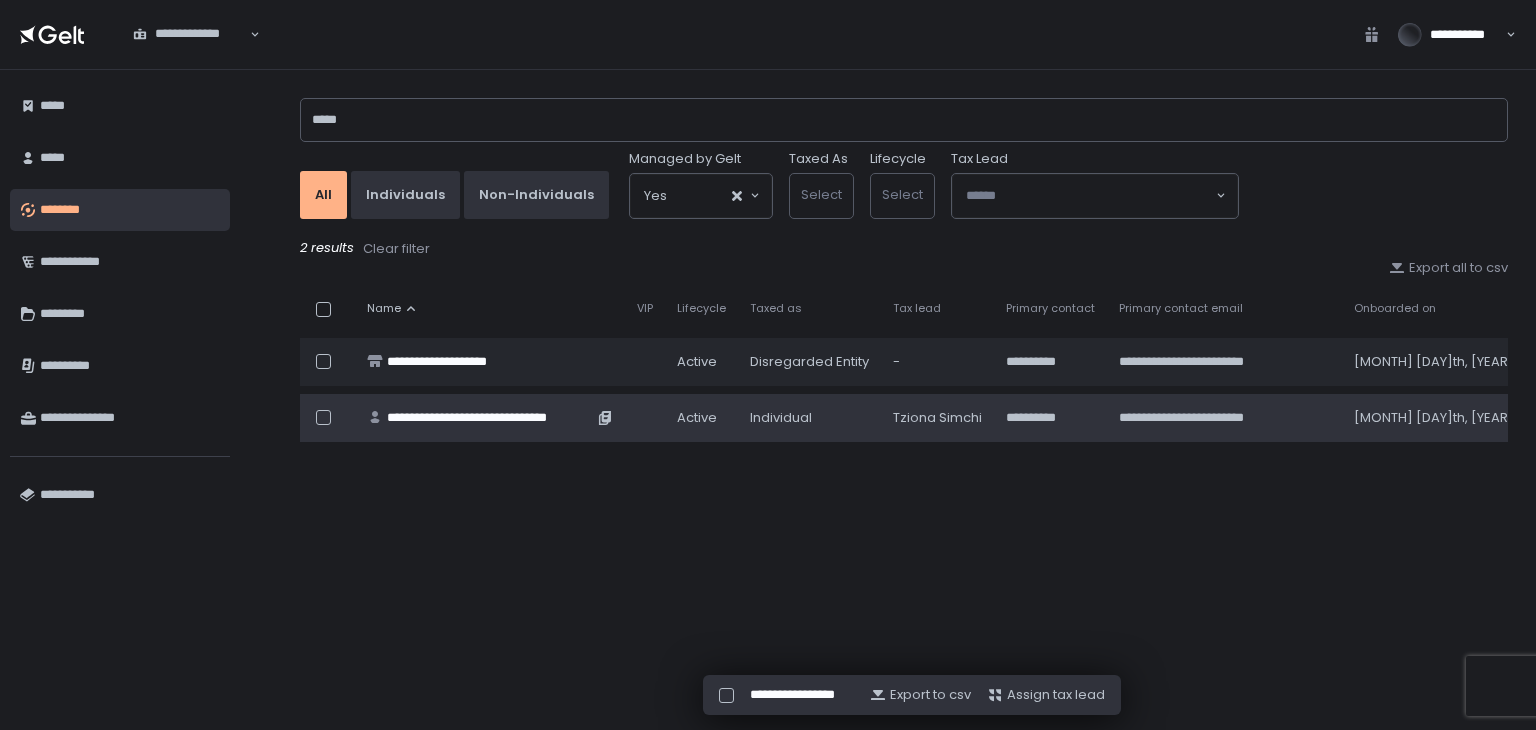click on "**********" at bounding box center [490, 418] 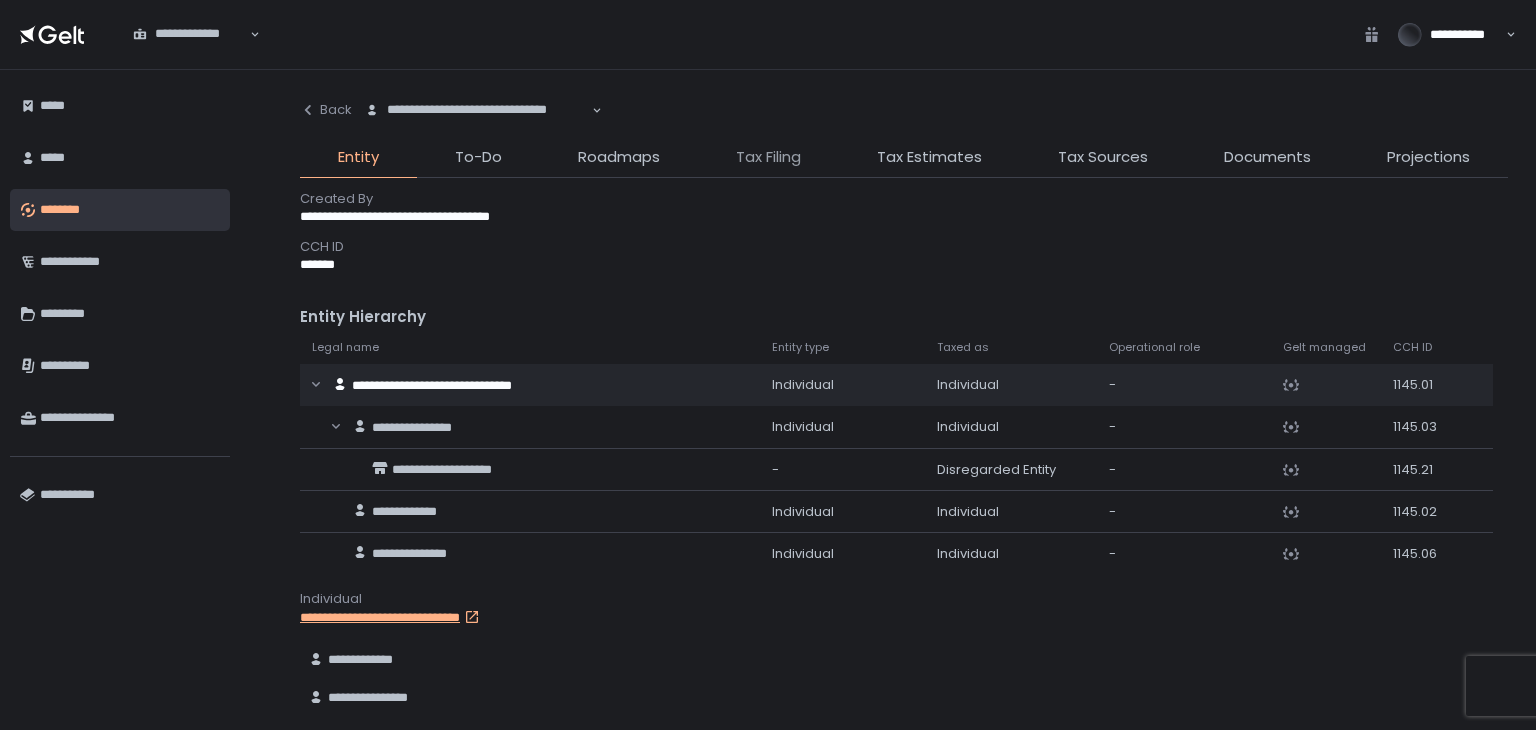 click on "Tax Filing" at bounding box center (768, 157) 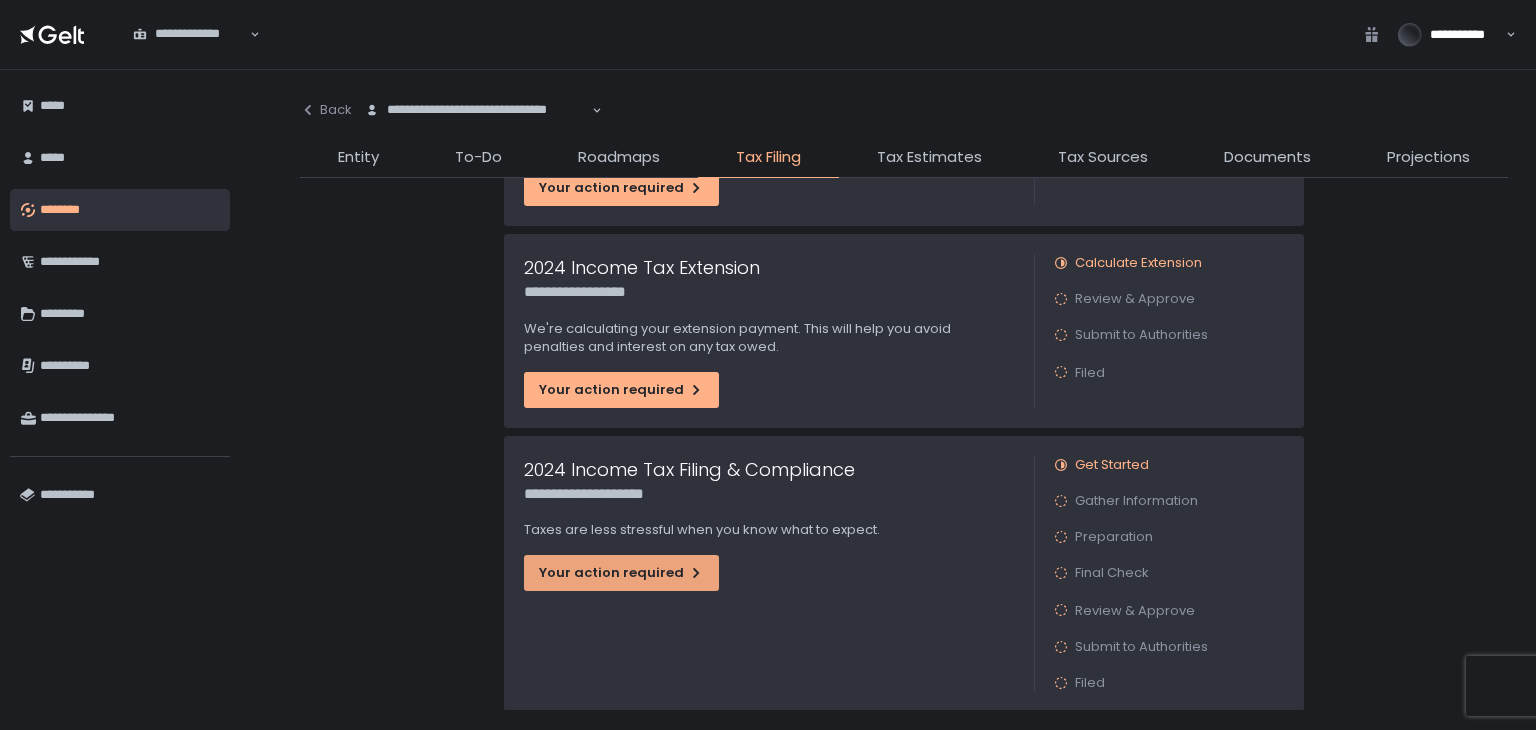 scroll, scrollTop: 300, scrollLeft: 0, axis: vertical 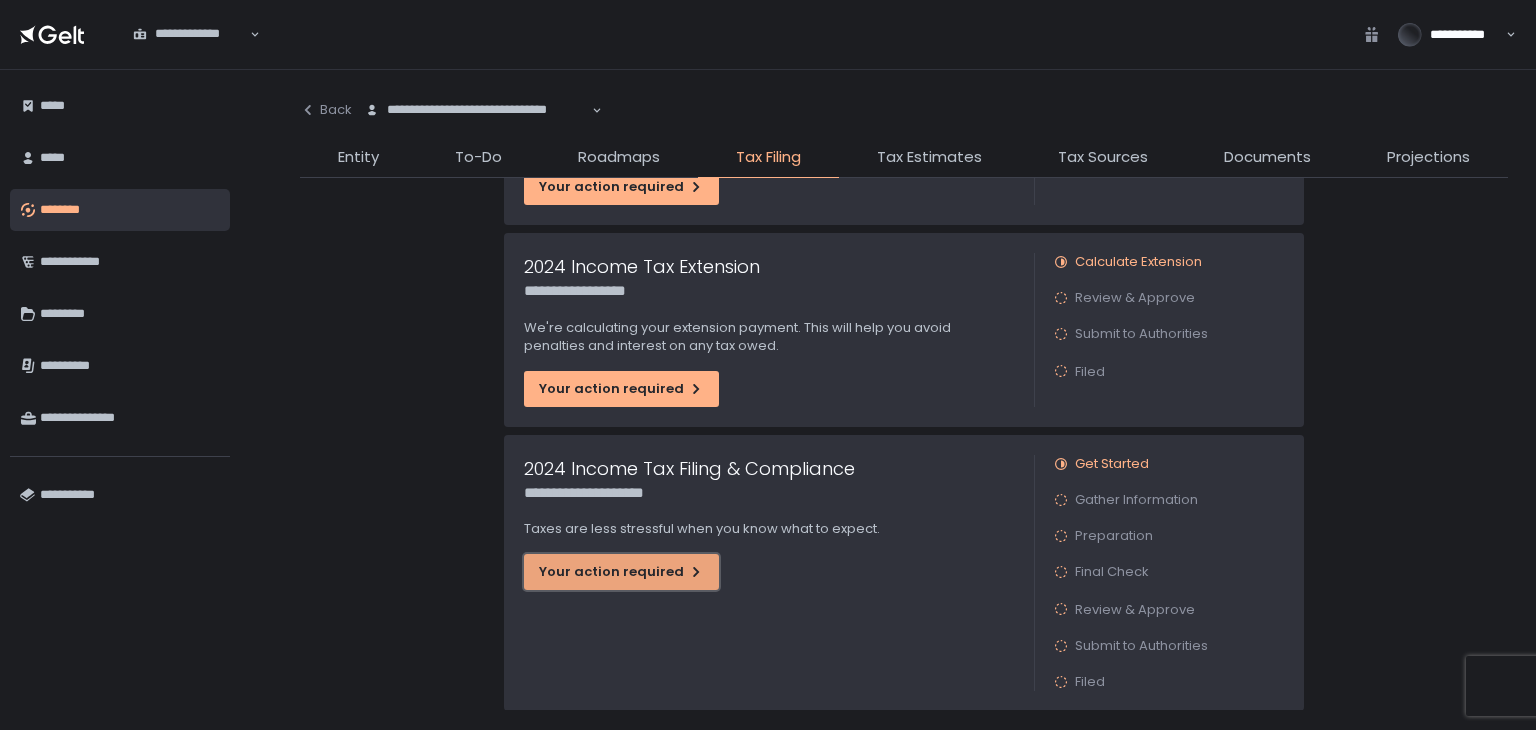 click on "Your action required" 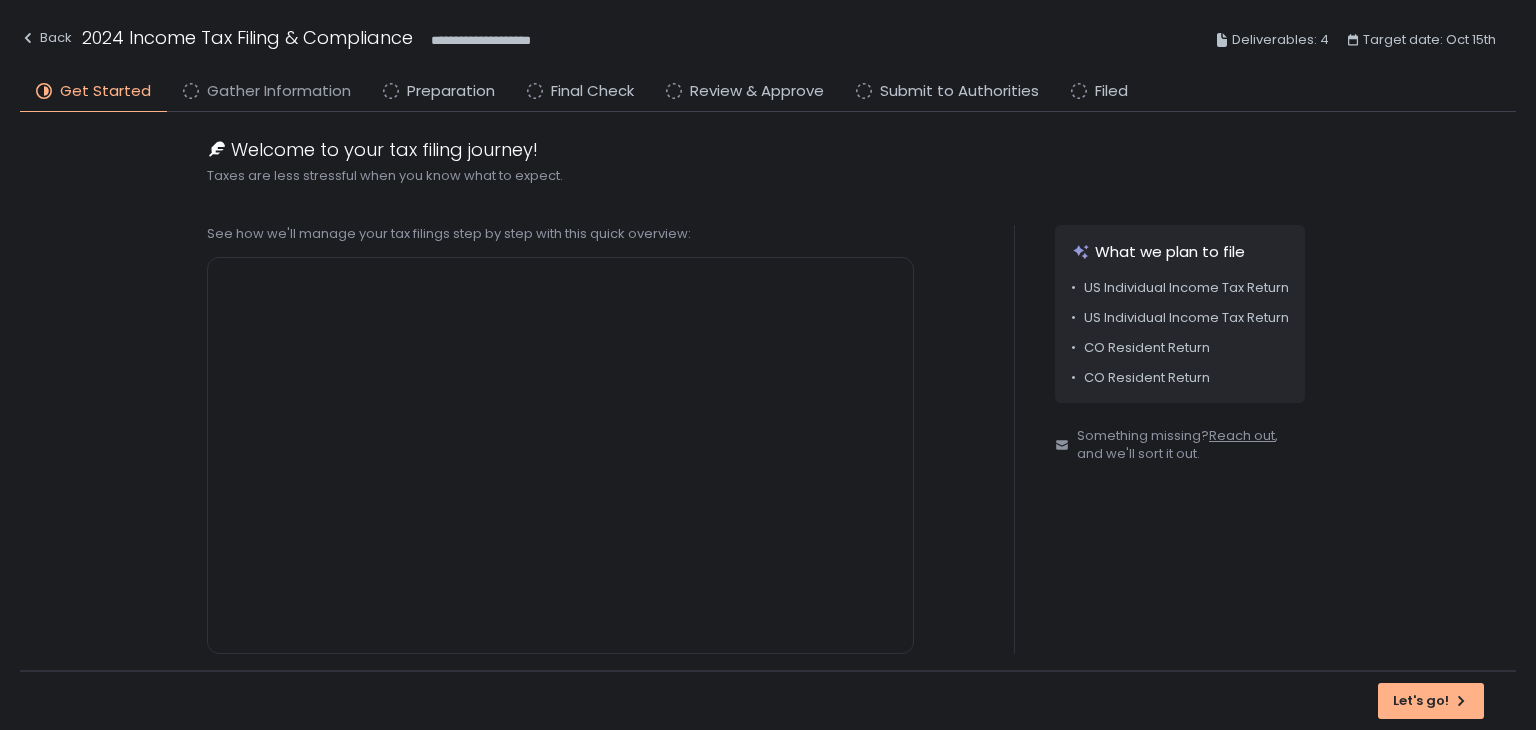 click on "Gather Information" at bounding box center [279, 91] 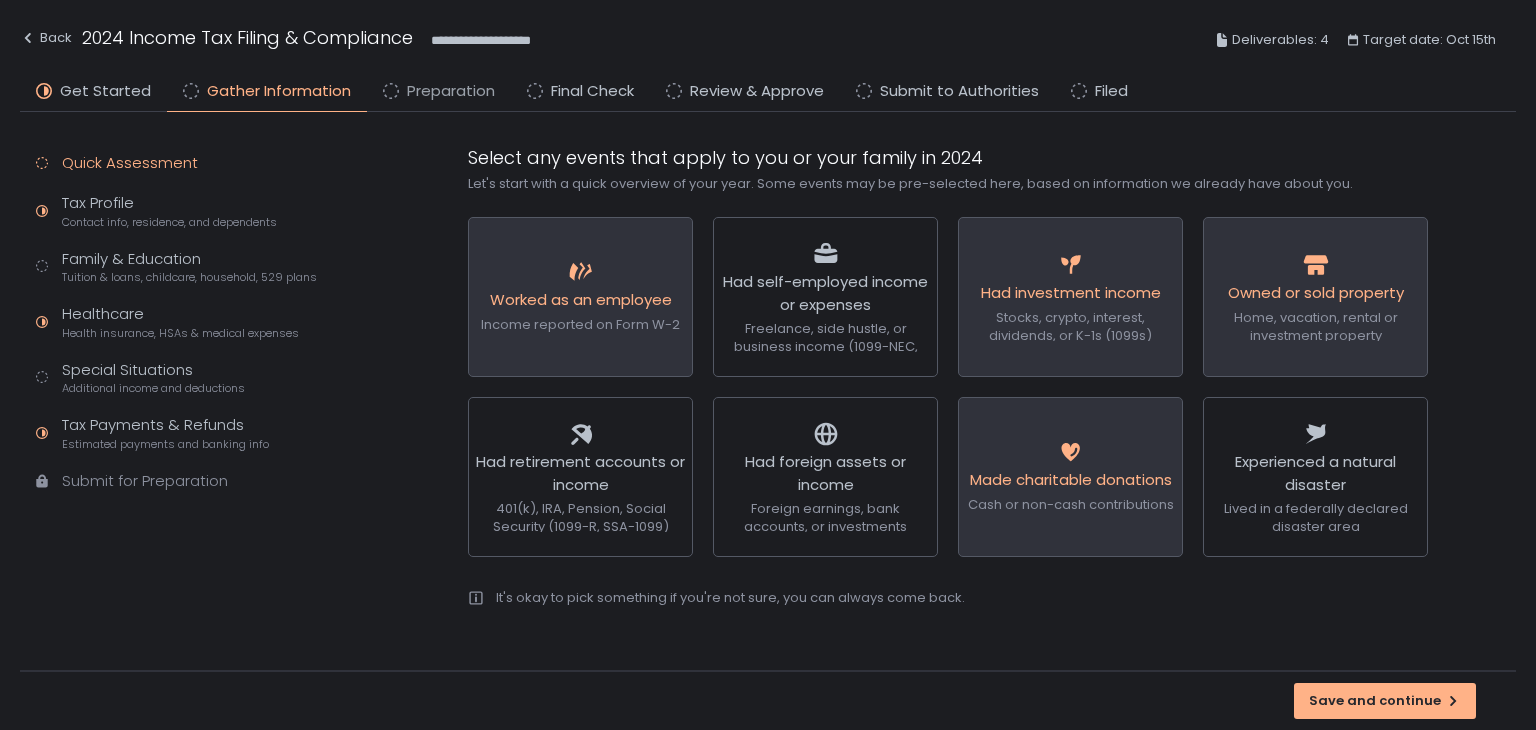 click on "Preparation" at bounding box center (451, 91) 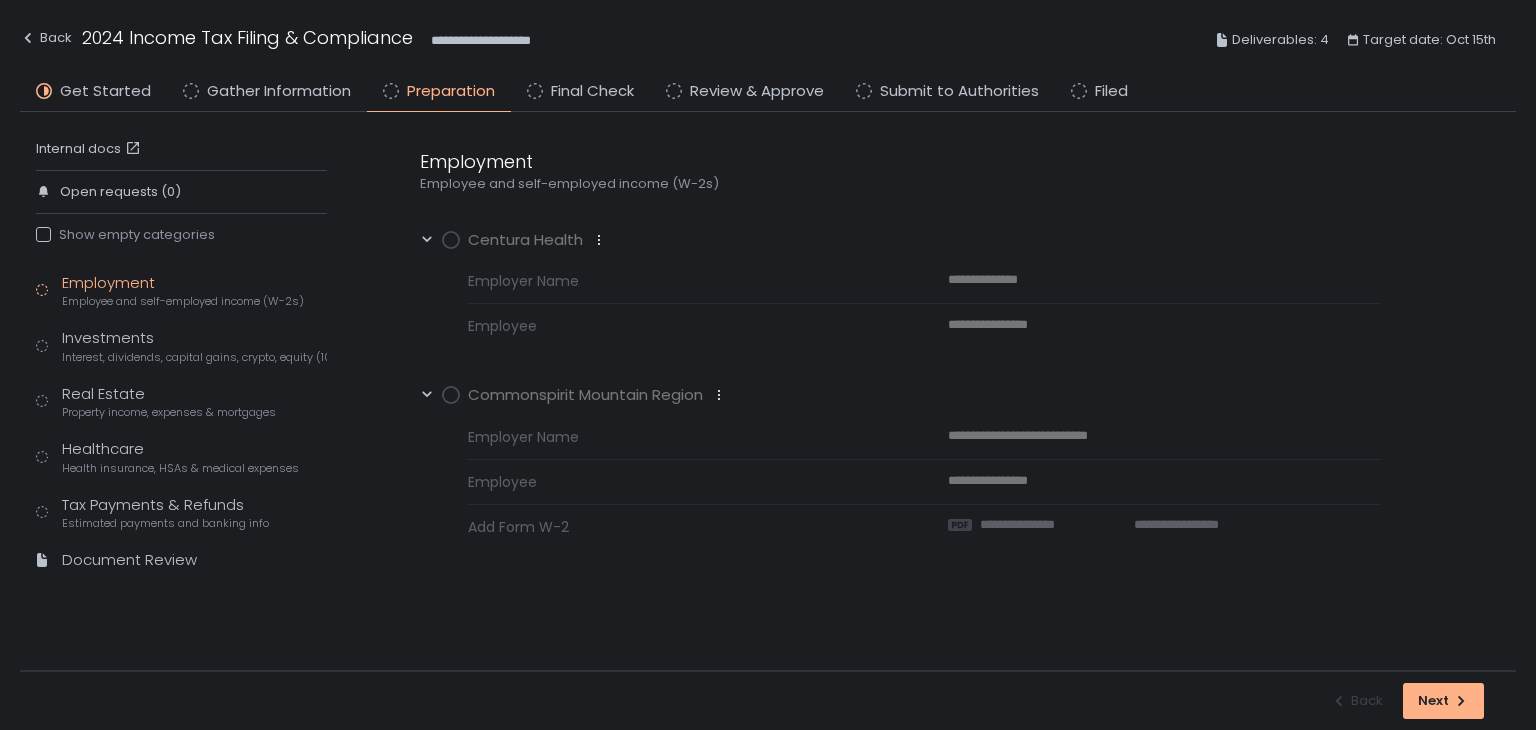 click on "Employment Employee and self-employed income (W-2s)" 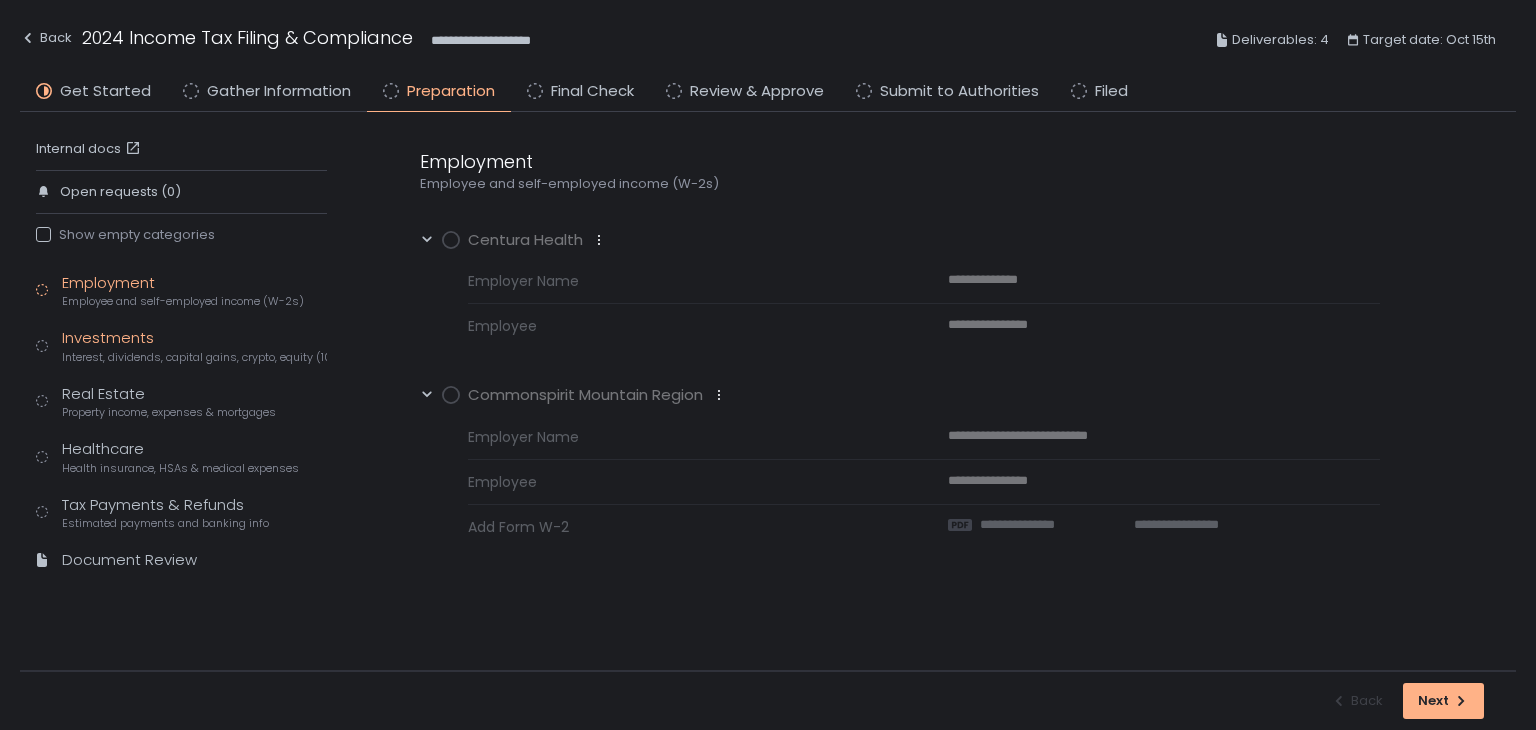 click on "Investments Interest, dividends, capital gains, crypto, equity (1099s, K-1s)" 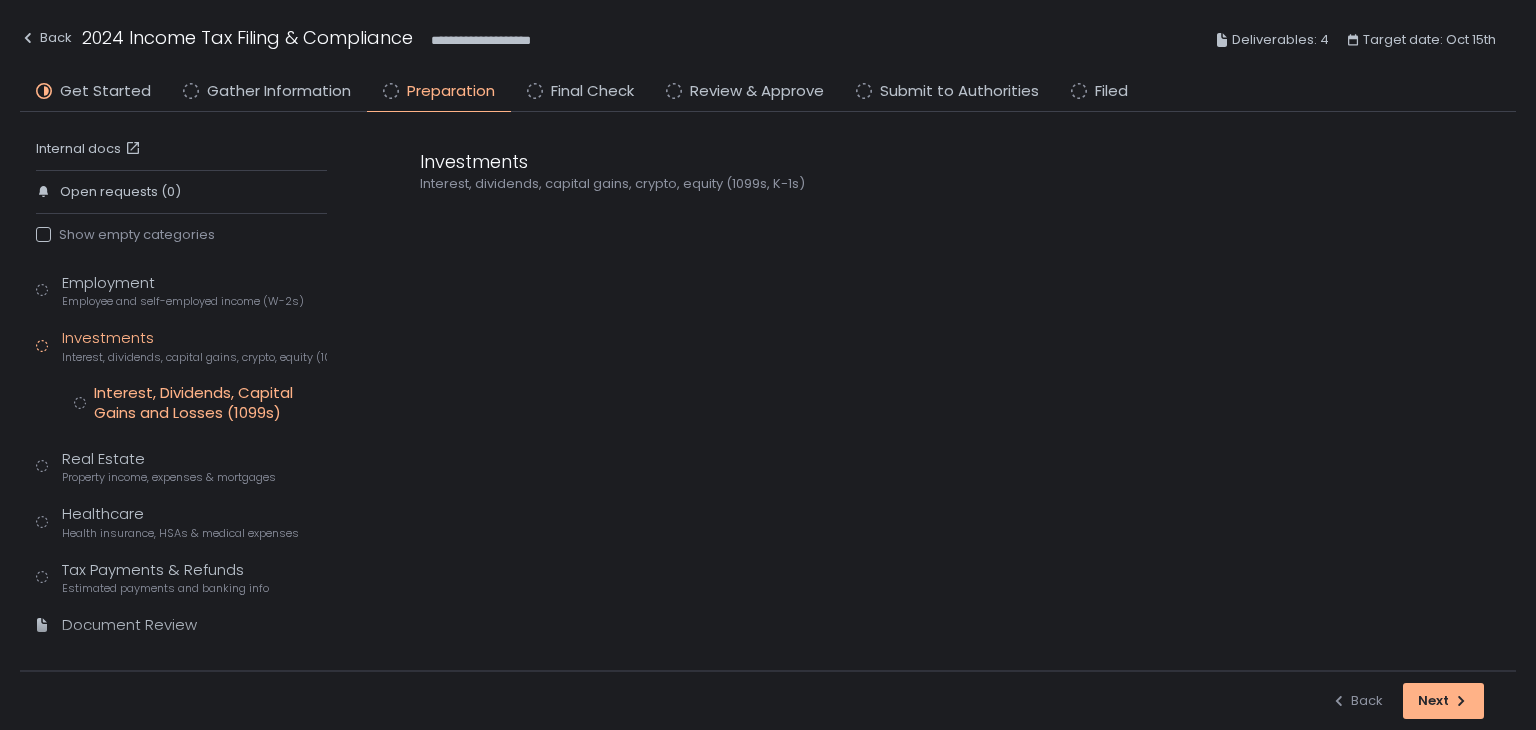 click on "Interest, Dividends, Capital Gains and Losses (1099s)" 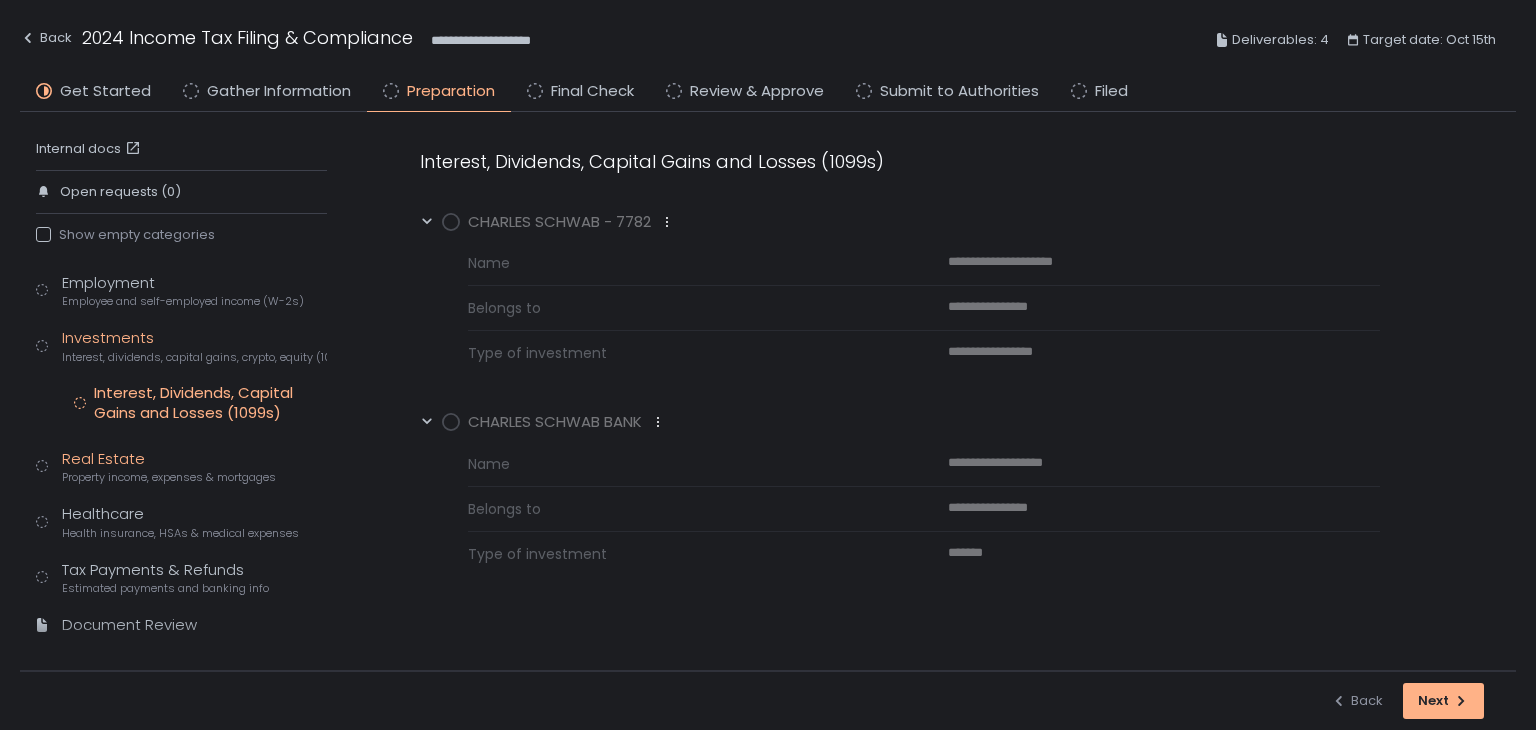 click on "Property income, expenses & mortgages" 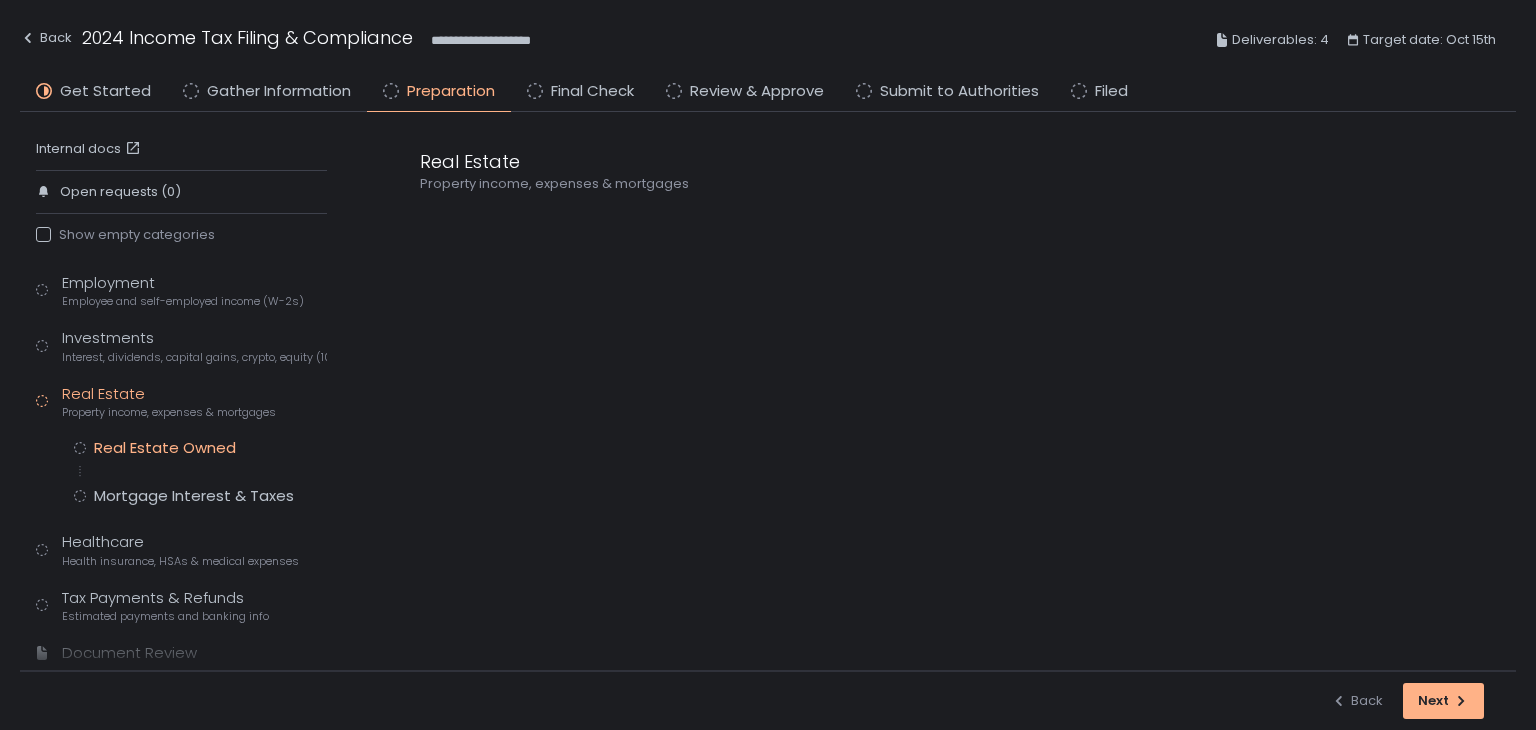 click on "Real Estate Owned" 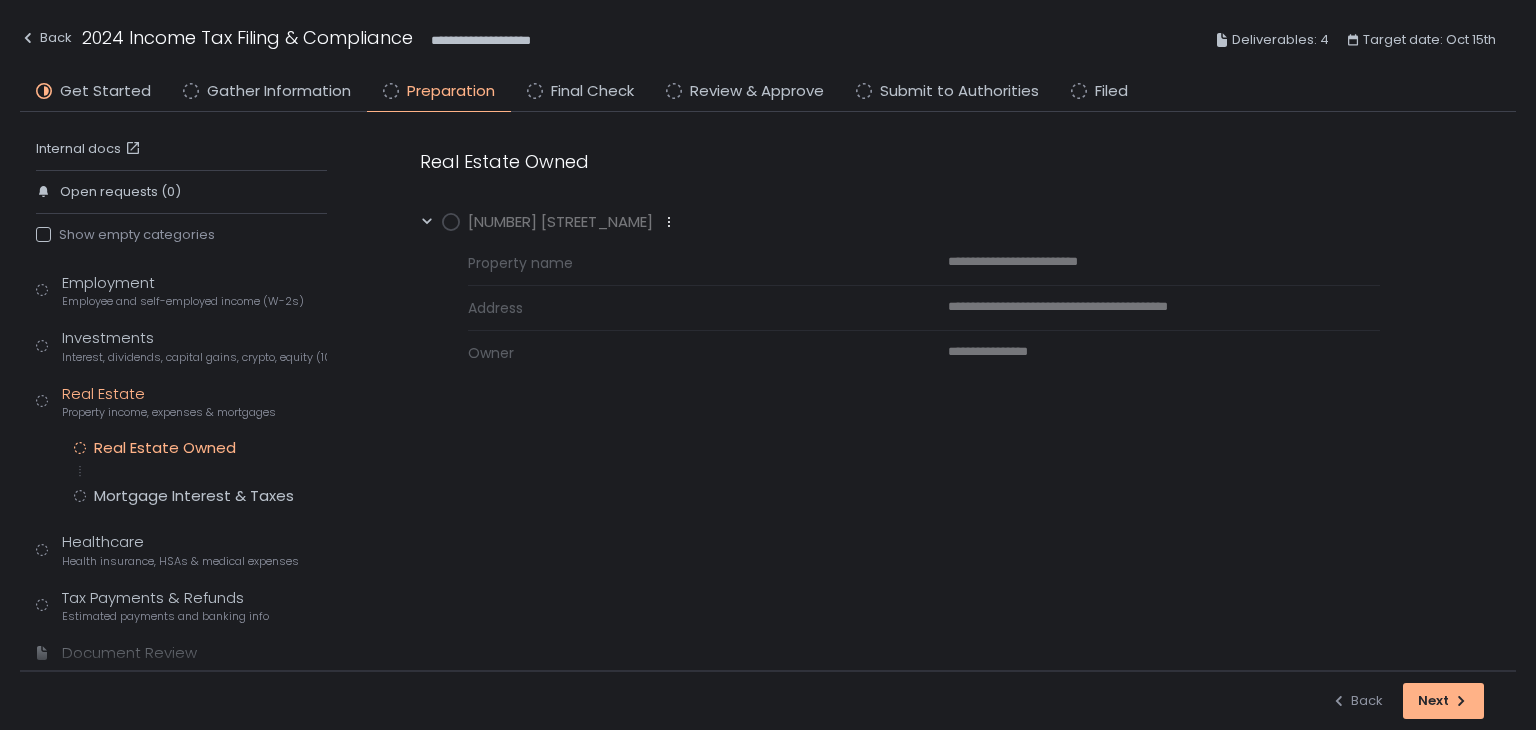 click on "Real Estate Owned Mortgage Interest & Taxes" at bounding box center (200, 472) 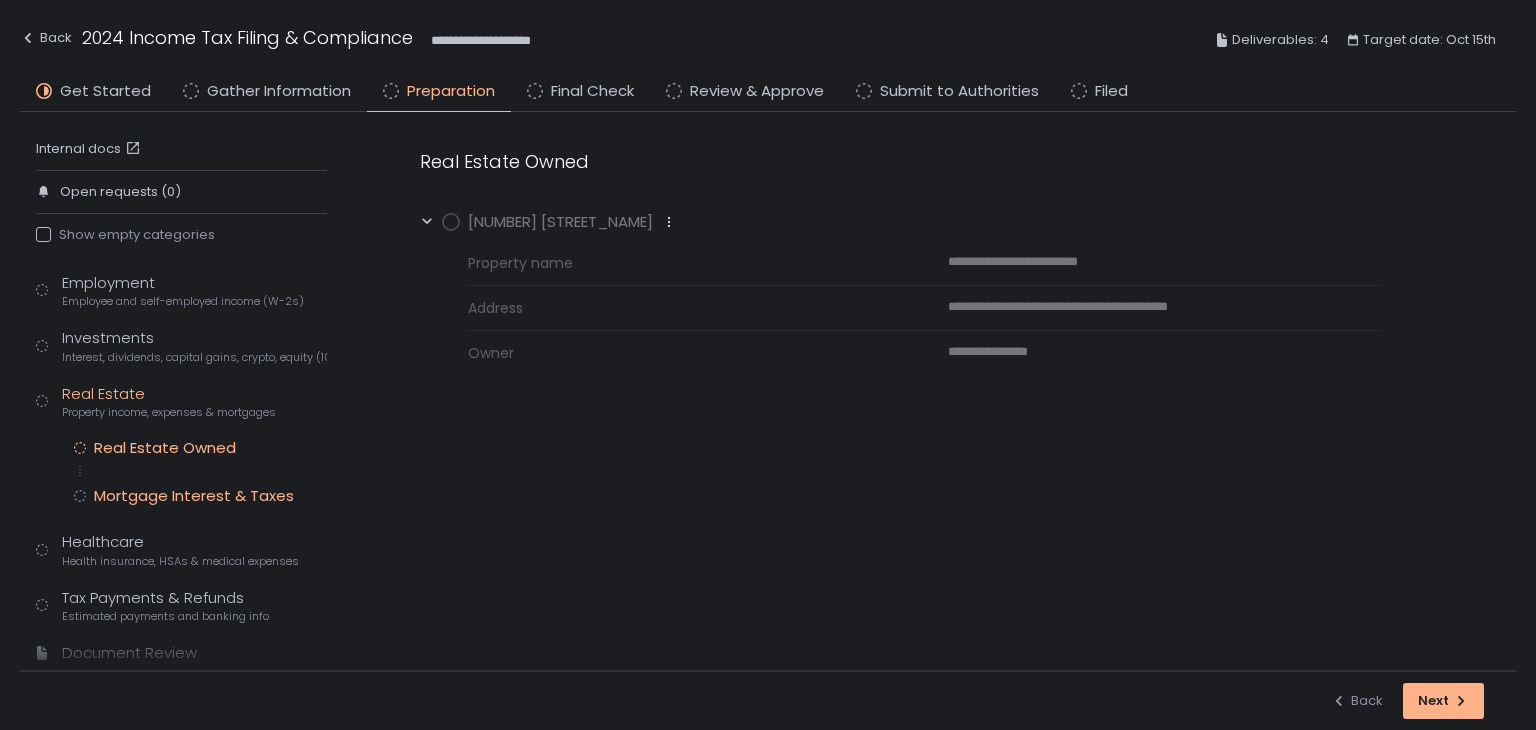 click on "Mortgage Interest & Taxes" 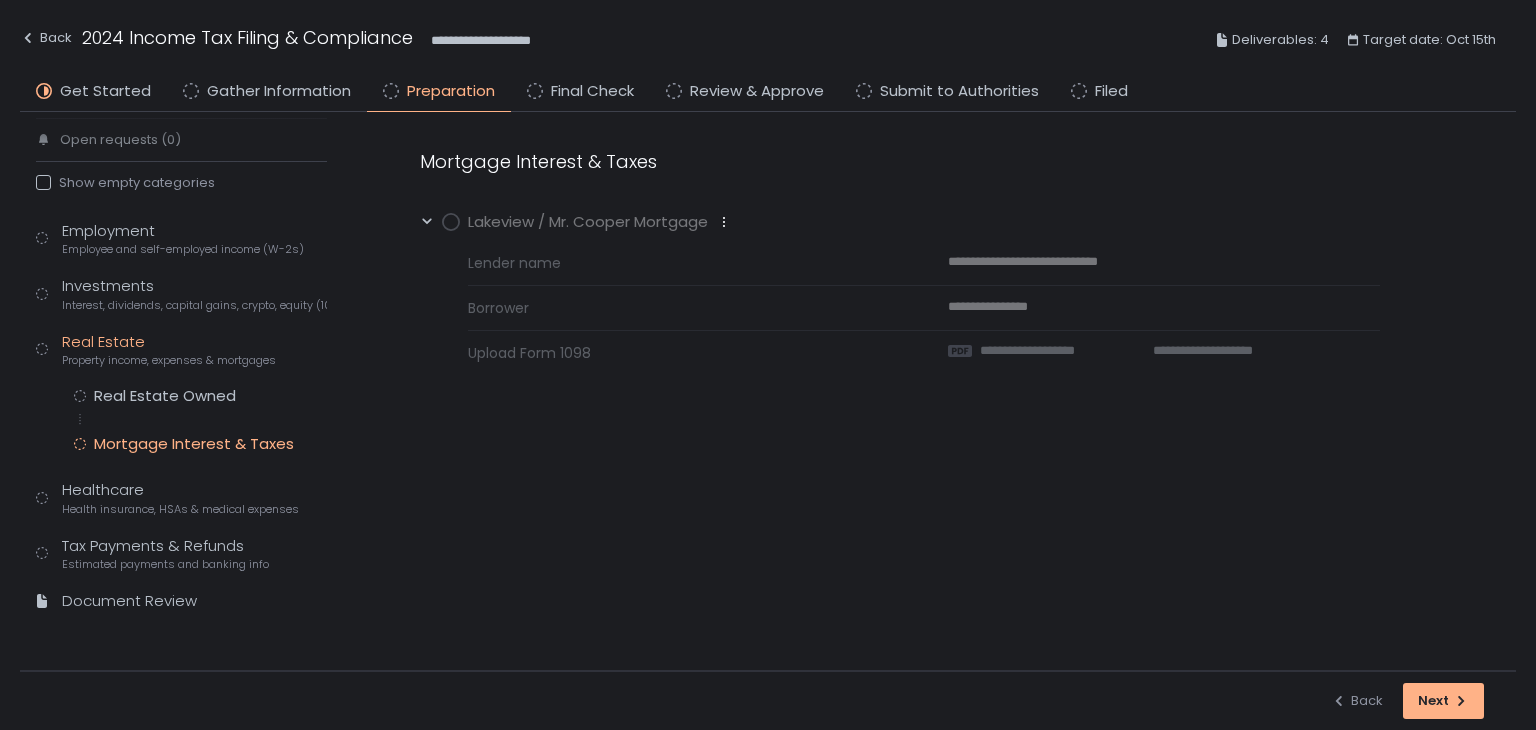 click on "Healthcare Health insurance, HSAs & medical expenses" 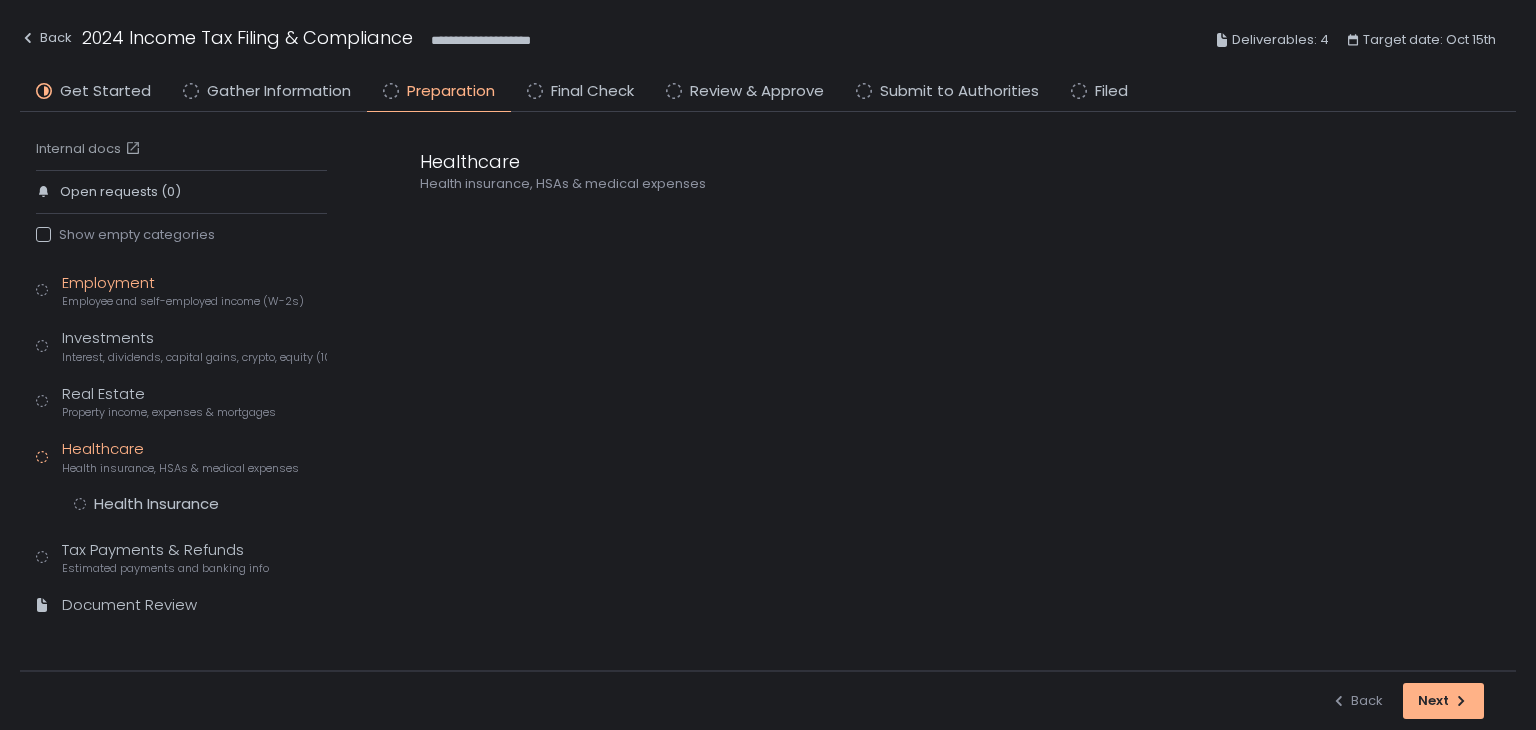 scroll, scrollTop: 0, scrollLeft: 0, axis: both 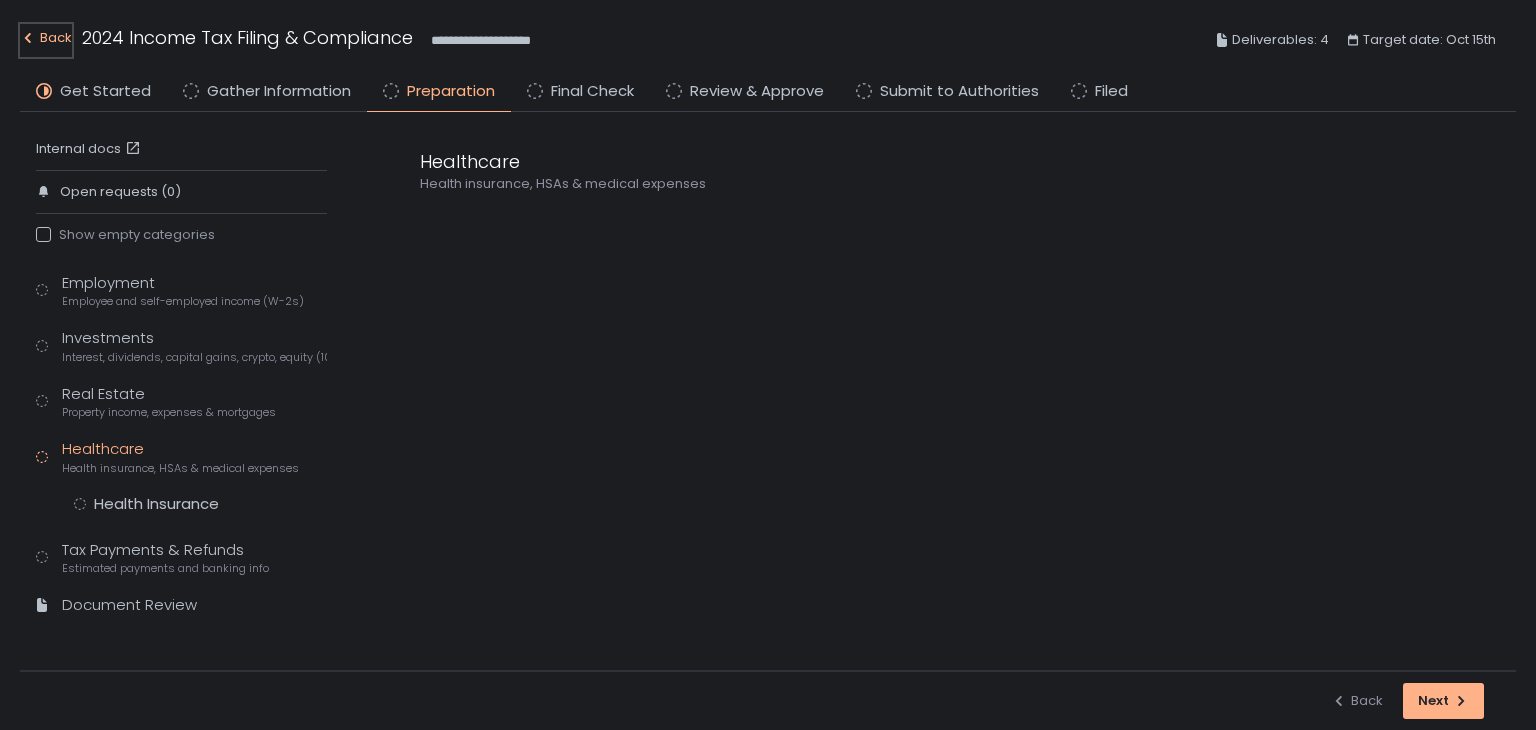click on "Back" 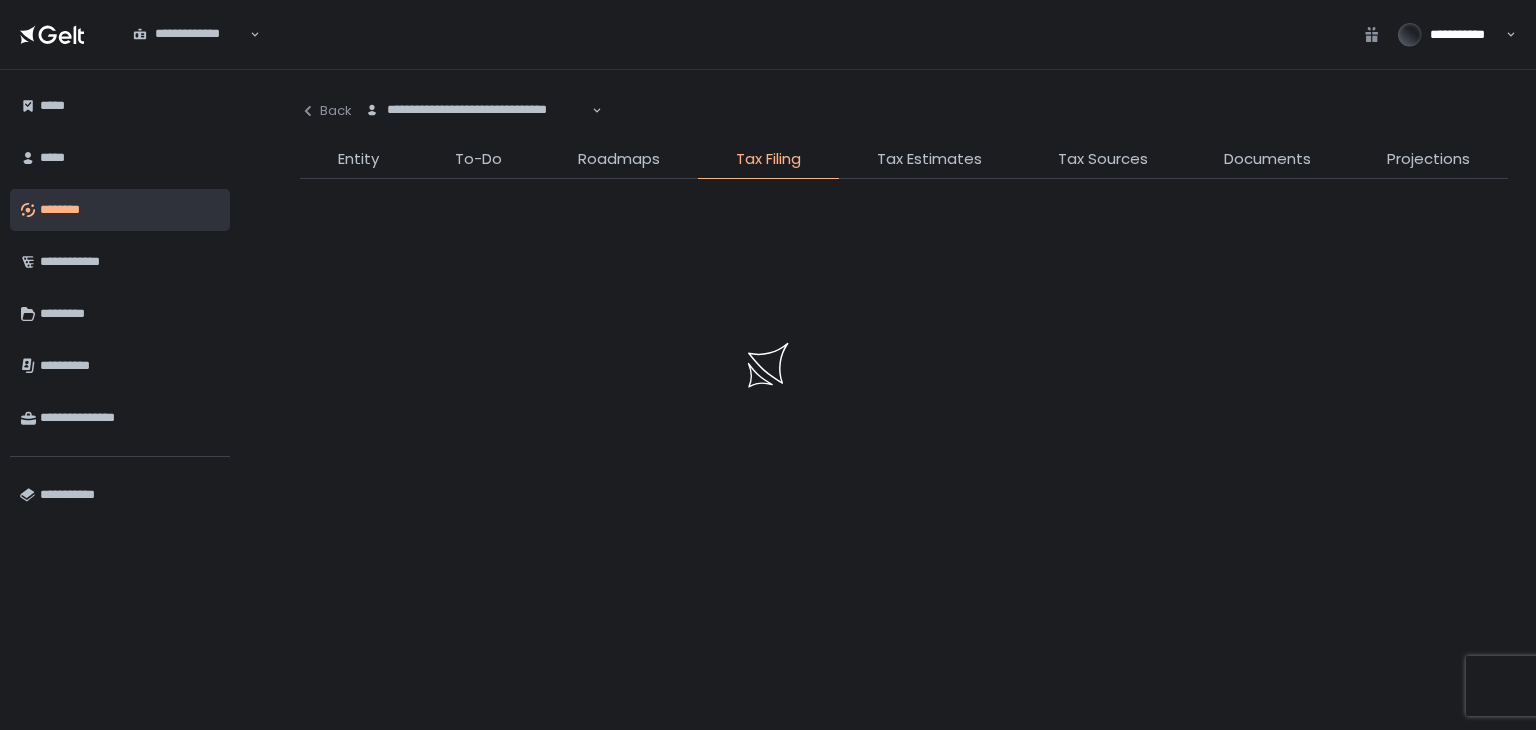 click 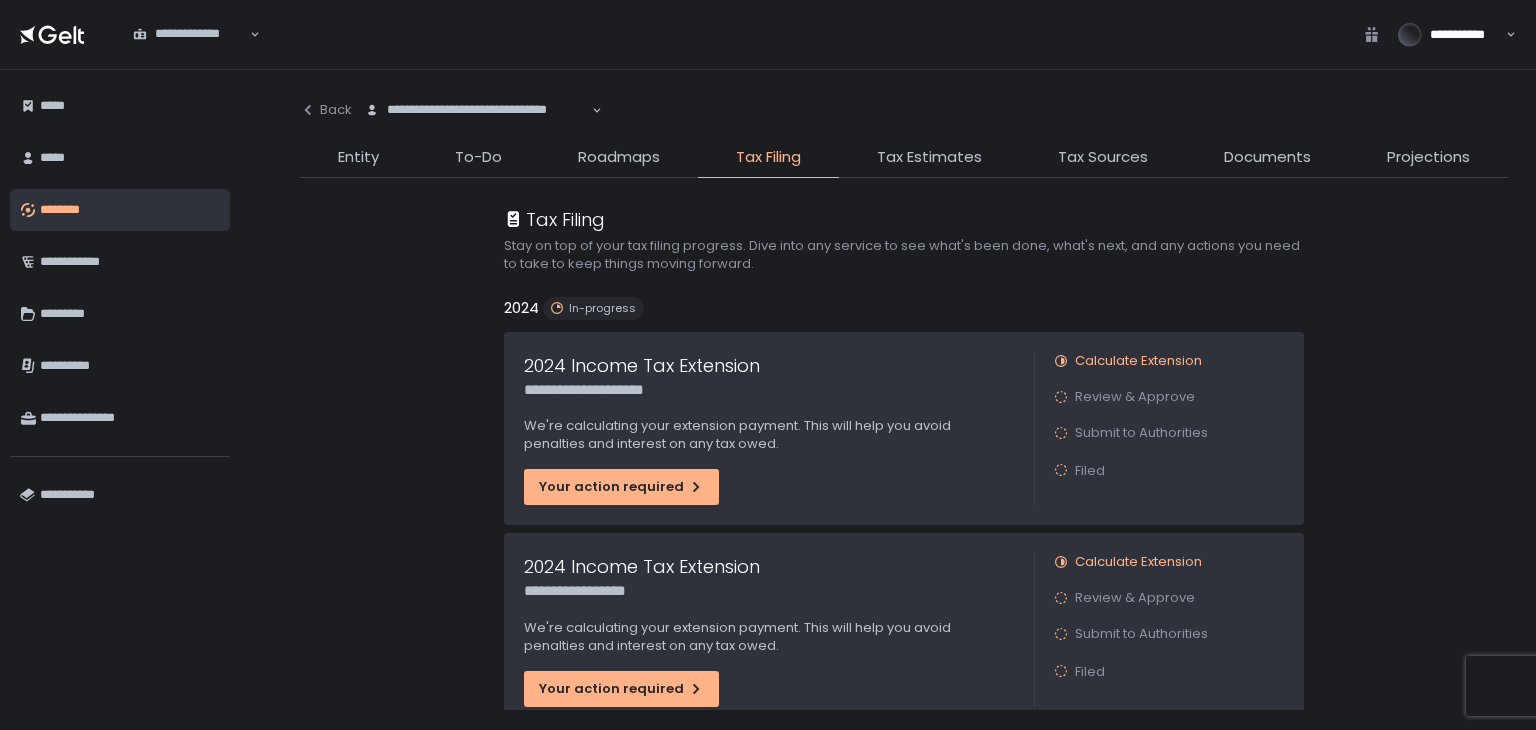 click on "Entity" at bounding box center (358, 157) 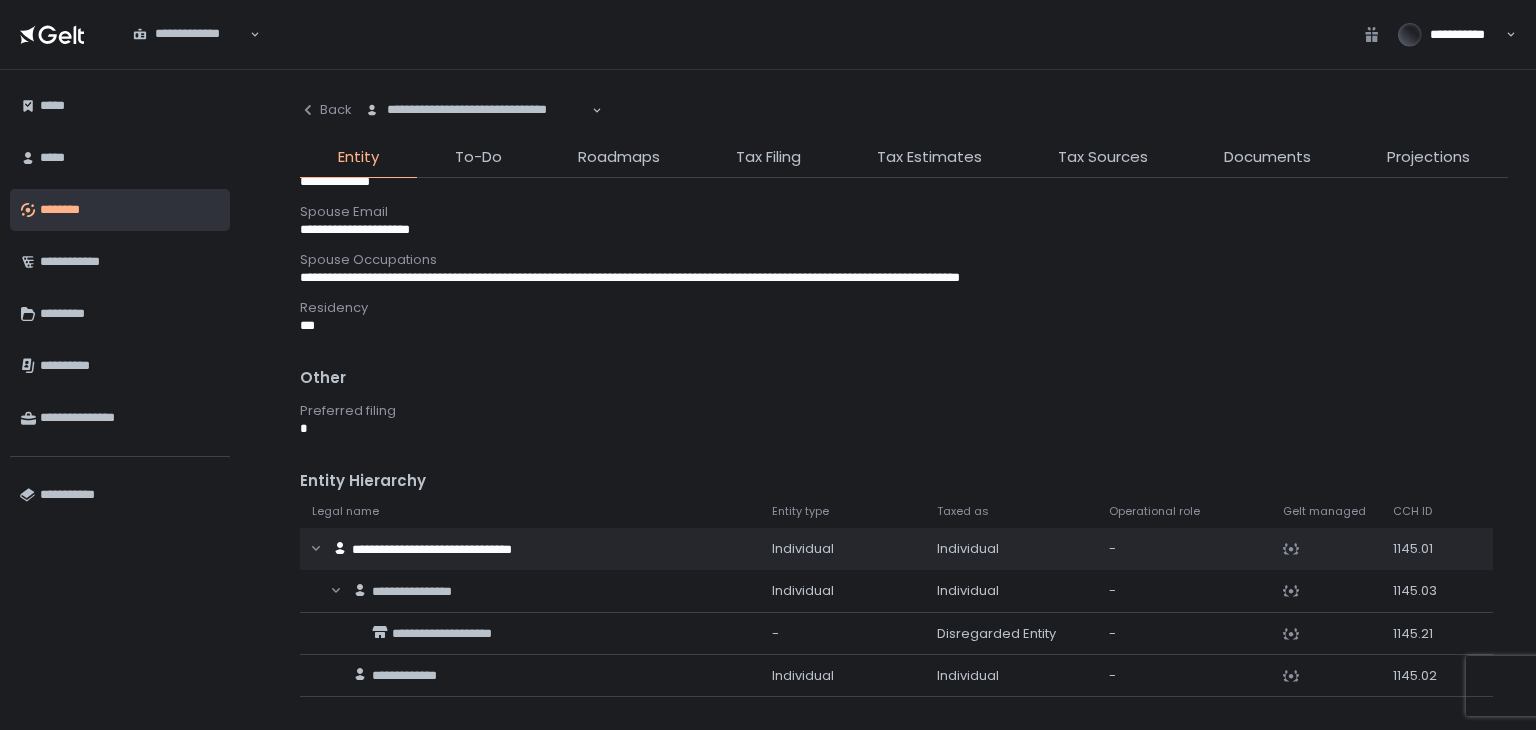 scroll, scrollTop: 1300, scrollLeft: 0, axis: vertical 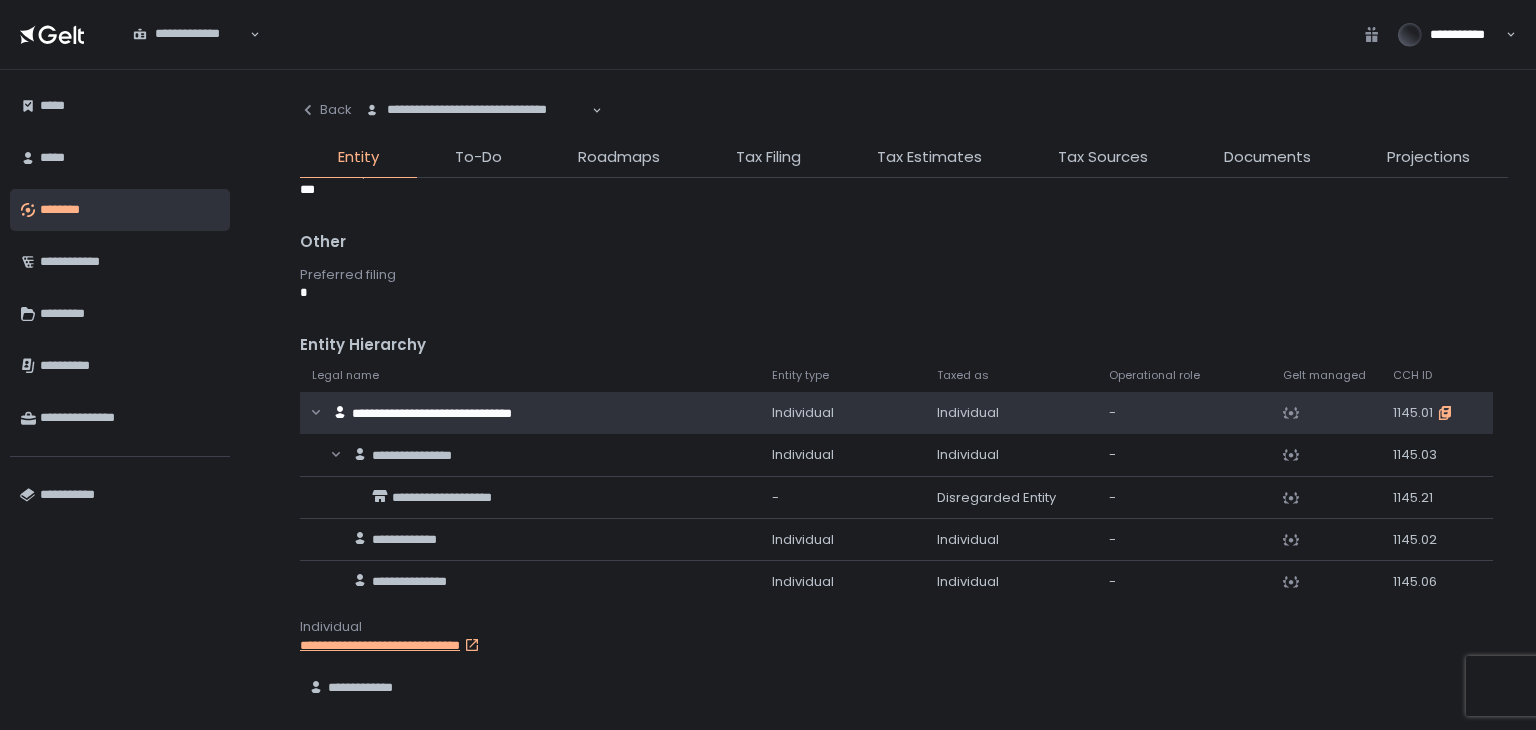click 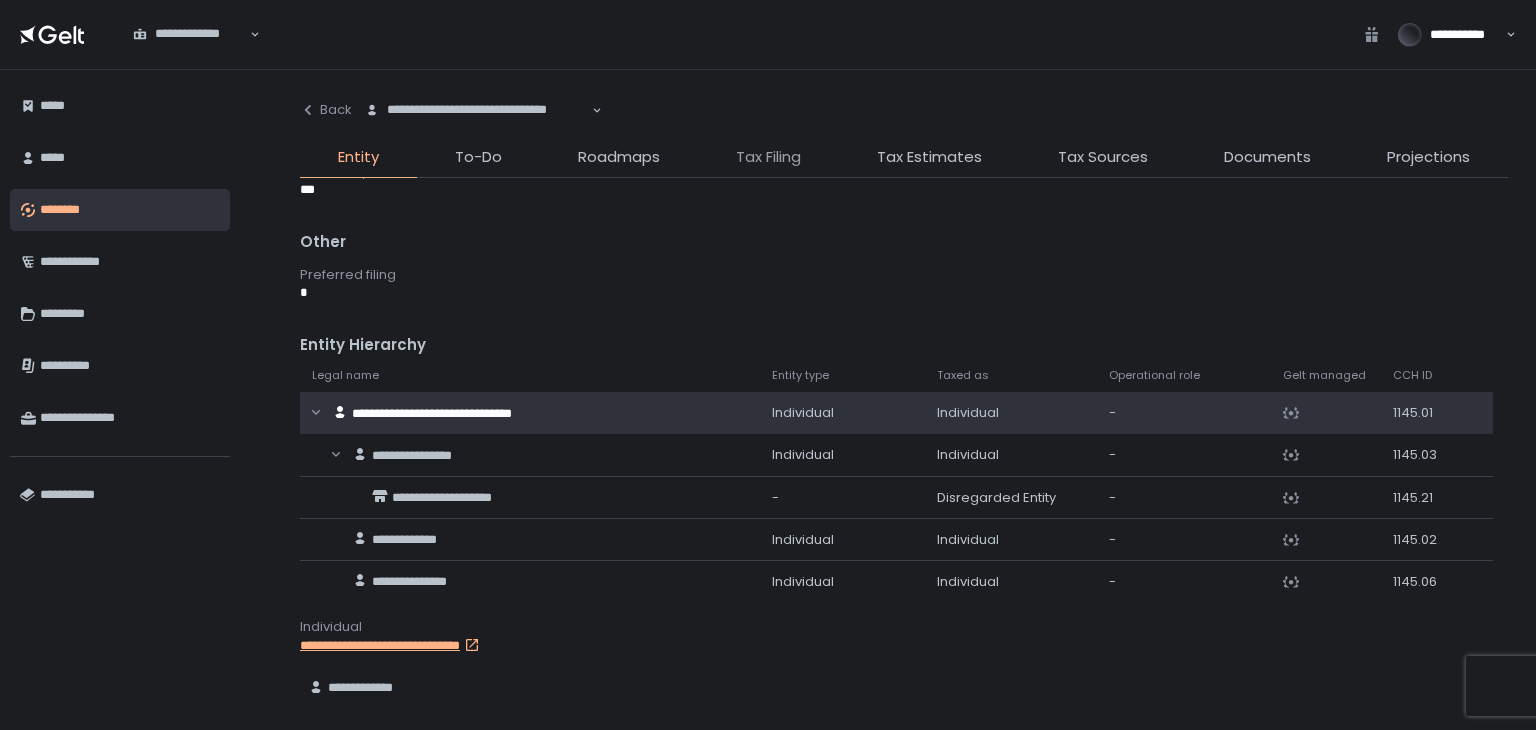 click on "Tax Filing" at bounding box center (768, 157) 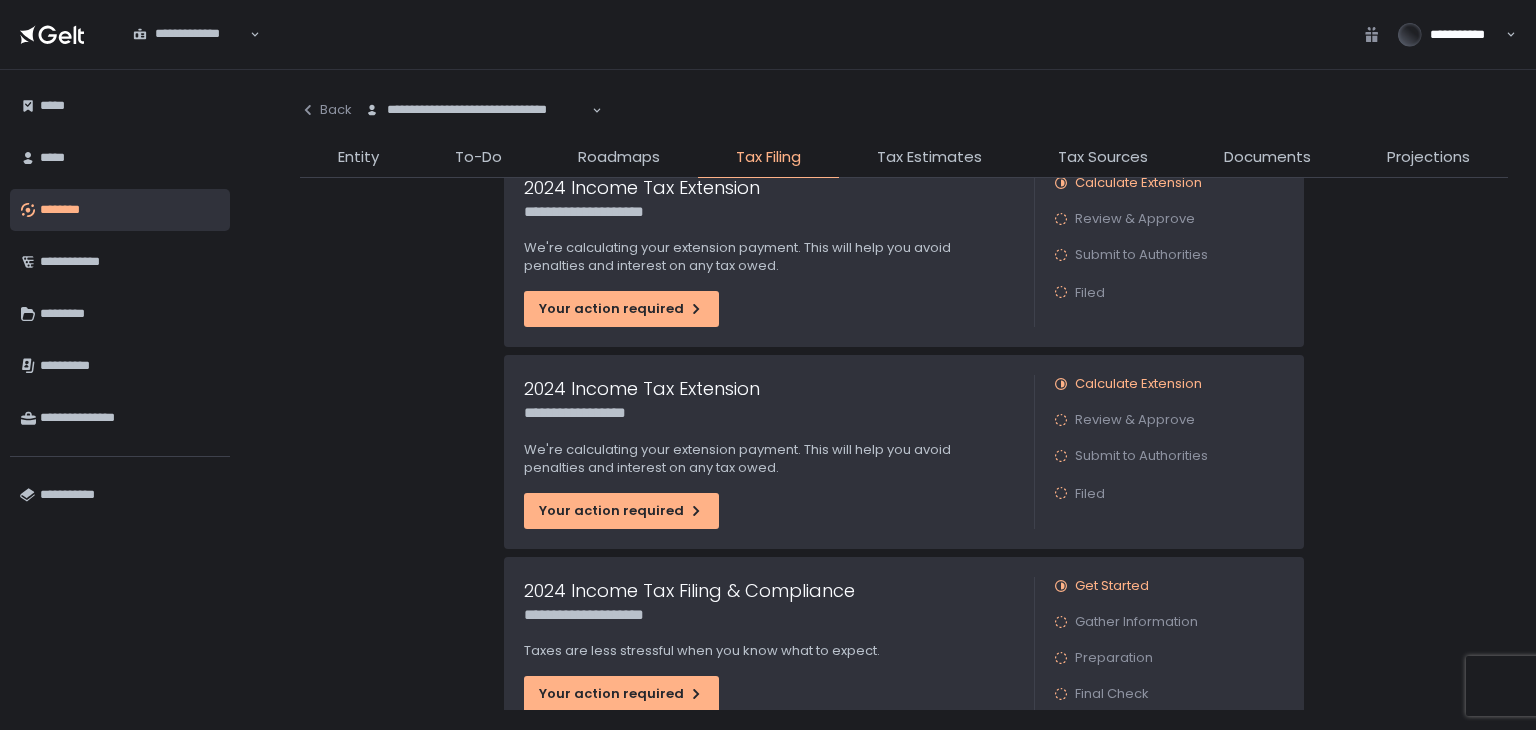 scroll, scrollTop: 300, scrollLeft: 0, axis: vertical 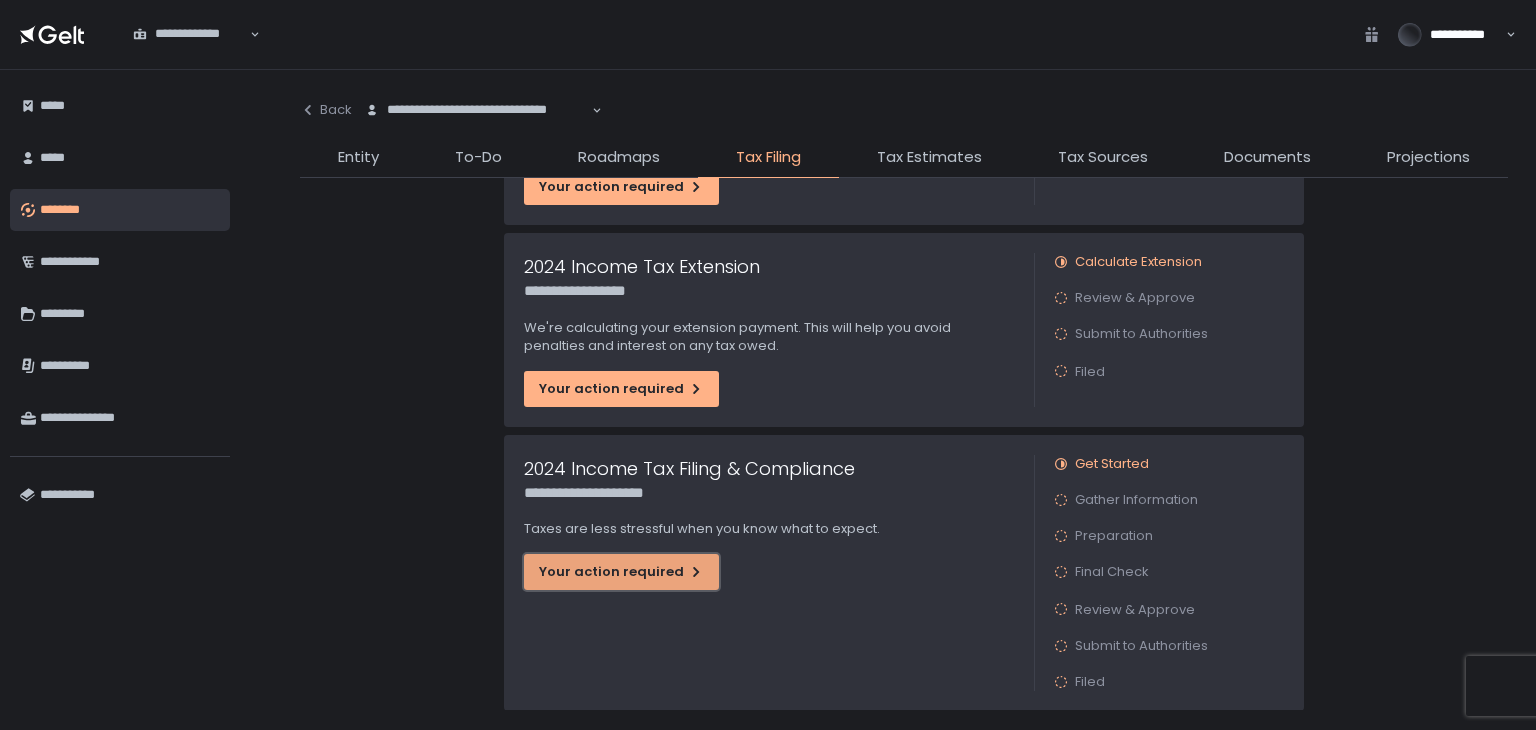 click on "Your action required" 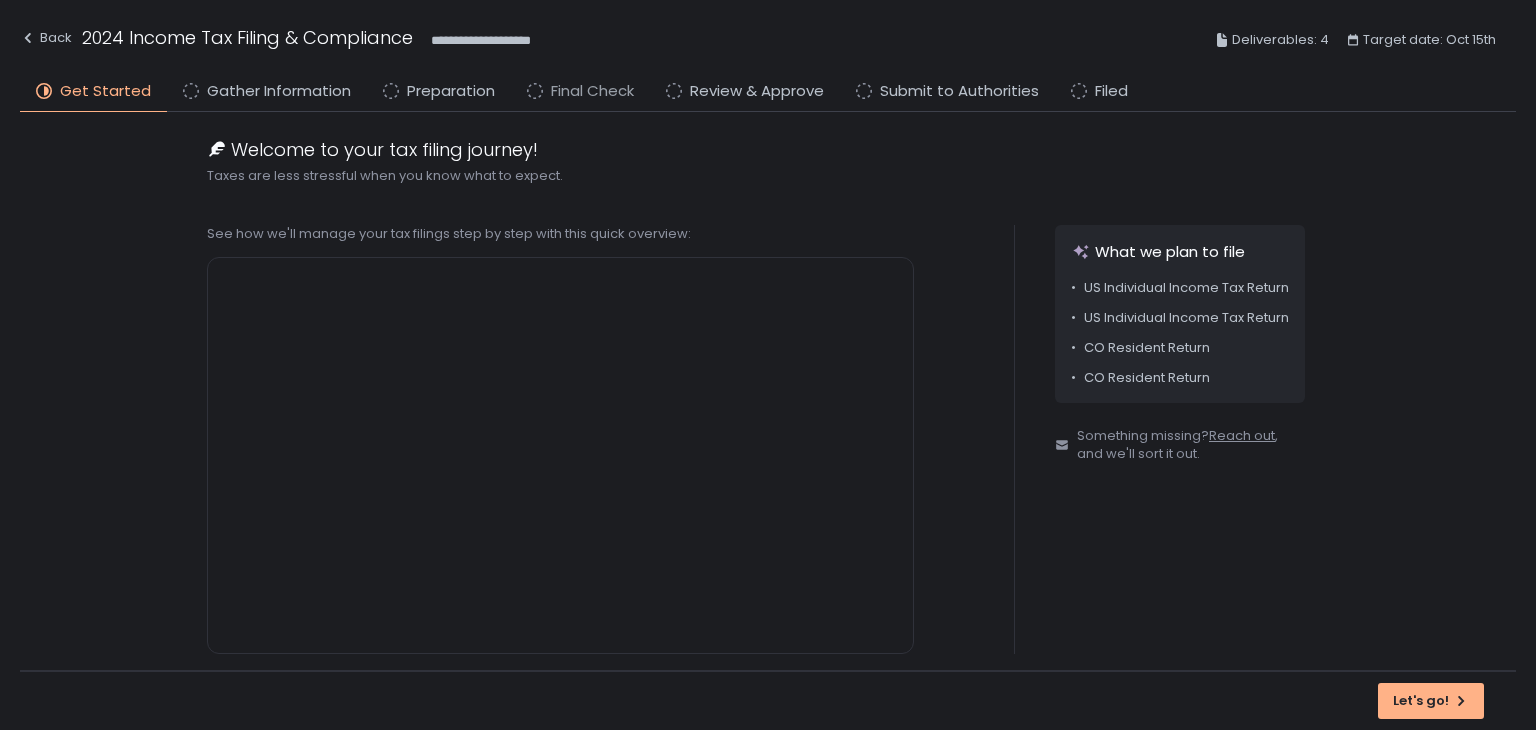 click on "Final Check" at bounding box center [592, 91] 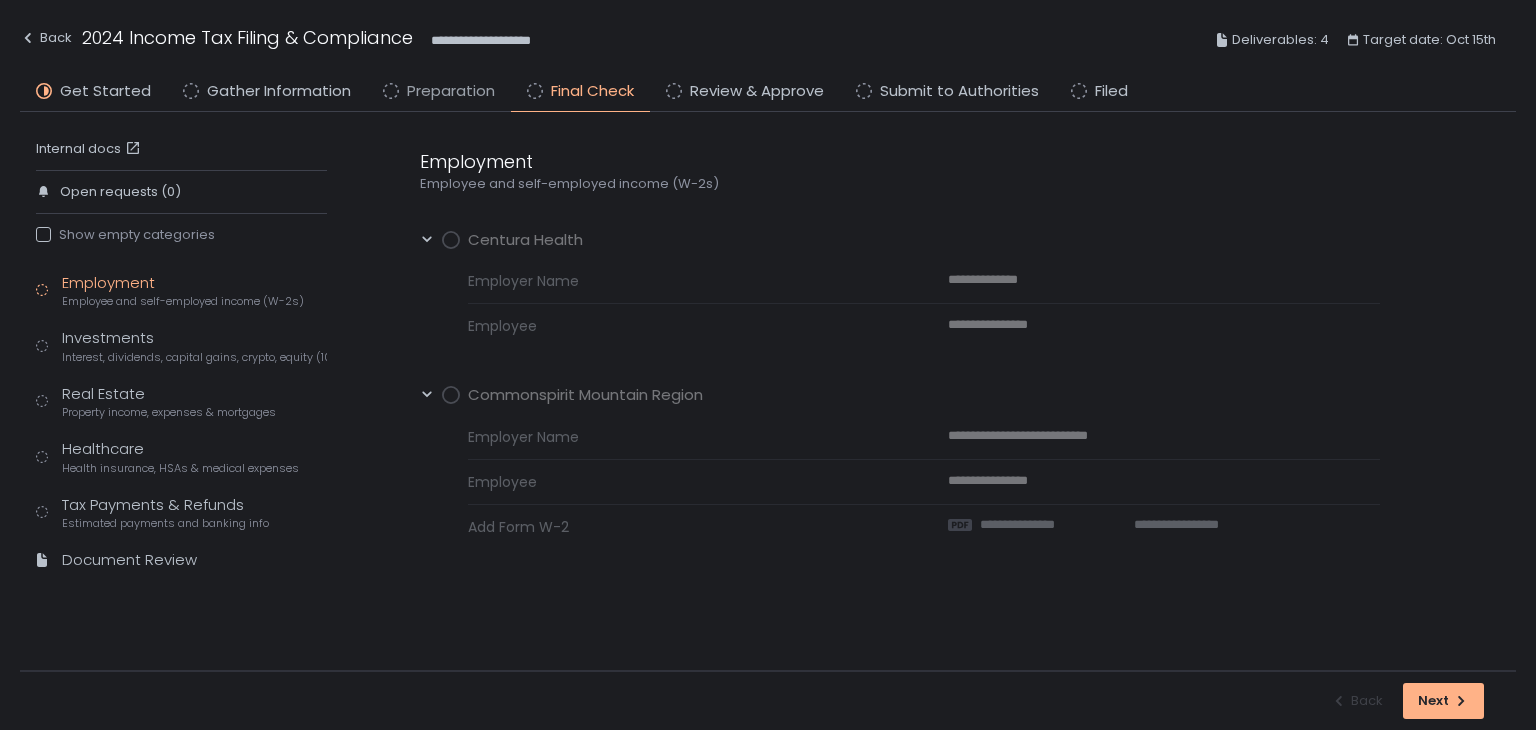 click on "Preparation" at bounding box center [451, 91] 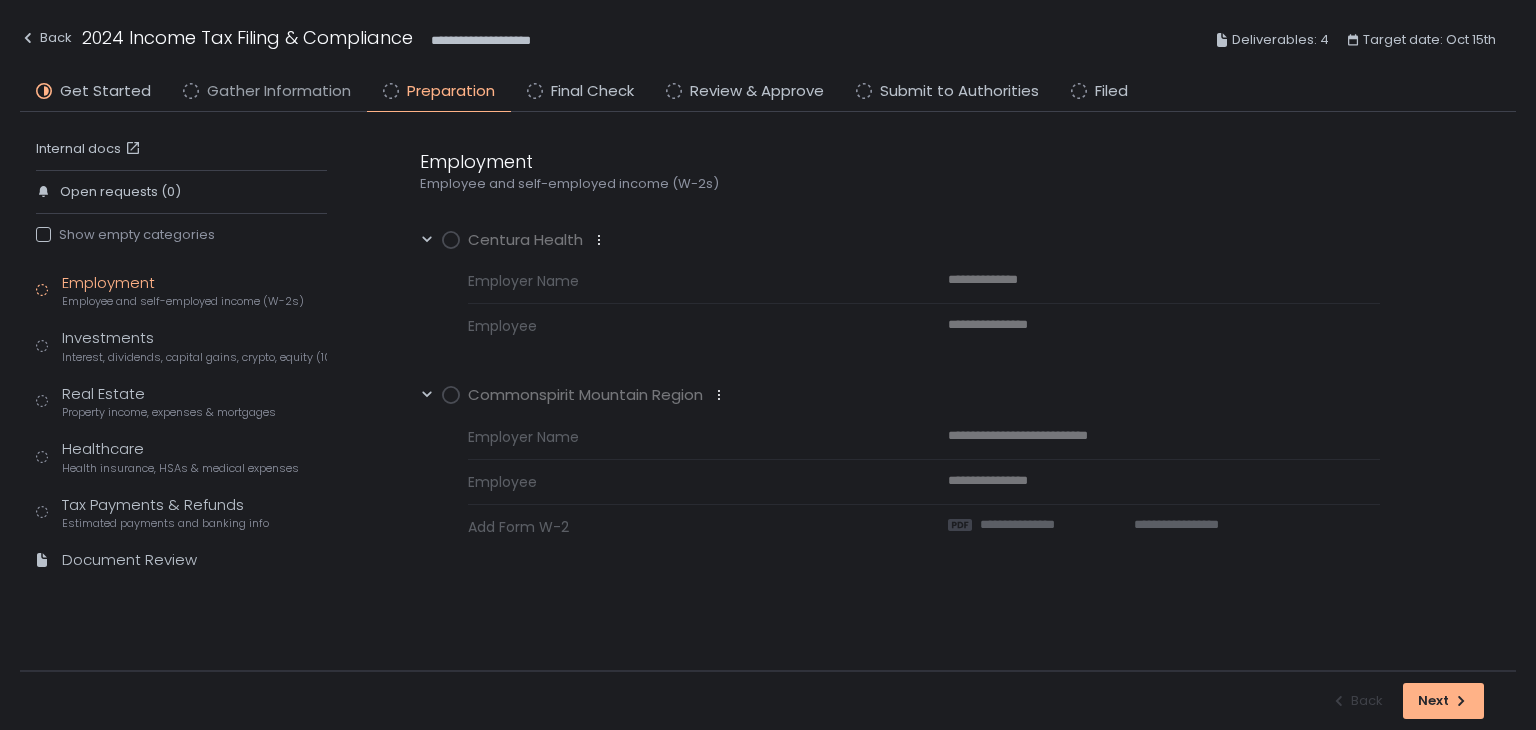 click on "Gather Information" at bounding box center [279, 91] 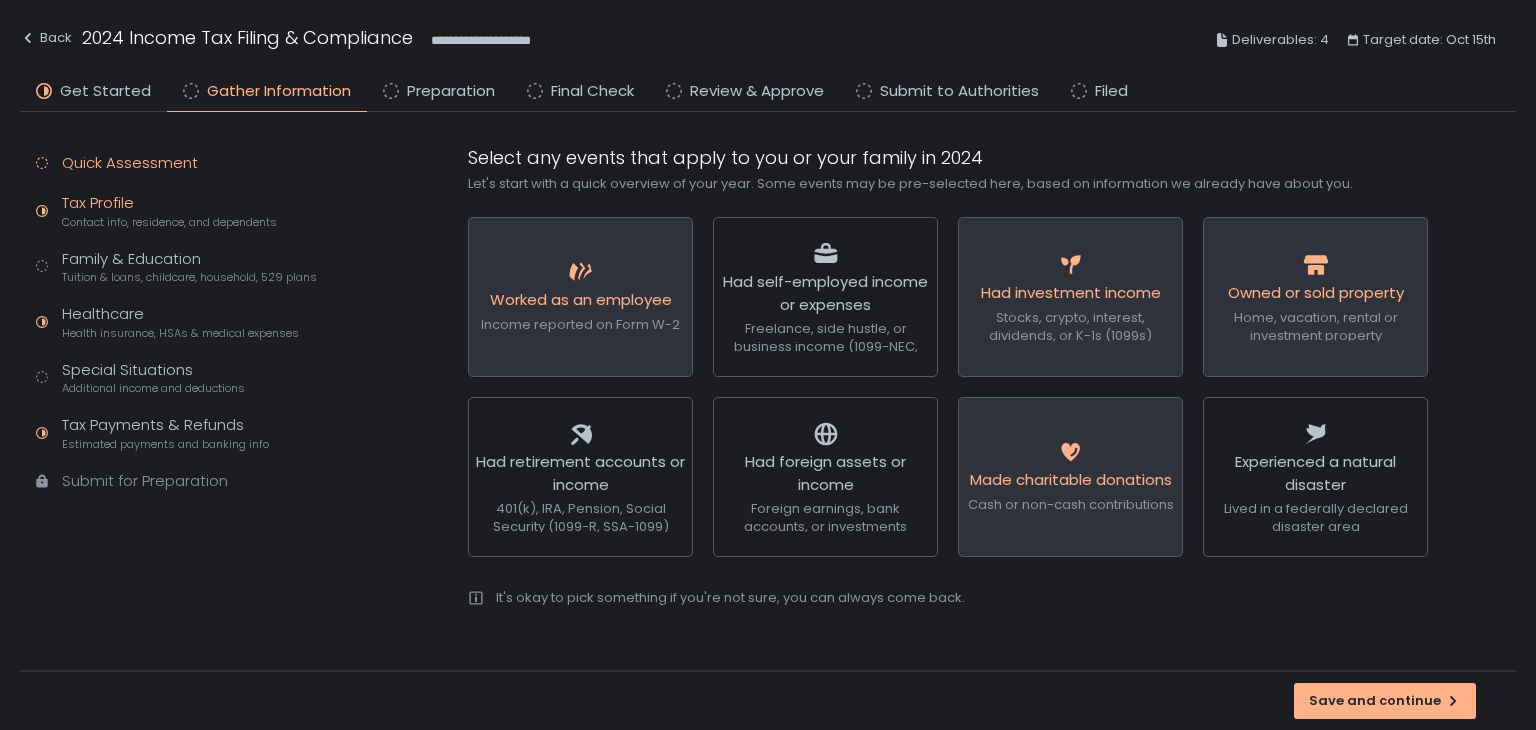 click on "Contact info, residence, and dependents" 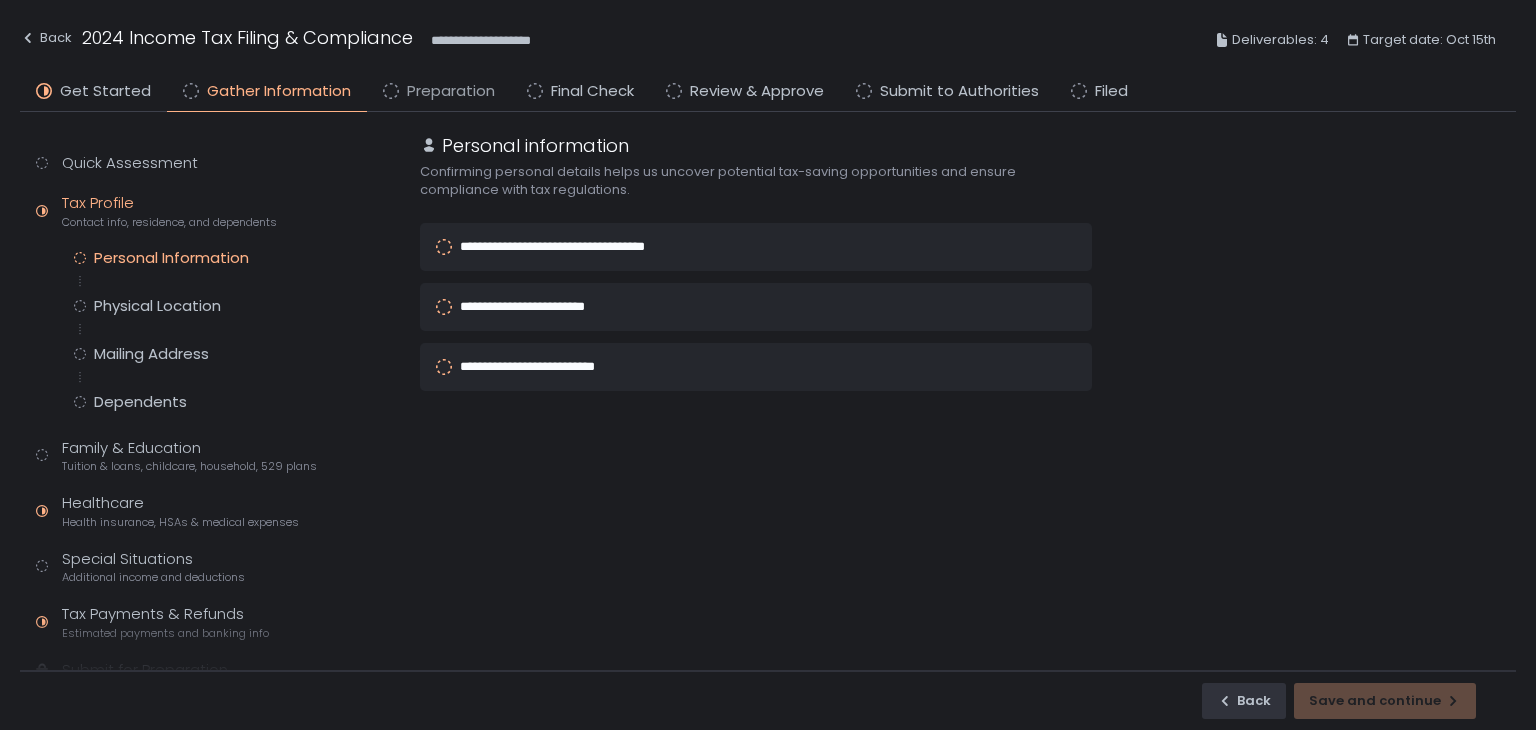 click on "Preparation" at bounding box center [451, 91] 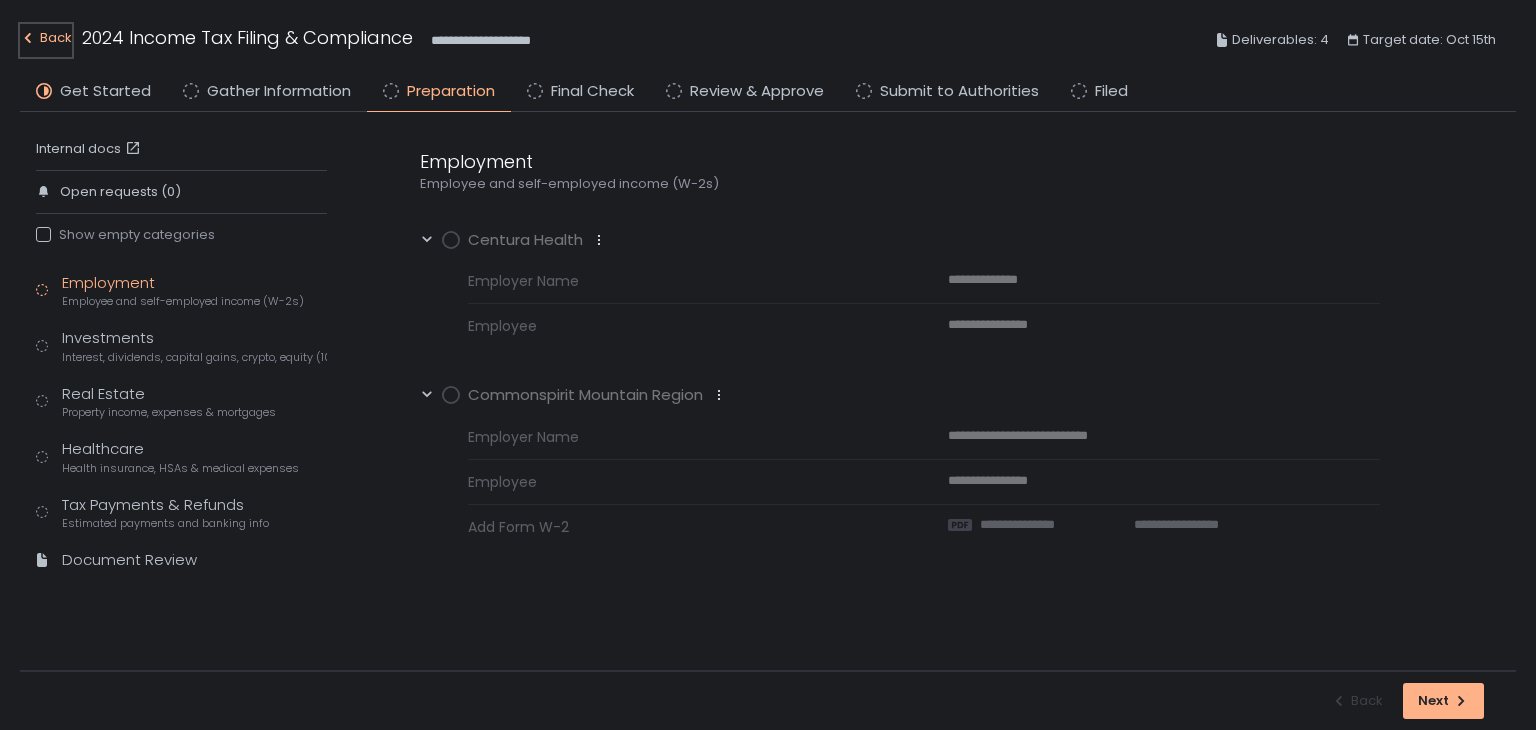 click on "Back" 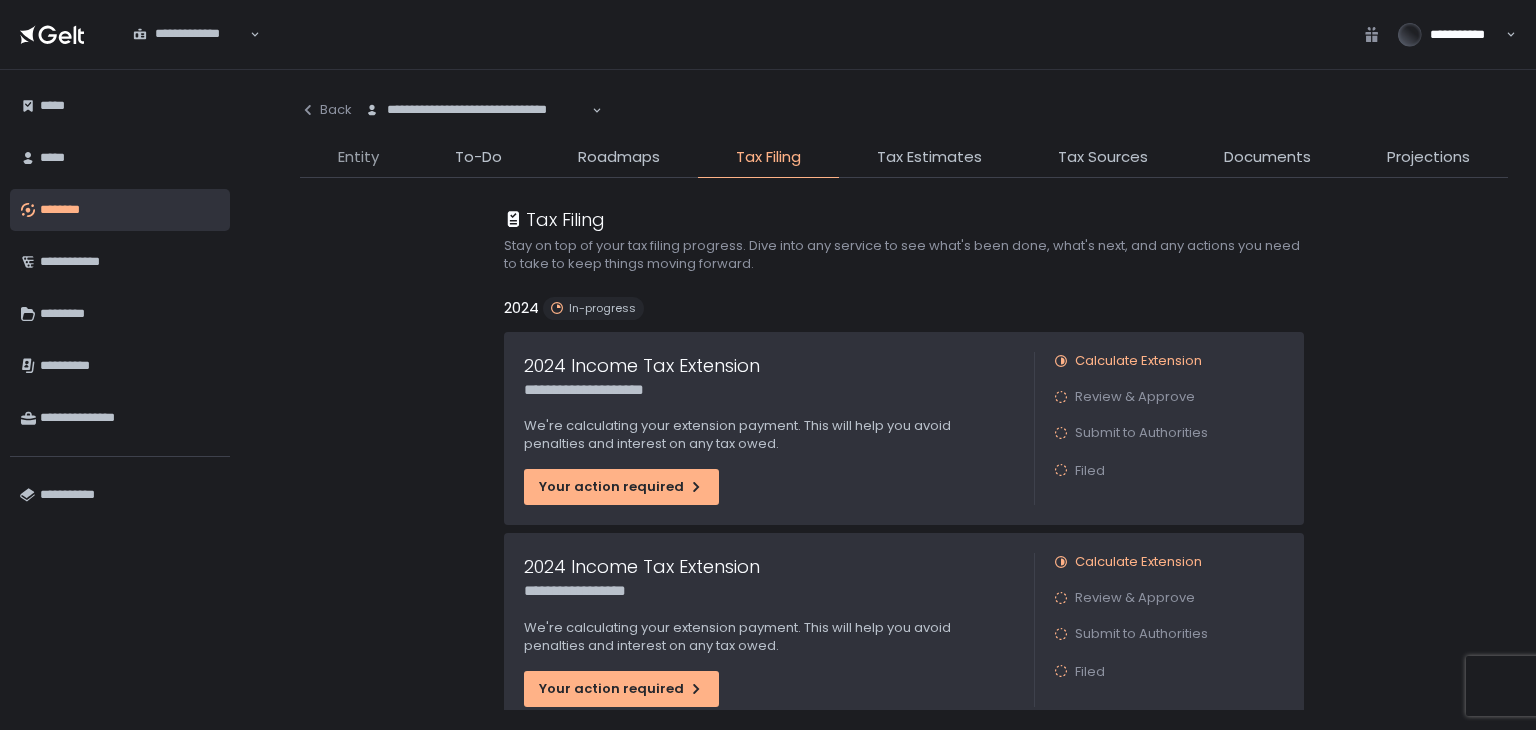 click on "Entity" at bounding box center [358, 157] 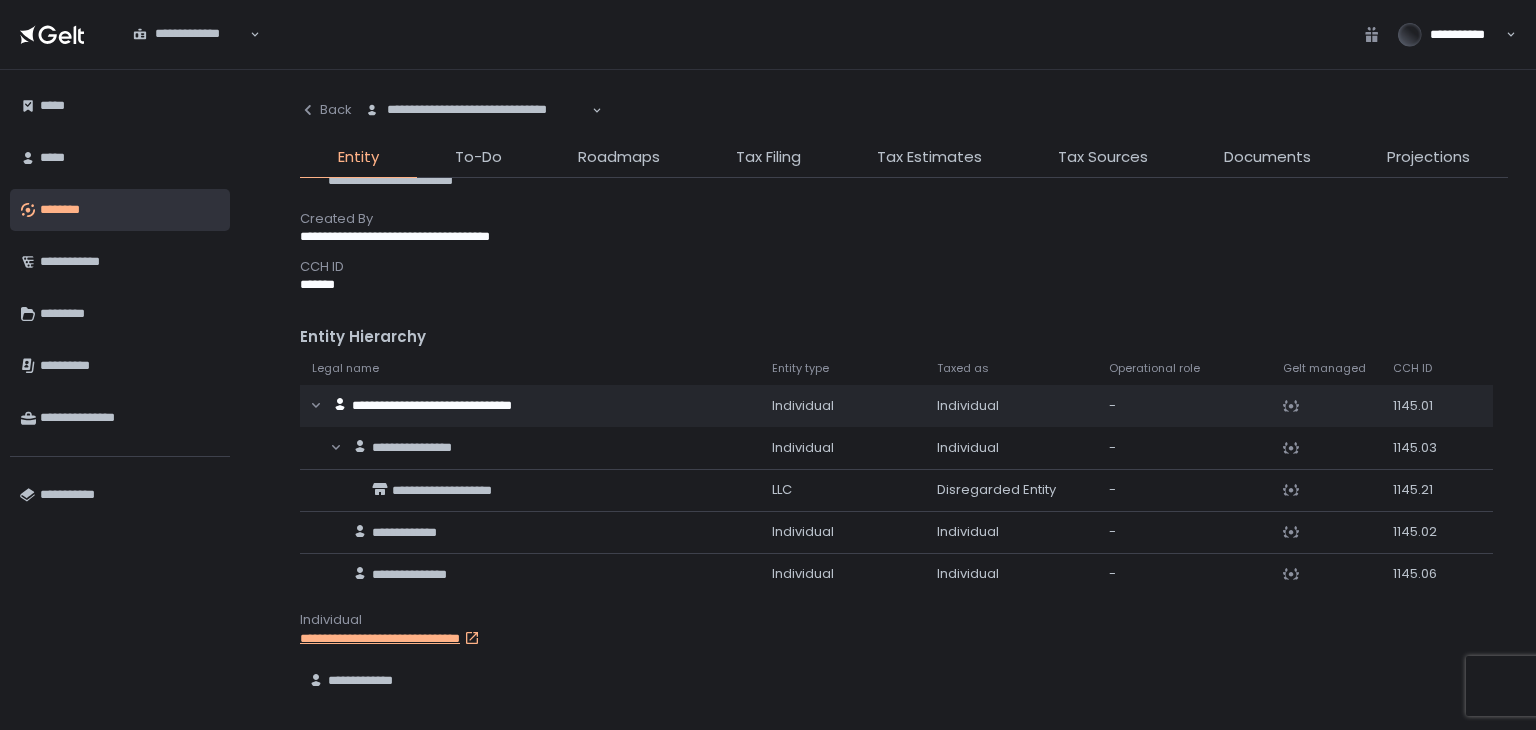 scroll, scrollTop: 0, scrollLeft: 0, axis: both 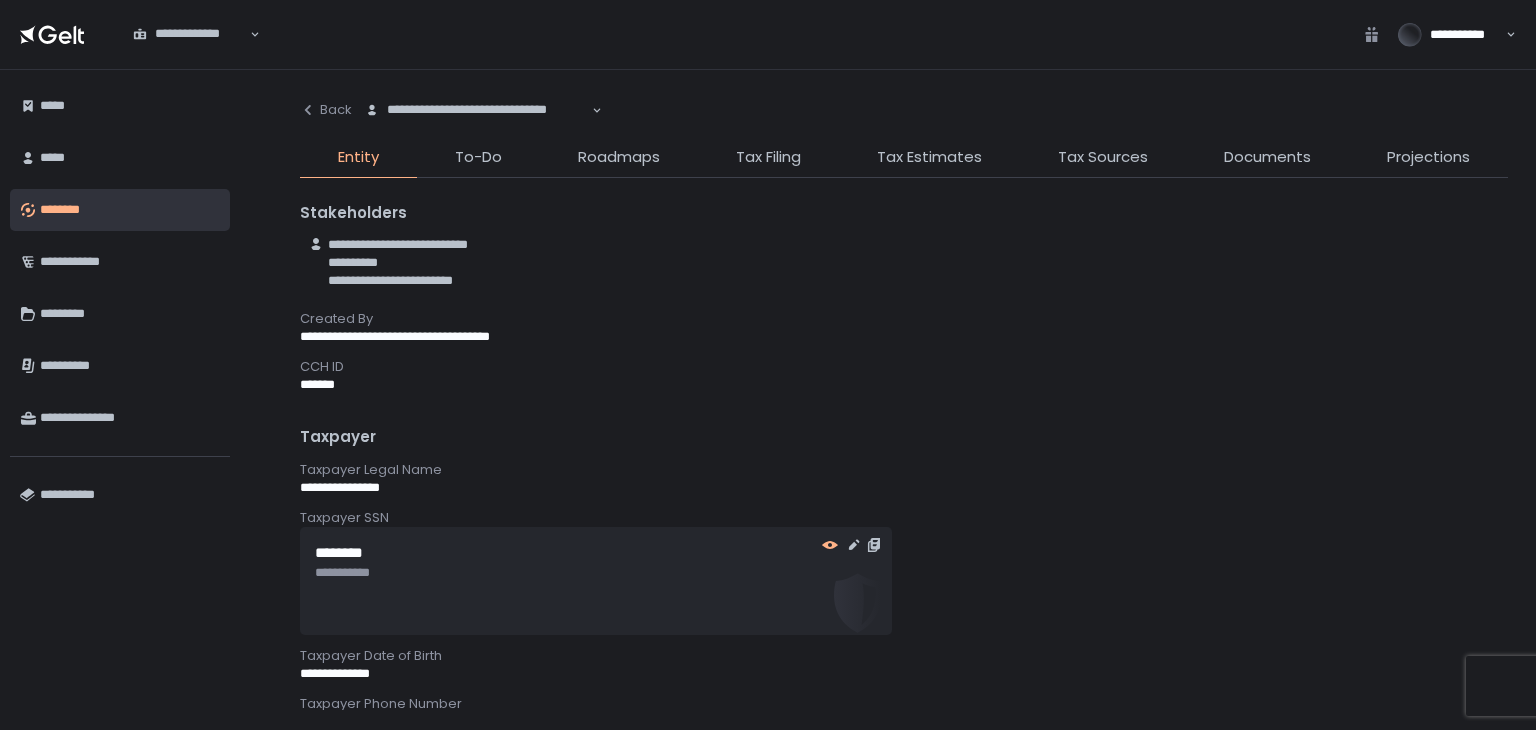 click 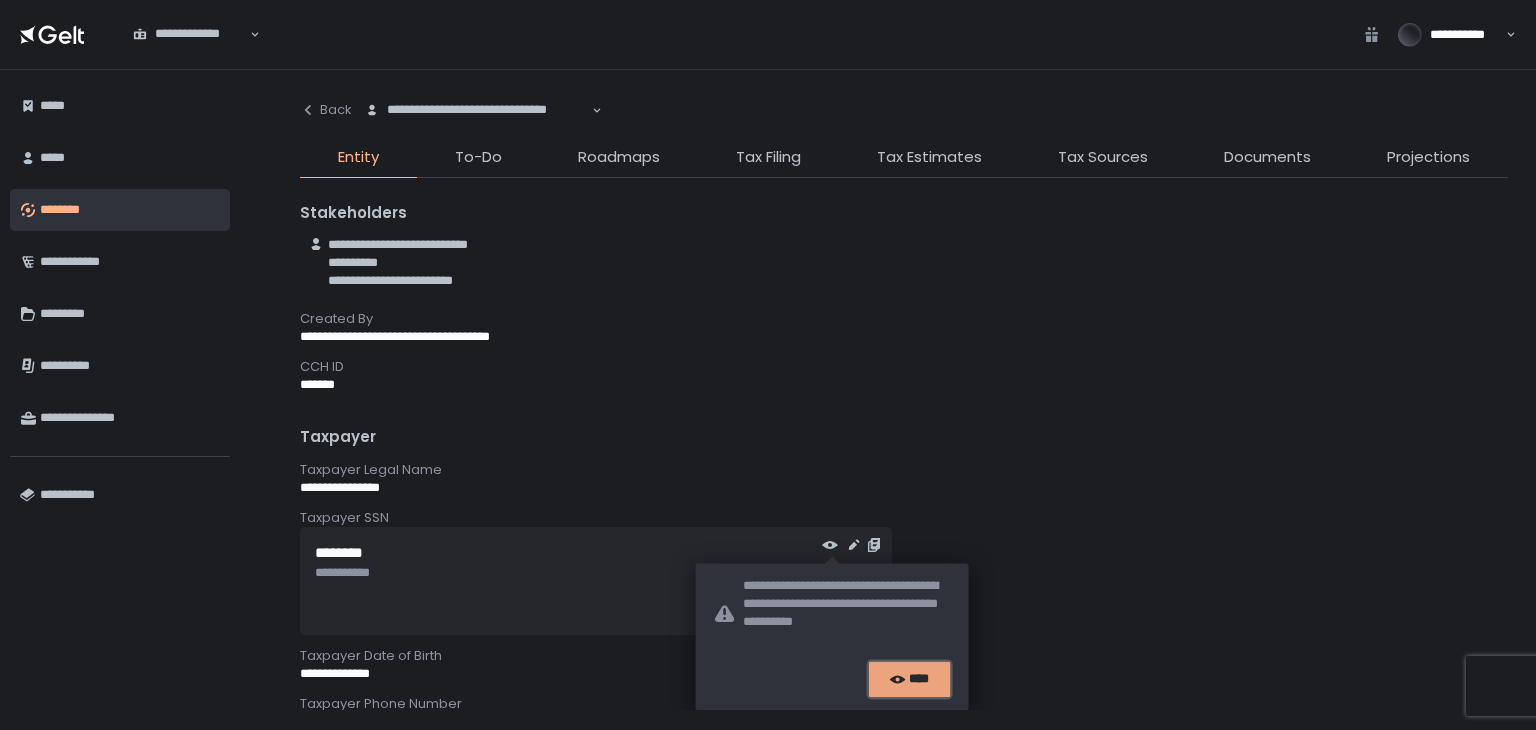 click on "****" 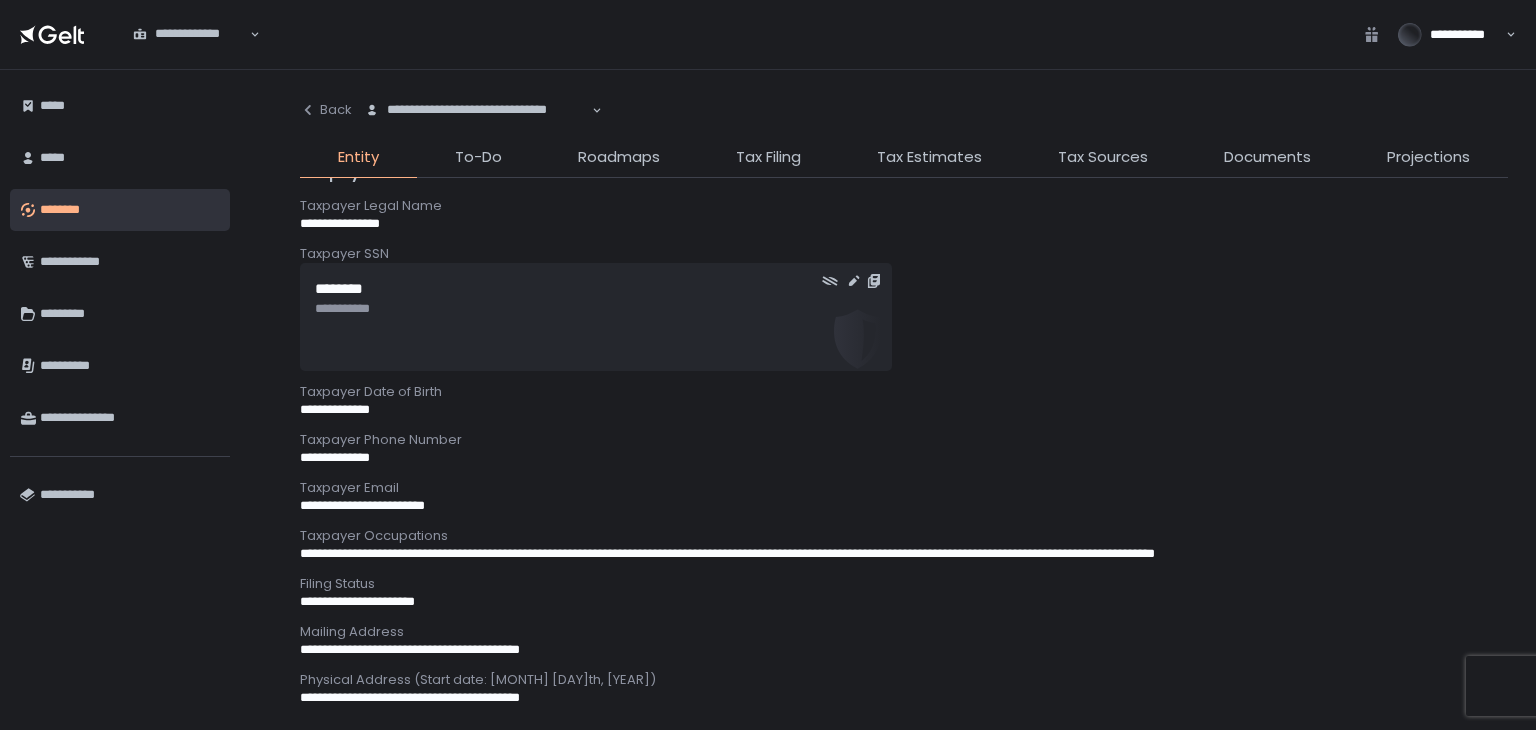 scroll, scrollTop: 300, scrollLeft: 0, axis: vertical 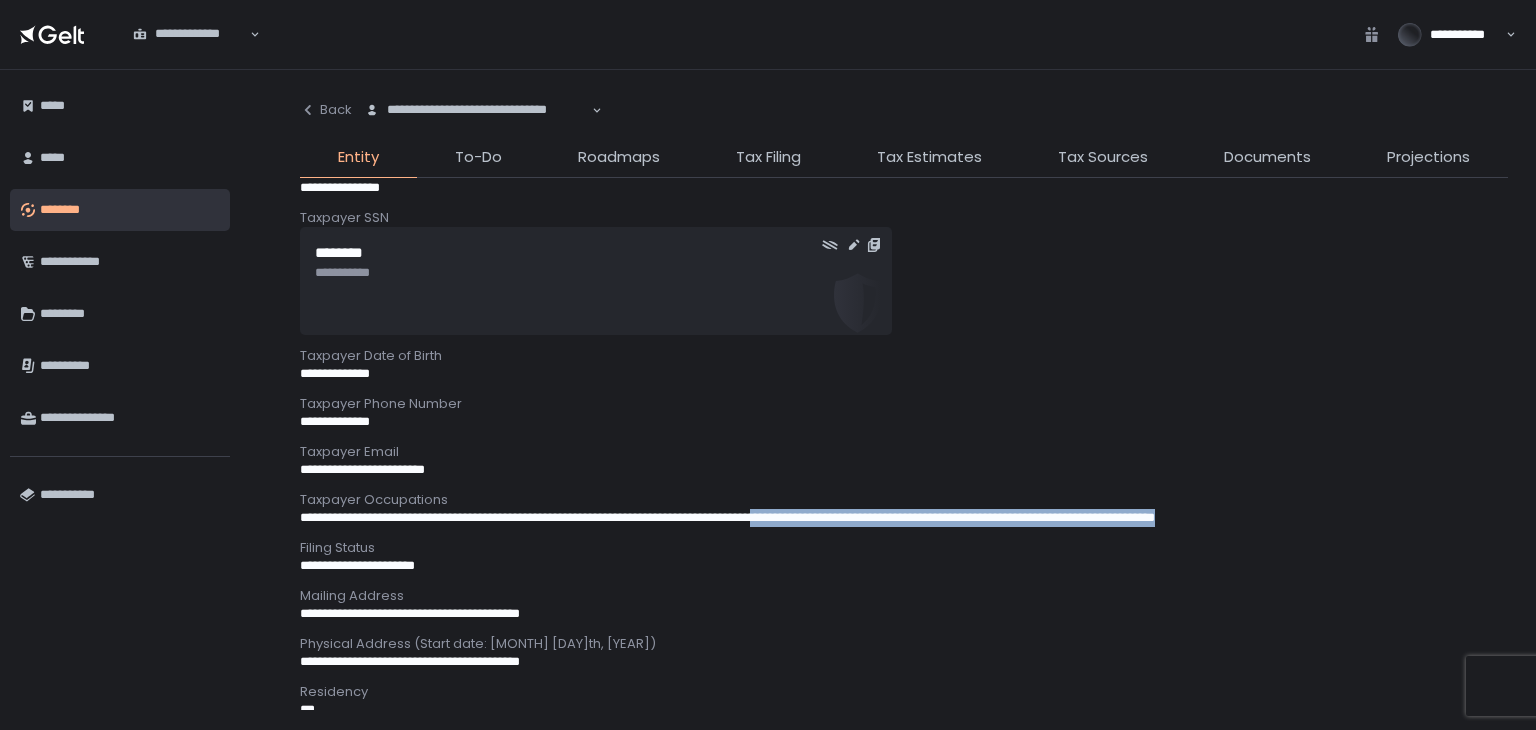 drag, startPoint x: 908, startPoint y: 512, endPoint x: 1442, endPoint y: 515, distance: 534.0084 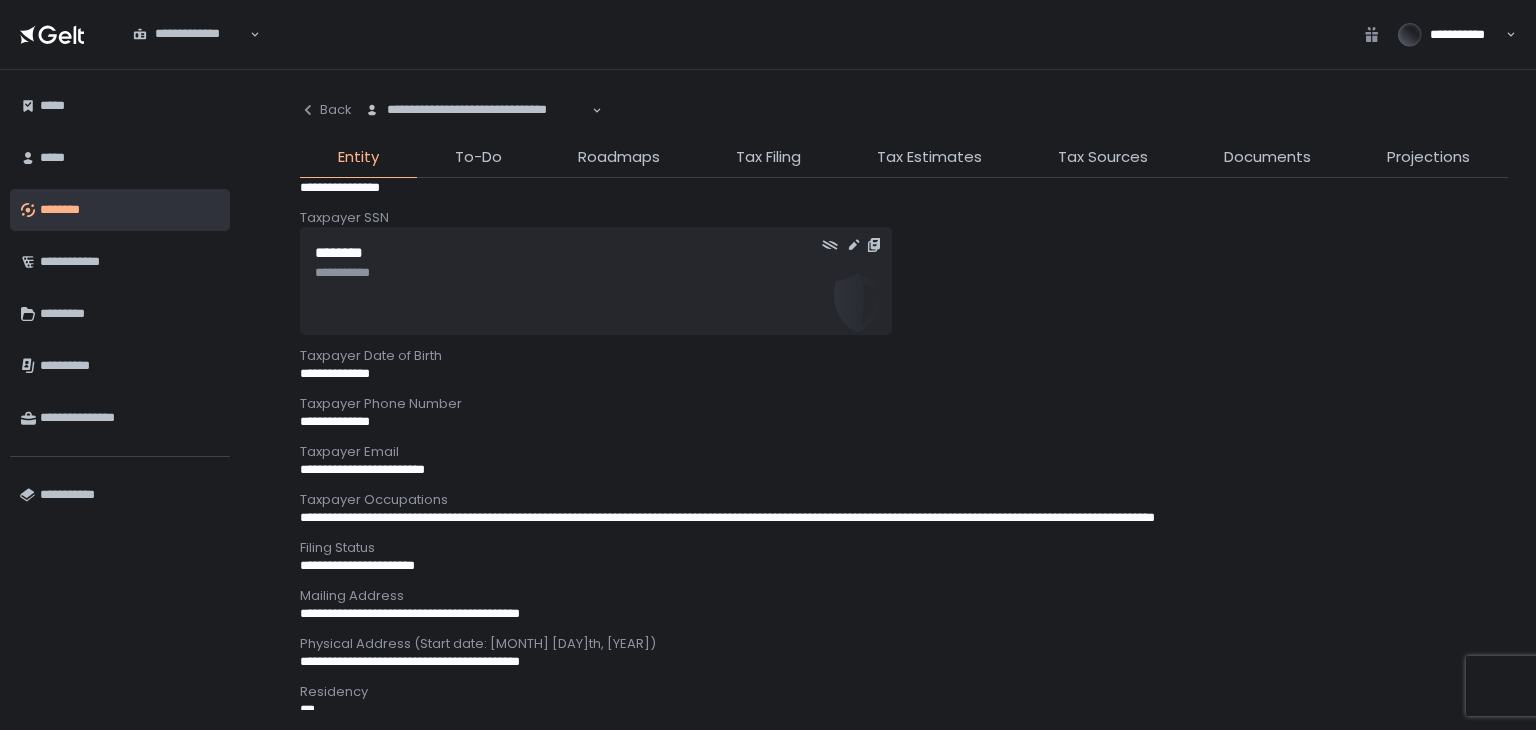 click on "Filing Status" 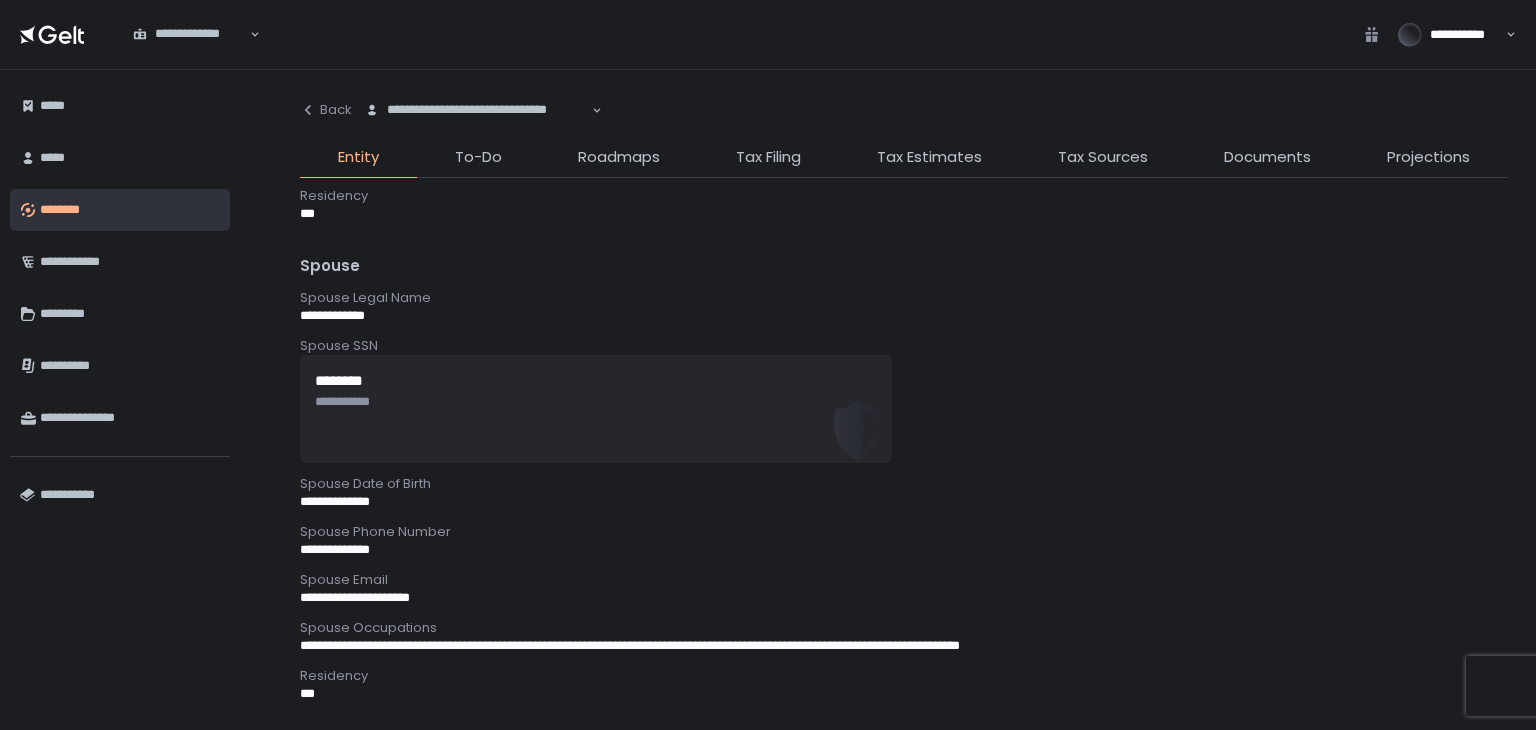scroll, scrollTop: 800, scrollLeft: 0, axis: vertical 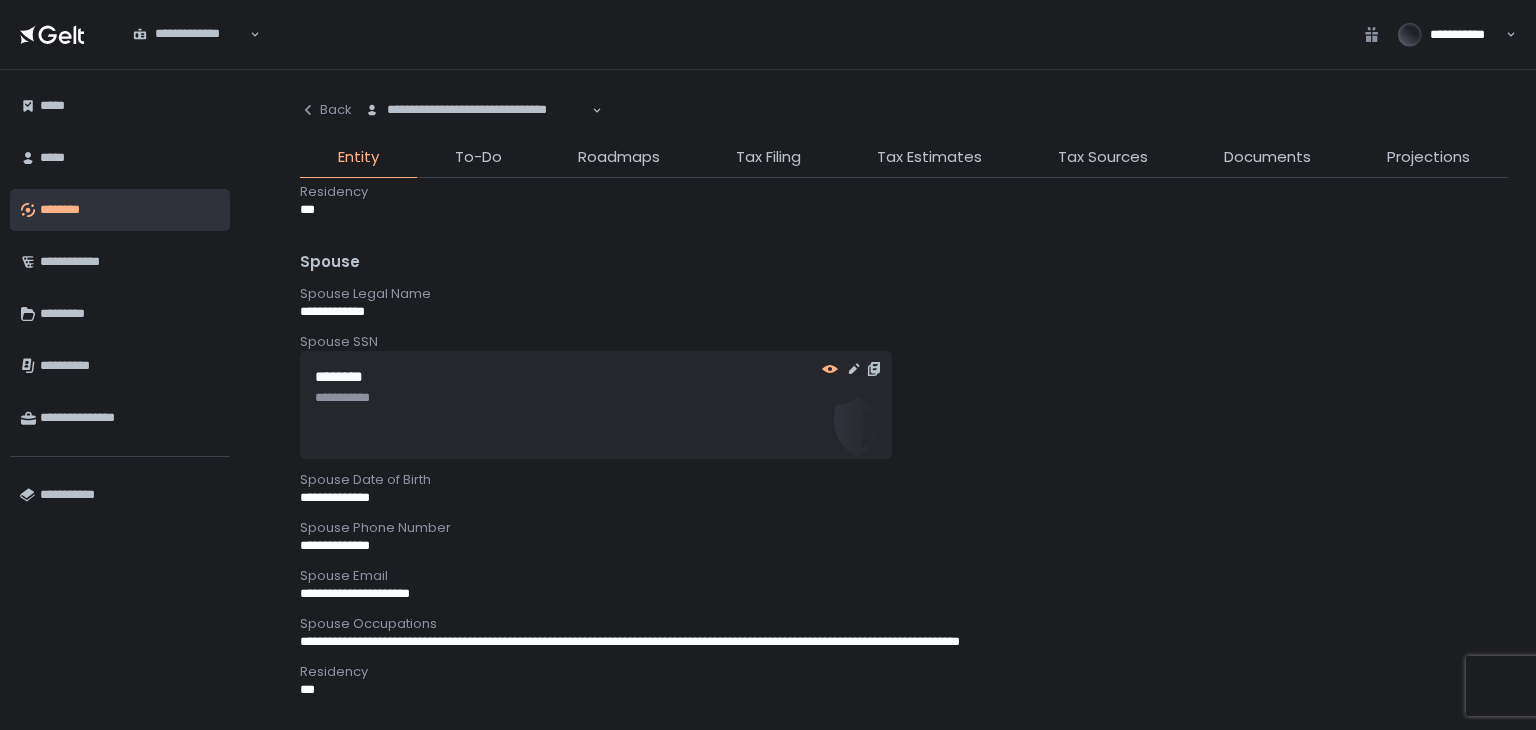 click 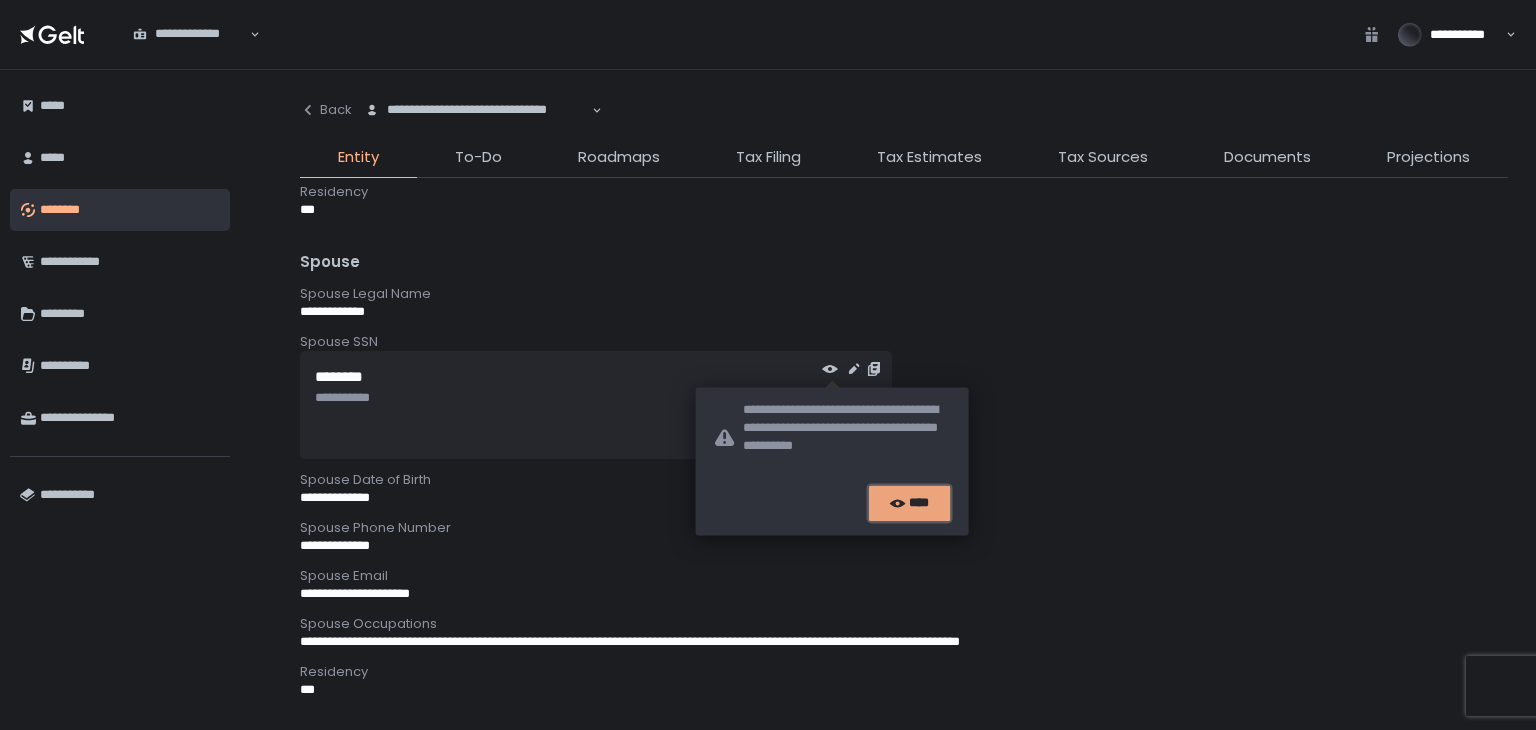 click on "****" 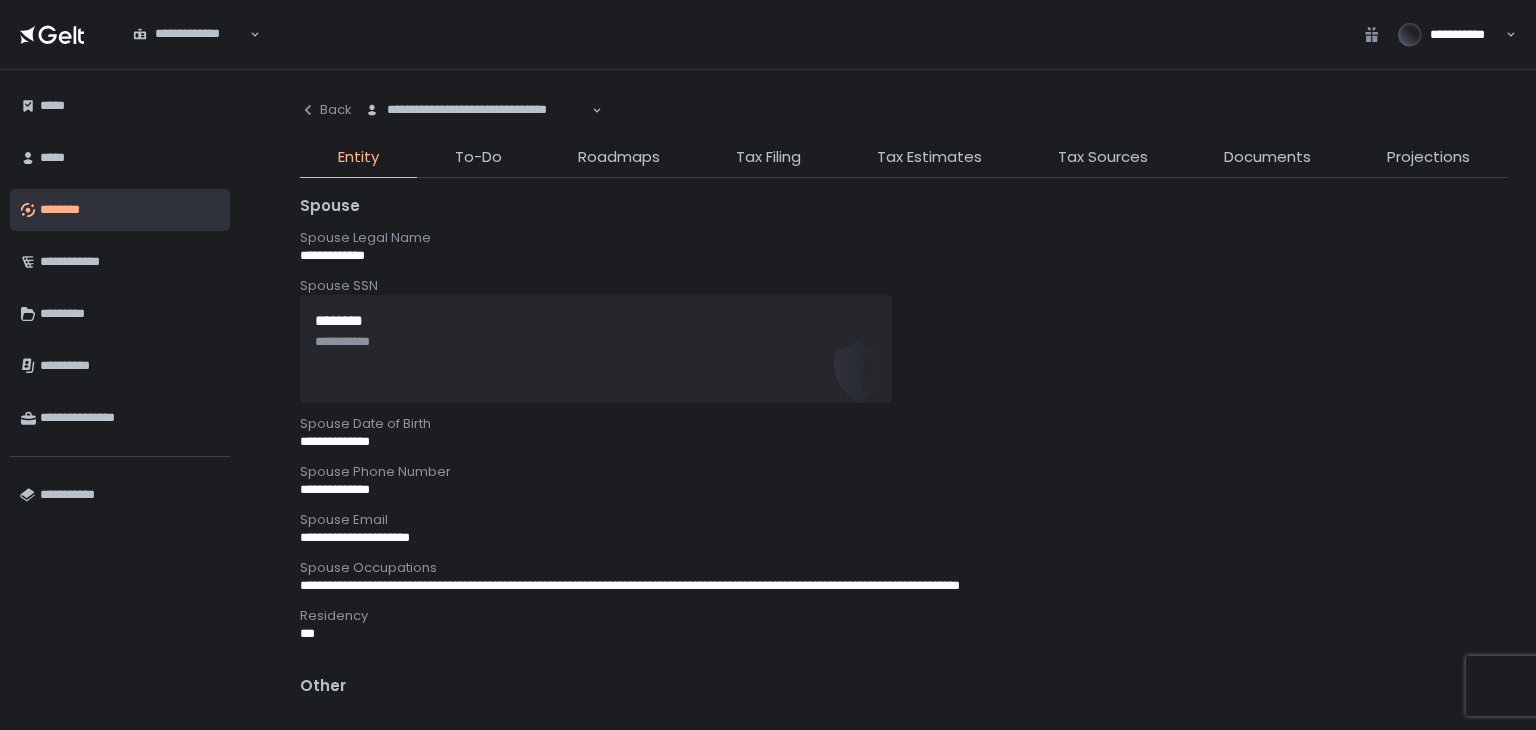scroll, scrollTop: 900, scrollLeft: 0, axis: vertical 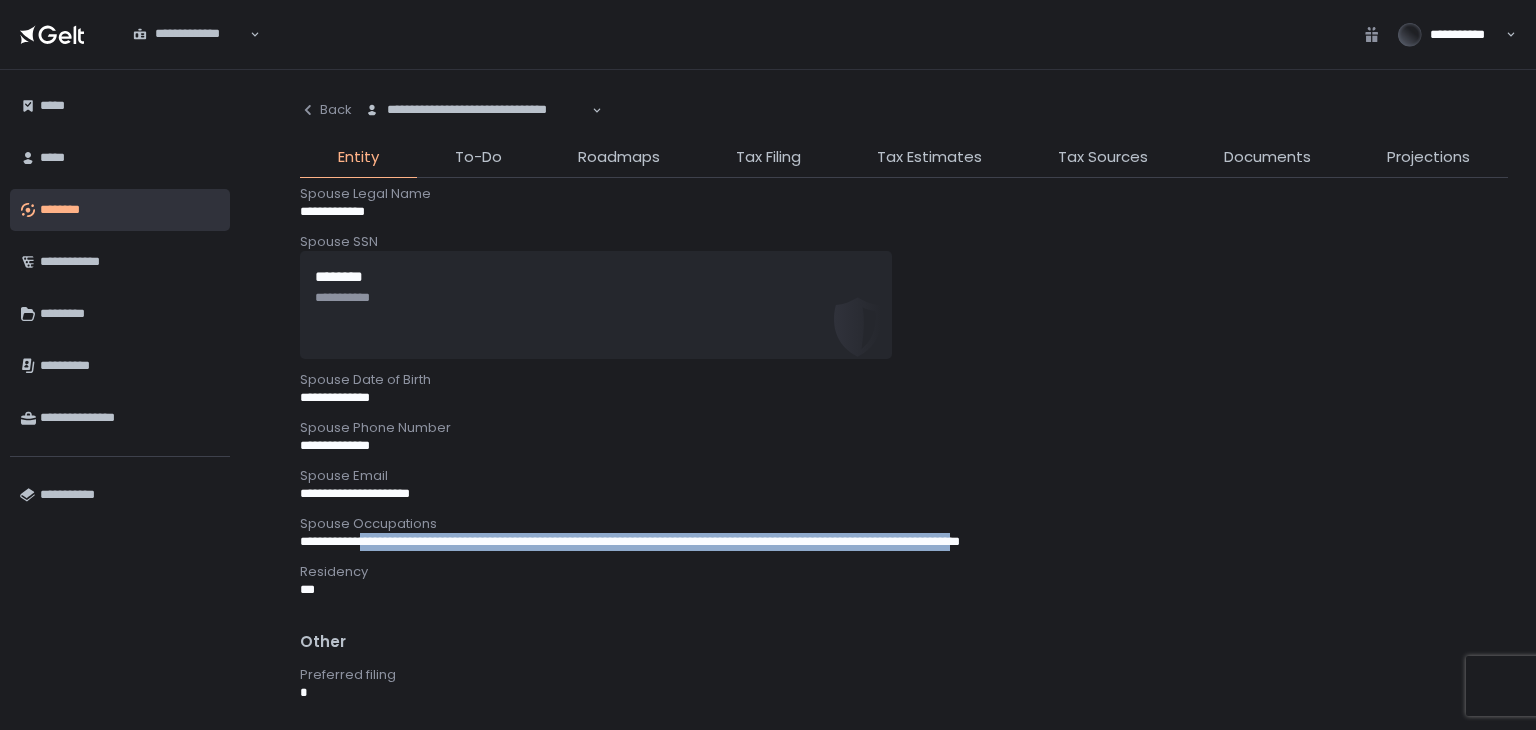 drag, startPoint x: 365, startPoint y: 537, endPoint x: 1116, endPoint y: 548, distance: 751.08057 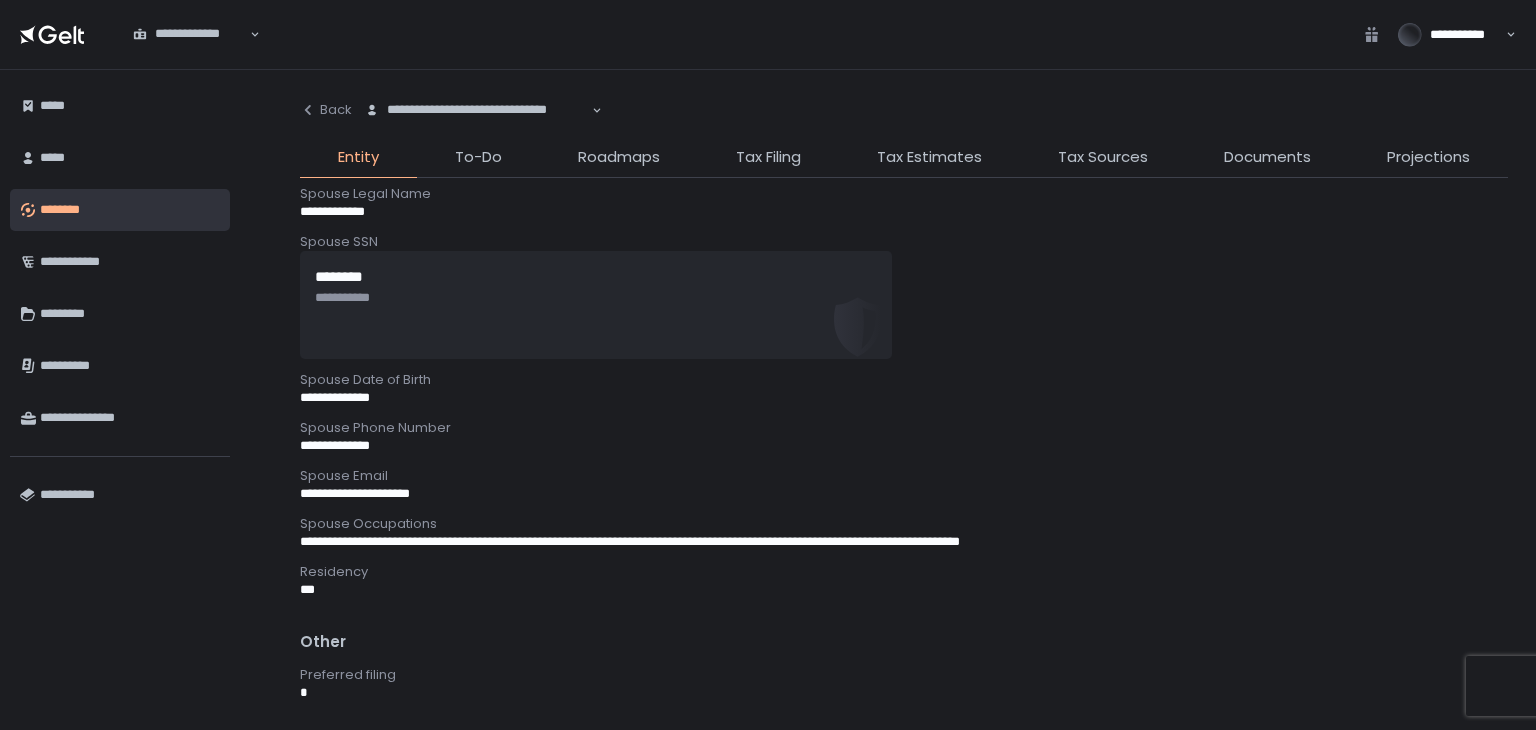click on "**********" 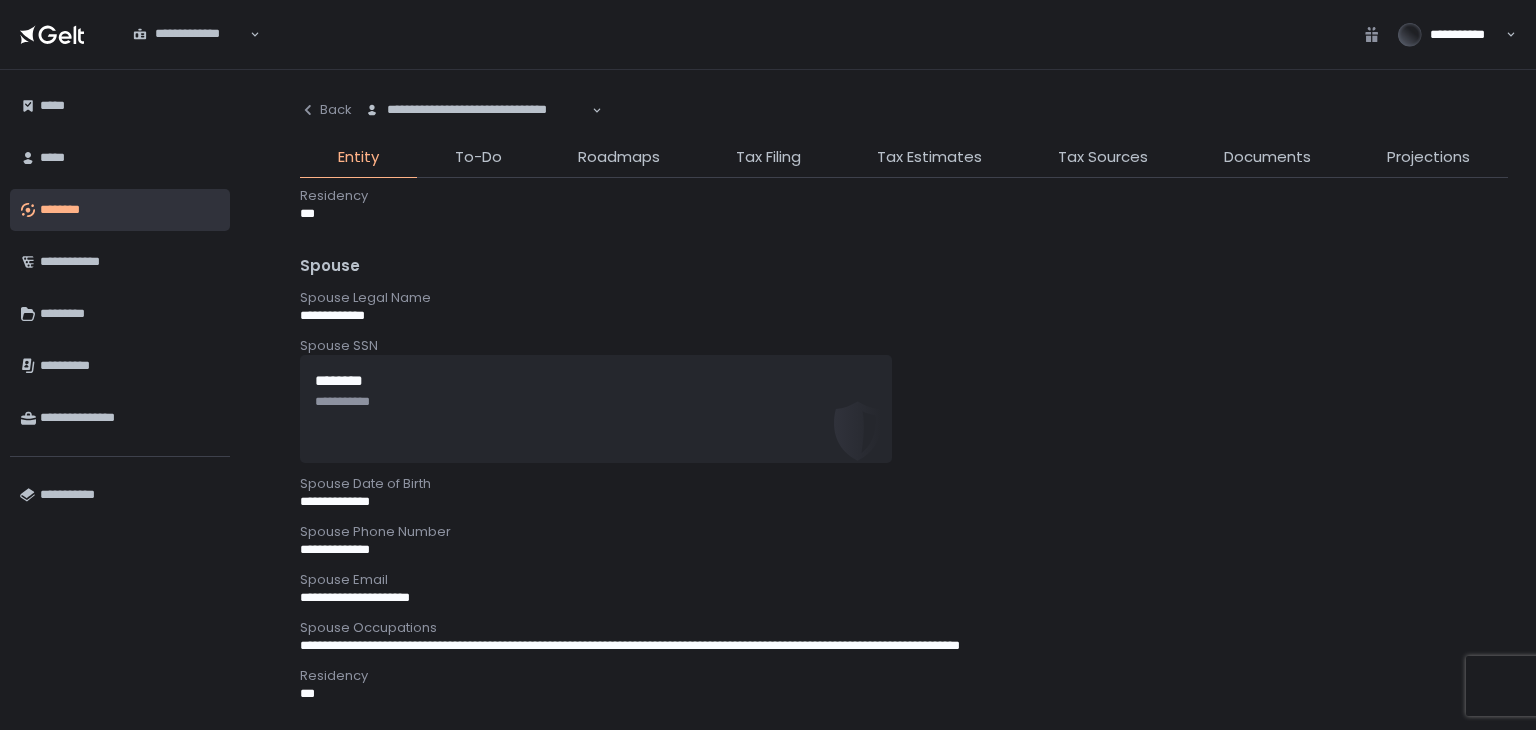 scroll, scrollTop: 800, scrollLeft: 0, axis: vertical 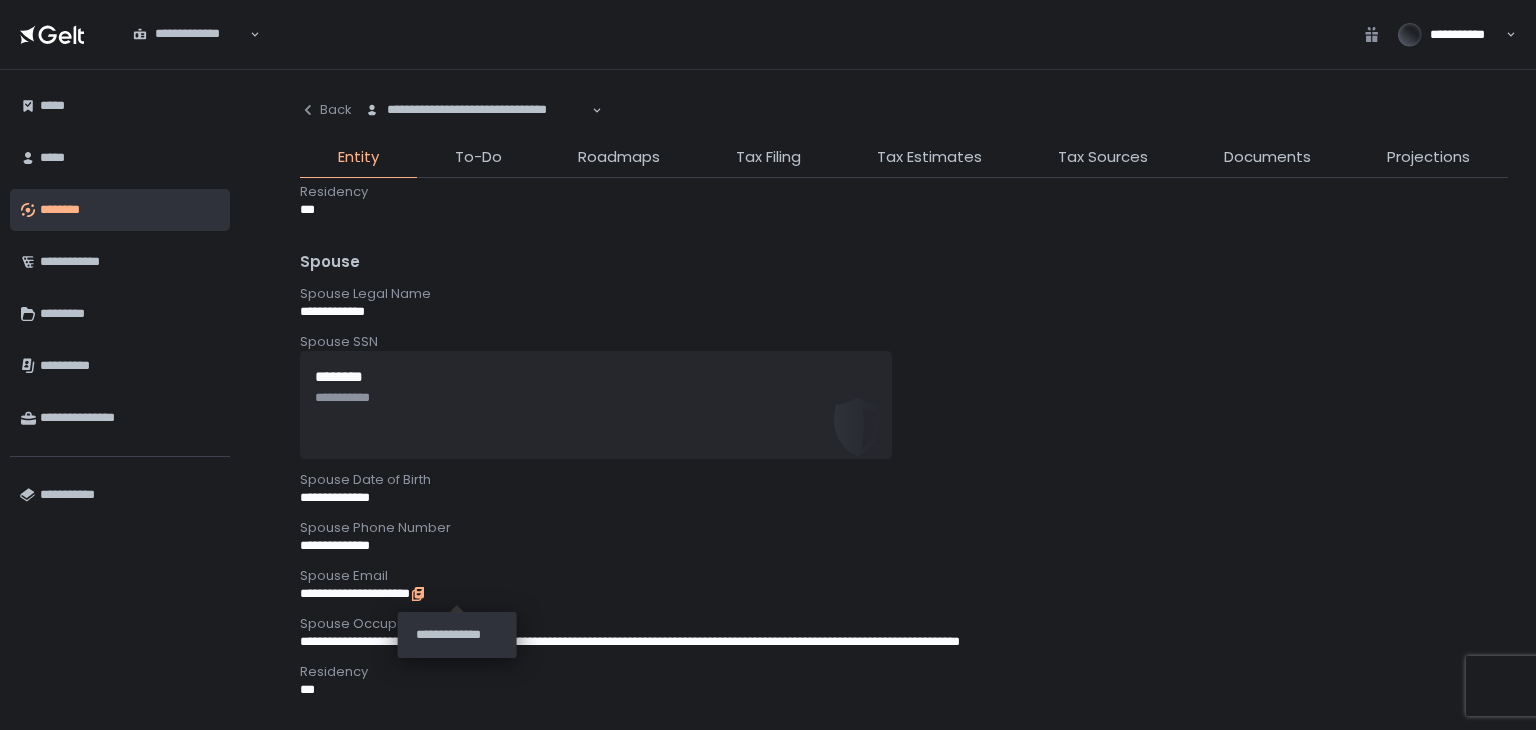 click 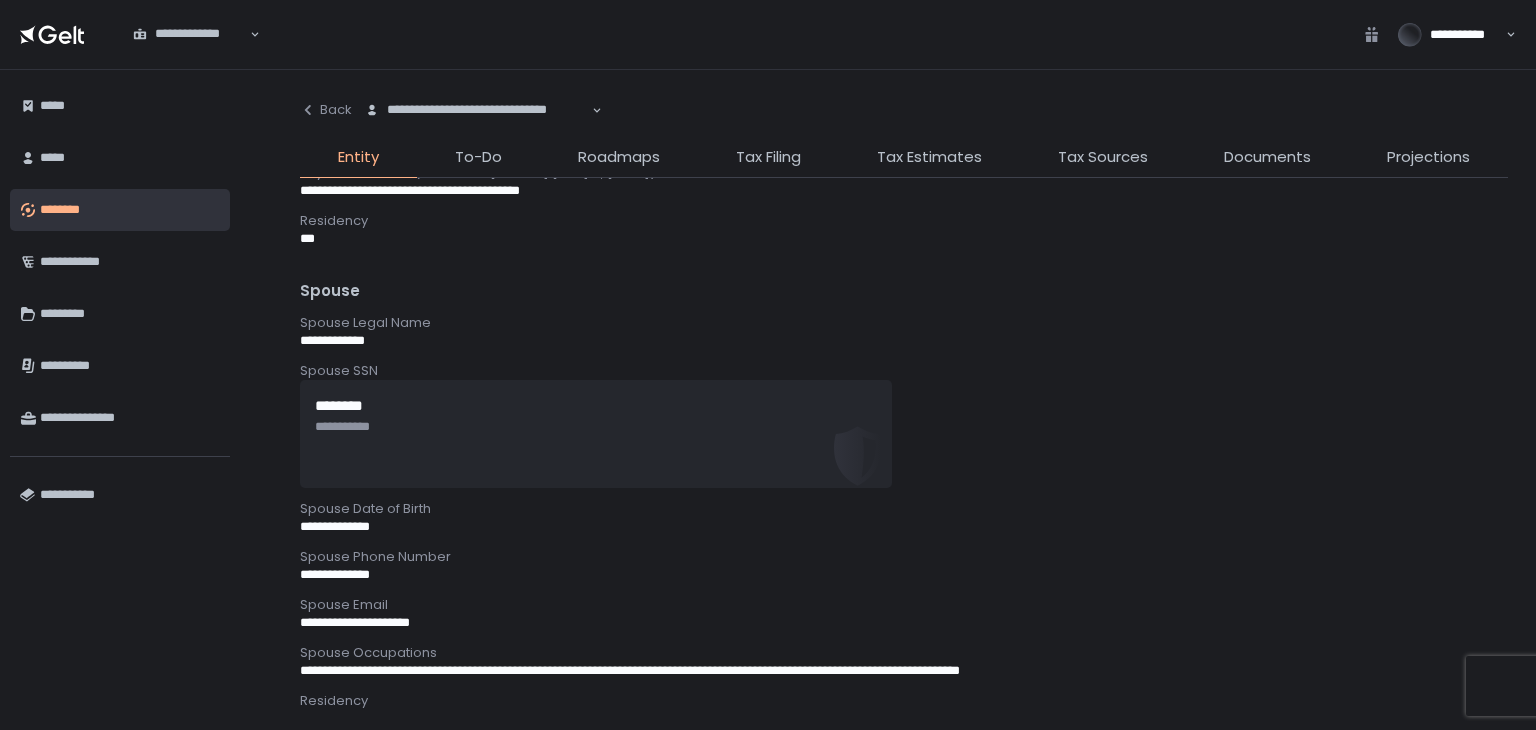 scroll, scrollTop: 800, scrollLeft: 0, axis: vertical 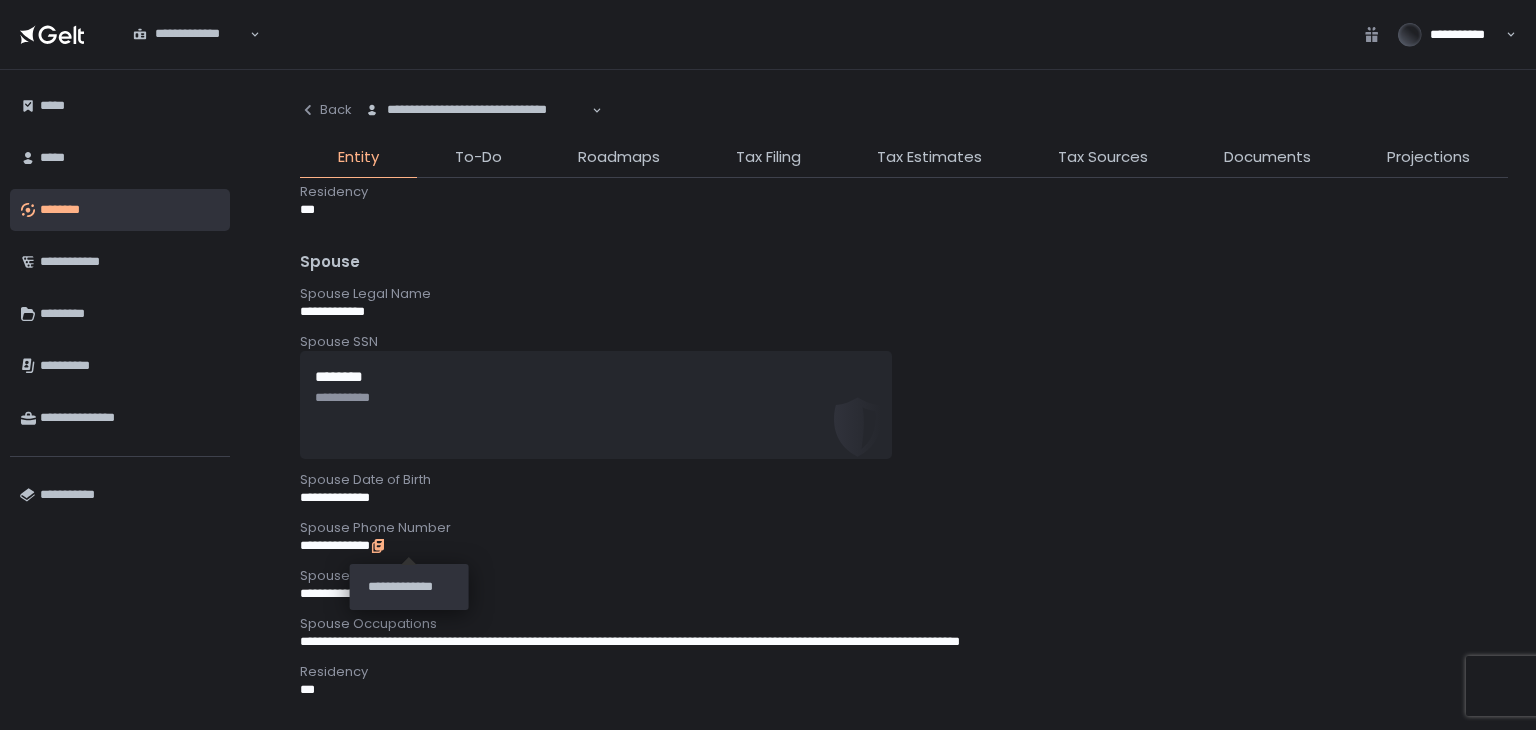 click 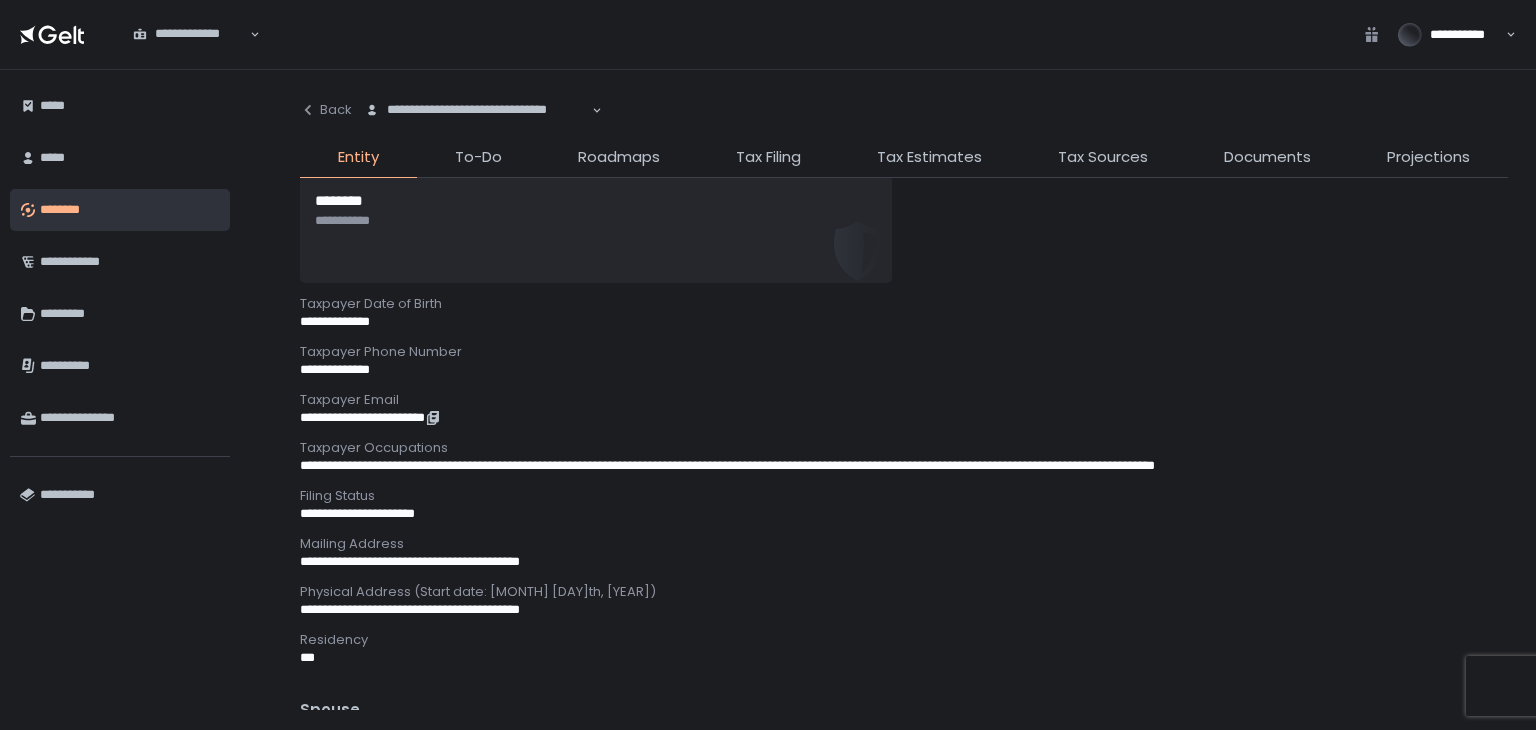 scroll, scrollTop: 300, scrollLeft: 0, axis: vertical 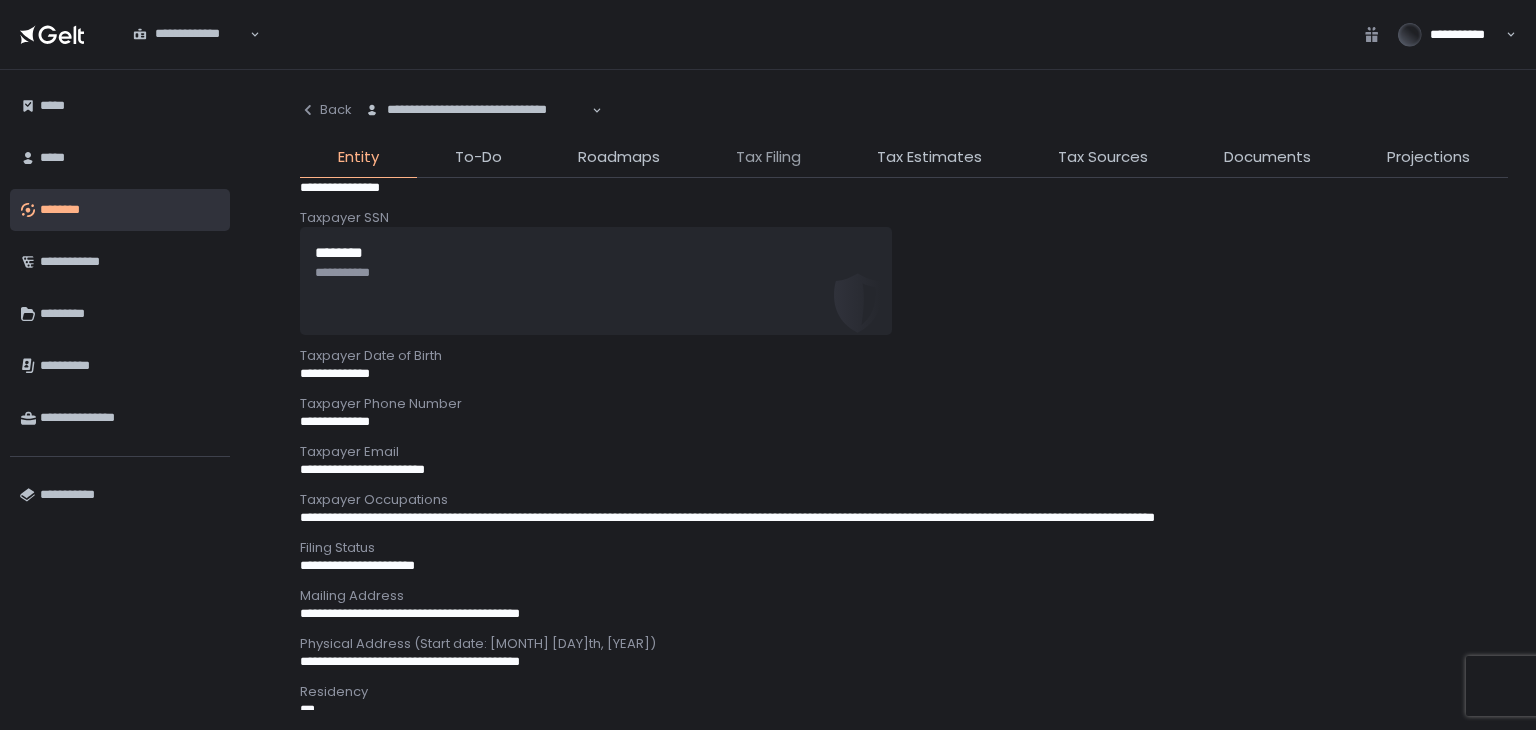 click on "Tax Filing" at bounding box center [768, 157] 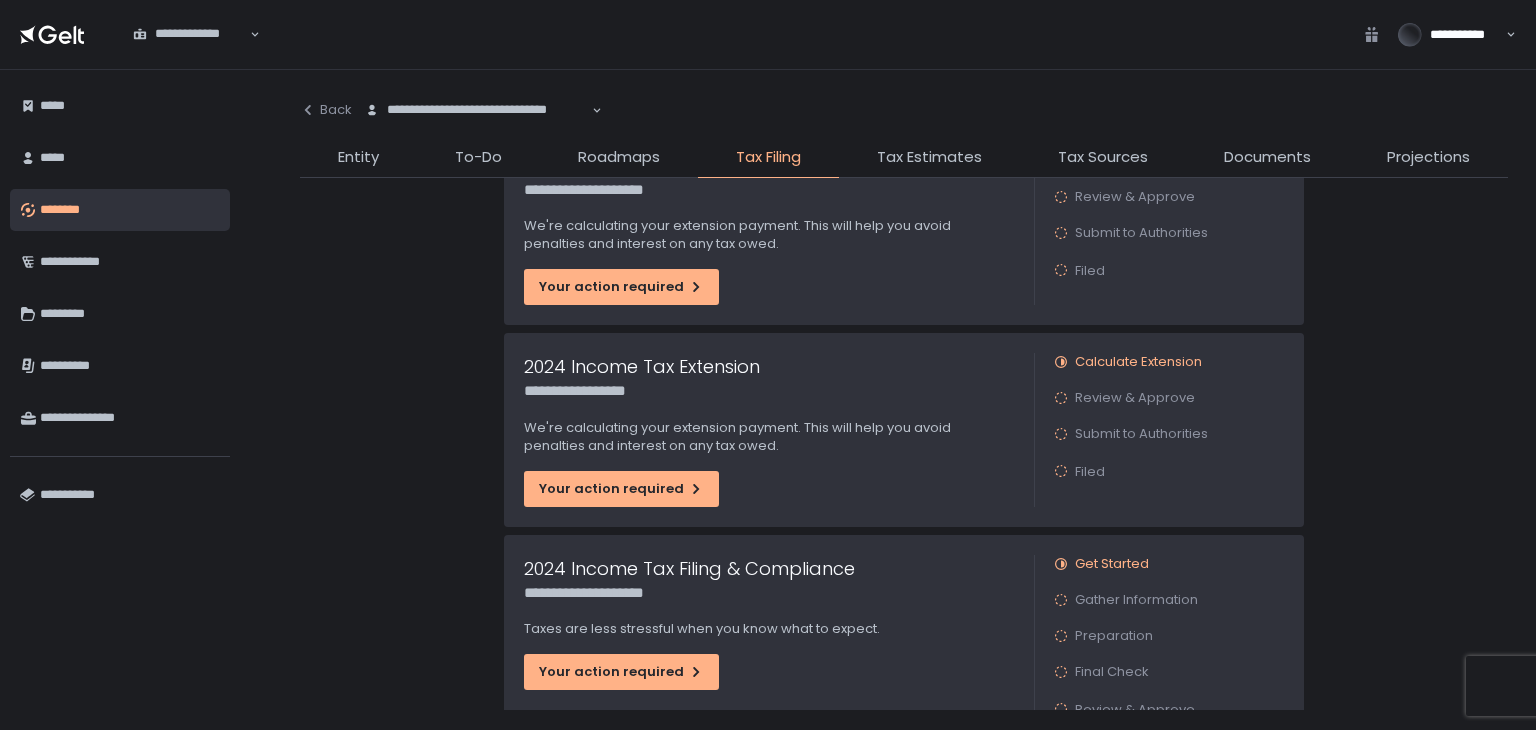 scroll, scrollTop: 400, scrollLeft: 0, axis: vertical 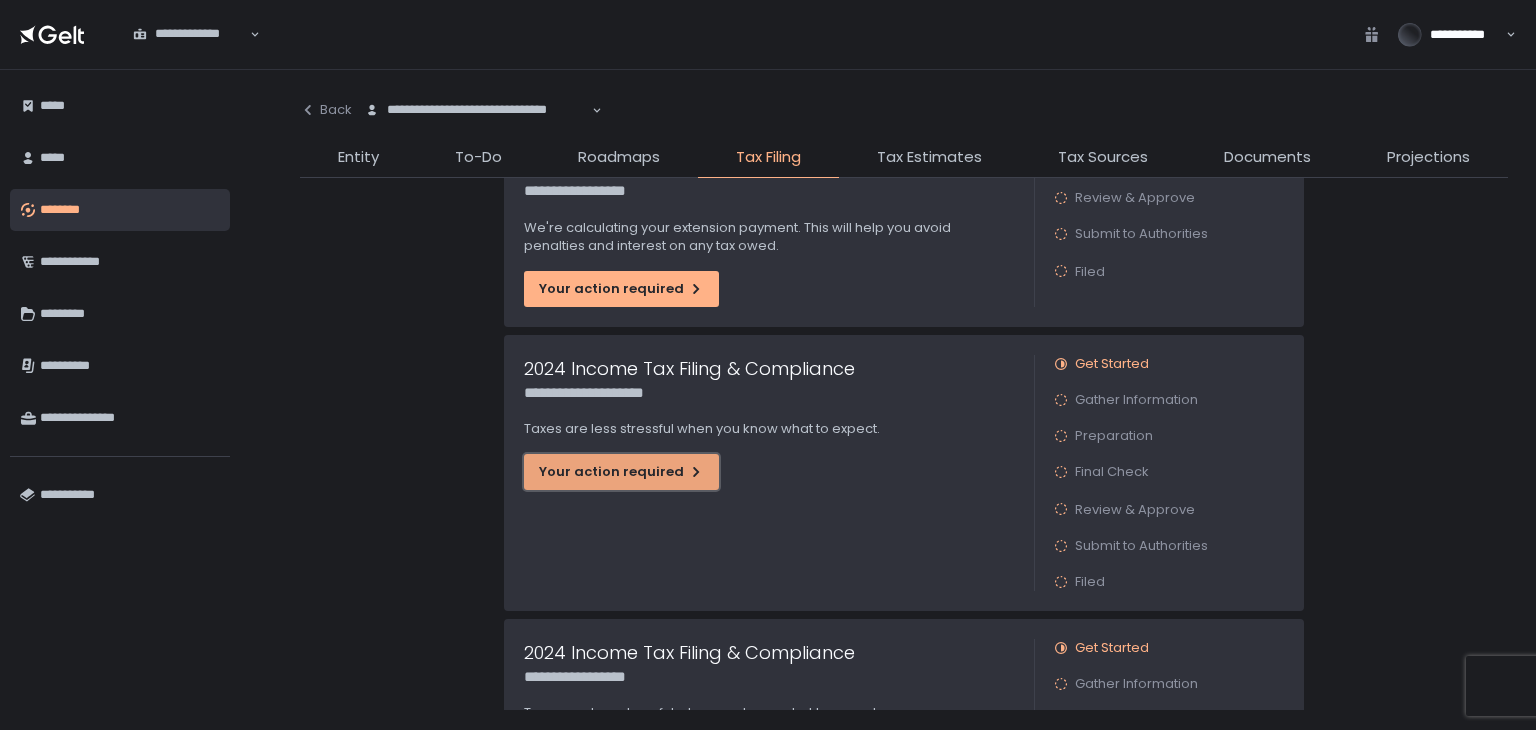 click on "Your action required" 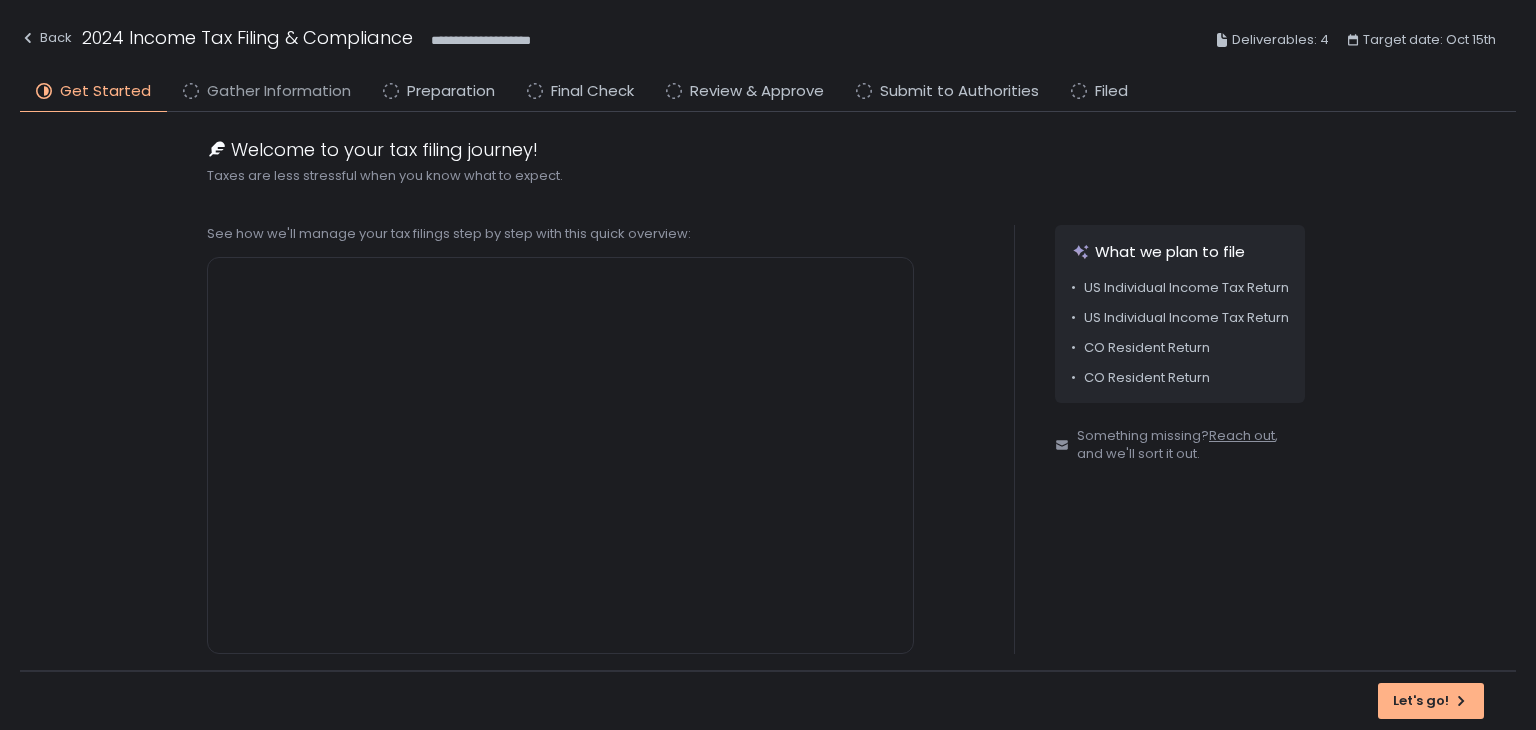 click on "Gather Information" at bounding box center (279, 91) 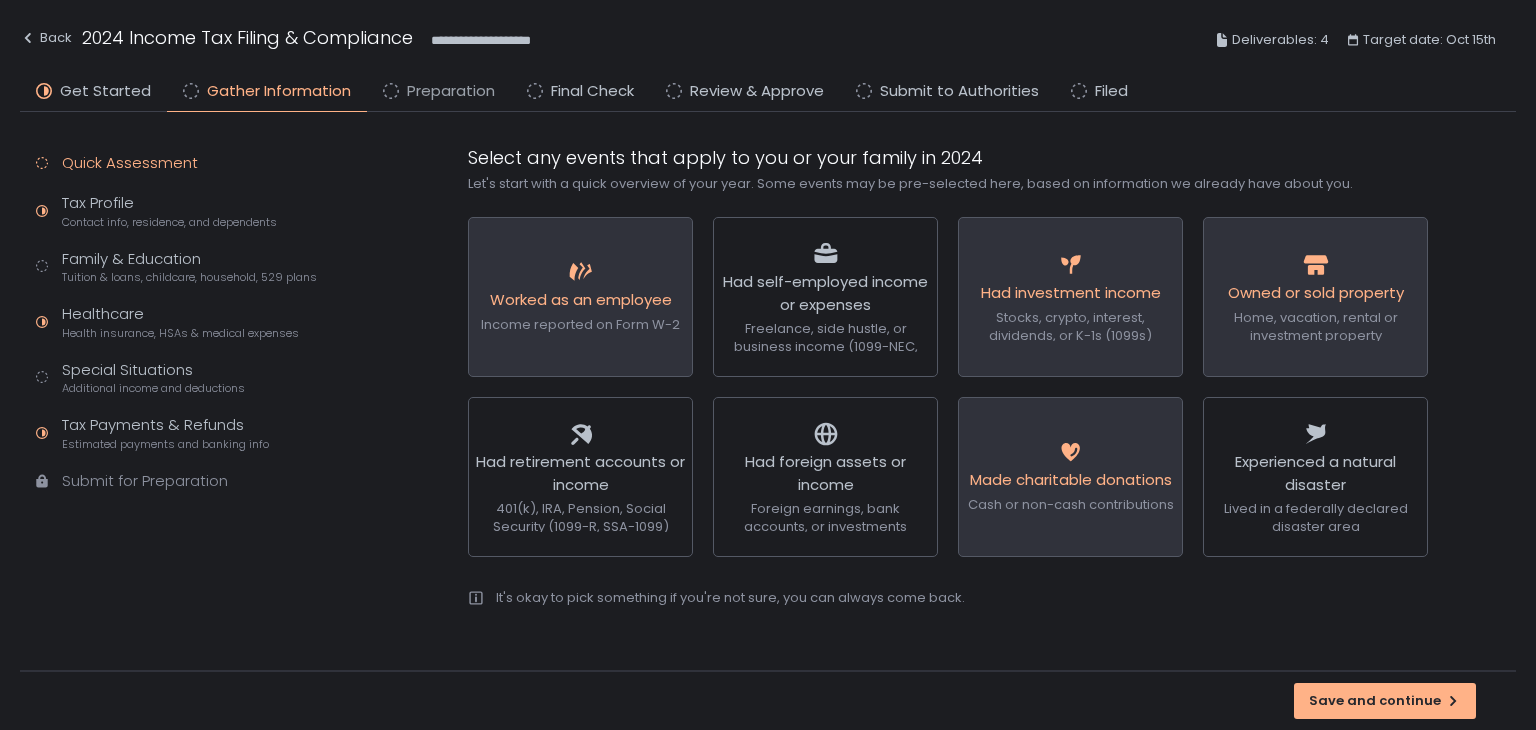 click on "Preparation" at bounding box center (451, 91) 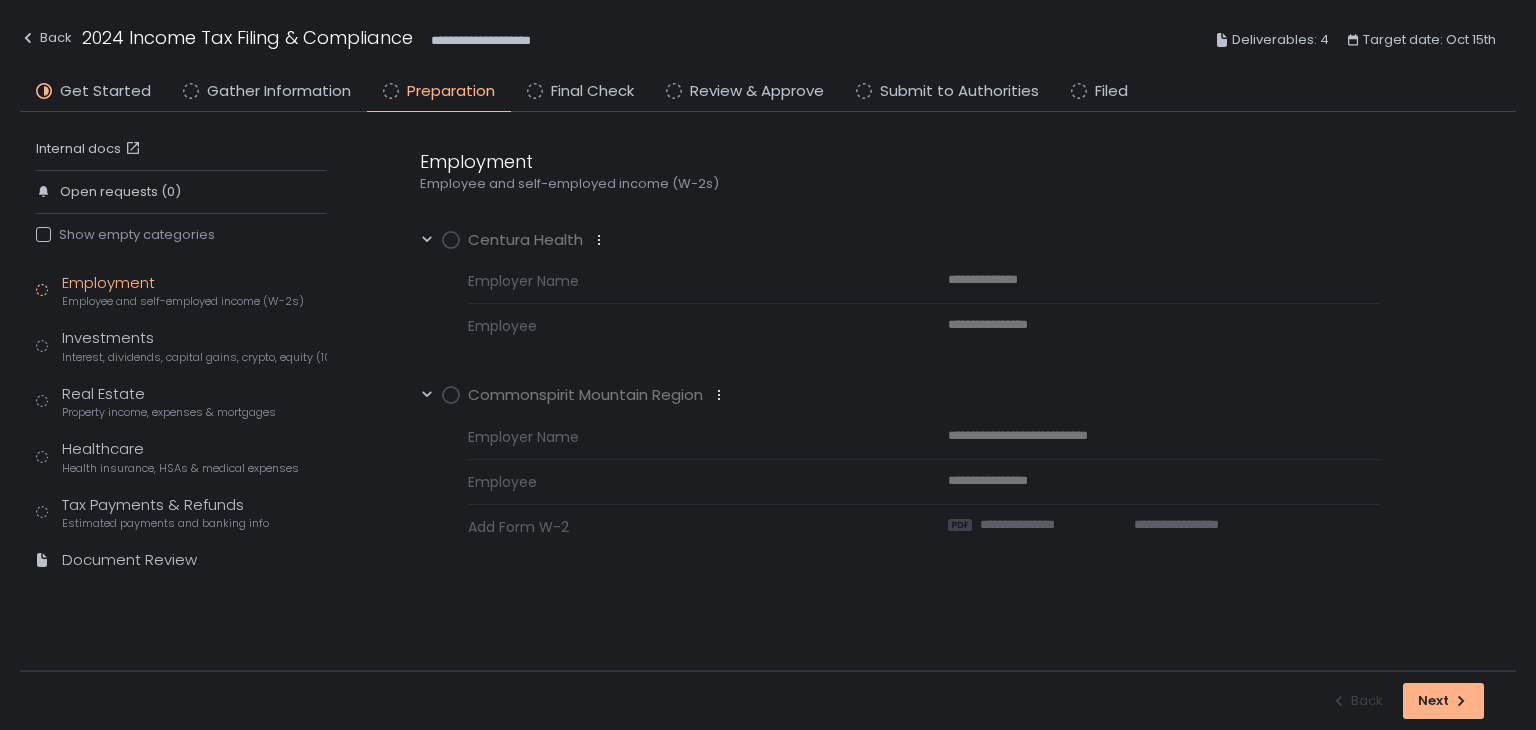 click on "Employment Employee and self-employed income (W-2s)" 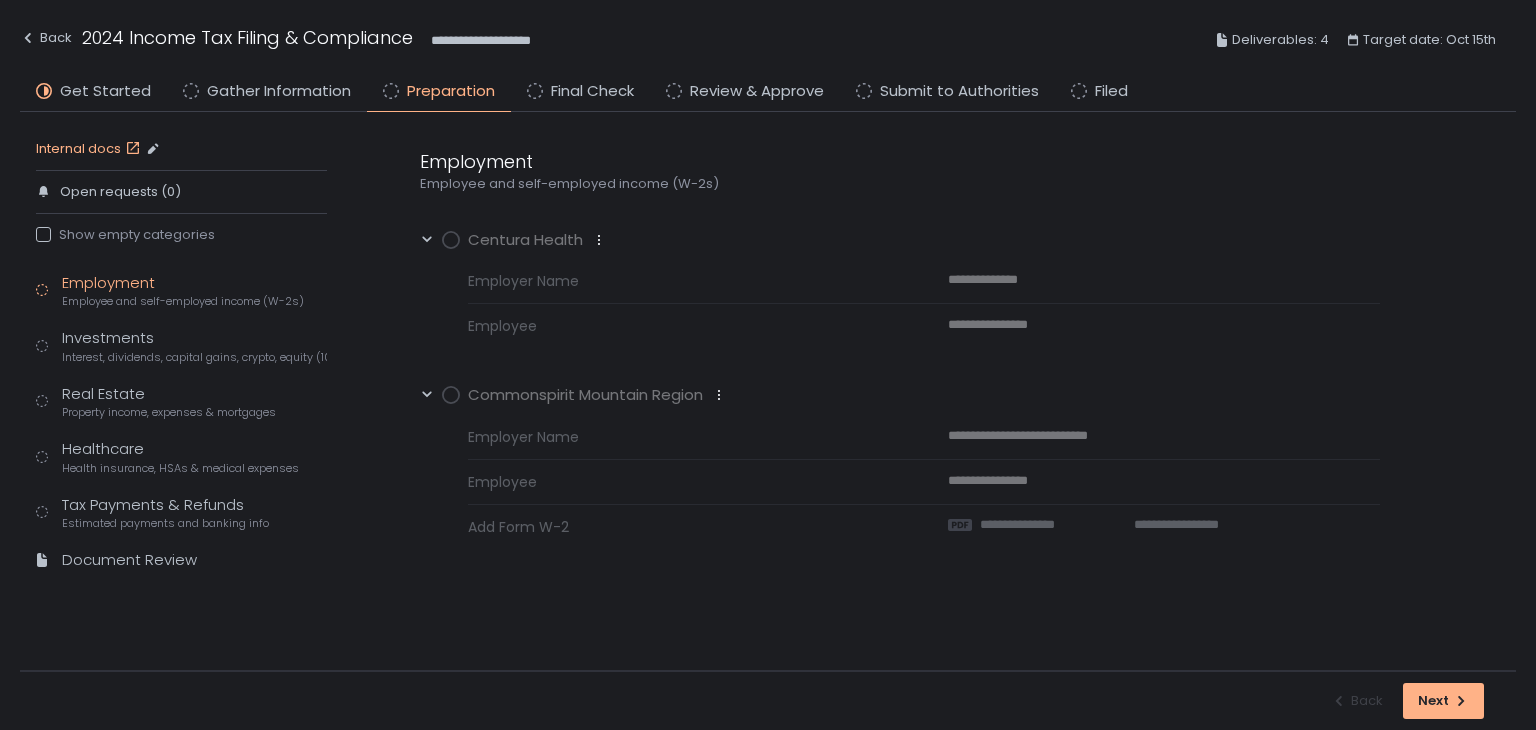 click on "Internal docs" at bounding box center [90, 149] 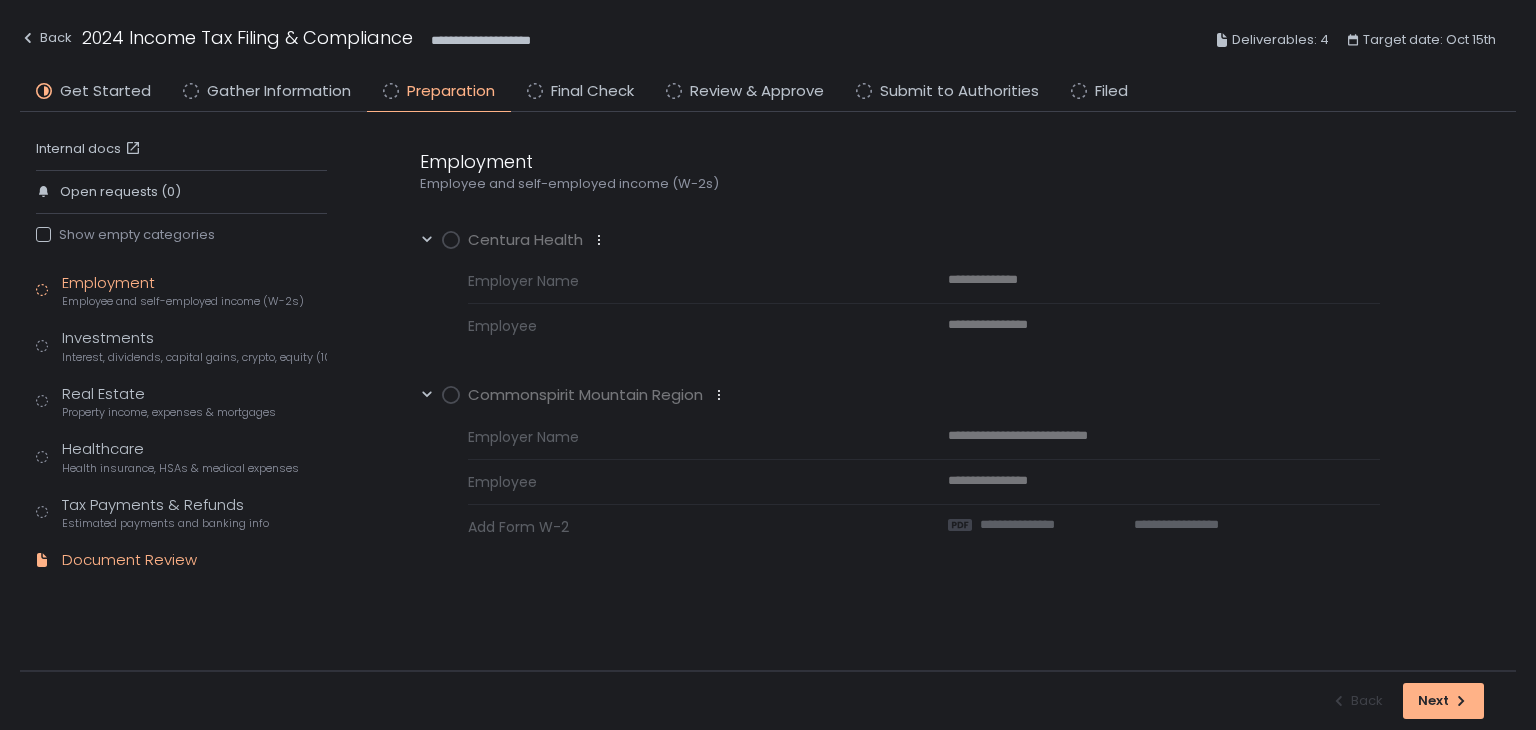 click on "Document Review" 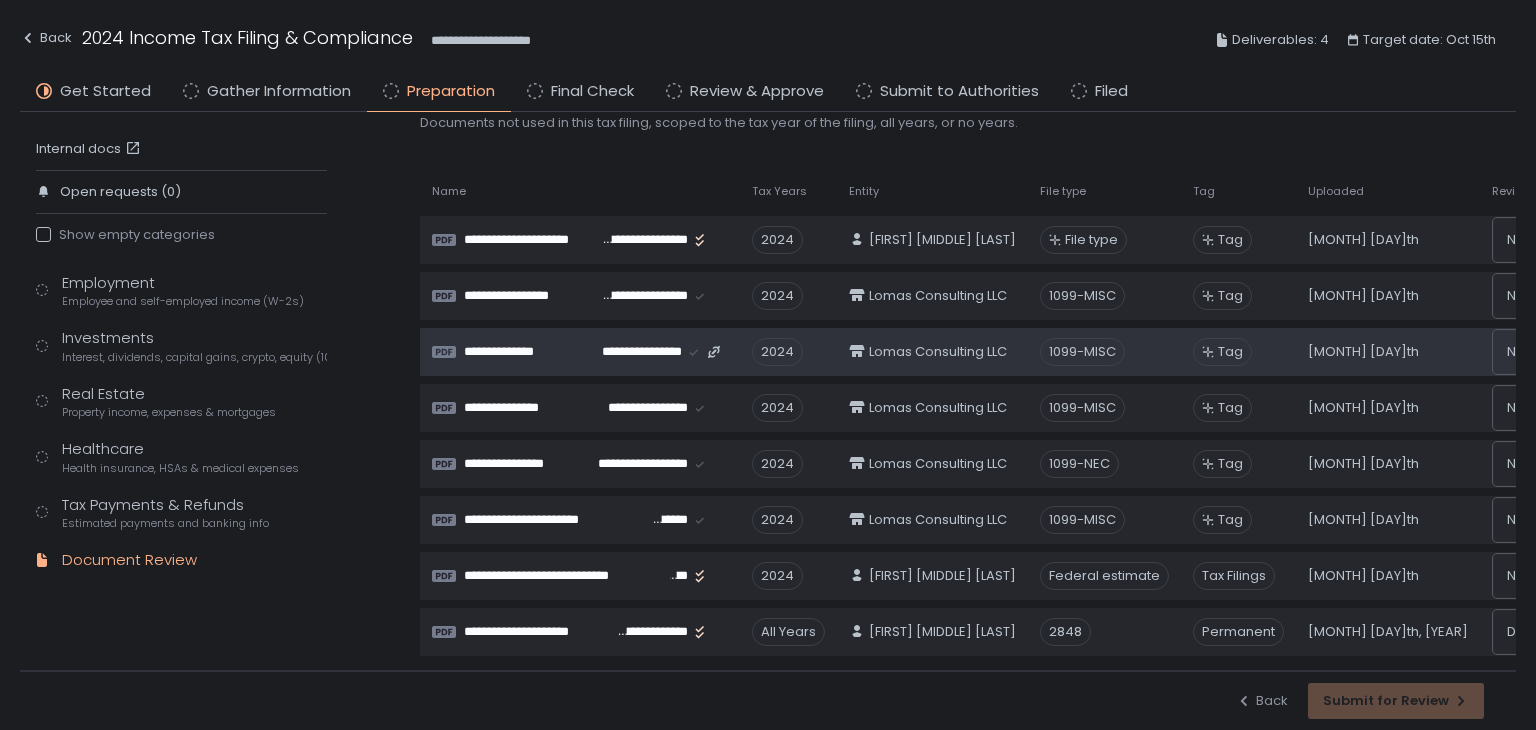 scroll, scrollTop: 95, scrollLeft: 0, axis: vertical 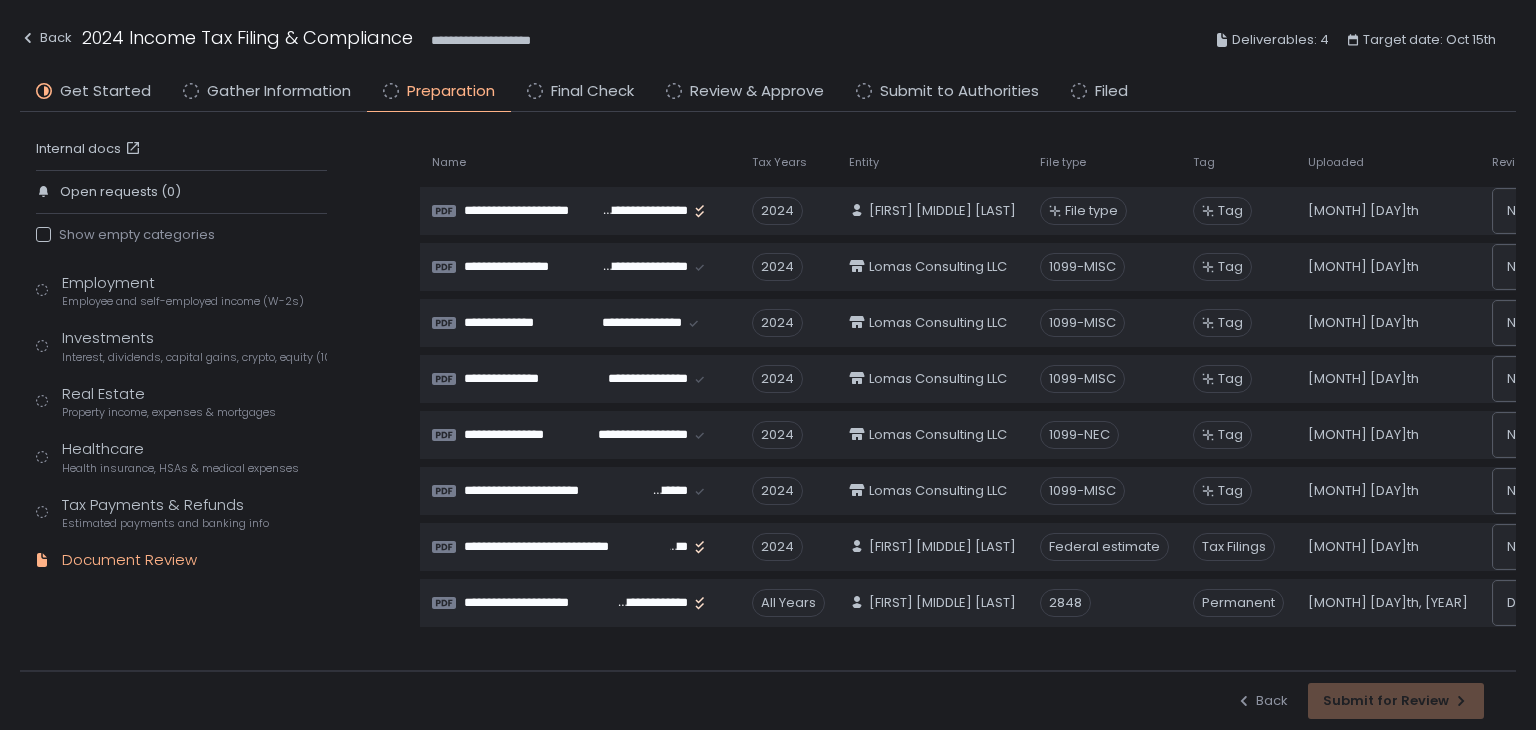 click on "Internal docs Open requests (0) Show empty categories Employment Employee and self-employed income (W-2s) Investments Interest, dividends, capital gains, crypto, equity (1099s, K-1s) Real Estate Property income, expenses & mortgages Healthcare Health insurance, HSAs & medical expenses Tax Payments & Refunds Estimated payments and banking info Document Review" 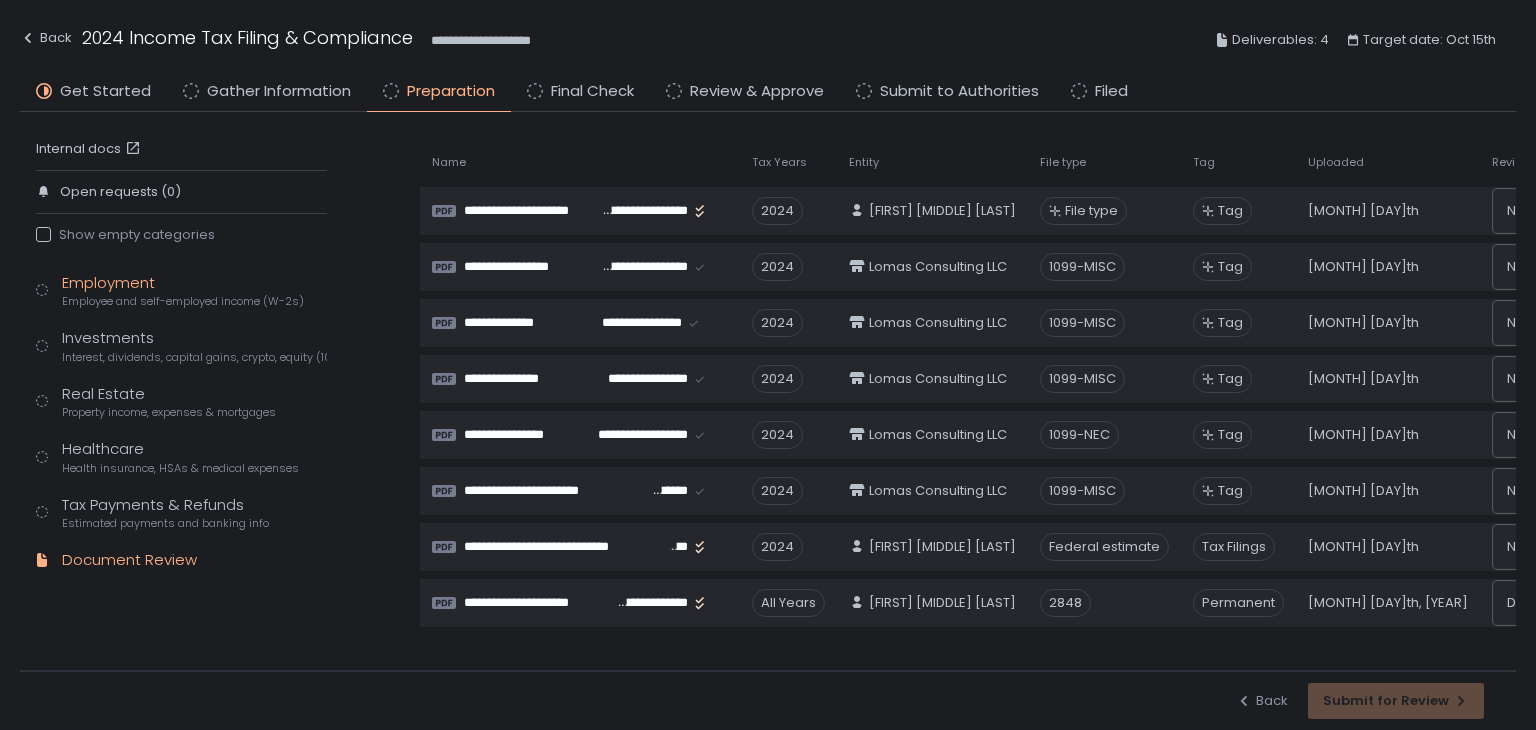 click on "Employment Employee and self-employed income (W-2s)" 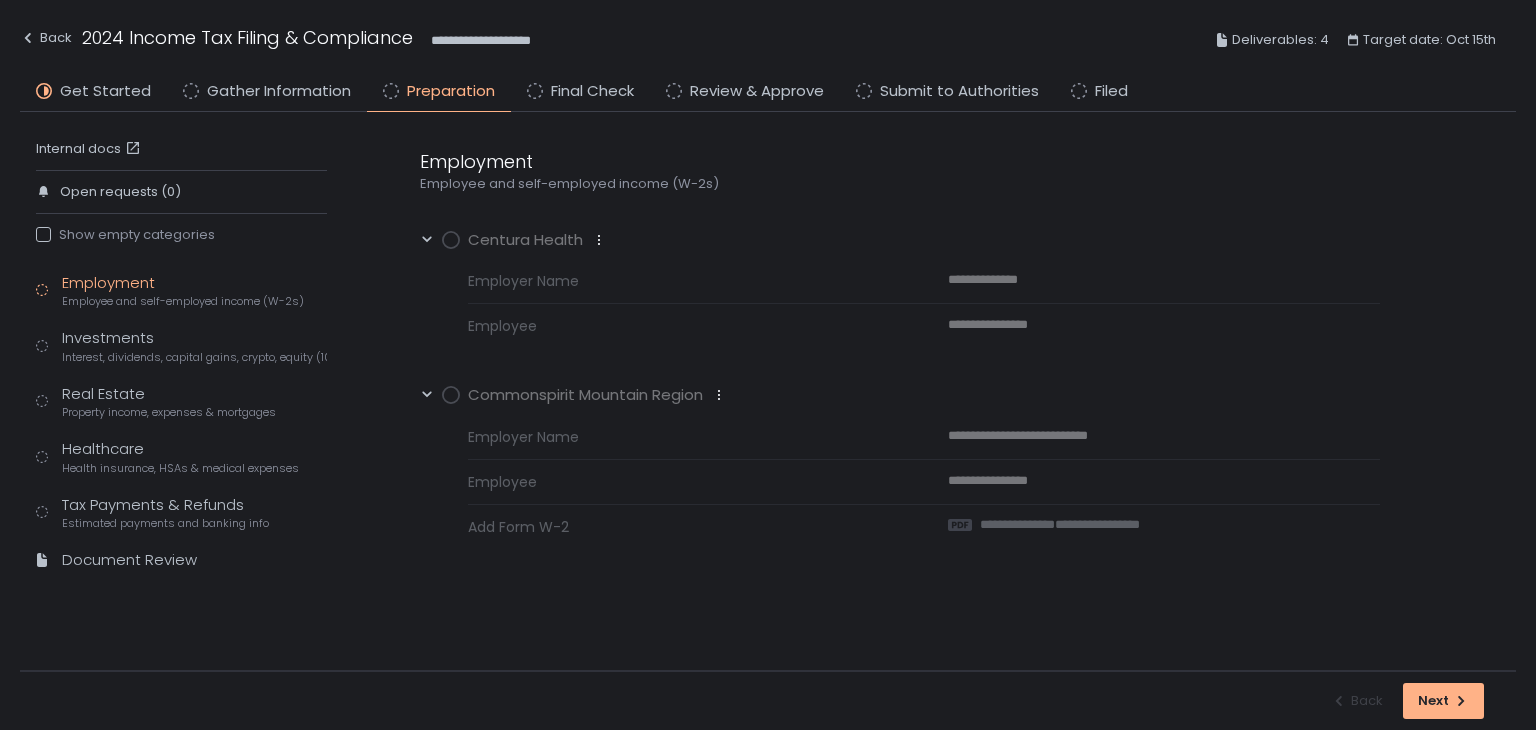scroll, scrollTop: 0, scrollLeft: 0, axis: both 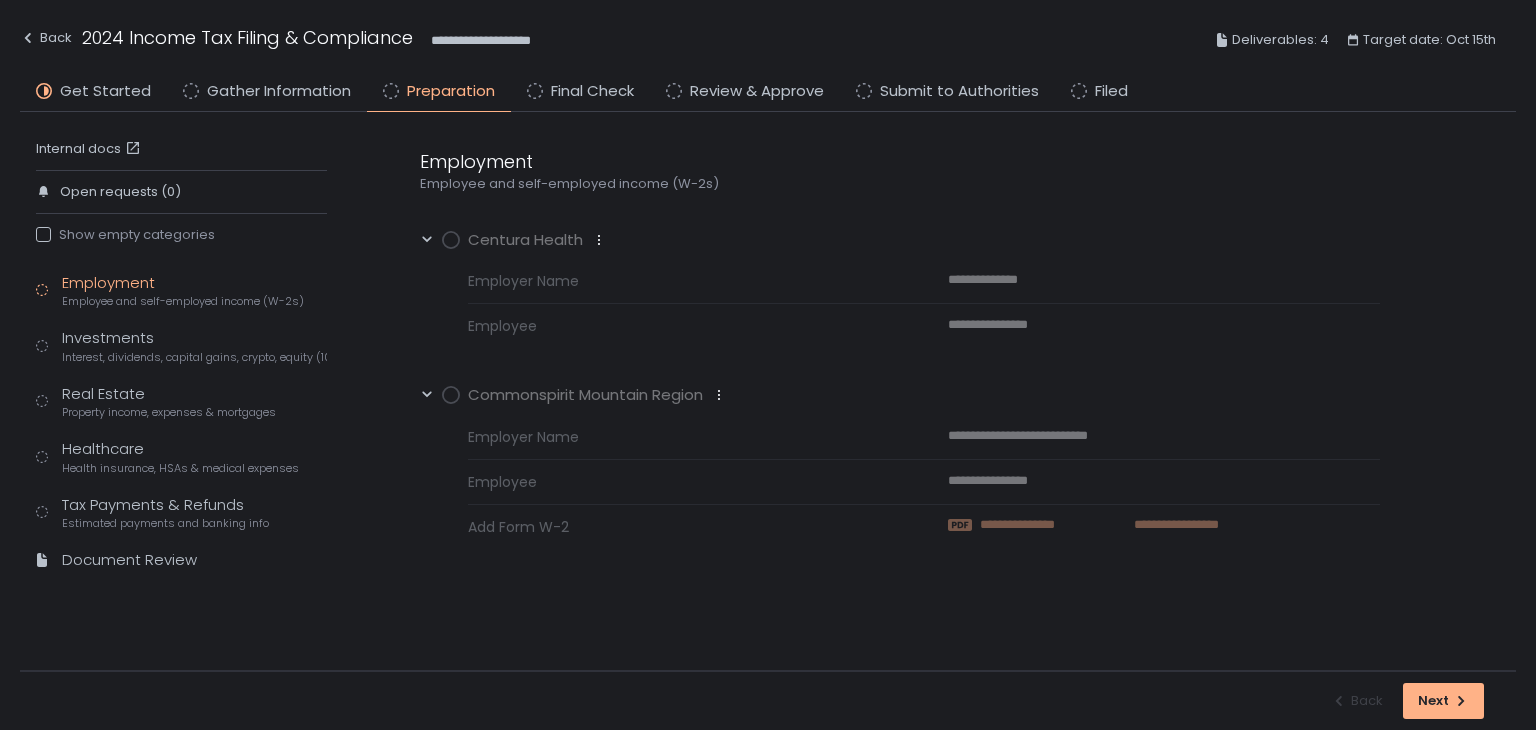 click on "**********" at bounding box center [1051, 525] 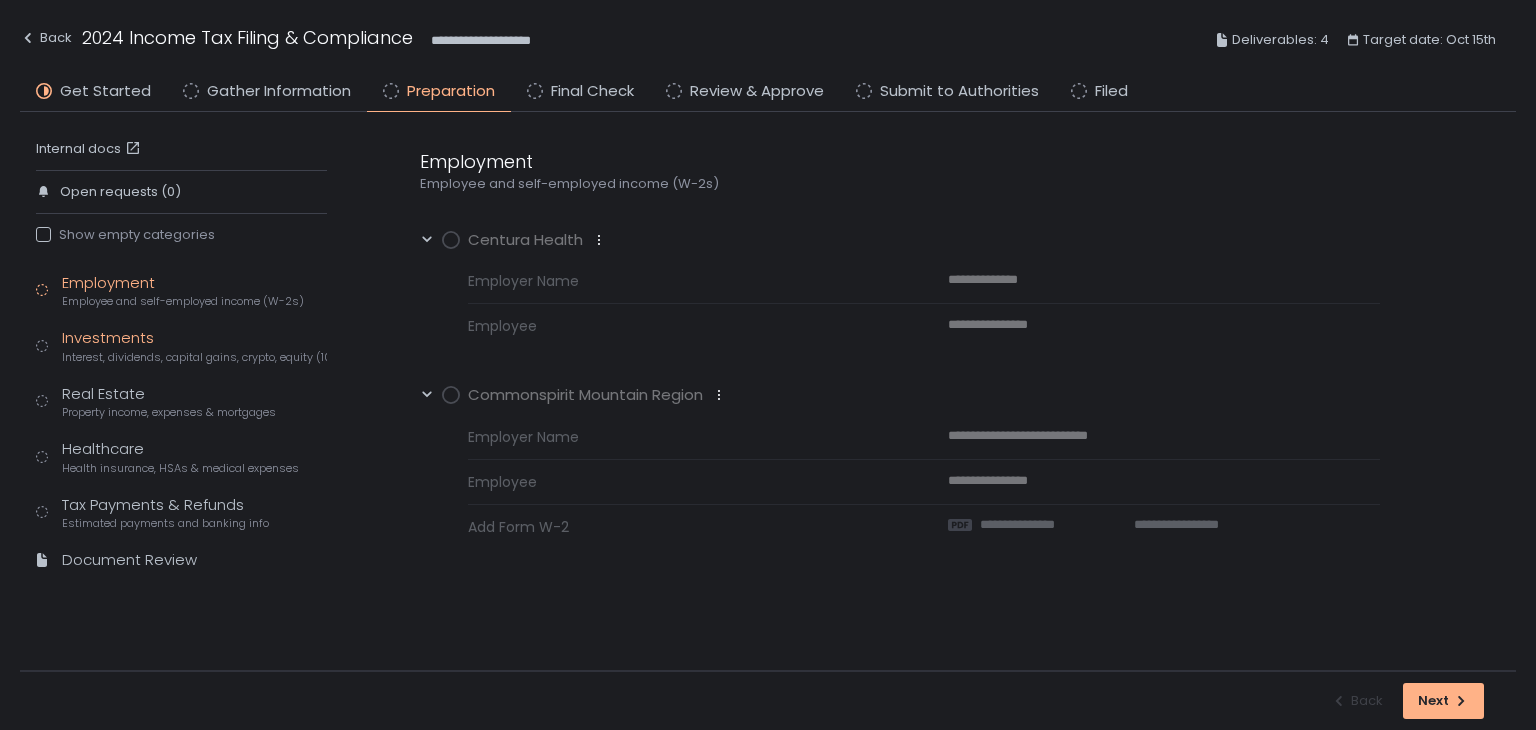 click on "Investments Interest, dividends, capital gains, crypto, equity (1099s, K-1s)" 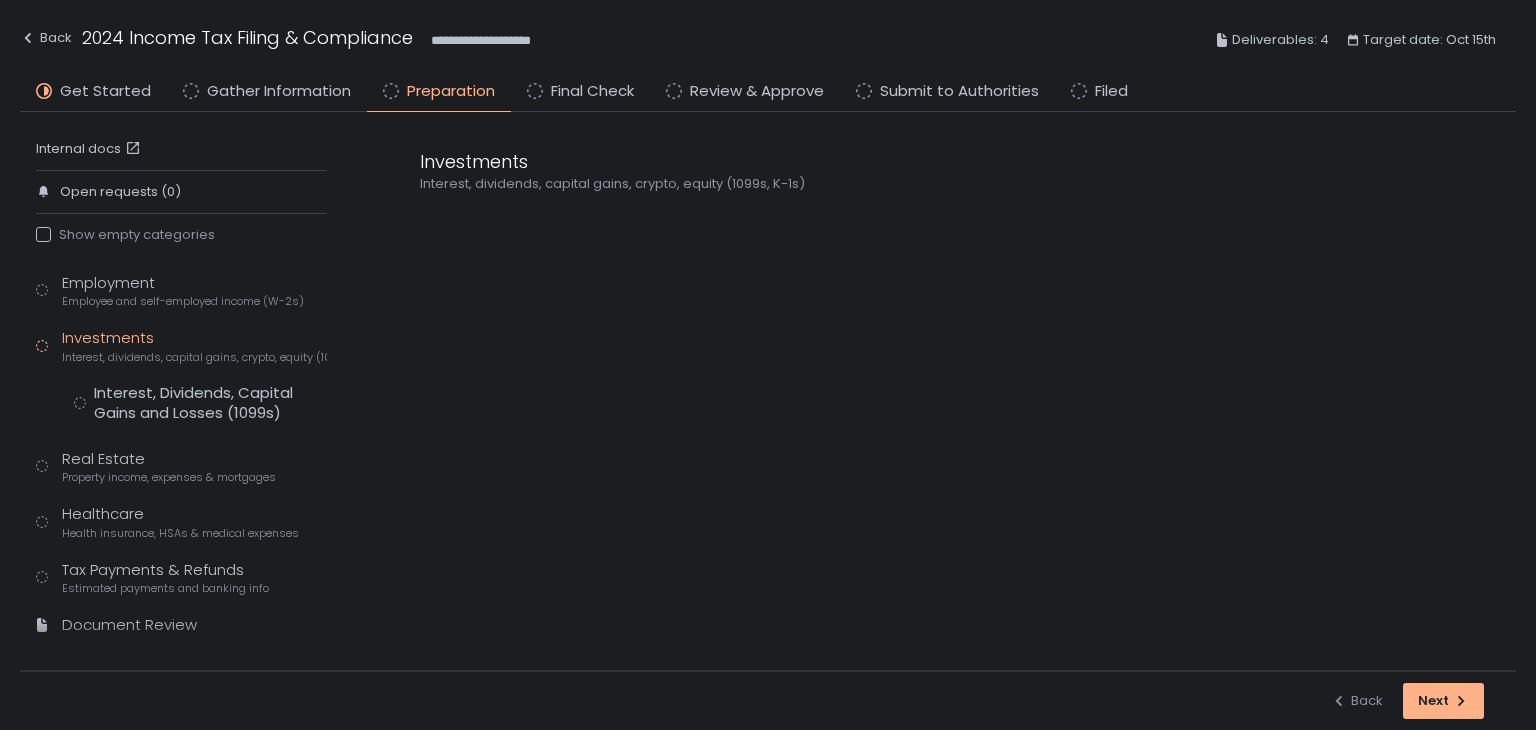 click on "Employment Employee and self-employed income (W-2s) Investments Interest, dividends, capital gains, crypto, equity (1099s, K-1s) Interest, Dividends, Capital Gains and Losses (1099s) Real Estate Property income, expenses & mortgages Healthcare Health insurance, HSAs & medical expenses Tax Payments & Refunds Estimated payments and banking info Document Review" at bounding box center [181, 463] 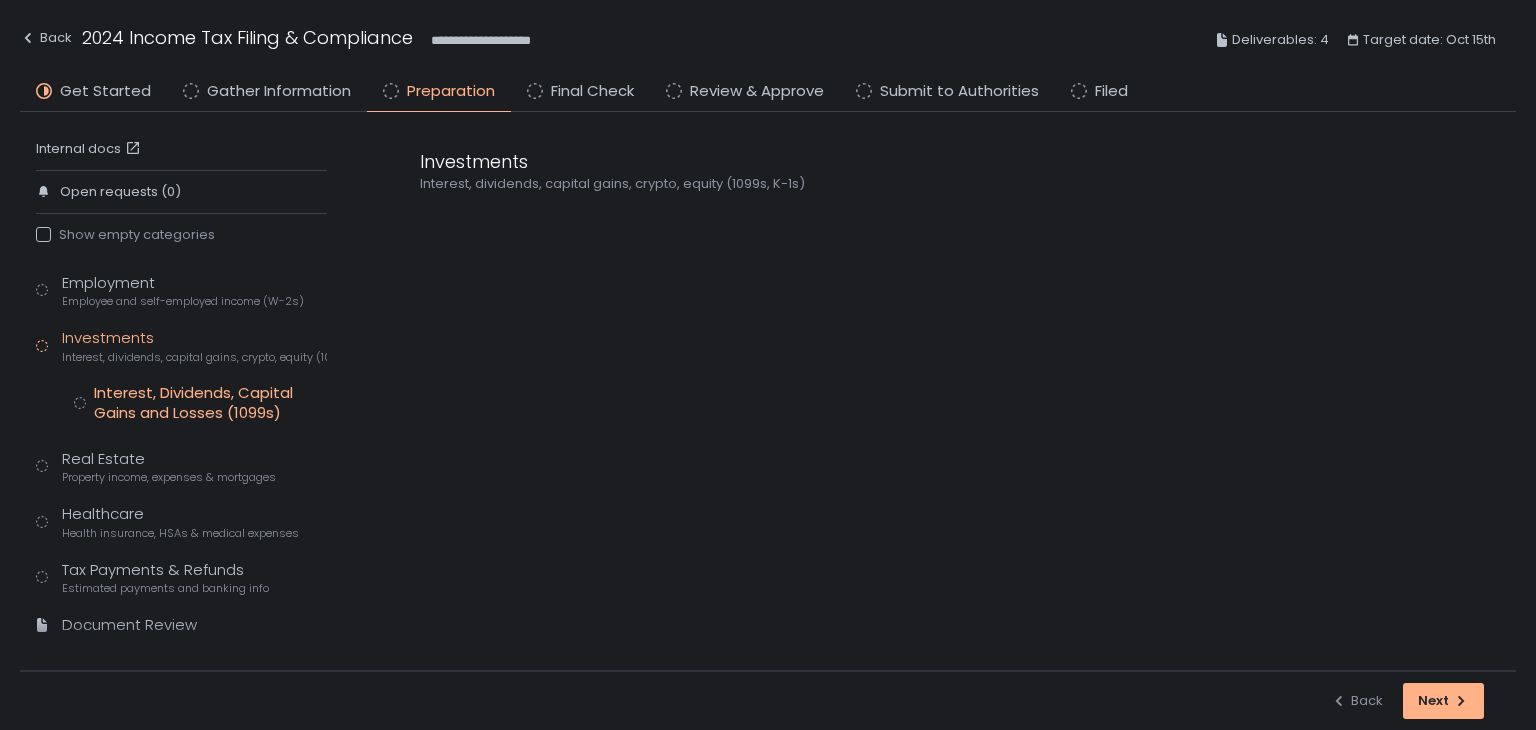 click on "Interest, Dividends, Capital Gains and Losses (1099s)" 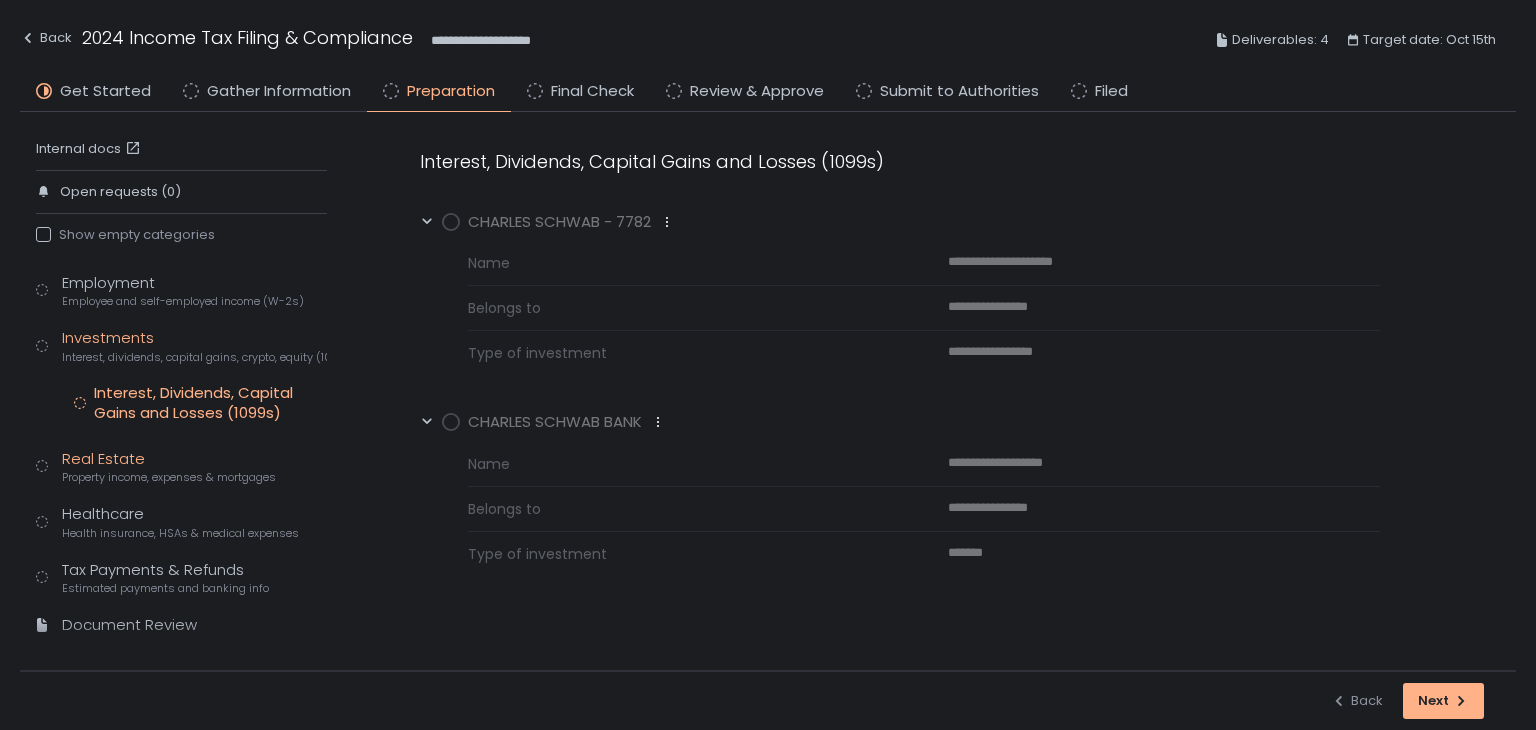 click on "Property income, expenses & mortgages" 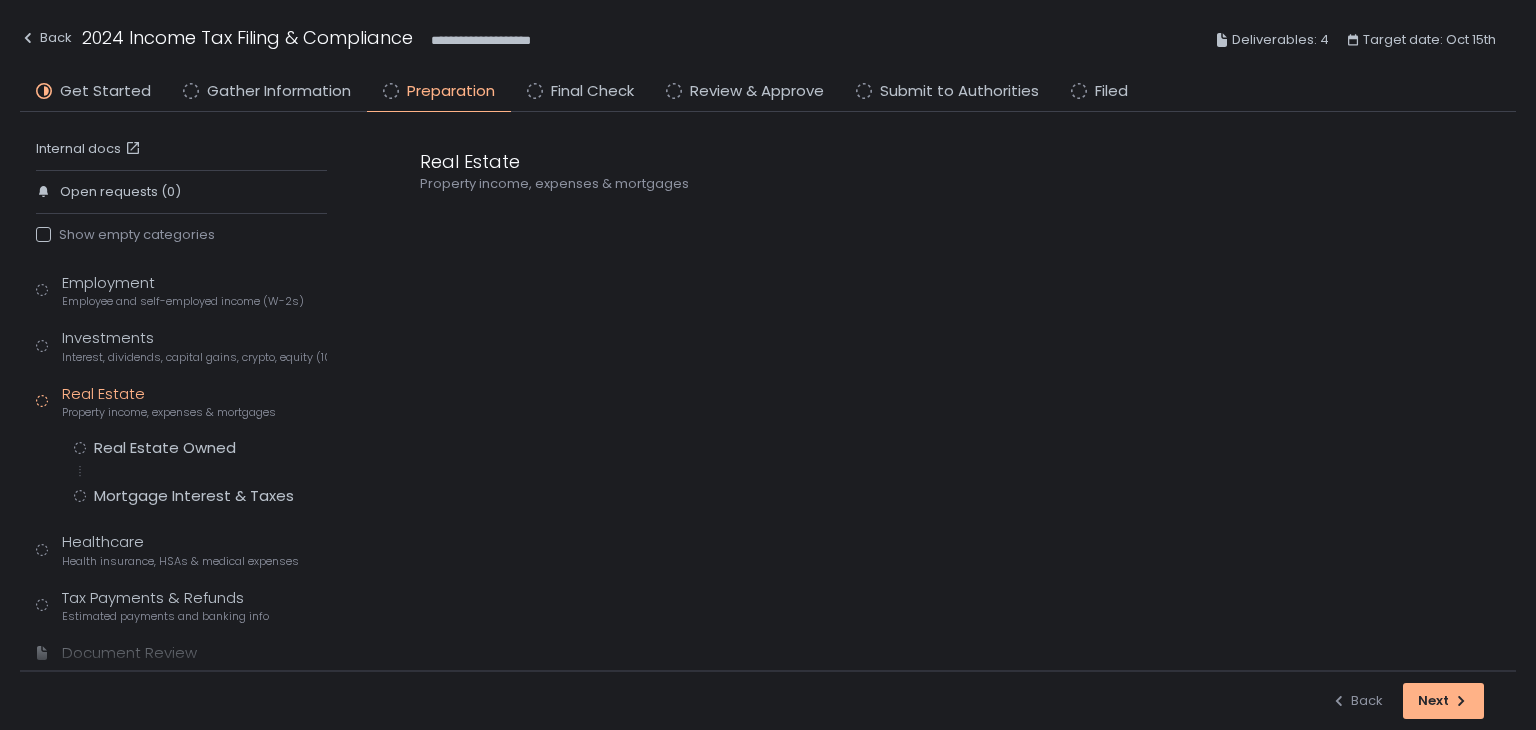 click on "Employment Employee and self-employed income (W-2s) Investments Interest, dividends, capital gains, crypto, equity (1099s, K-1s) Real Estate Property income, expenses & mortgages Real Estate Owned Mortgage Interest & Taxes Healthcare Health insurance, HSAs & medical expenses Tax Payments & Refunds Estimated payments and banking info Document Review" at bounding box center [181, 477] 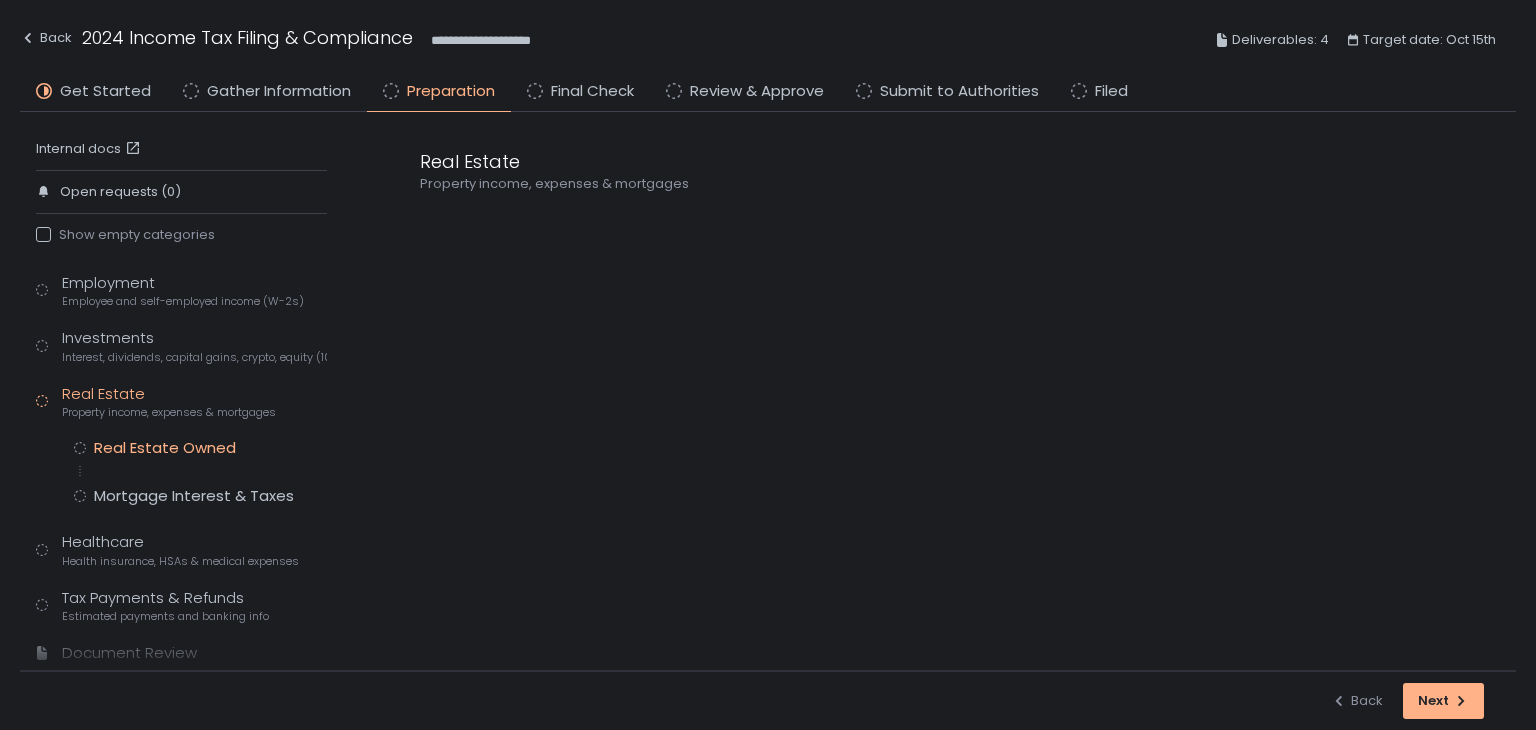 click on "Real Estate Owned" 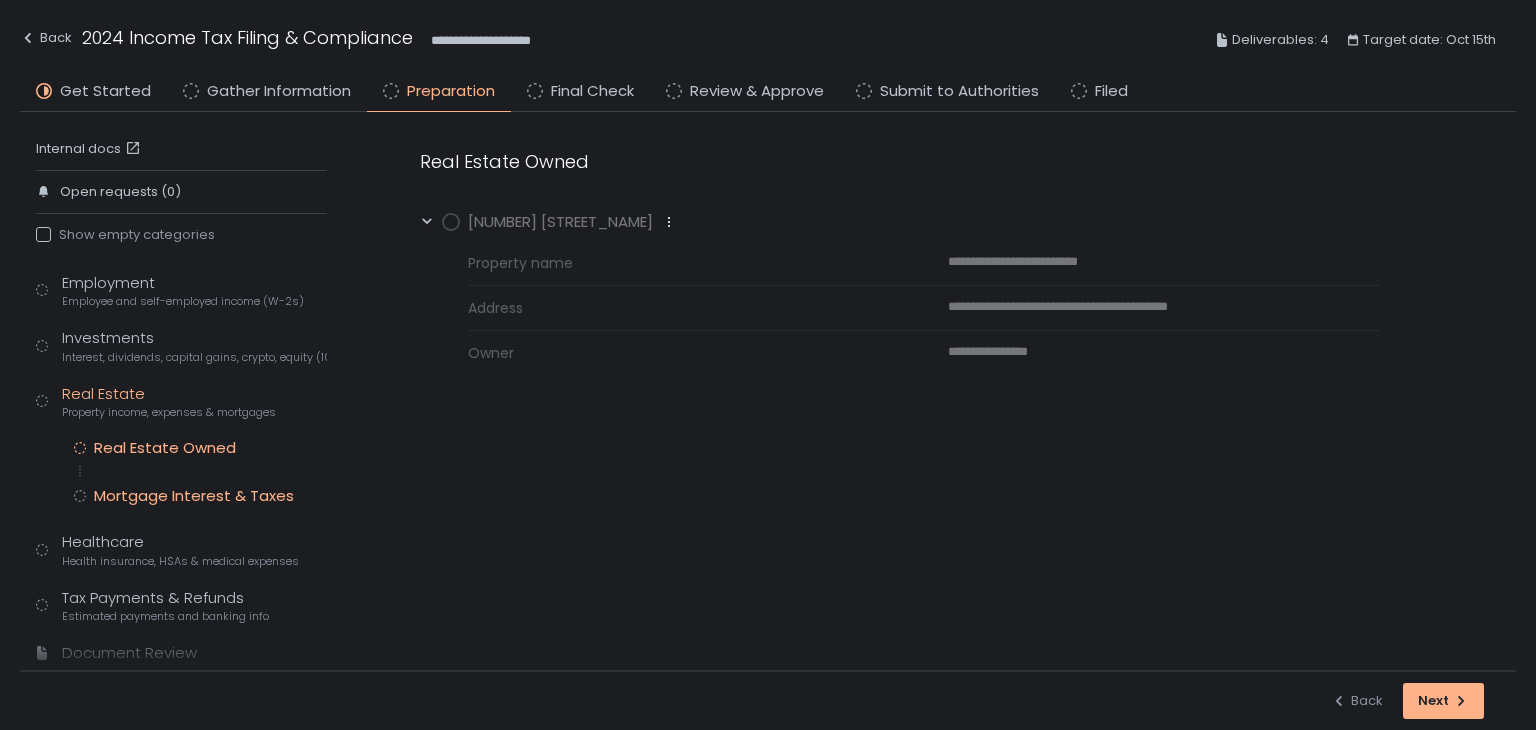 click on "Mortgage Interest & Taxes" 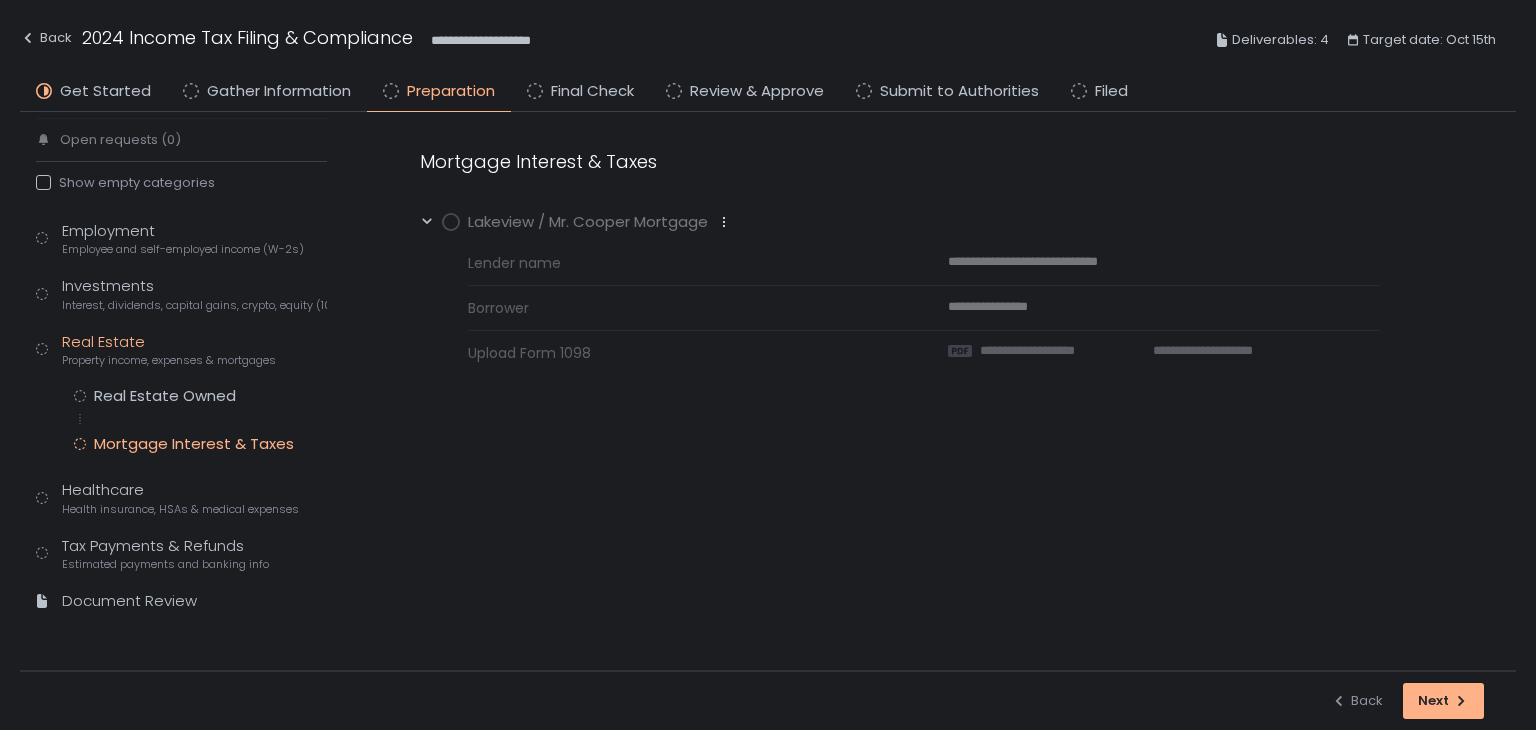 click on "Healthcare Health insurance, HSAs & medical expenses" 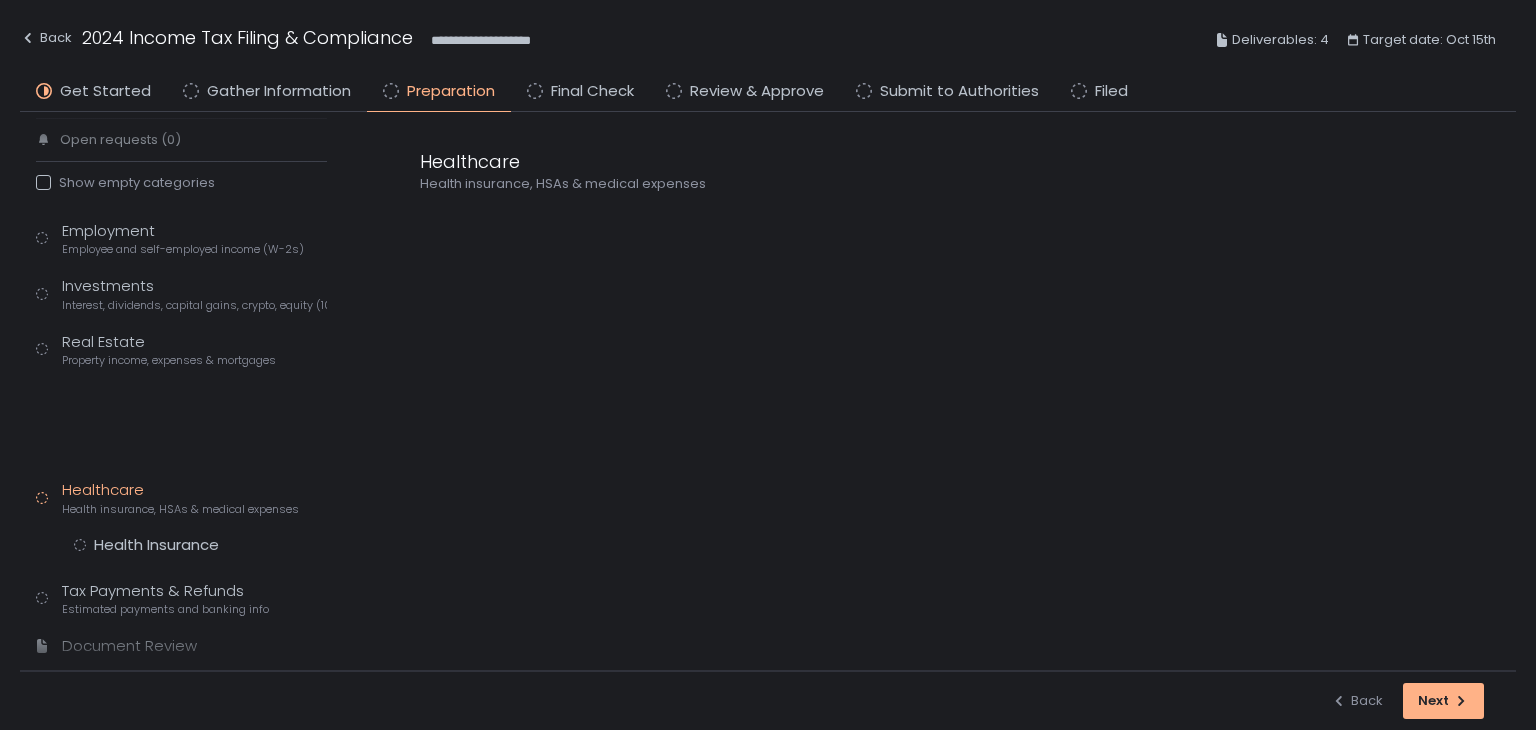 scroll, scrollTop: 4, scrollLeft: 0, axis: vertical 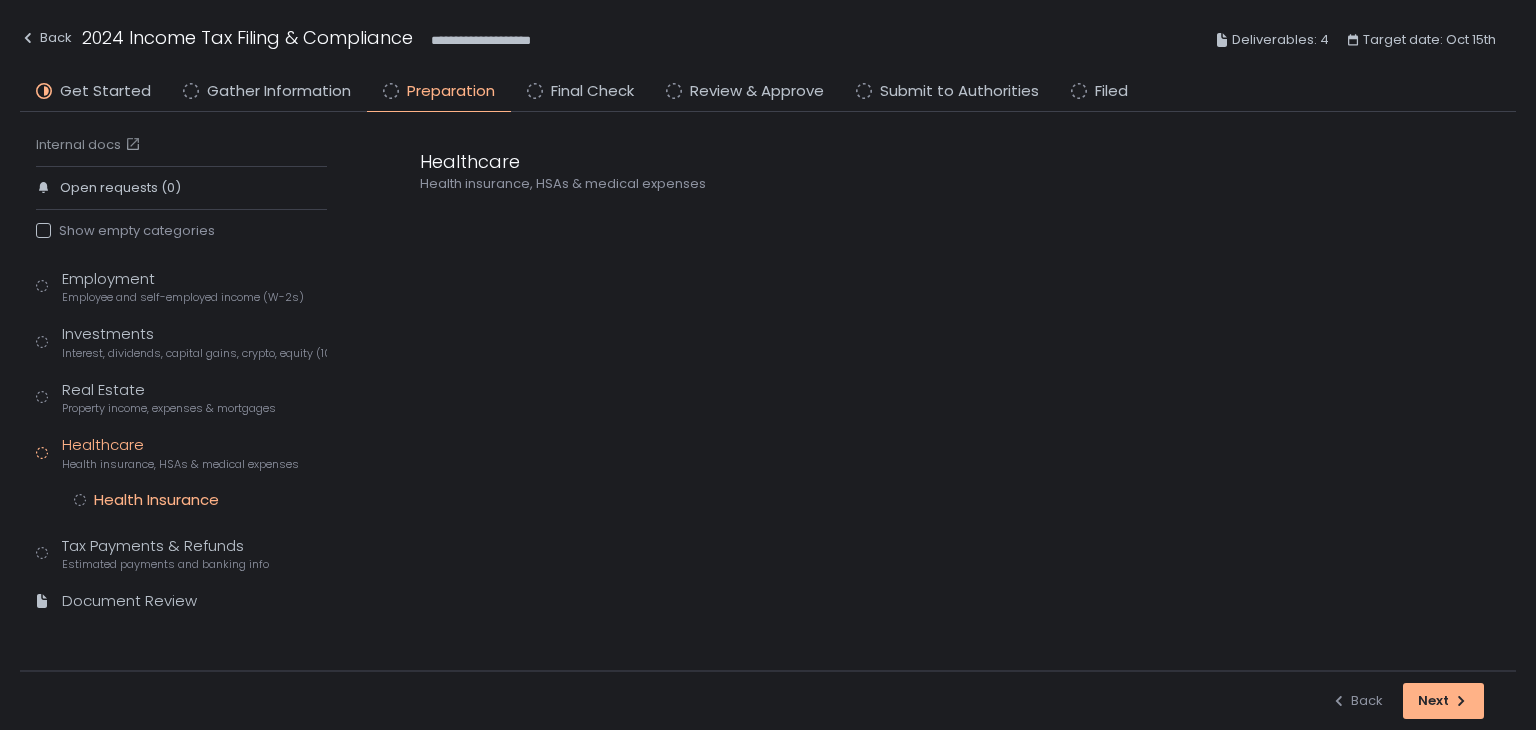 click on "Health Insurance" 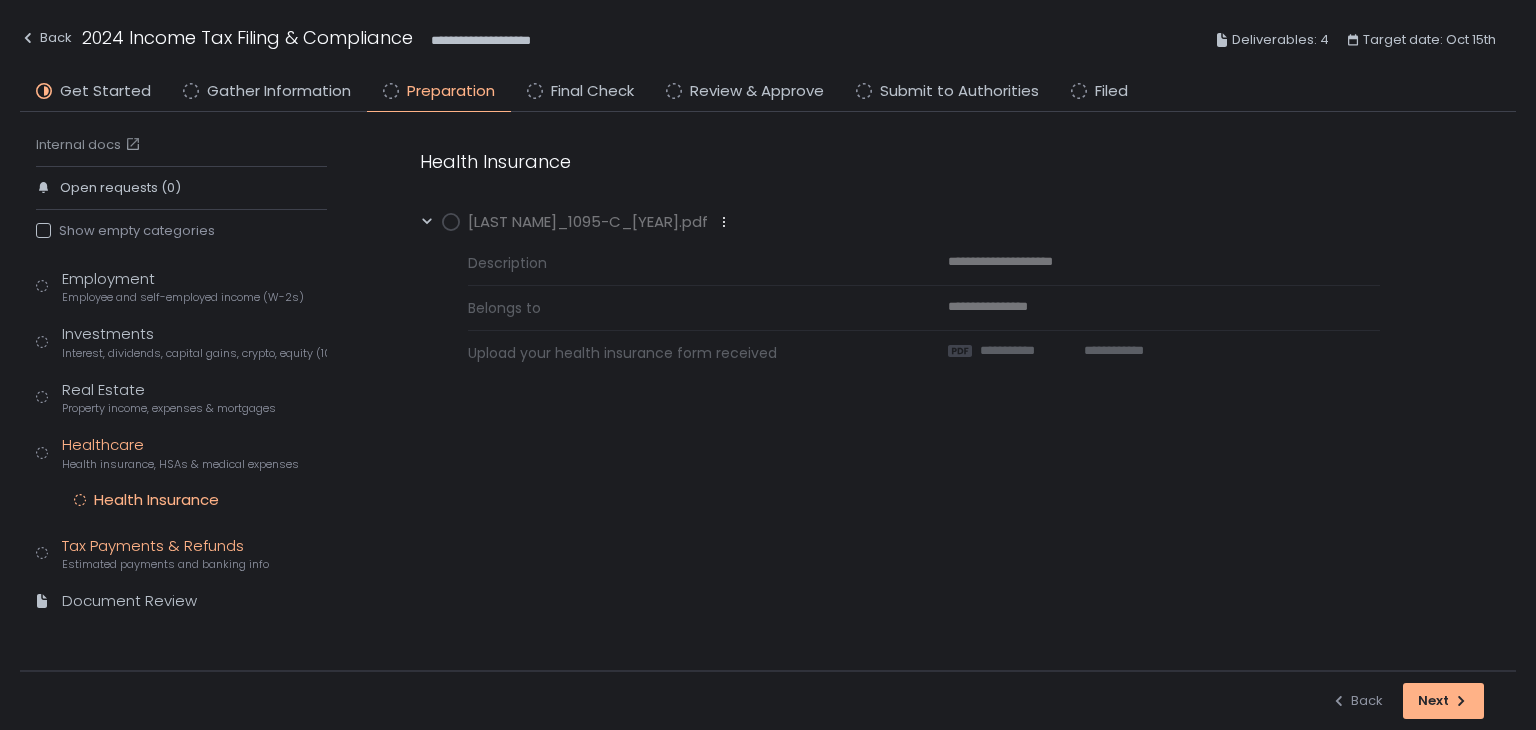 click on "Tax Payments & Refunds Estimated payments and banking info" 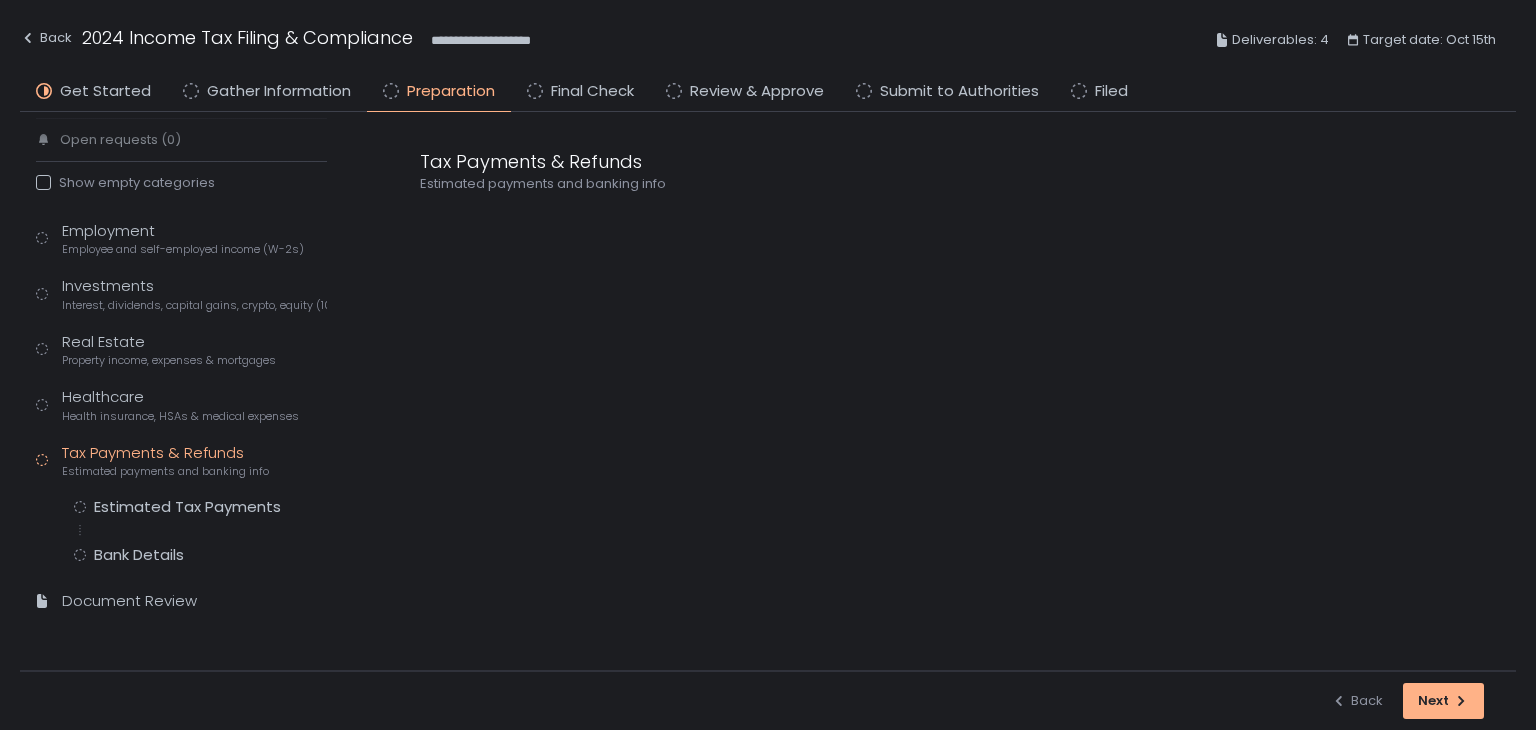 scroll, scrollTop: 0, scrollLeft: 0, axis: both 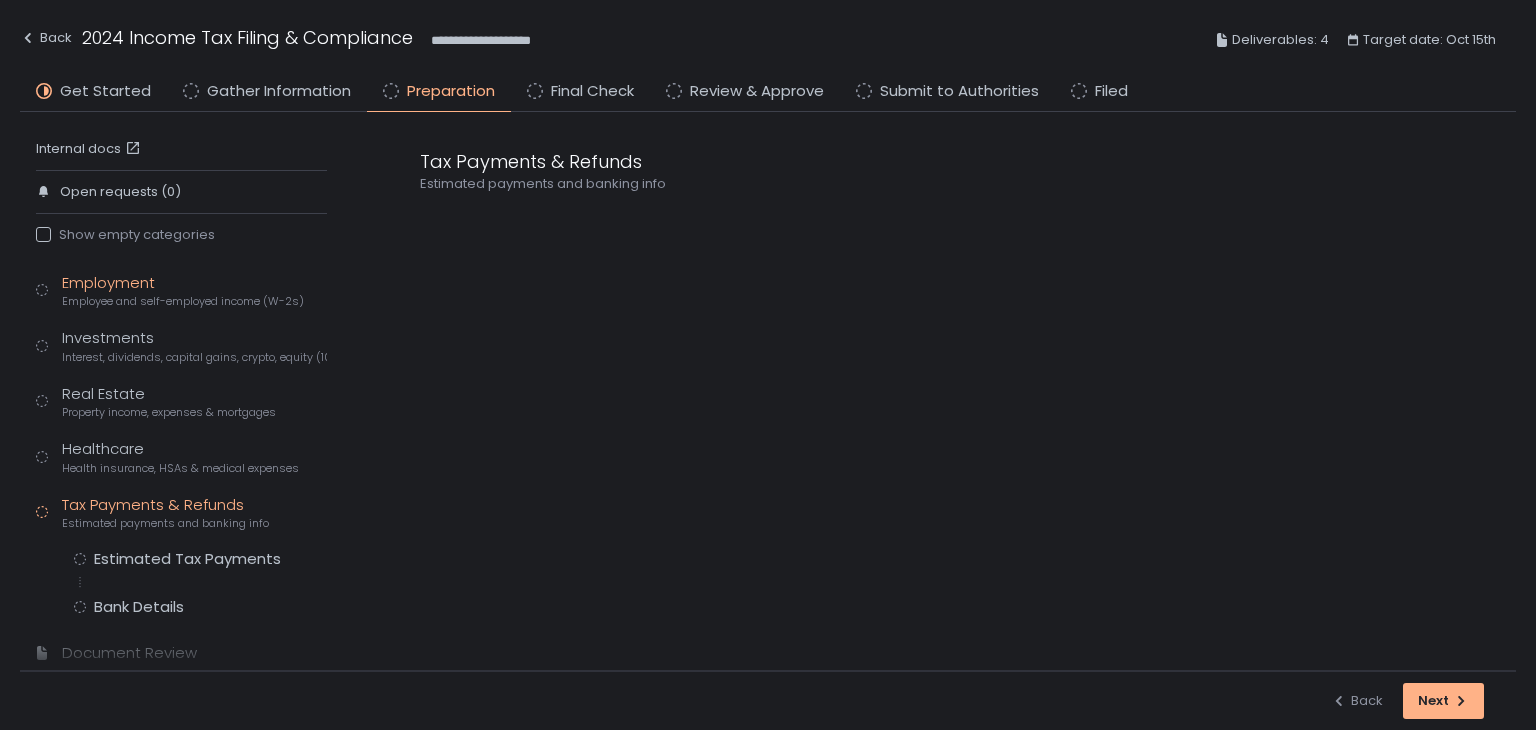 click on "Employment Employee and self-employed income (W-2s)" 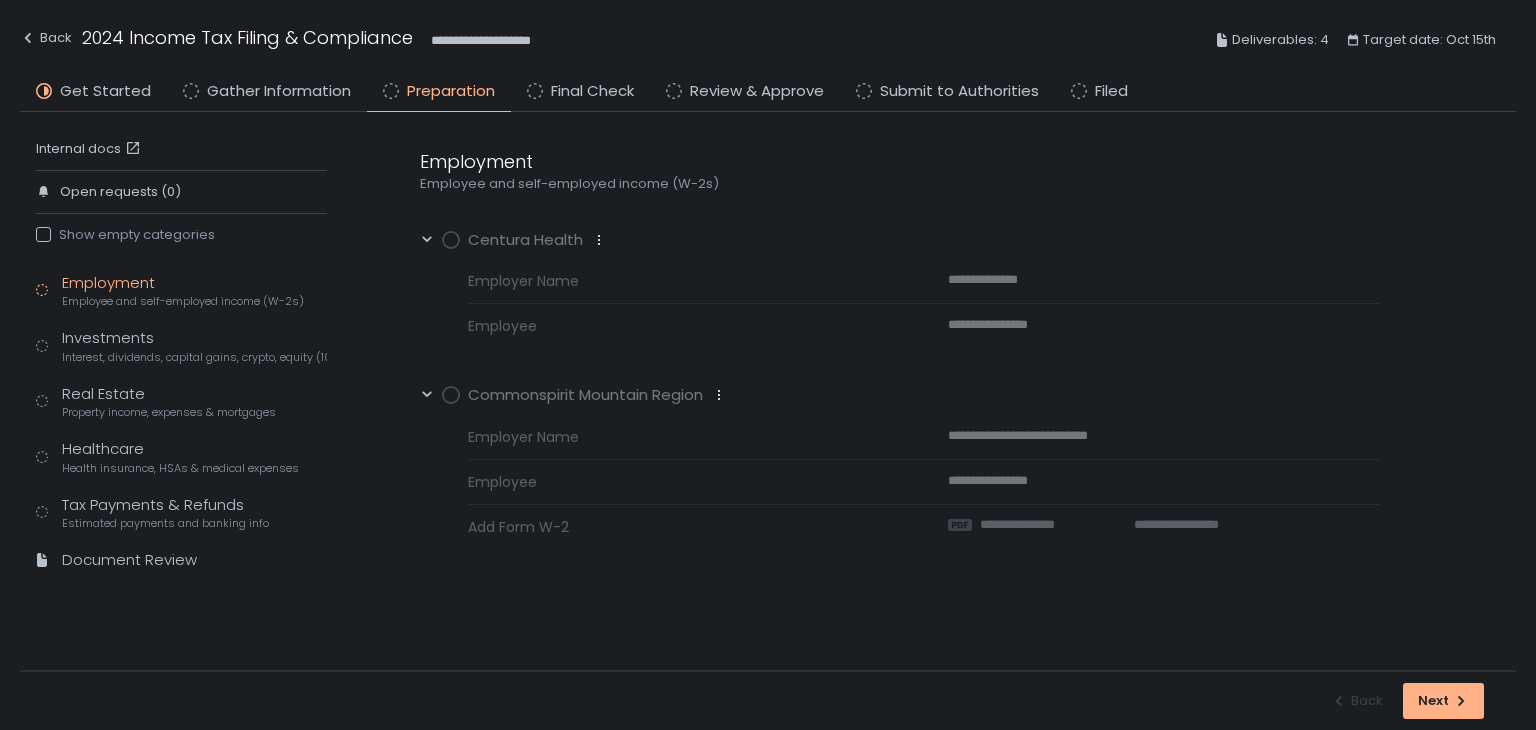 click on "Employee and self-employed income (W-2s)" 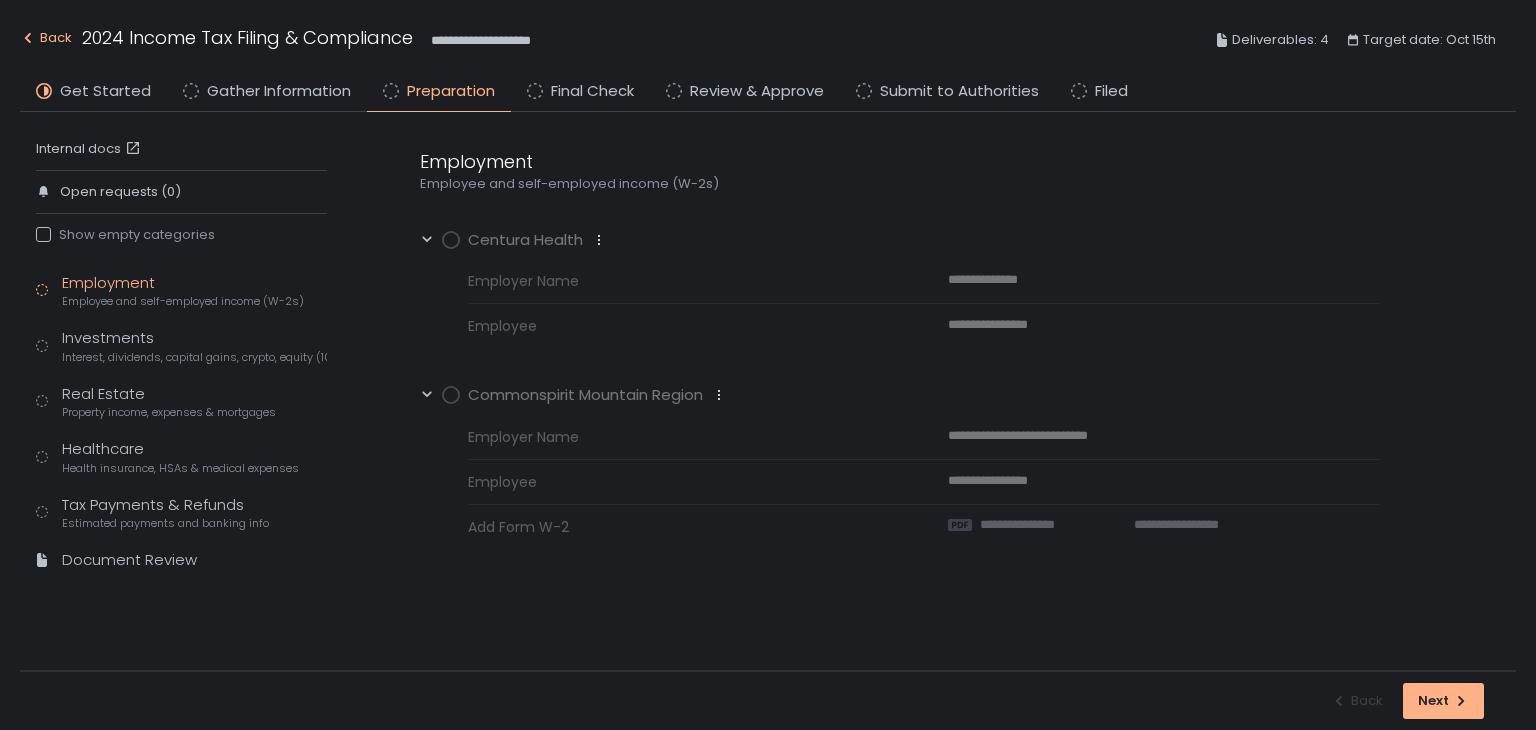 click 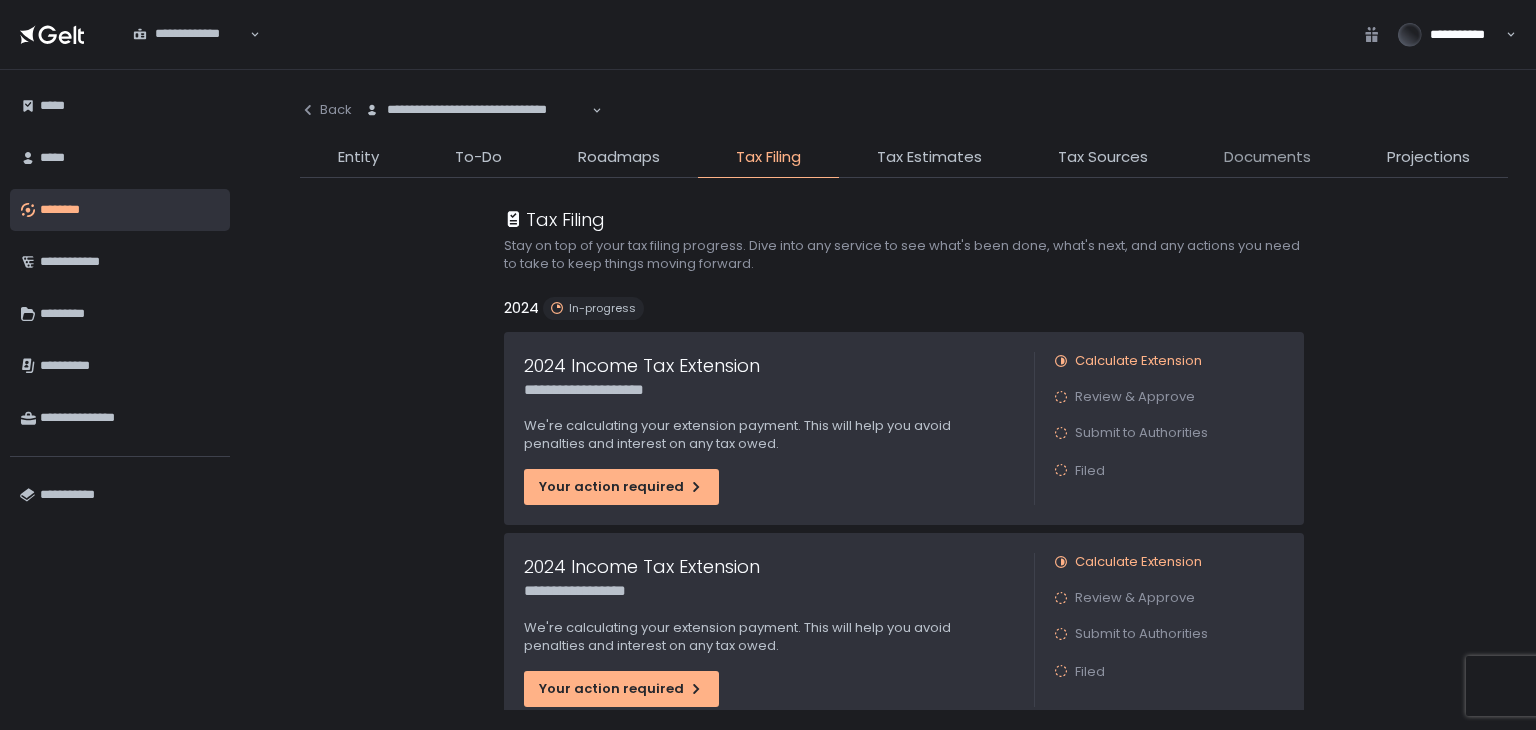 click on "Documents" at bounding box center (1267, 157) 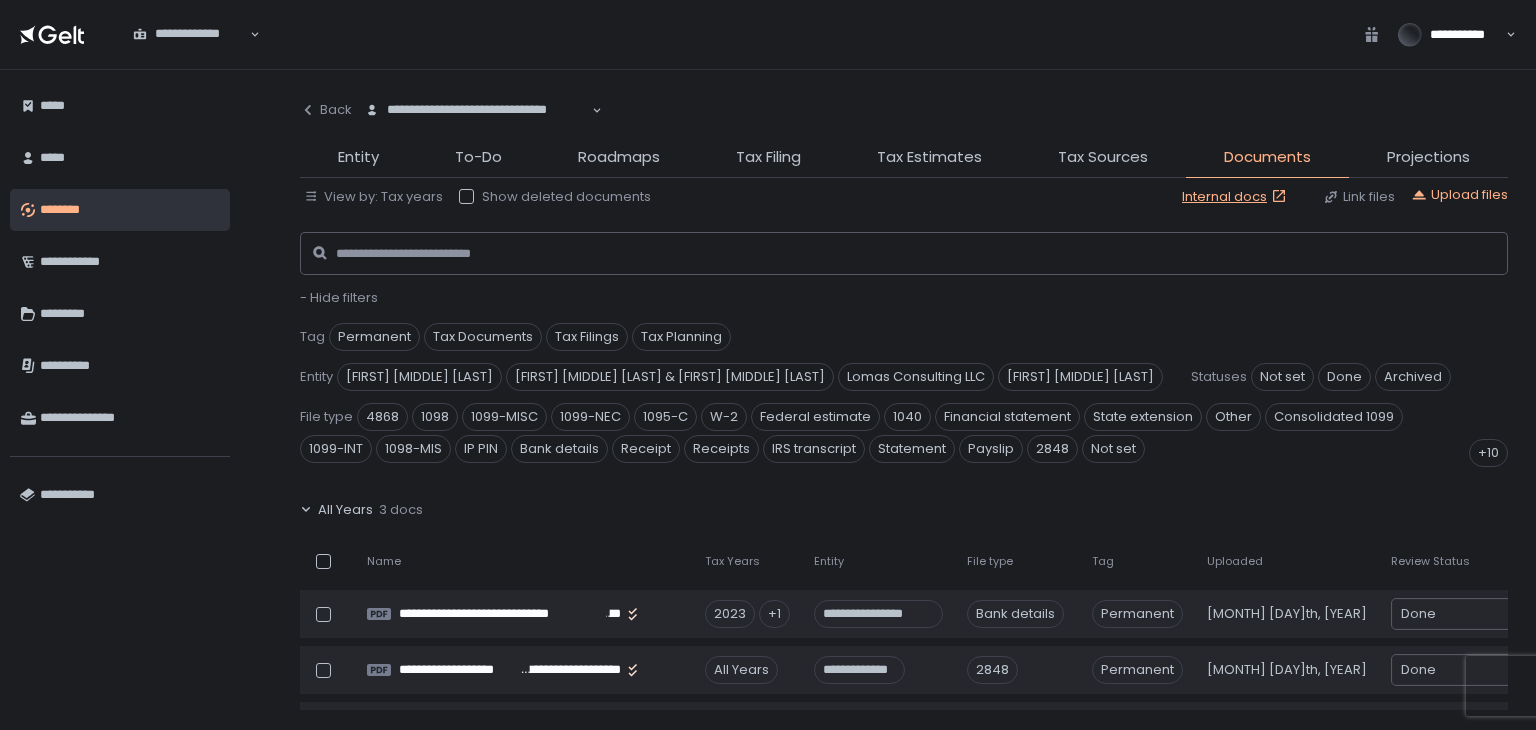 click on "- Hide filters" 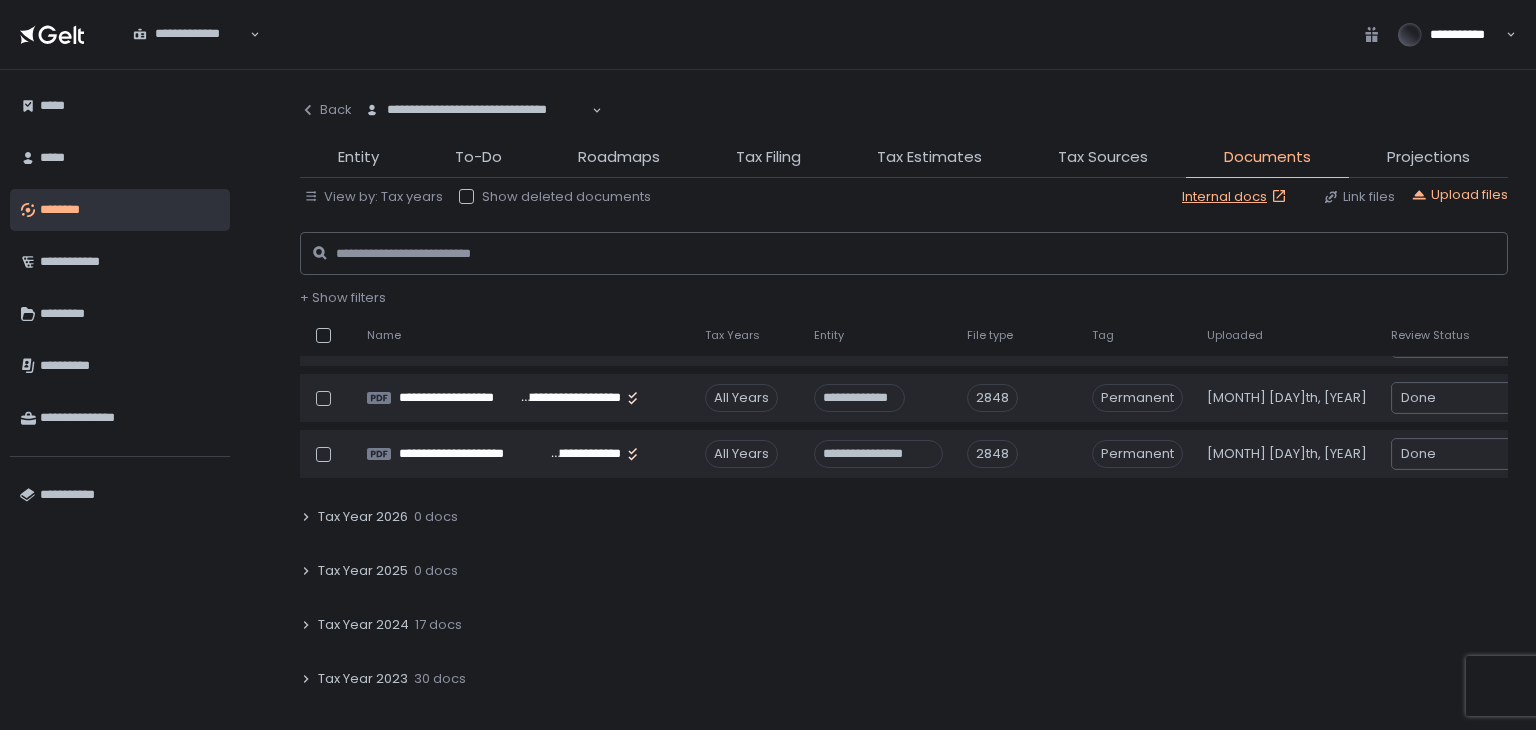 scroll, scrollTop: 0, scrollLeft: 0, axis: both 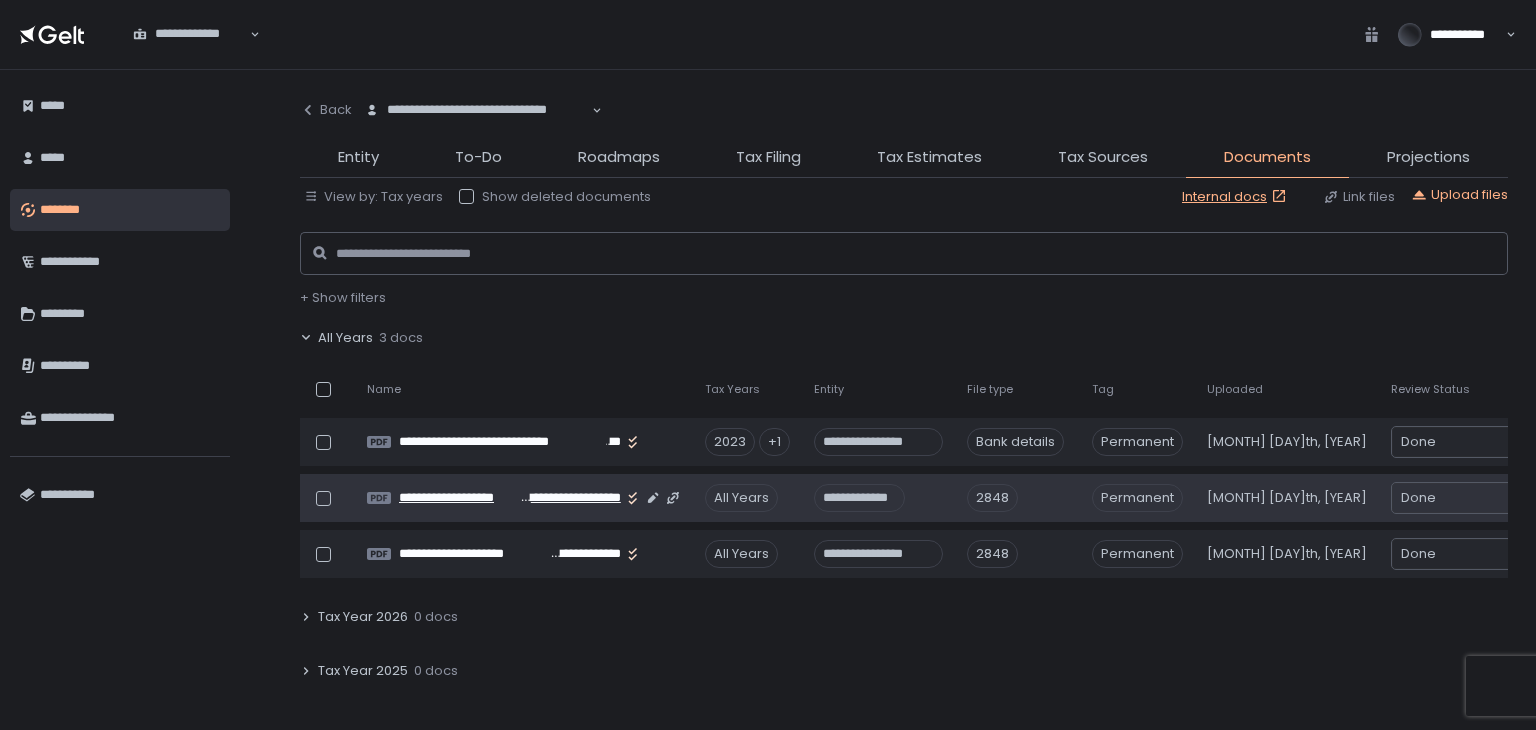 click on "**********" at bounding box center [569, 498] 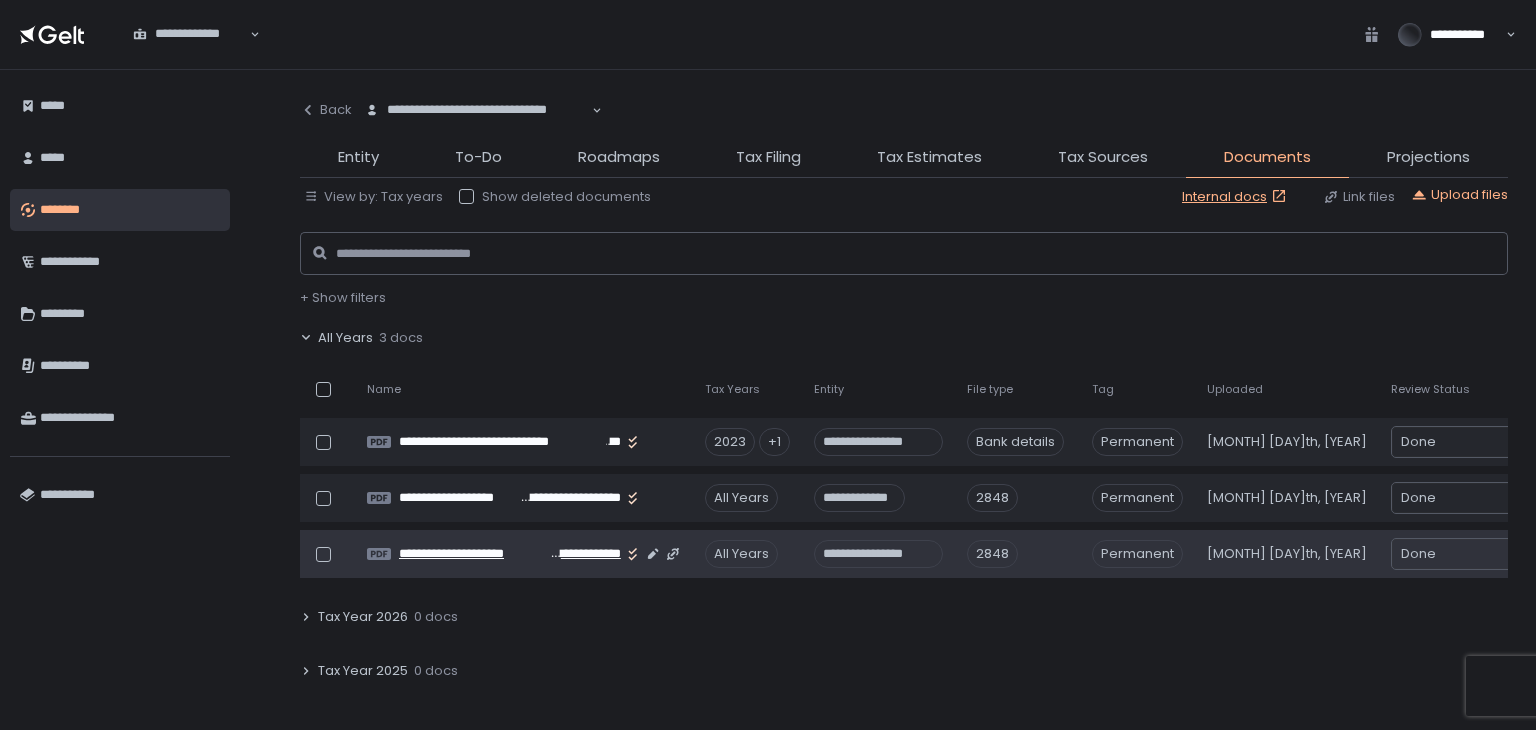 click on "**********" at bounding box center [585, 554] 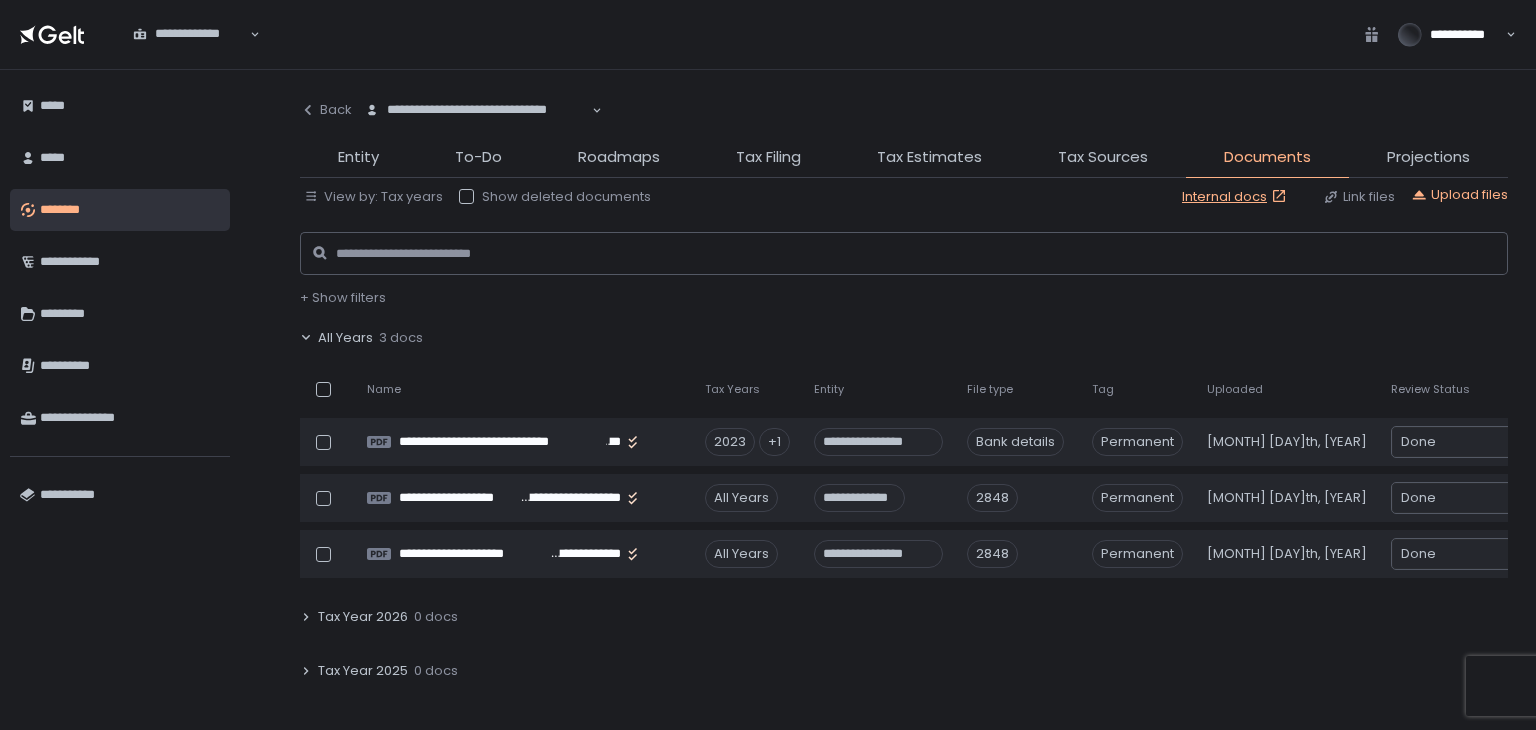 click on "Tax Year 2026 0 docs" 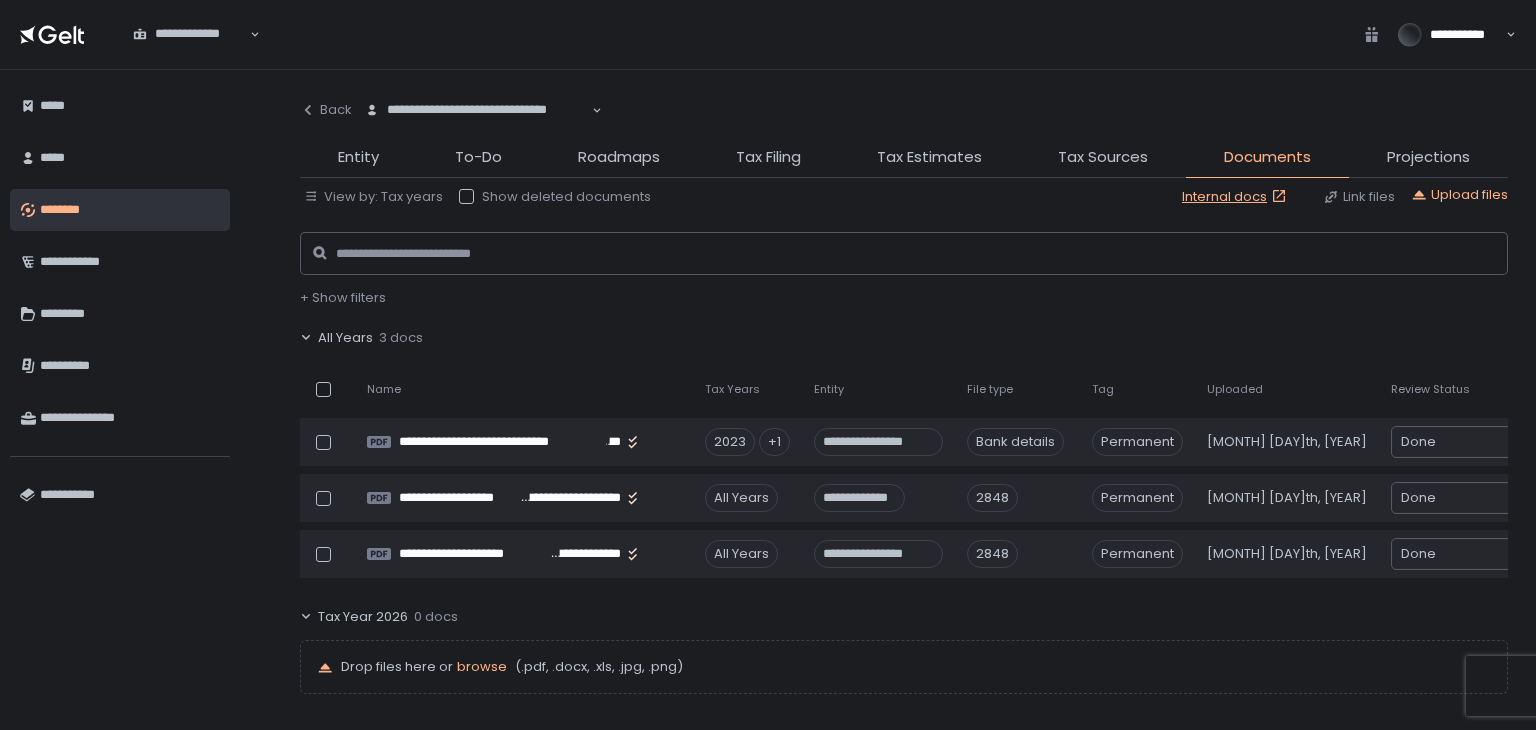 click on "Tax Year 2026 0 docs" 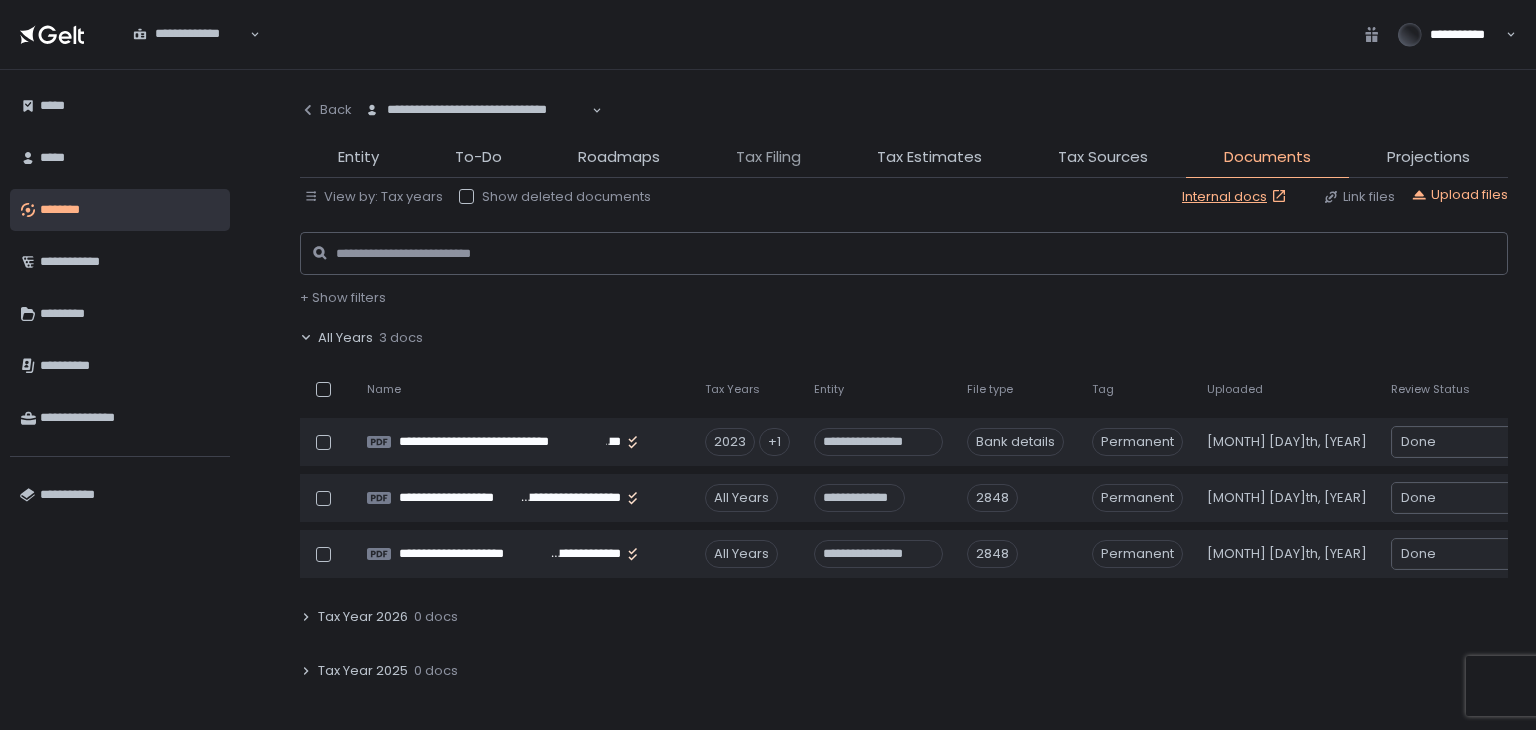 click on "Tax Filing" at bounding box center [768, 157] 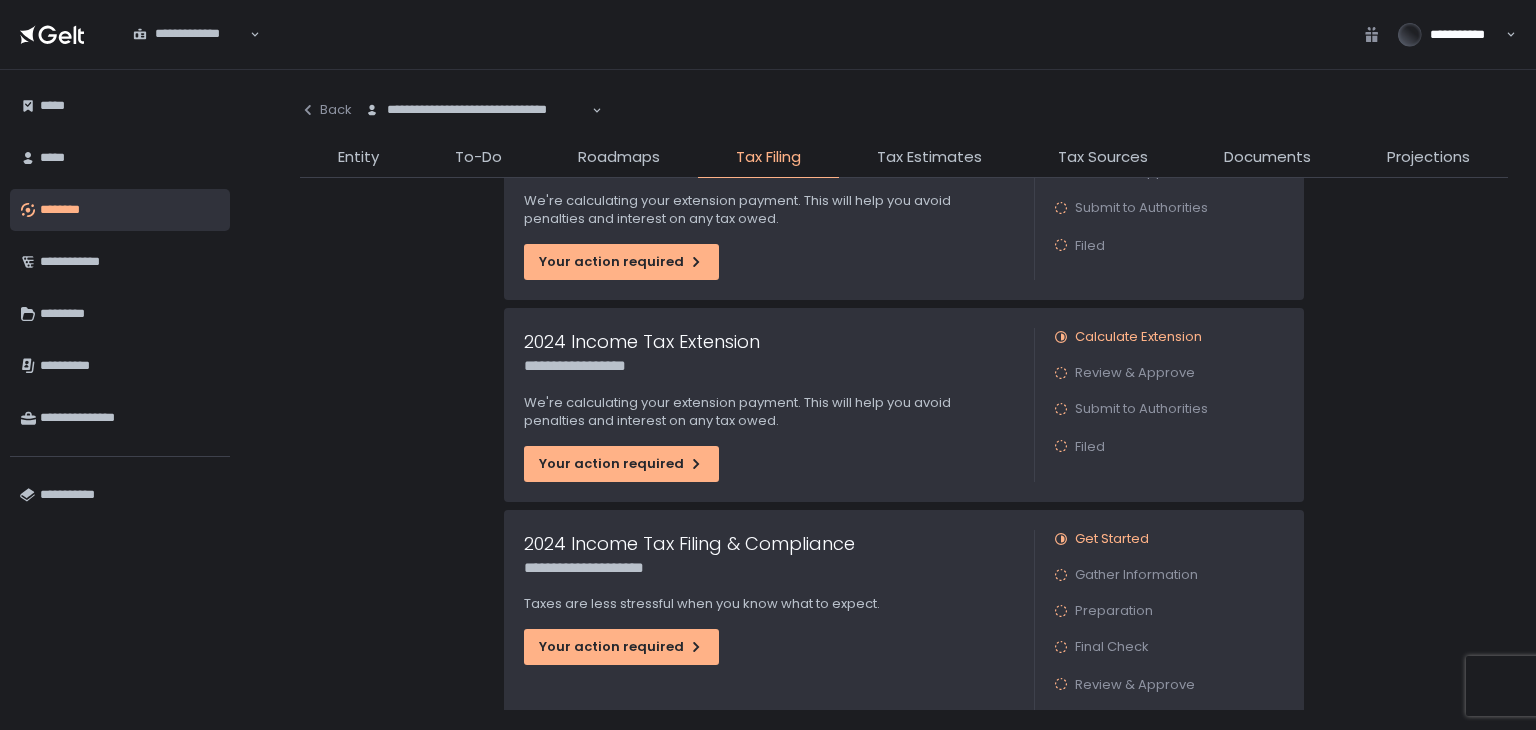 scroll, scrollTop: 400, scrollLeft: 0, axis: vertical 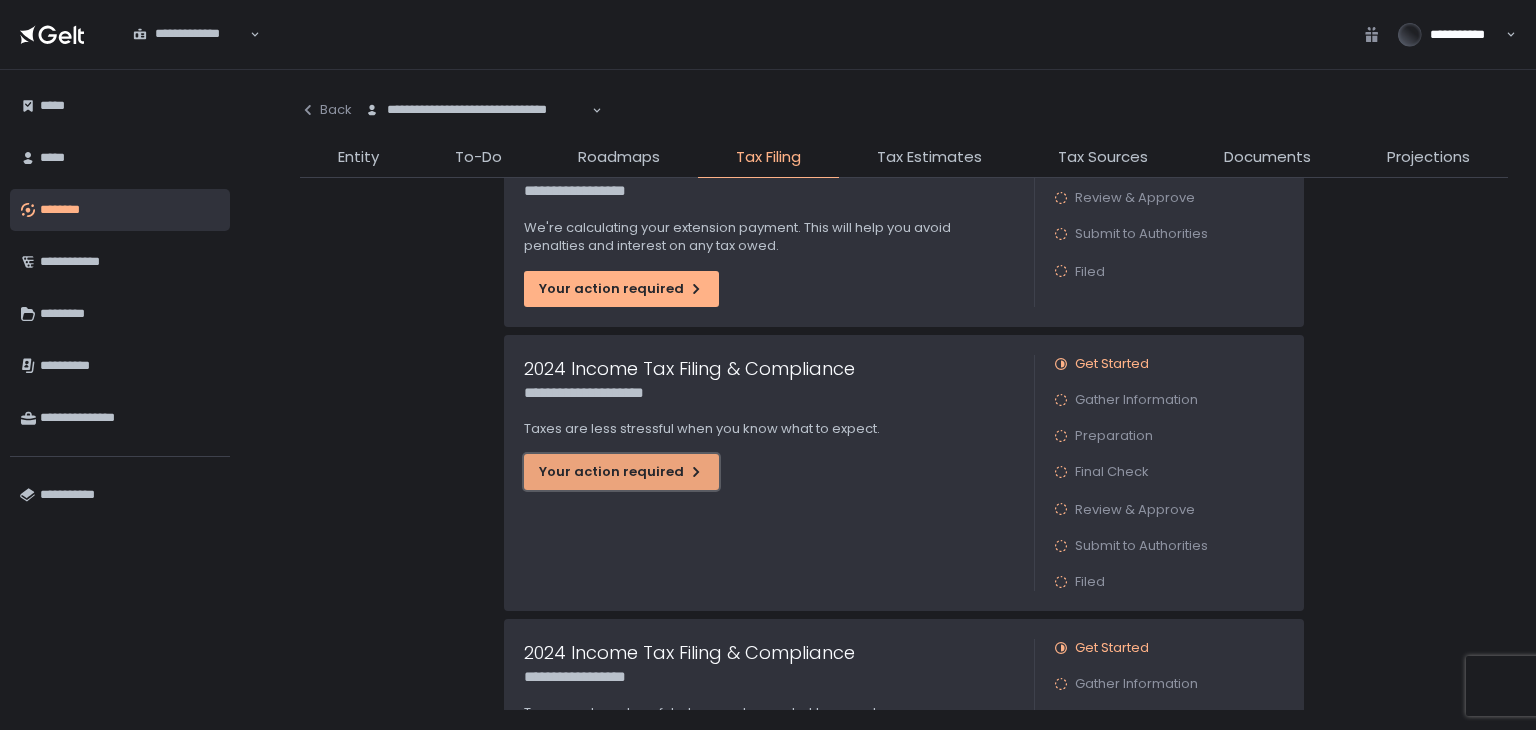 click on "Your action required" 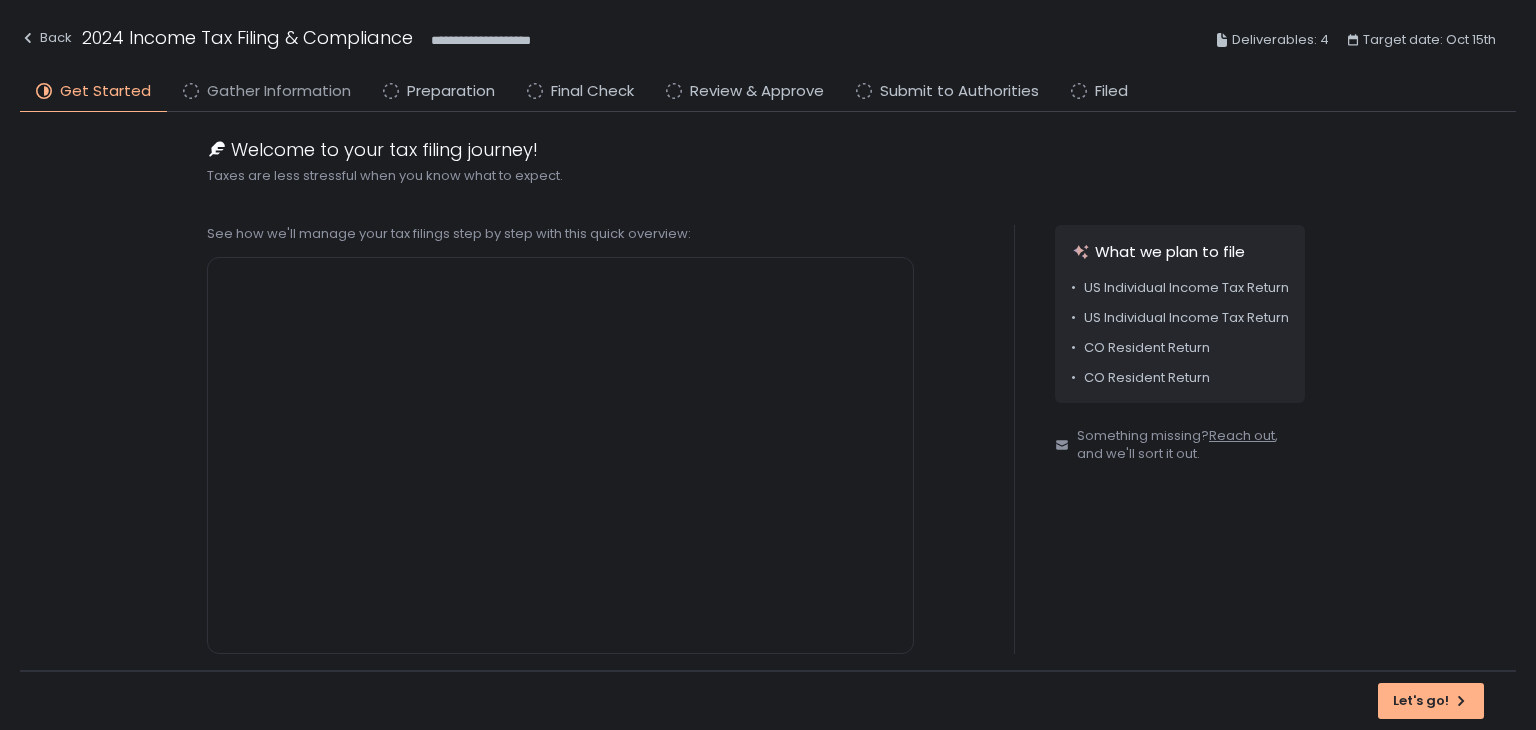click on "Gather Information" at bounding box center (279, 91) 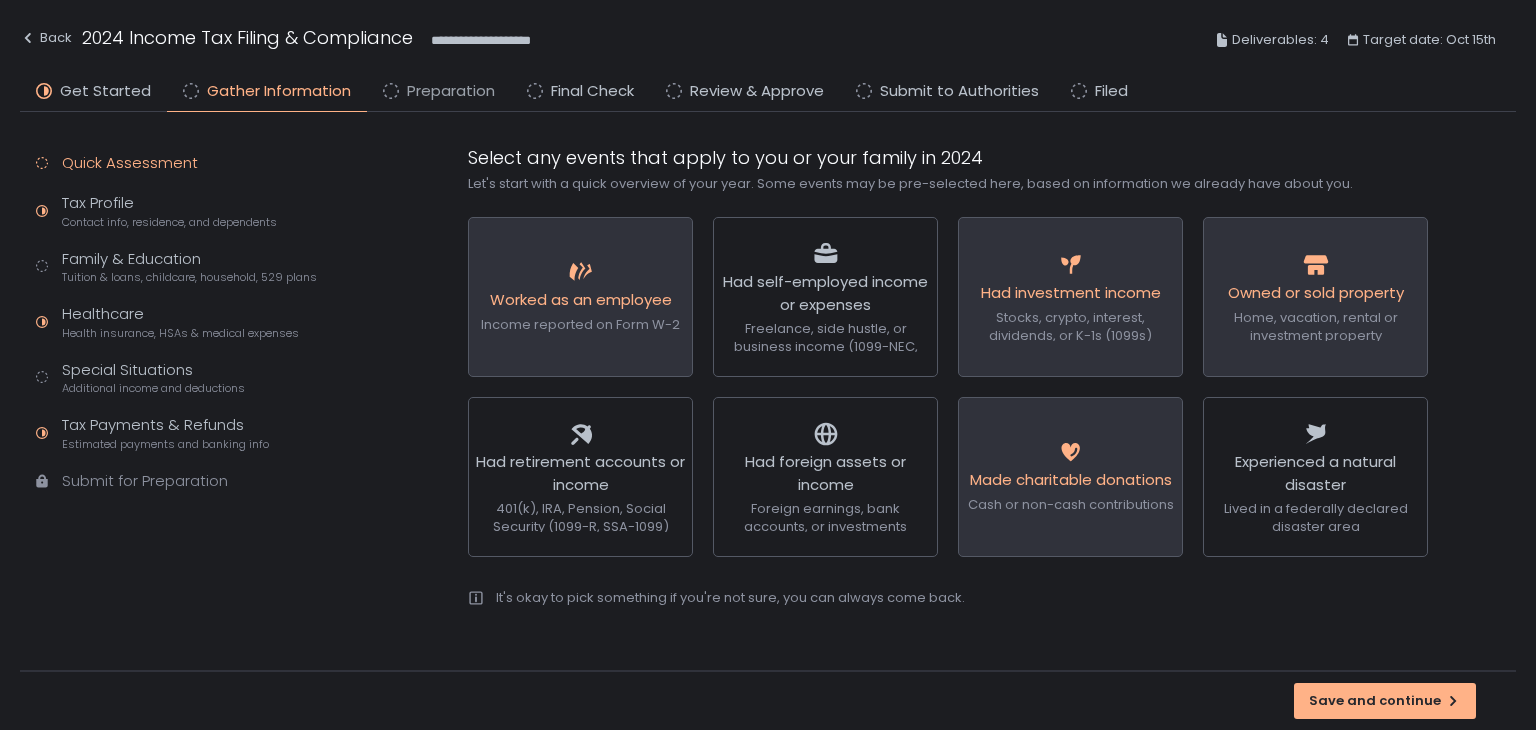 click on "Preparation" at bounding box center [451, 91] 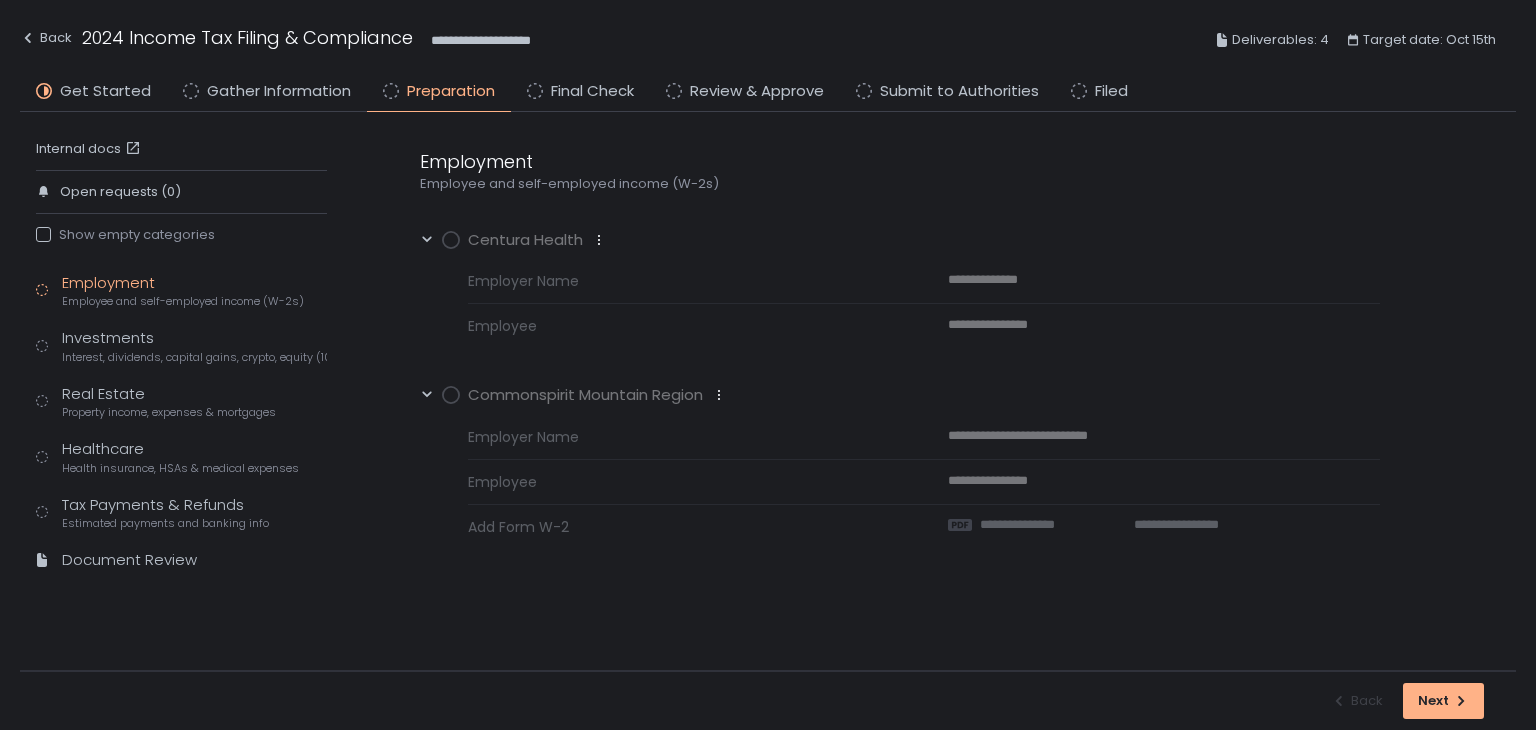 click on "Gather Information" 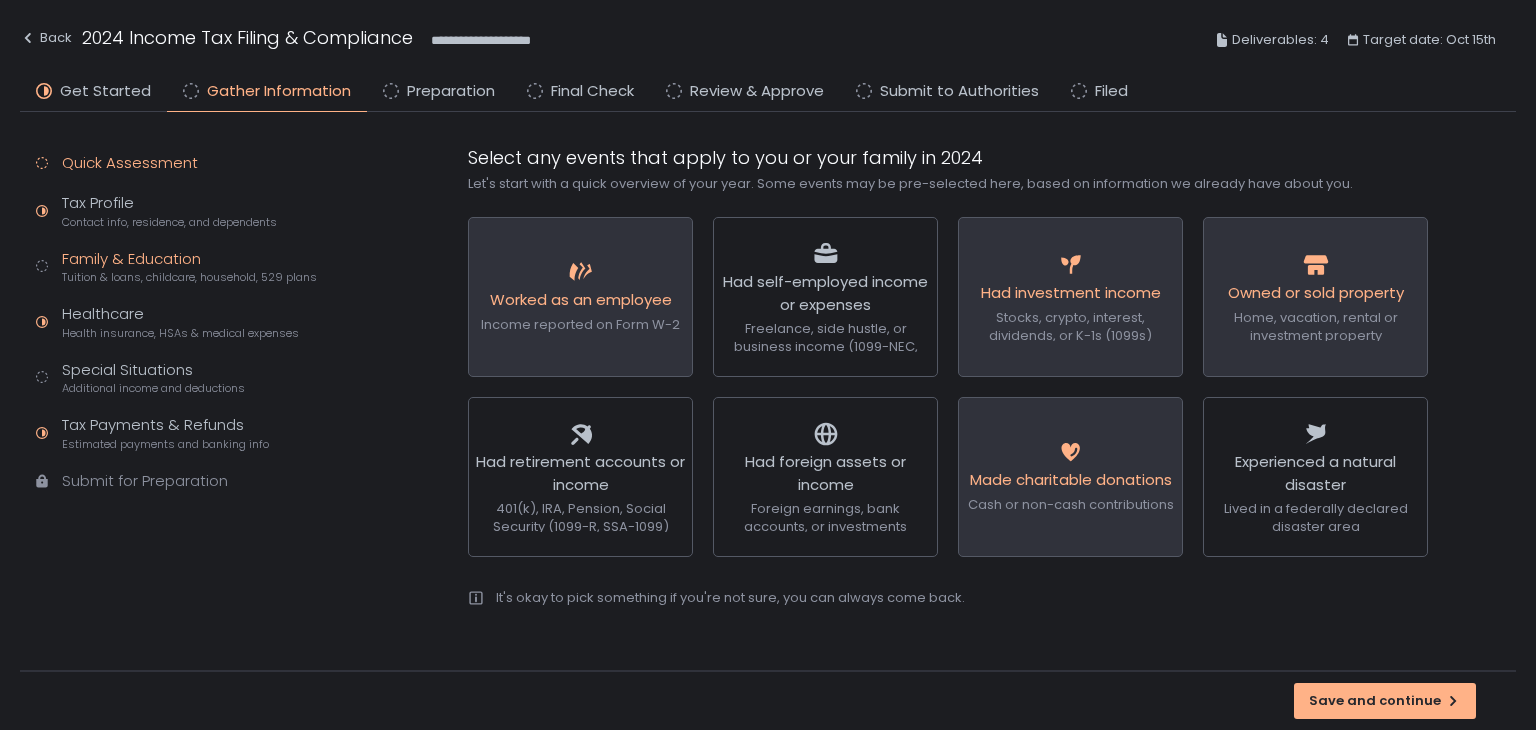 click on "Family & Education Tuition & loans, childcare, household, 529 plans" 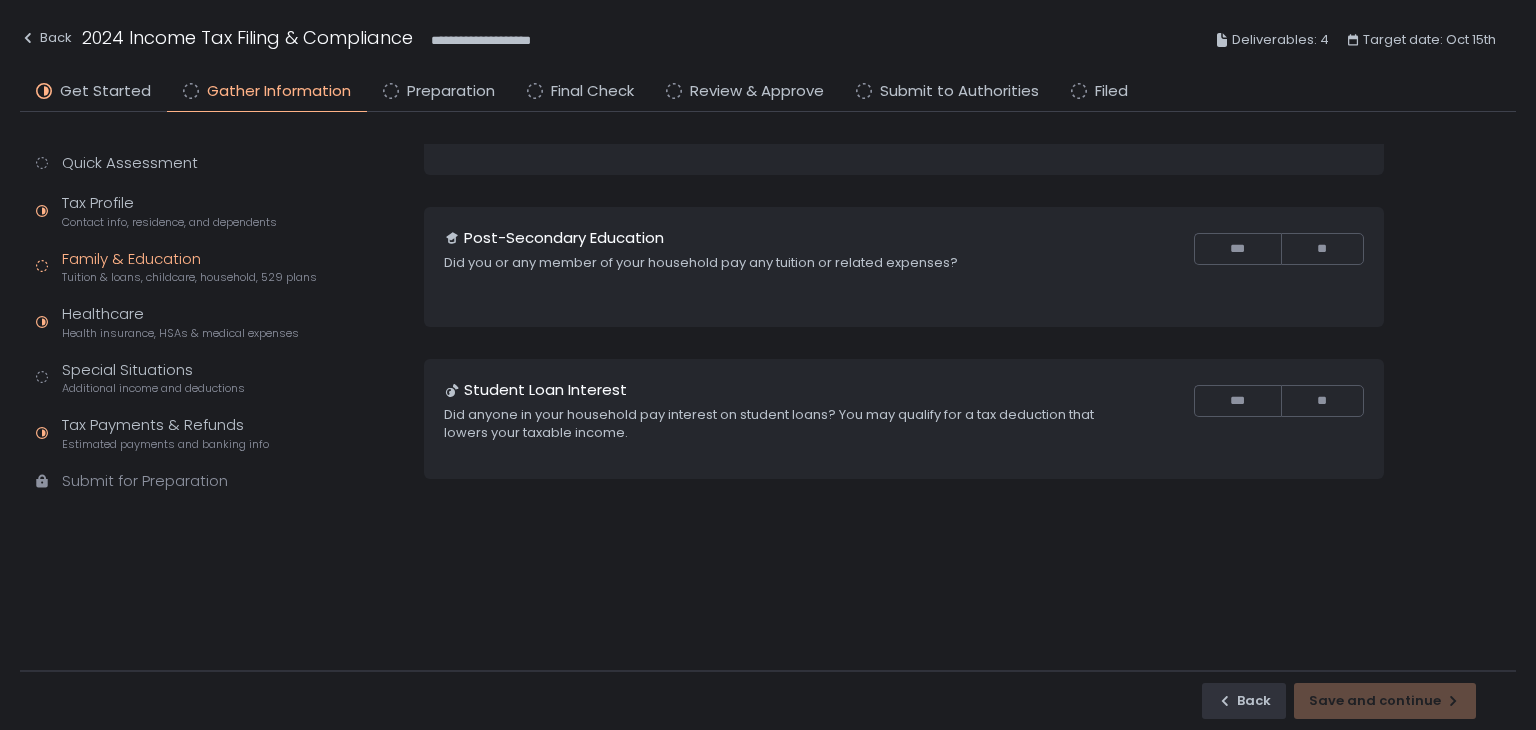 scroll, scrollTop: 0, scrollLeft: 0, axis: both 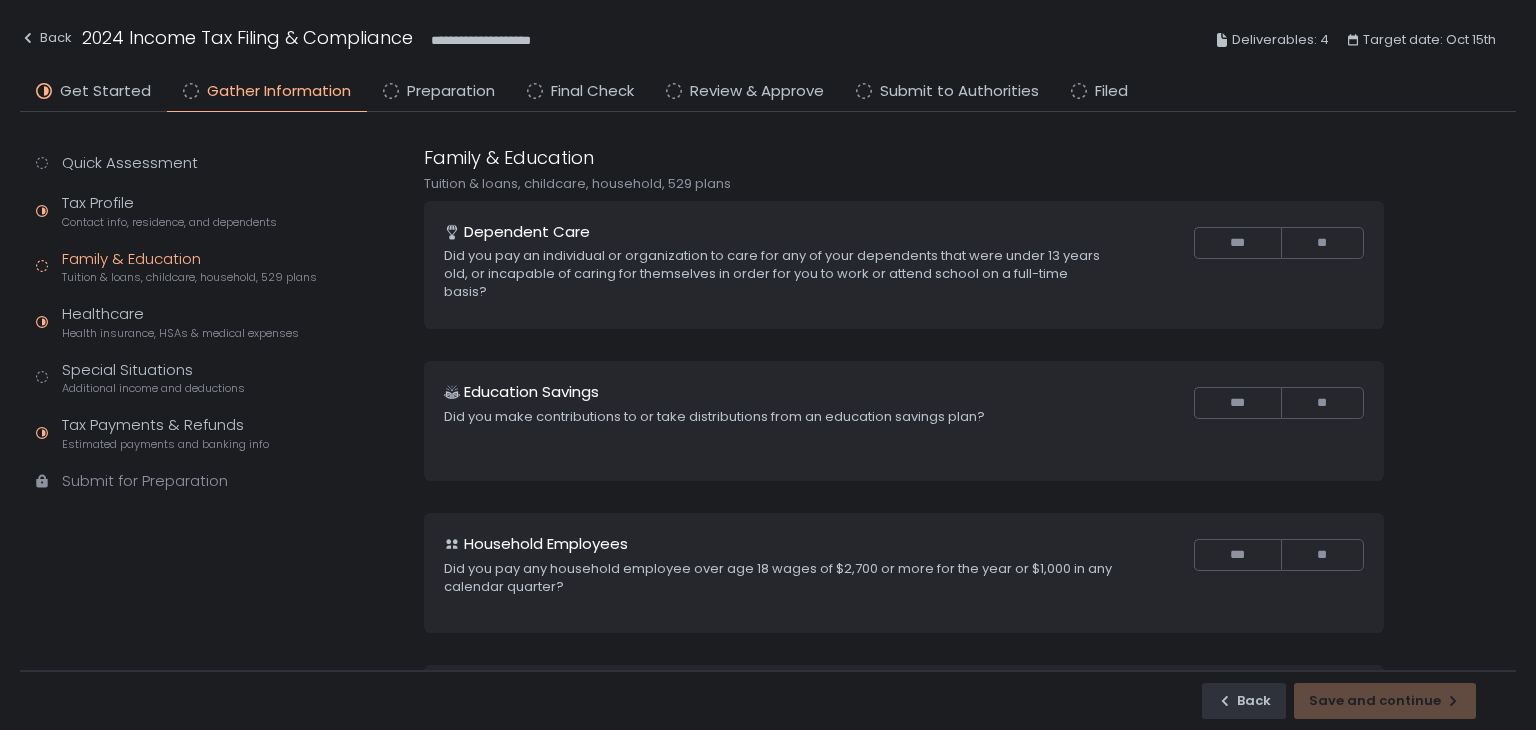 click on "**********" at bounding box center (768, 40) 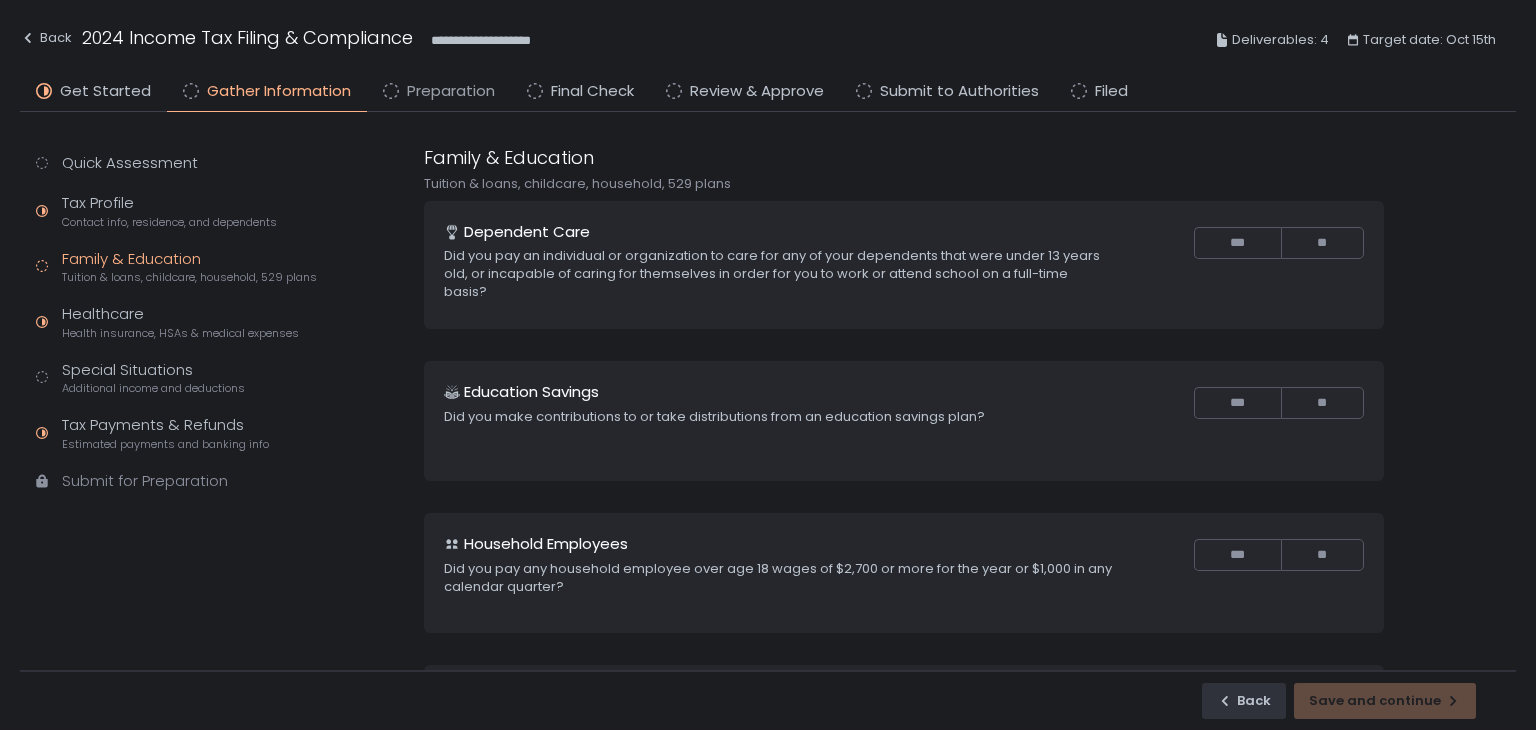 click on "Preparation" at bounding box center (451, 91) 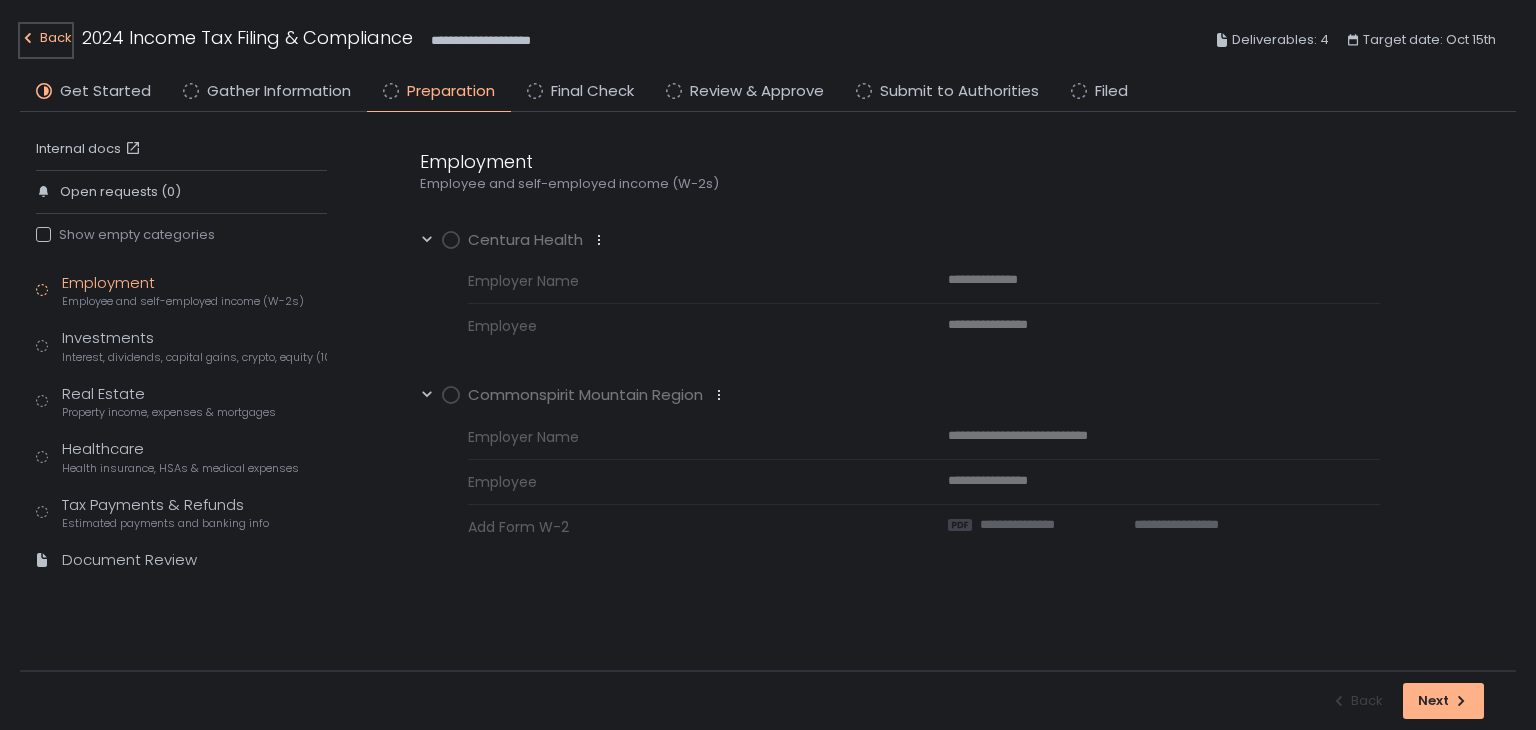 click on "Back" 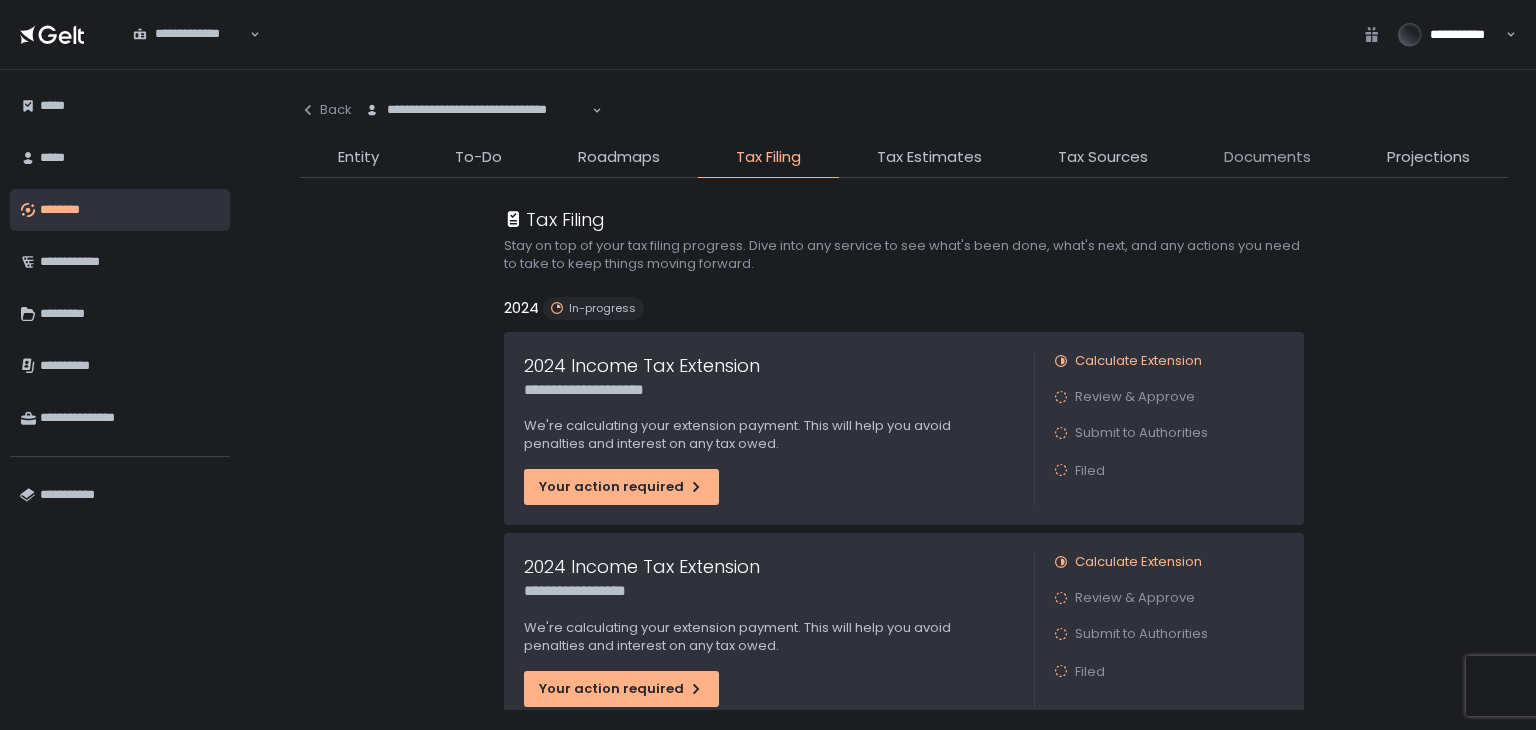 click on "Documents" at bounding box center (1267, 157) 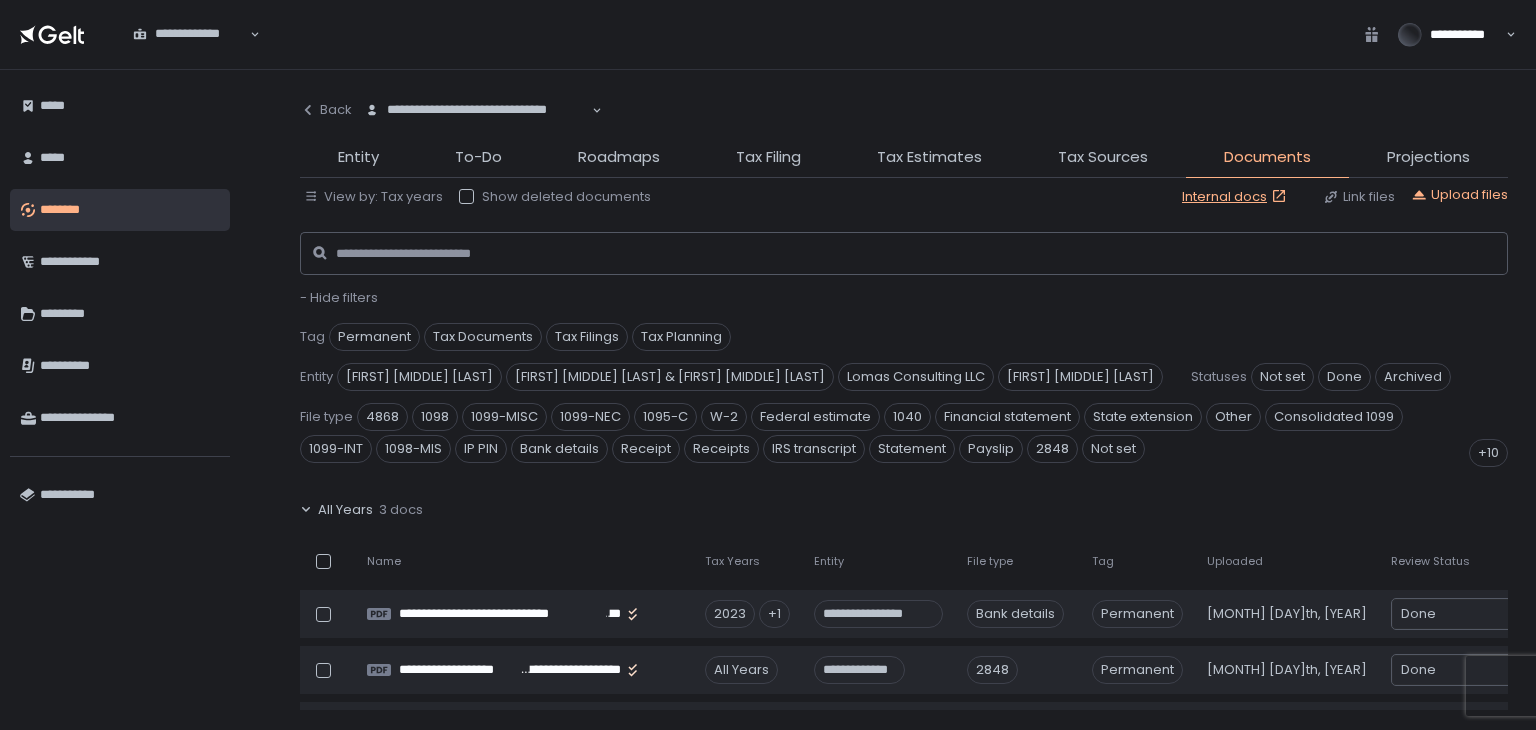 click on "All Years 3 docs" 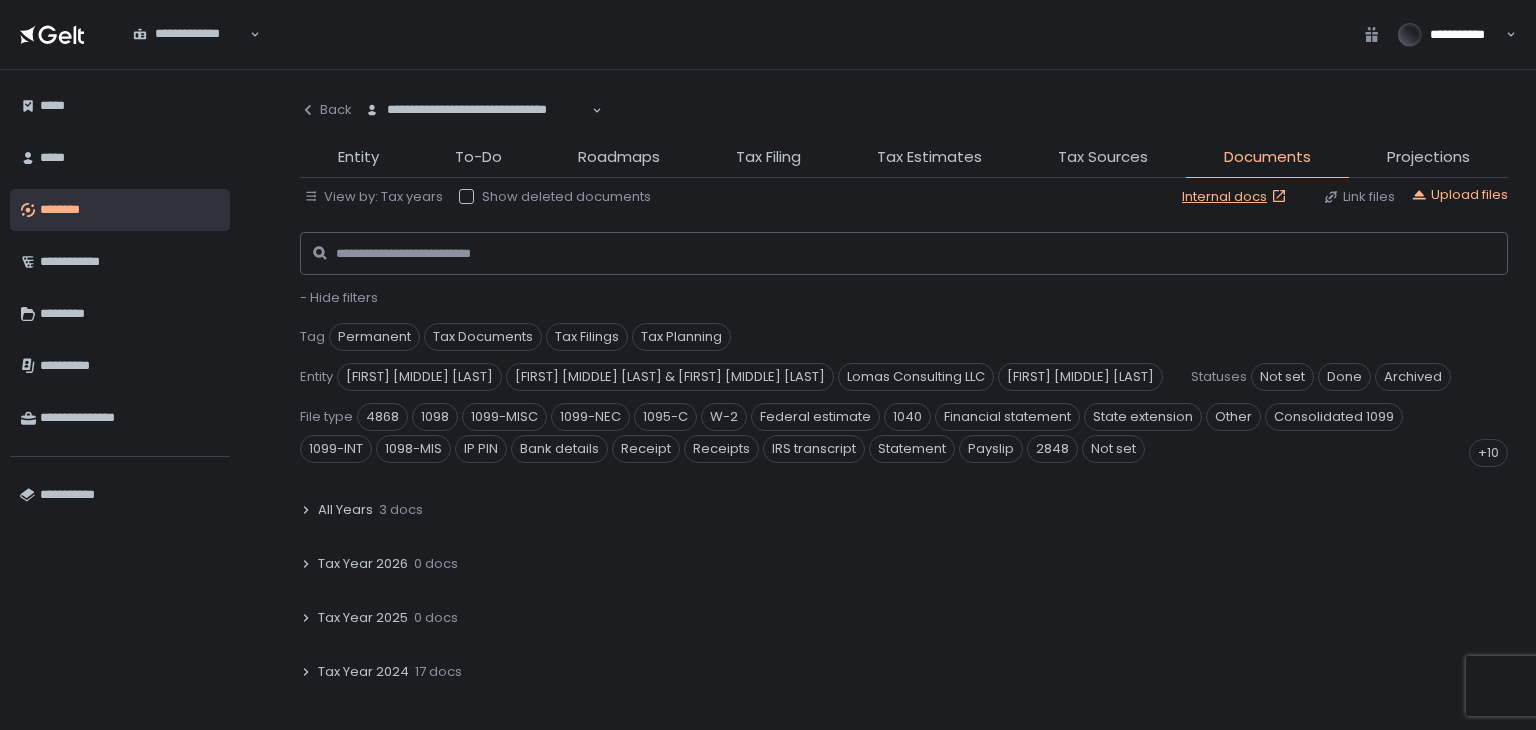 scroll, scrollTop: 100, scrollLeft: 0, axis: vertical 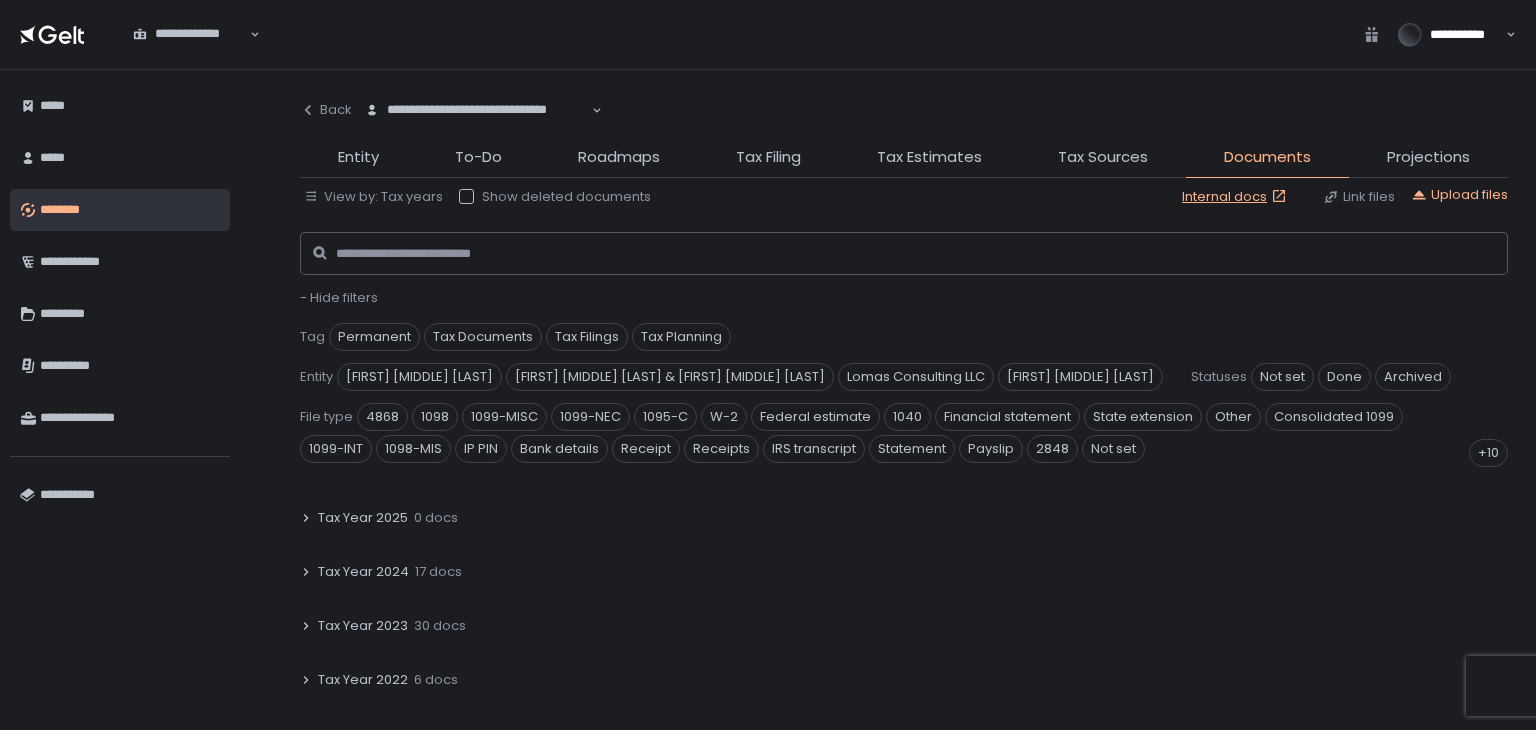 click 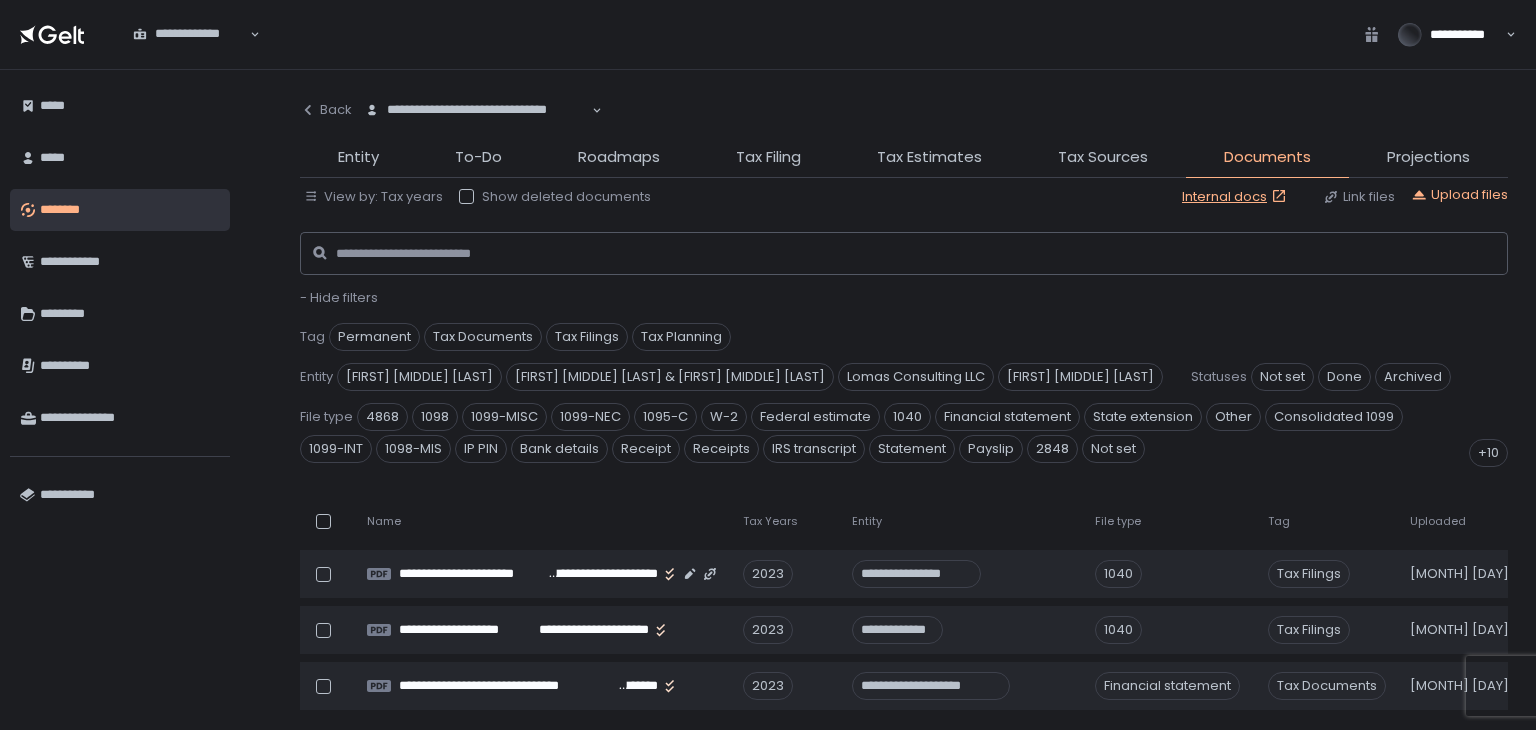 scroll, scrollTop: 300, scrollLeft: 0, axis: vertical 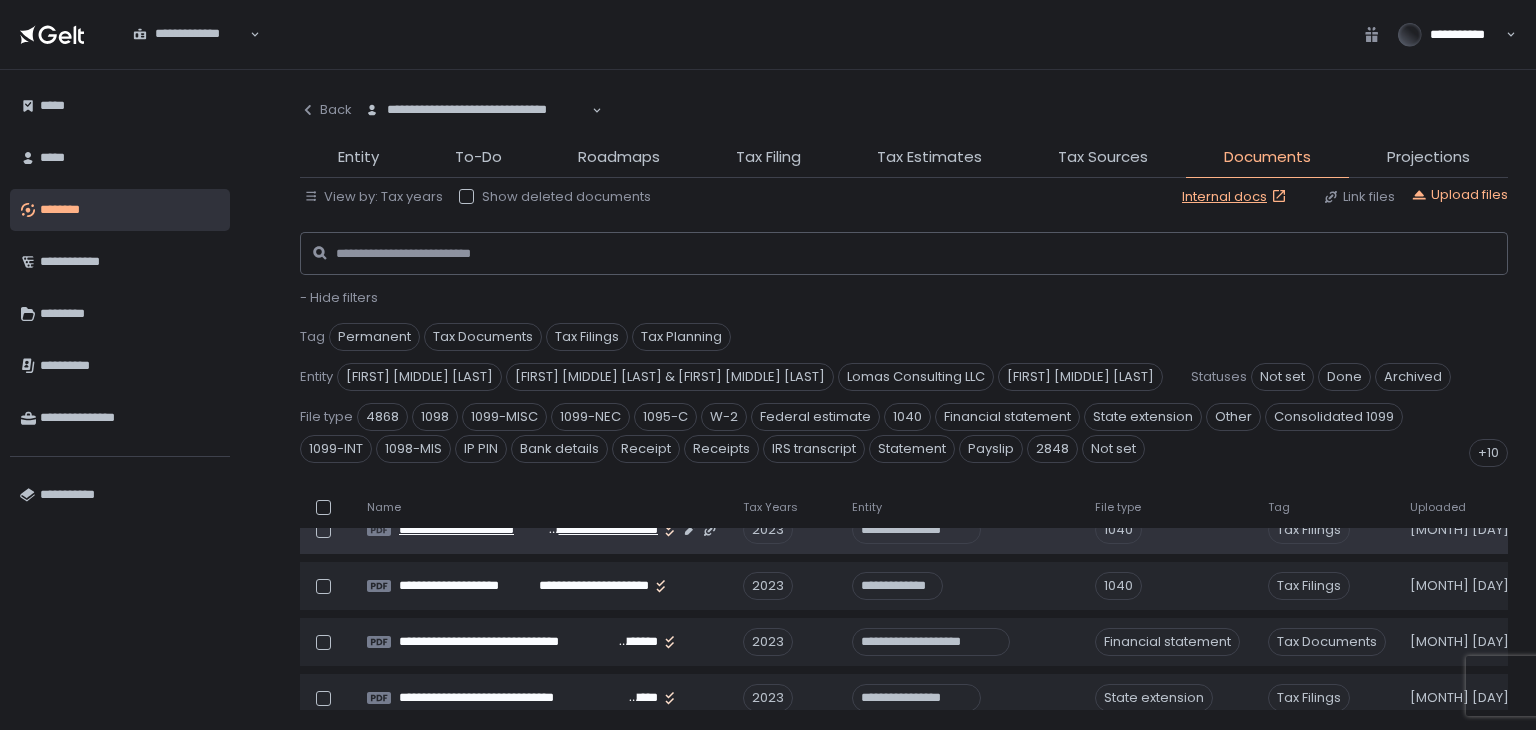 click on "**********" at bounding box center [603, 530] 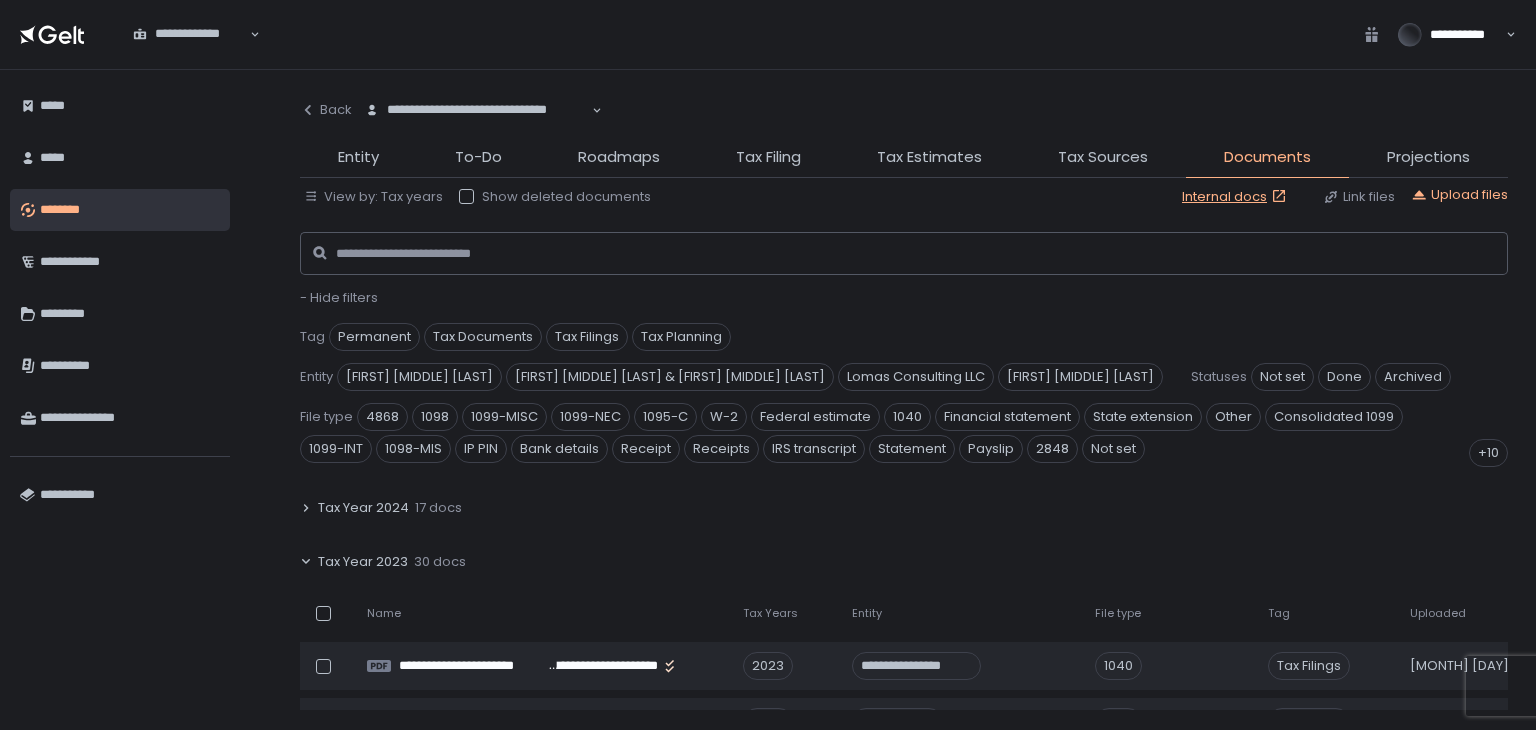 scroll, scrollTop: 212, scrollLeft: 0, axis: vertical 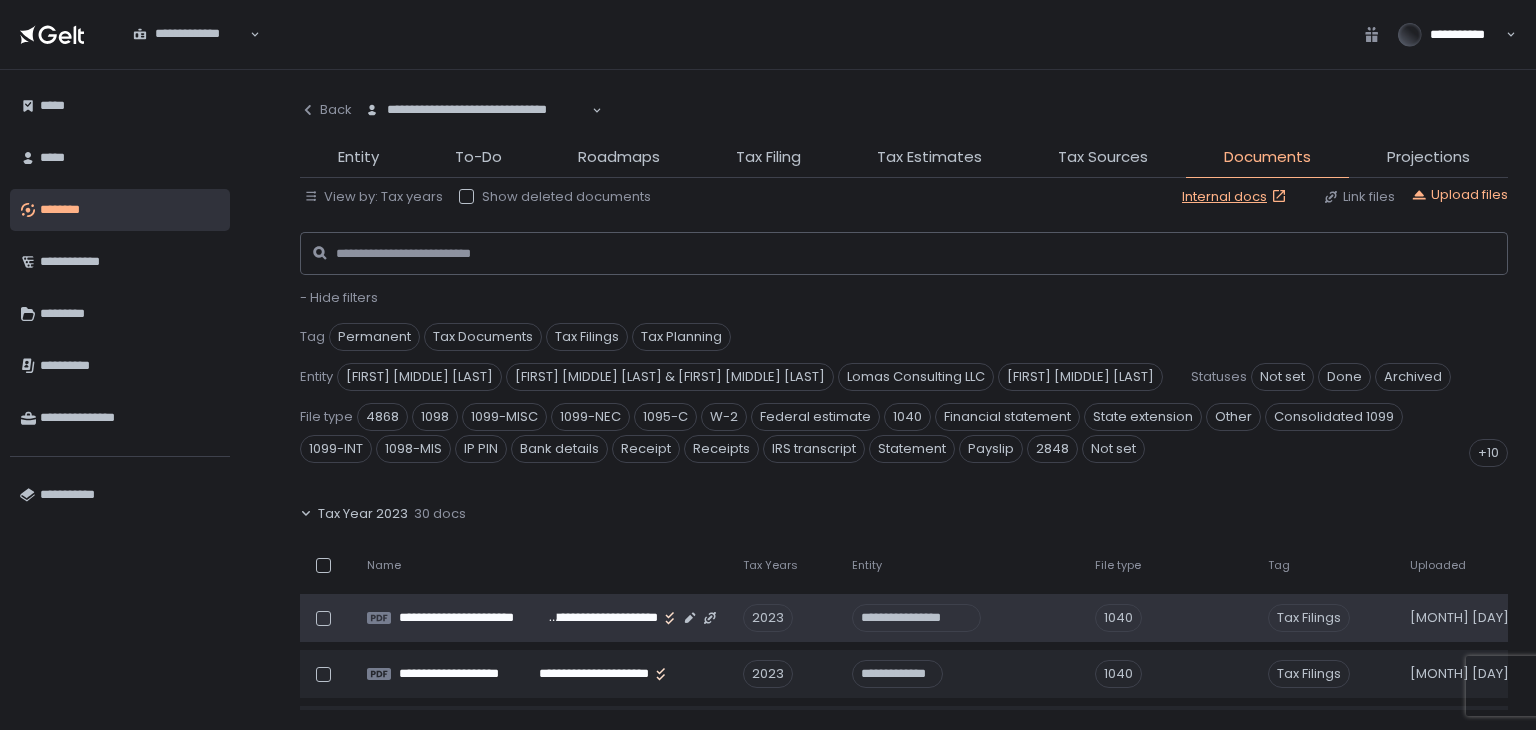 click at bounding box center (323, 618) 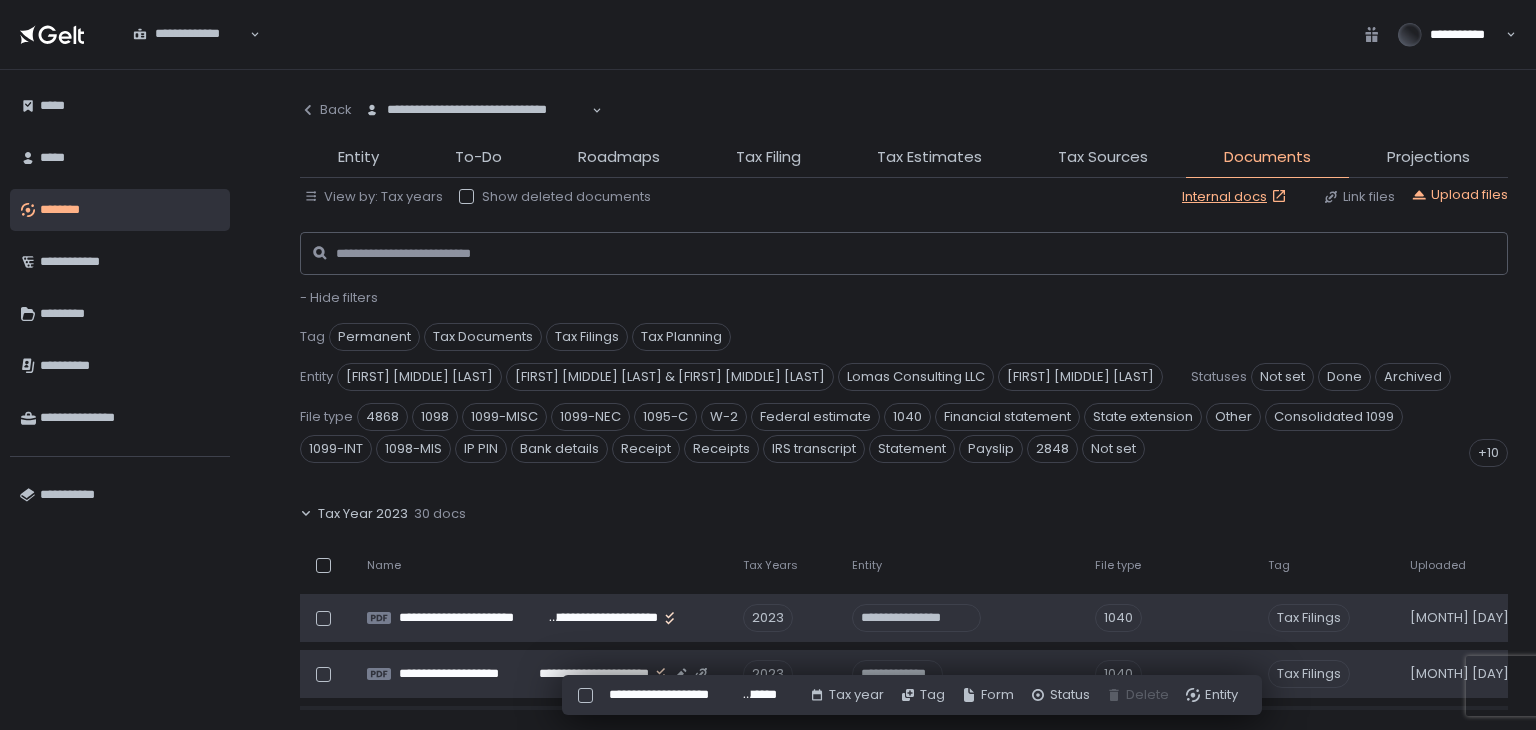 click at bounding box center [323, 674] 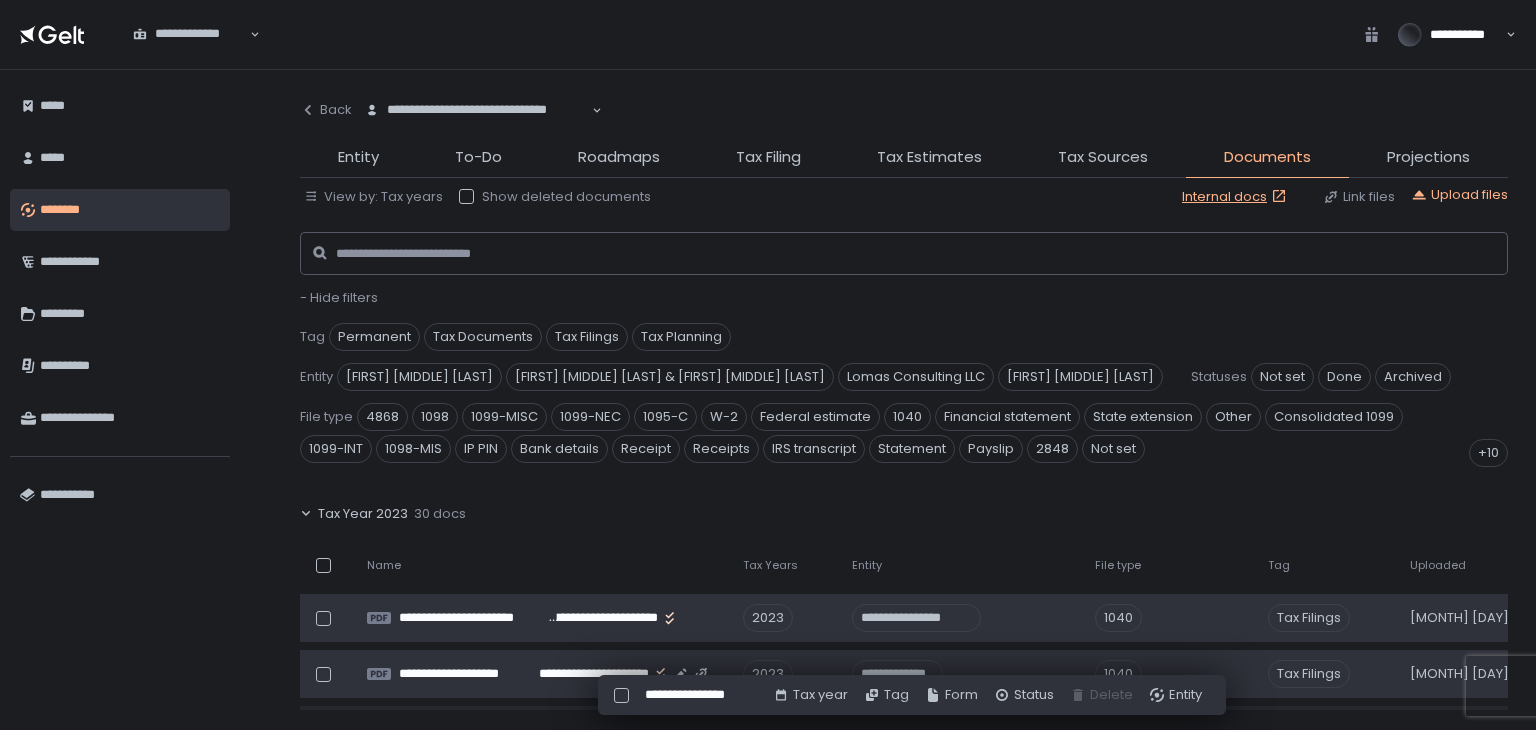 click at bounding box center (323, 674) 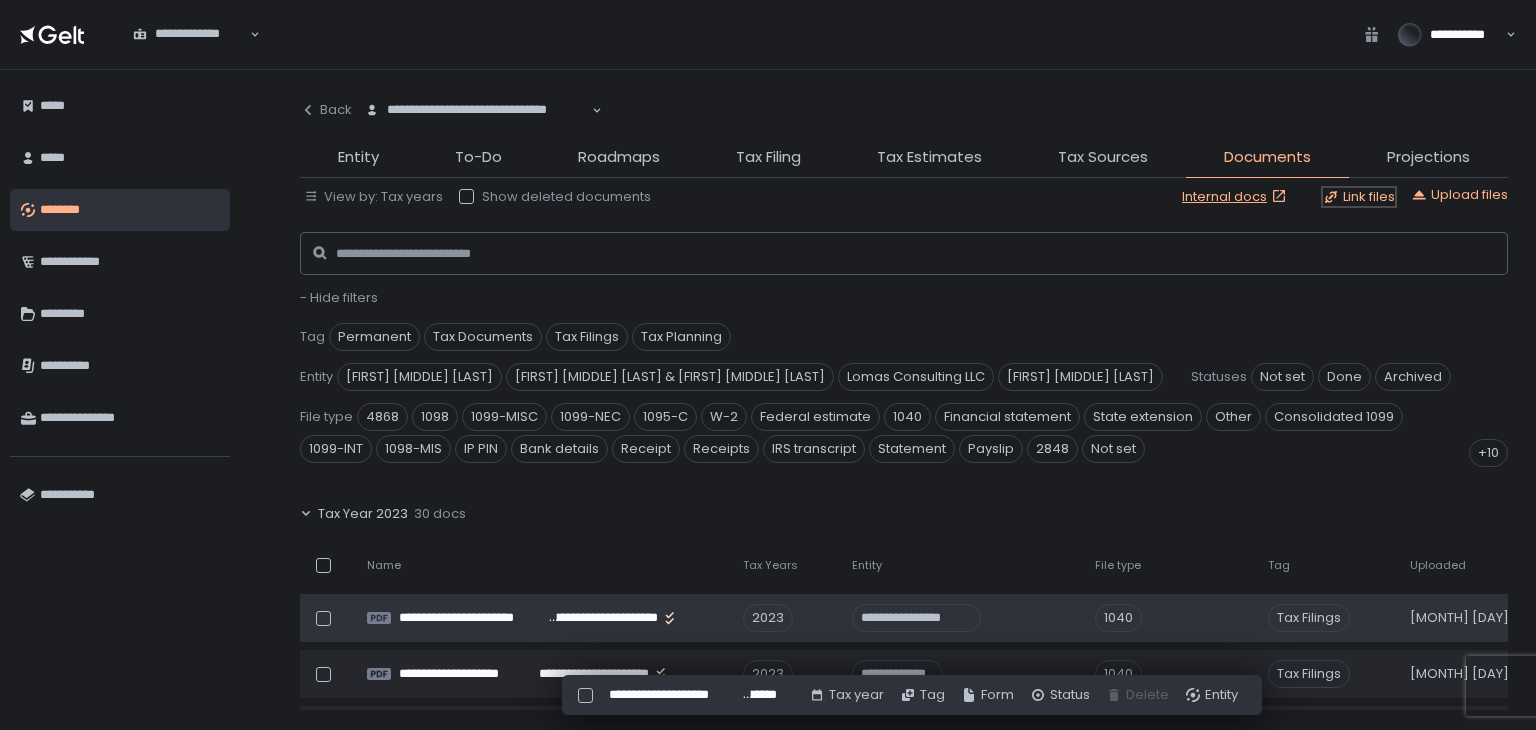click on "Link files" 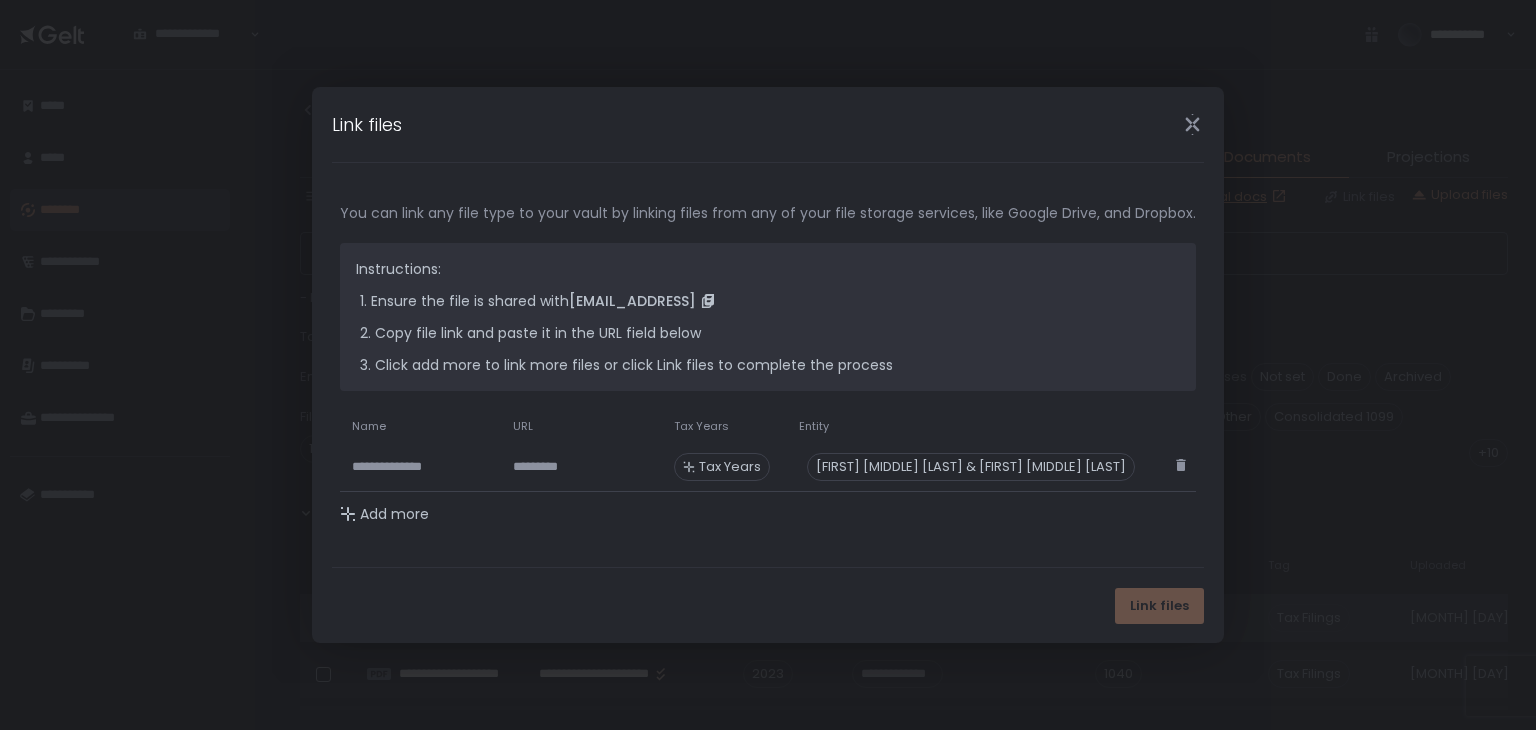 click 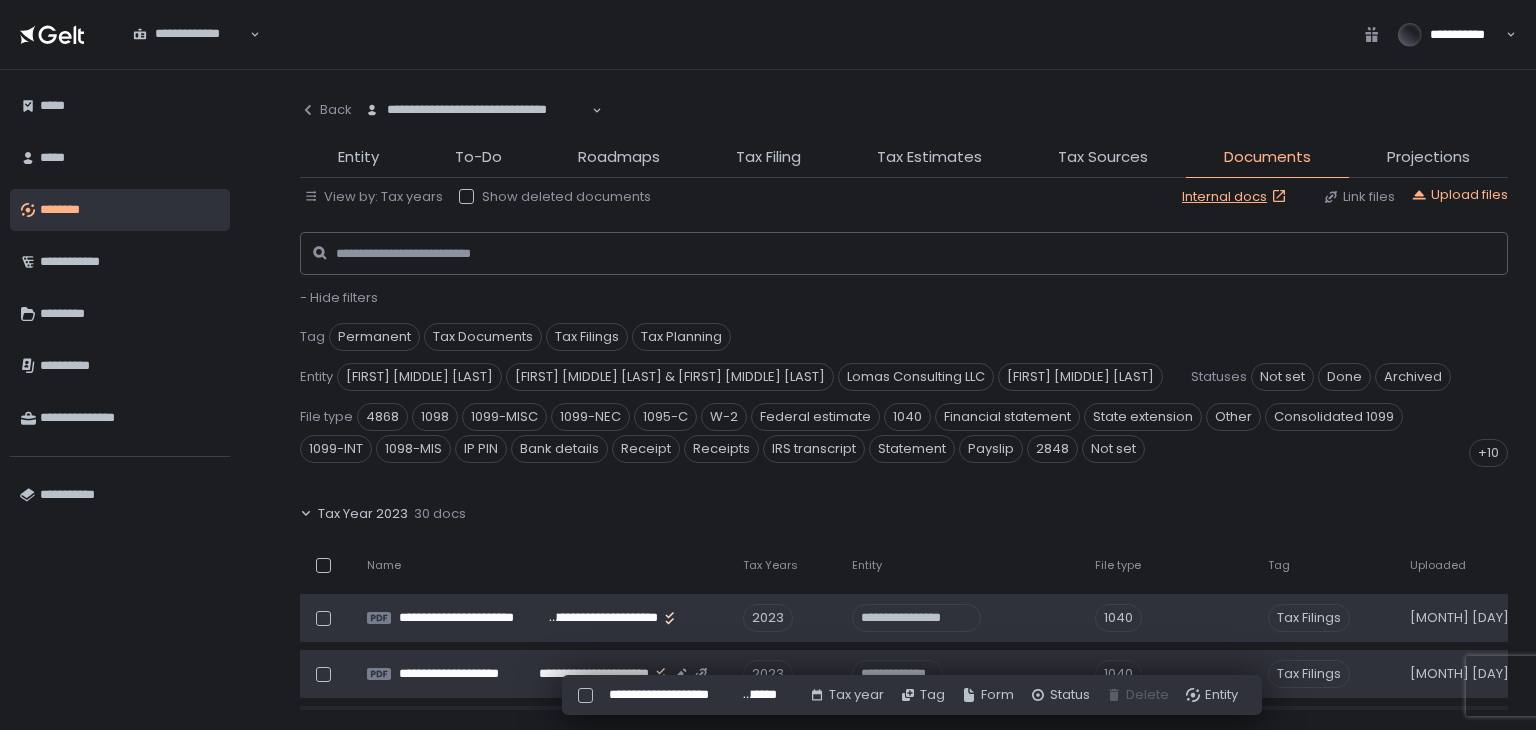 click at bounding box center (323, 674) 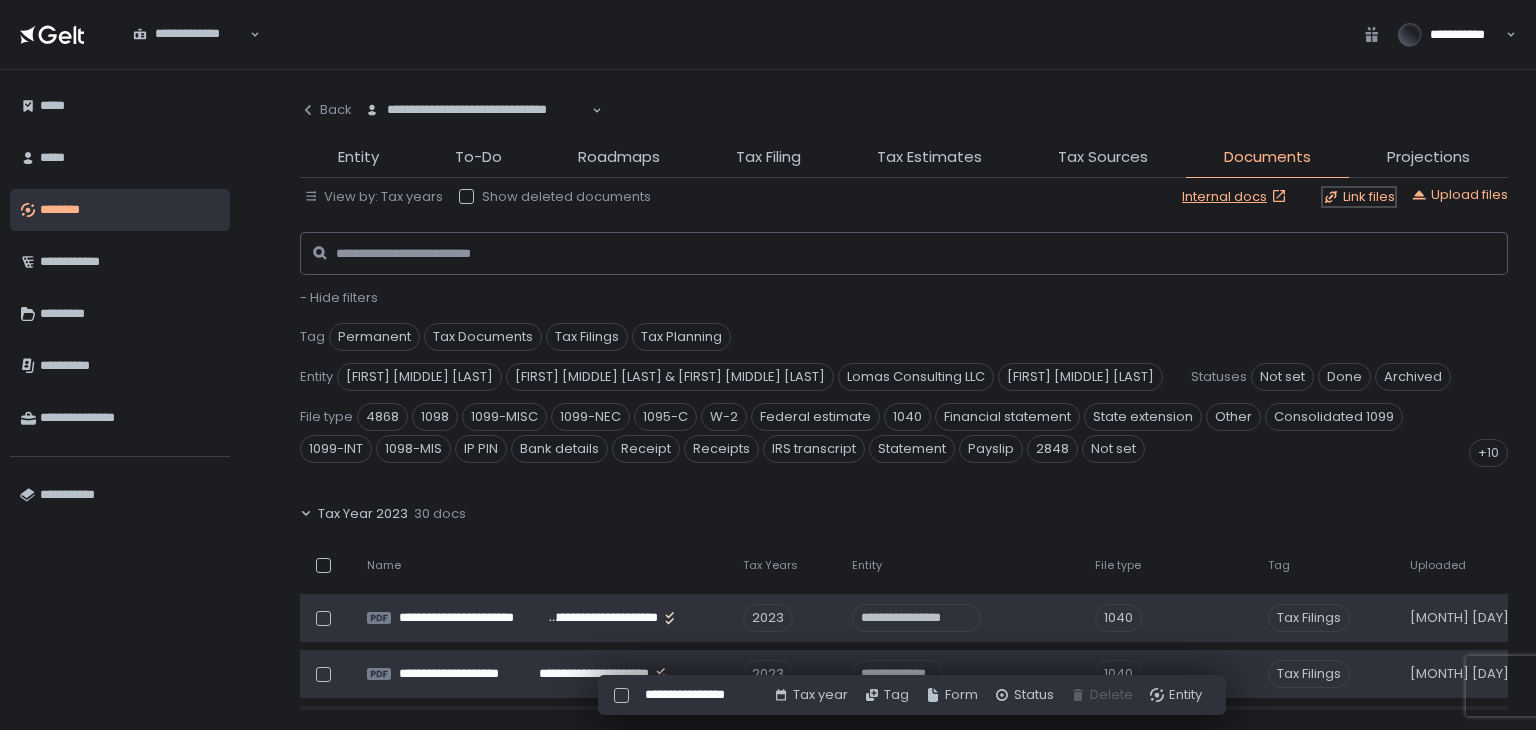 click on "Link files" 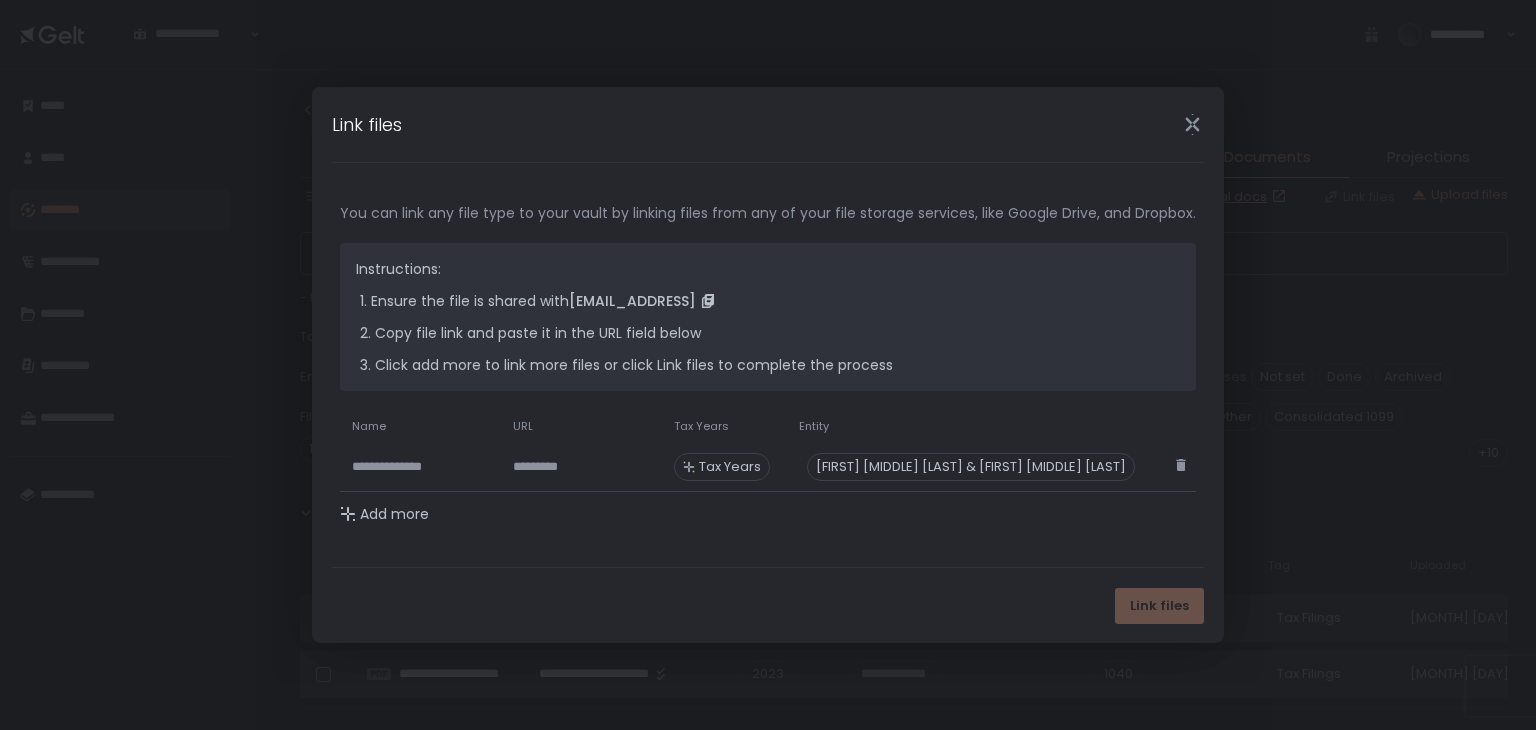 click on "Tax Years" at bounding box center (730, 467) 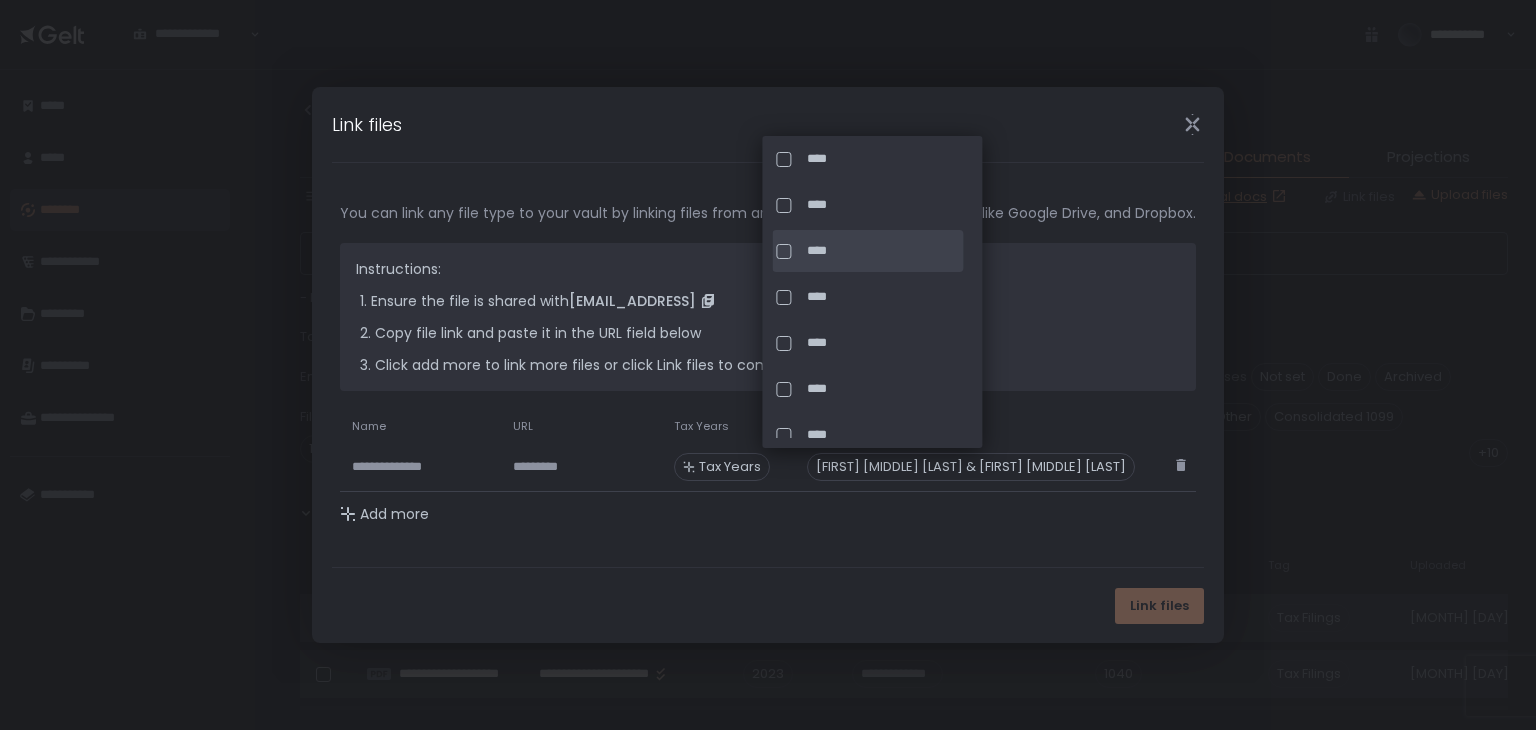 scroll, scrollTop: 100, scrollLeft: 0, axis: vertical 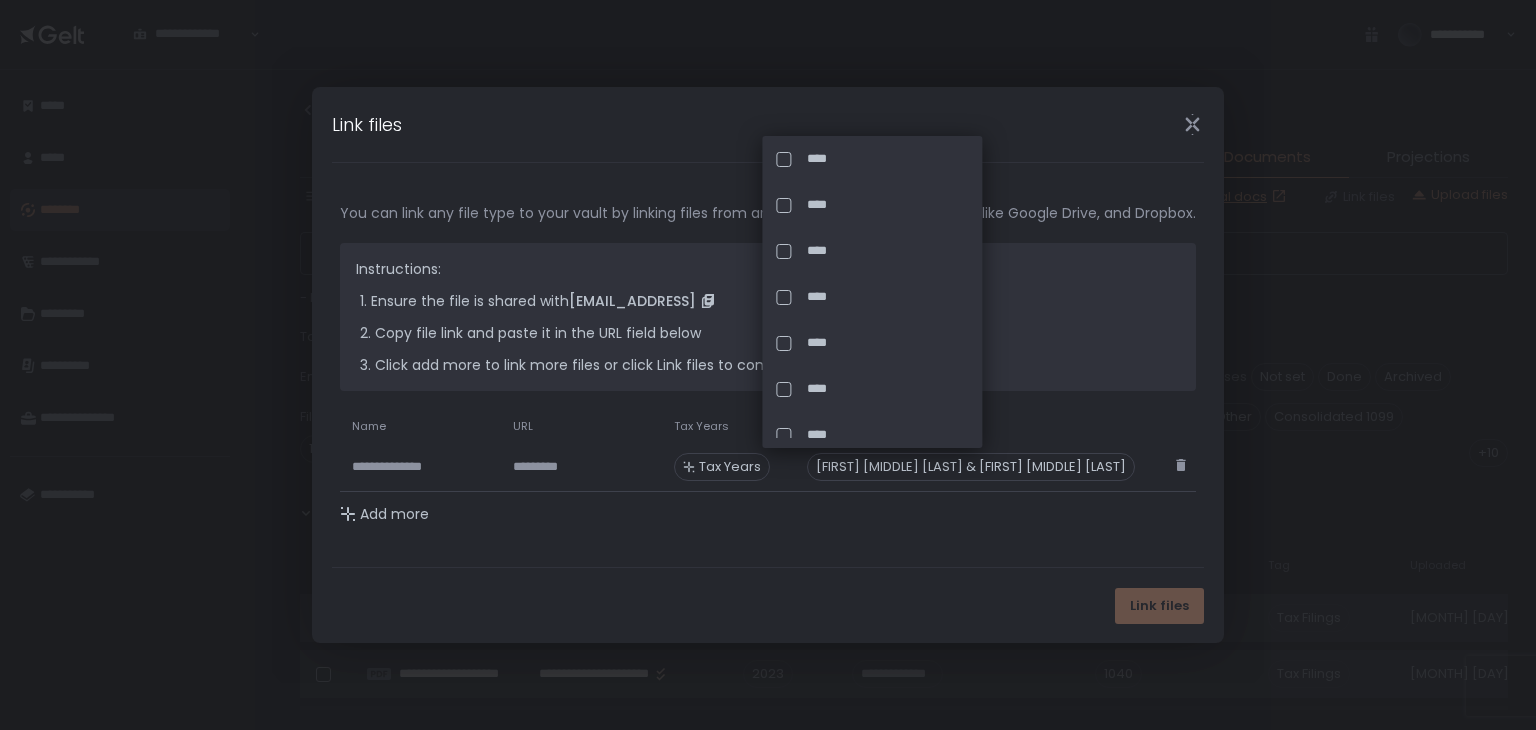 click on "Link files" at bounding box center [768, 124] 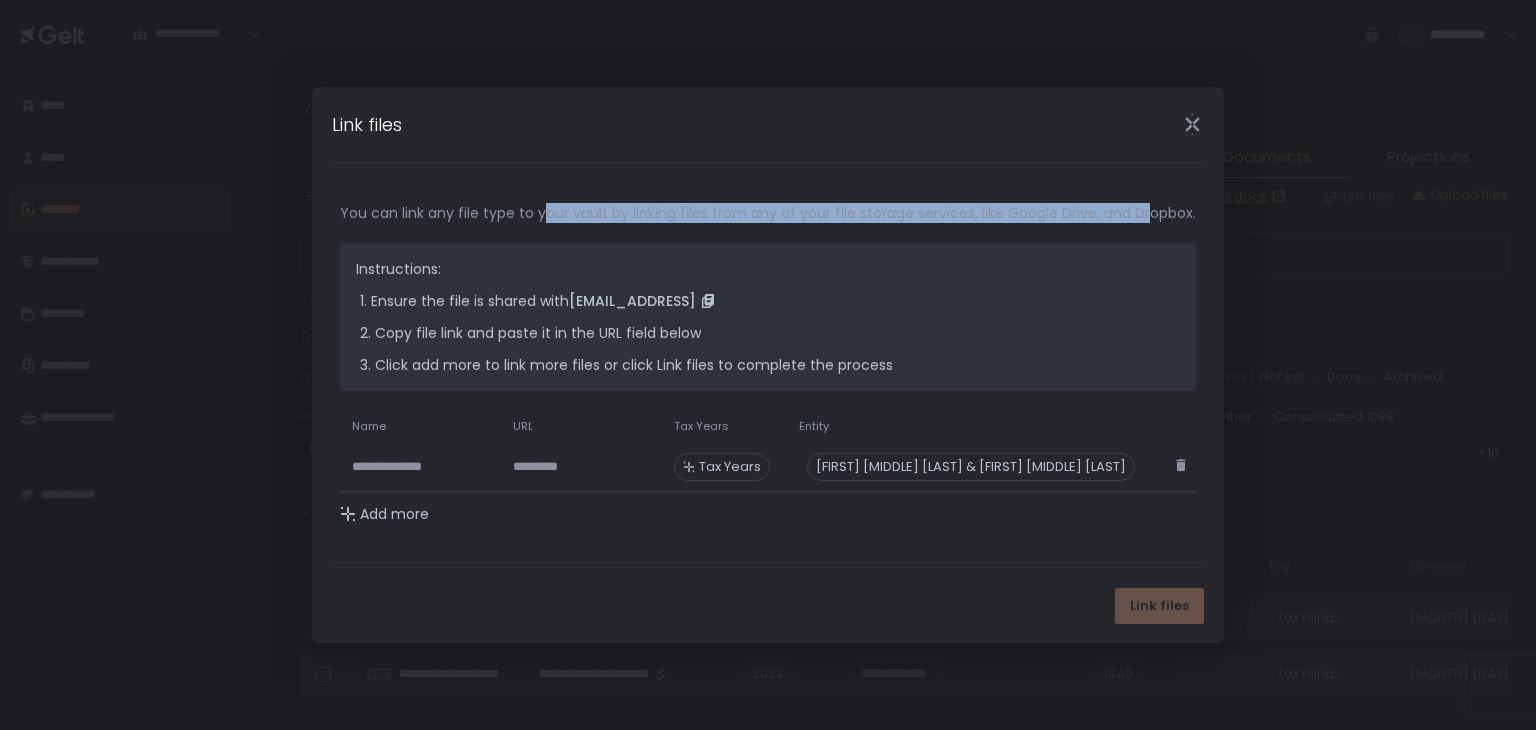 drag, startPoint x: 544, startPoint y: 215, endPoint x: 1149, endPoint y: 204, distance: 605.1 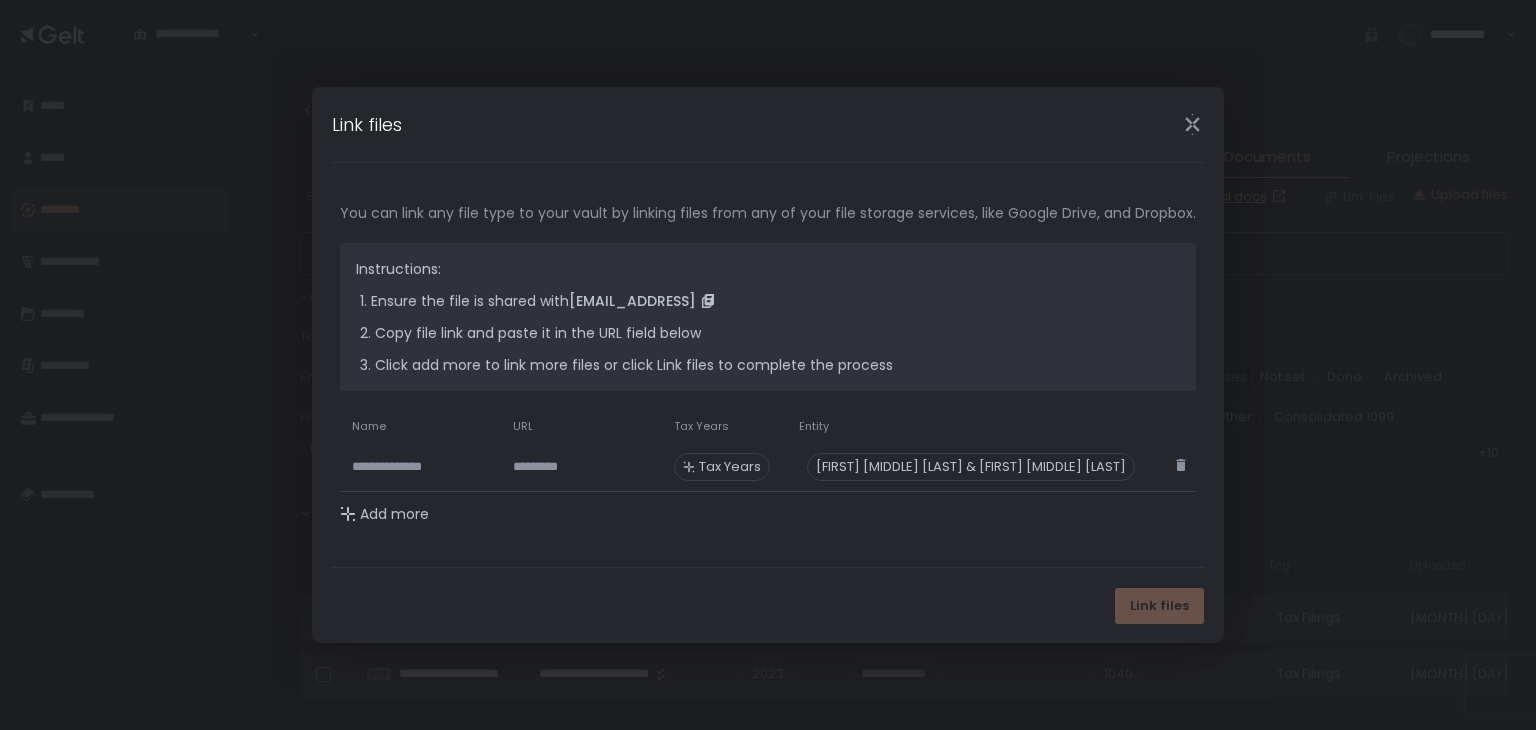 click 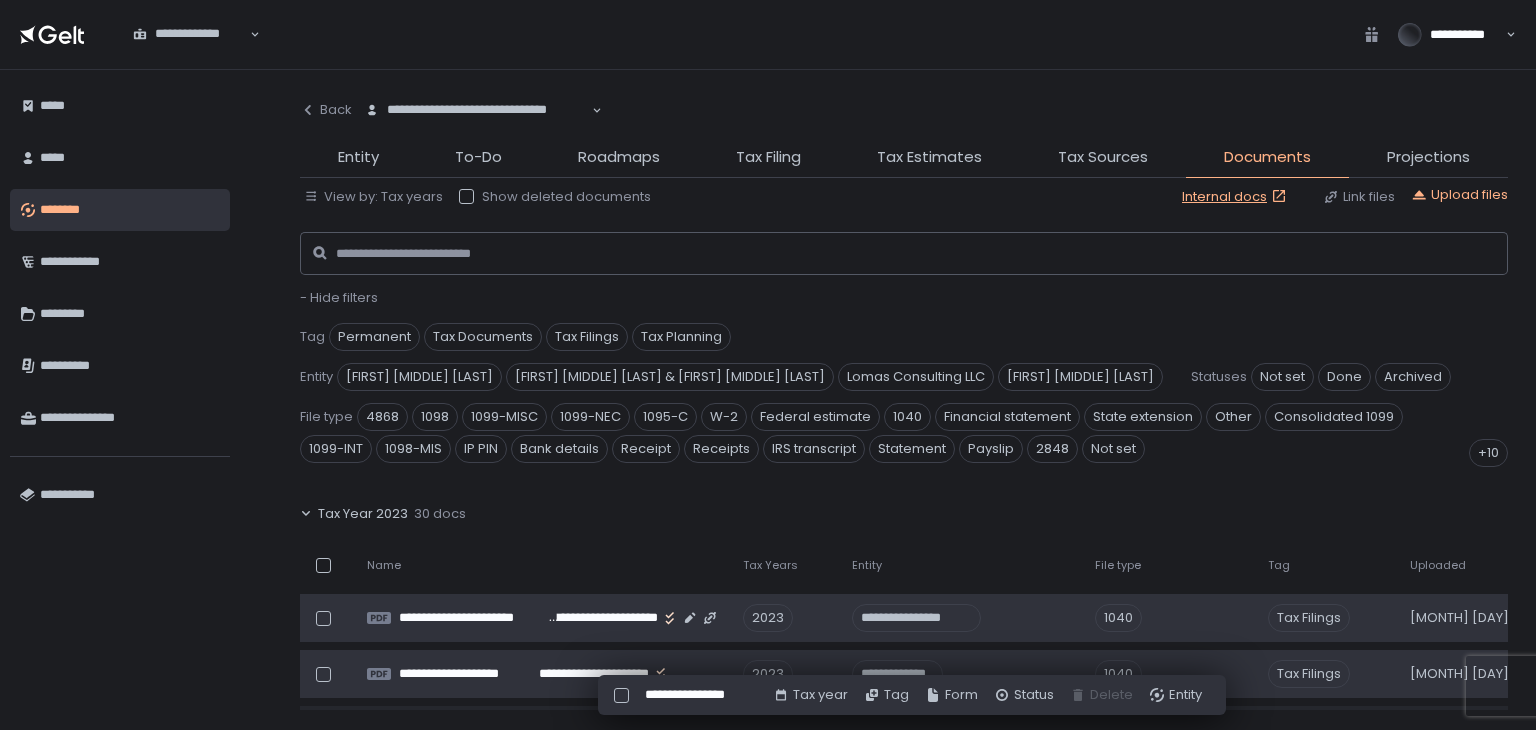 click at bounding box center [323, 618] 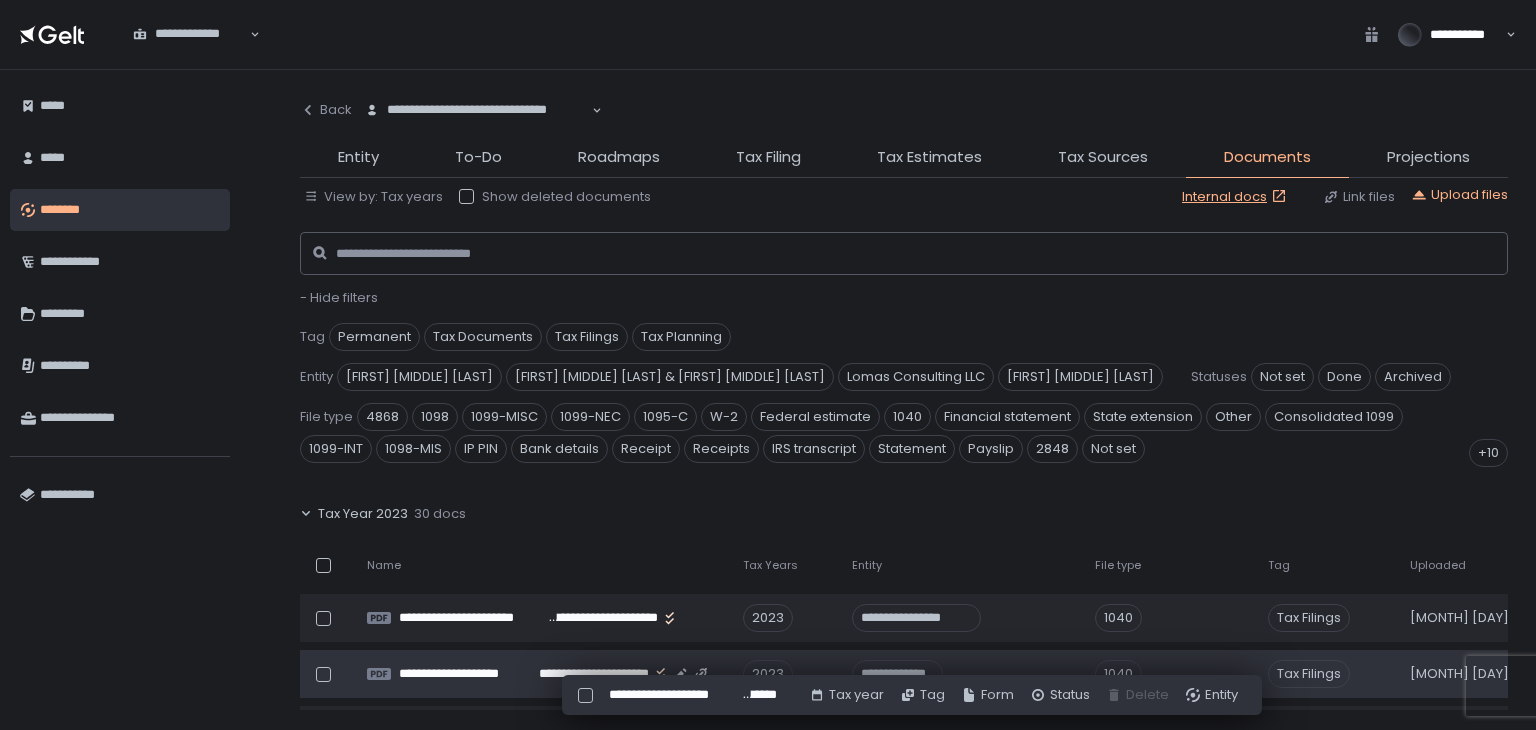 click at bounding box center (323, 674) 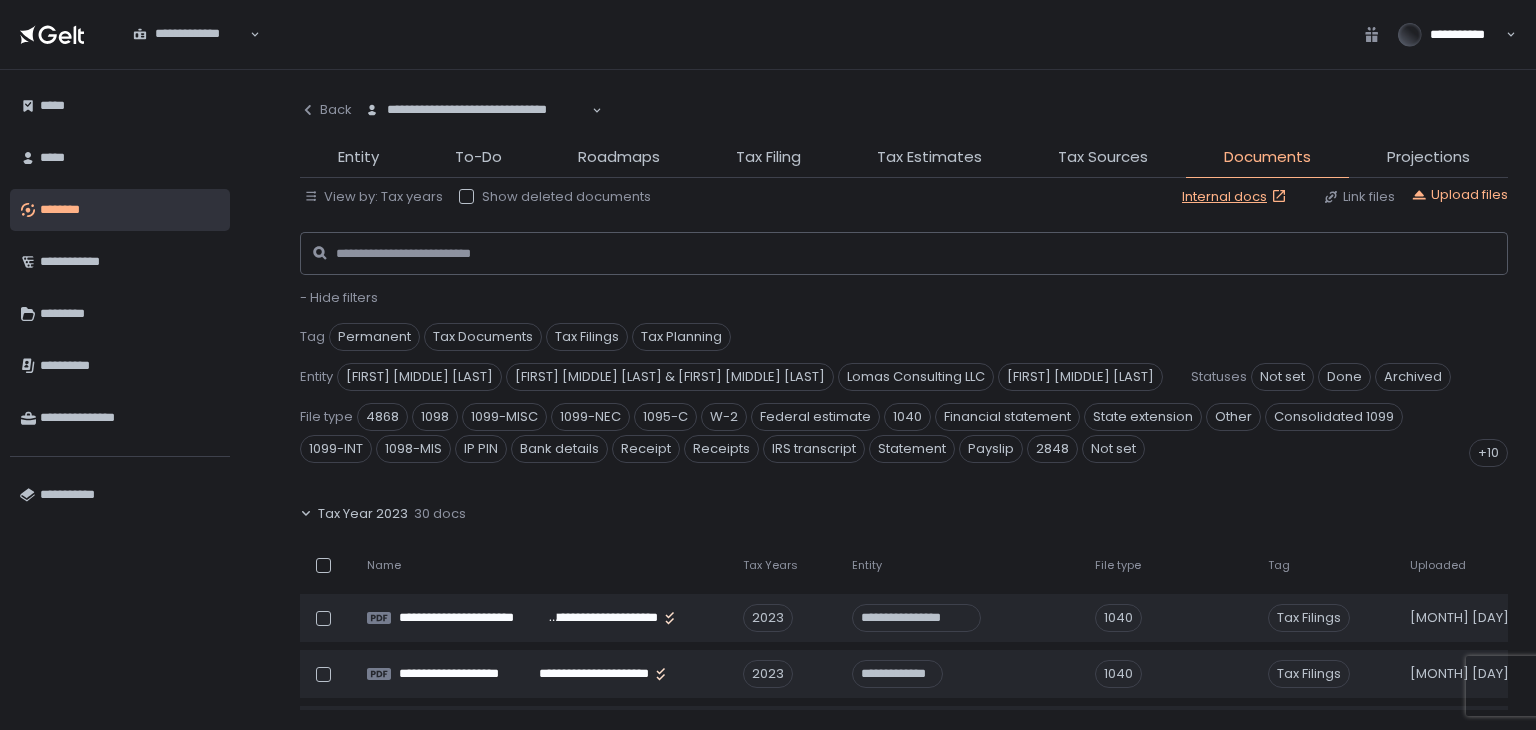 click on "********" at bounding box center (130, 210) 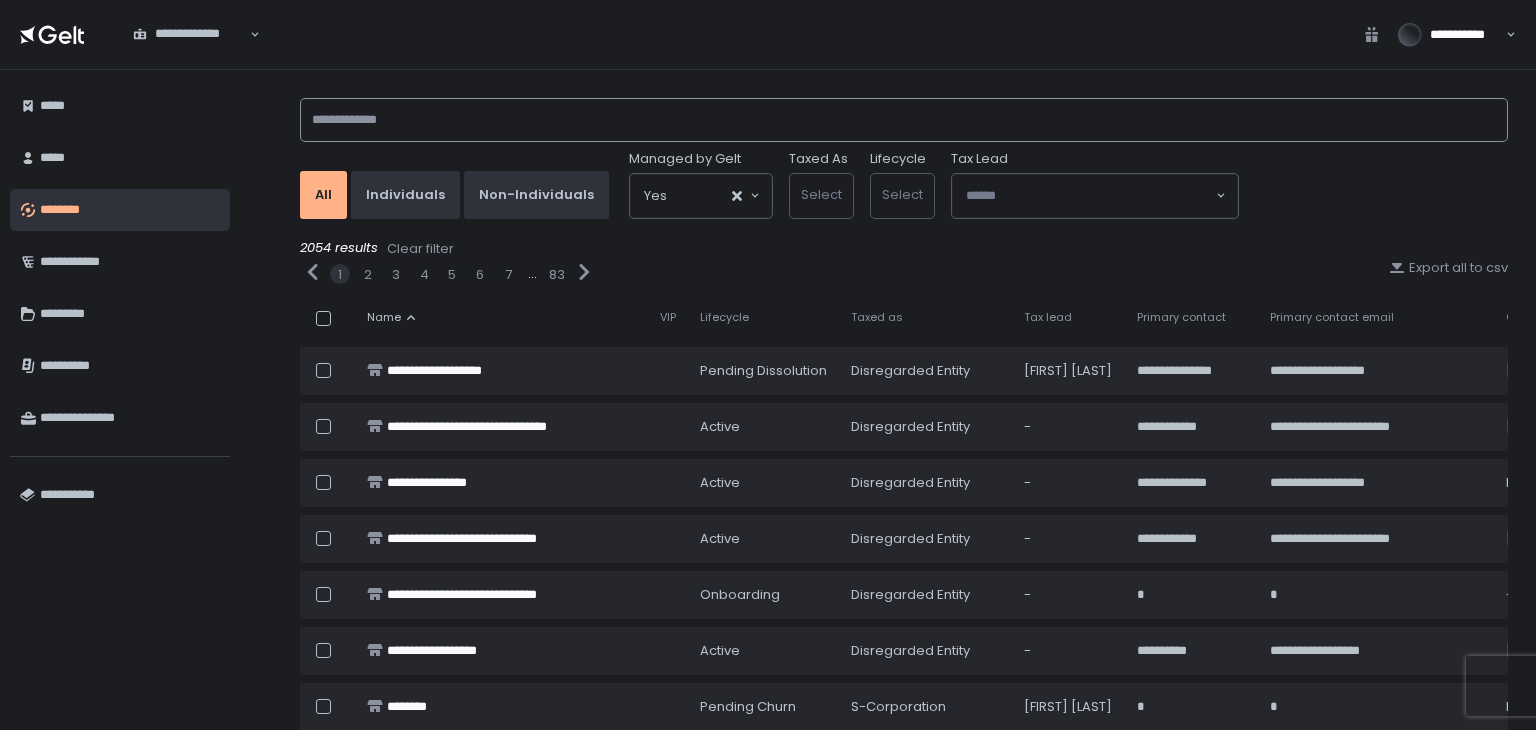 click 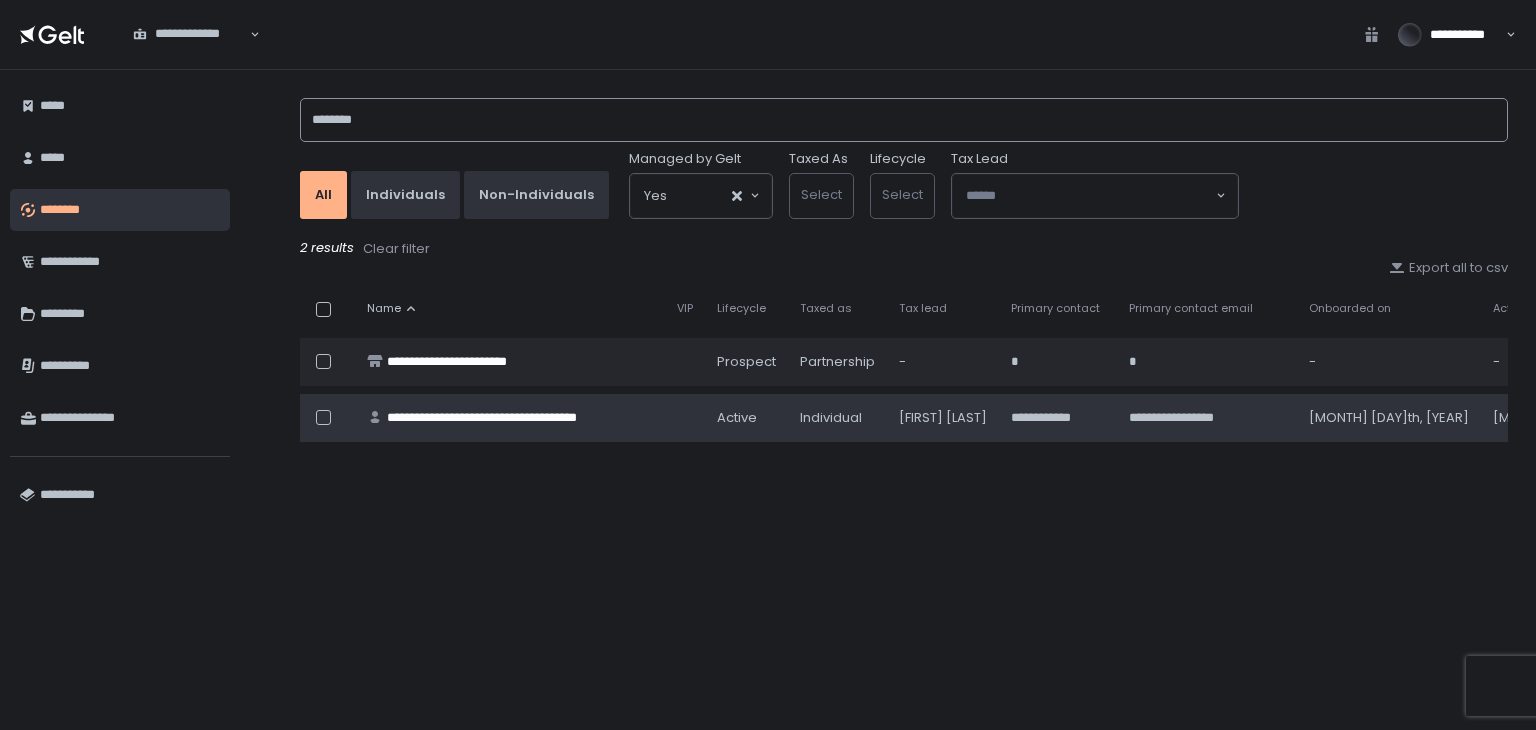 type on "********" 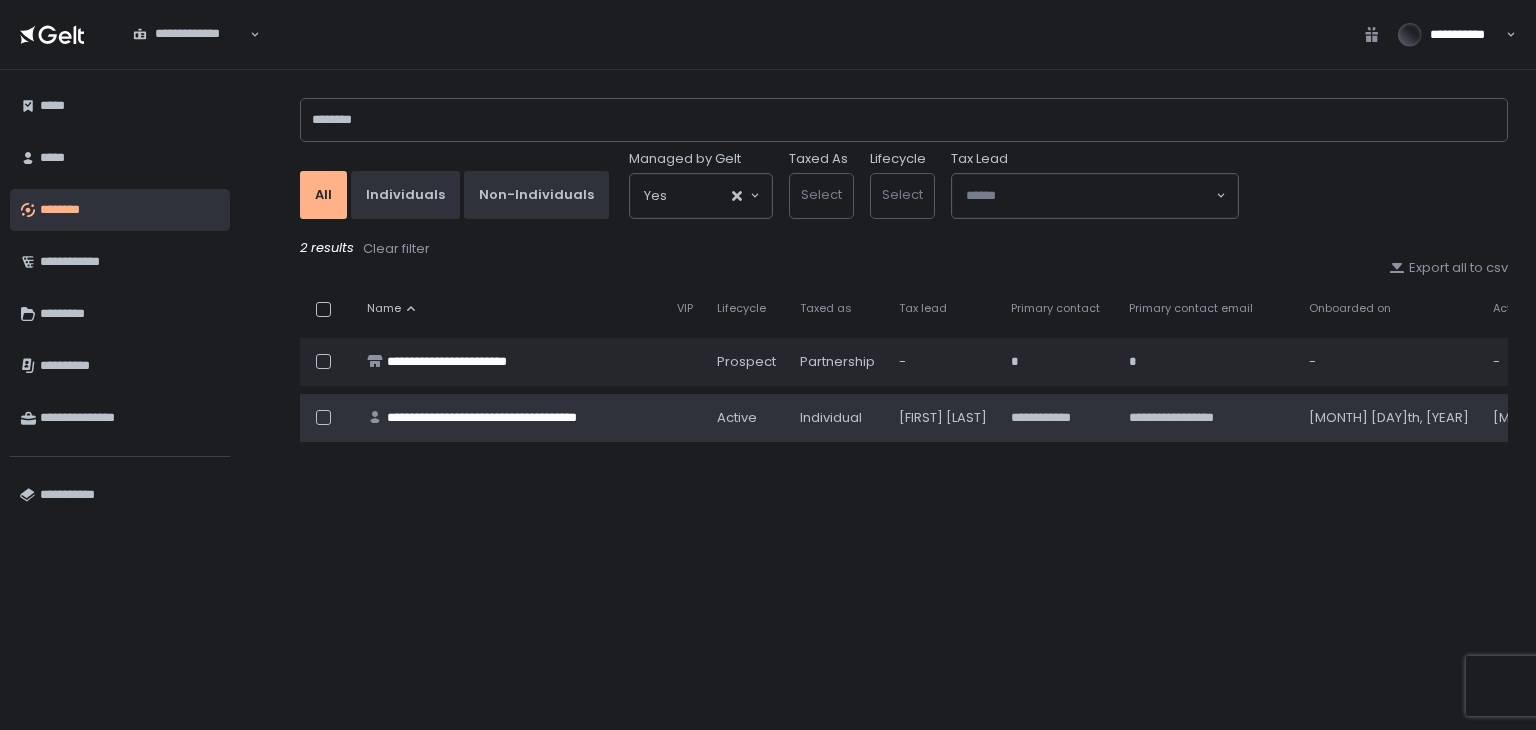 click at bounding box center (323, 417) 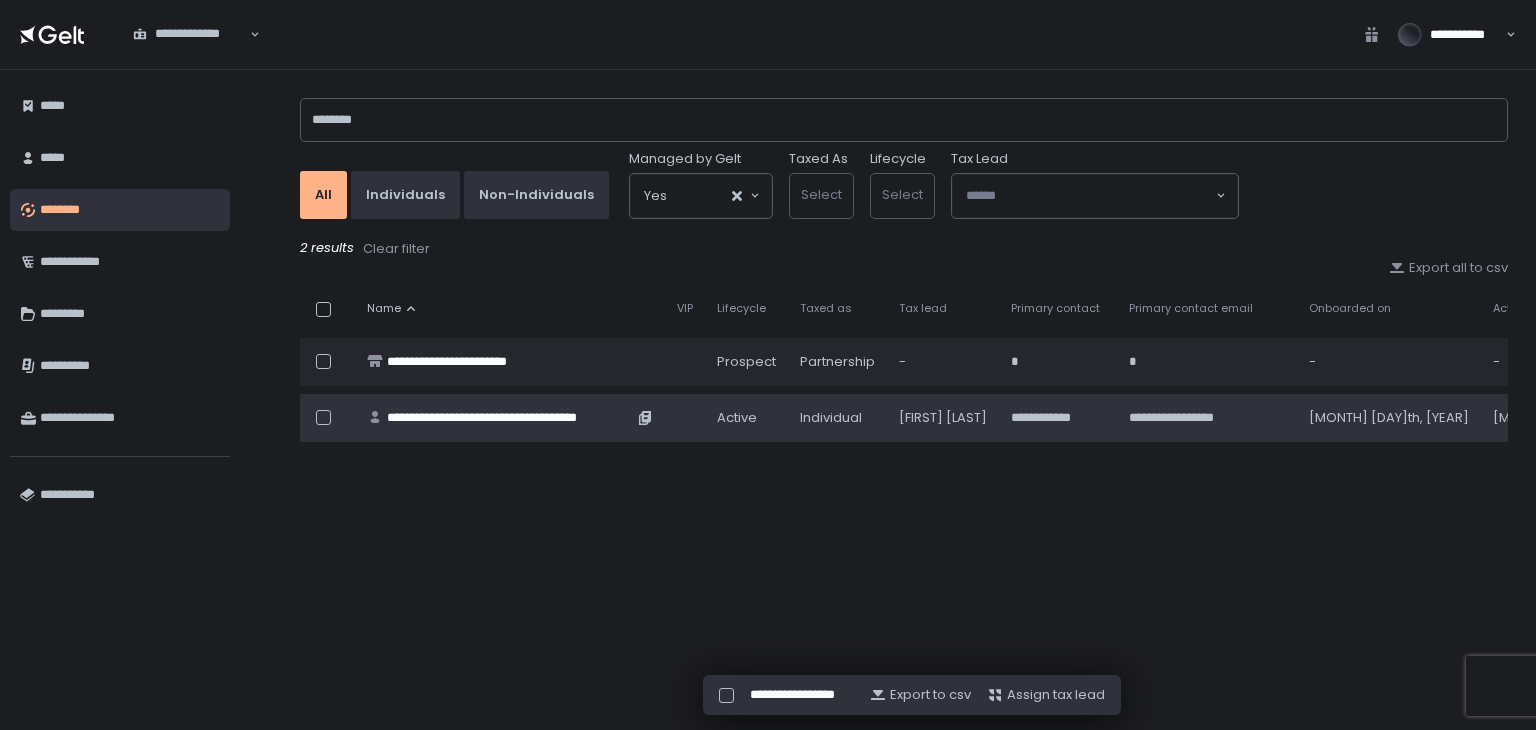 click on "**********" at bounding box center [510, 418] 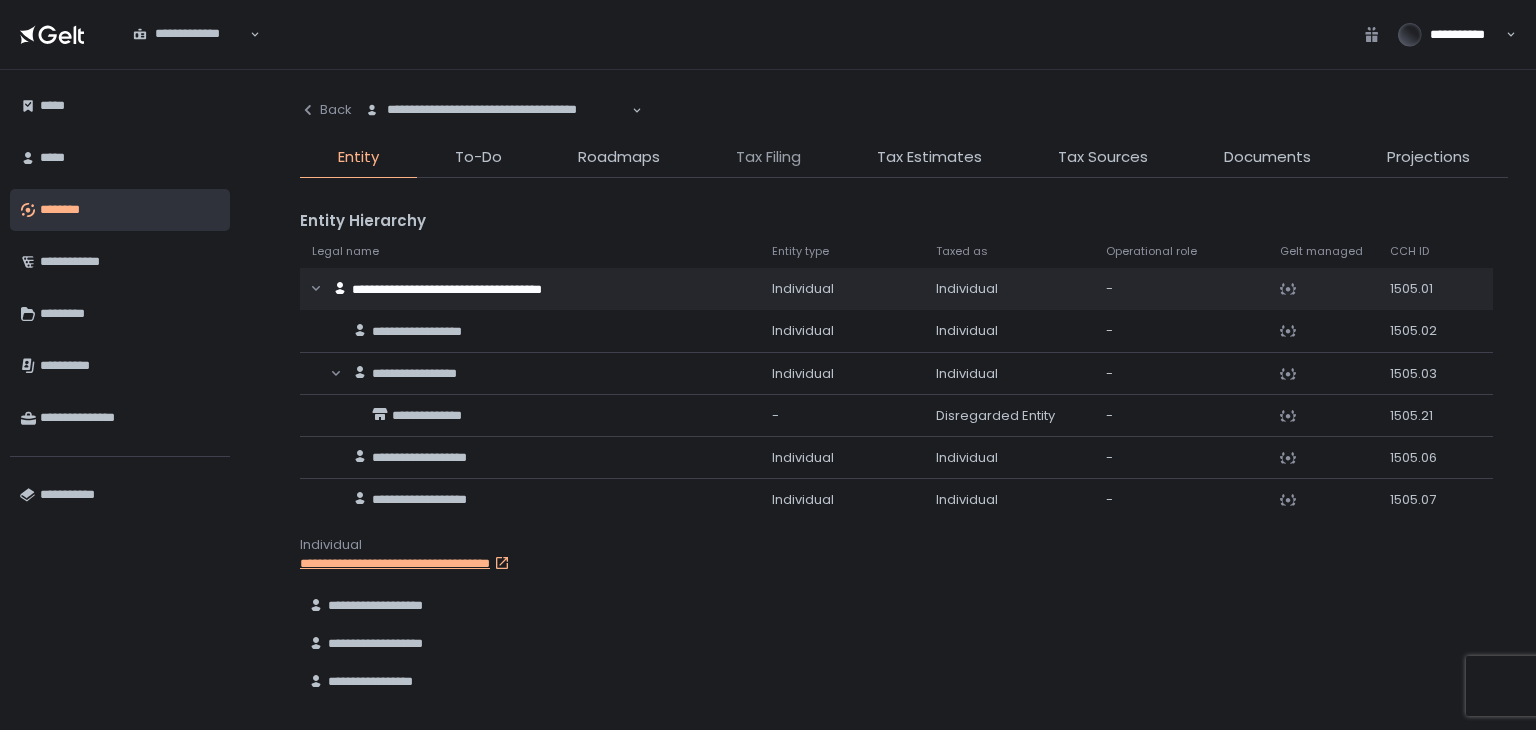 click on "Tax Filing" at bounding box center (768, 157) 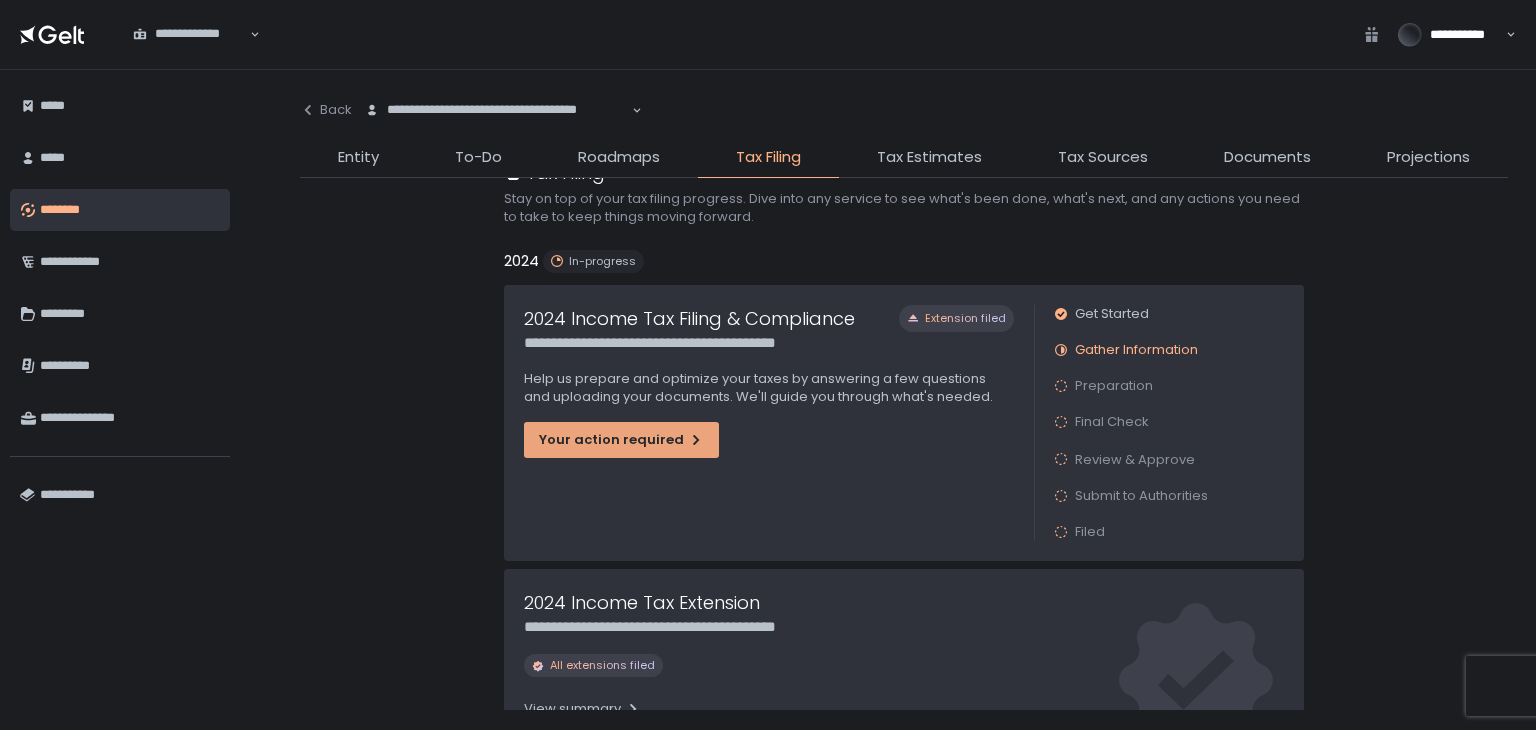 scroll, scrollTop: 46, scrollLeft: 0, axis: vertical 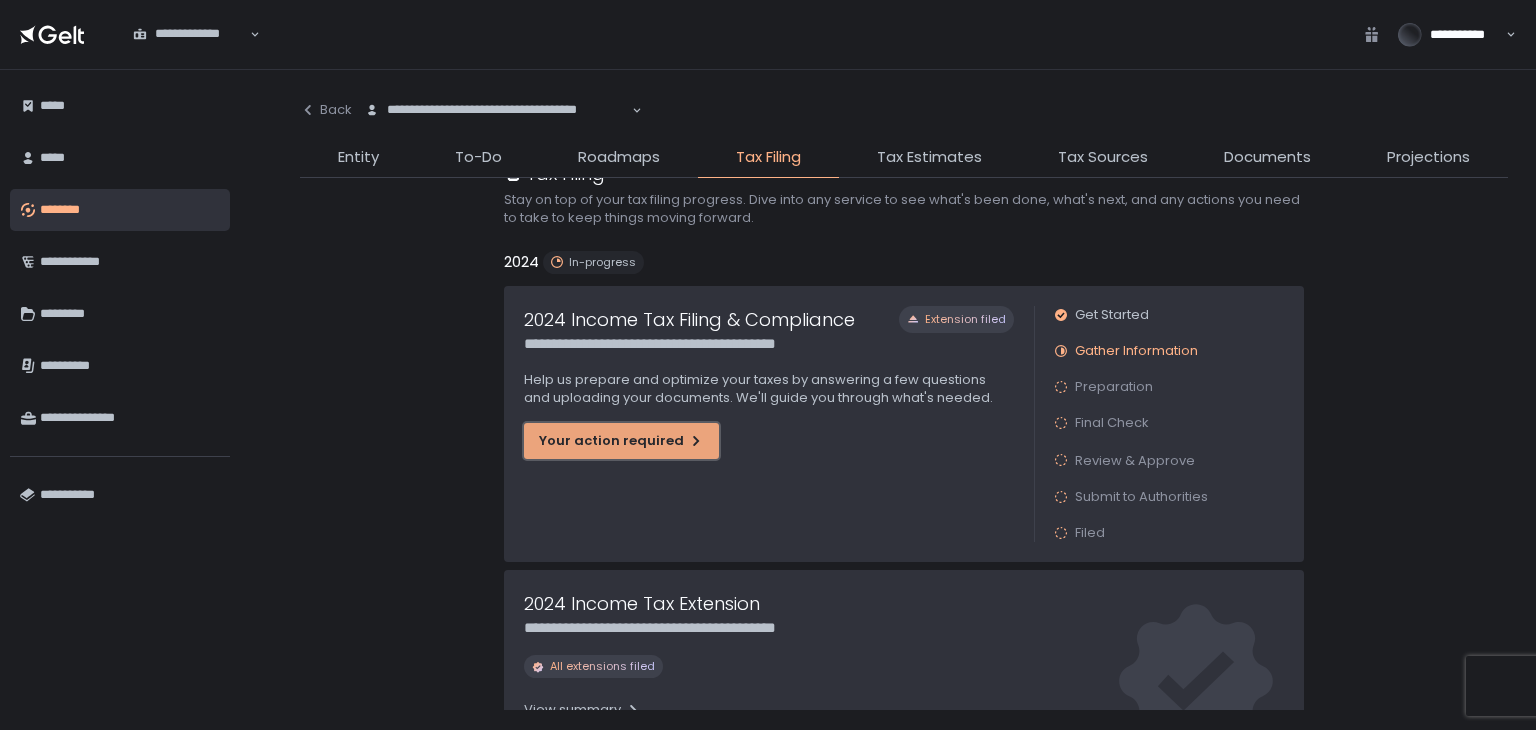 click on "Your action required" 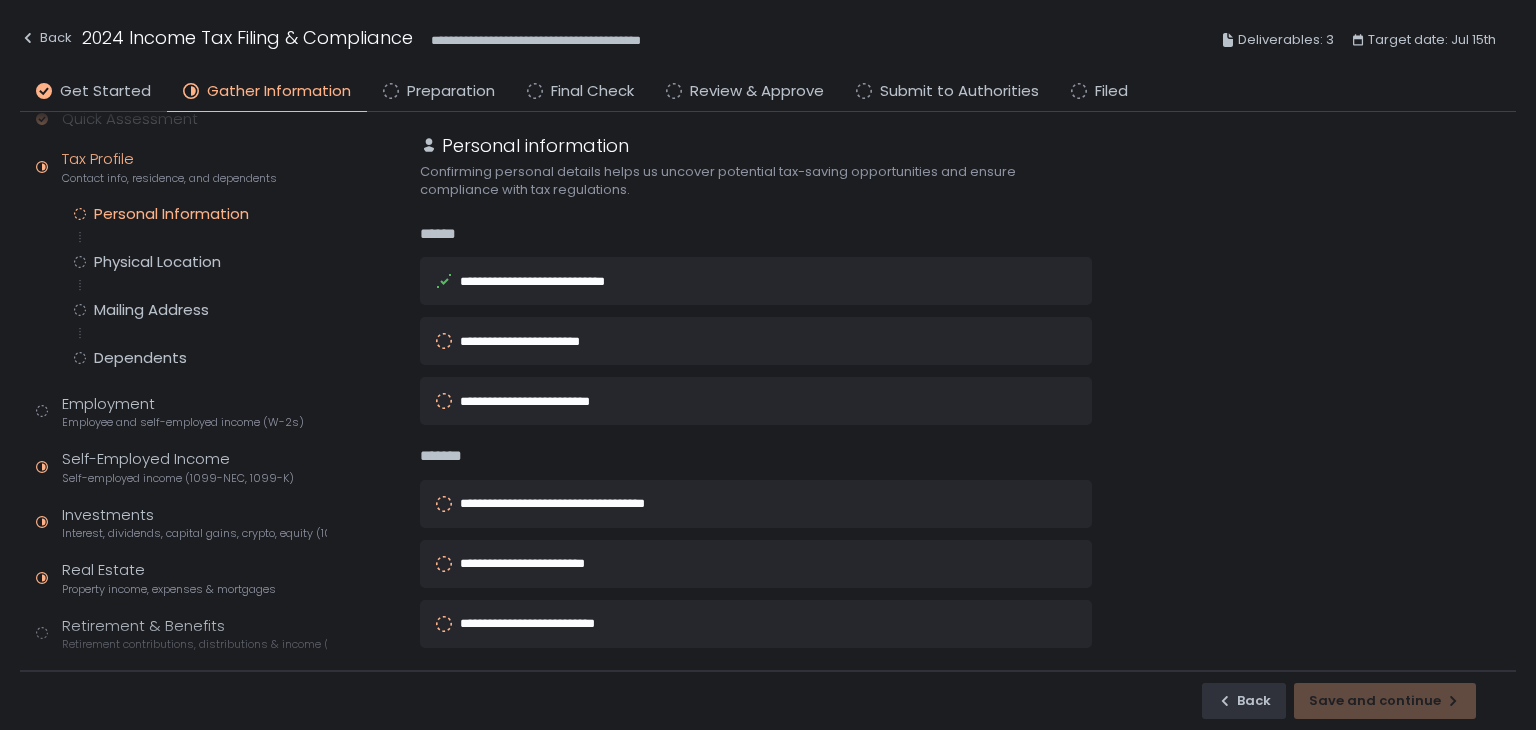 scroll, scrollTop: 0, scrollLeft: 0, axis: both 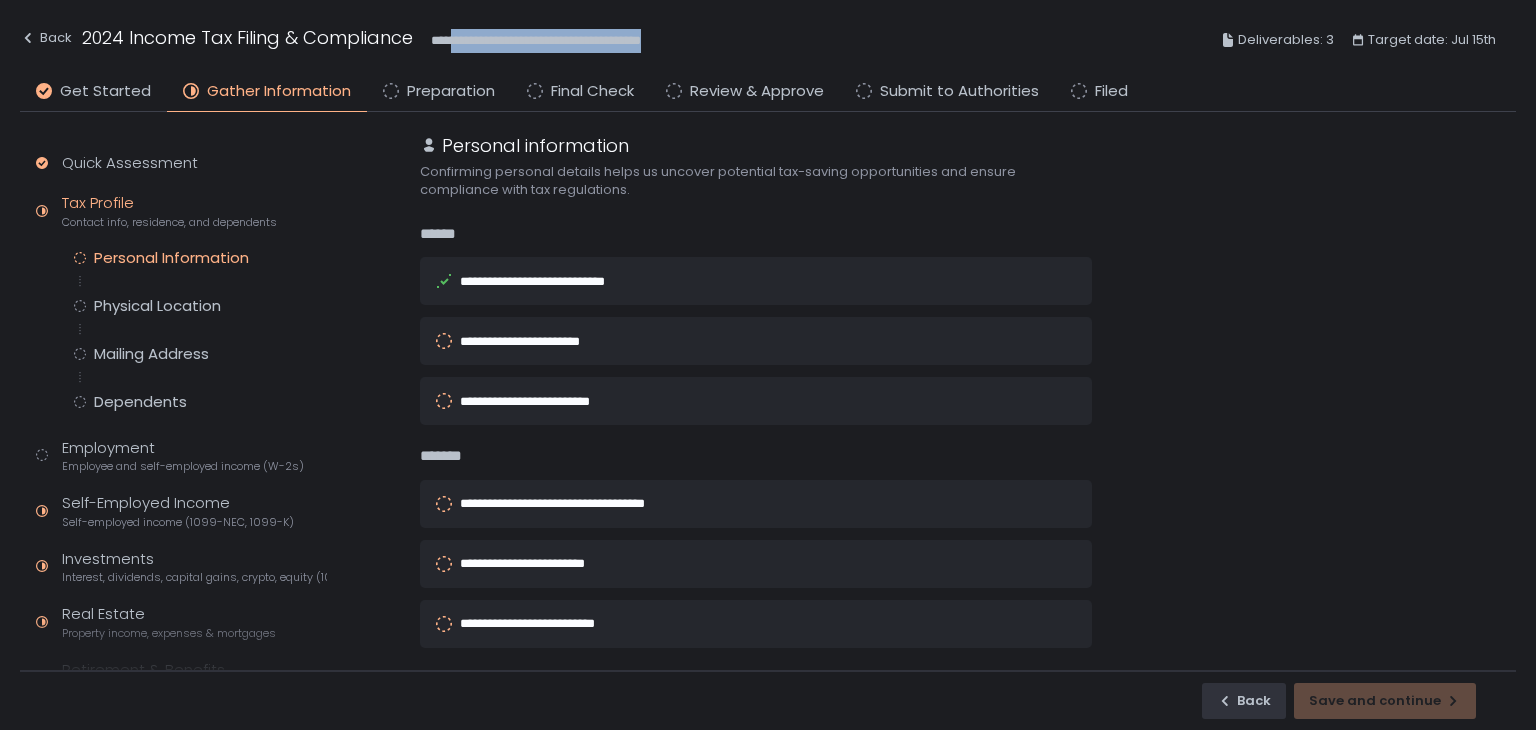 drag, startPoint x: 702, startPoint y: 37, endPoint x: 456, endPoint y: 41, distance: 246.03252 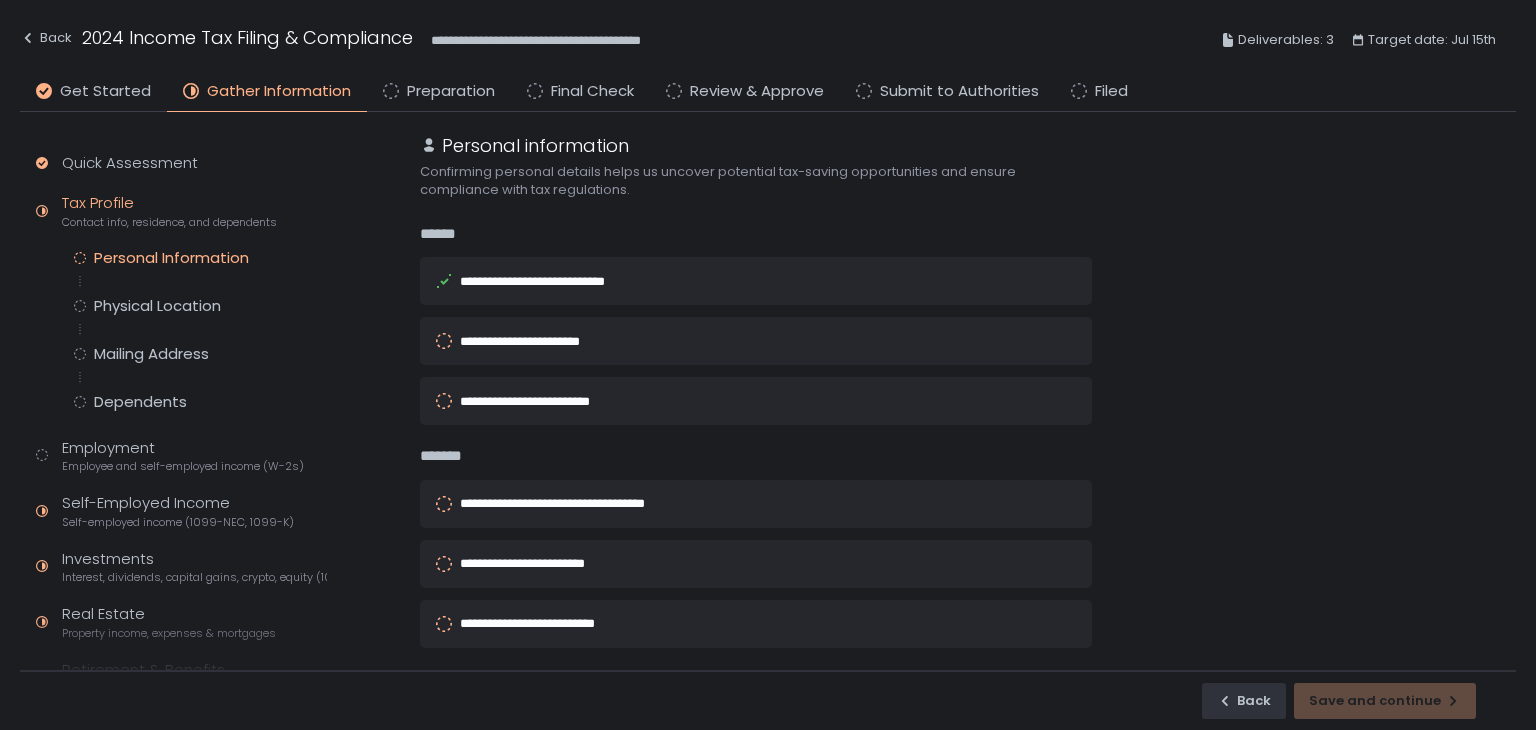 click on "**********" at bounding box center [968, 401] 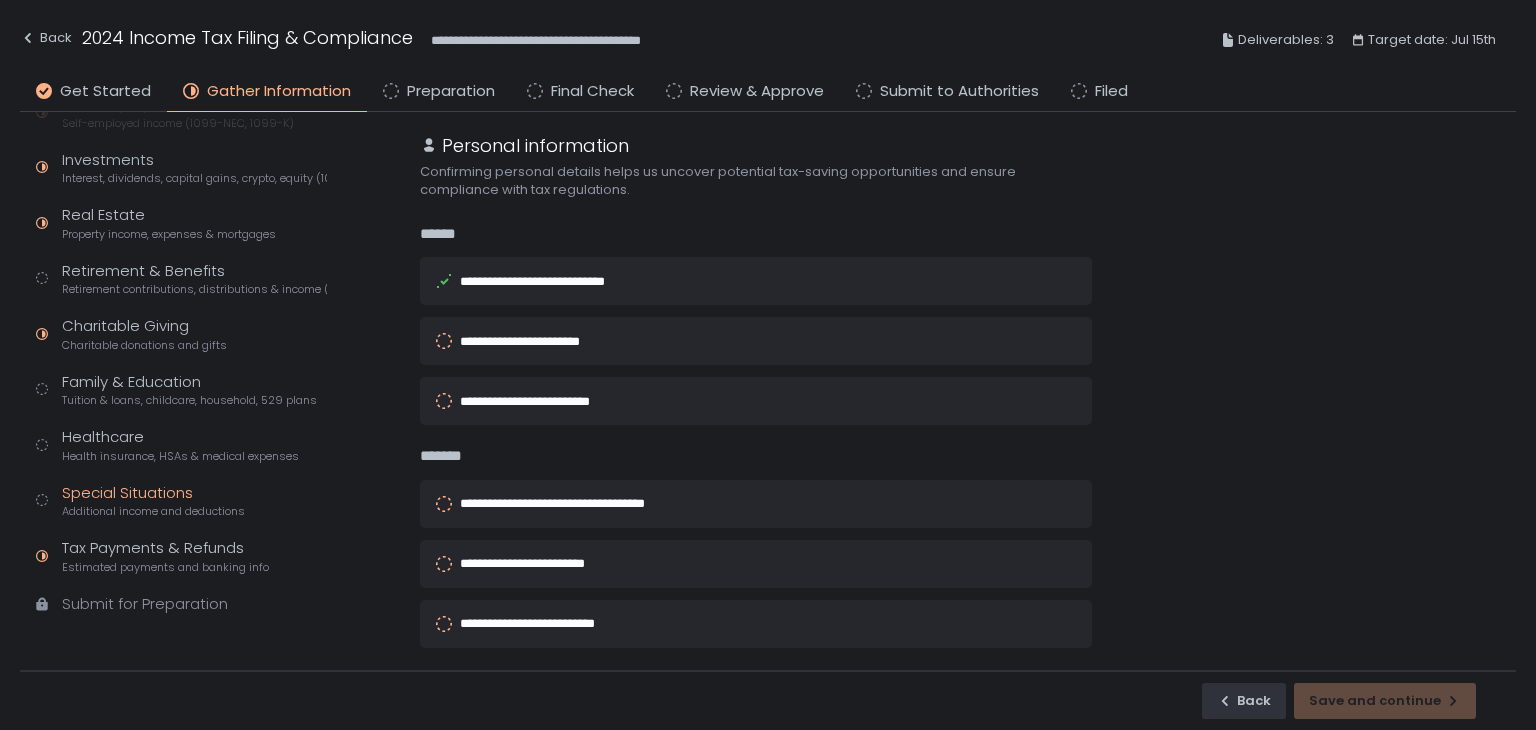 scroll, scrollTop: 402, scrollLeft: 0, axis: vertical 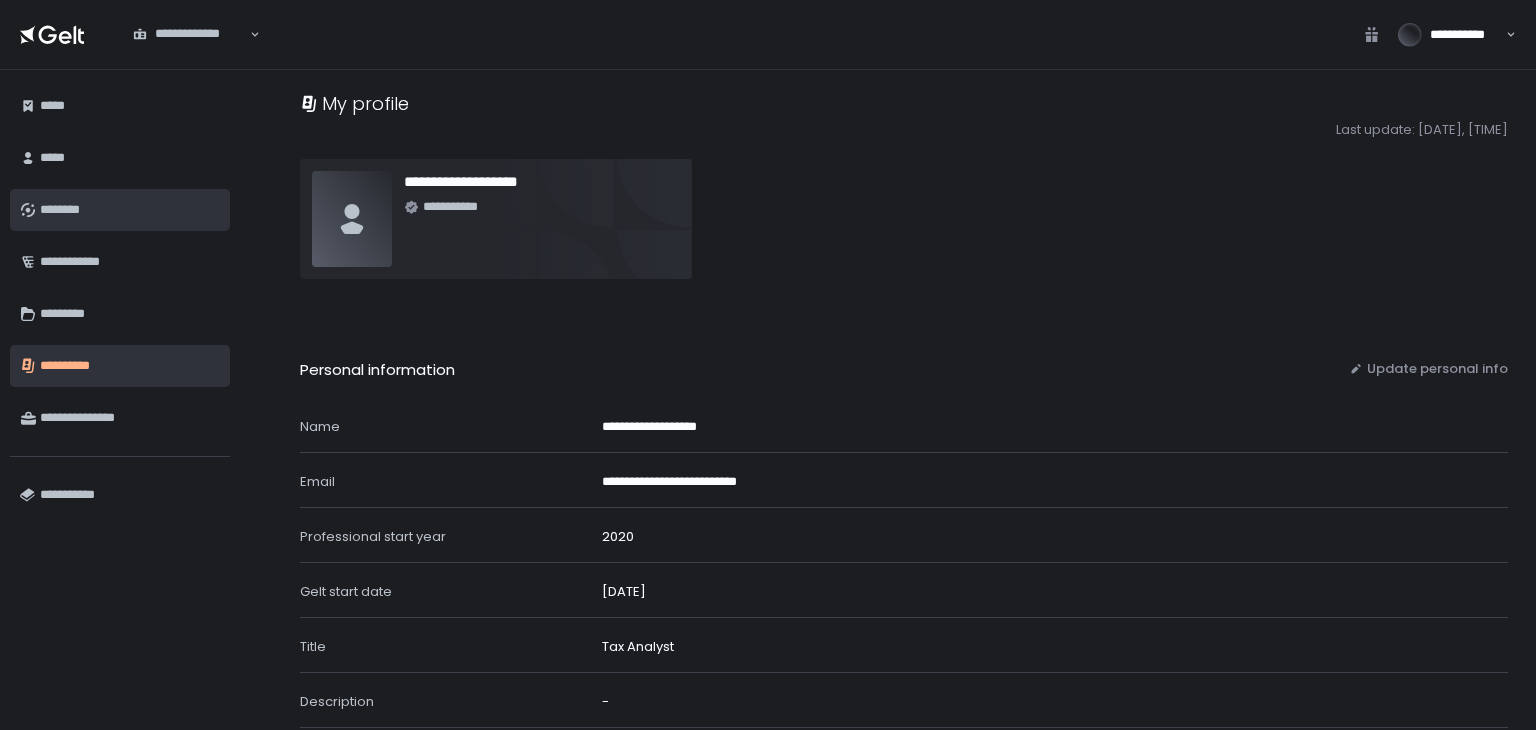 click on "********" at bounding box center (130, 210) 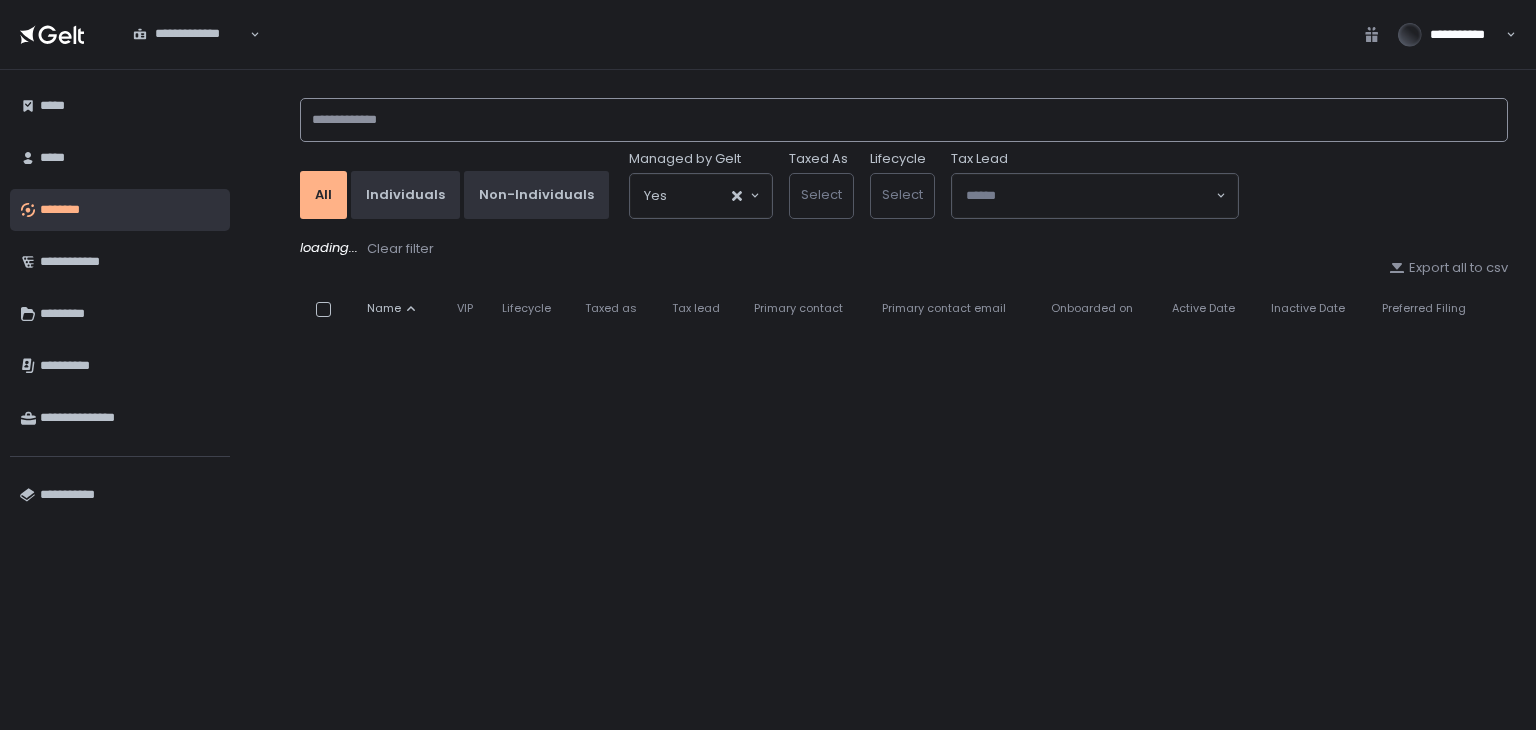 click 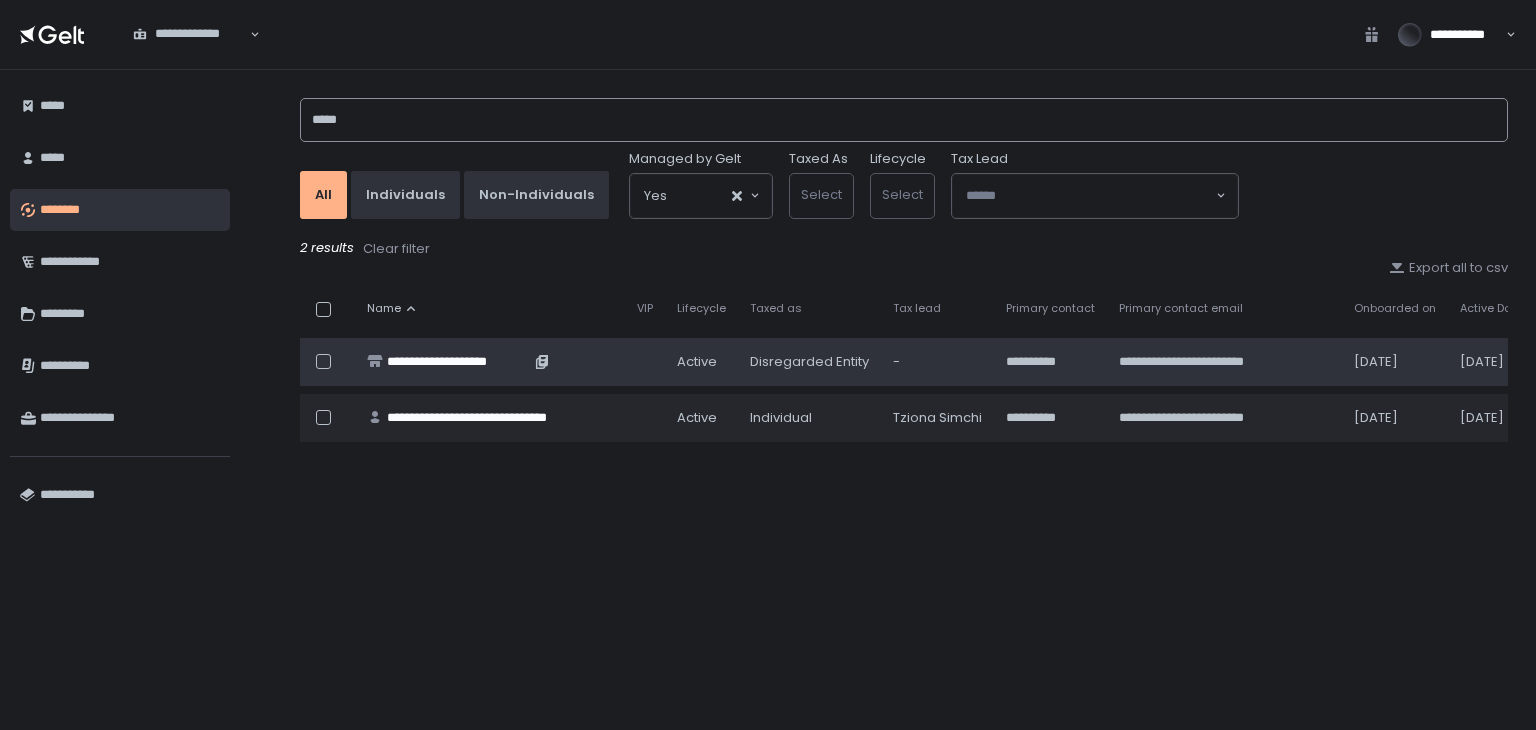 type on "*****" 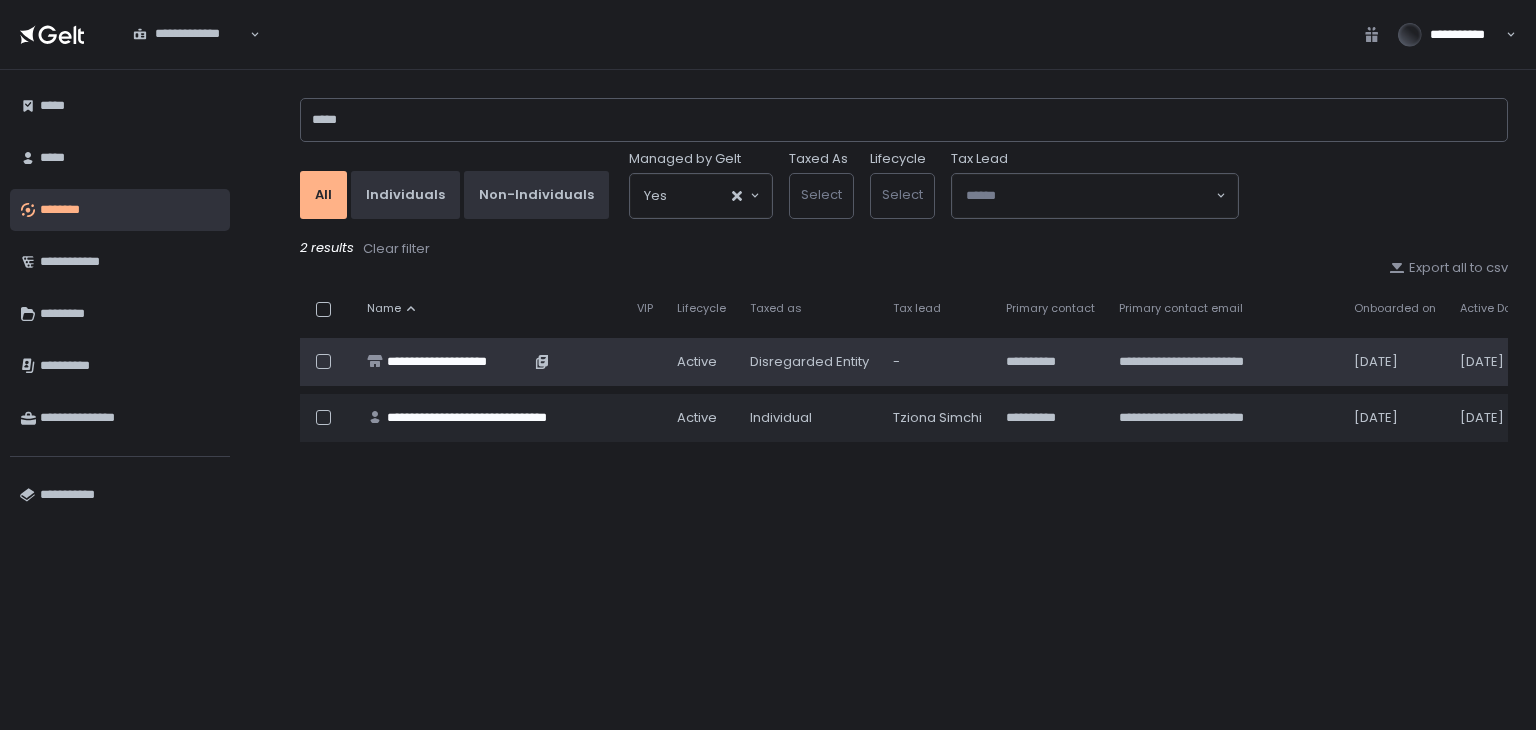 click on "**********" at bounding box center [458, 362] 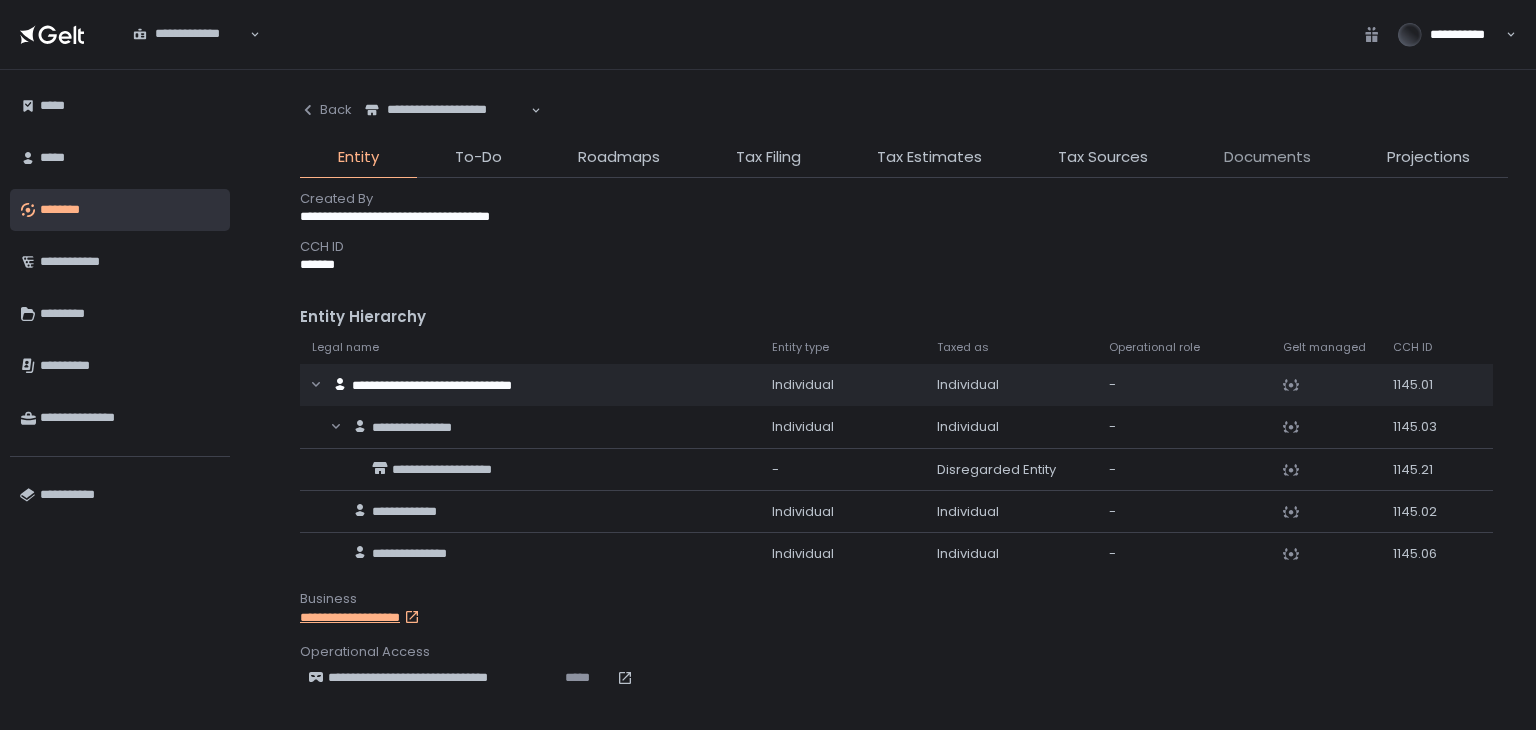 click on "Documents" at bounding box center (1267, 157) 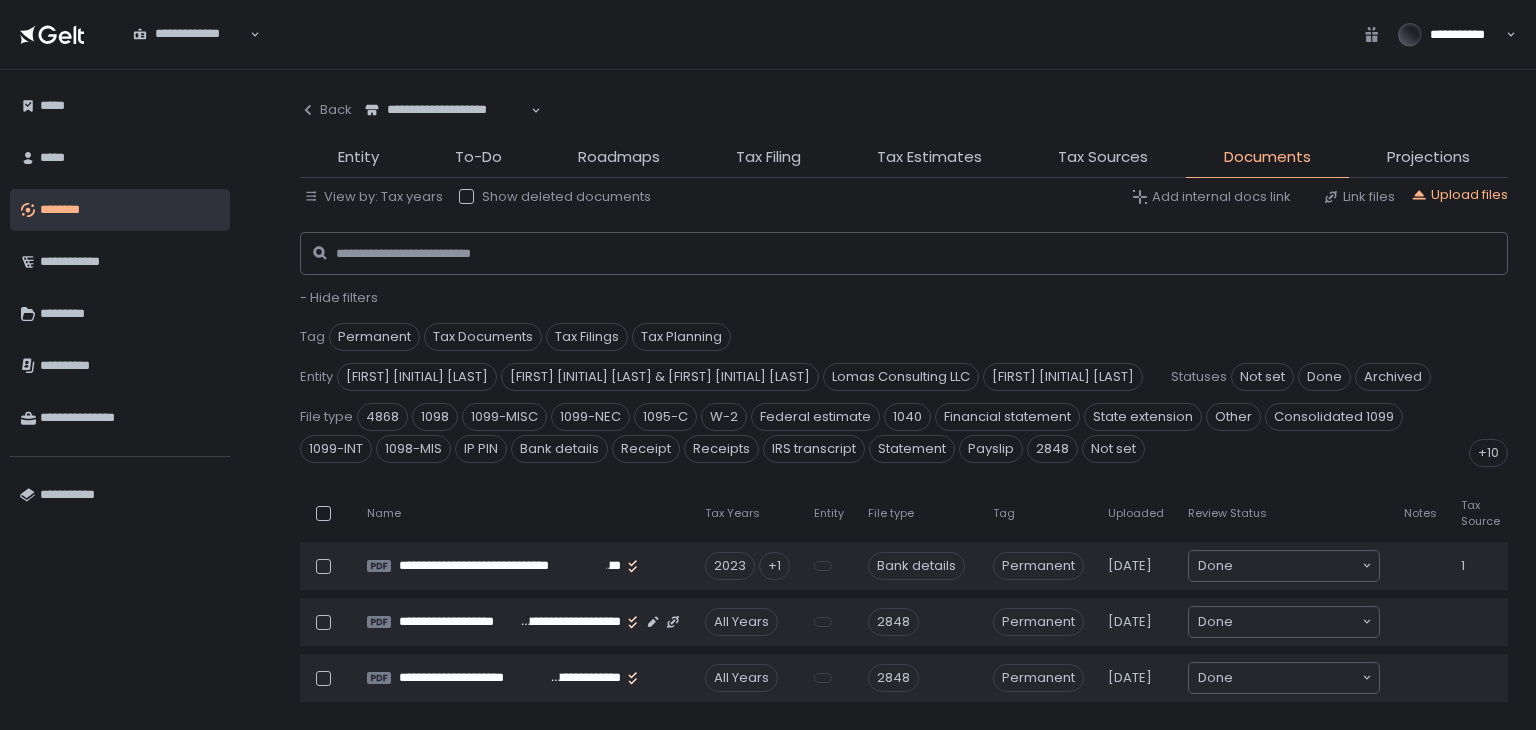 scroll, scrollTop: 0, scrollLeft: 0, axis: both 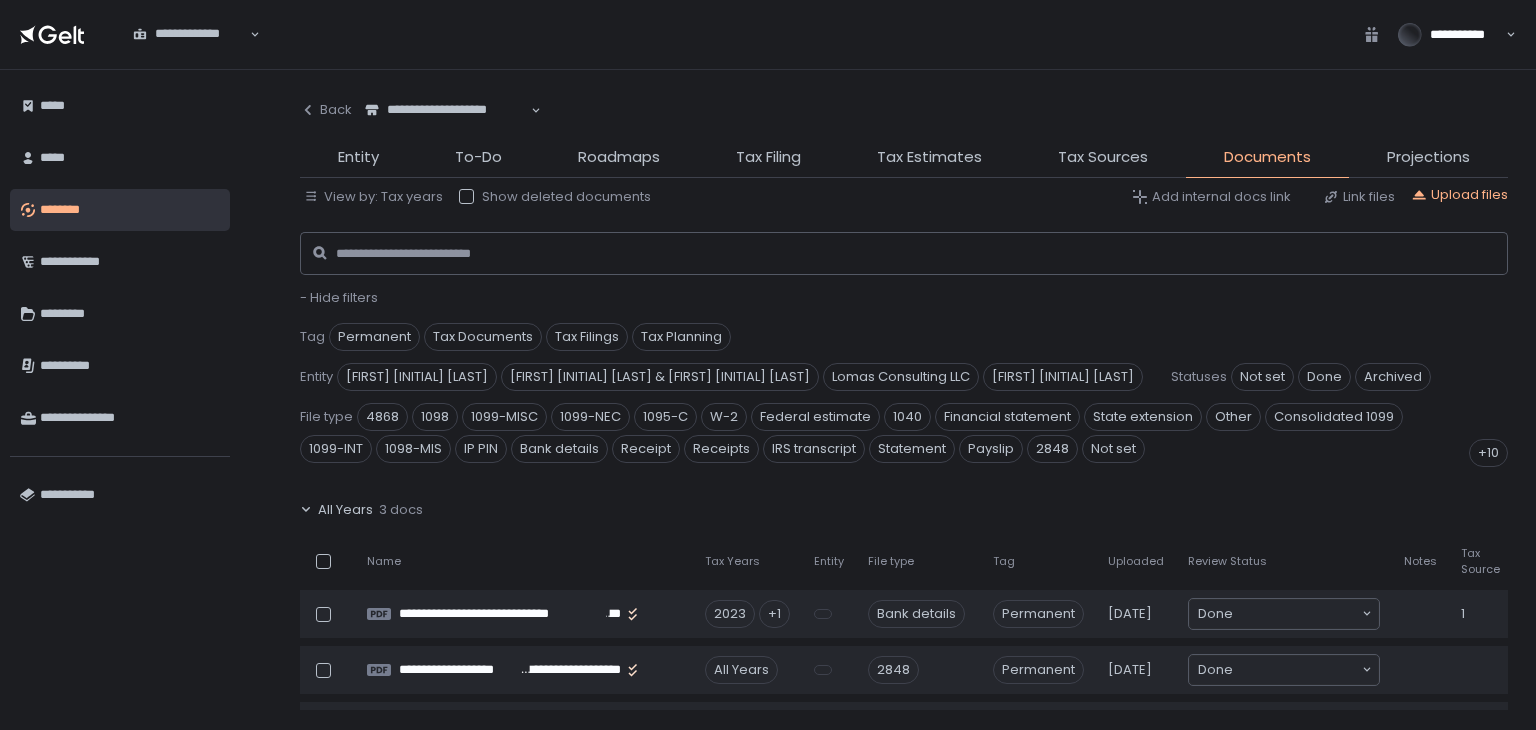 click on "- Hide filters" 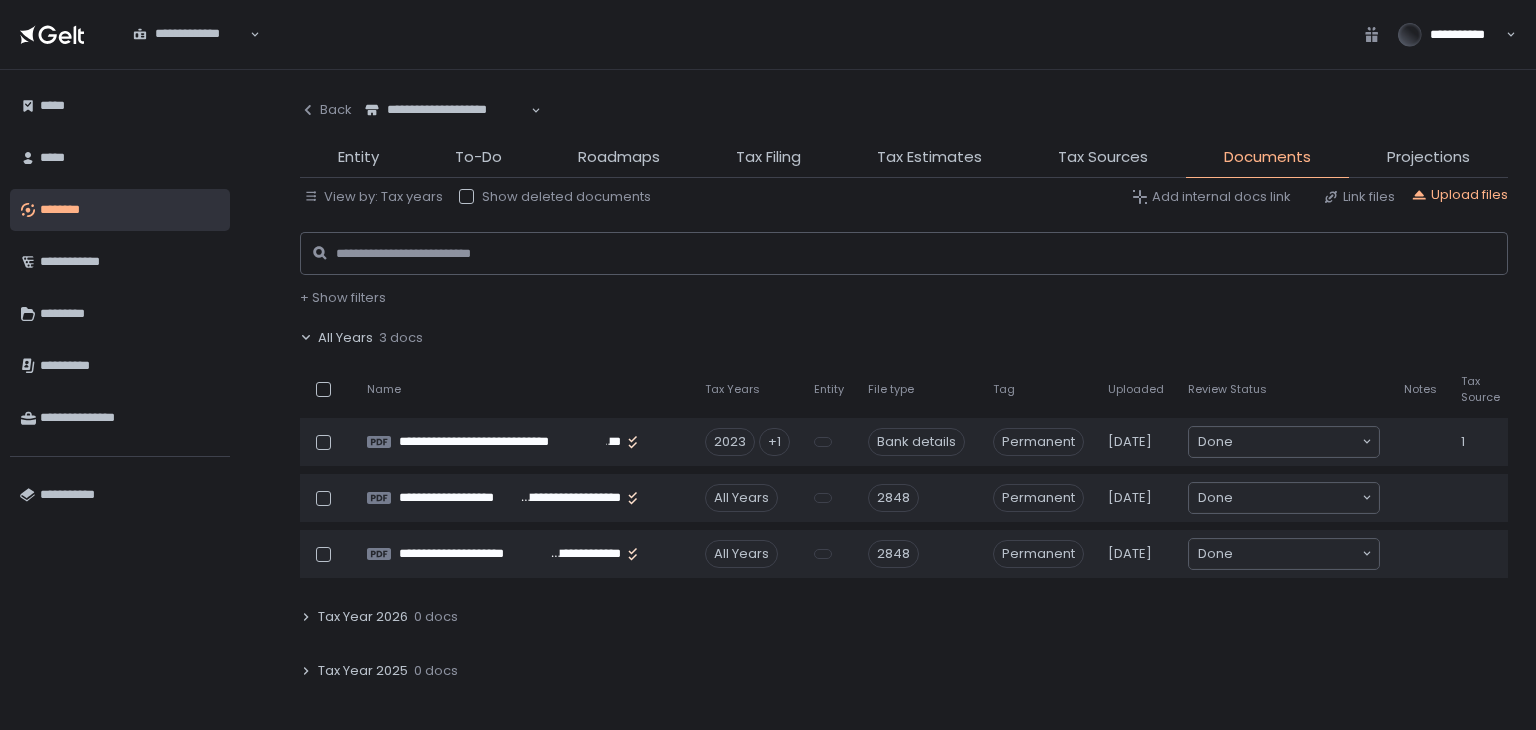 click on "********" at bounding box center (120, 210) 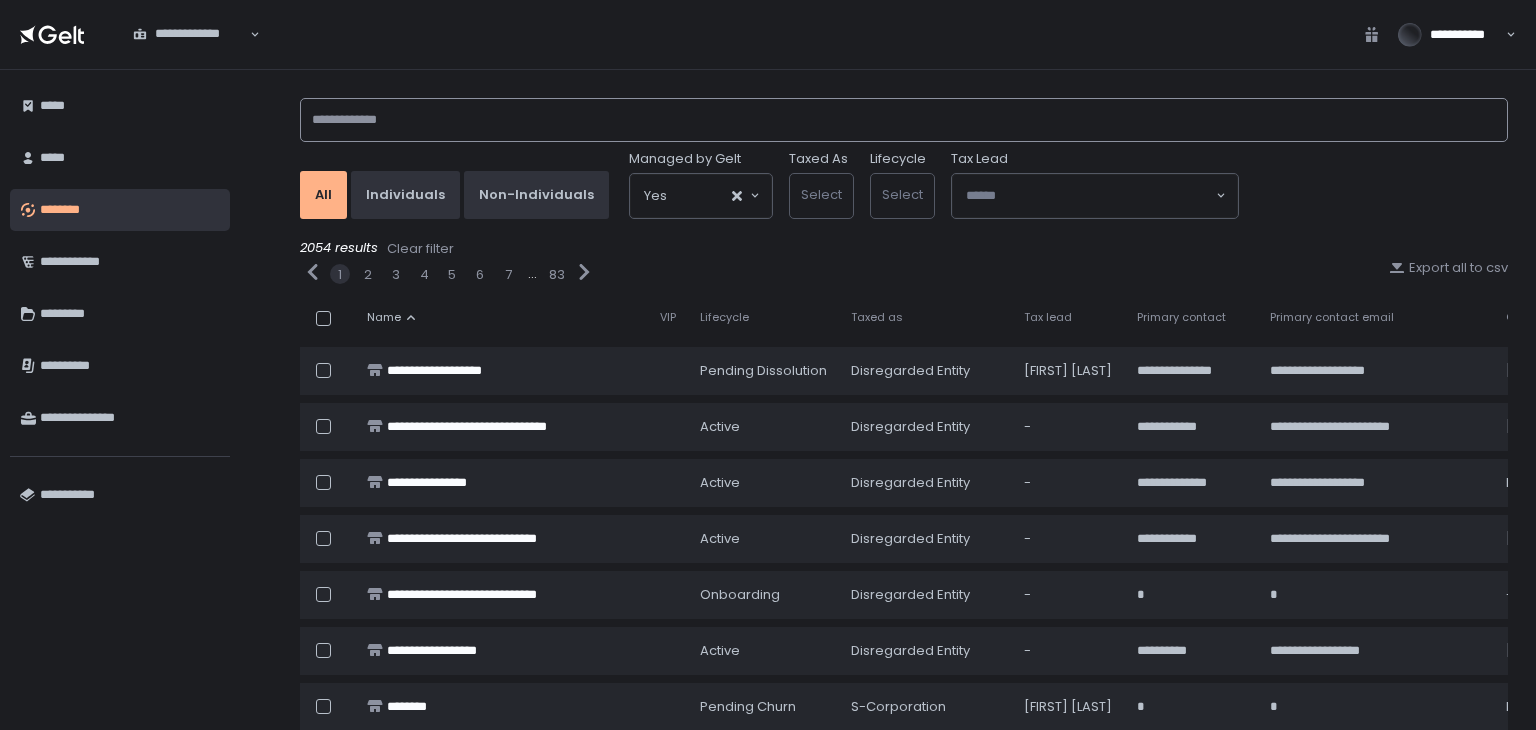 click 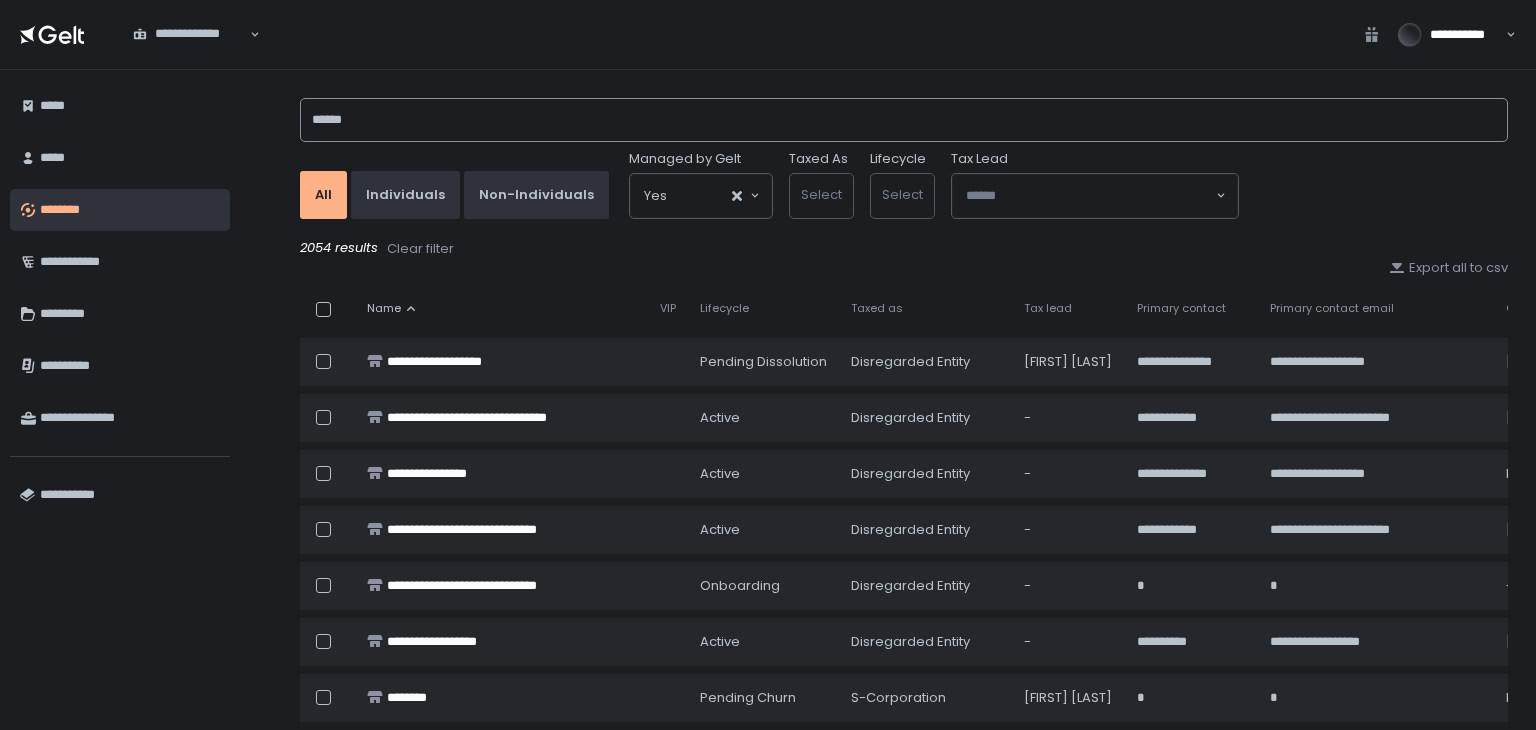 type on "******" 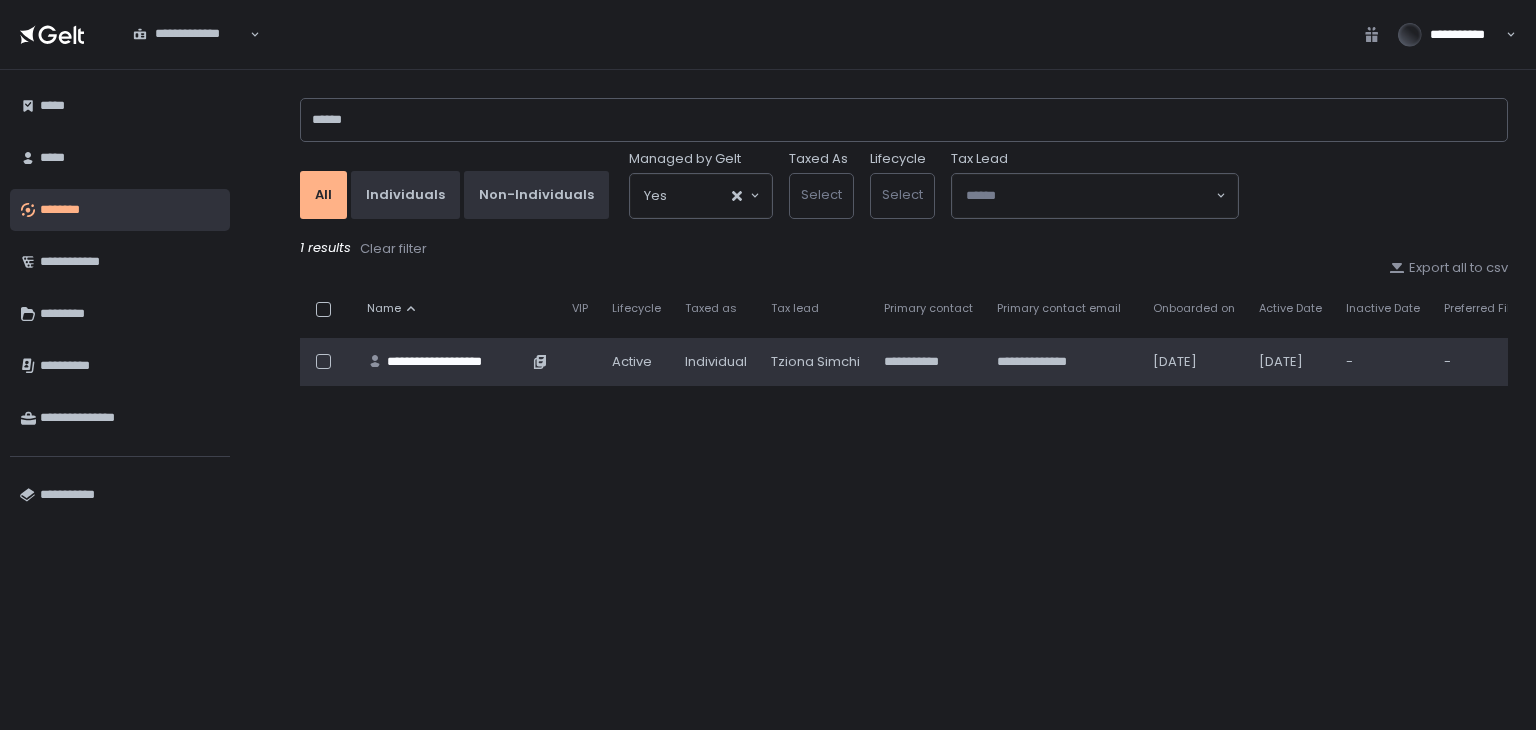 click on "**********" at bounding box center [457, 362] 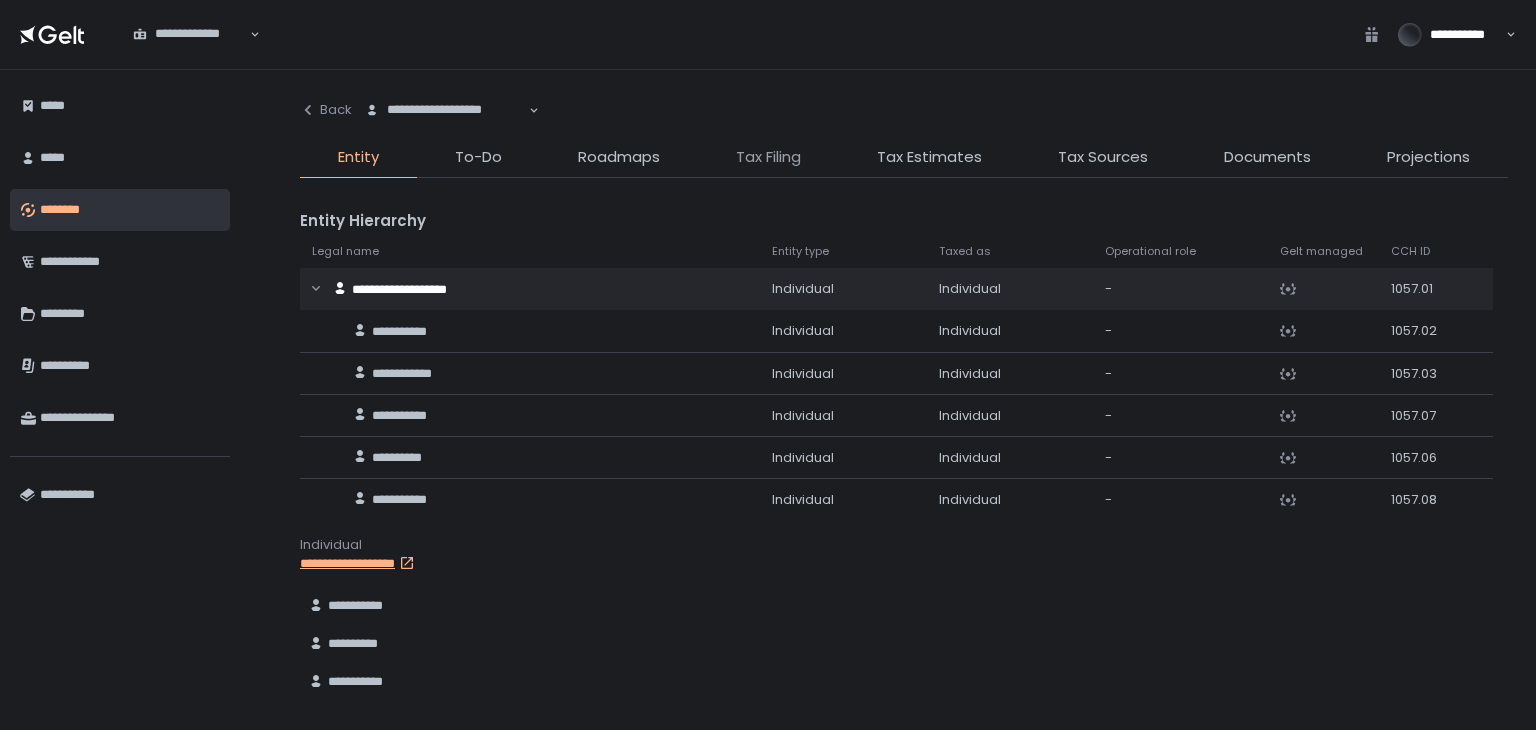 click on "Tax Filing" at bounding box center [768, 157] 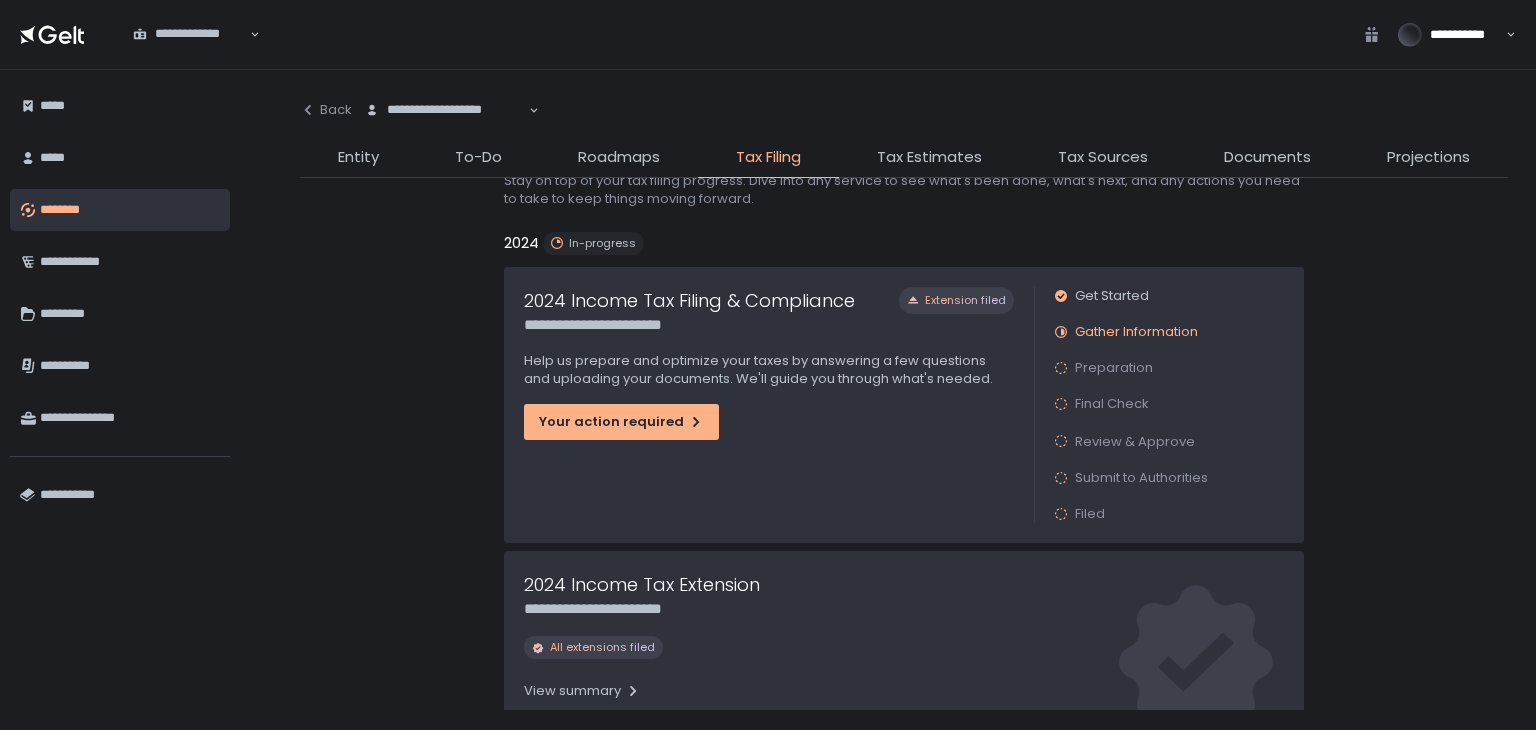 scroll, scrollTop: 100, scrollLeft: 0, axis: vertical 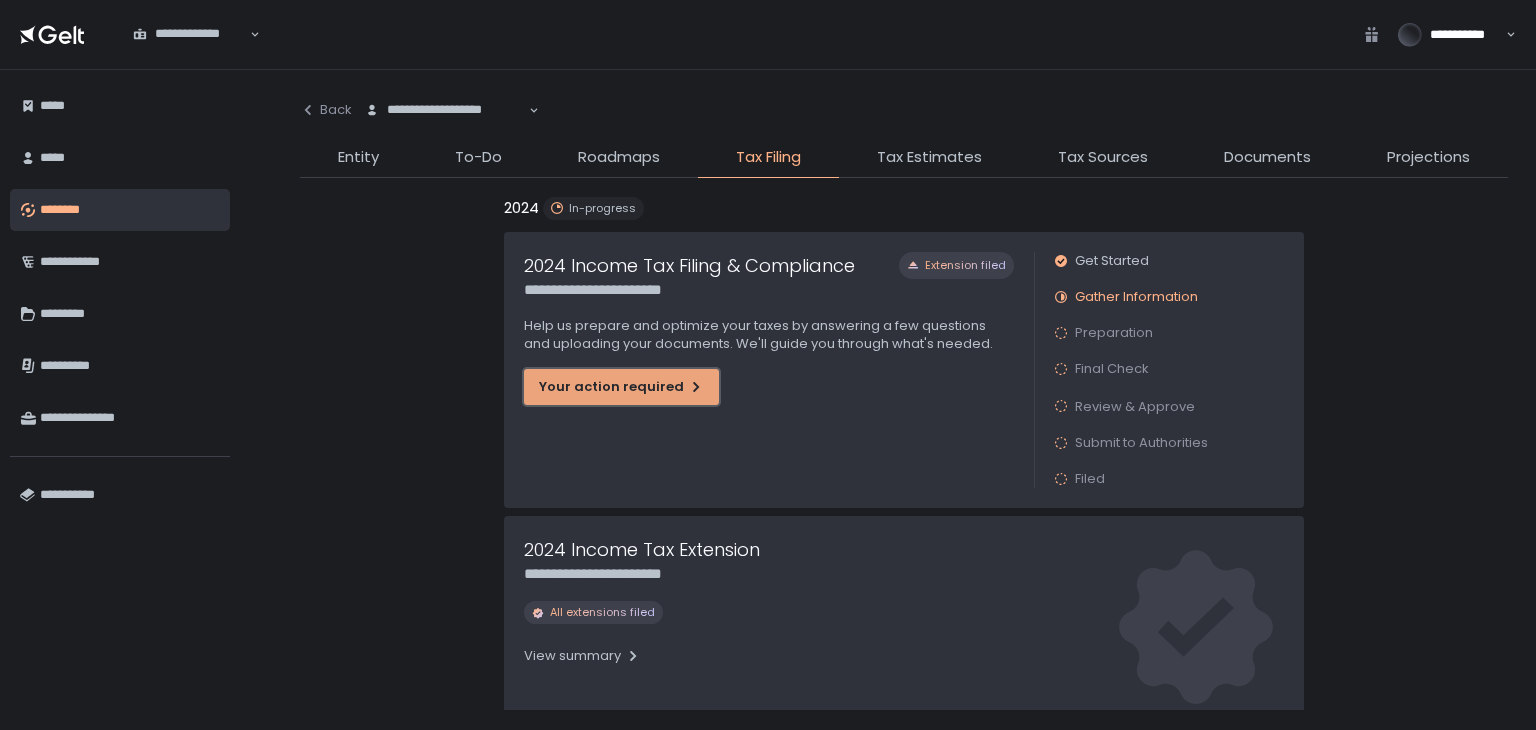 click on "Your action required" 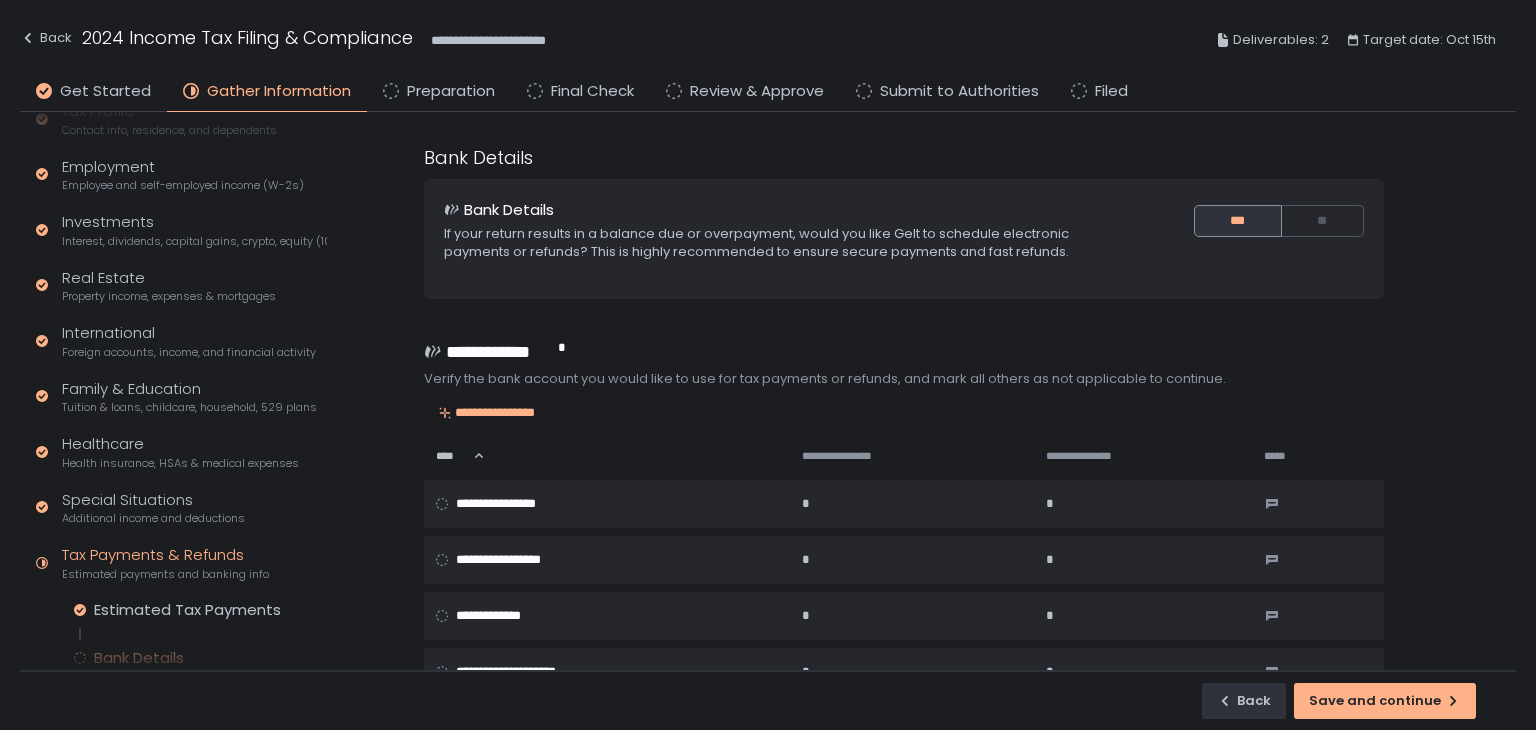 scroll, scrollTop: 195, scrollLeft: 0, axis: vertical 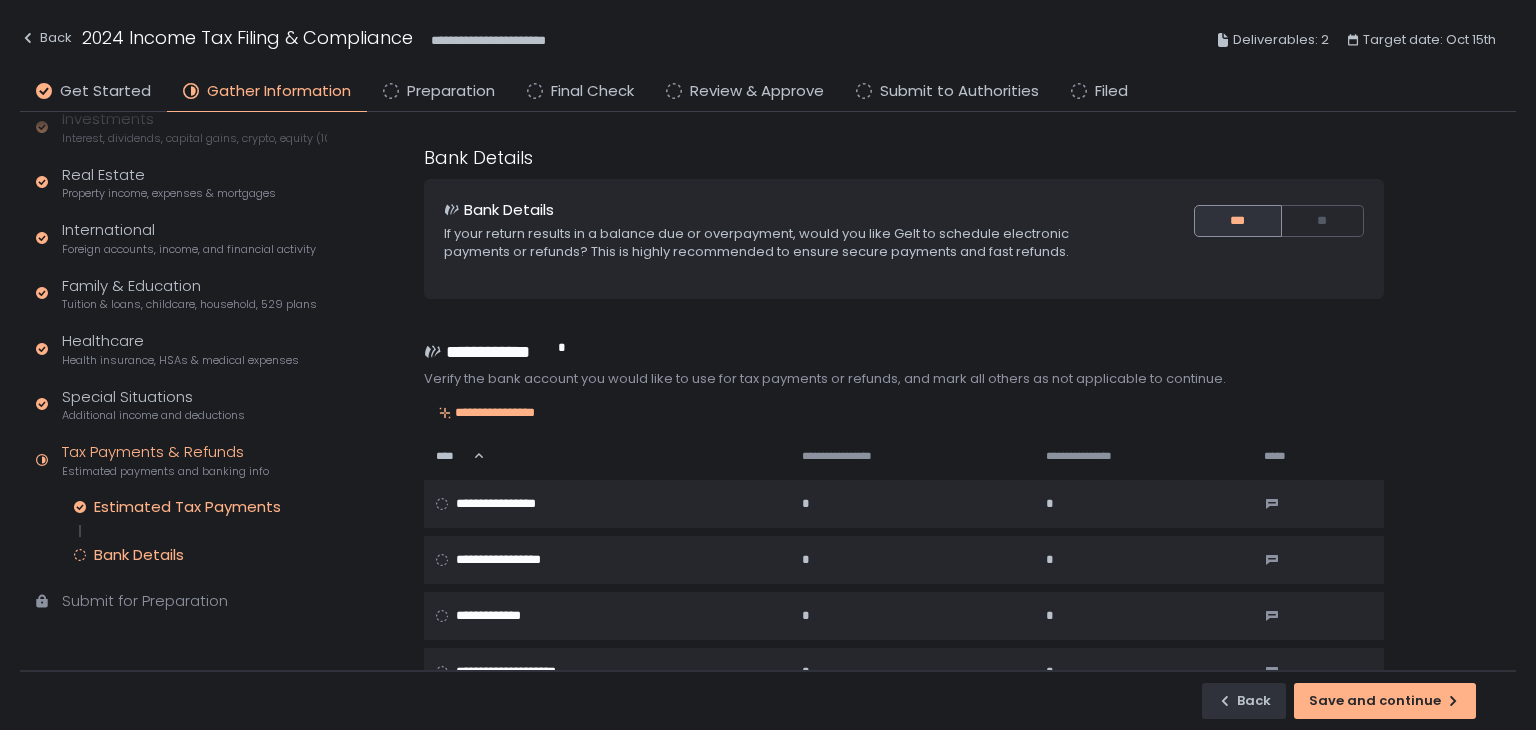 click on "Estimated Tax Payments" 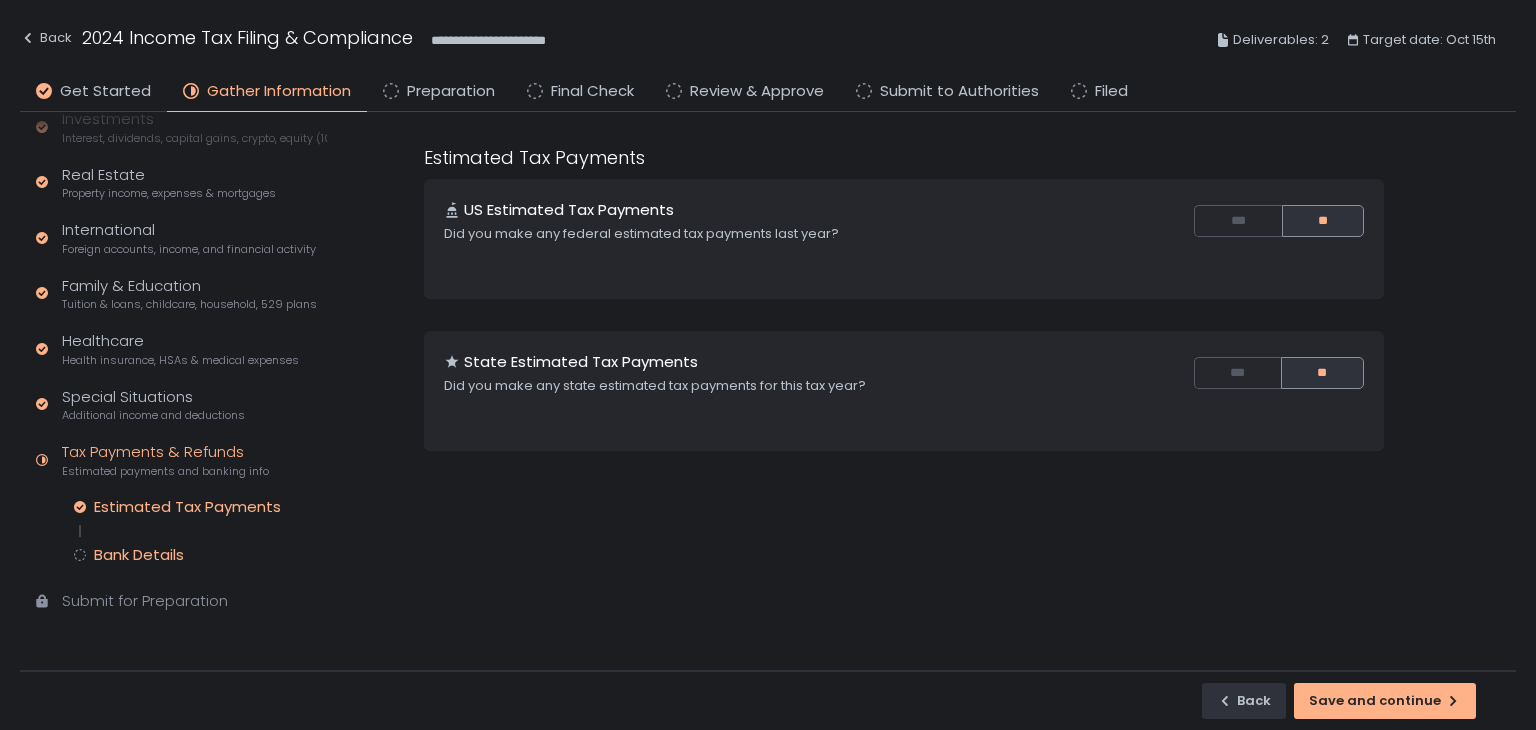 click on "Bank Details" 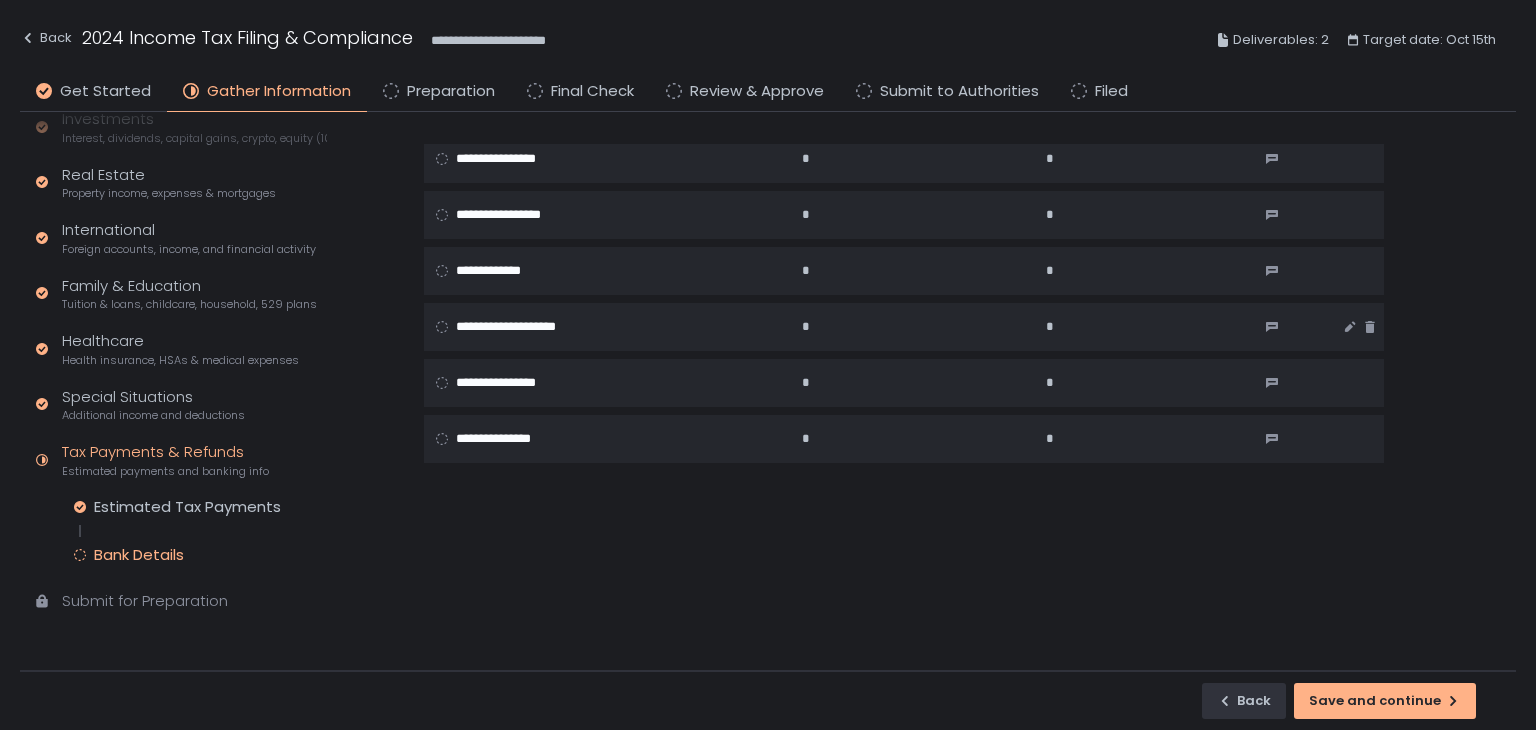 scroll, scrollTop: 0, scrollLeft: 0, axis: both 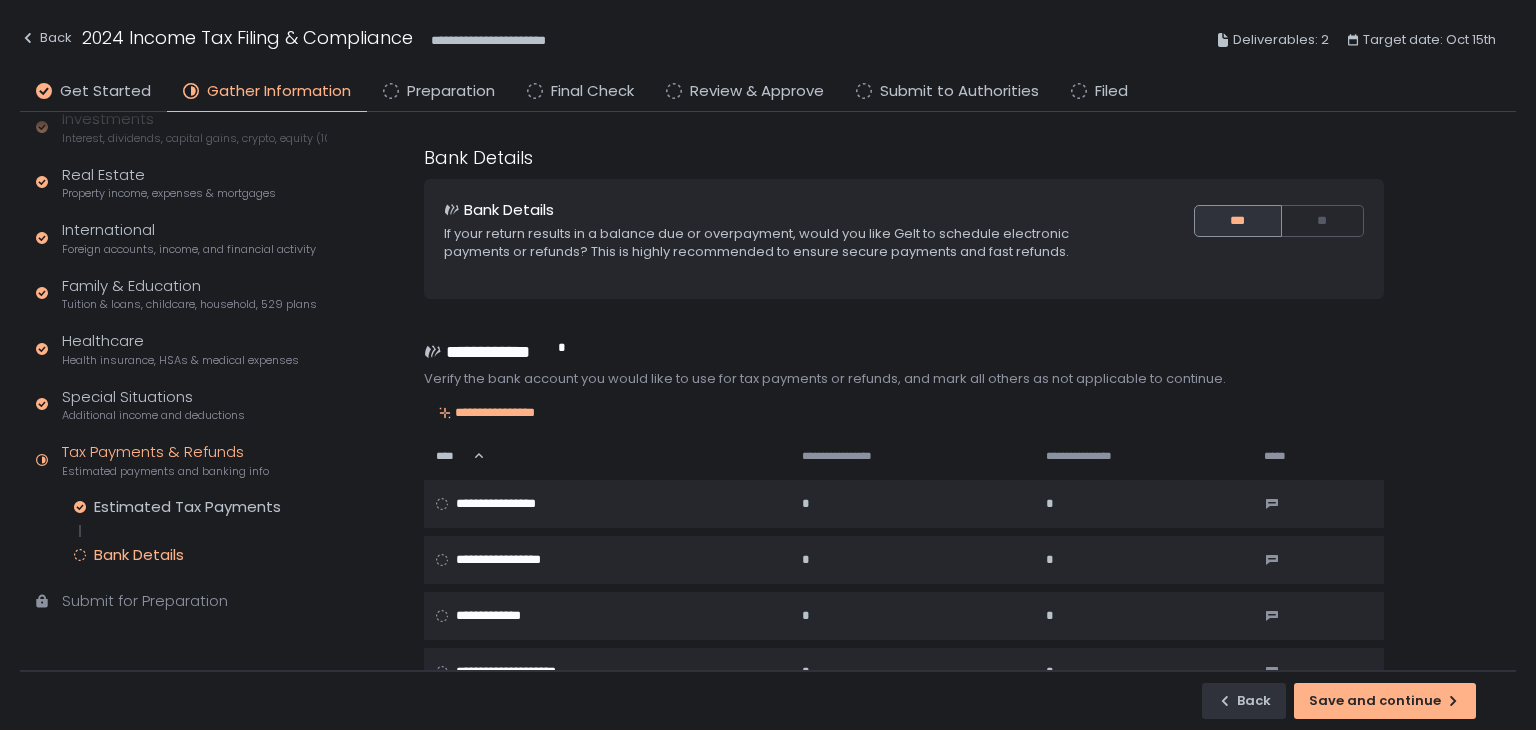 click on "Preparation" 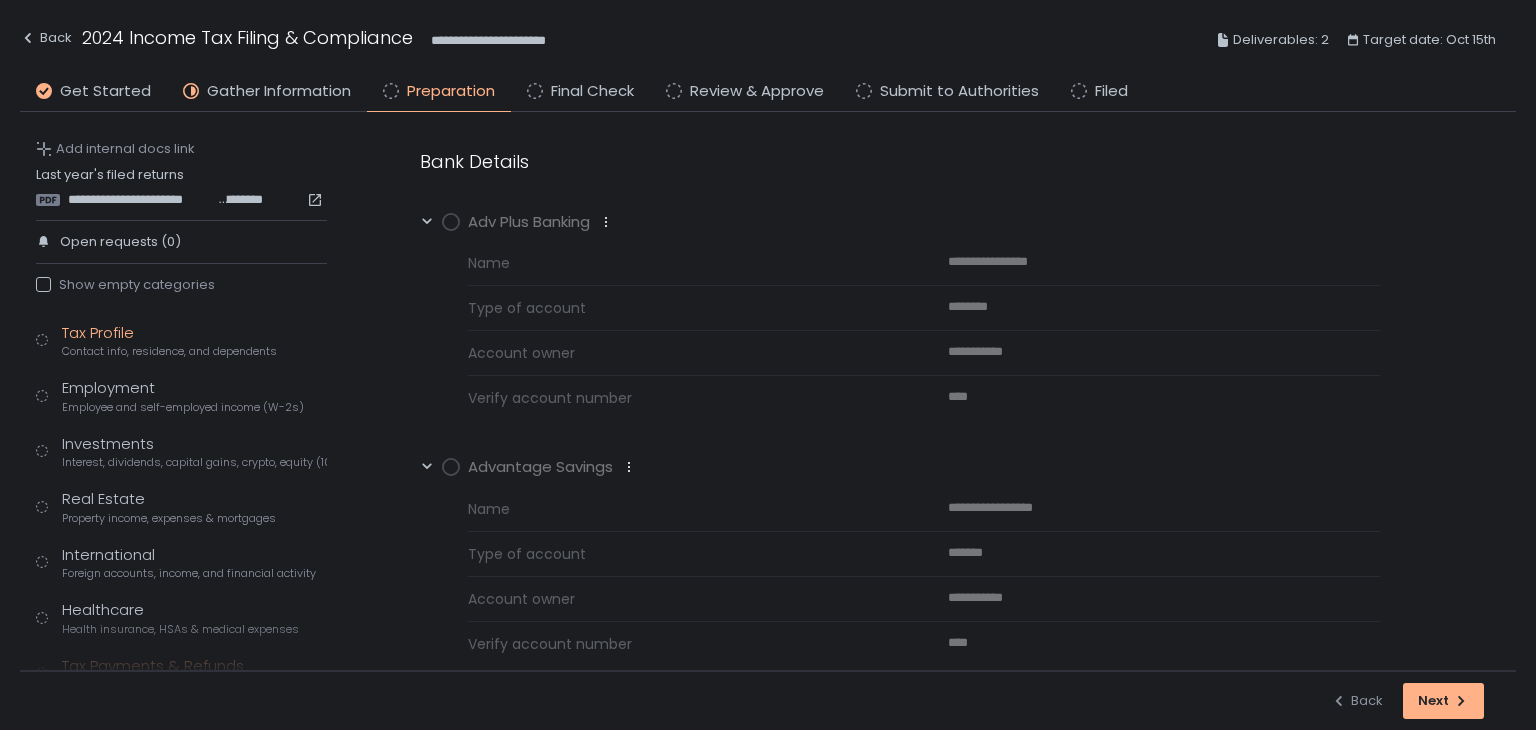 click on "Tax Profile Contact info, residence, and dependents" 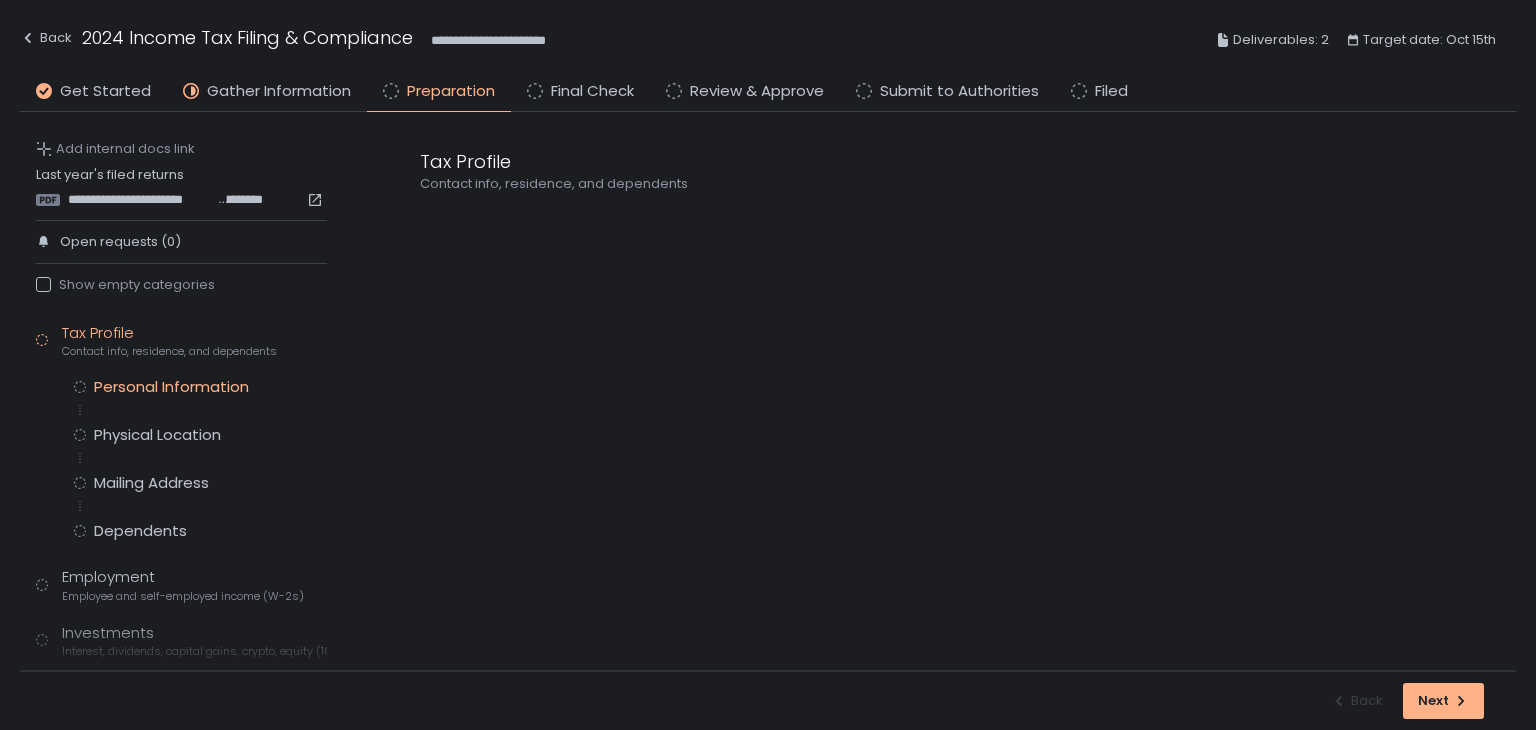click on "Personal Information" 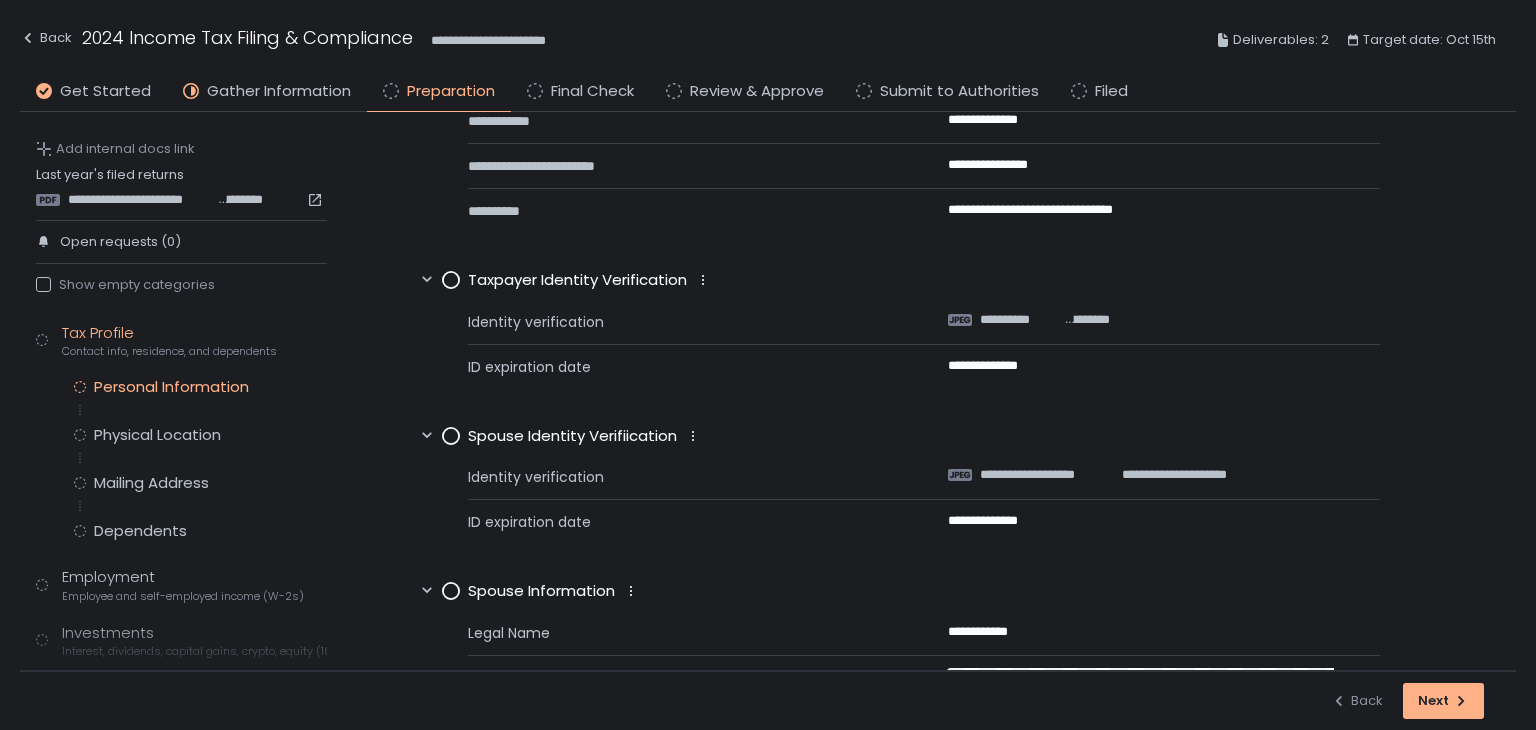 scroll, scrollTop: 0, scrollLeft: 0, axis: both 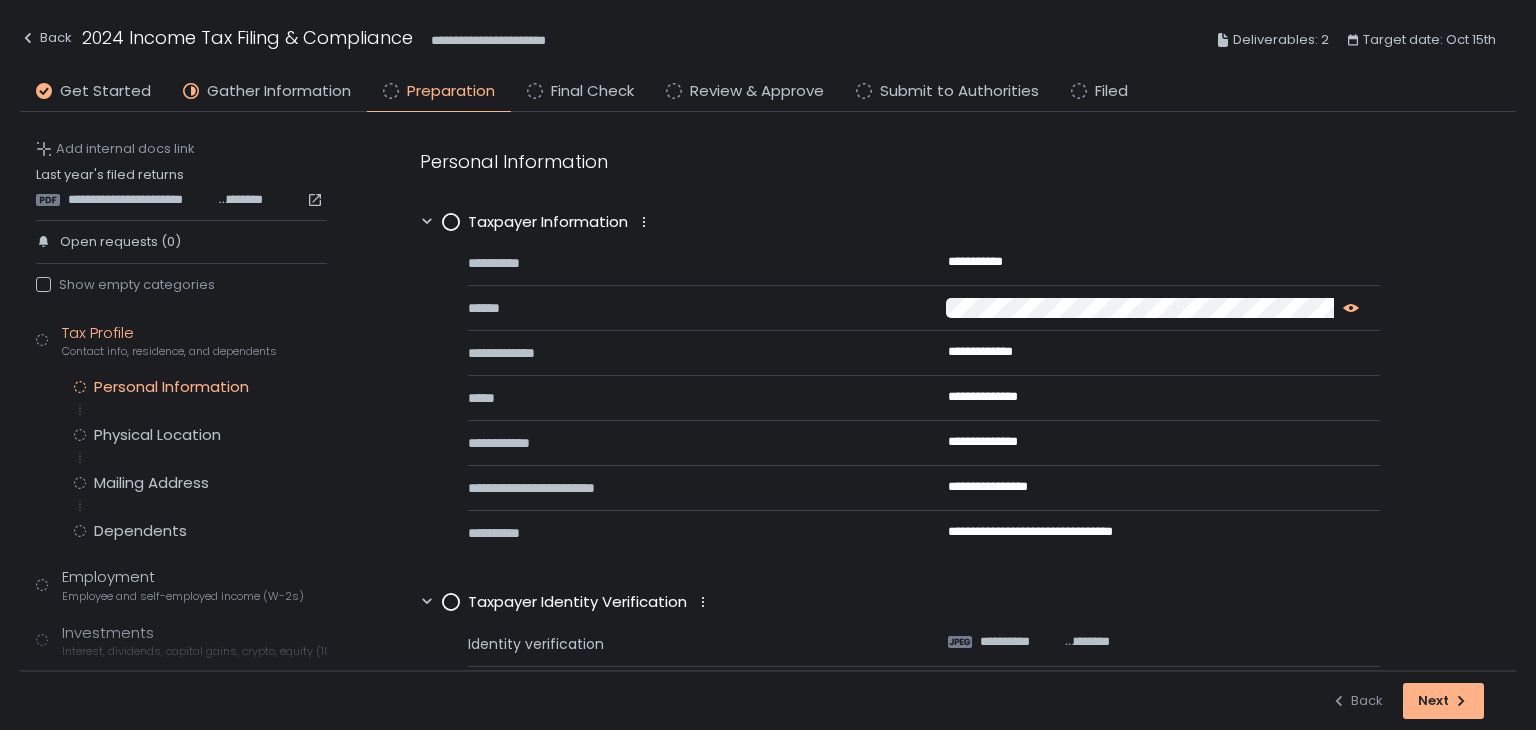 click at bounding box center (1347, 308) 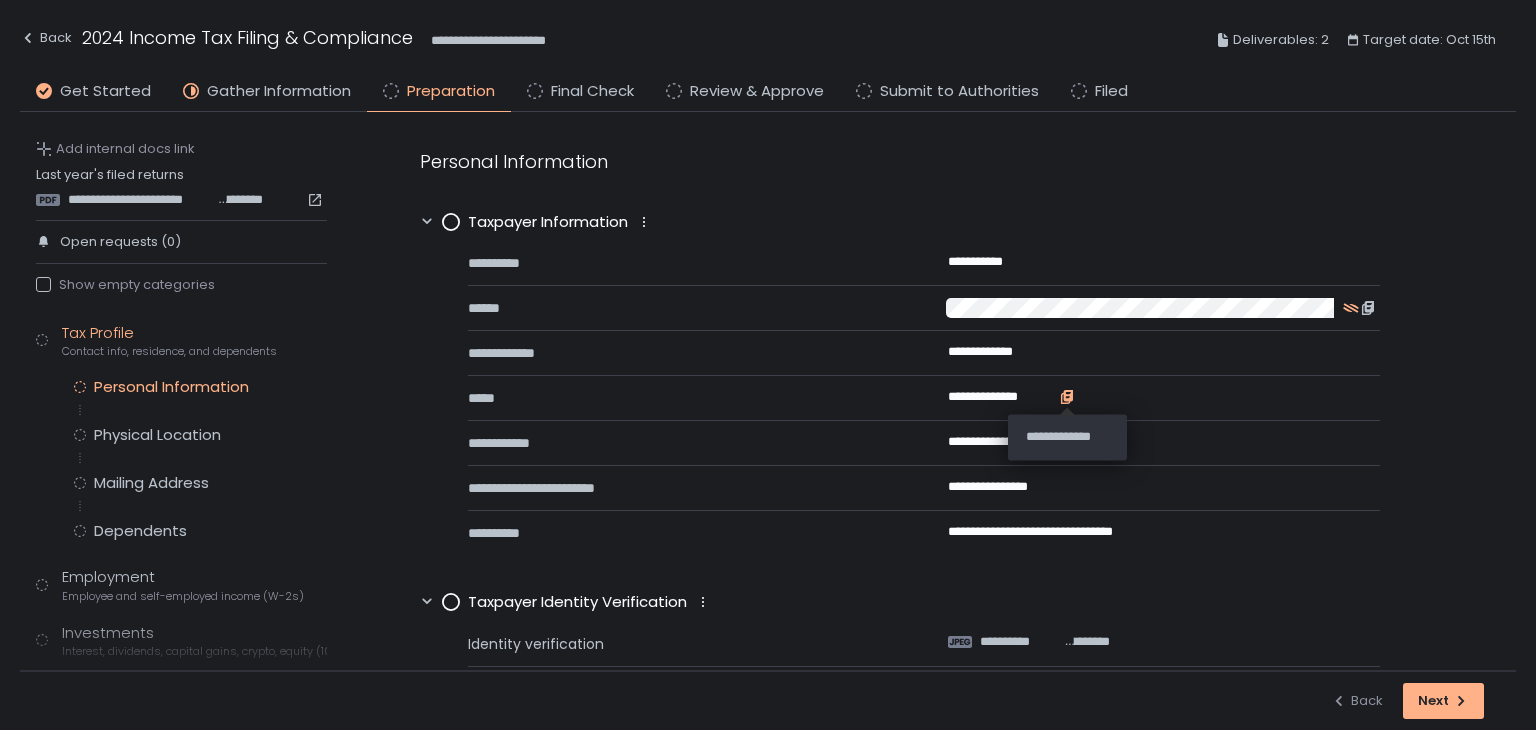 click 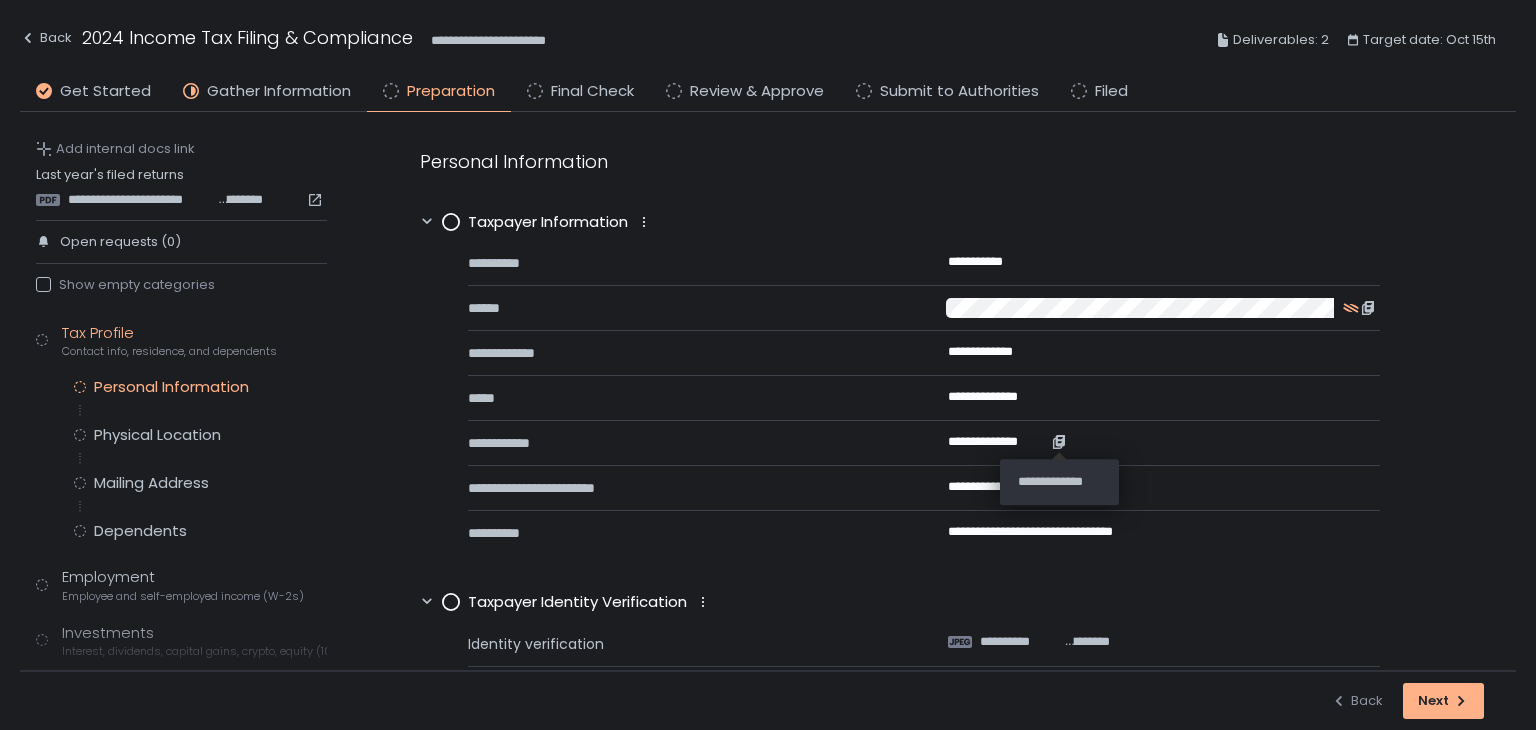 click 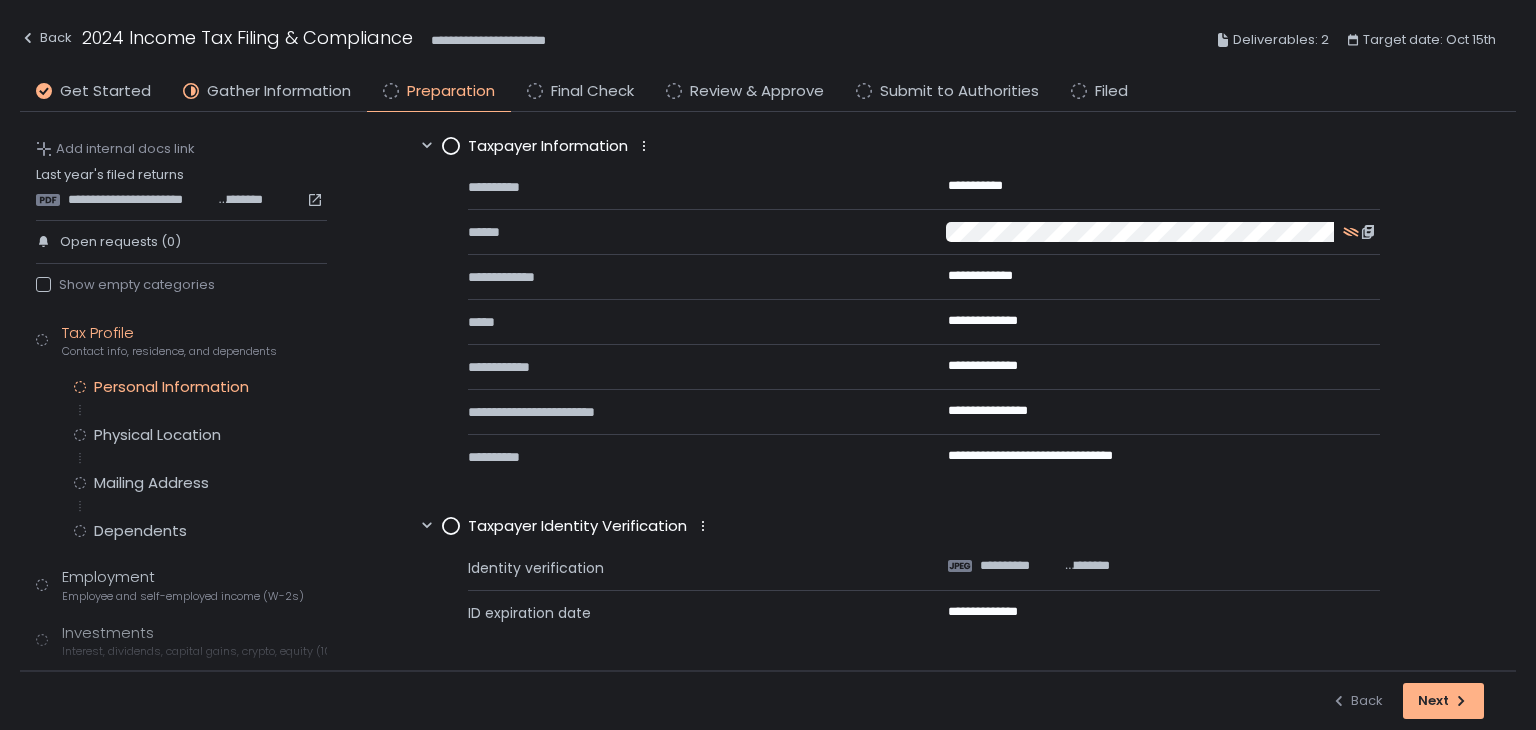scroll, scrollTop: 0, scrollLeft: 0, axis: both 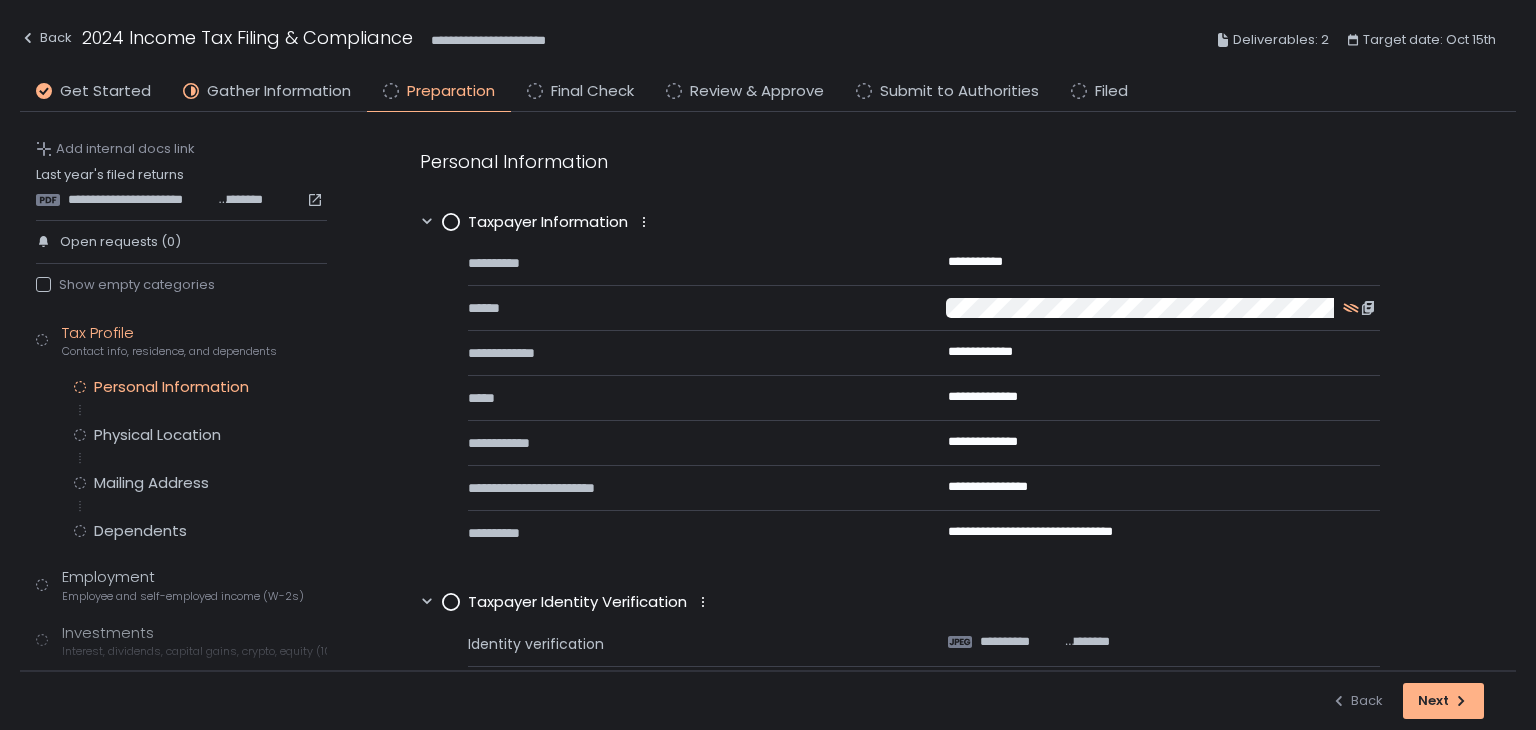 click 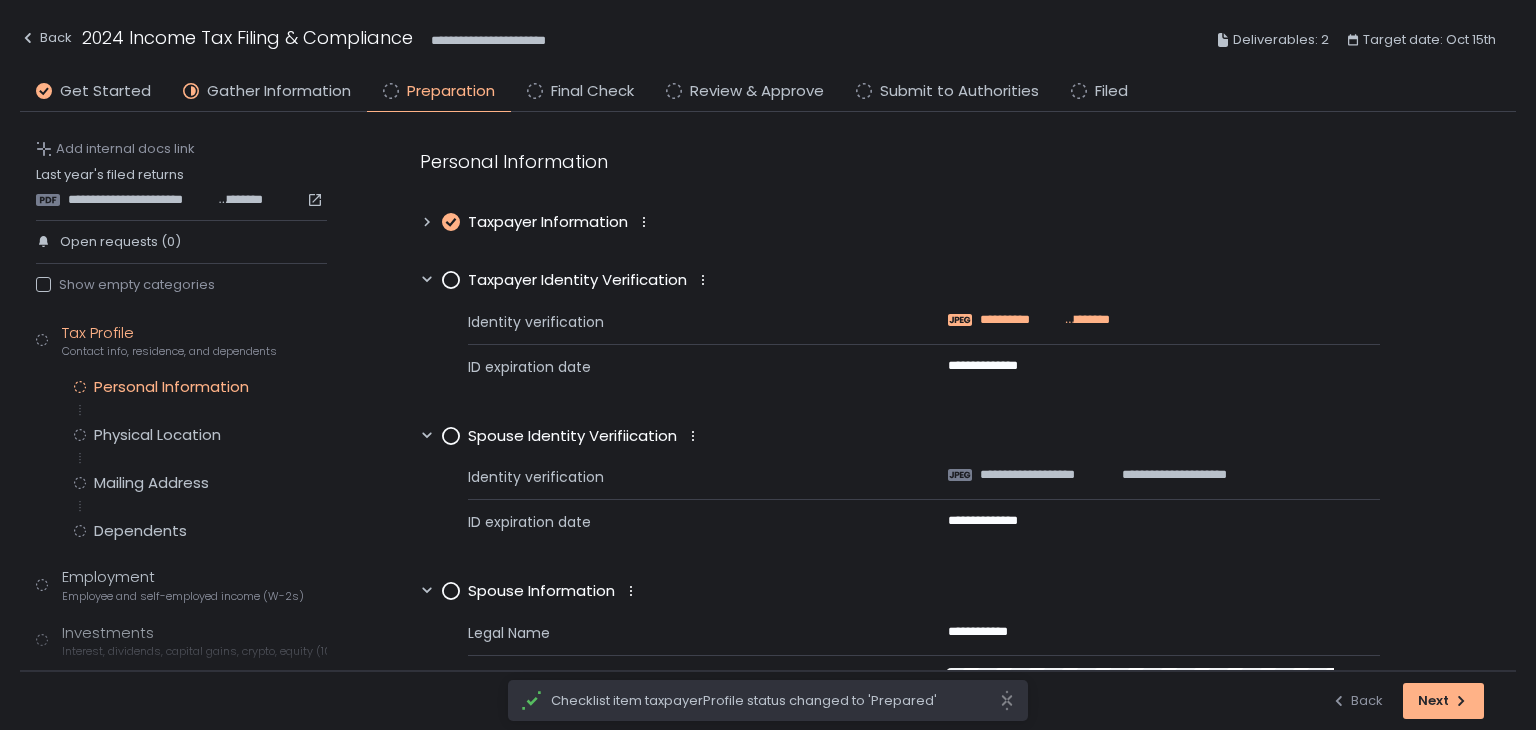 click on "**********" at bounding box center (1020, 320) 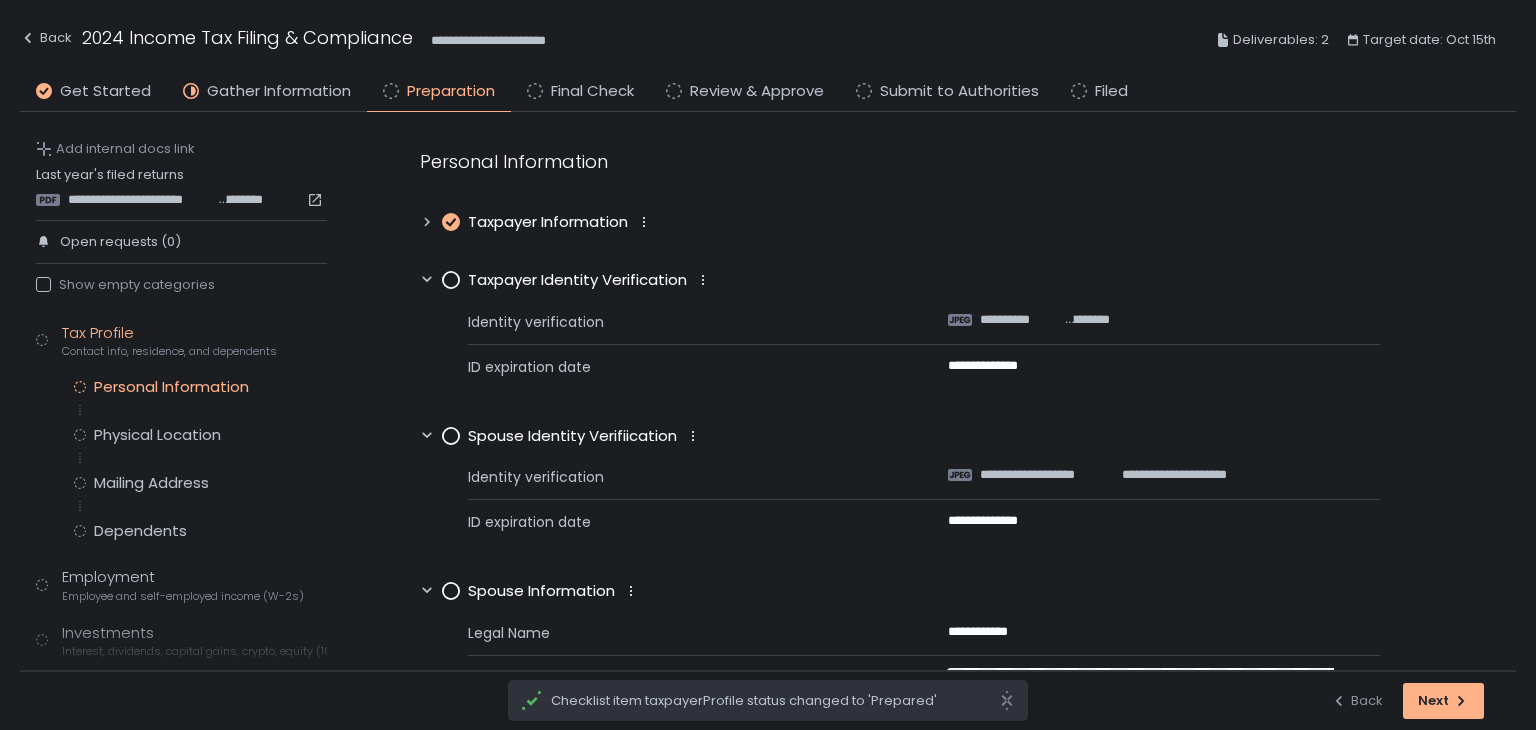 click 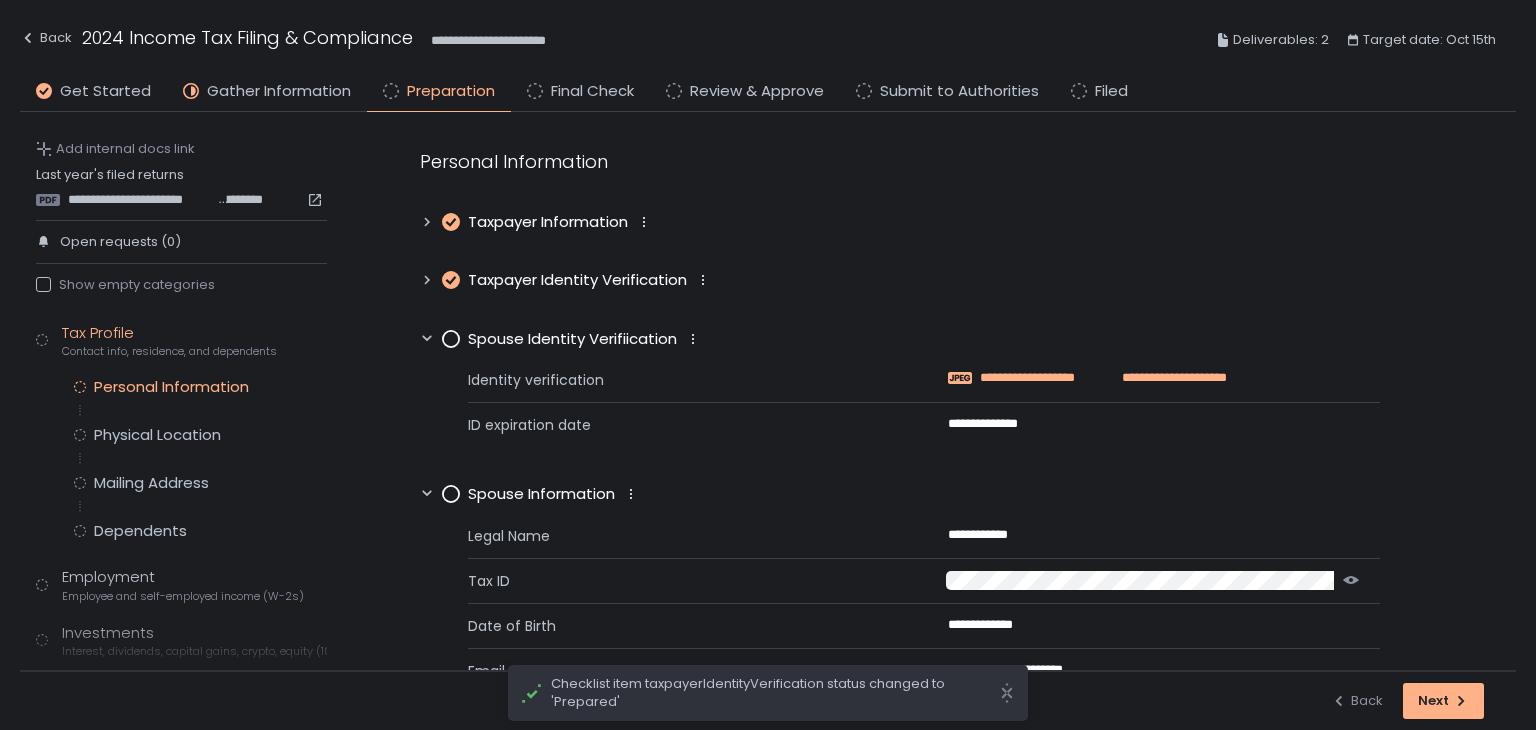 click on "**********" at bounding box center (1038, 378) 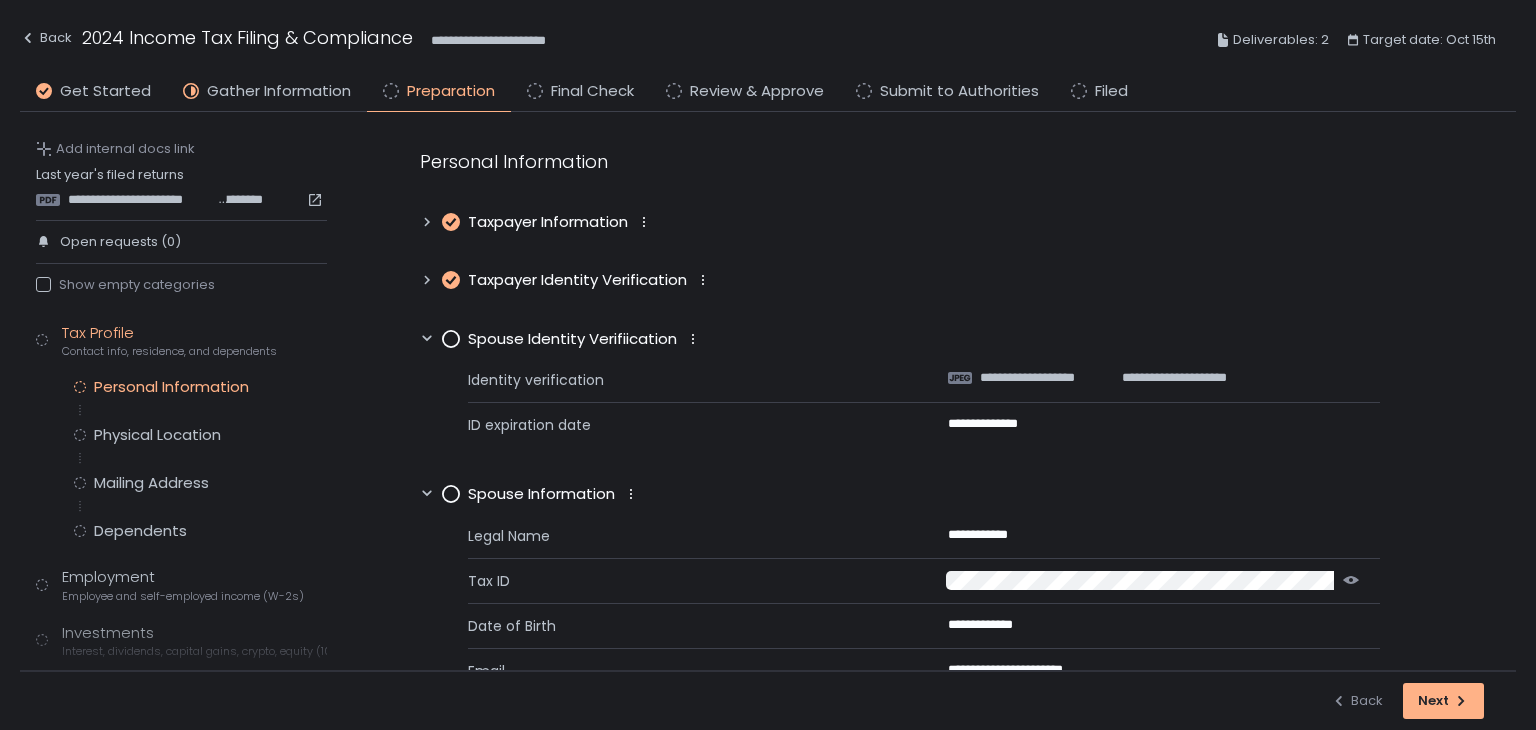 click 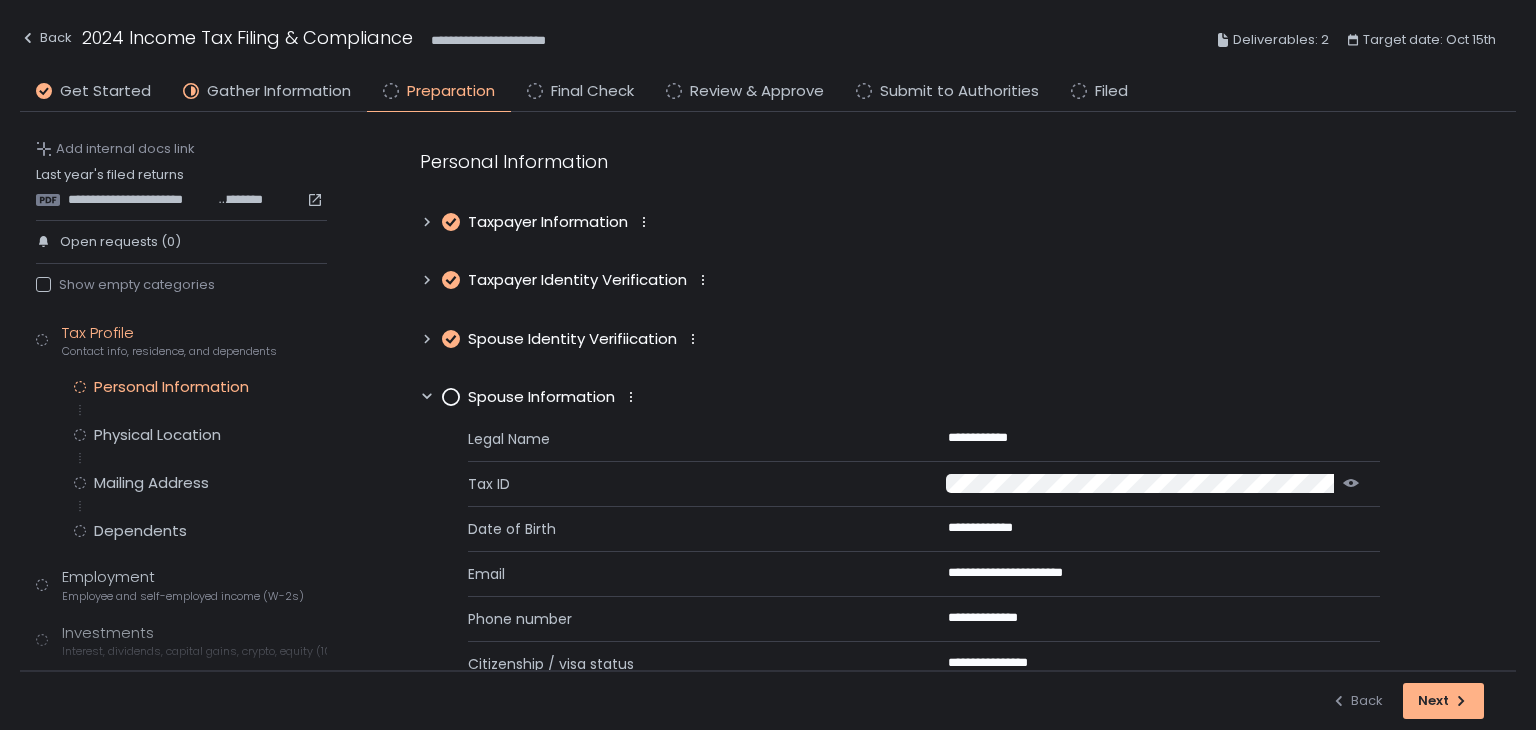 scroll, scrollTop: 95, scrollLeft: 0, axis: vertical 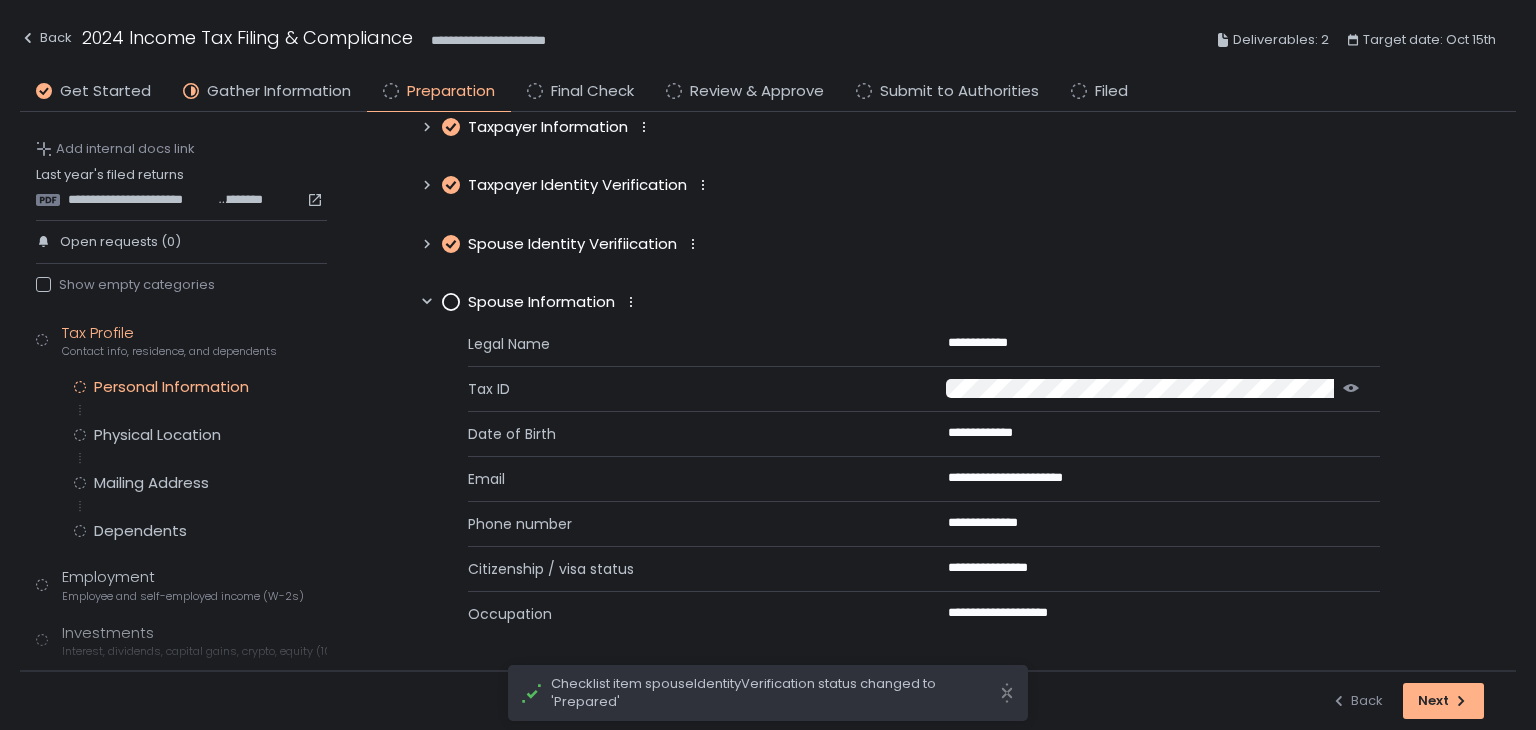 click 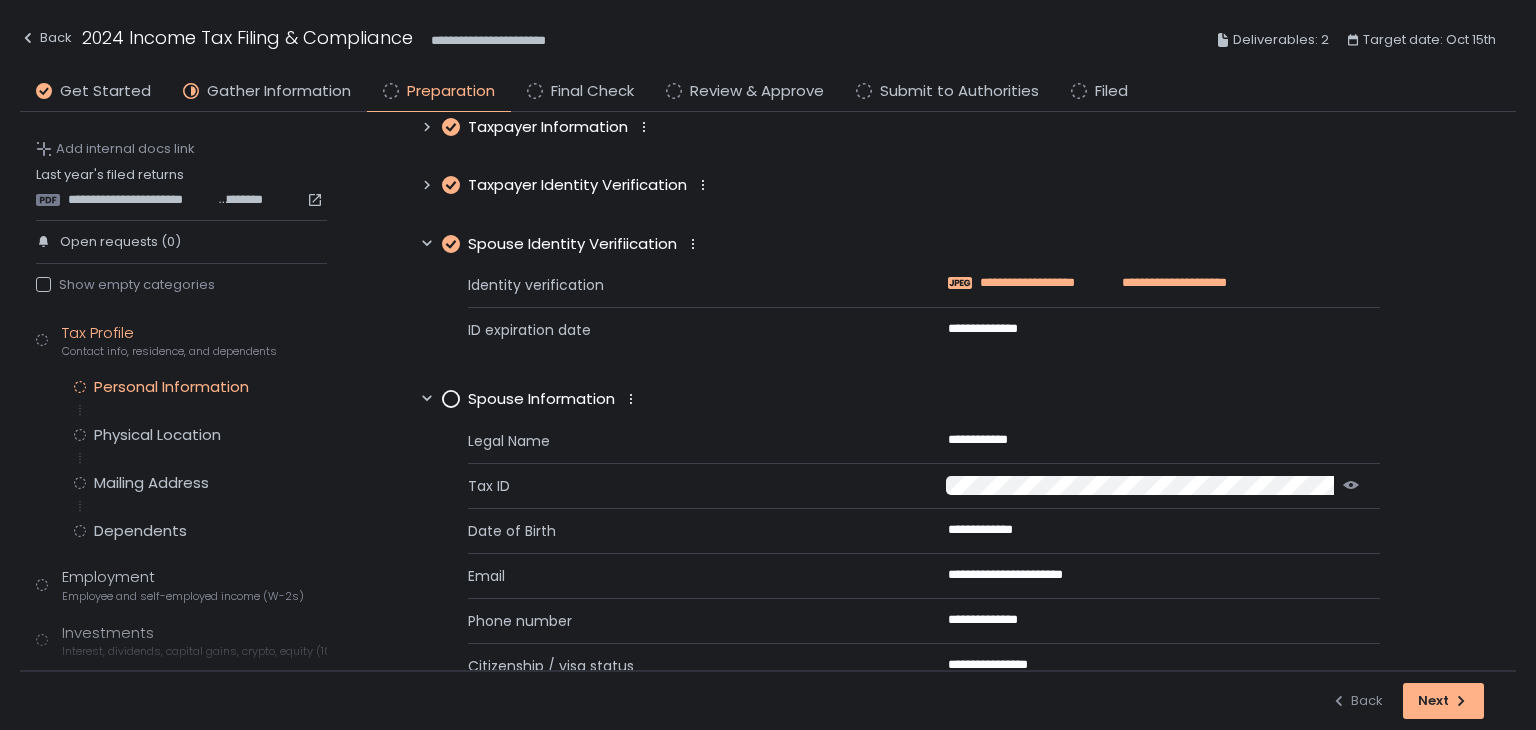 click on "**********" at bounding box center (1038, 283) 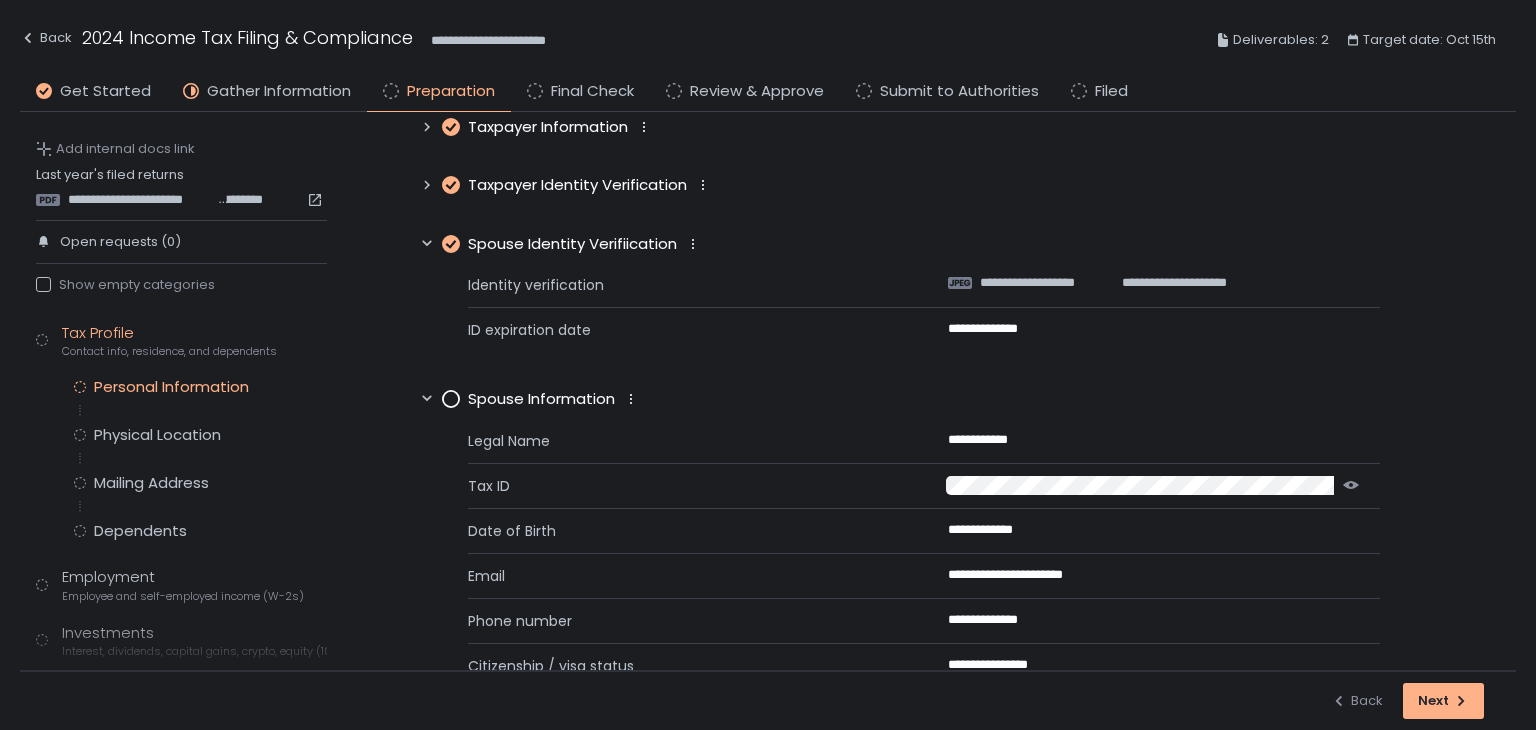scroll, scrollTop: 192, scrollLeft: 0, axis: vertical 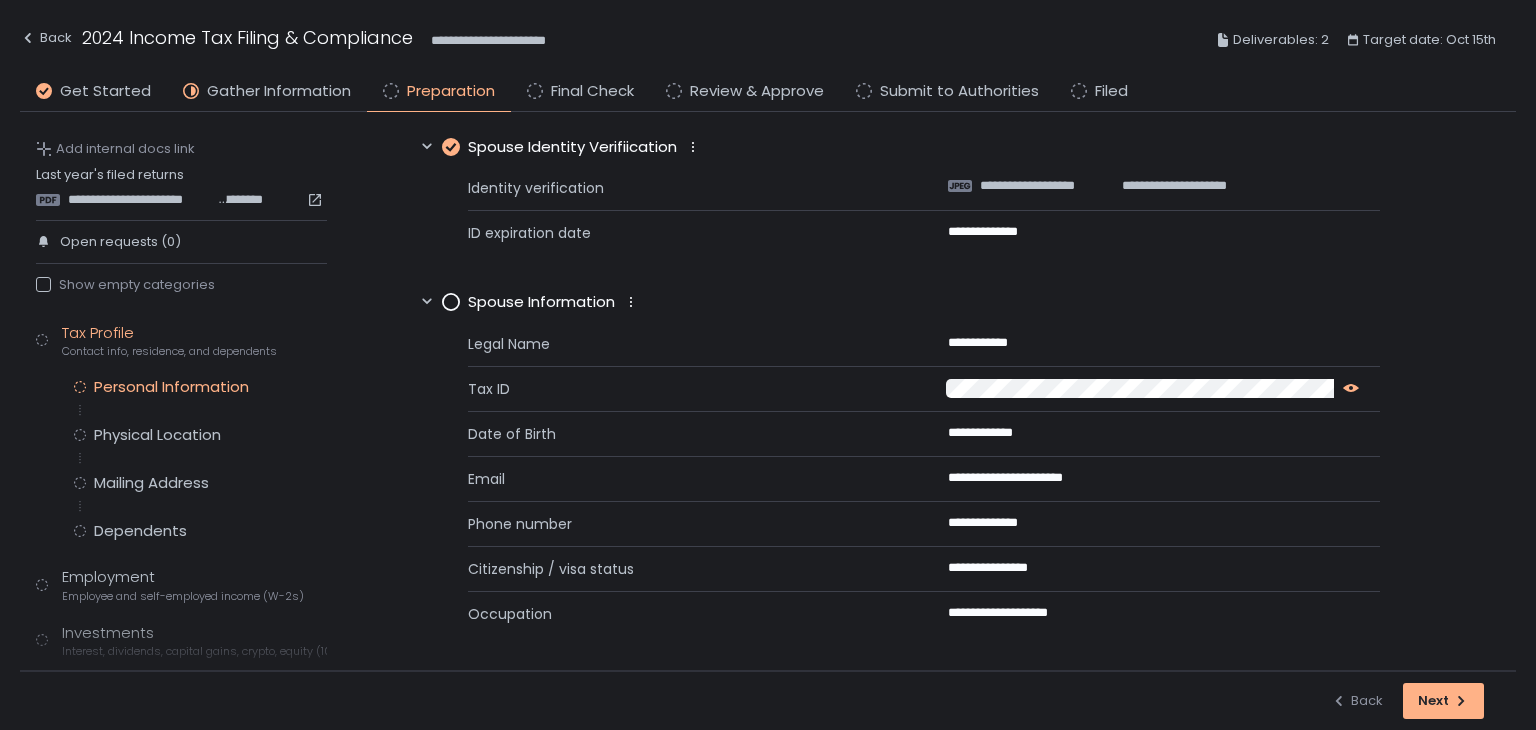 click 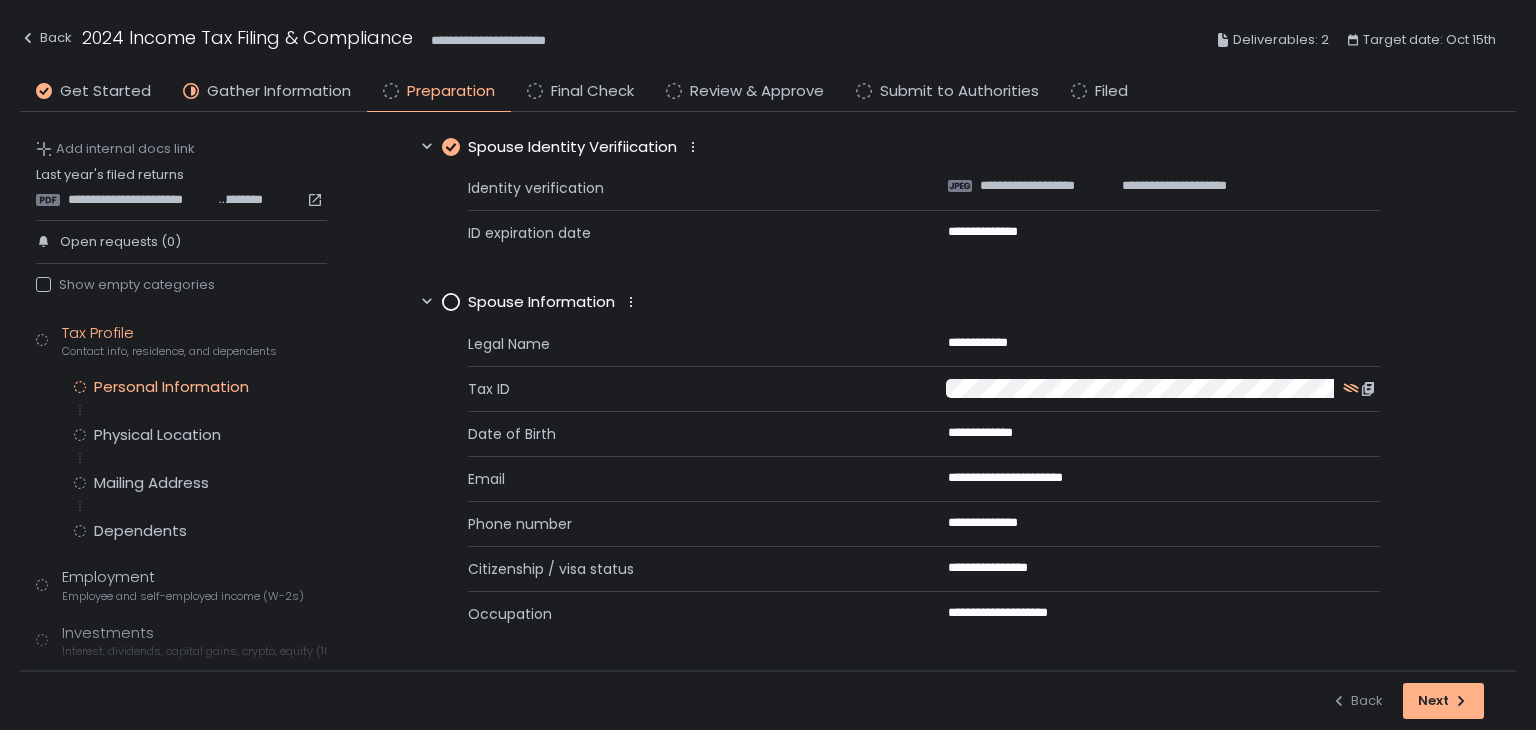 click on "**********" 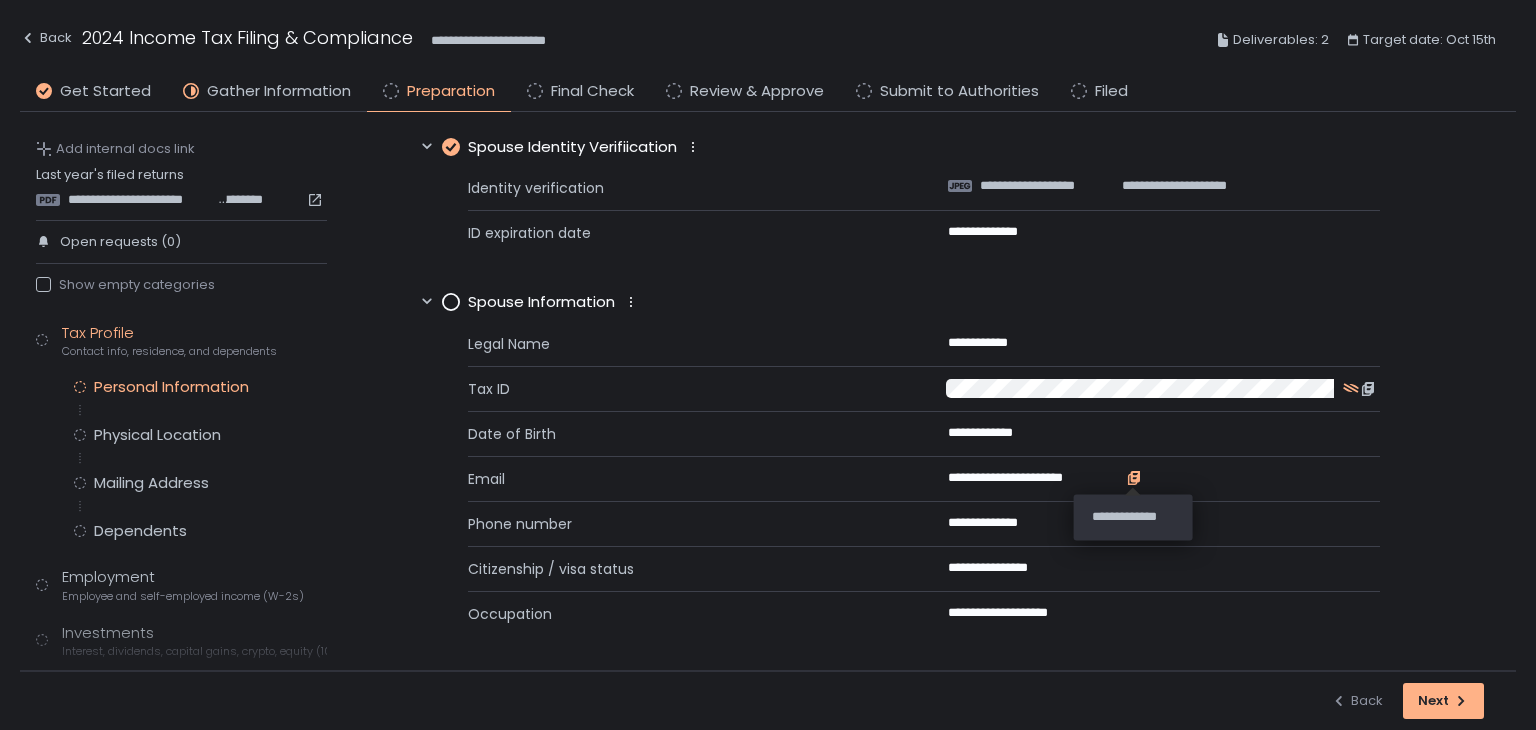 click 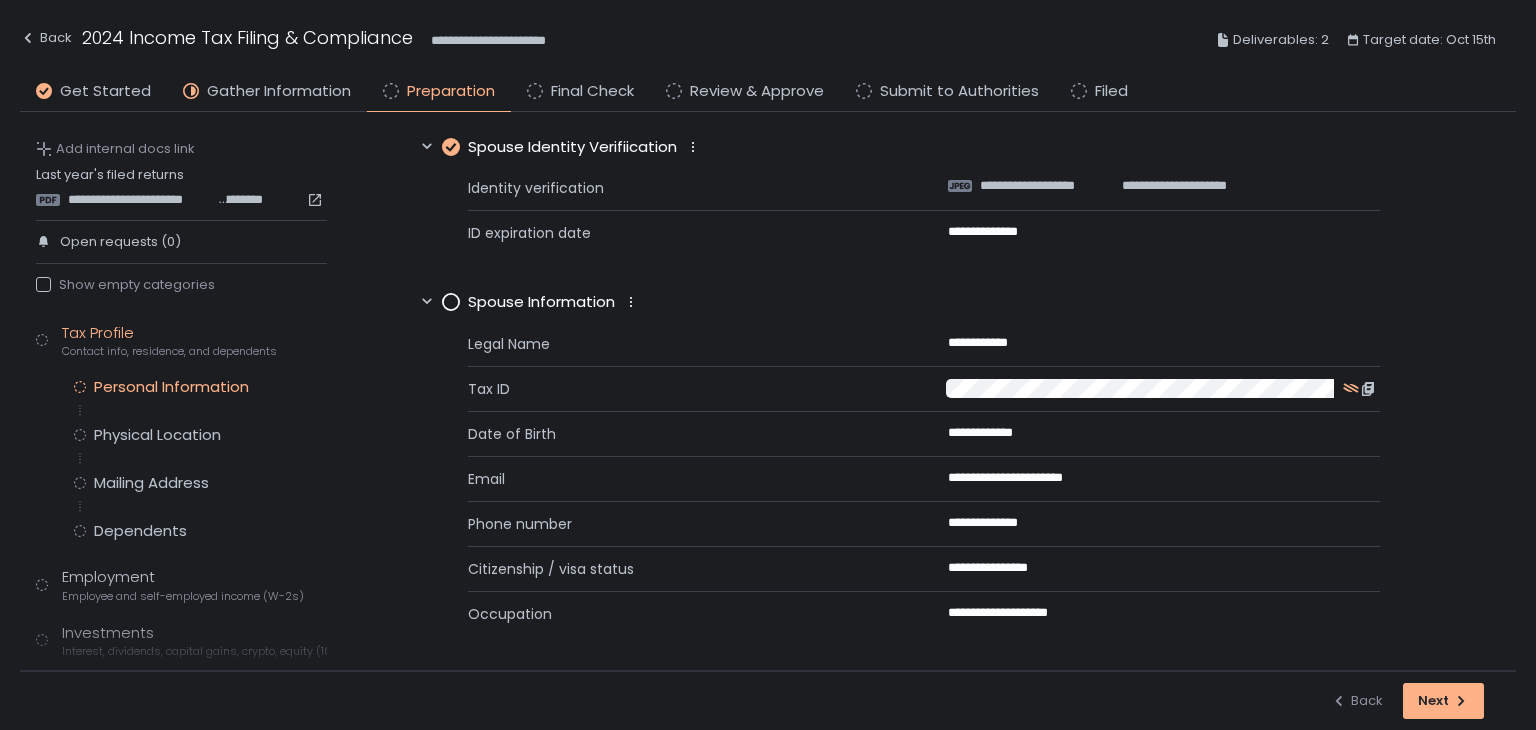 click 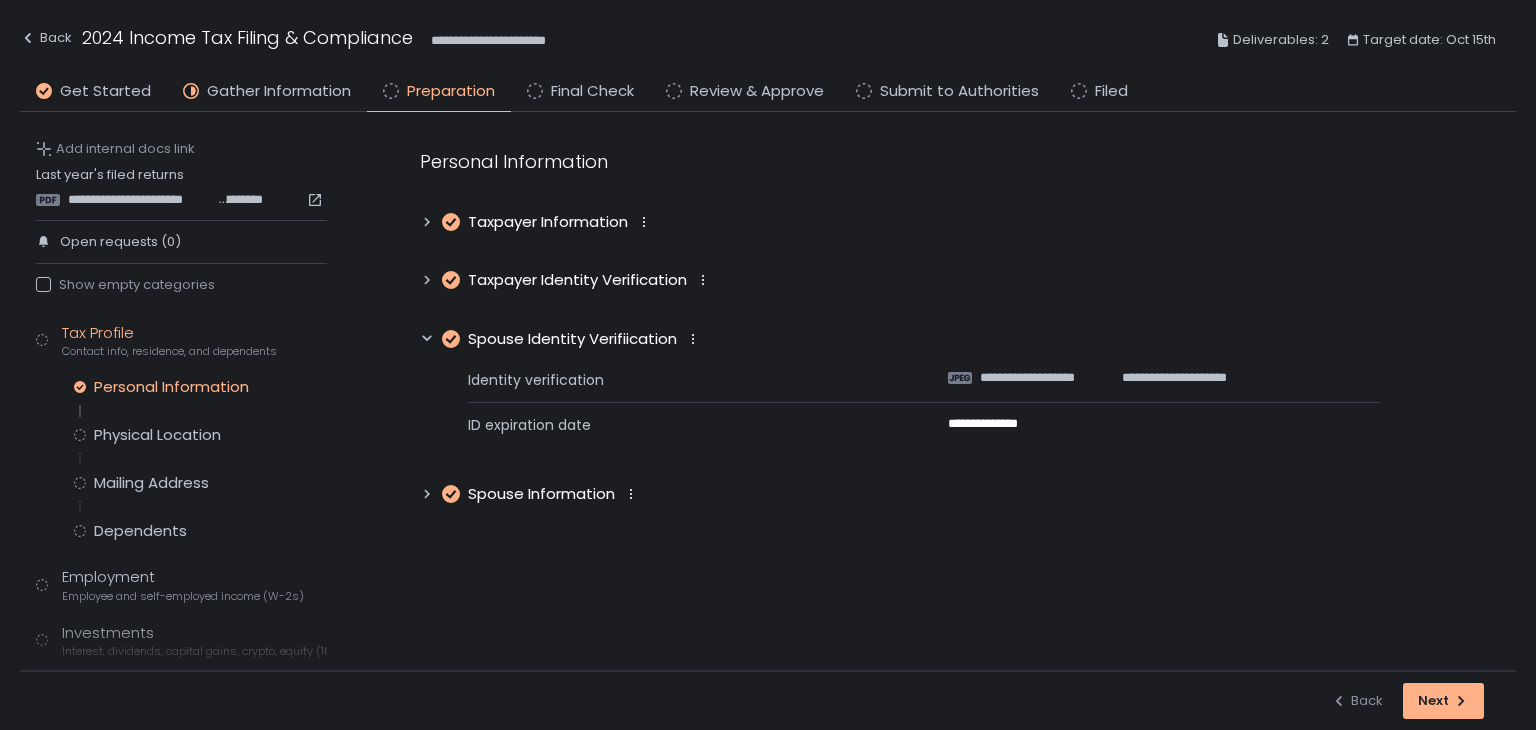 scroll, scrollTop: 0, scrollLeft: 0, axis: both 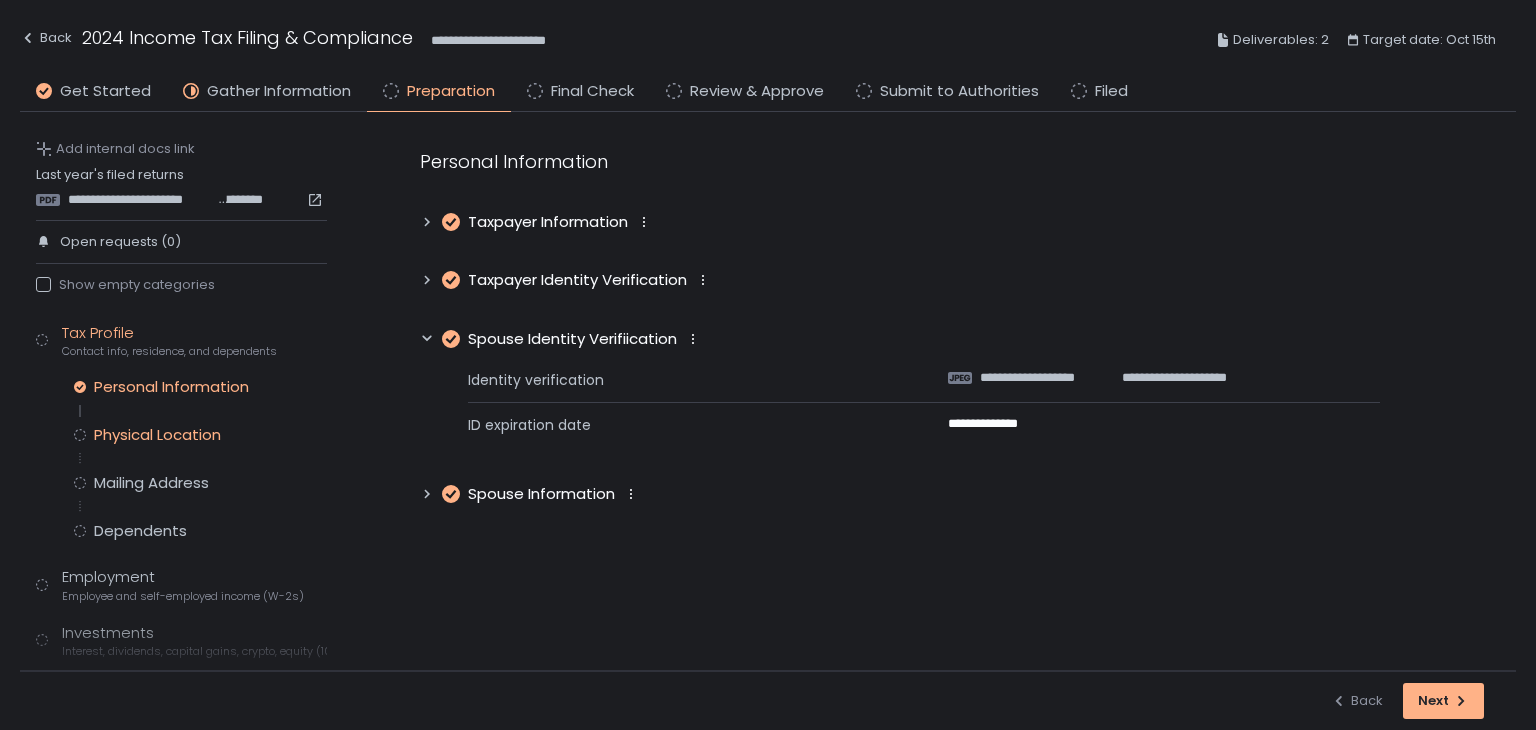 click on "Physical Location" 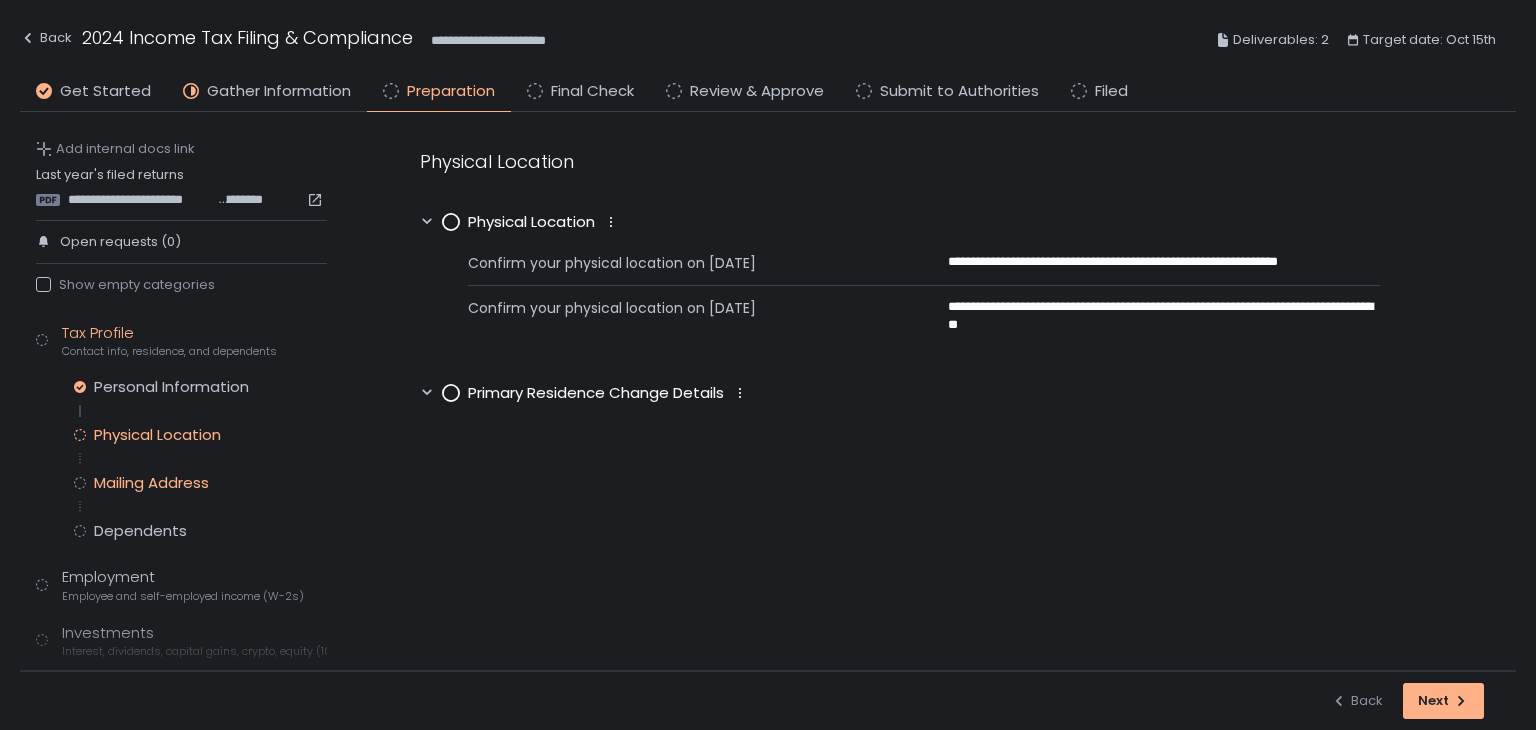 click on "Mailing Address" 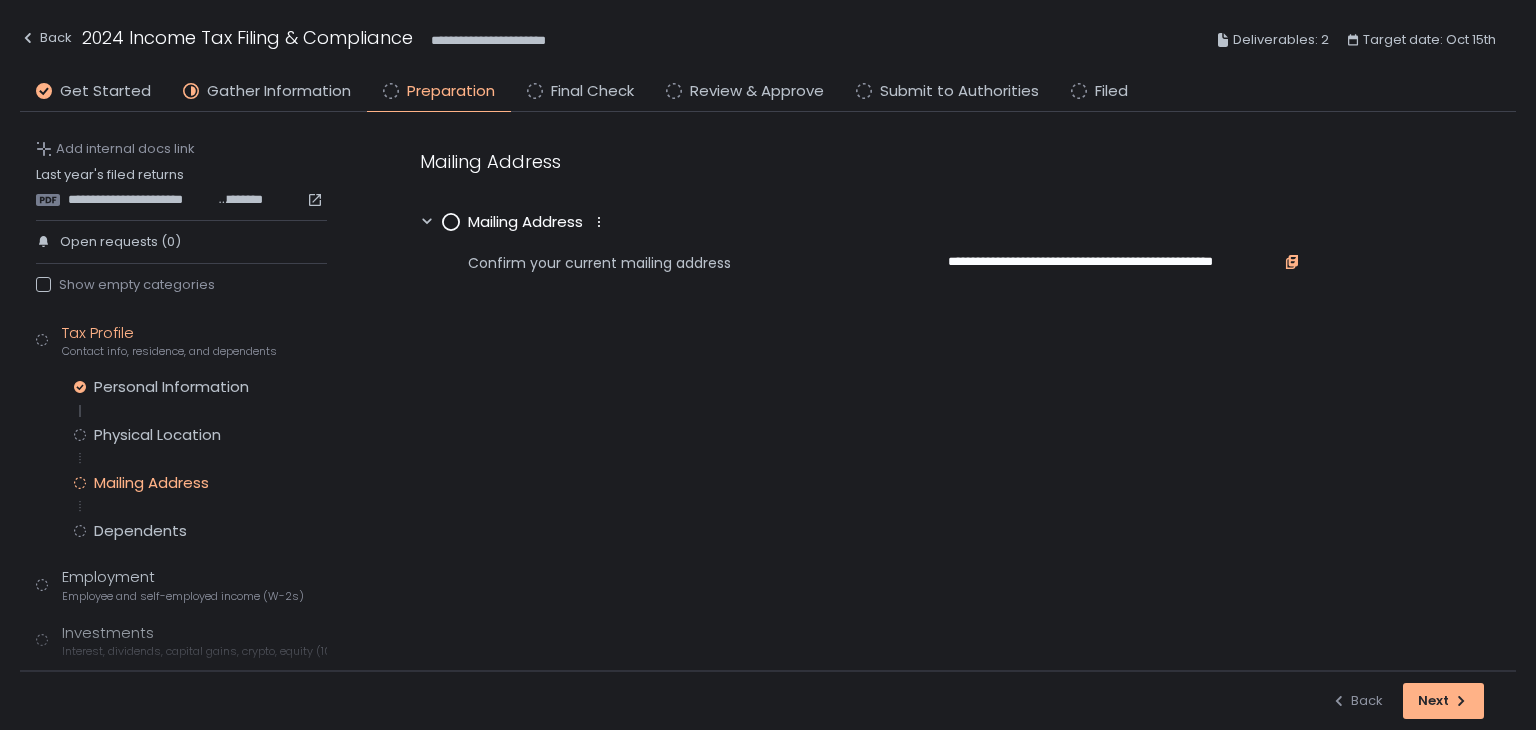 click 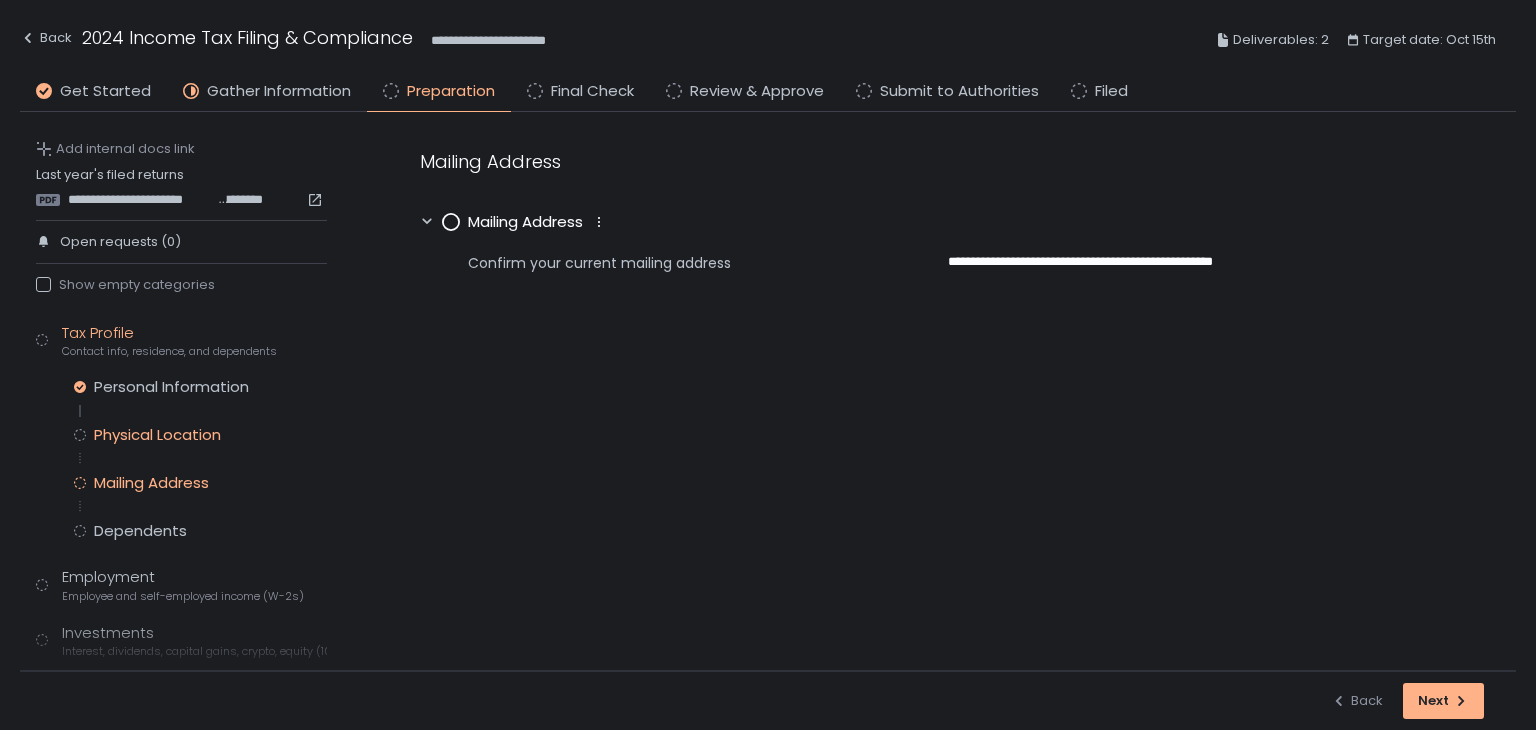 click on "Physical Location" 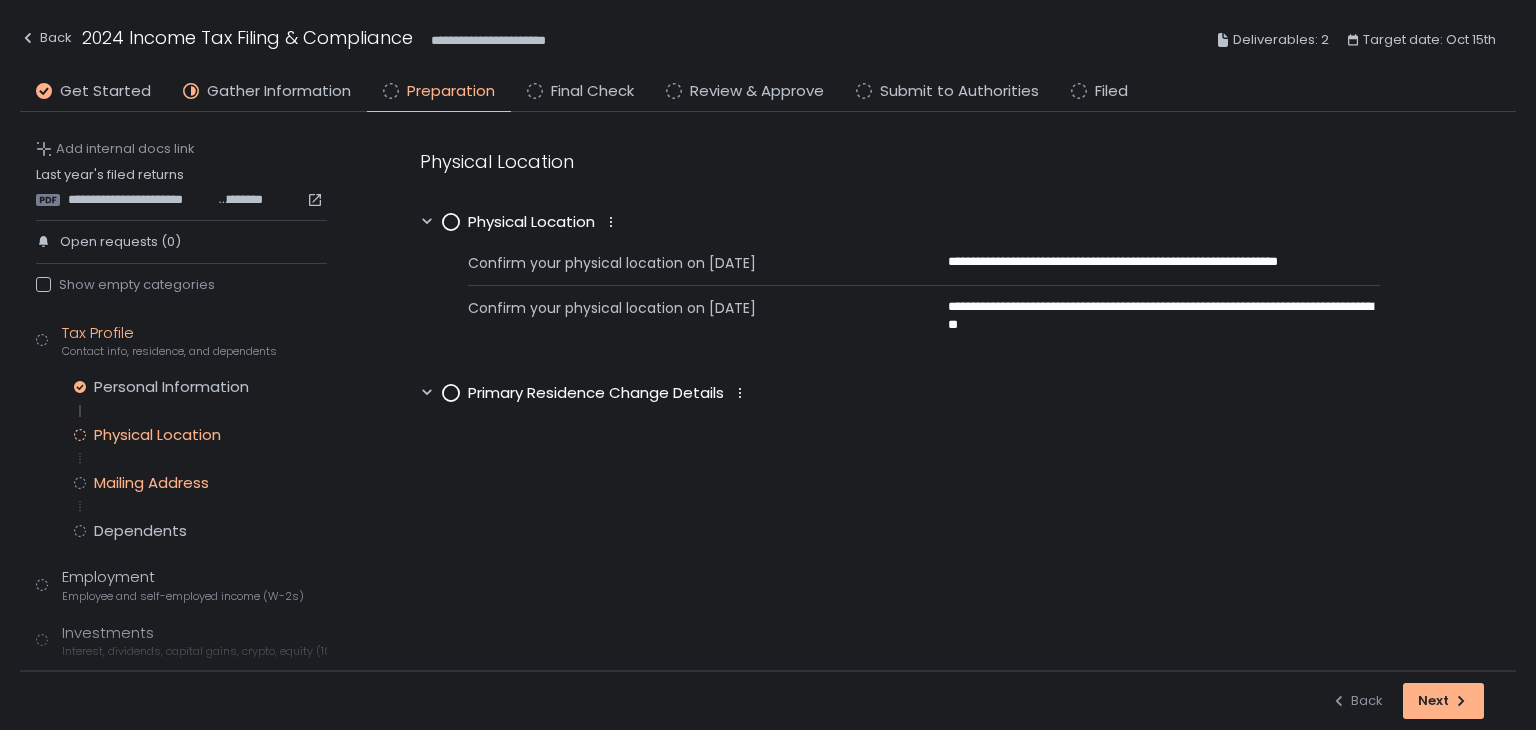 click on "Mailing Address" 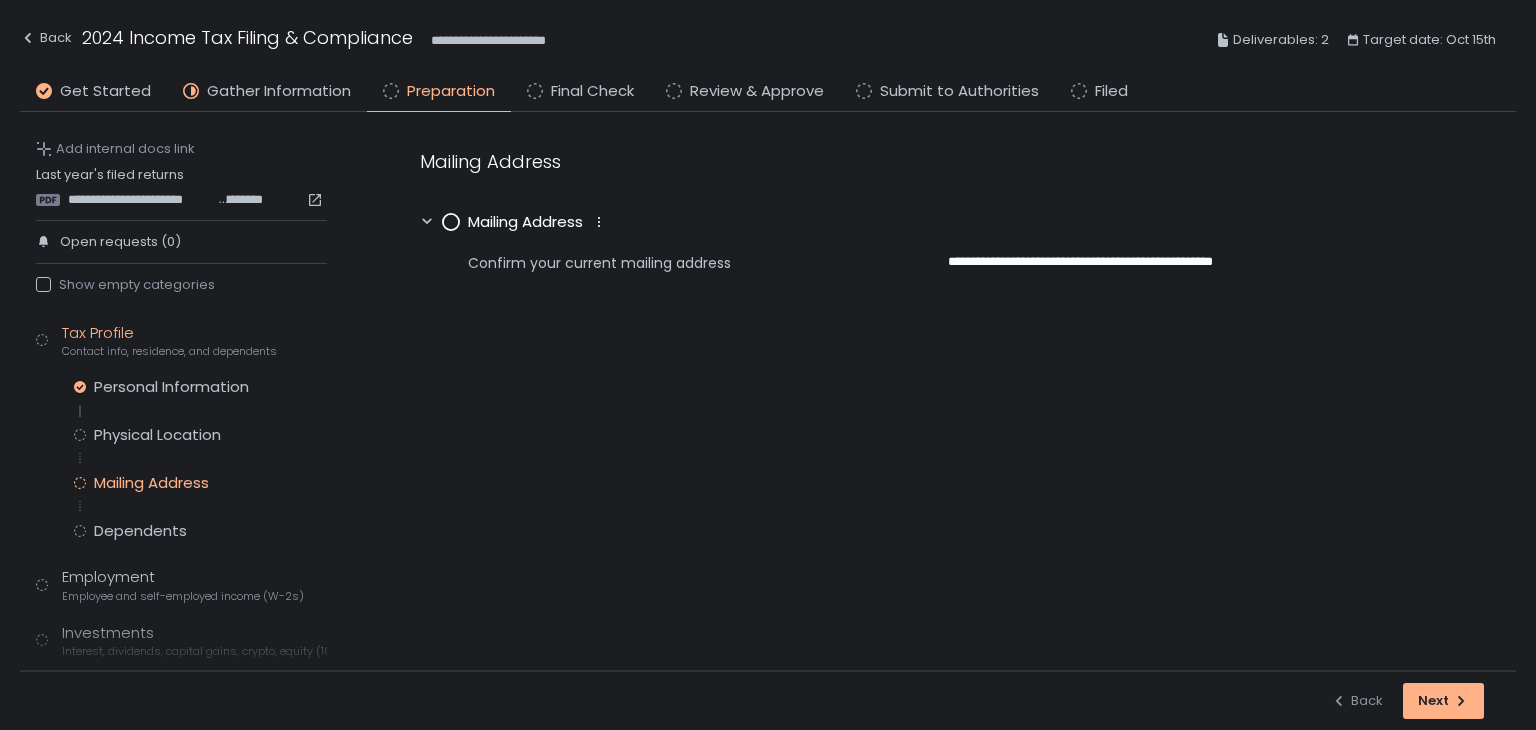 click 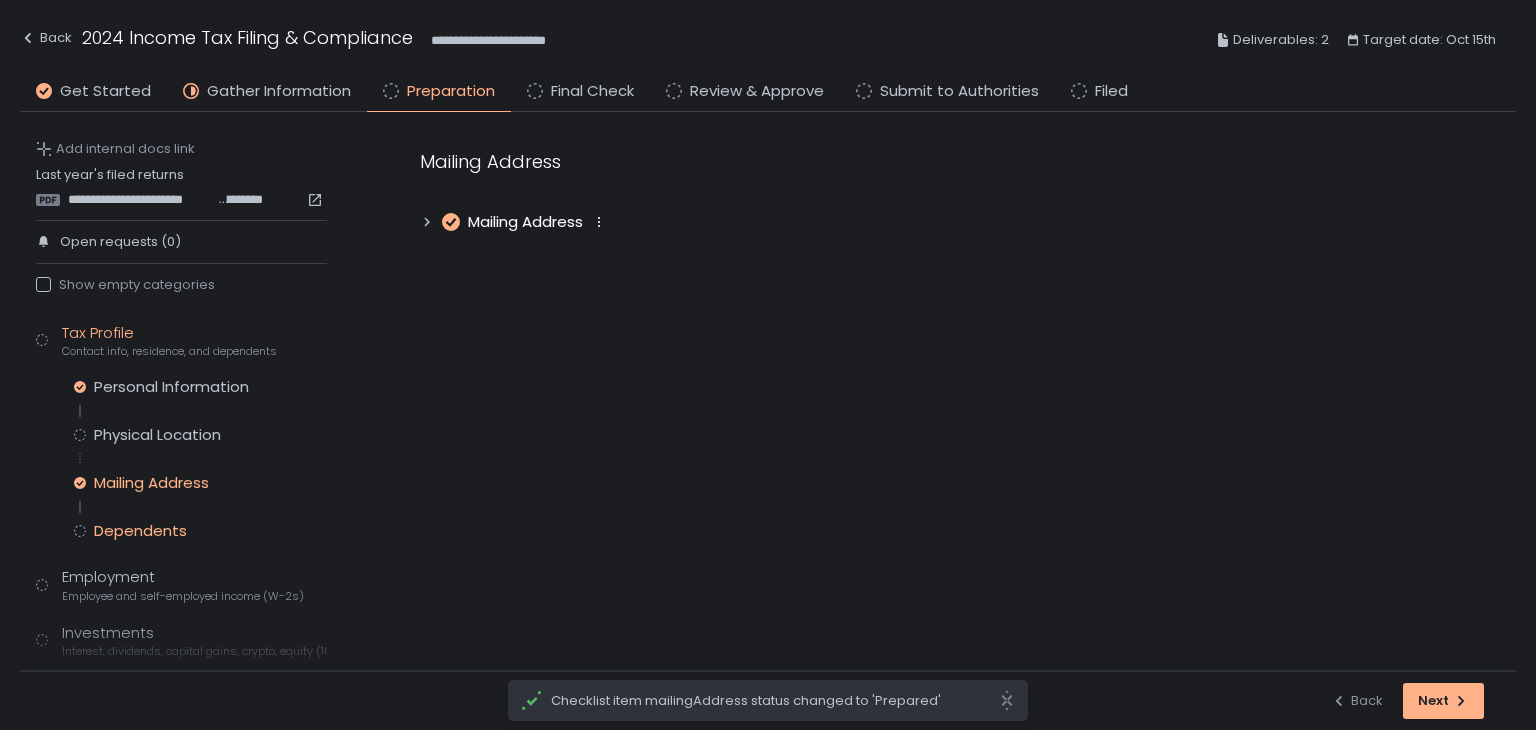 click on "Dependents" 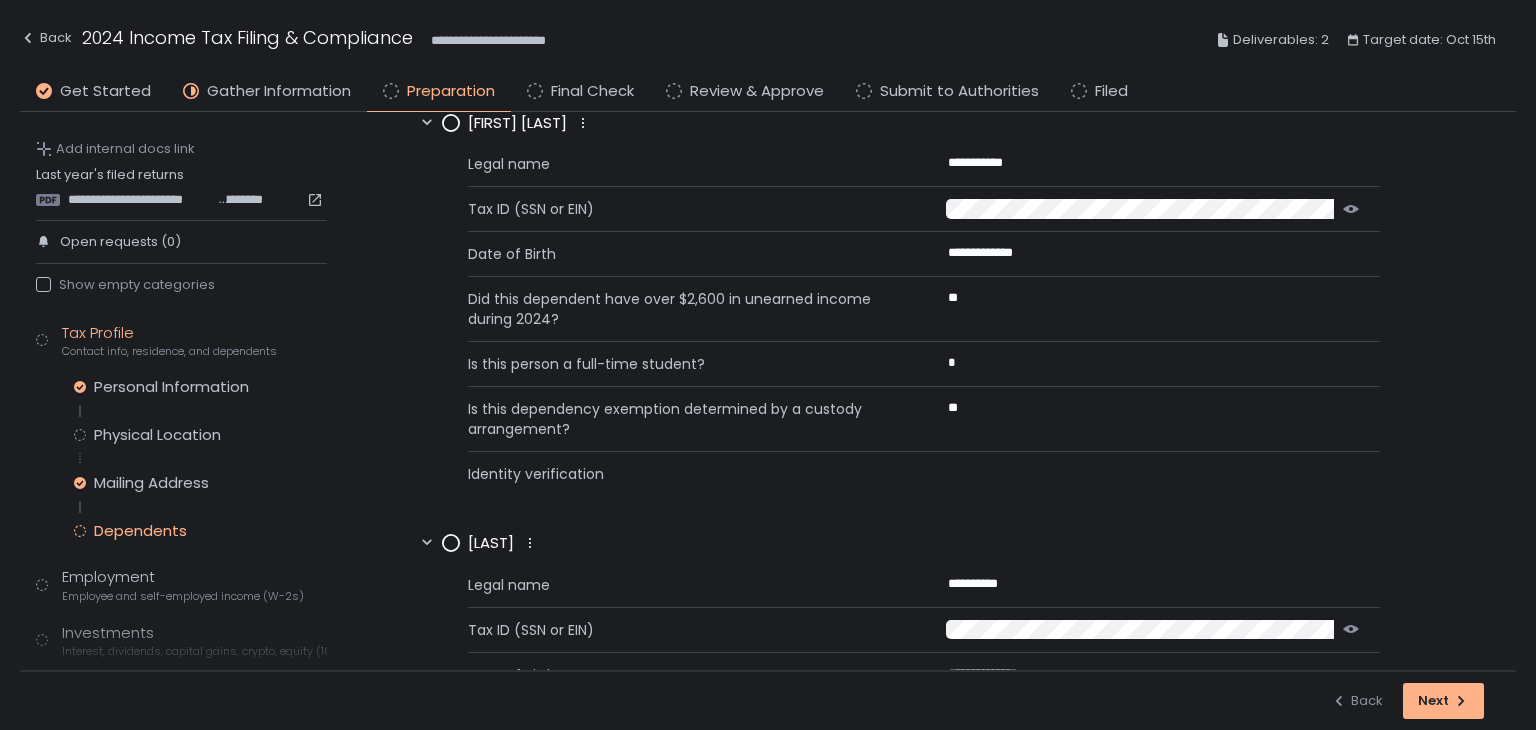 scroll, scrollTop: 0, scrollLeft: 0, axis: both 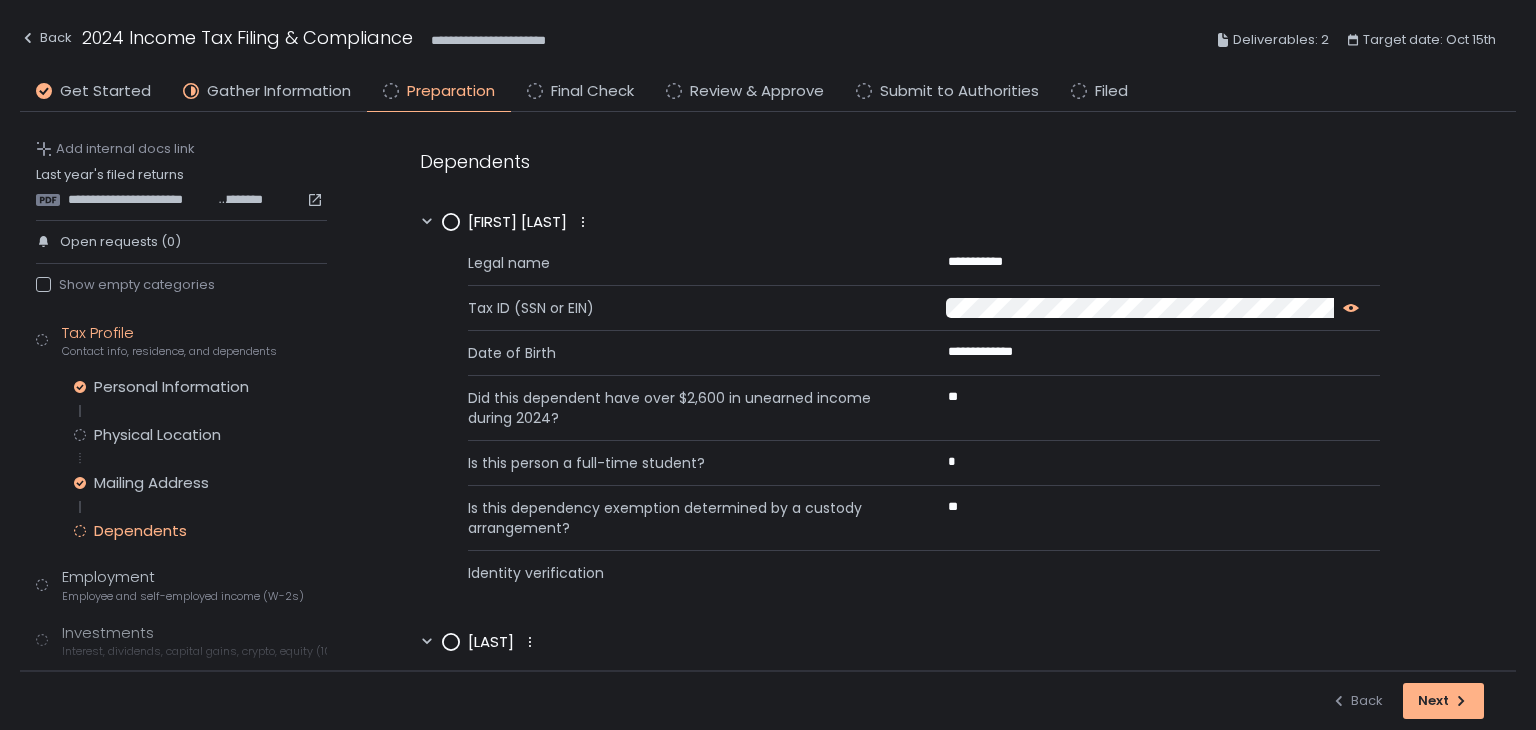 click at bounding box center (1347, 308) 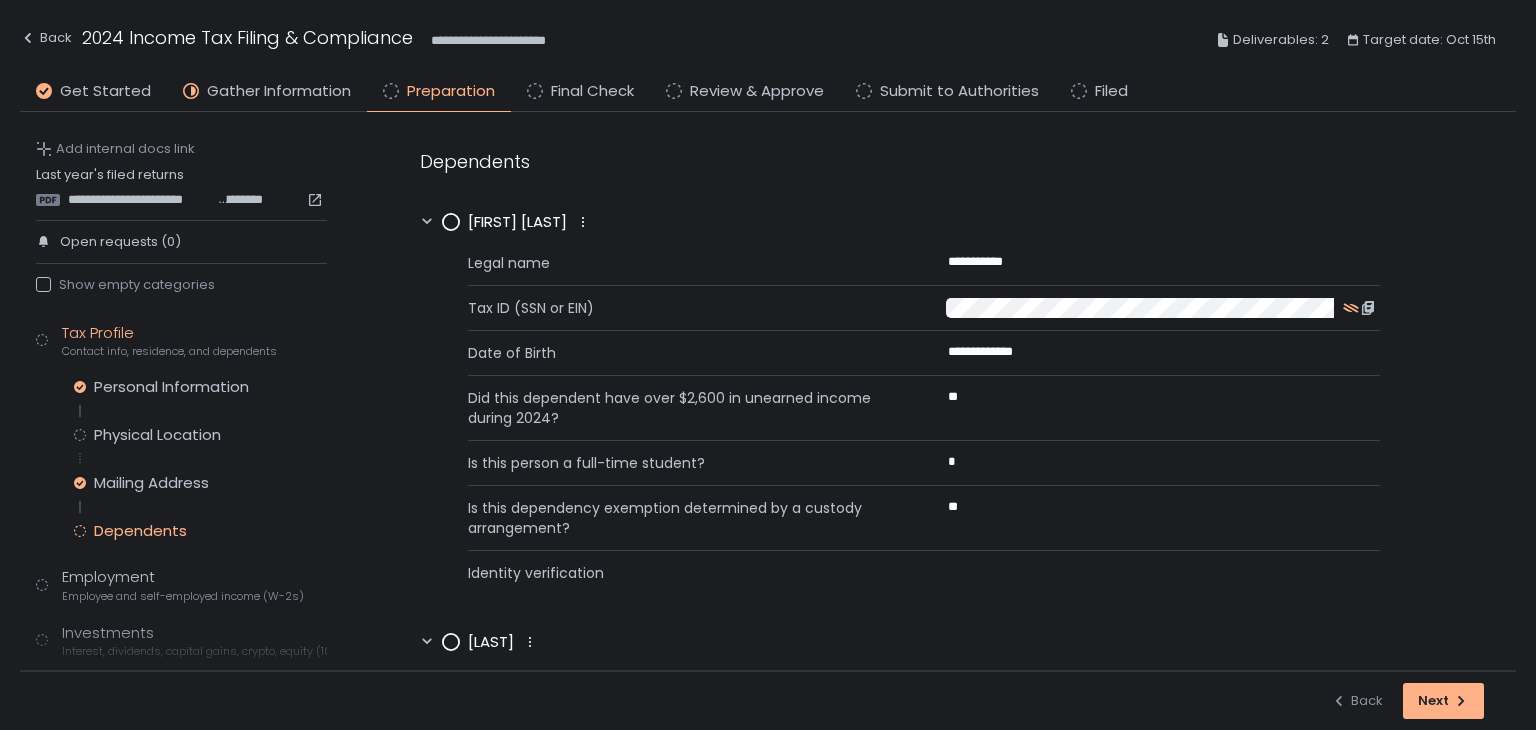 click 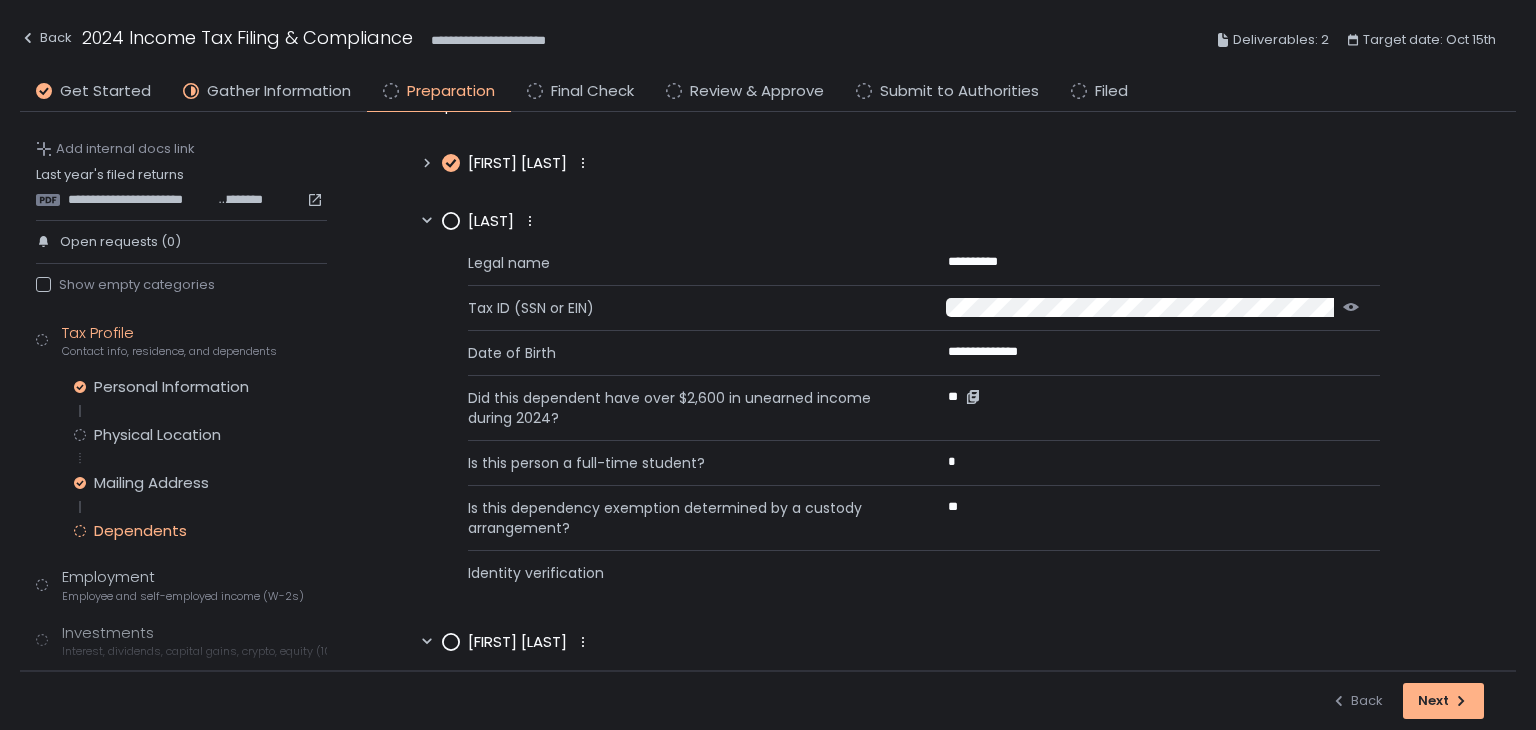 scroll, scrollTop: 0, scrollLeft: 0, axis: both 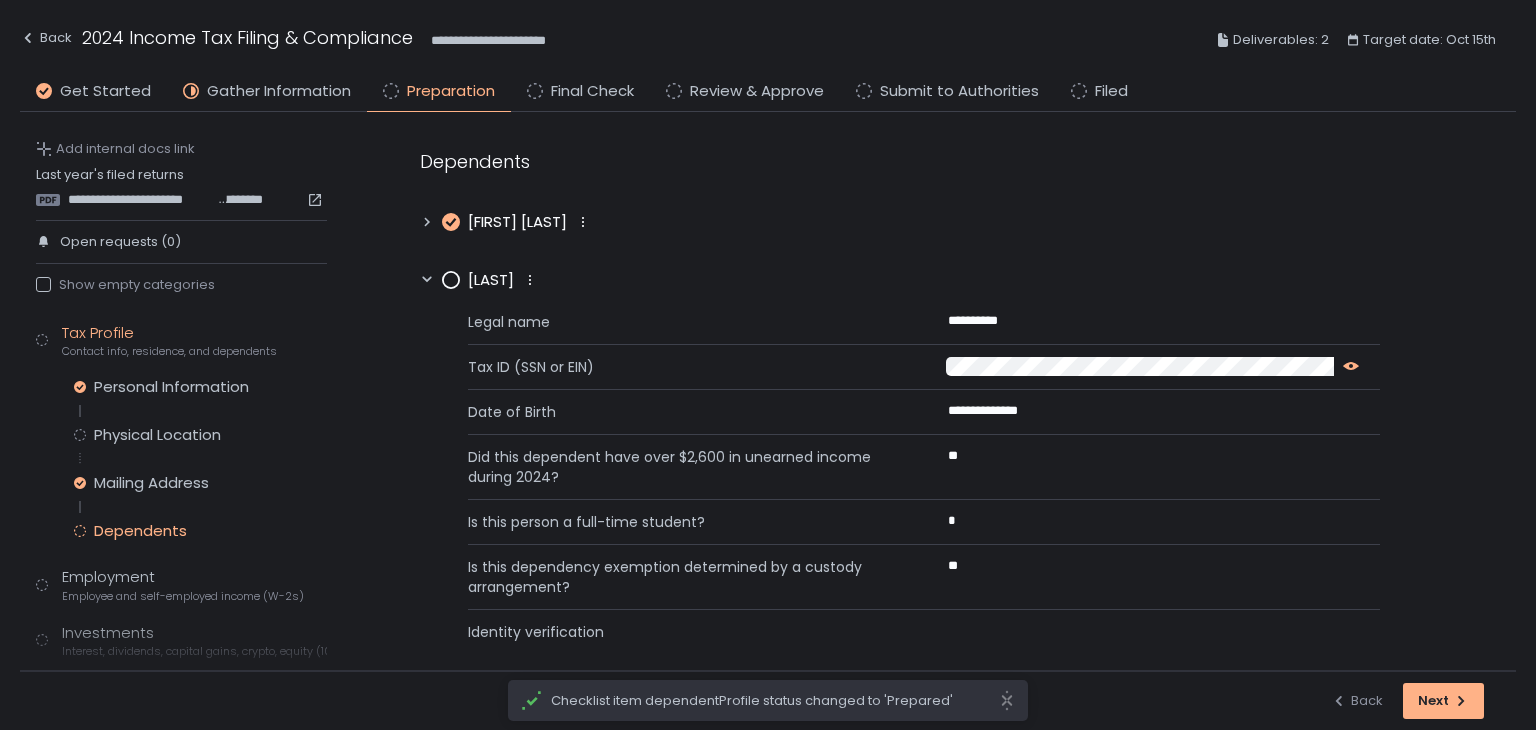 click 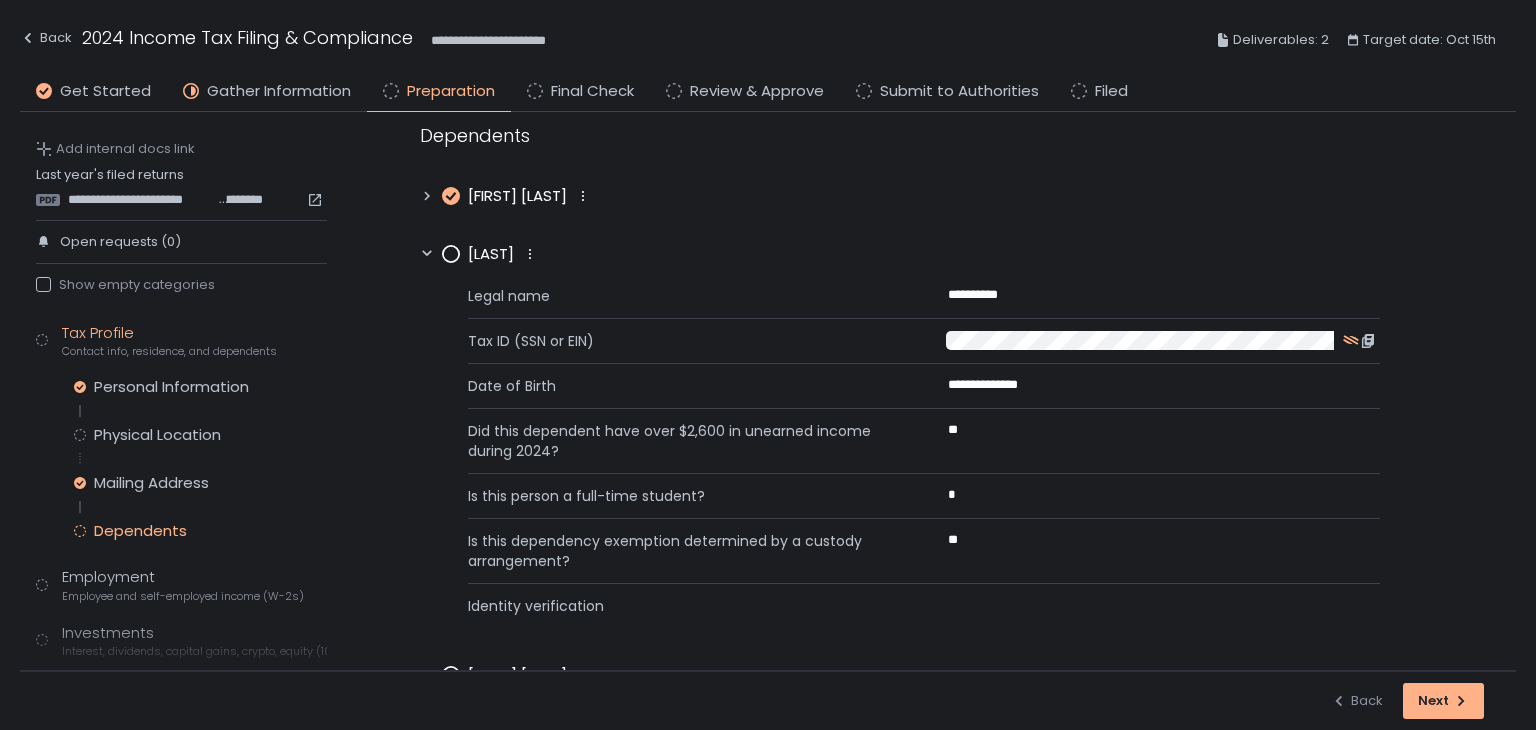 scroll, scrollTop: 100, scrollLeft: 0, axis: vertical 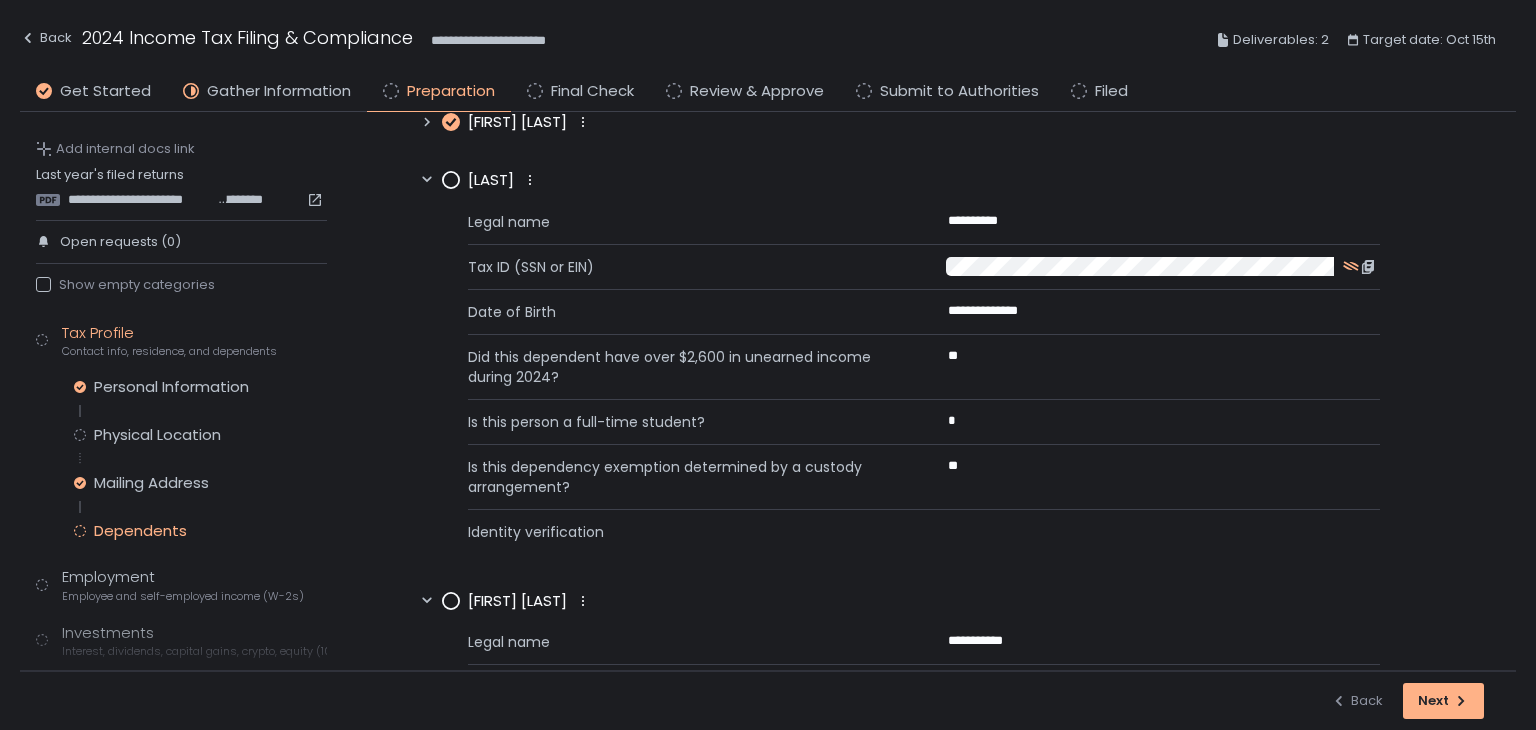 click 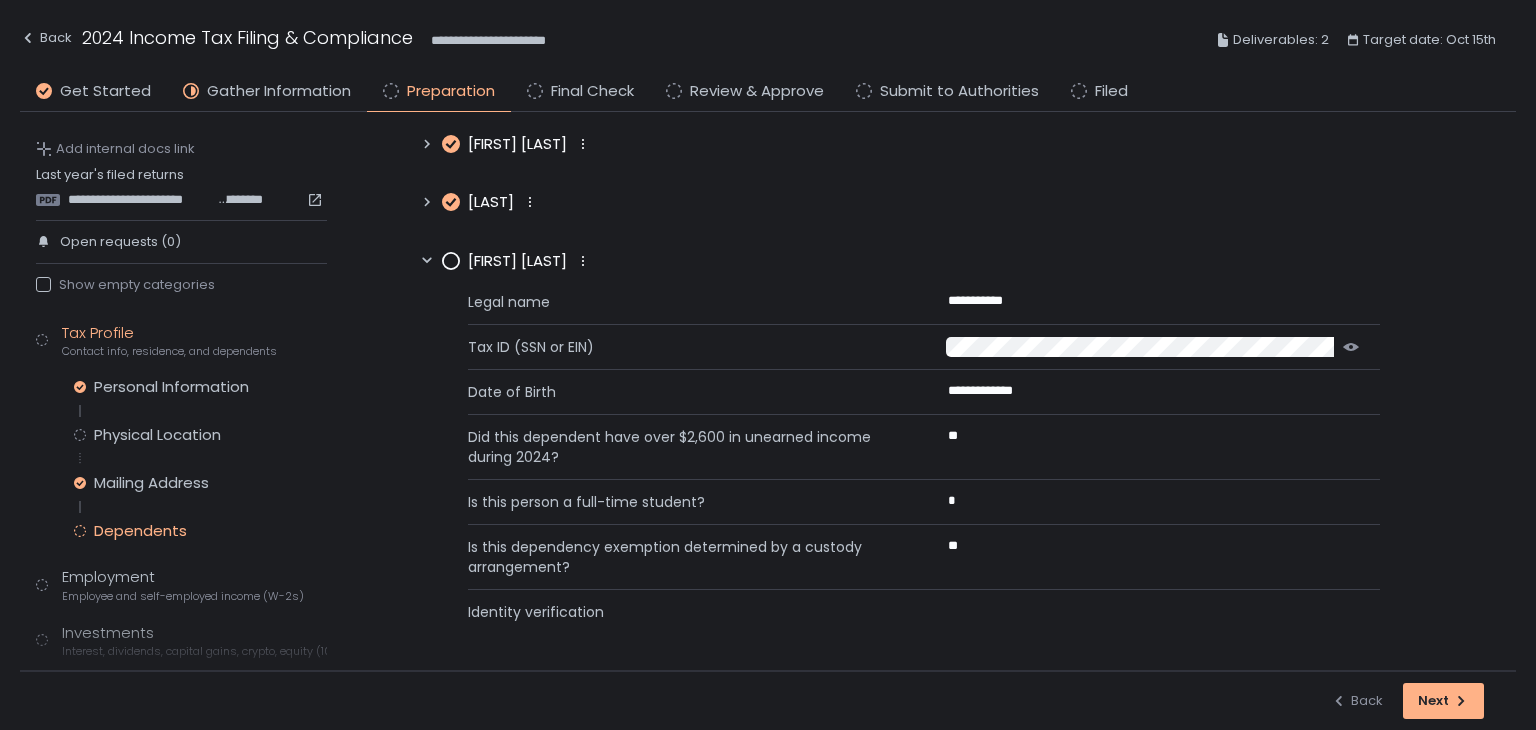 scroll, scrollTop: 76, scrollLeft: 0, axis: vertical 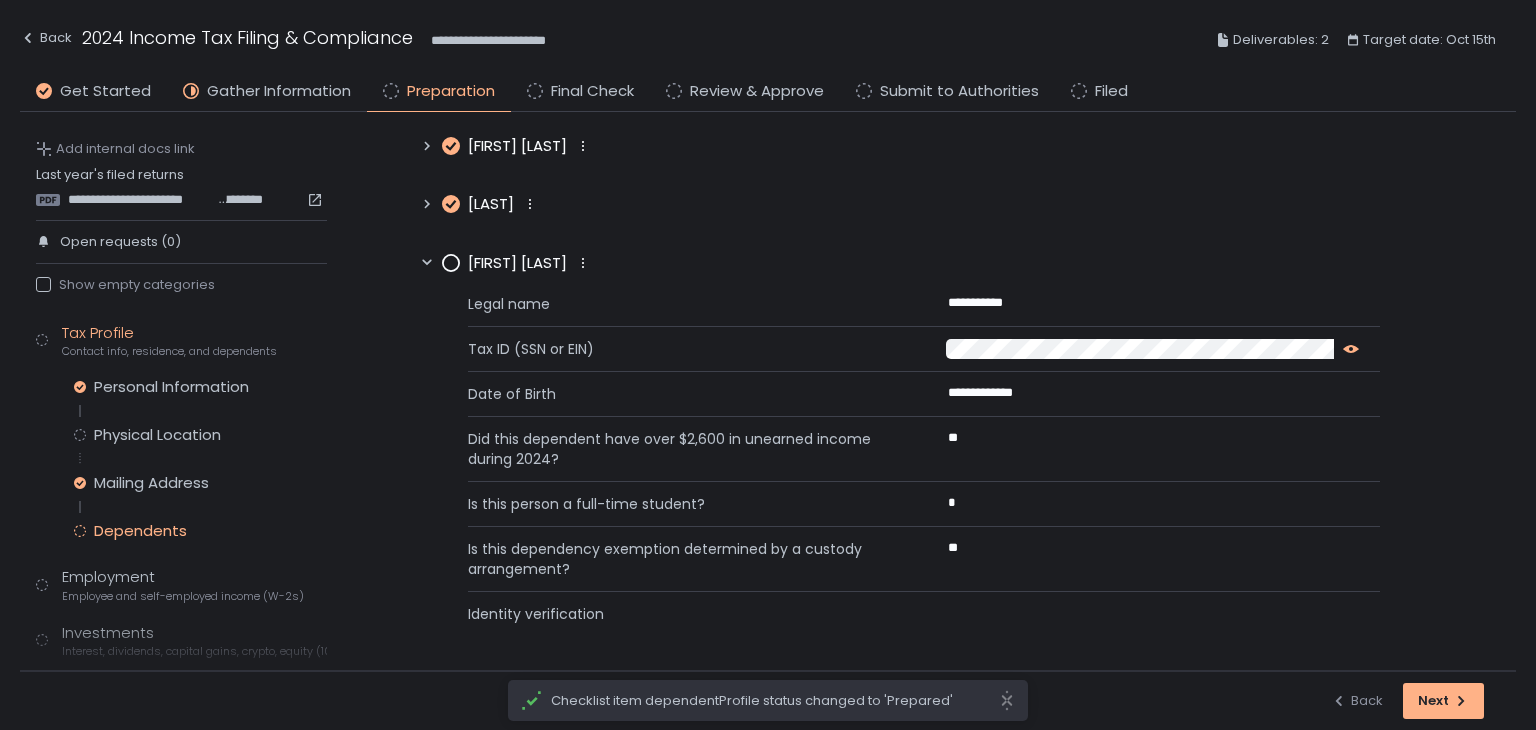 click 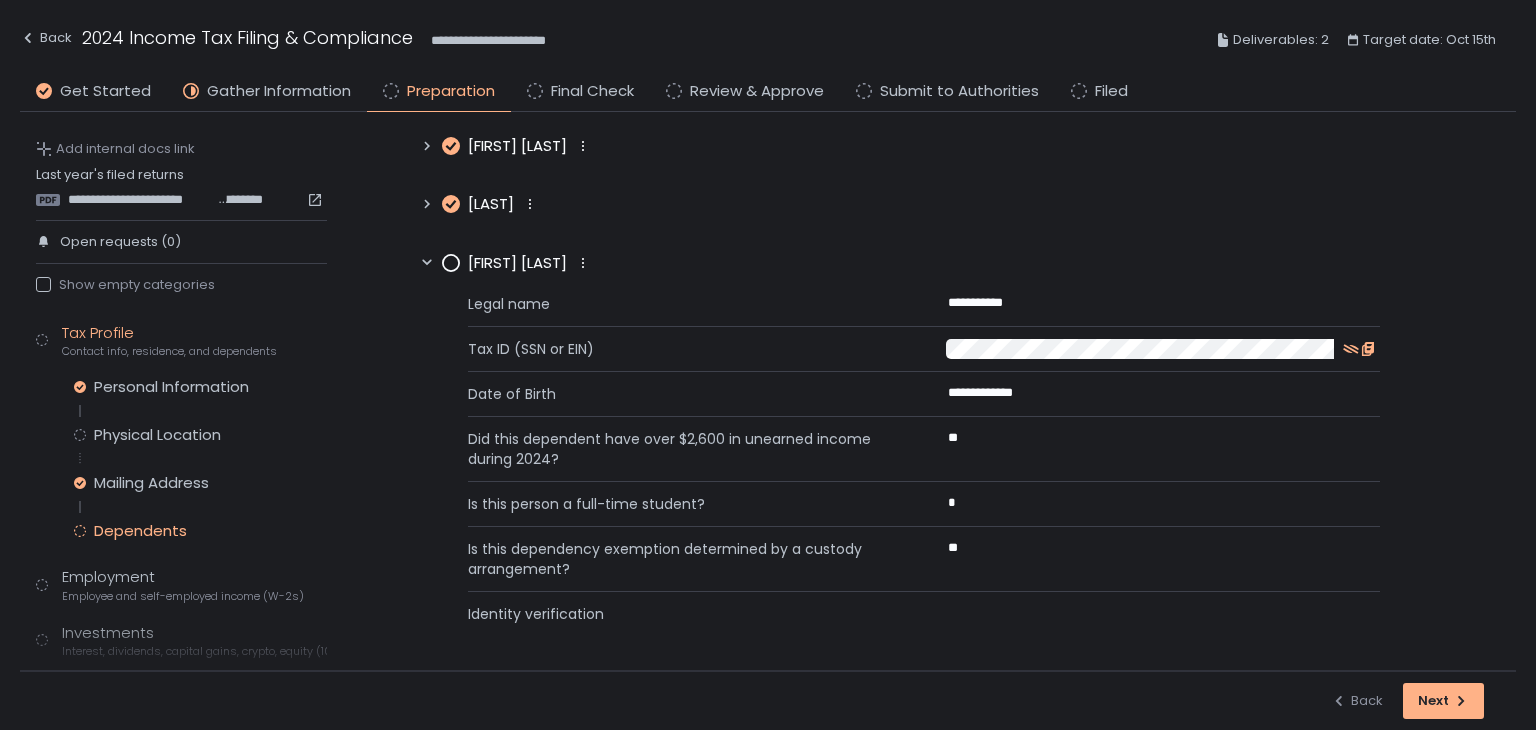 click 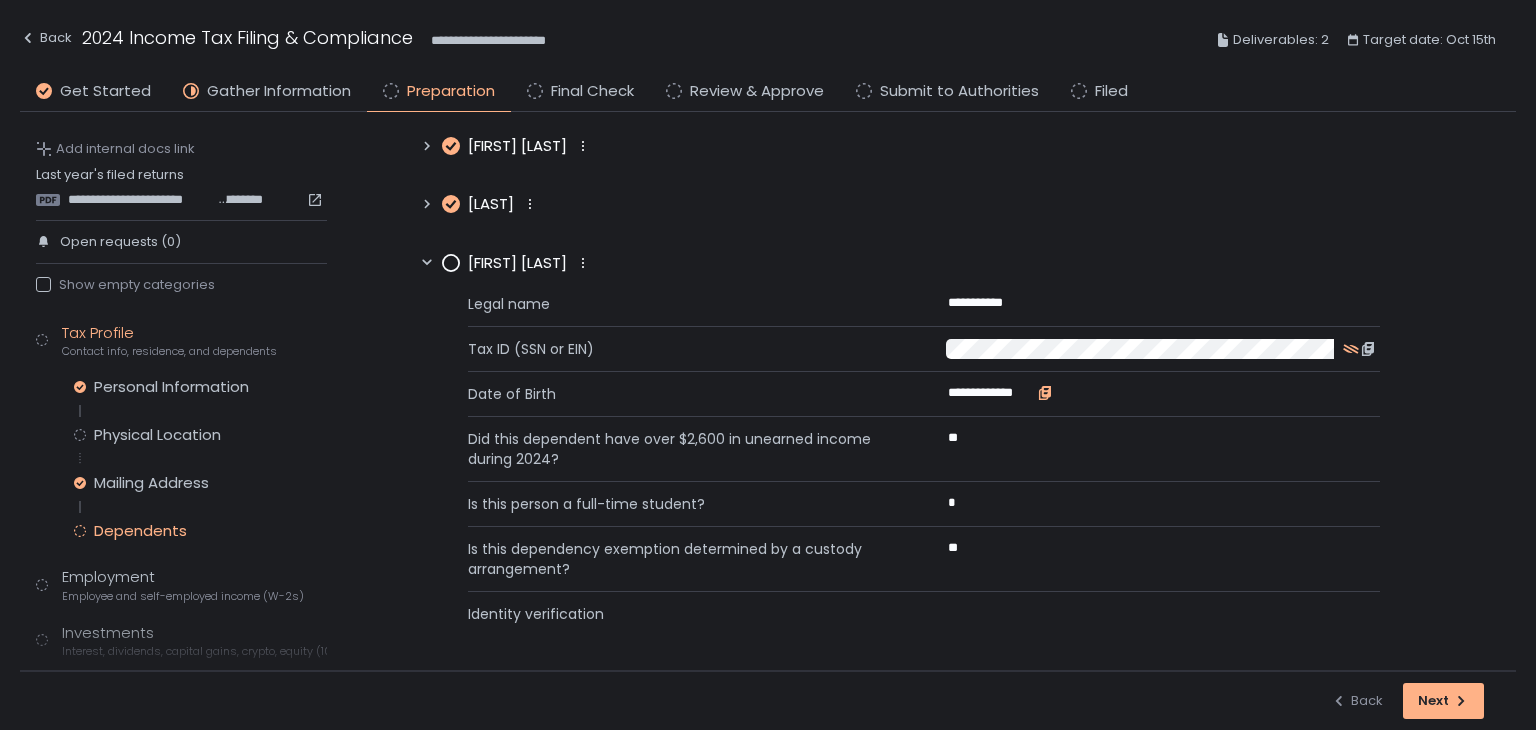 click 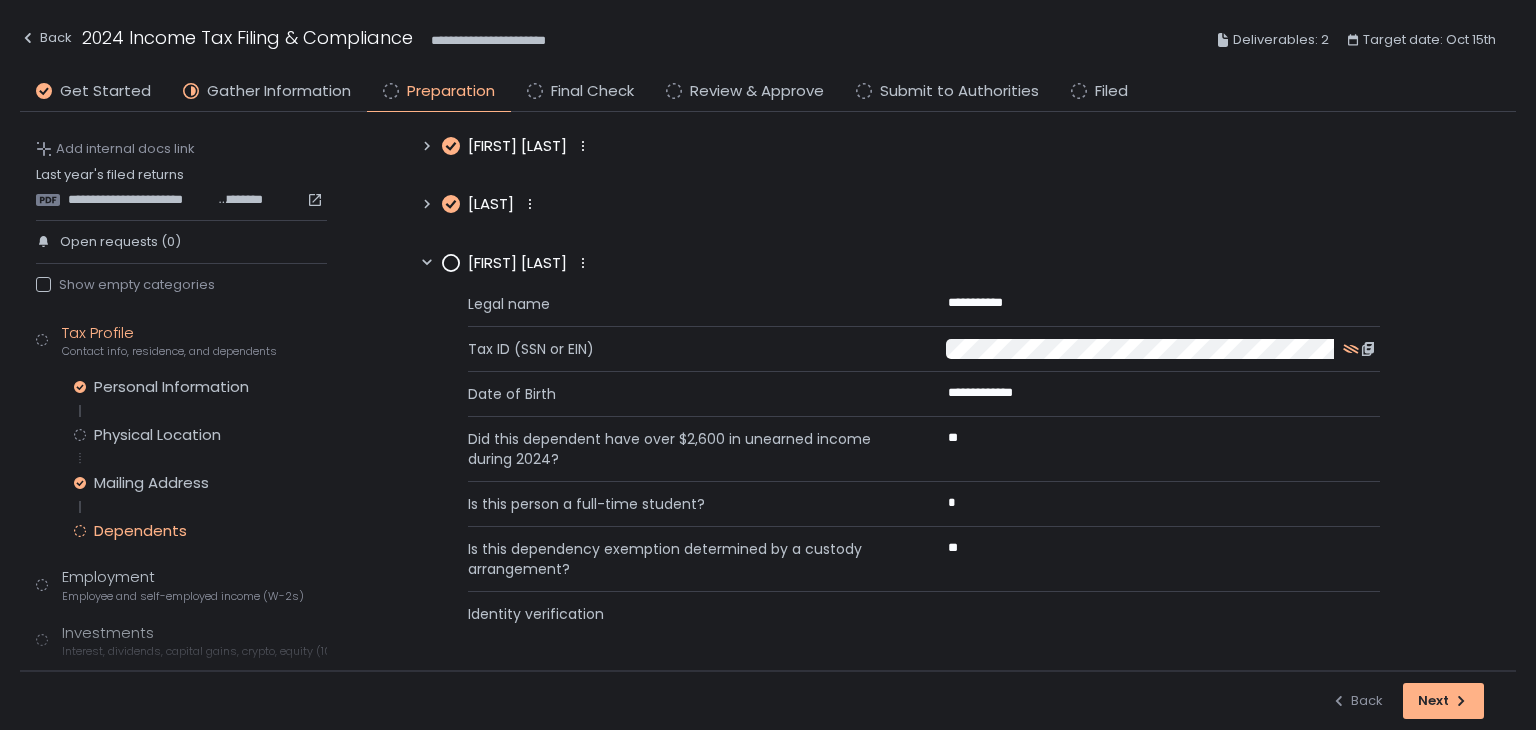 click 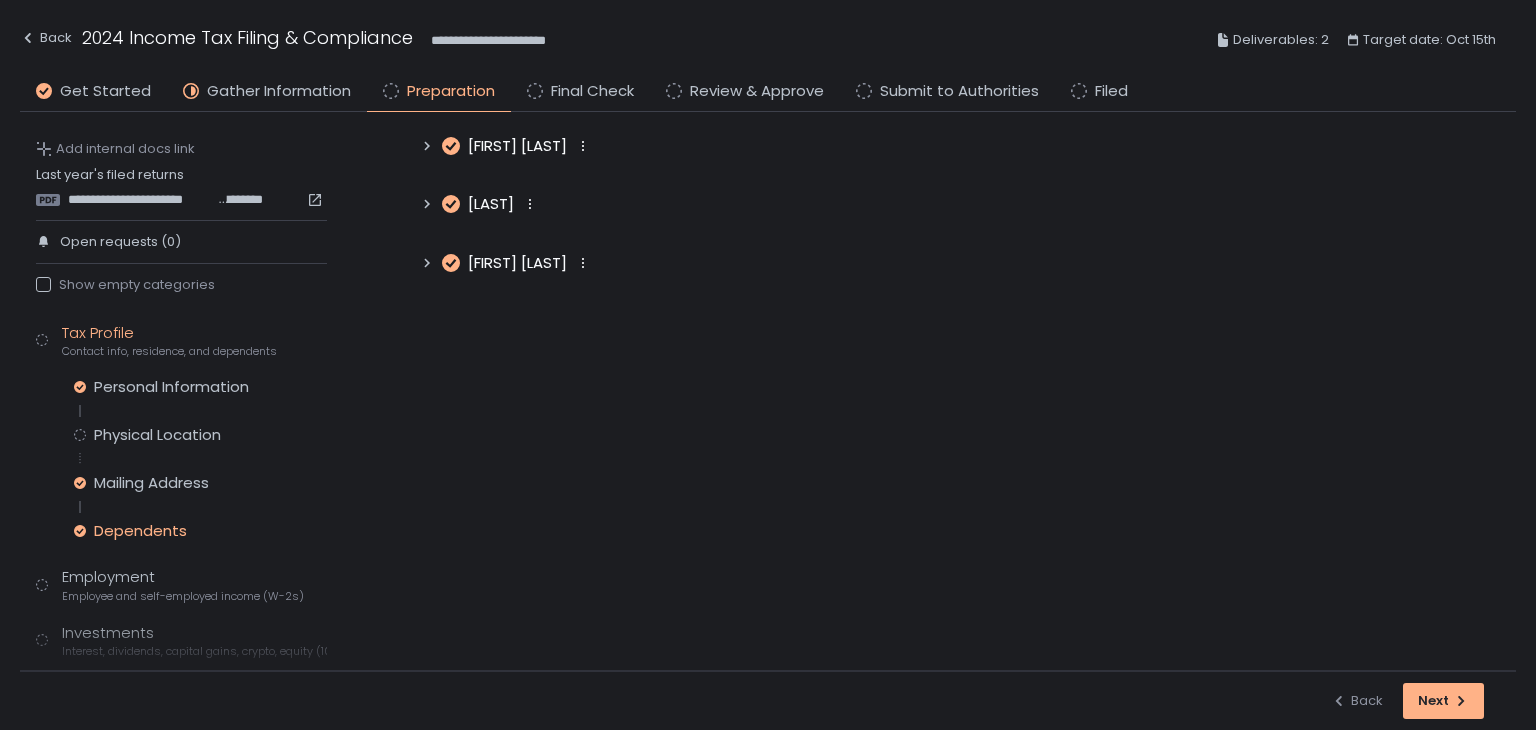 scroll, scrollTop: 0, scrollLeft: 0, axis: both 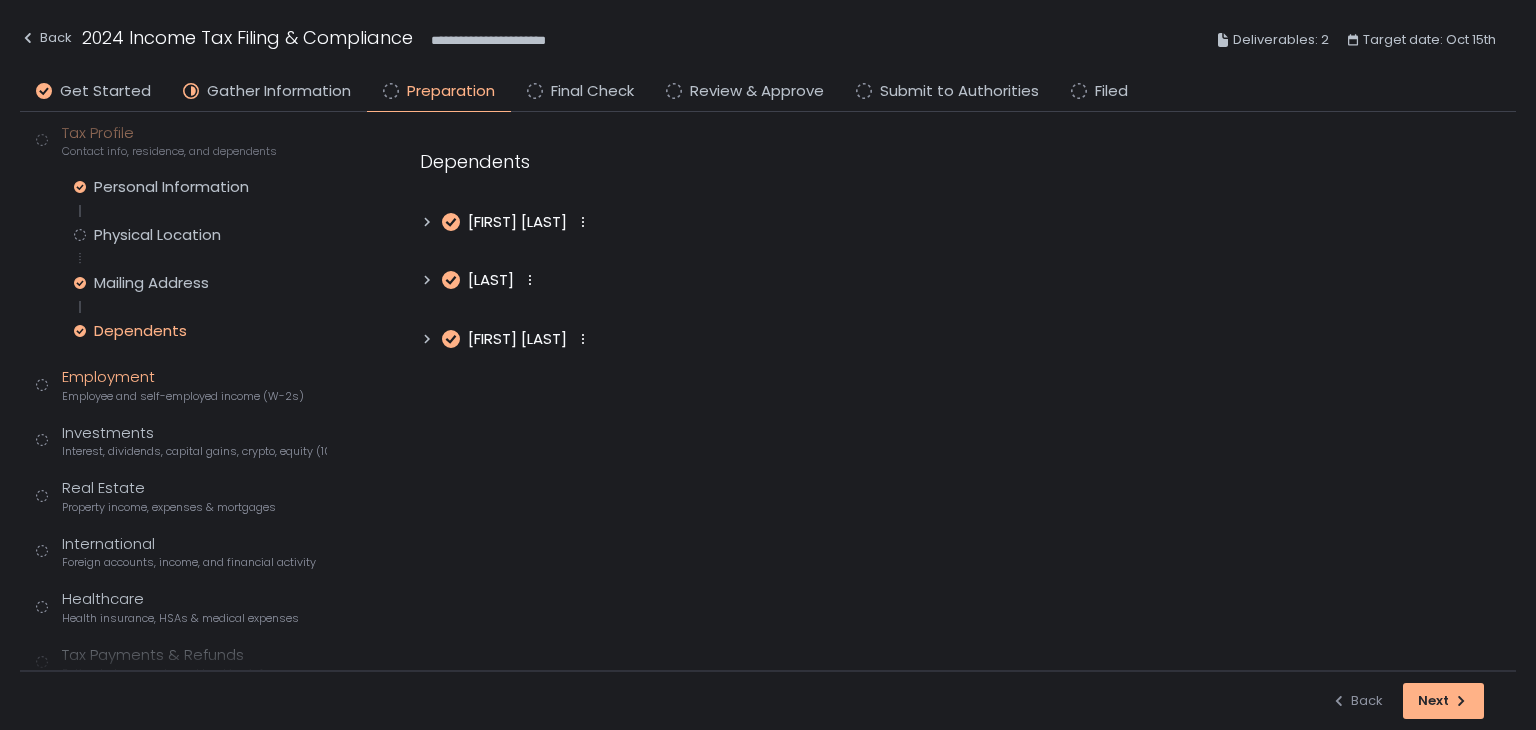 click on "Employment Employee and self-employed income (W-2s)" 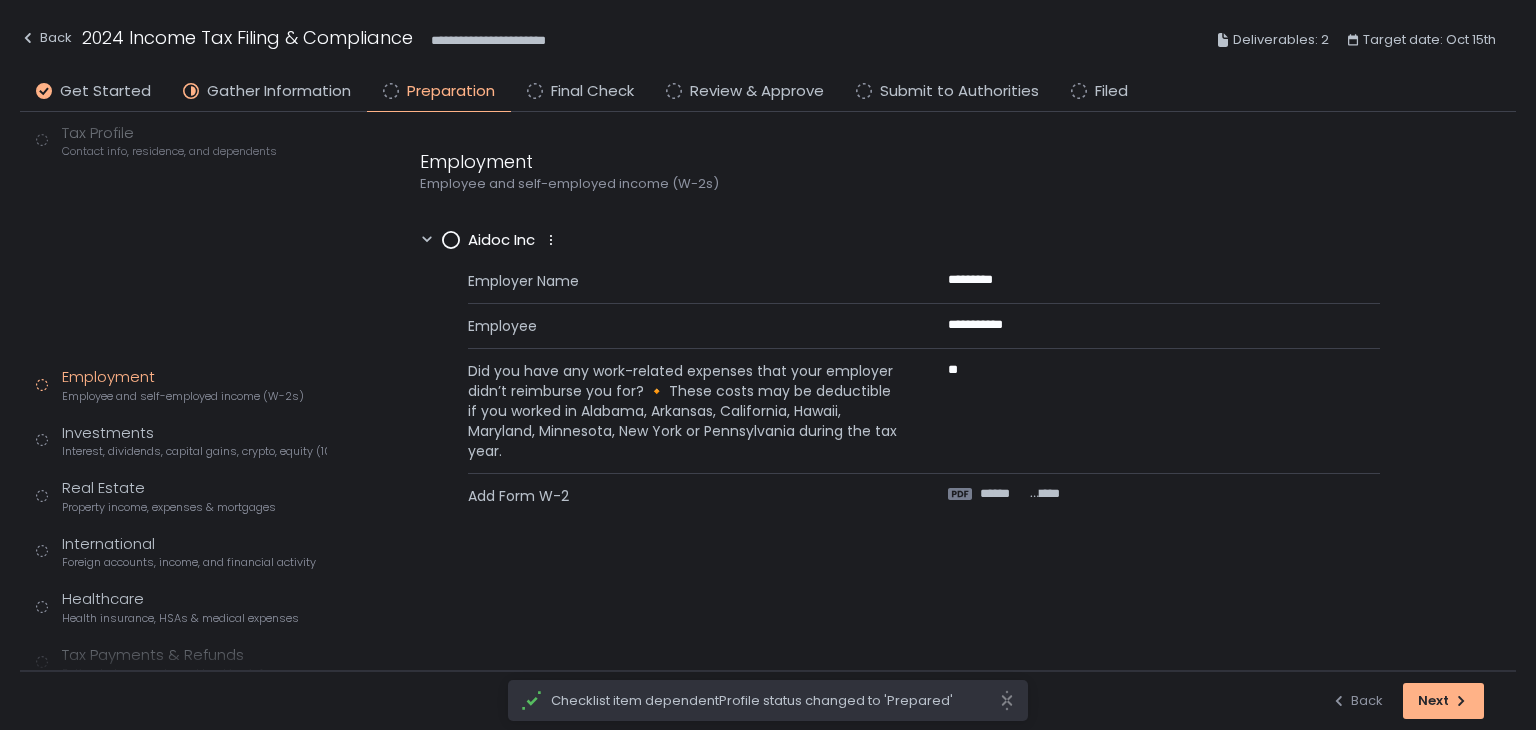 scroll, scrollTop: 120, scrollLeft: 0, axis: vertical 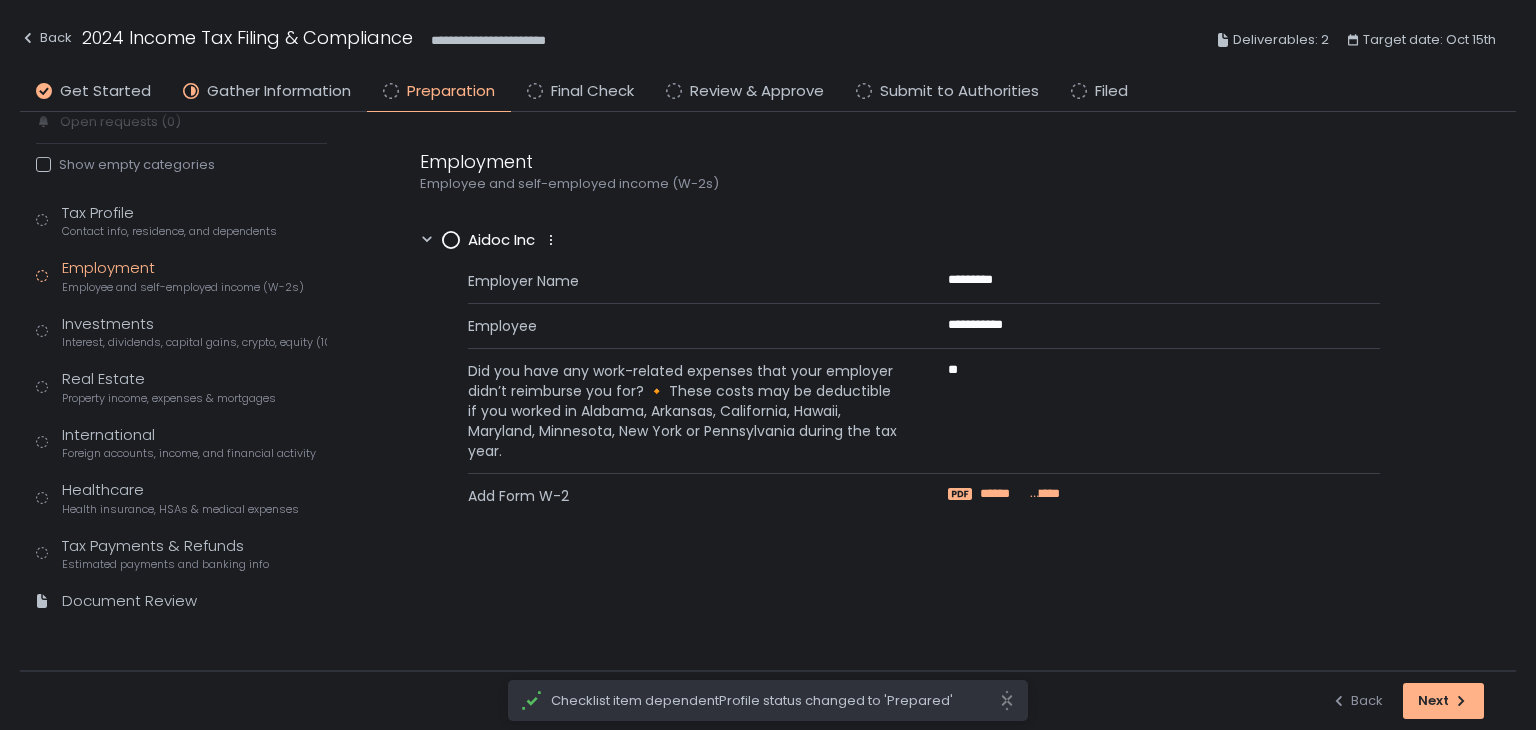 click on "******" at bounding box center [1003, 494] 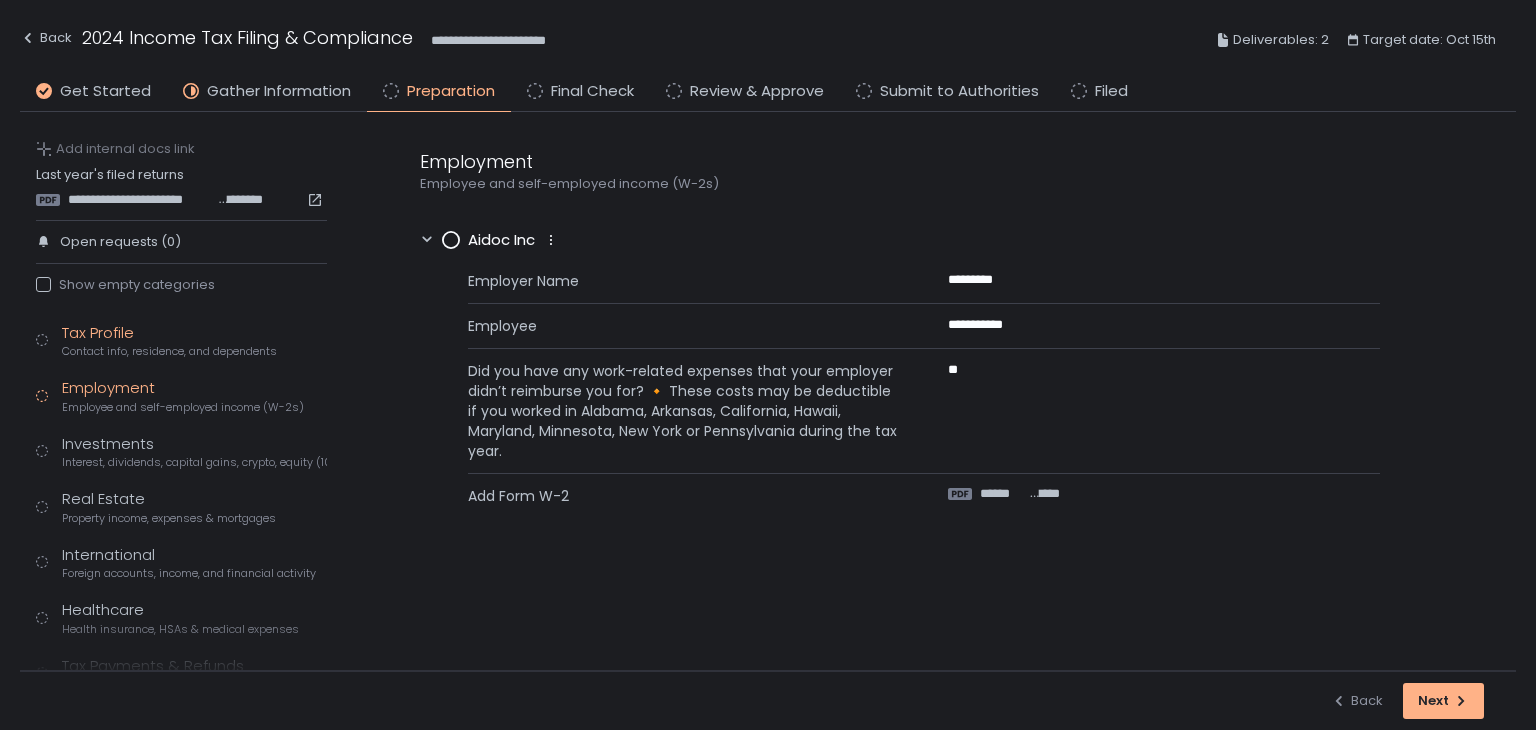 scroll, scrollTop: 0, scrollLeft: 0, axis: both 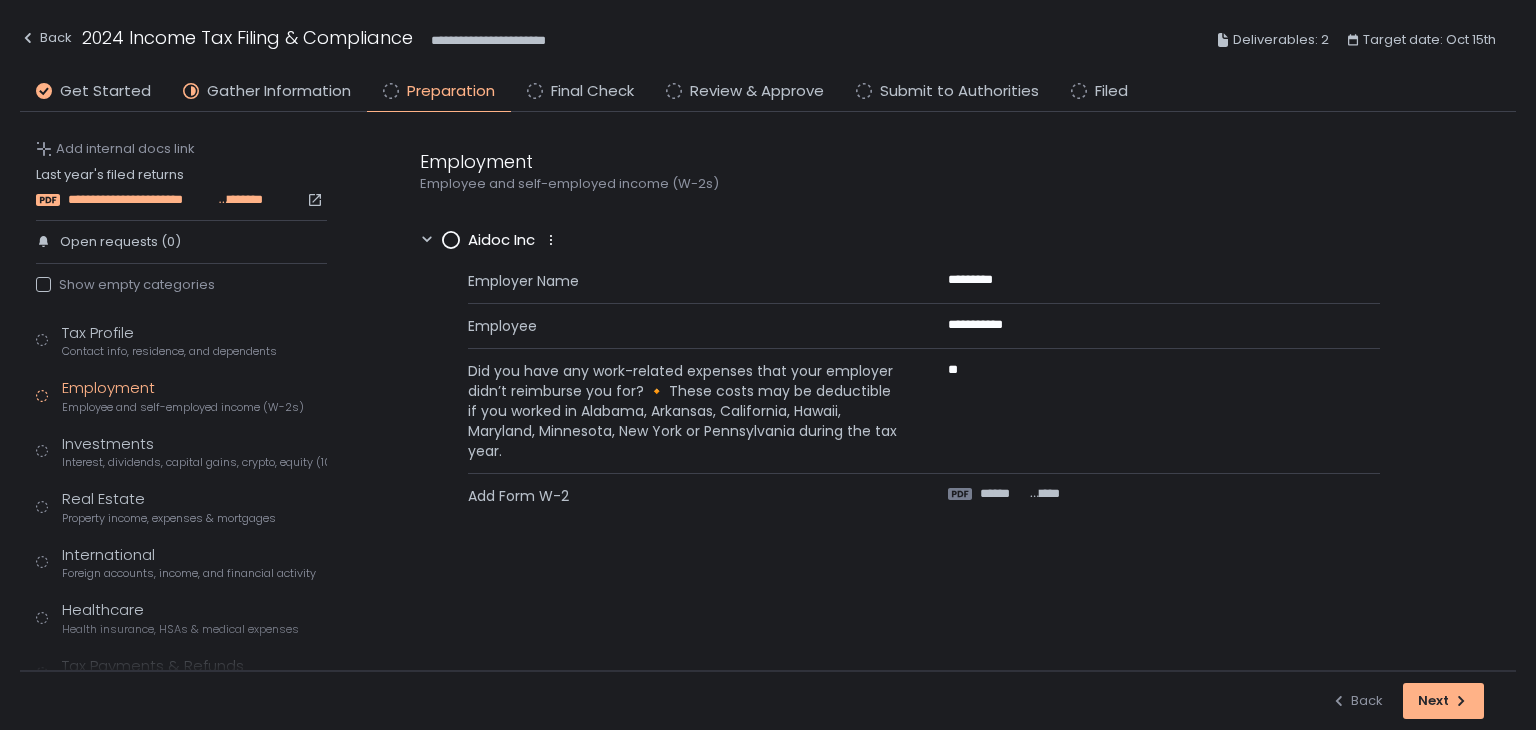 click on "**********" at bounding box center [141, 200] 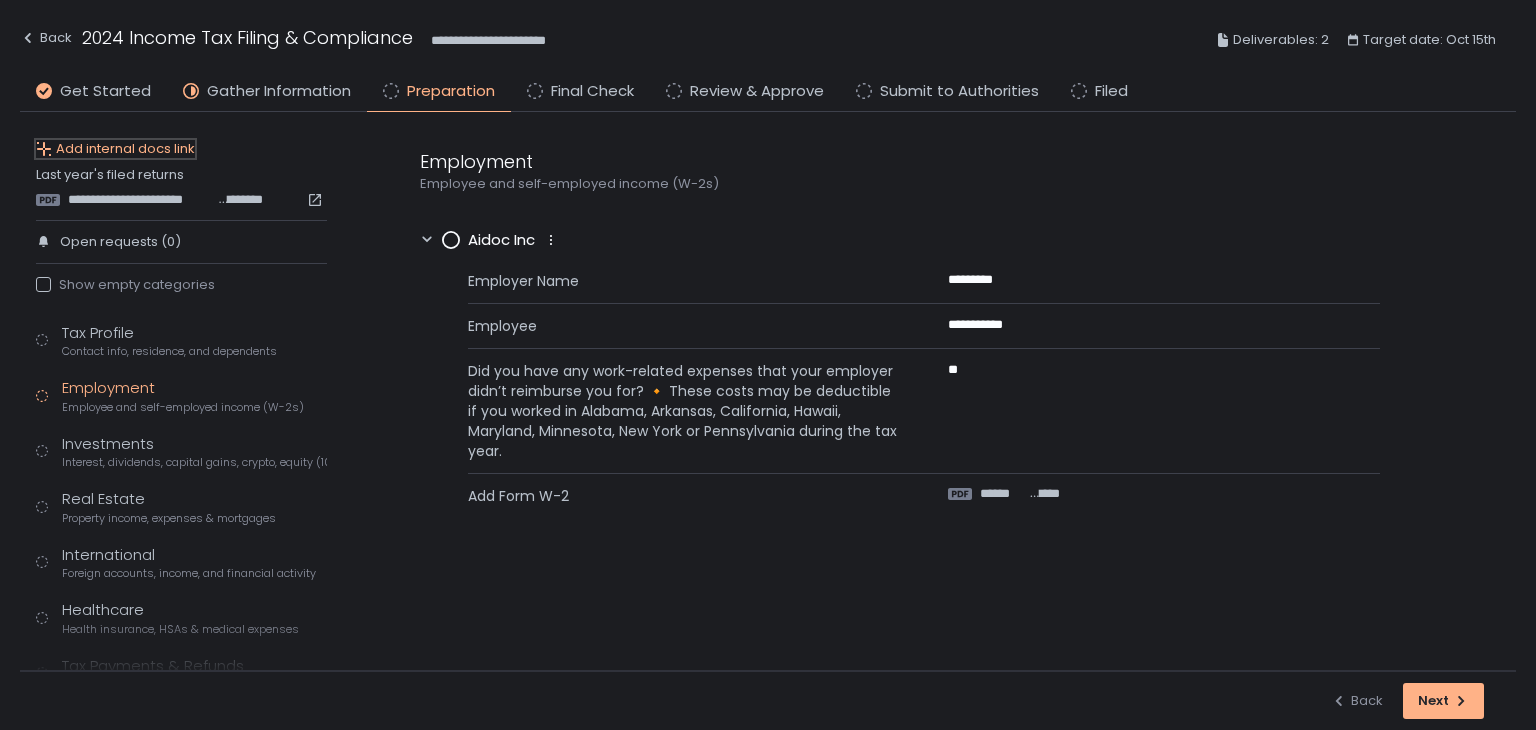 click on "Add internal docs link" 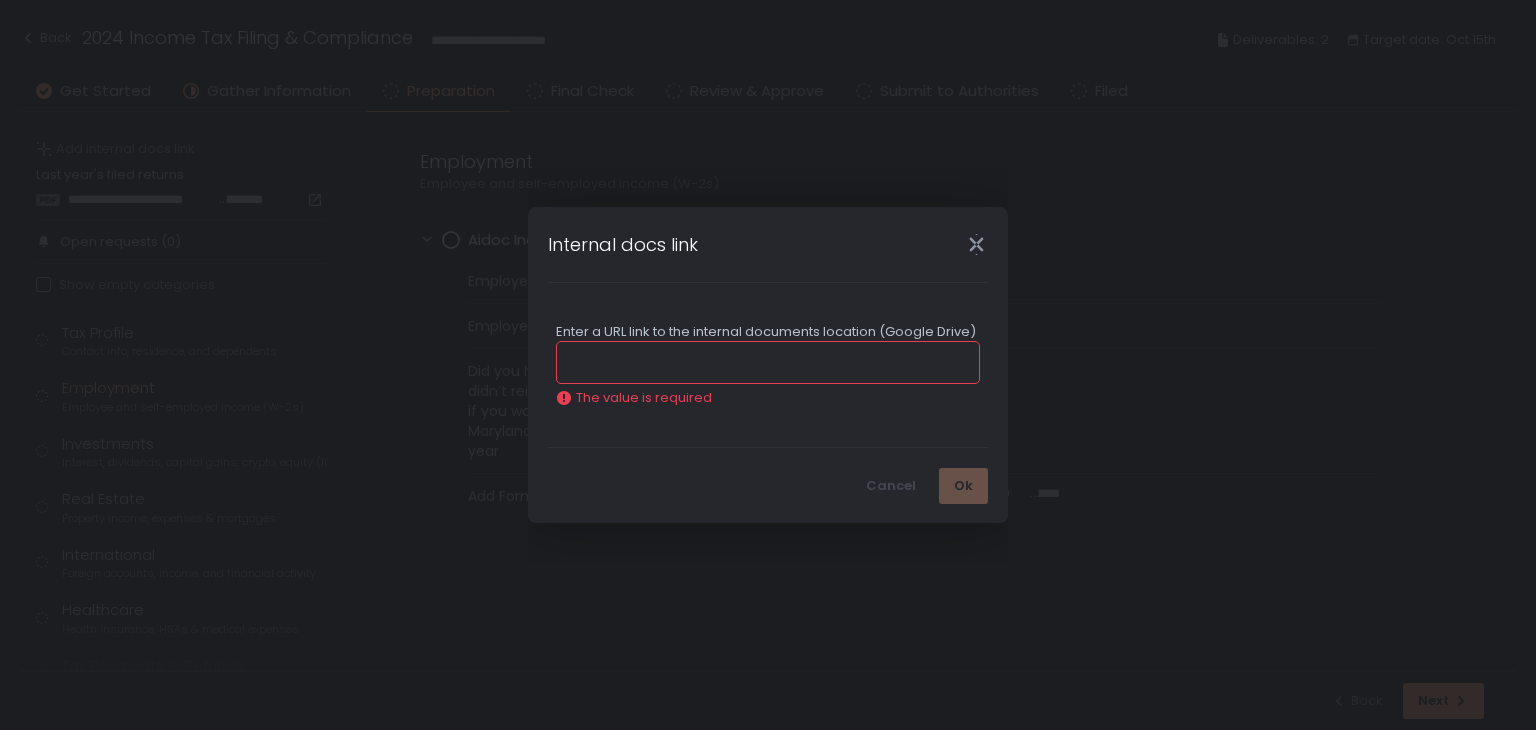 paste on "**********" 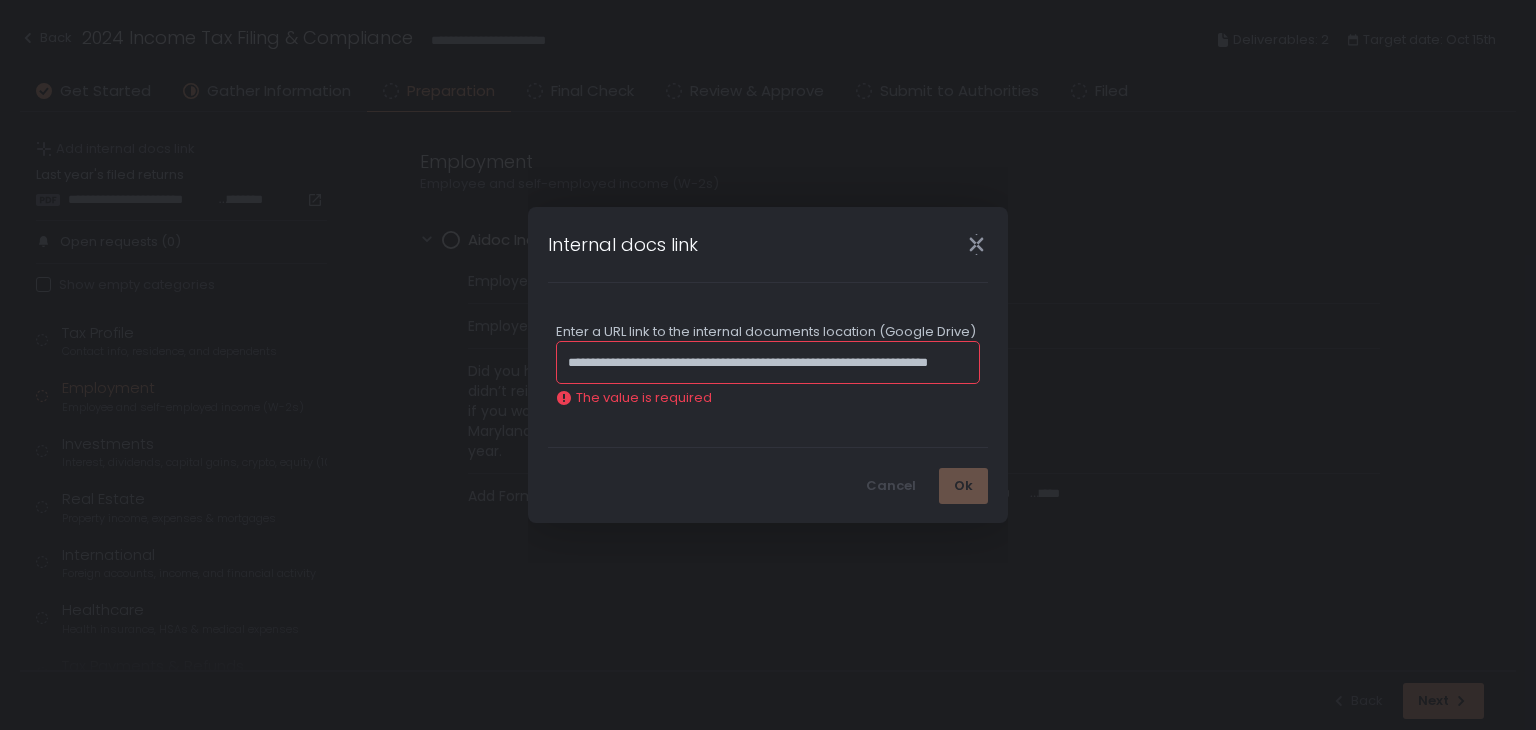 scroll, scrollTop: 0, scrollLeft: 103, axis: horizontal 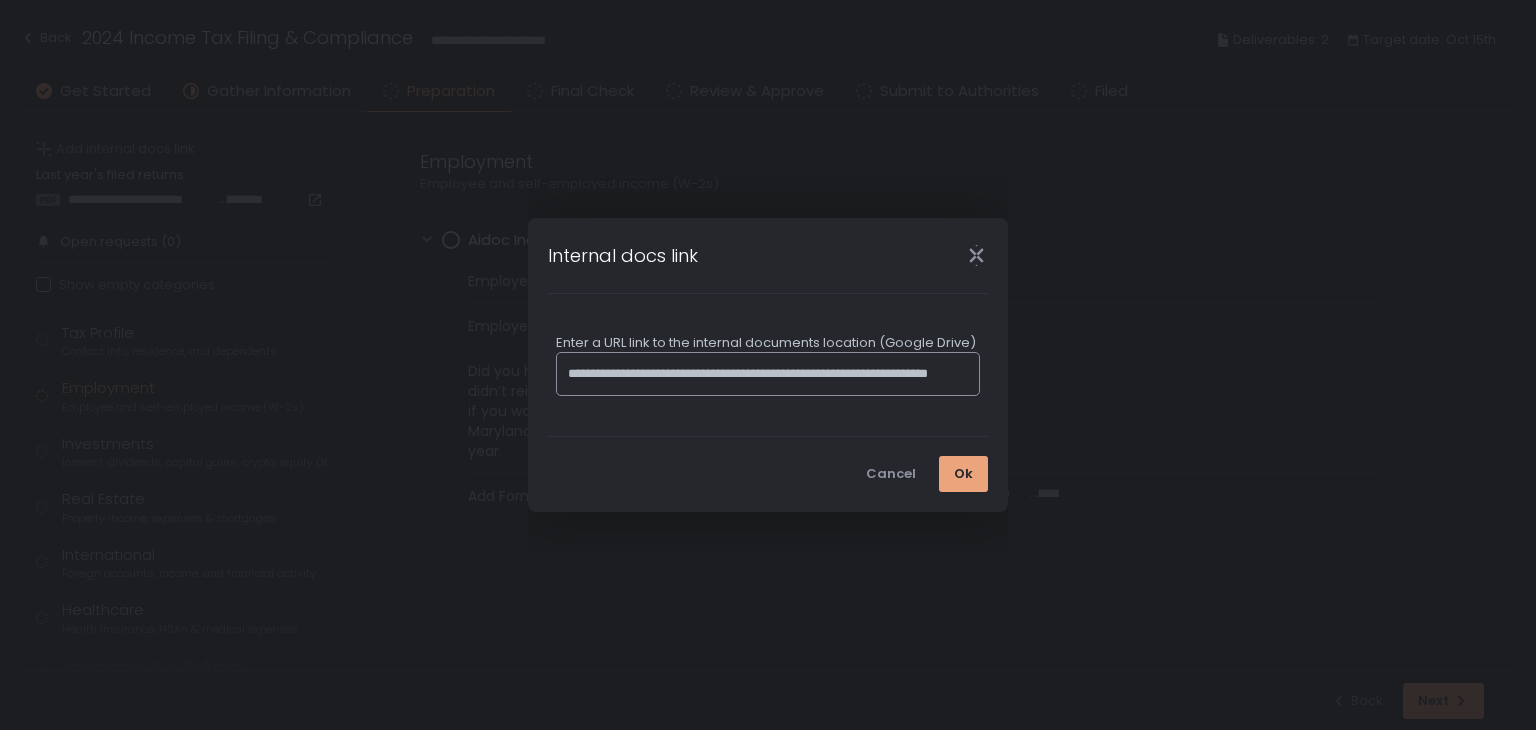 type on "**********" 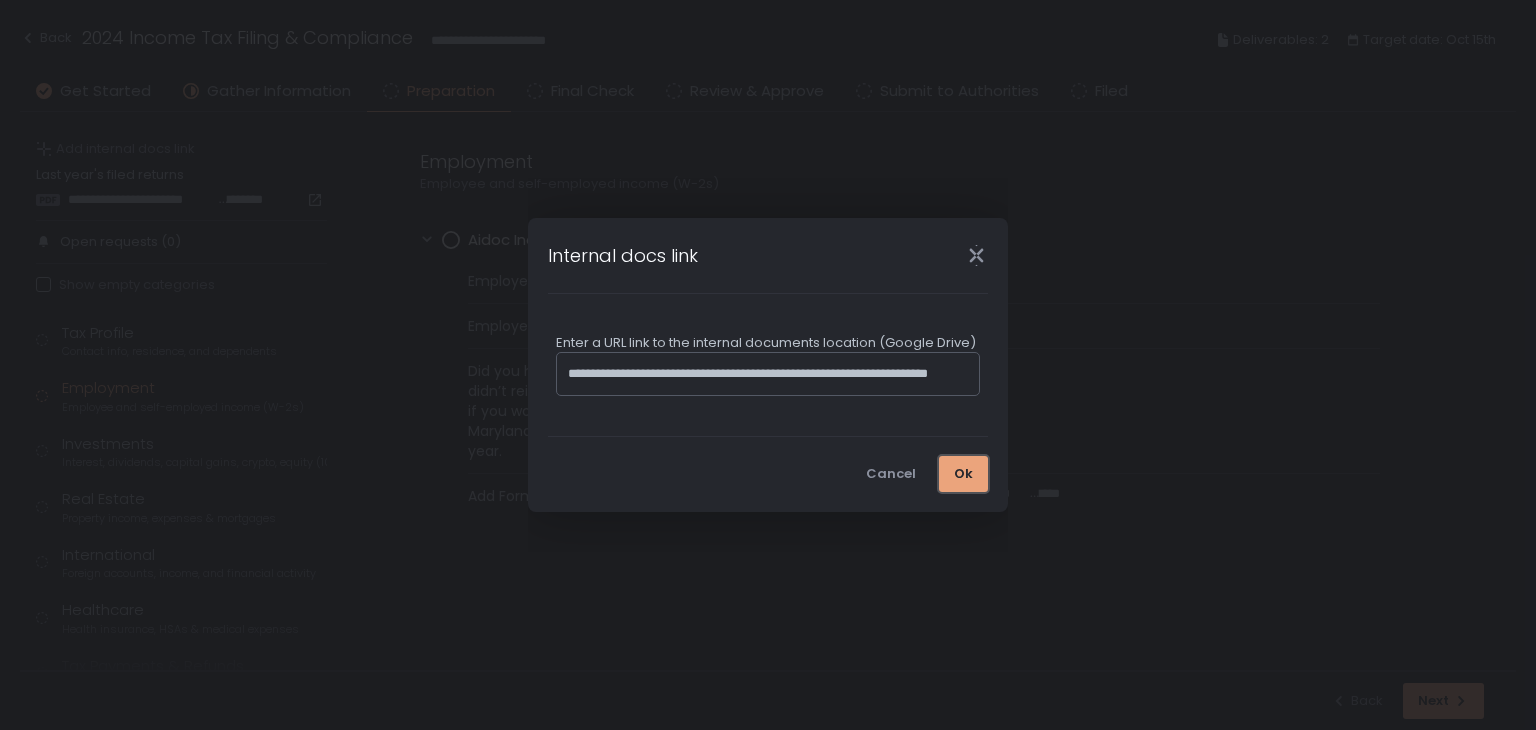 click on "Ok" 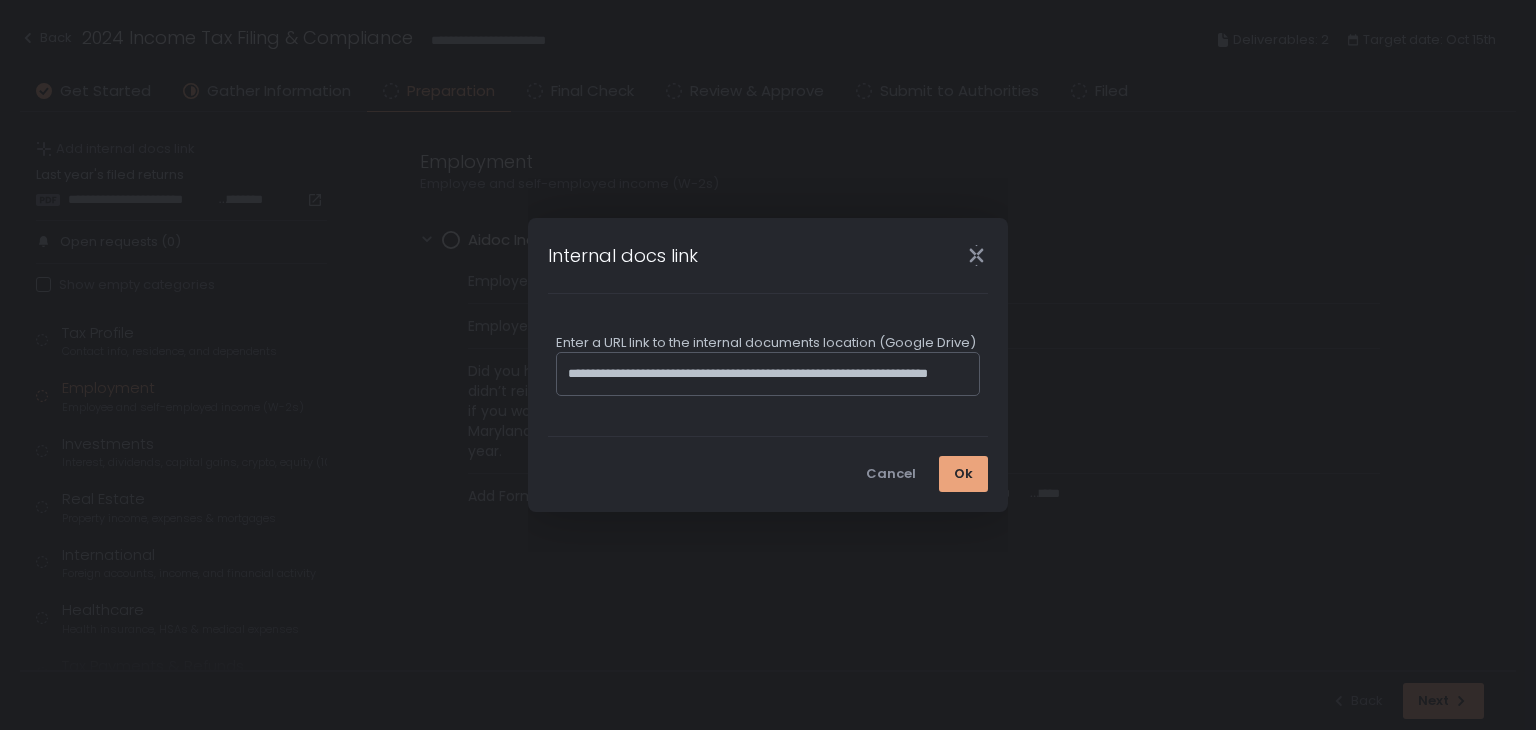 scroll, scrollTop: 0, scrollLeft: 0, axis: both 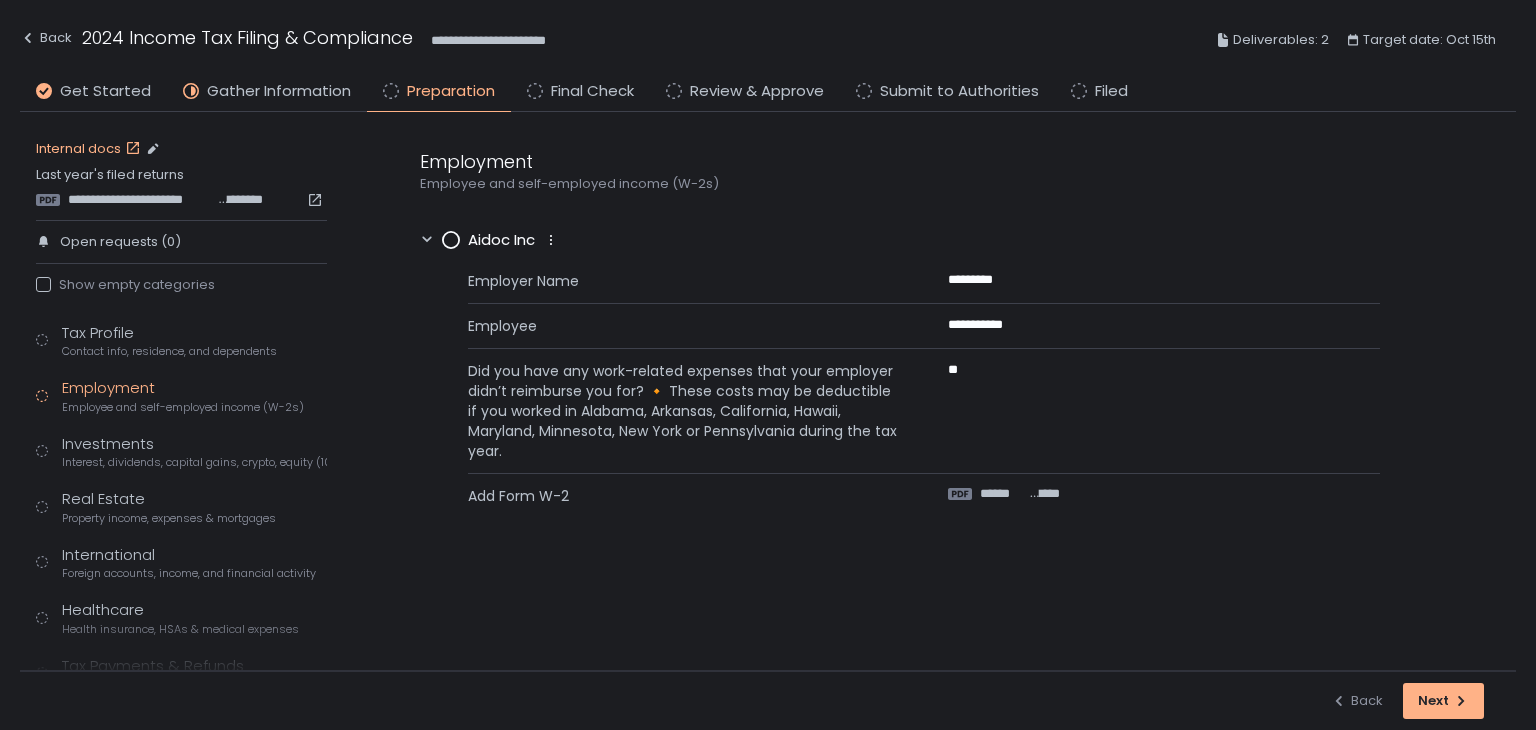 click on "Internal docs" at bounding box center [90, 149] 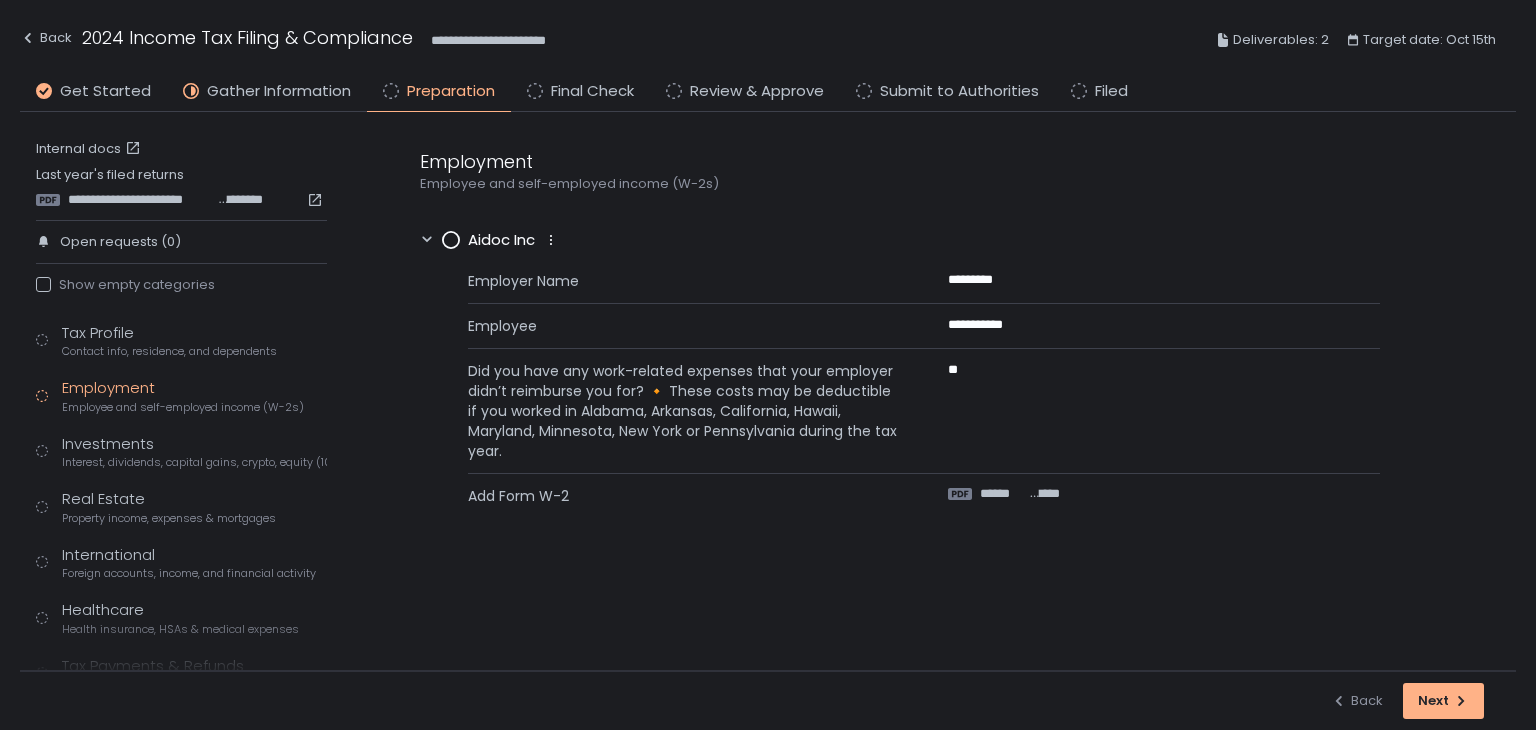 click 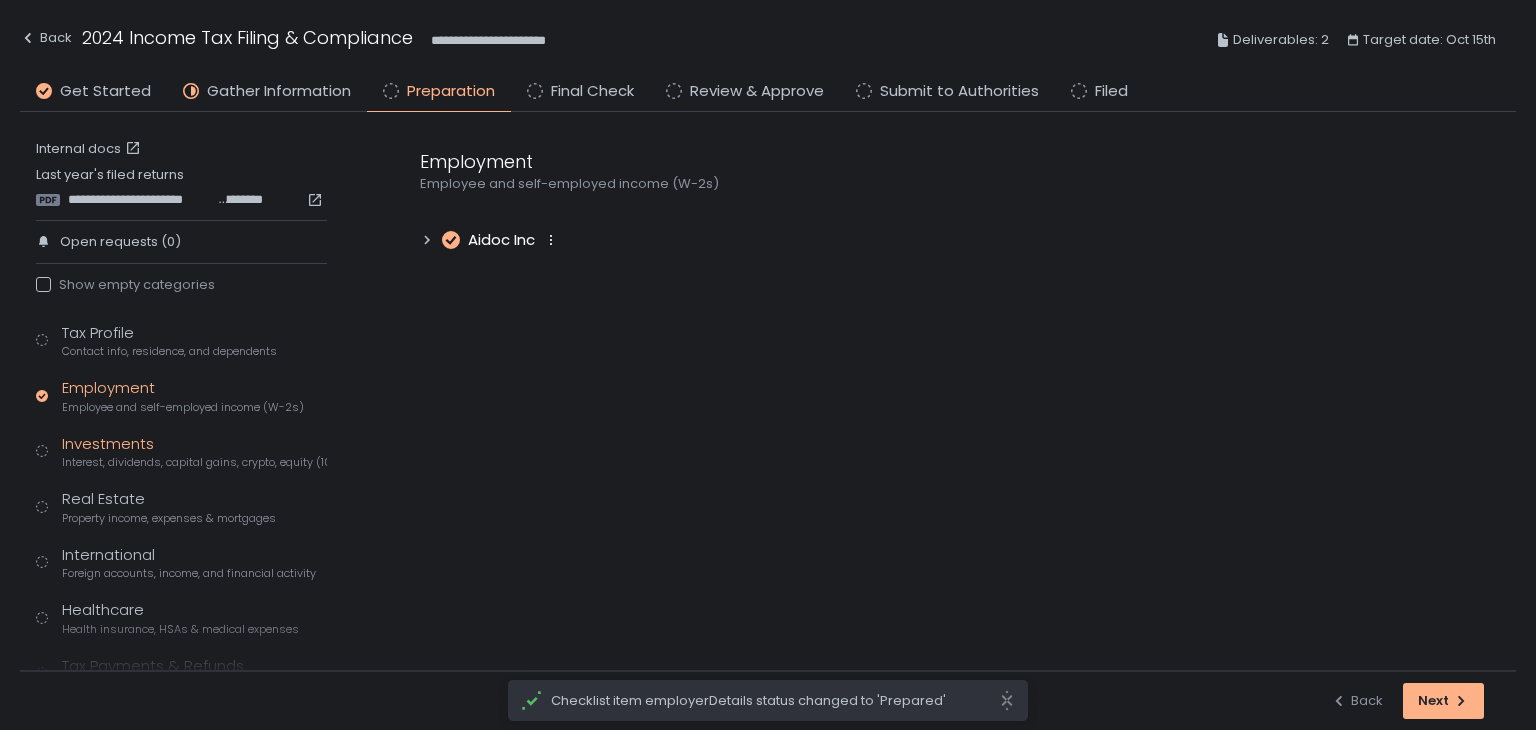 click on "Interest, dividends, capital gains, crypto, equity (1099s, K-1s)" 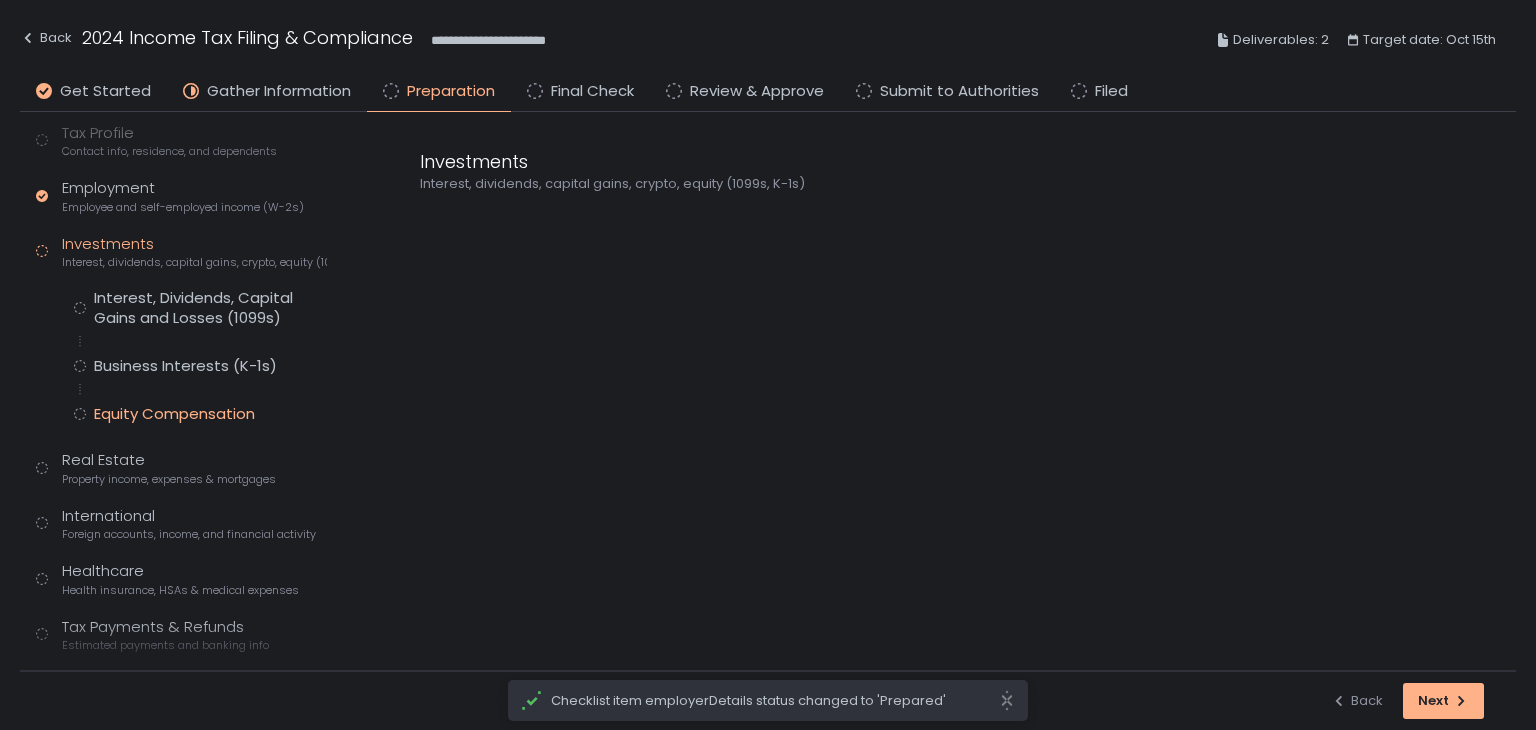 scroll, scrollTop: 281, scrollLeft: 0, axis: vertical 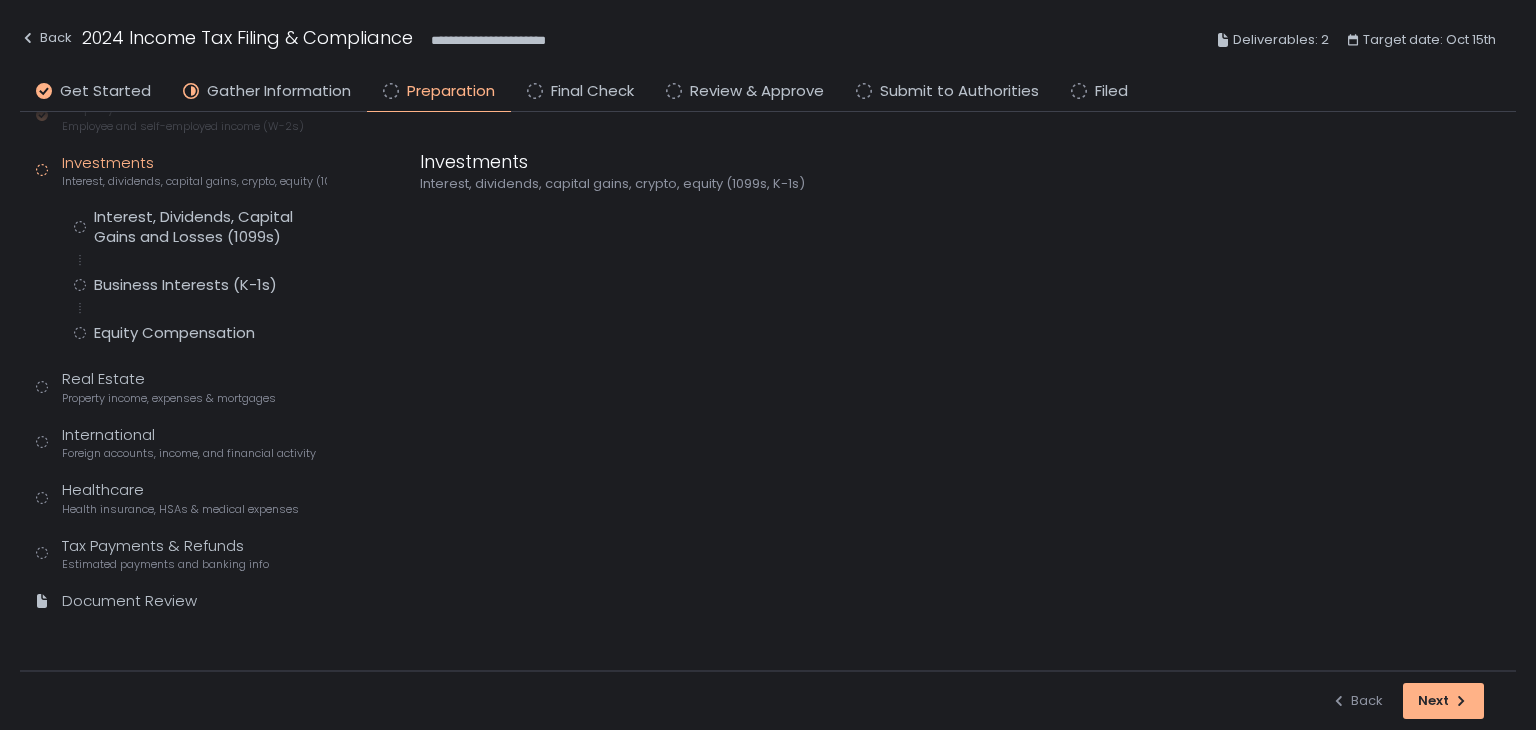 click on "Tax Profile Contact info, residence, and dependents Employment Employee and self-employed income (W-2s) Investments Interest, dividends, capital gains, crypto, equity (1099s, K-1s) Interest, Dividends, Capital Gains and Losses (1099s) Business Interests (K-1s) Equity Compensation Real Estate Property income, expenses & mortgages International Foreign accounts, income, and financial activity Healthcare Health insurance, HSAs & medical expenses Tax Payments & Refunds Estimated payments and banking info Document Review" at bounding box center [181, 336] 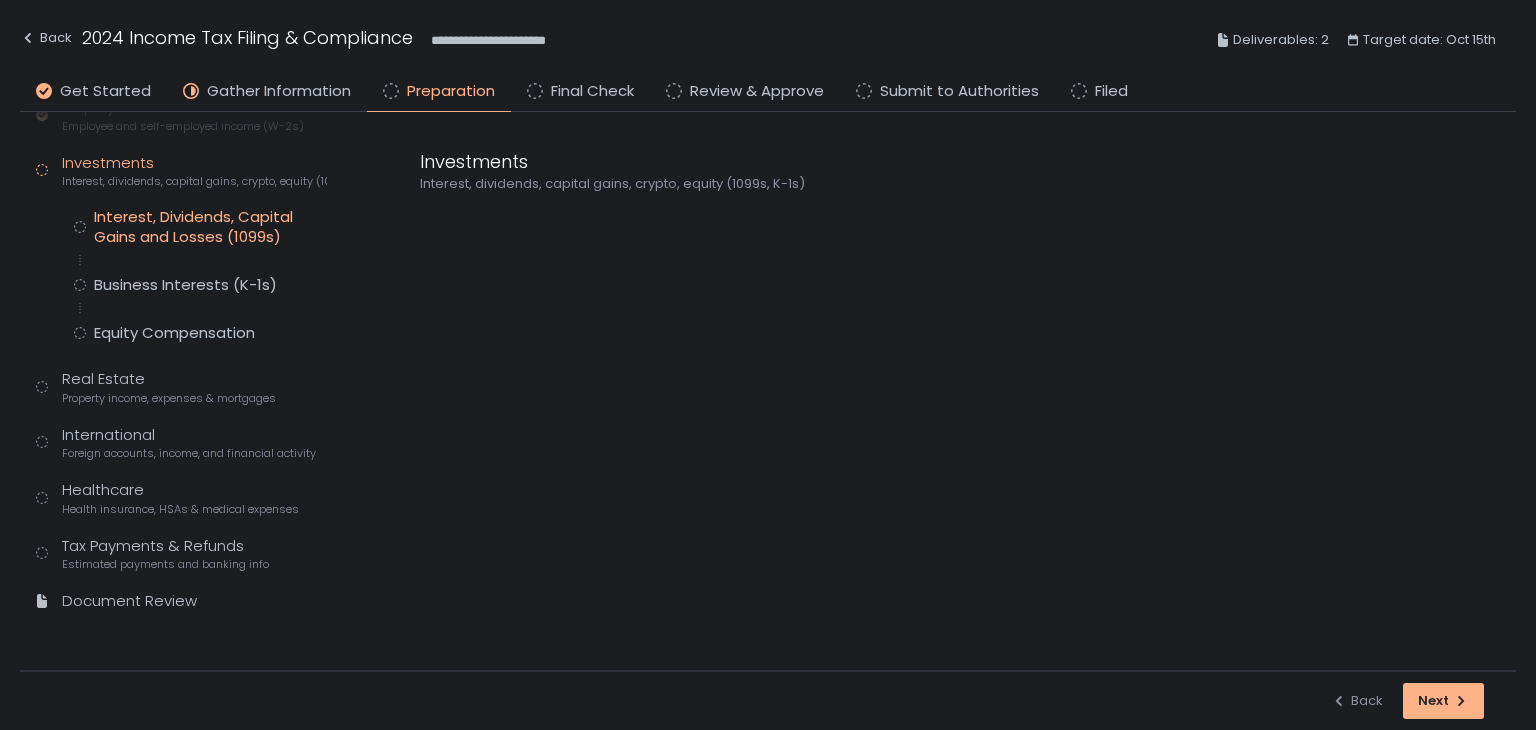 click on "Interest, Dividends, Capital Gains and Losses (1099s)" 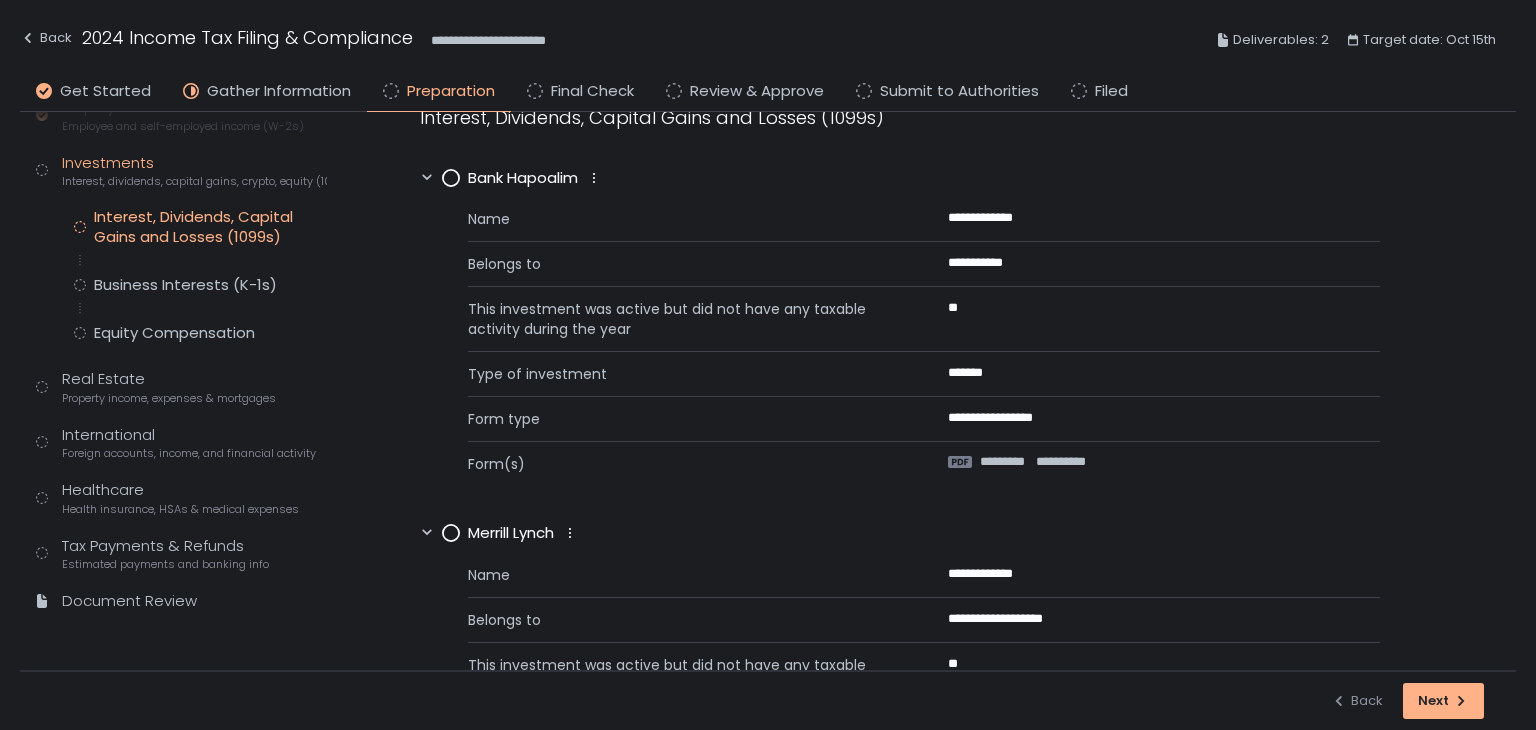 scroll, scrollTop: 0, scrollLeft: 0, axis: both 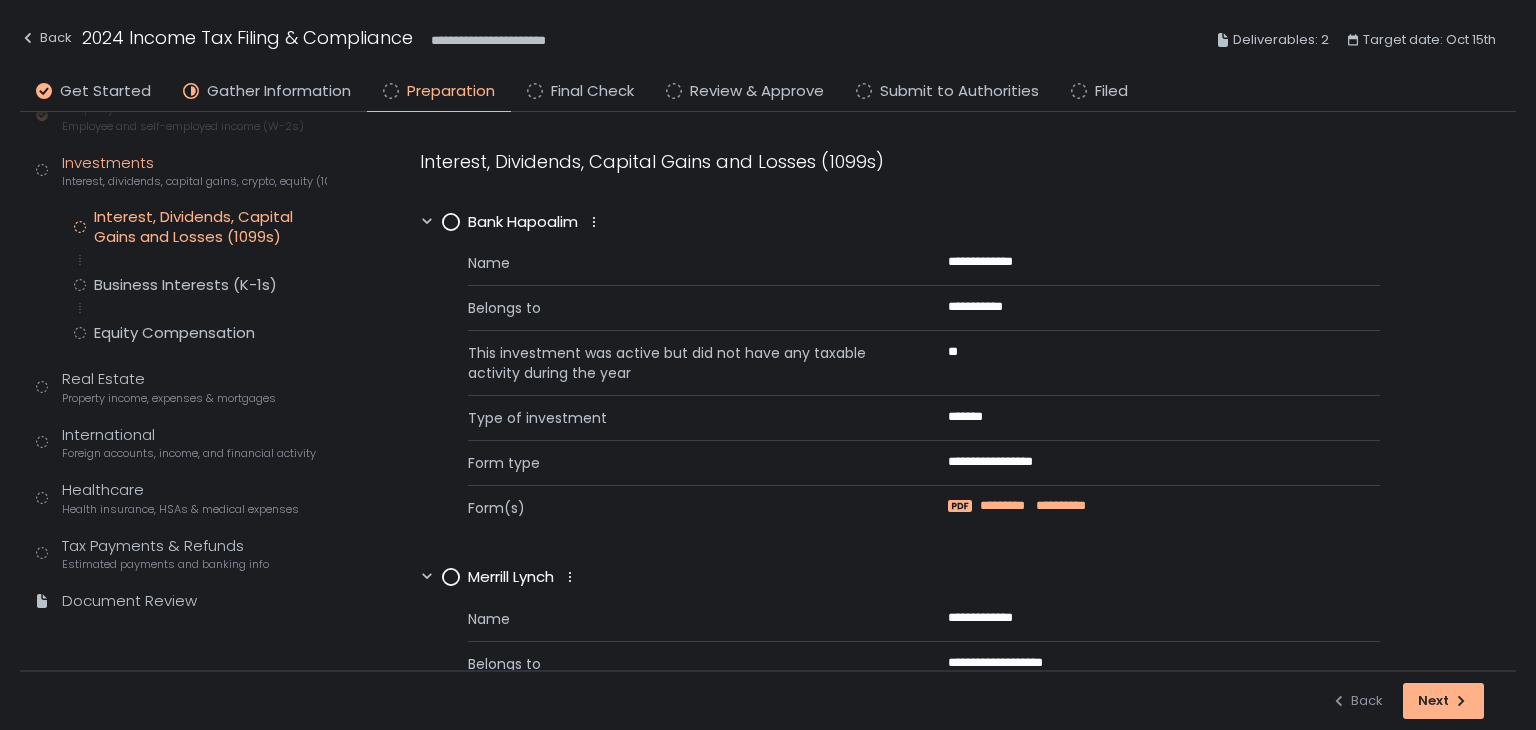 click on "**********" at bounding box center (1060, 506) 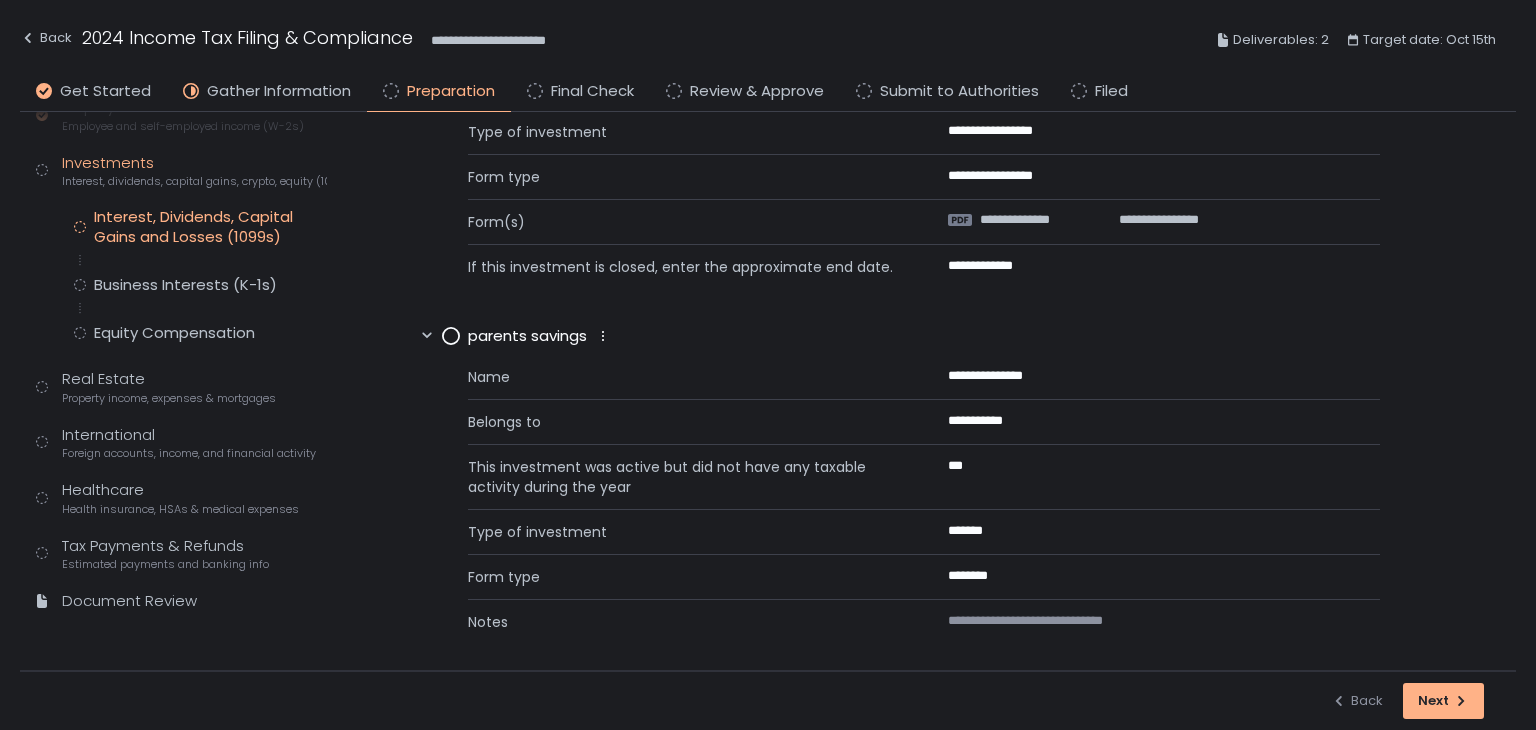 scroll, scrollTop: 2128, scrollLeft: 0, axis: vertical 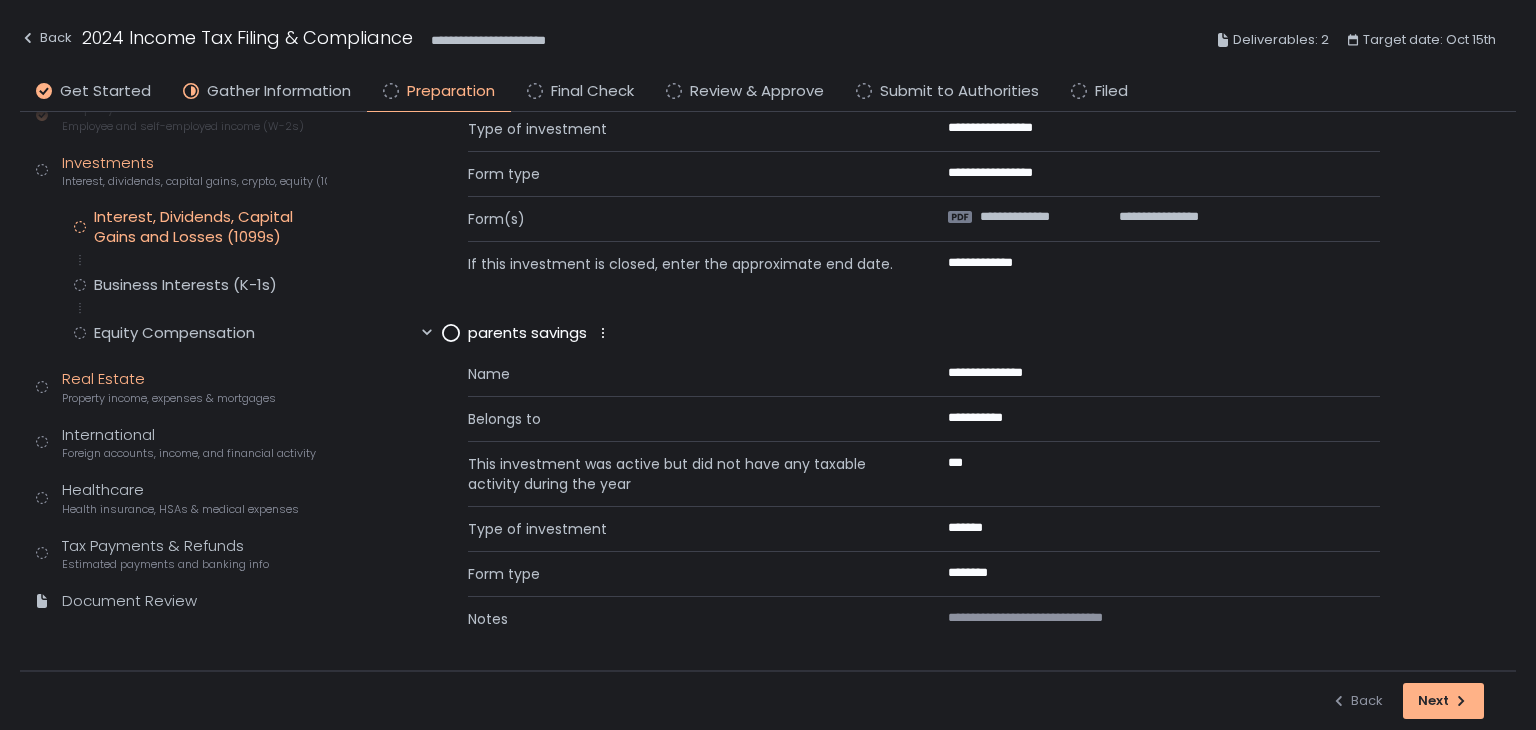 click on "Property income, expenses & mortgages" 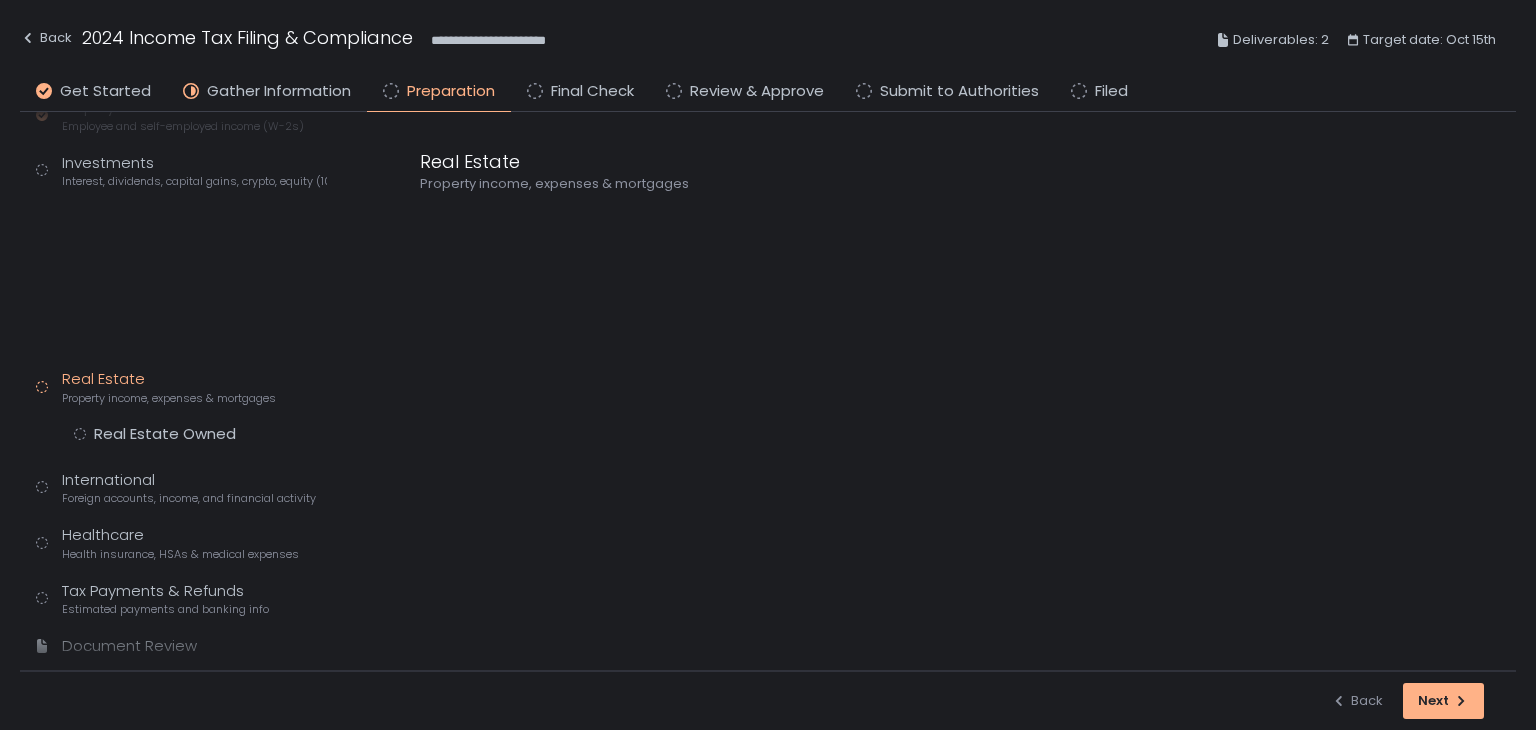 scroll, scrollTop: 165, scrollLeft: 0, axis: vertical 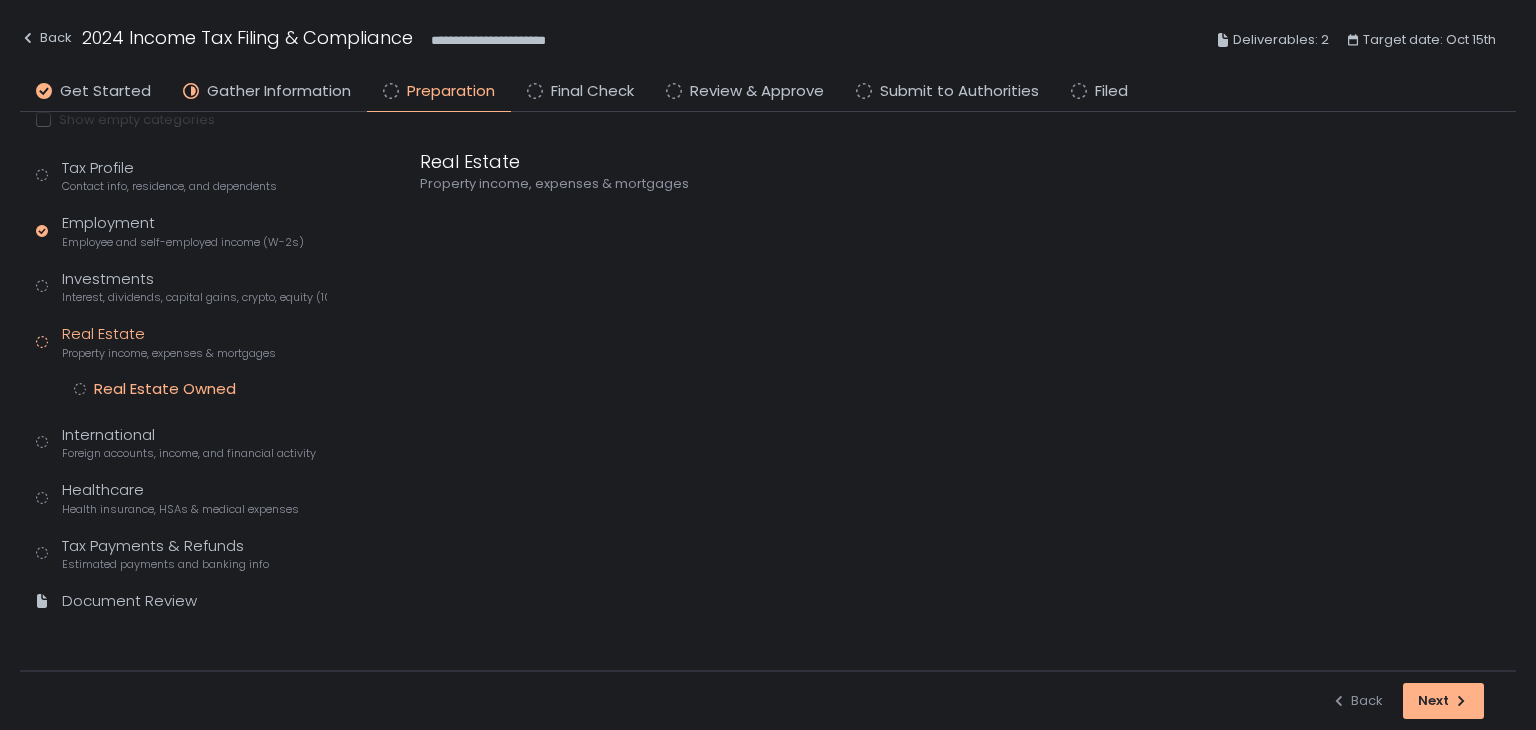 click on "Real Estate Owned" 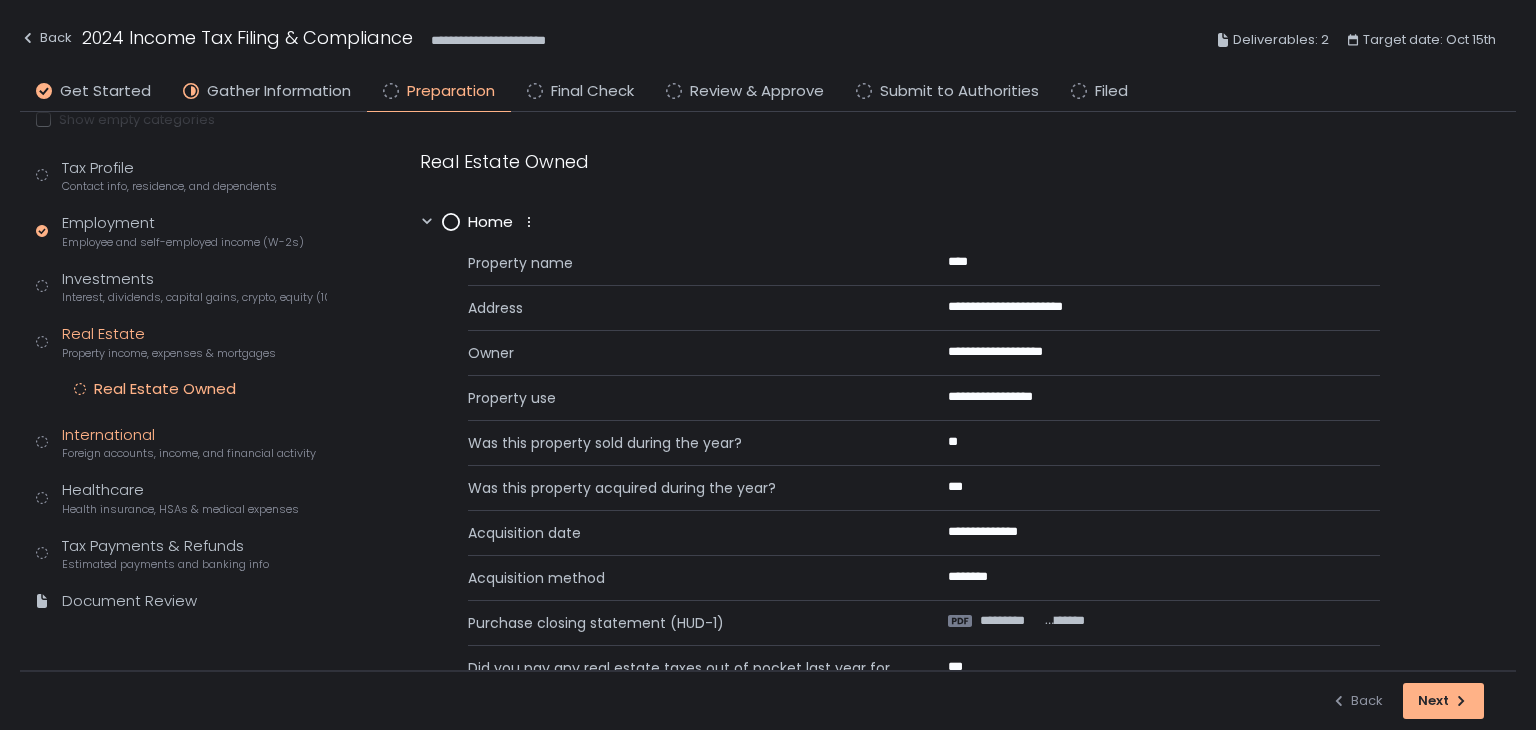 click on "International Foreign accounts, income, and financial activity" 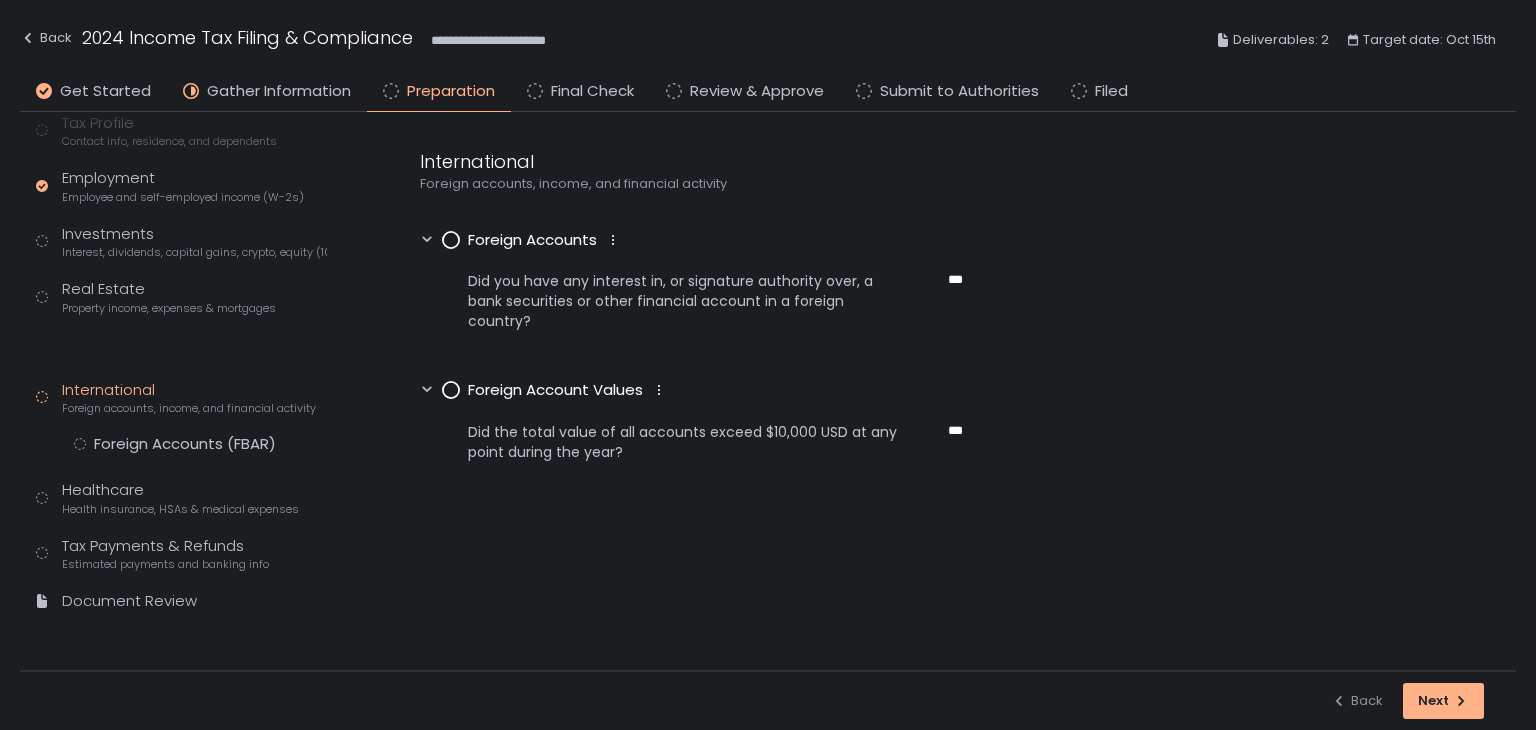 scroll, scrollTop: 165, scrollLeft: 0, axis: vertical 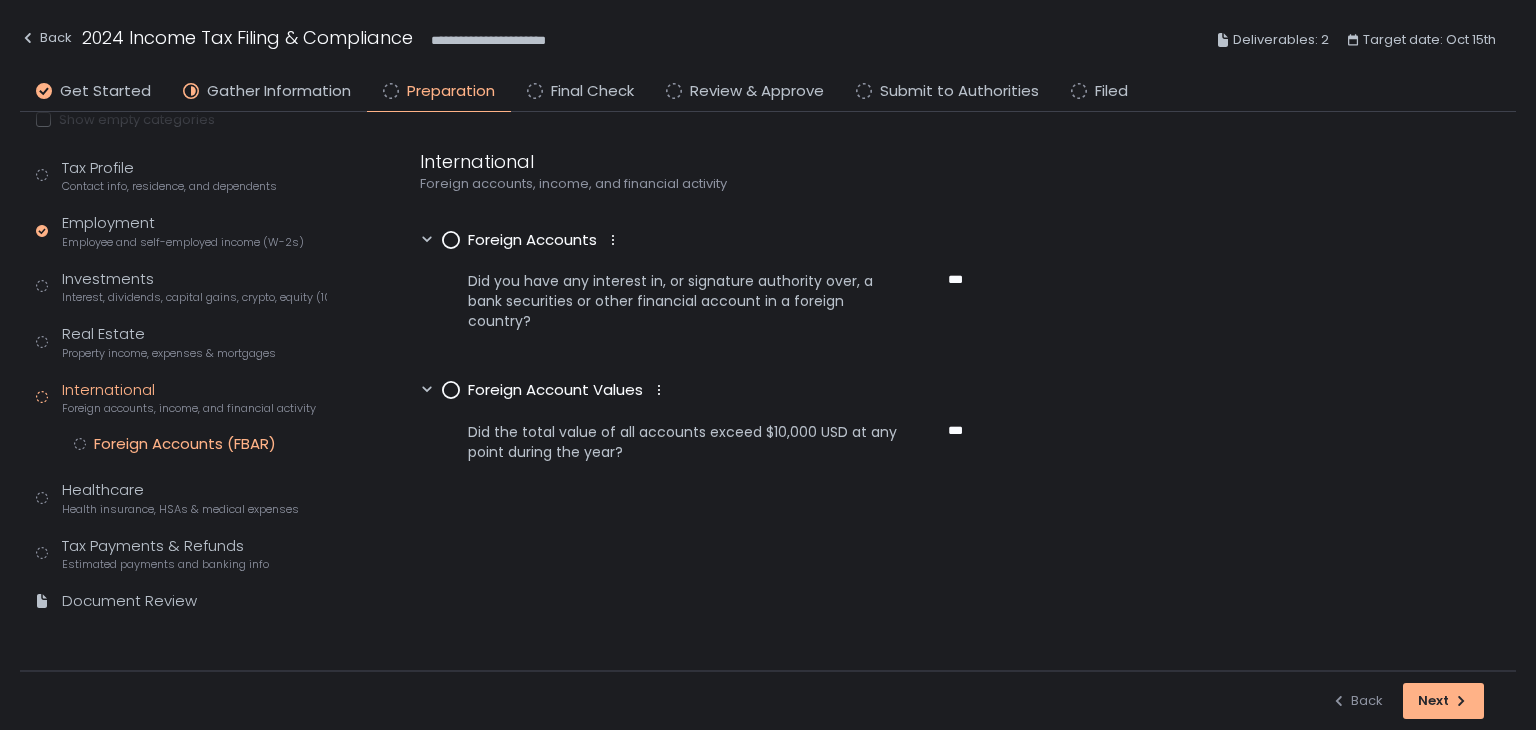 click on "Foreign Accounts (FBAR)" 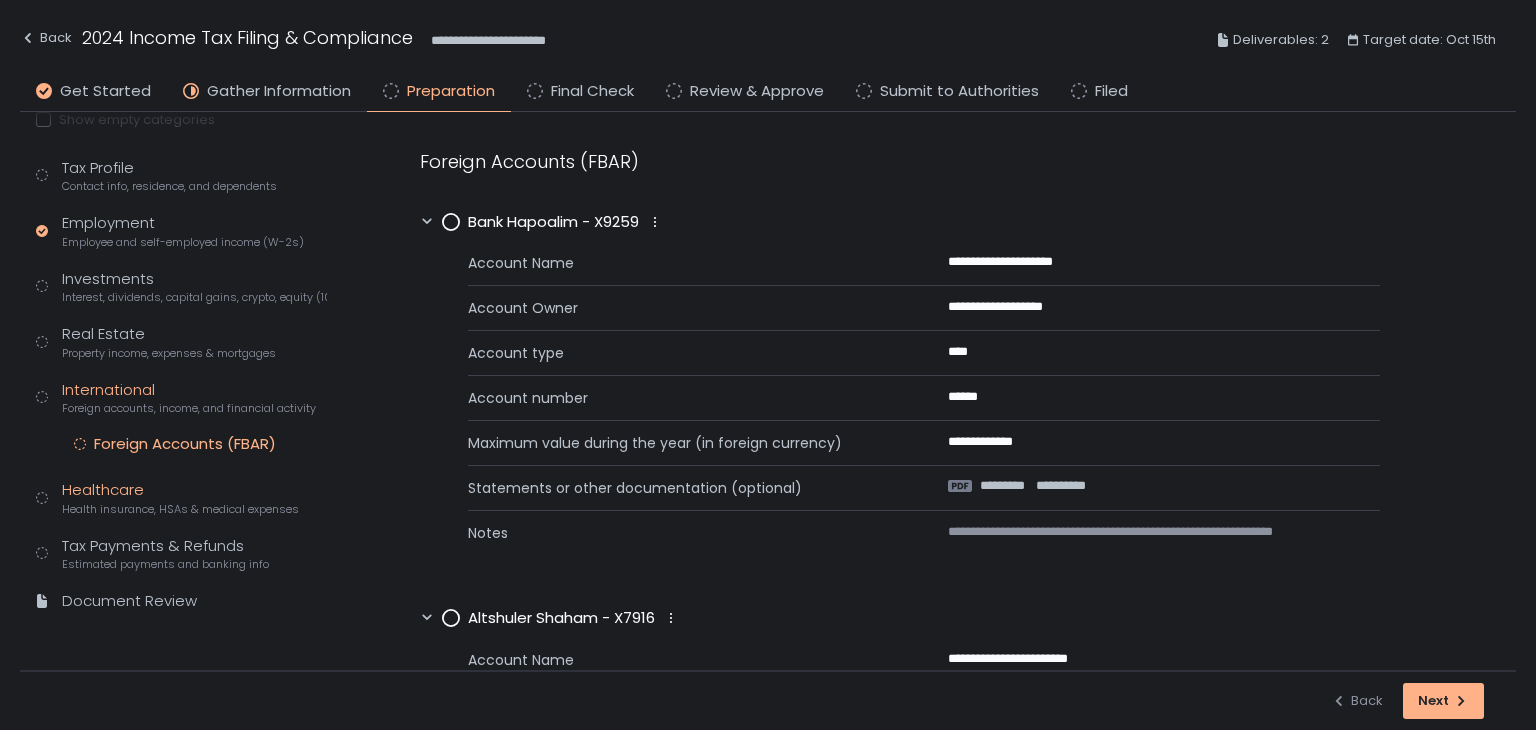 click on "Healthcare Health insurance, HSAs & medical expenses" 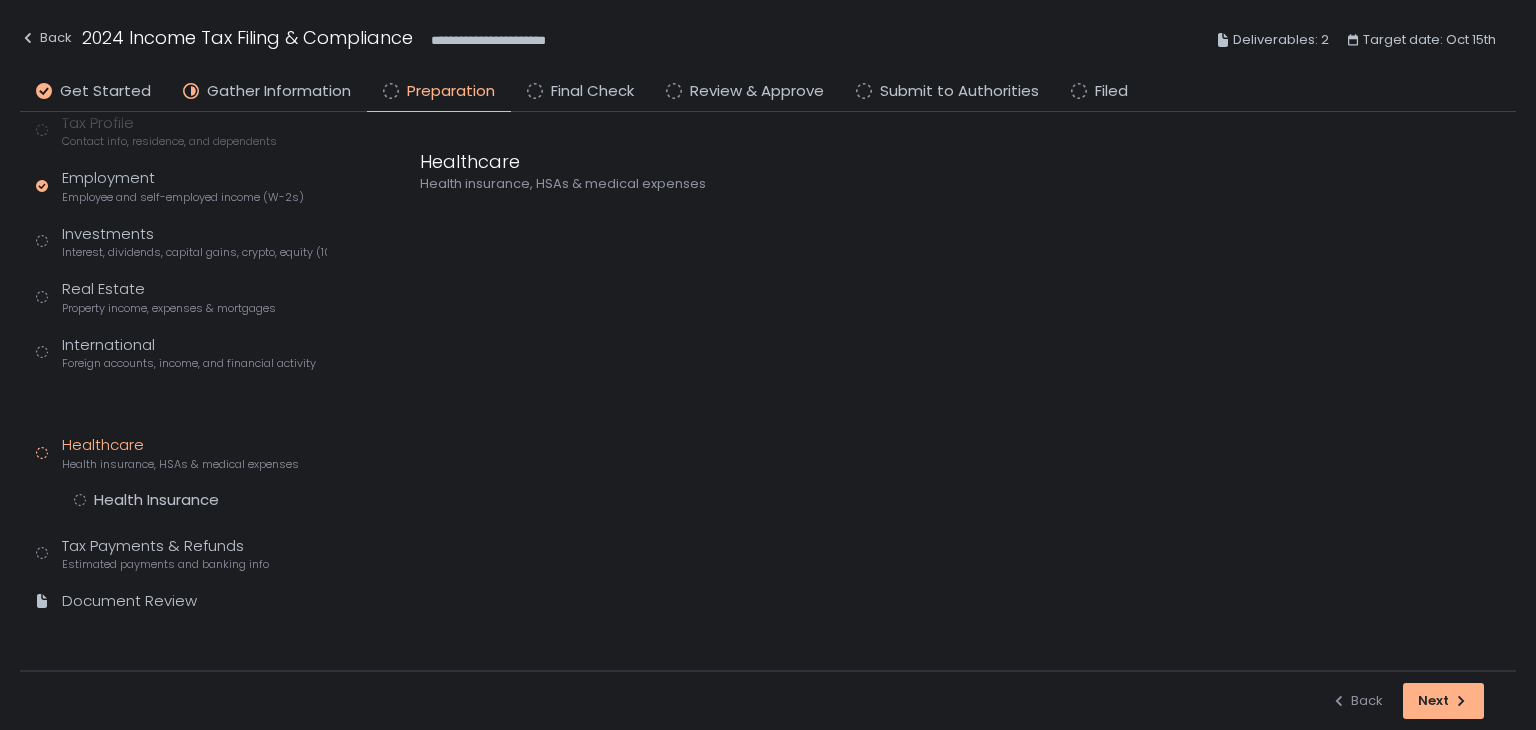scroll, scrollTop: 165, scrollLeft: 0, axis: vertical 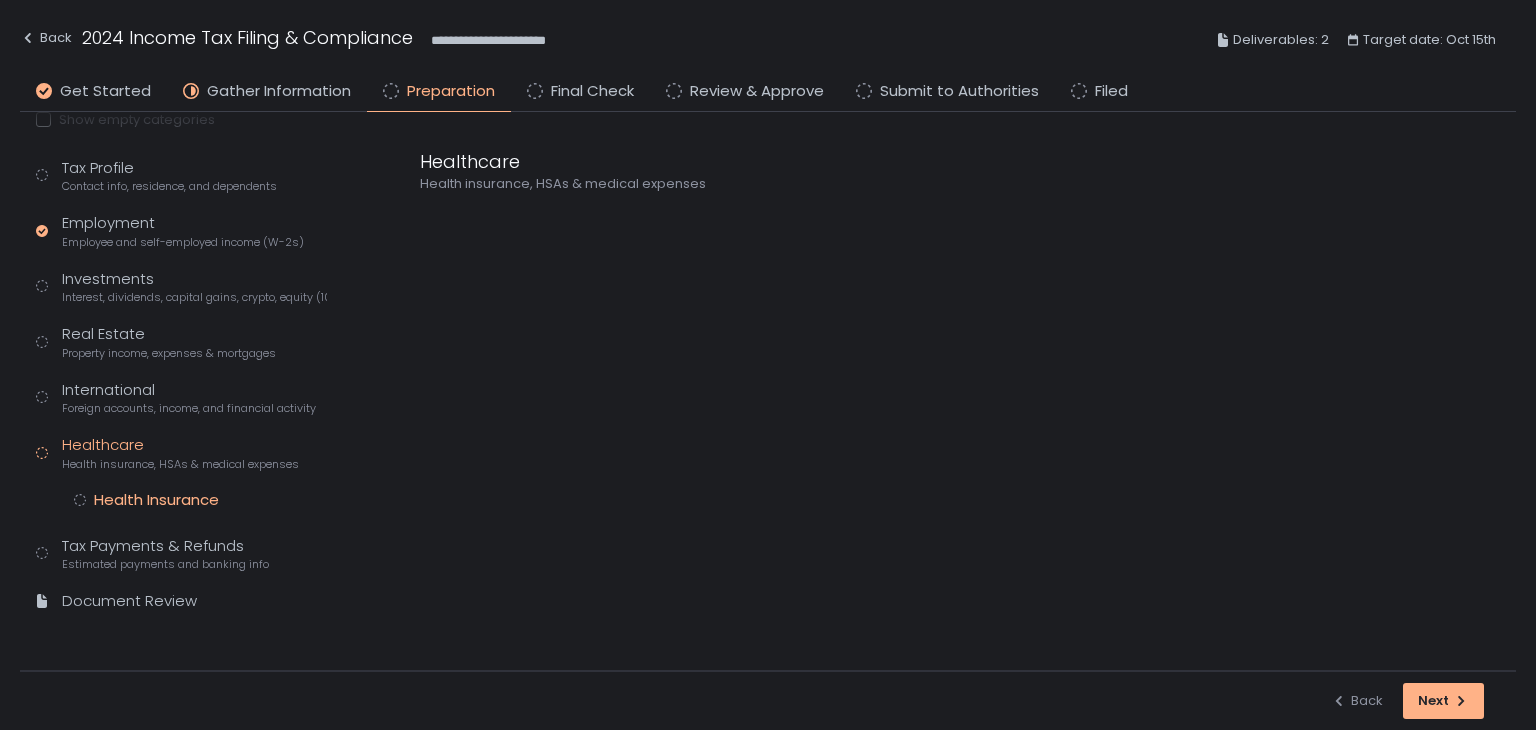 click on "Health Insurance" 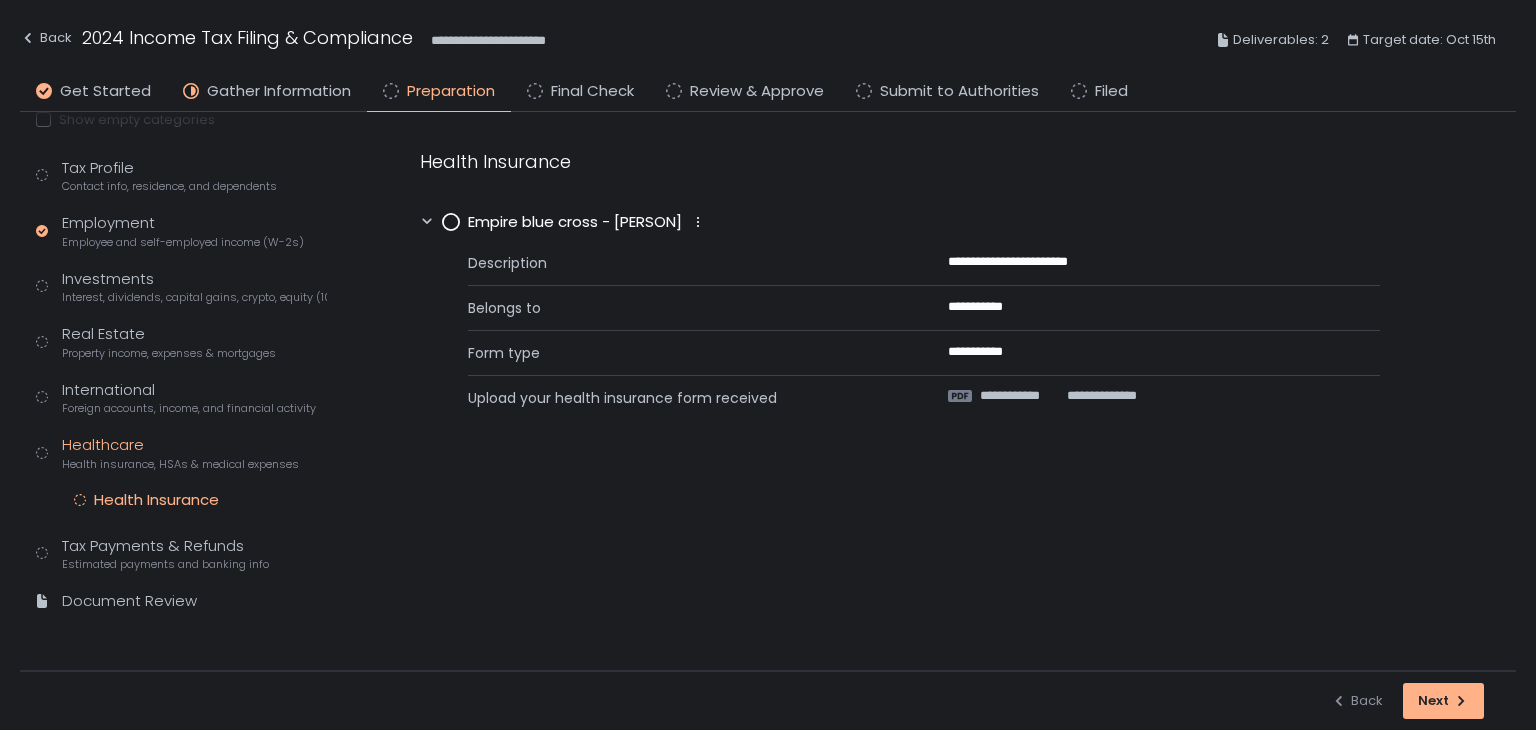 click on "Tax Profile Contact info, residence, and dependents Employment Employee and self-employed income (W-2s) Investments Interest, dividends, capital gains, crypto, equity (1099s, K-1s) Real Estate Property income, expenses & mortgages International Foreign accounts, income, and financial activity Healthcare Health insurance, HSAs & medical expenses Health Insurance Tax Payments & Refunds Estimated payments and banking info Document Review" at bounding box center [181, 394] 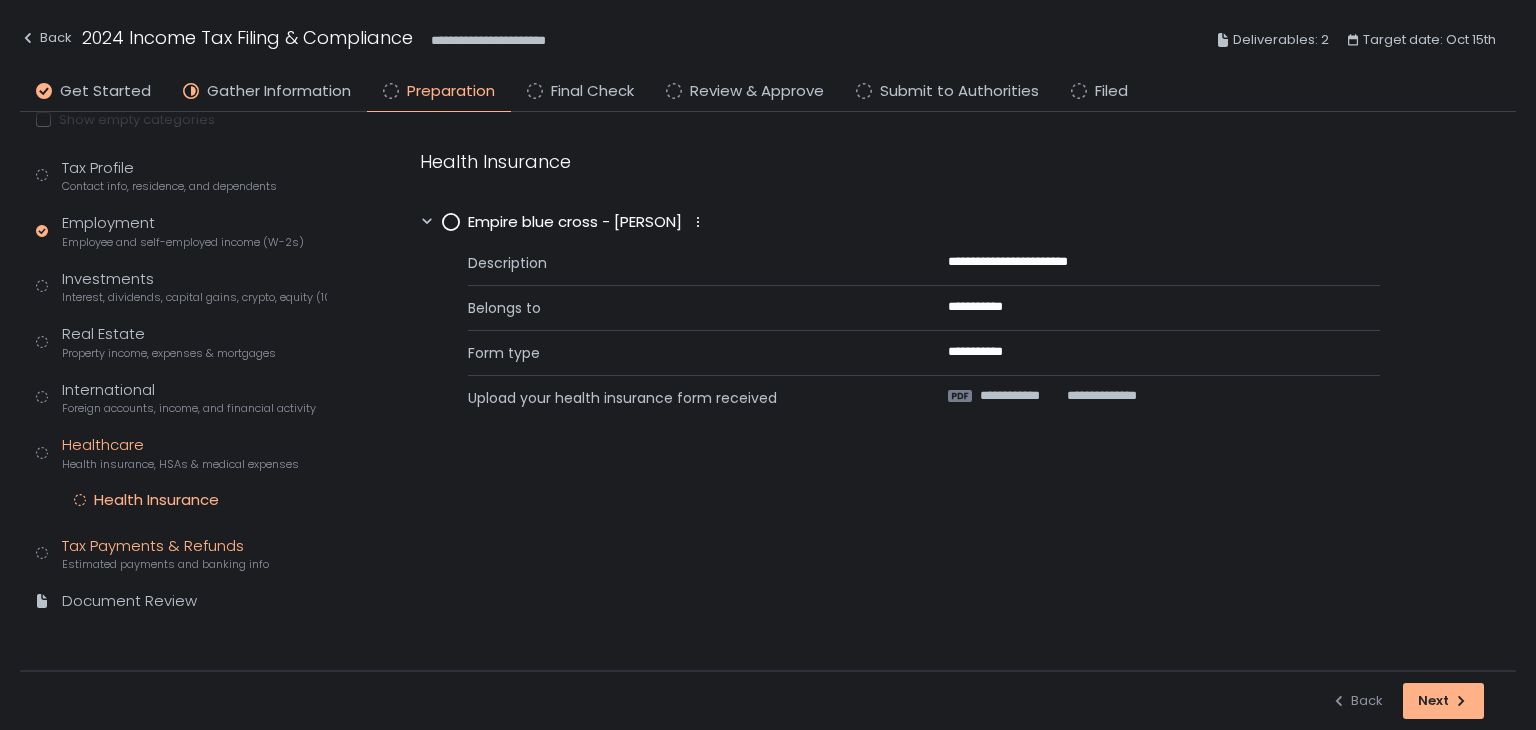 click on "Estimated payments and banking info" 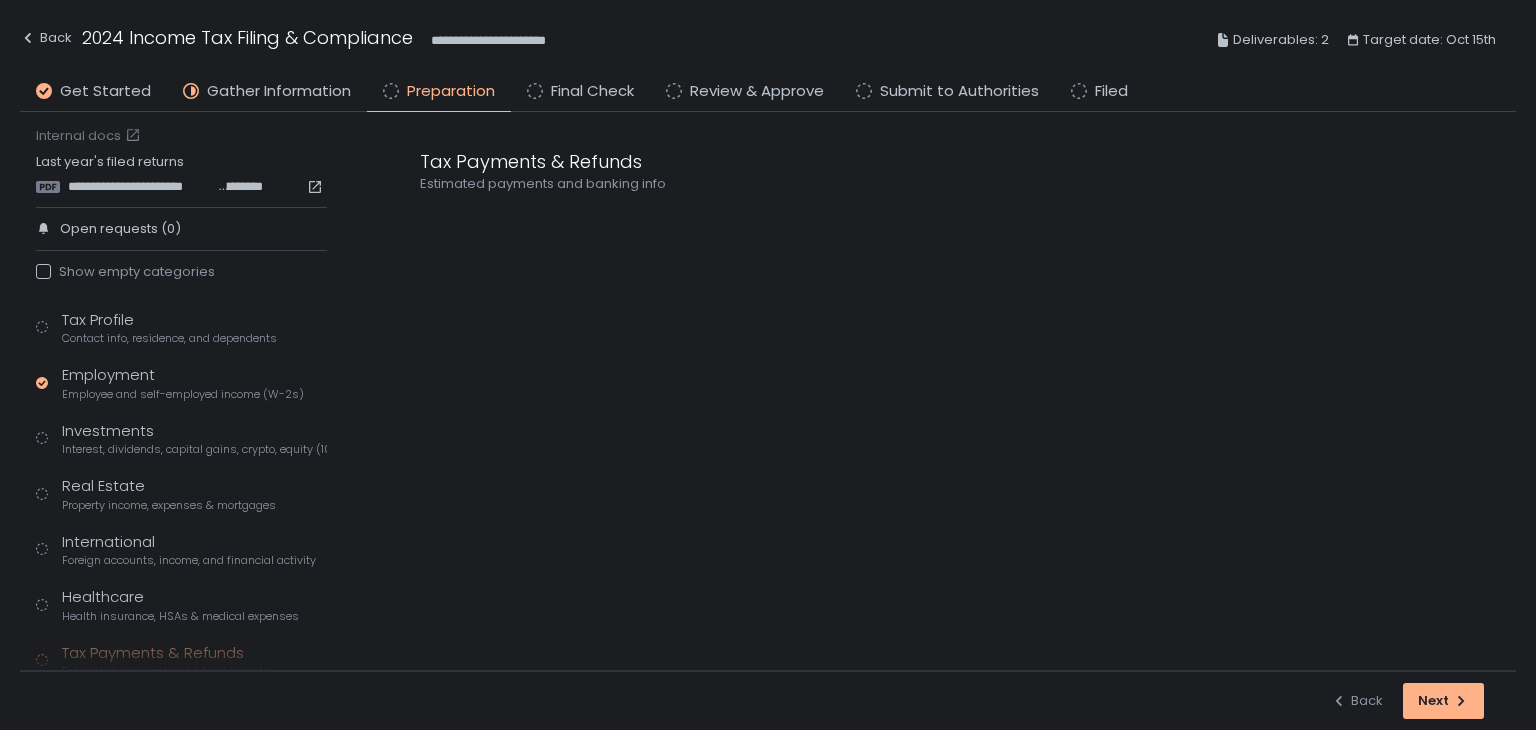 scroll, scrollTop: 0, scrollLeft: 0, axis: both 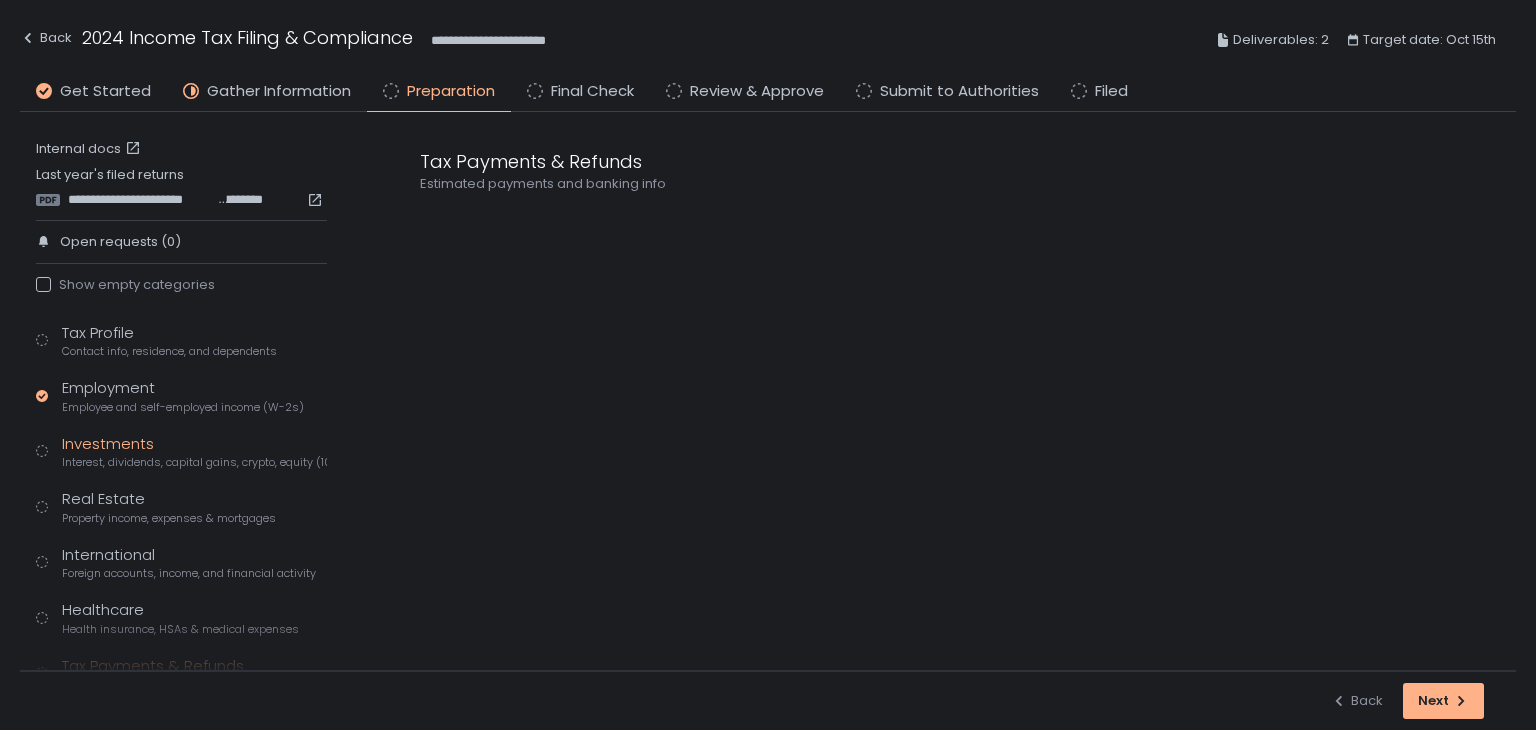 click on "Investments Interest, dividends, capital gains, crypto, equity (1099s, K-1s)" 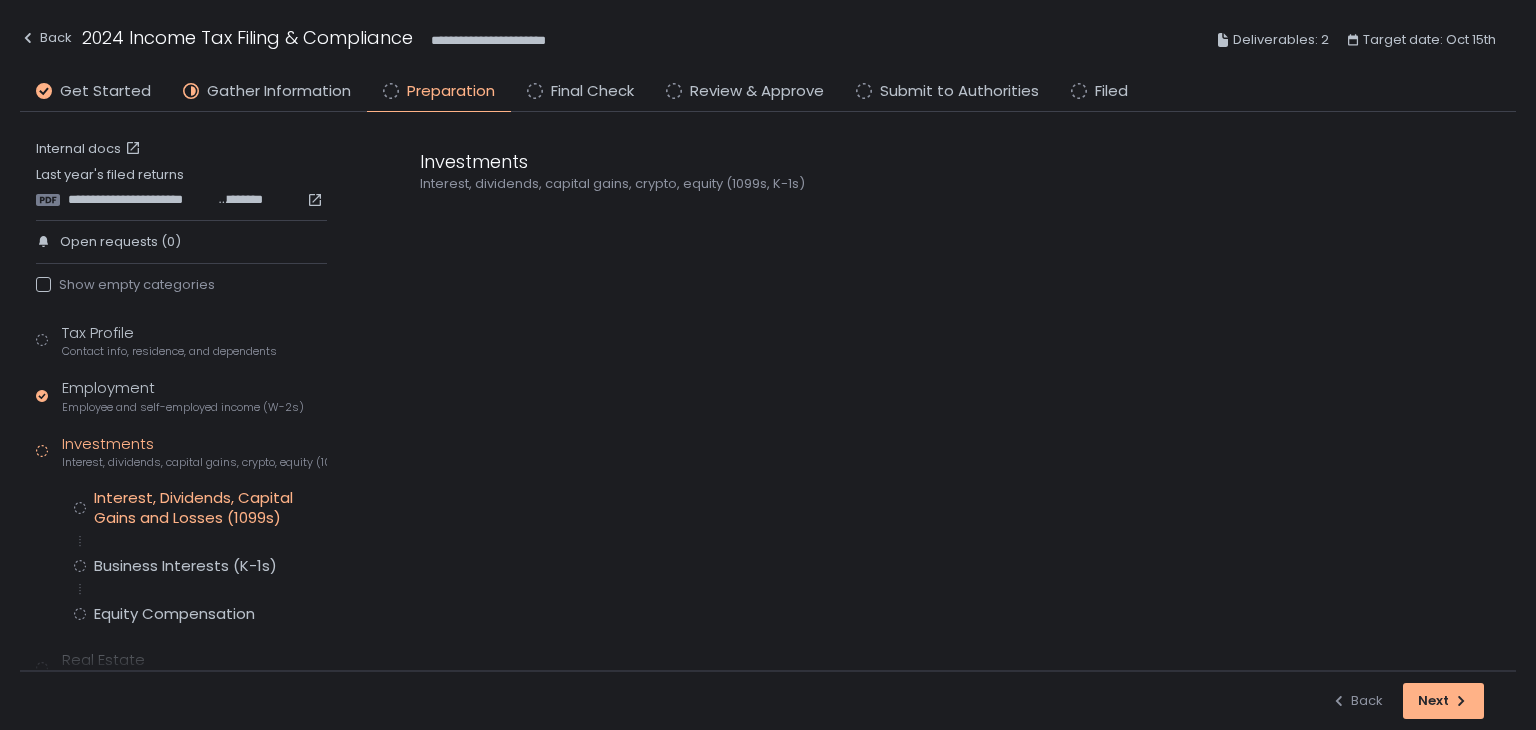 click on "Interest, Dividends, Capital Gains and Losses (1099s)" 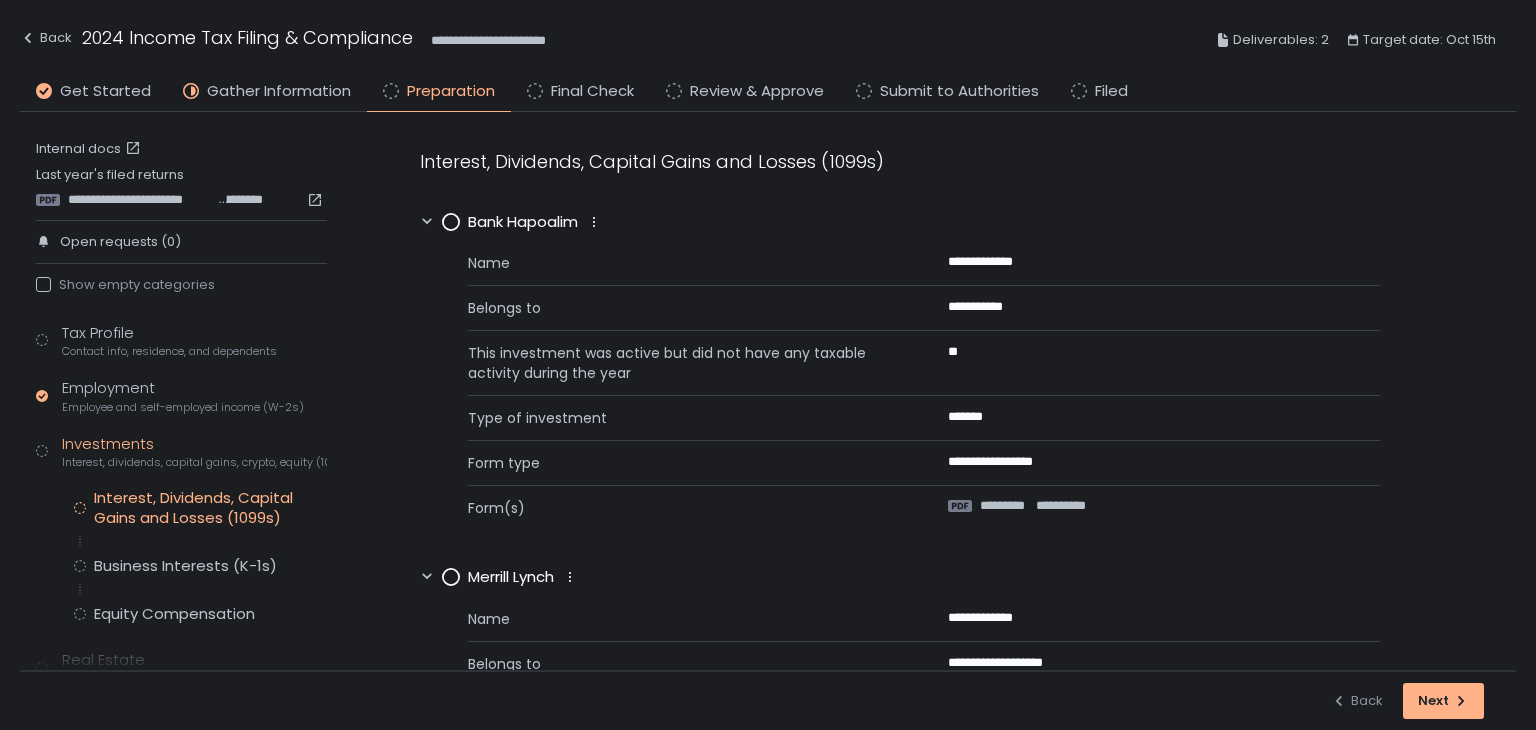 scroll, scrollTop: 100, scrollLeft: 0, axis: vertical 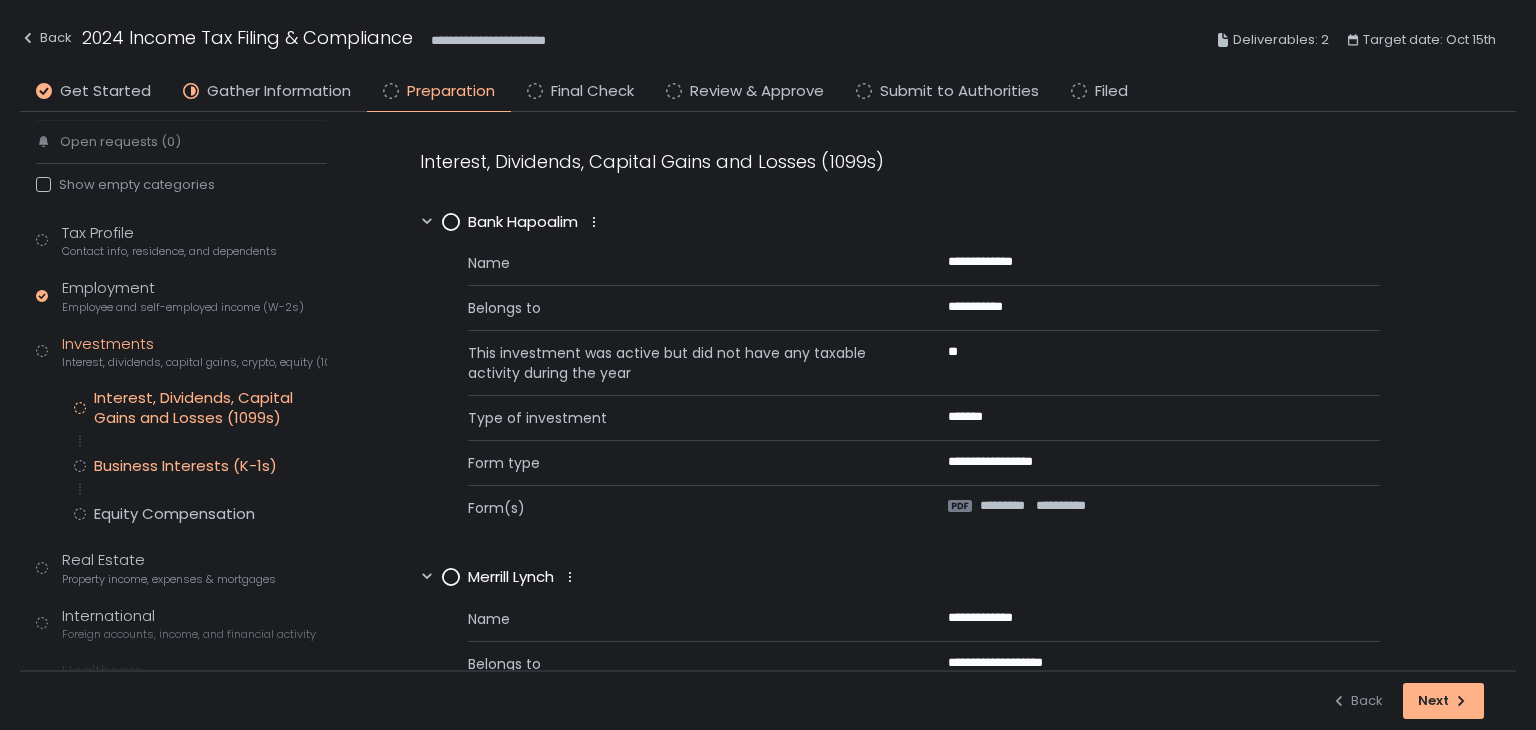 click on "Business Interests (K-1s)" 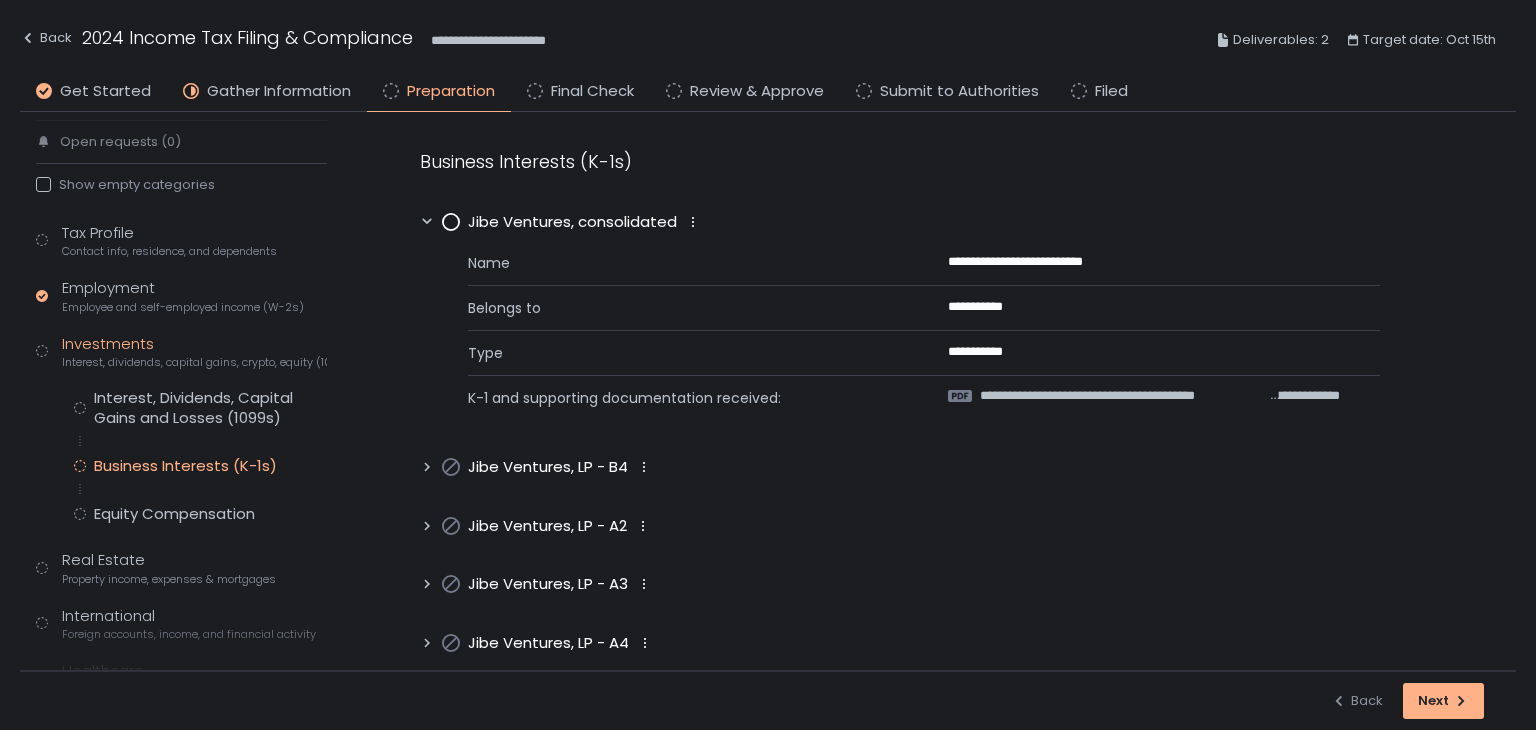 click 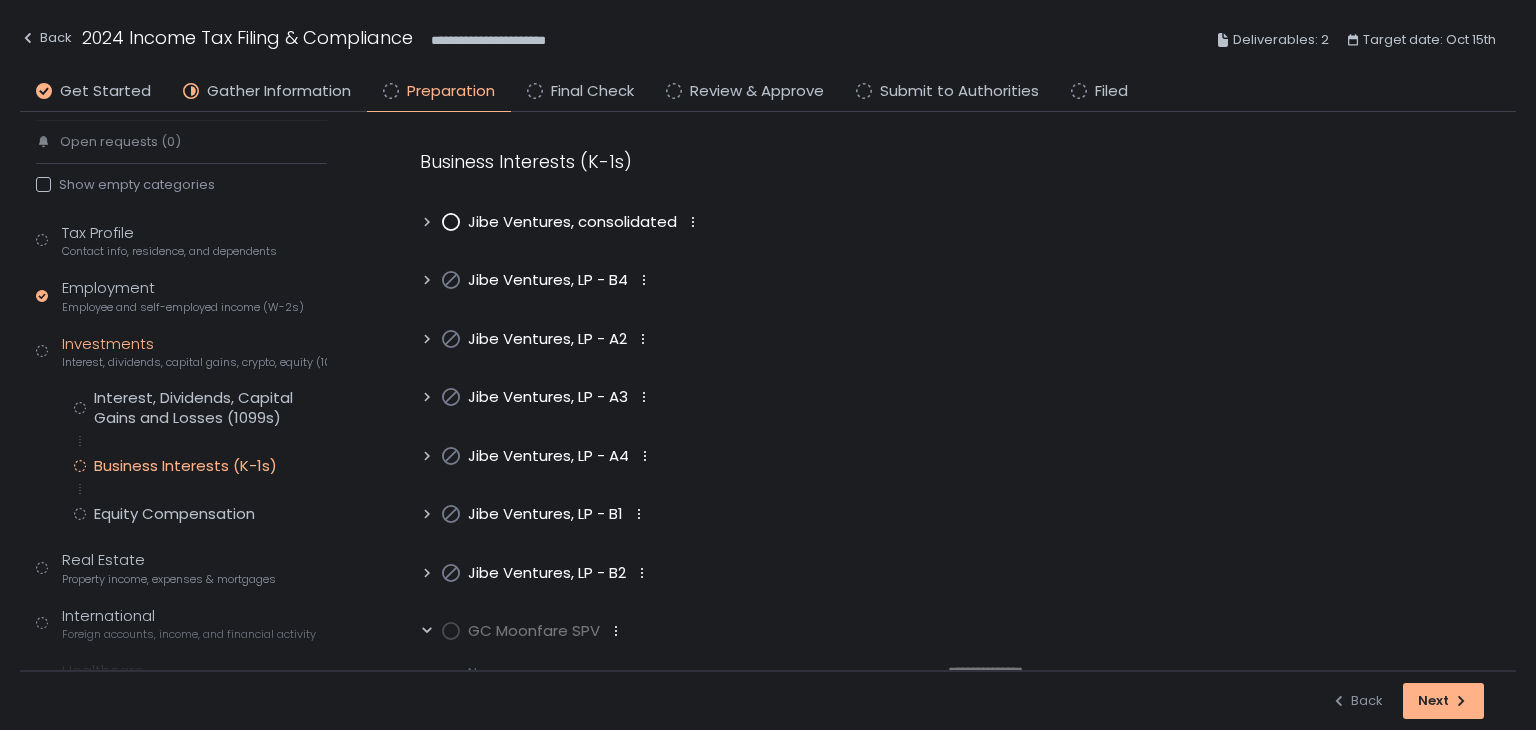 scroll, scrollTop: 240, scrollLeft: 0, axis: vertical 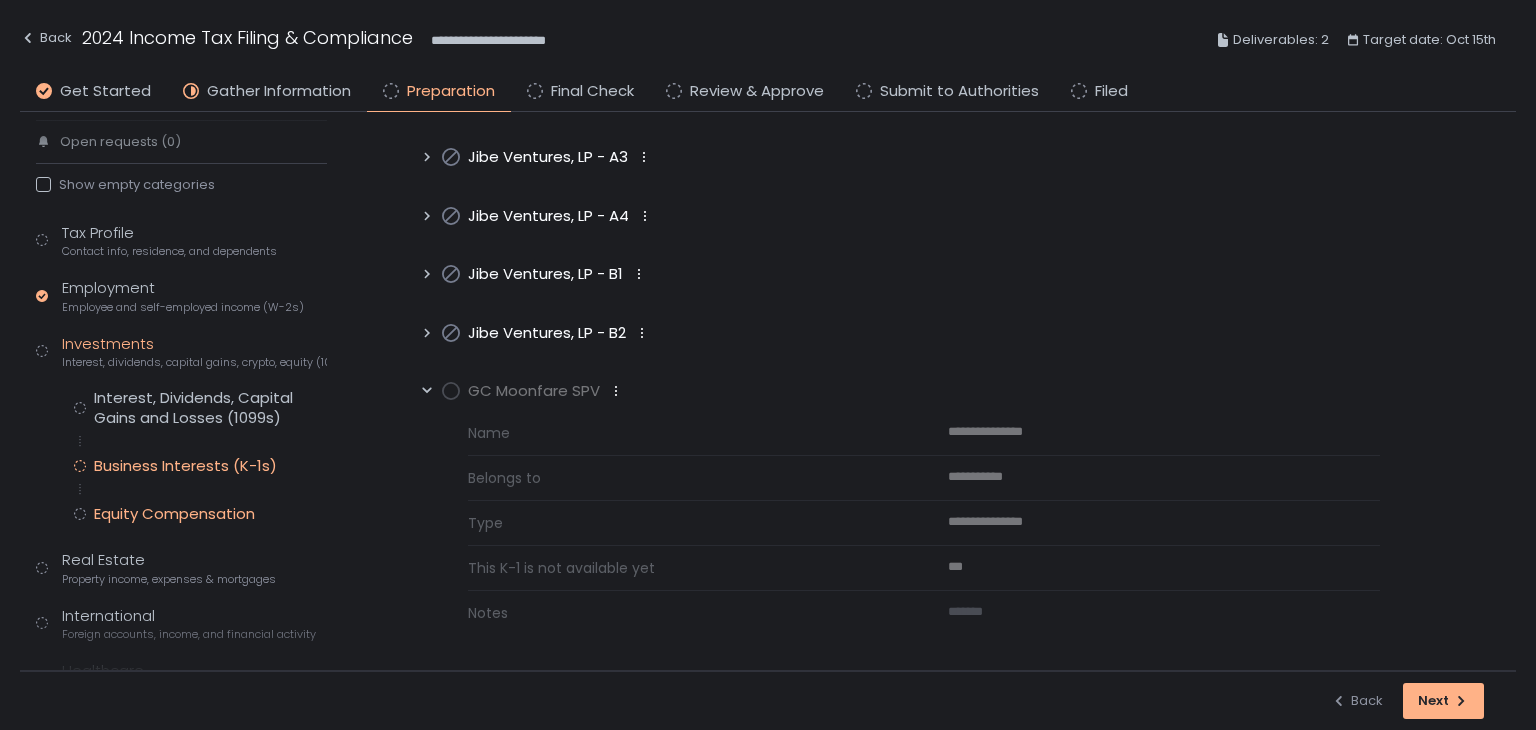 click on "Equity Compensation" 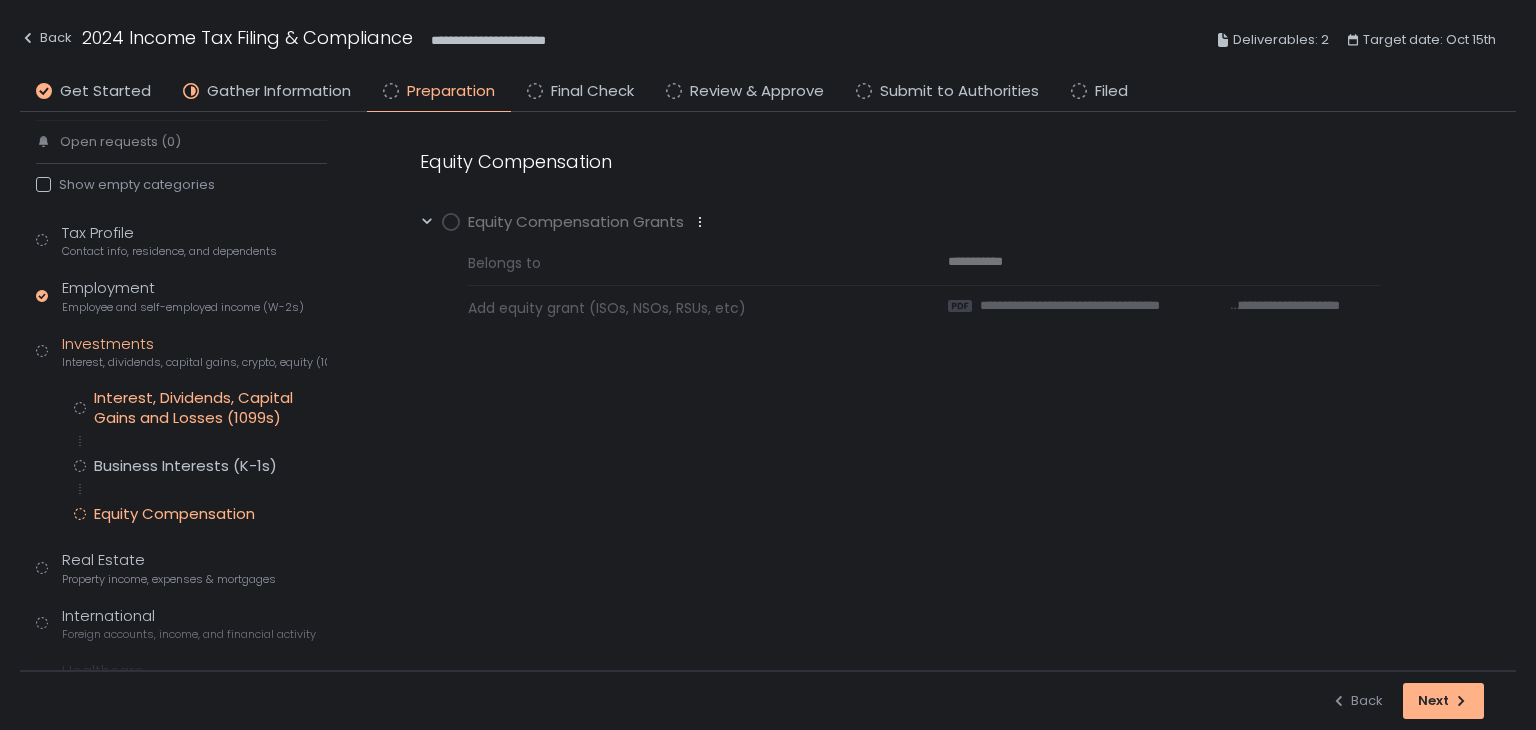 click on "Interest, Dividends, Capital Gains and Losses (1099s)" 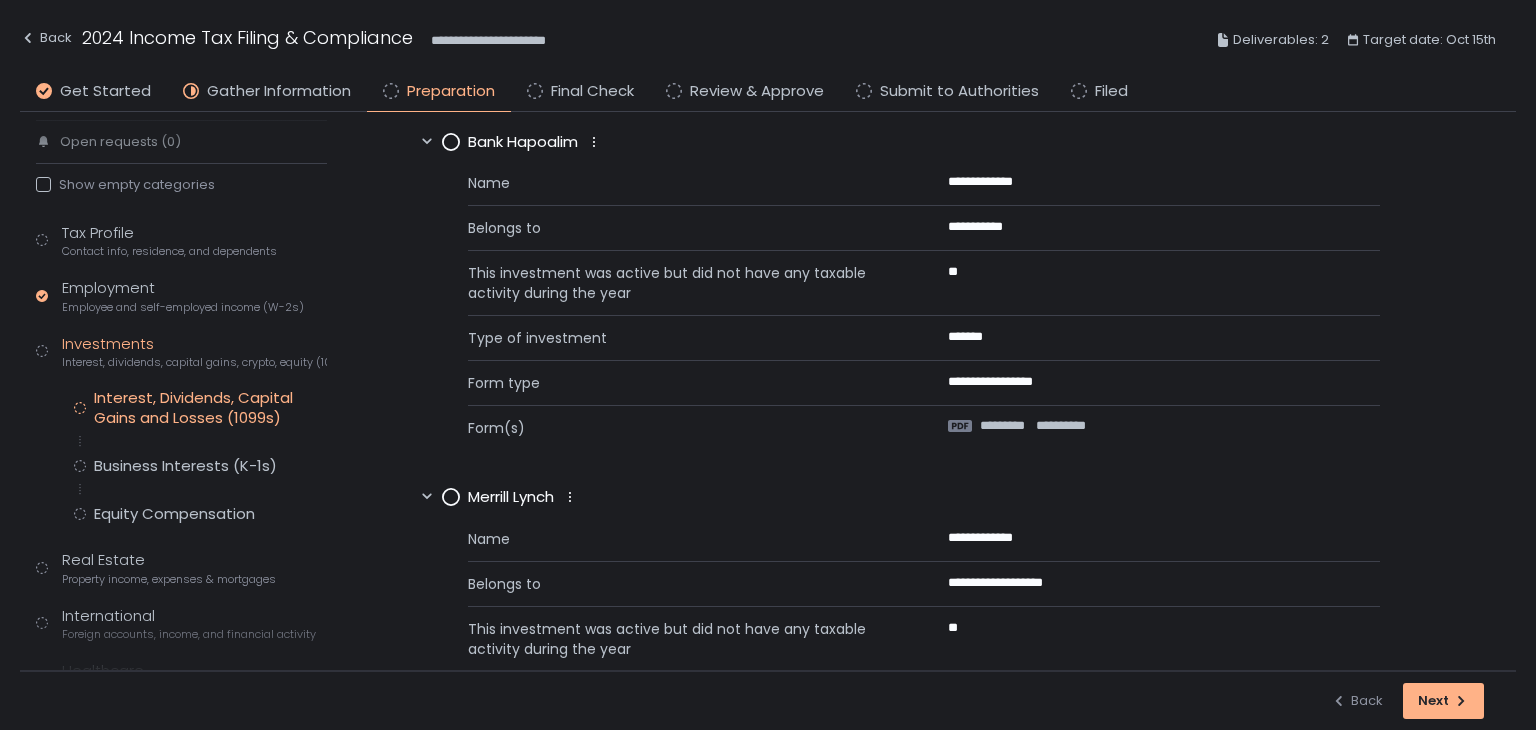 scroll, scrollTop: 0, scrollLeft: 0, axis: both 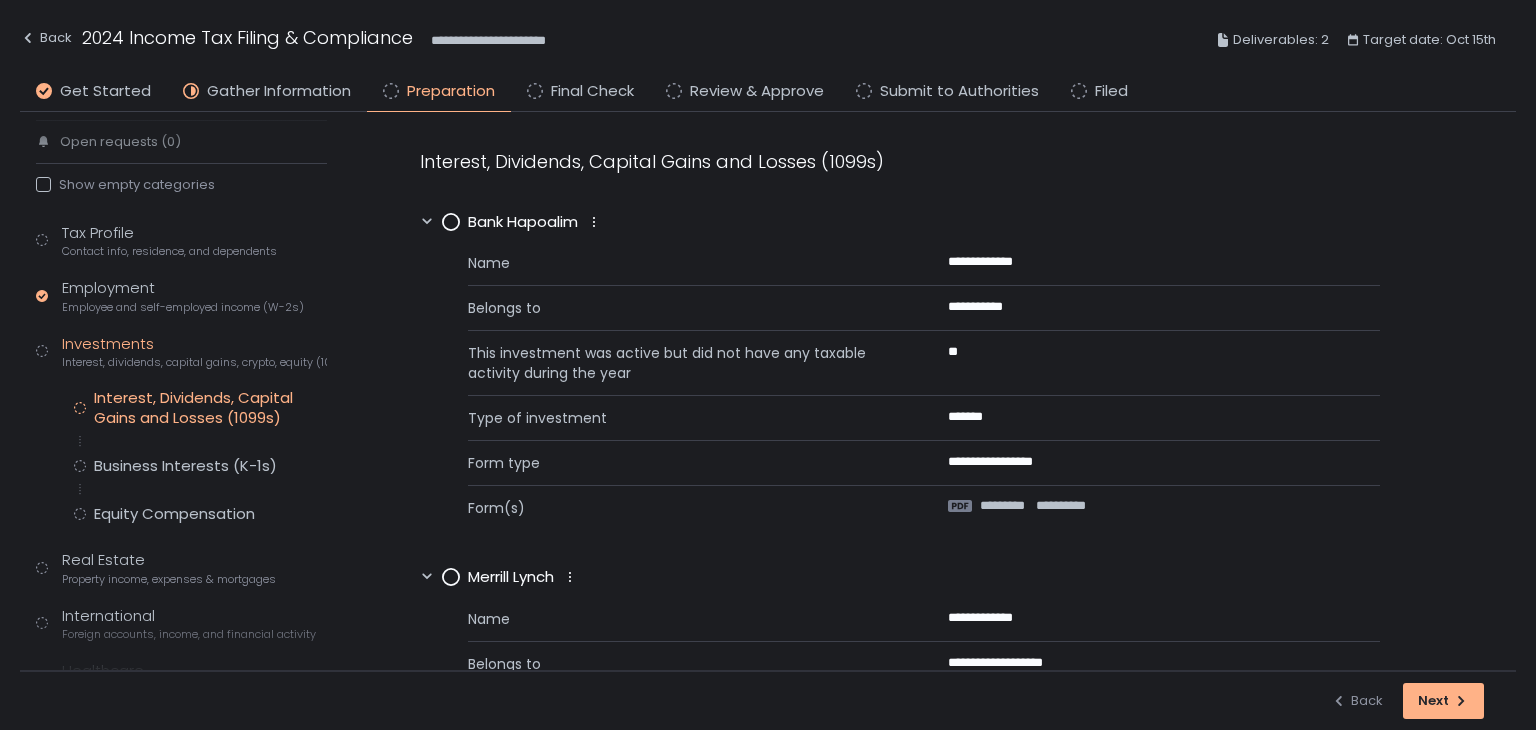 click 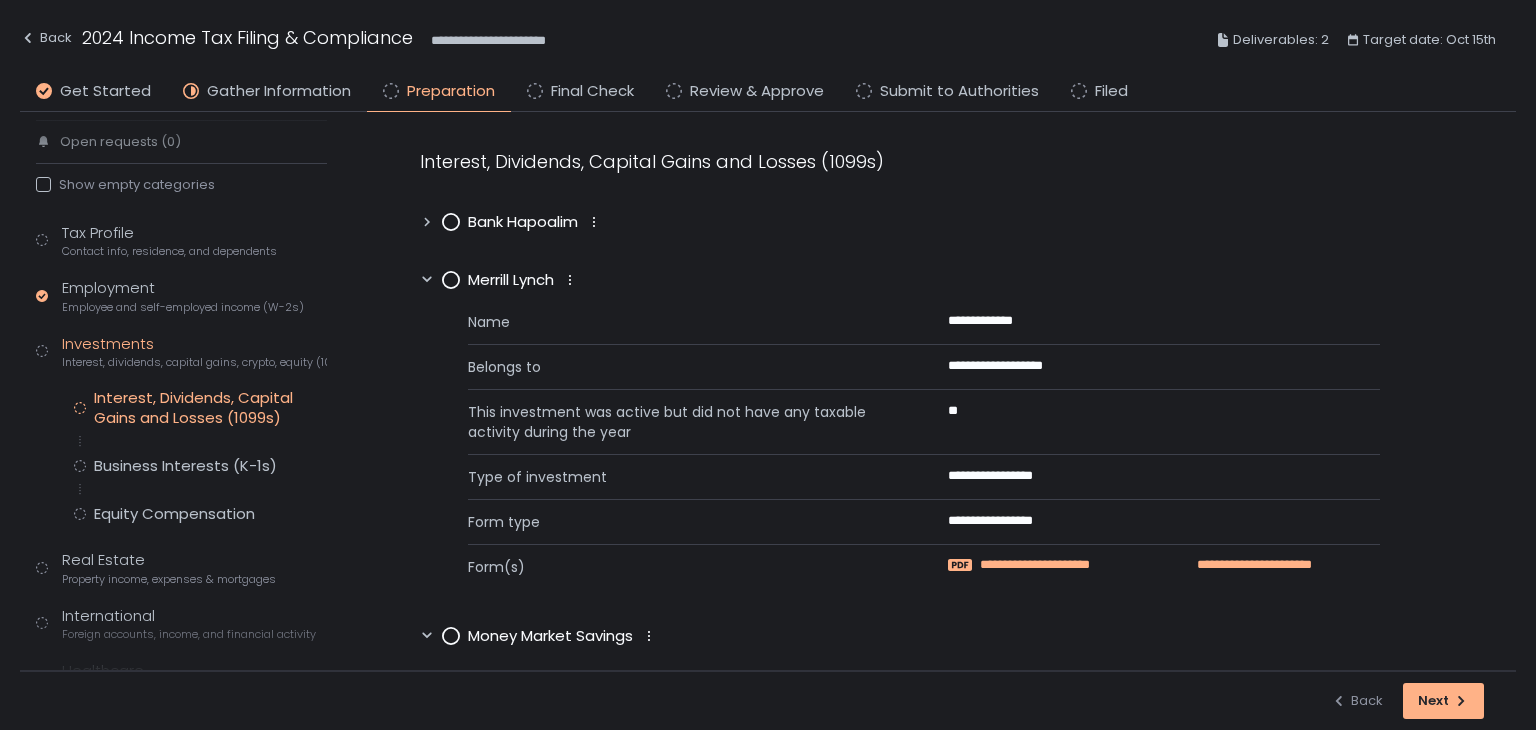 click on "**********" at bounding box center (1065, 565) 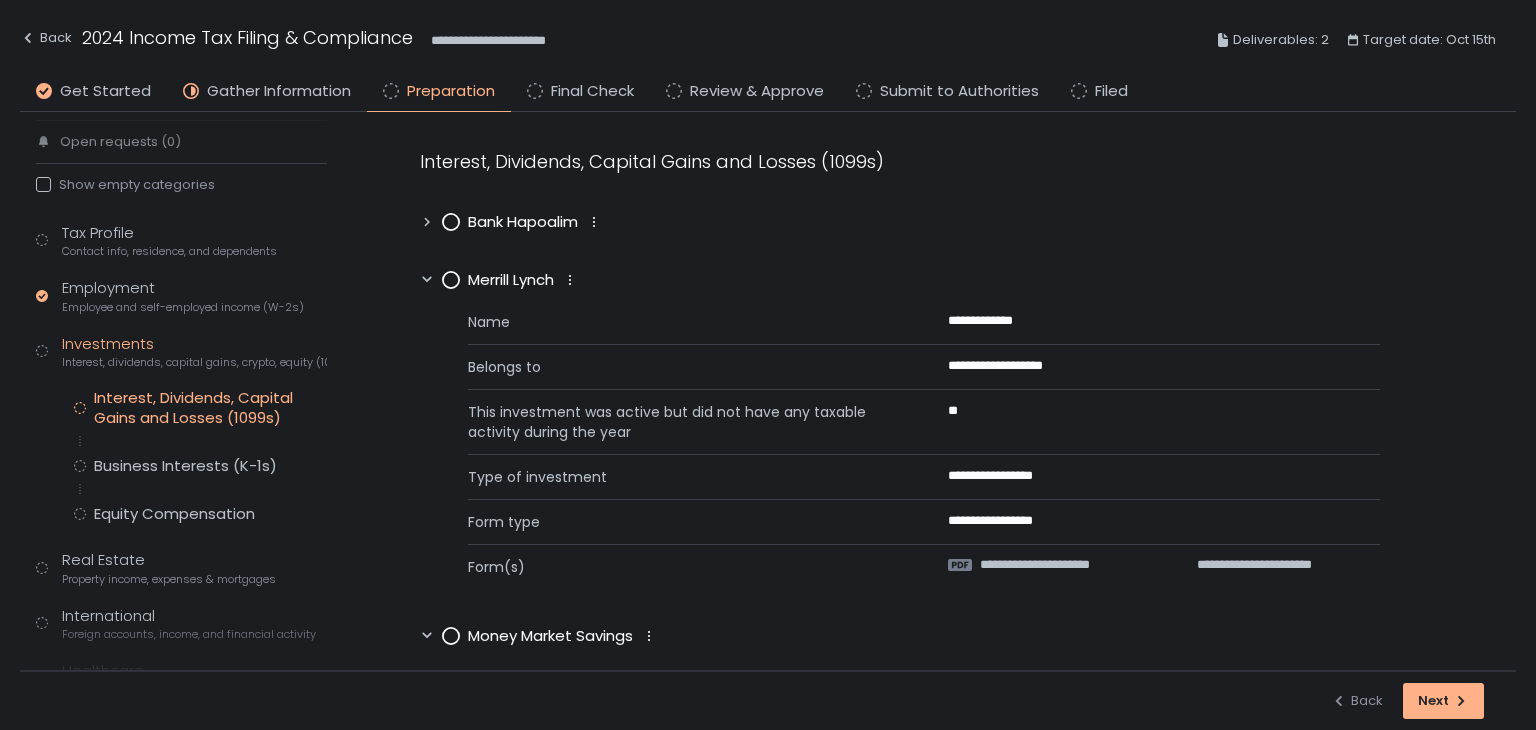 click 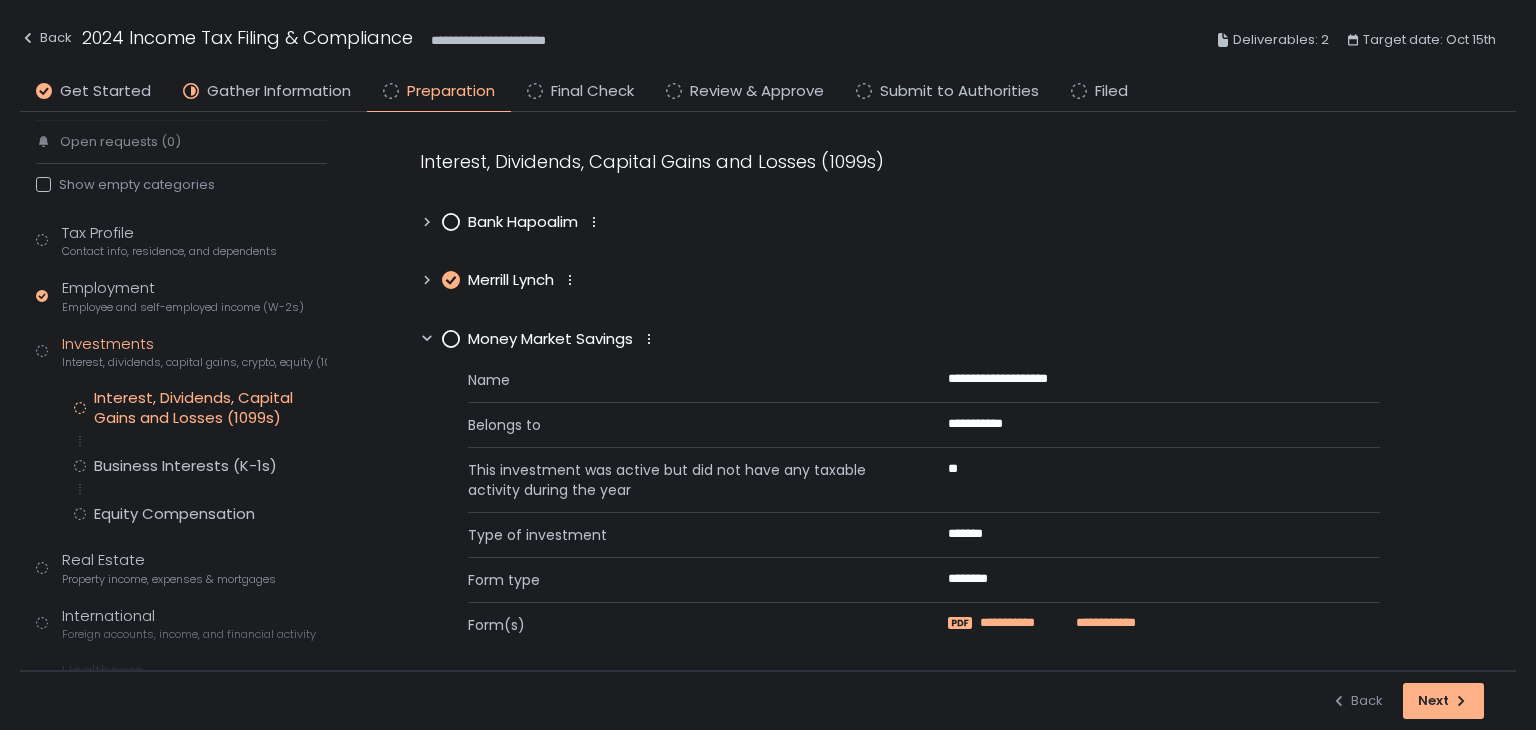 click on "**********" at bounding box center [1023, 623] 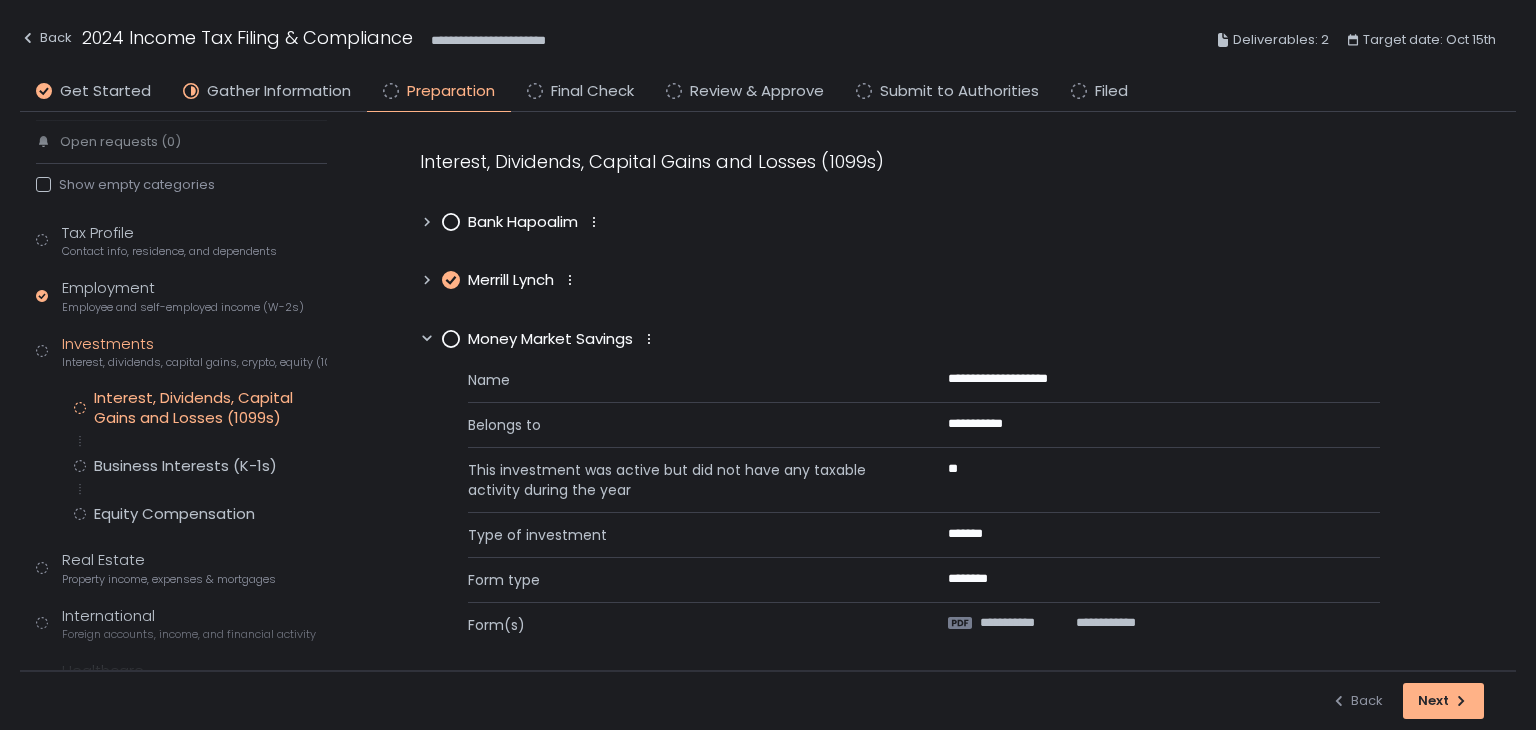 click 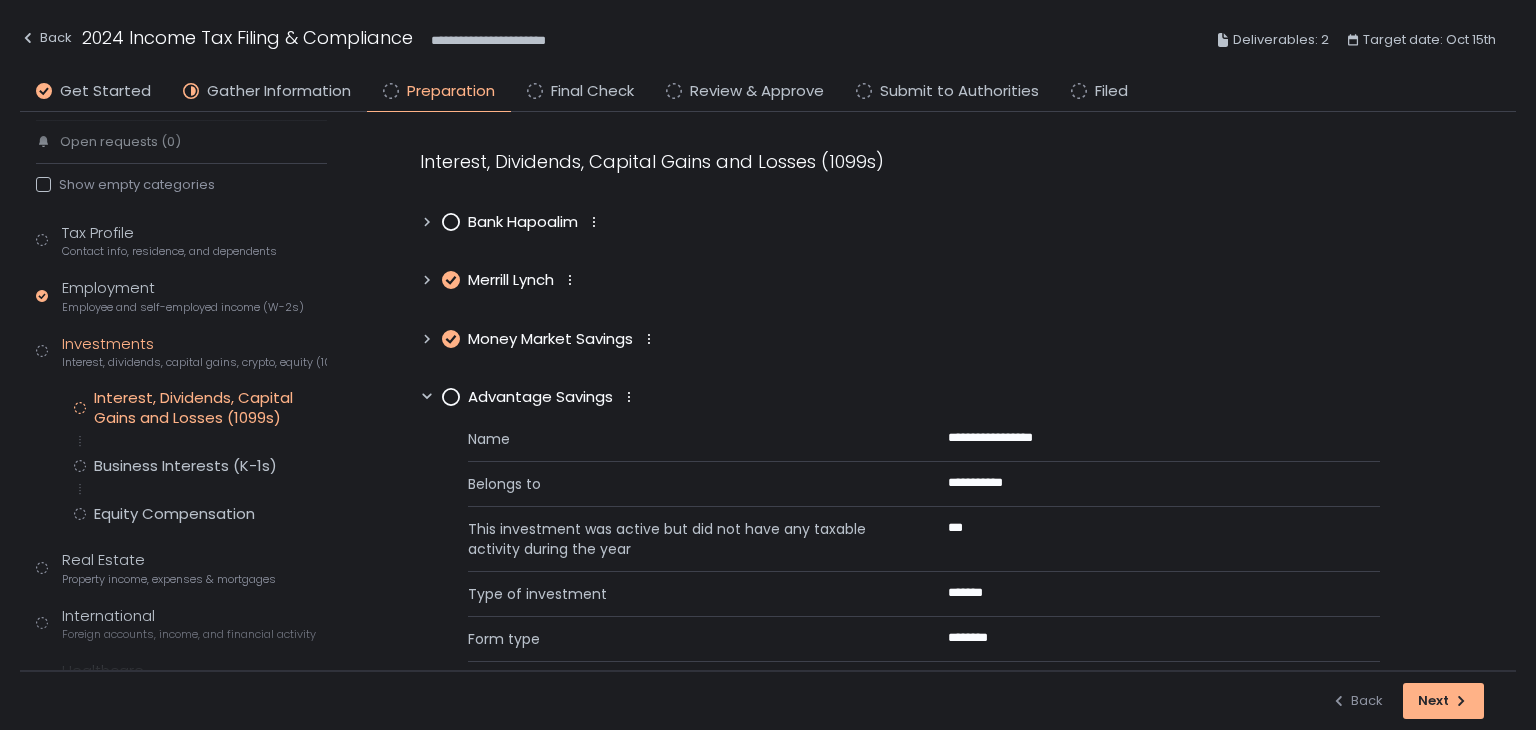 click 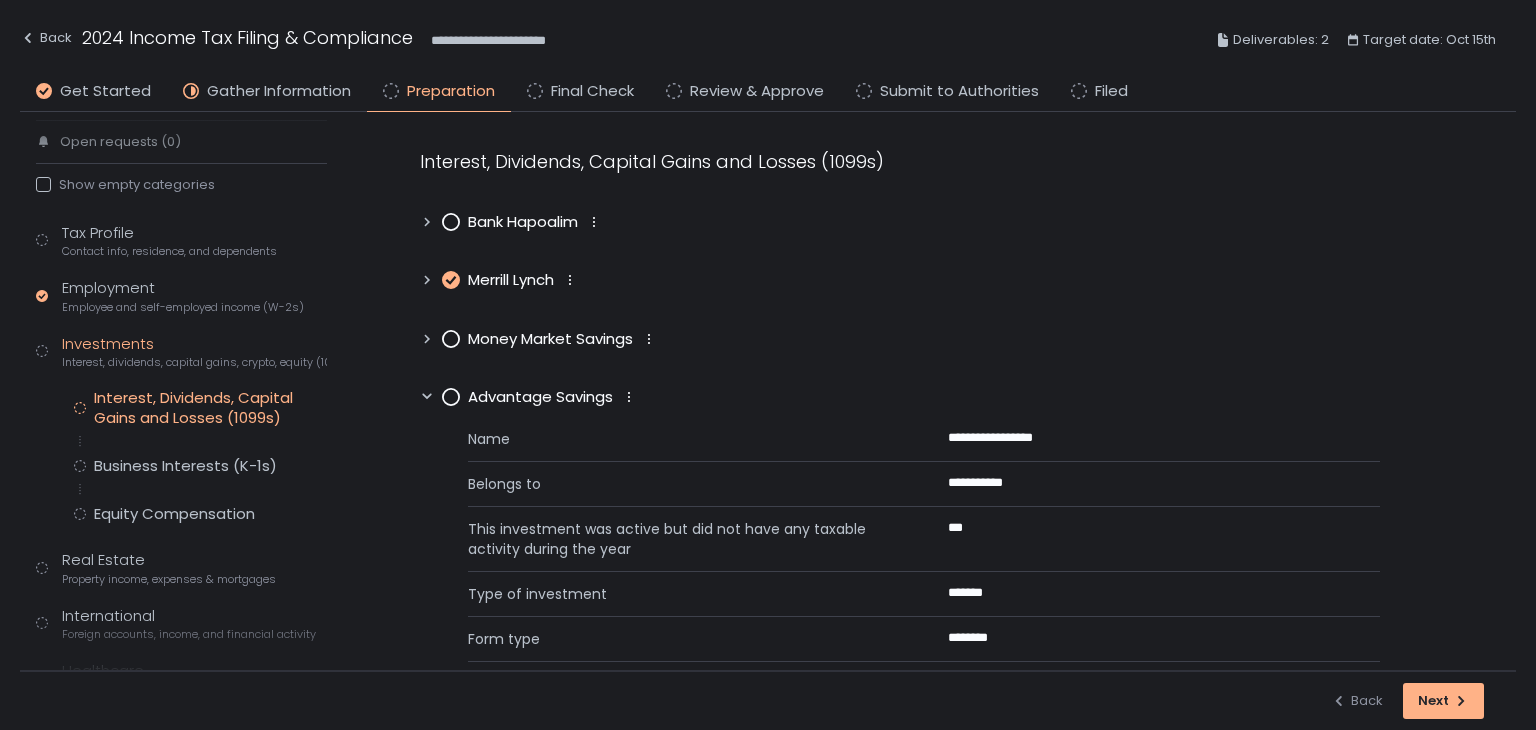 click 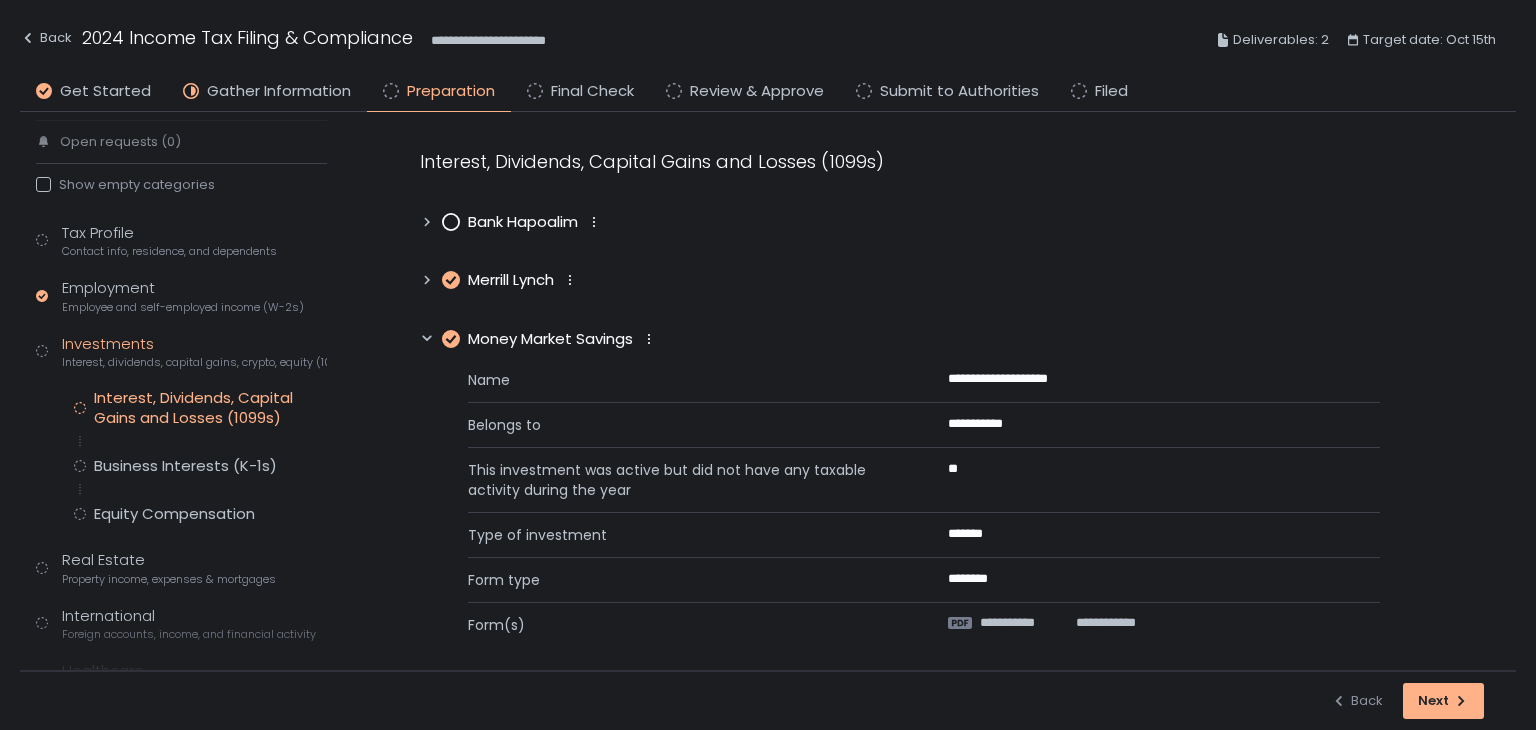 click on "Money Market Savings" 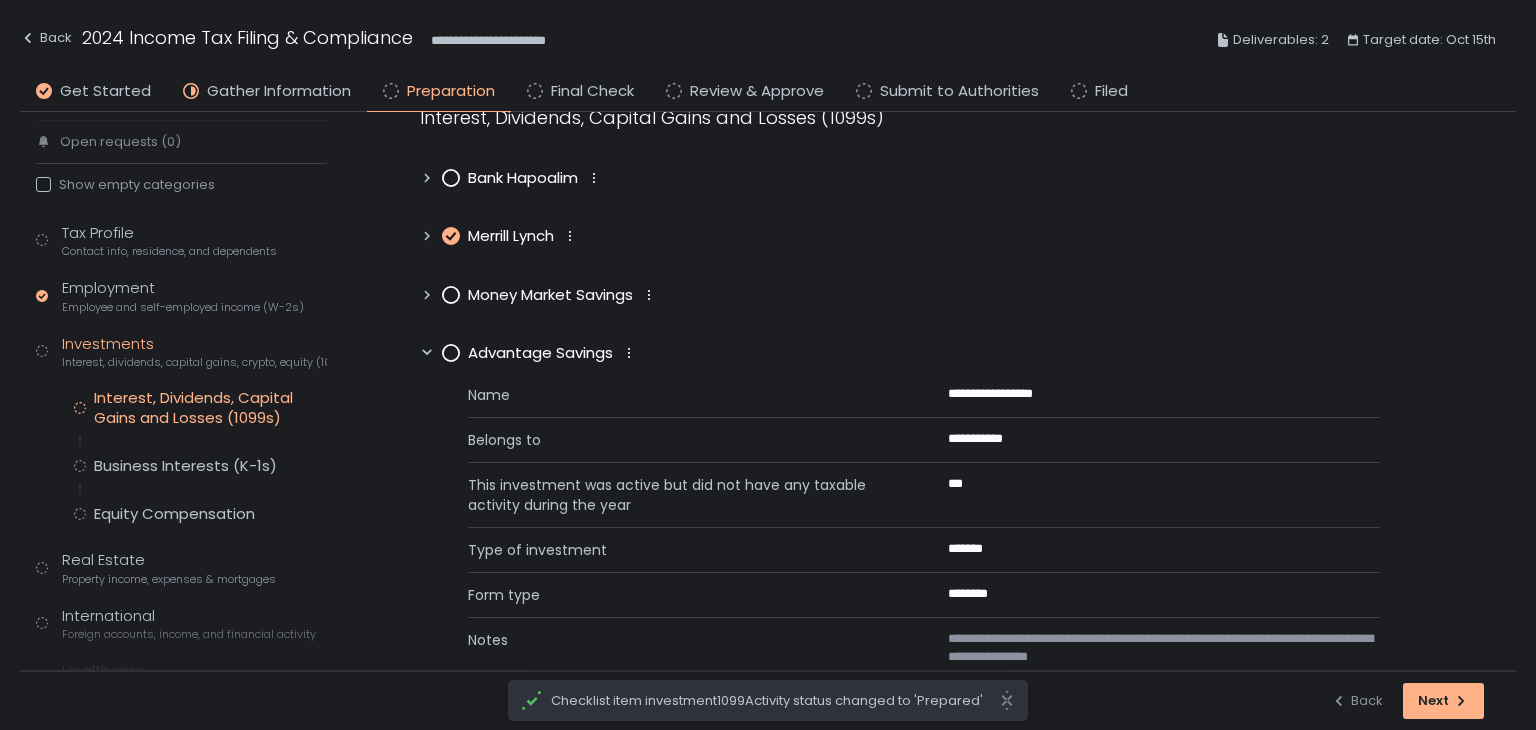 scroll, scrollTop: 0, scrollLeft: 0, axis: both 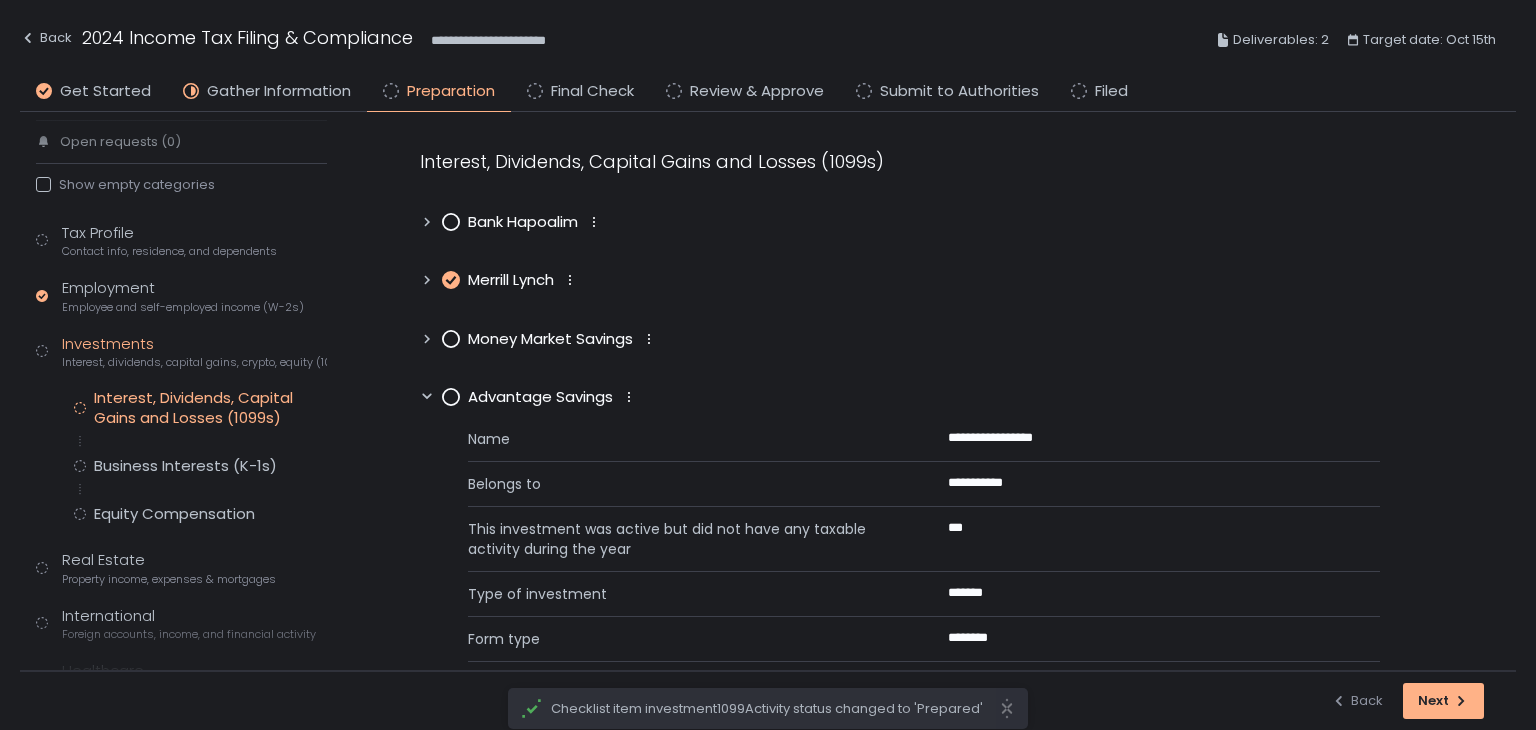 click 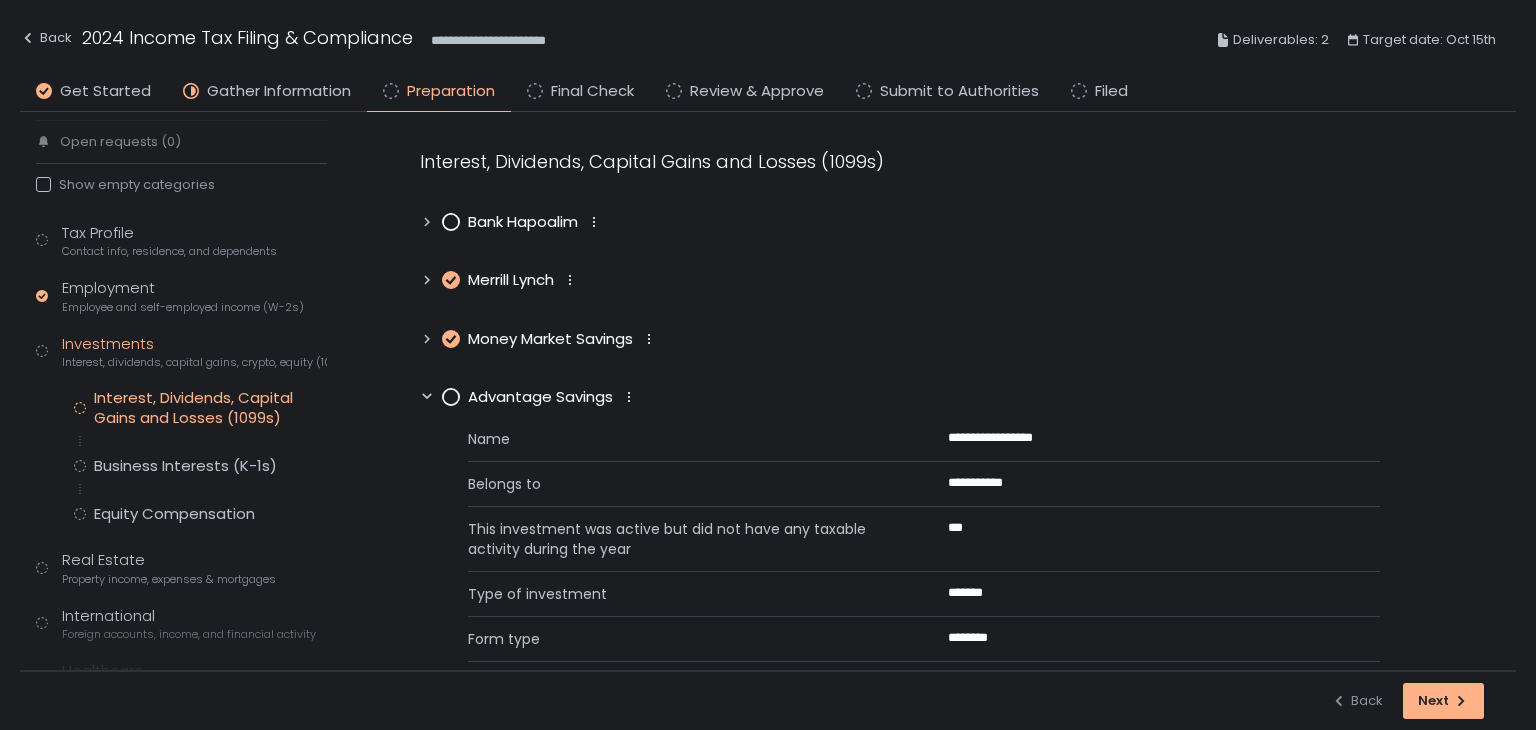 click 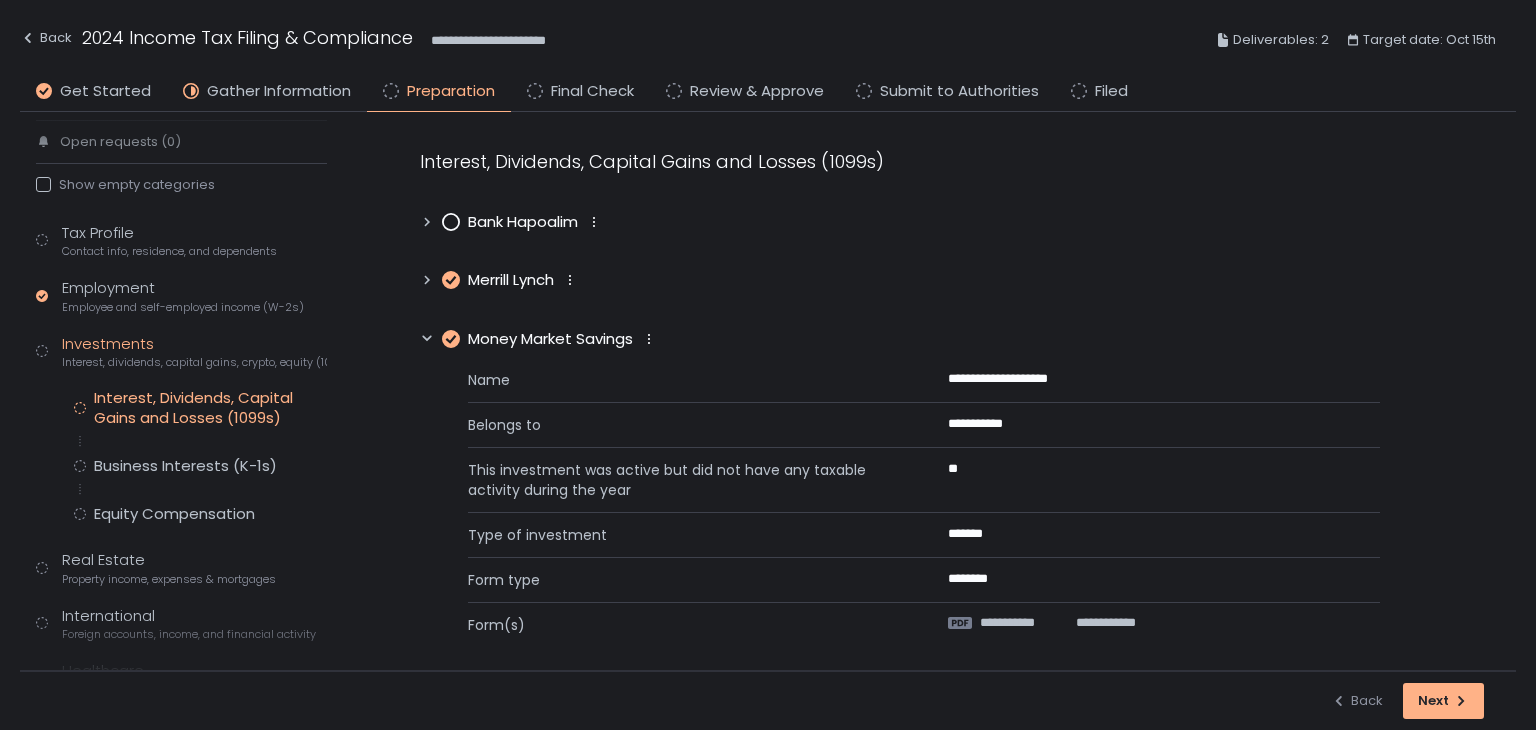 click 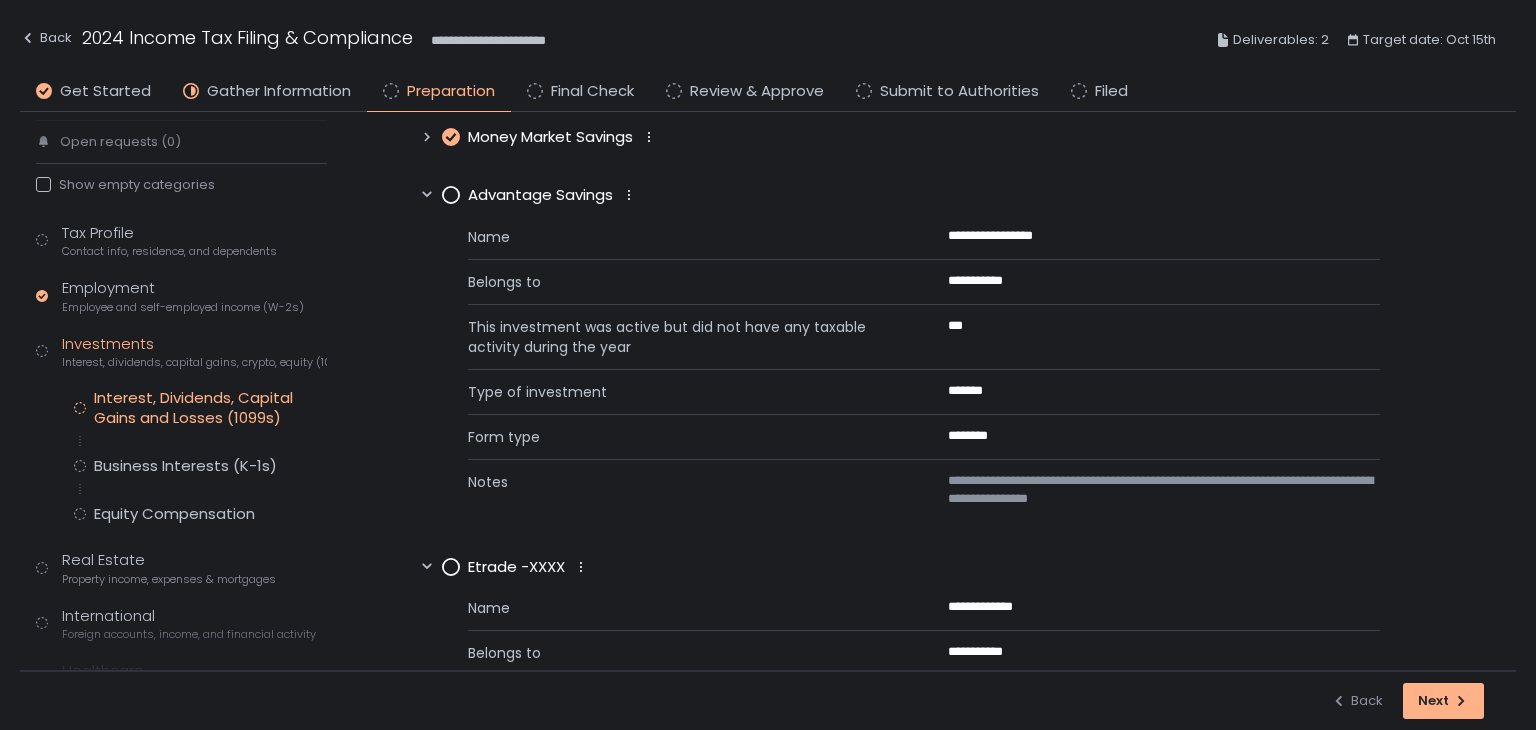 scroll, scrollTop: 200, scrollLeft: 0, axis: vertical 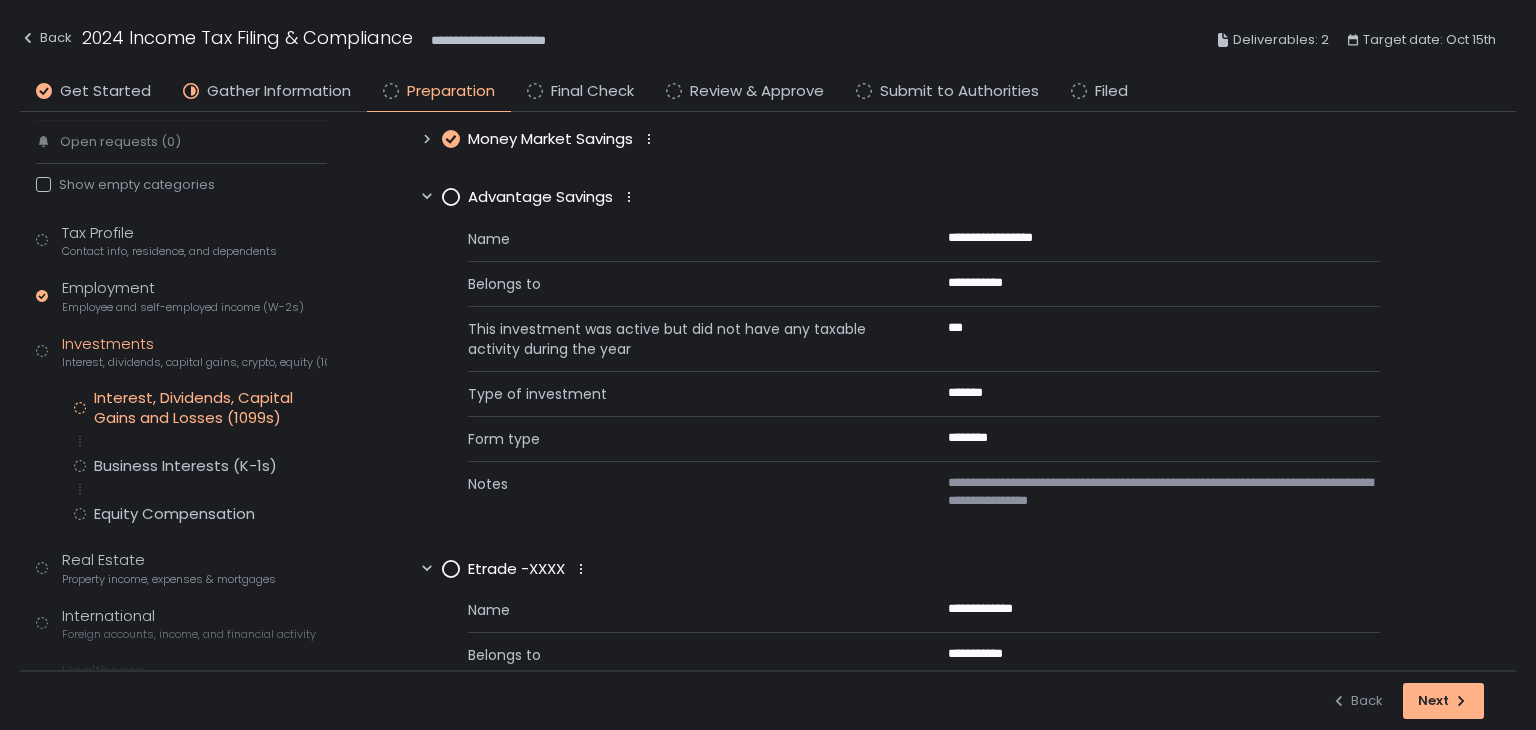 click 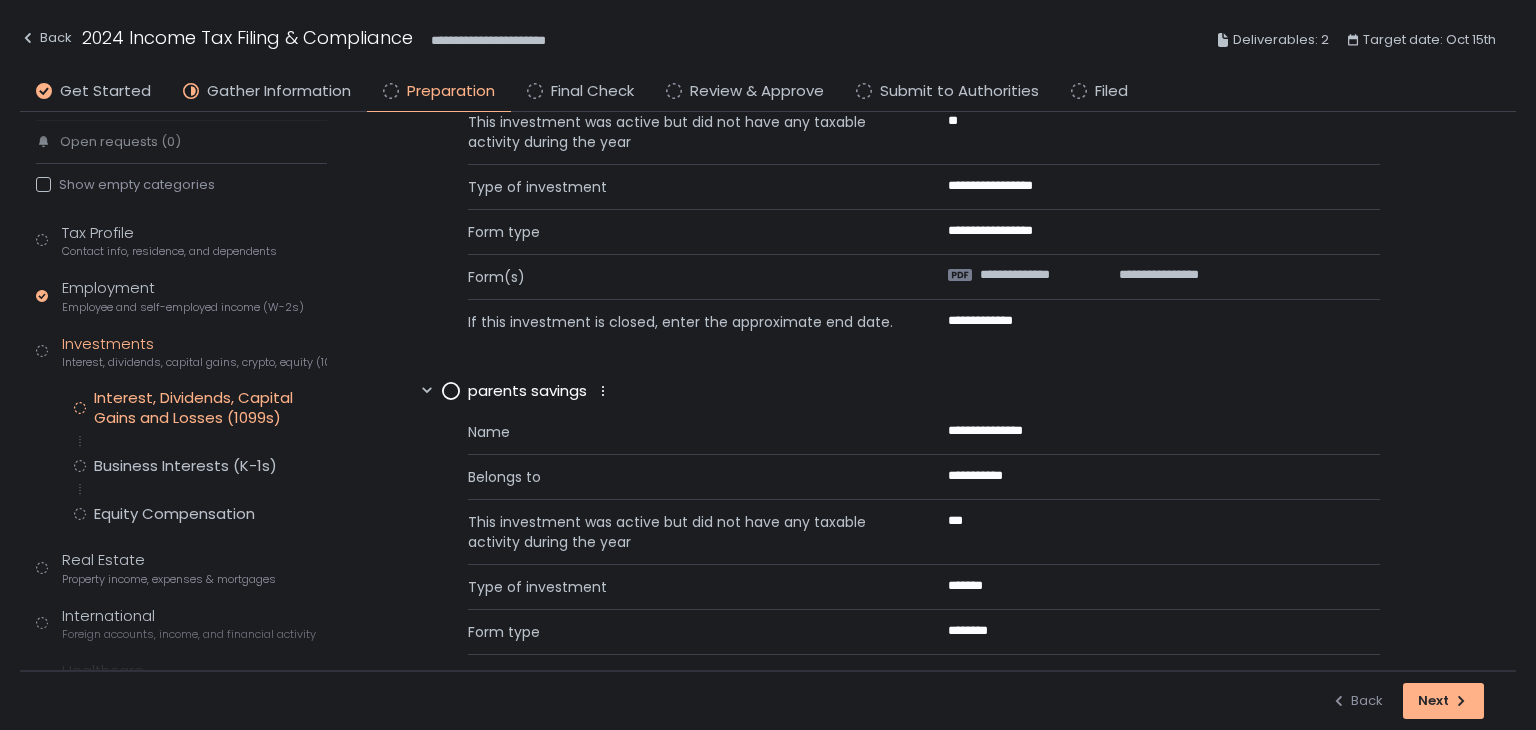 scroll, scrollTop: 928, scrollLeft: 0, axis: vertical 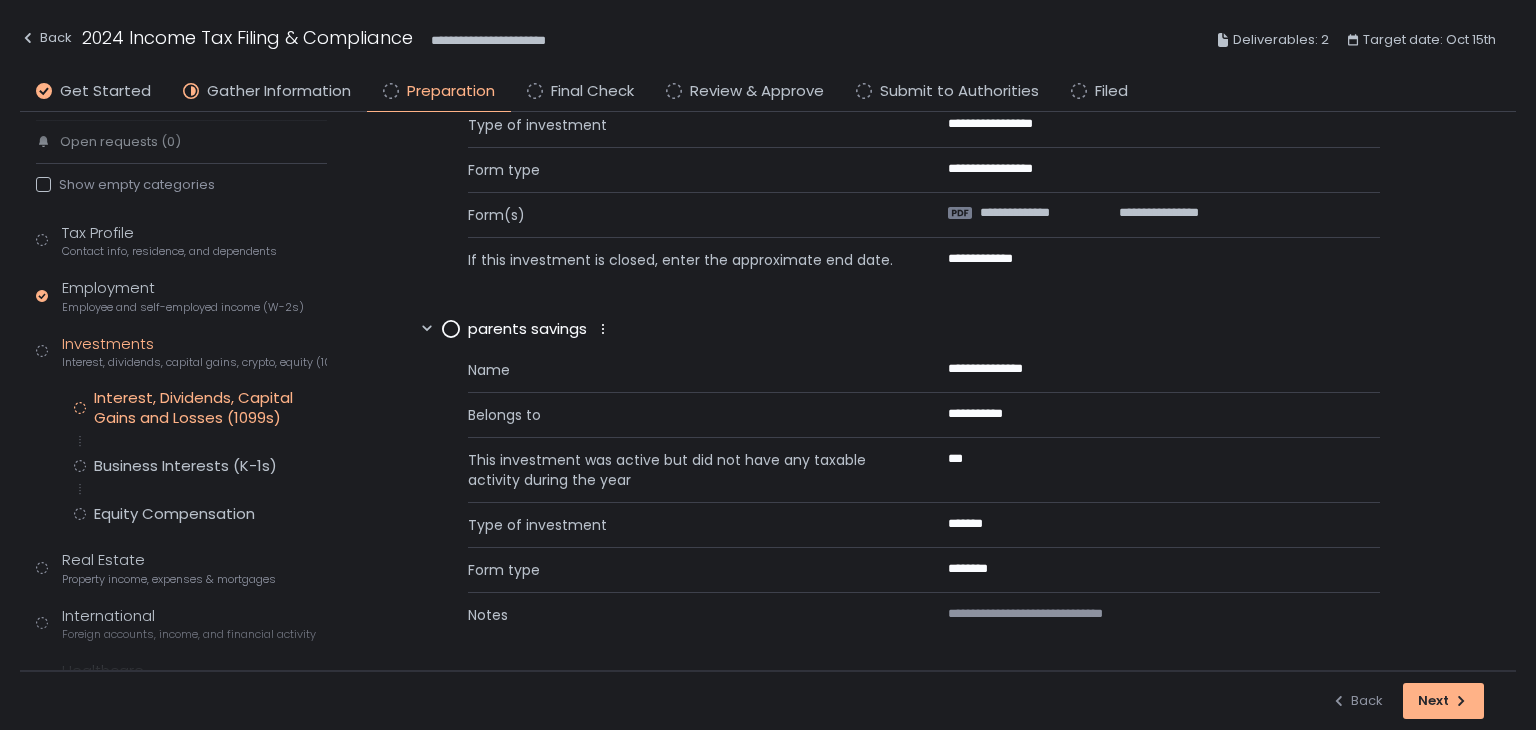click 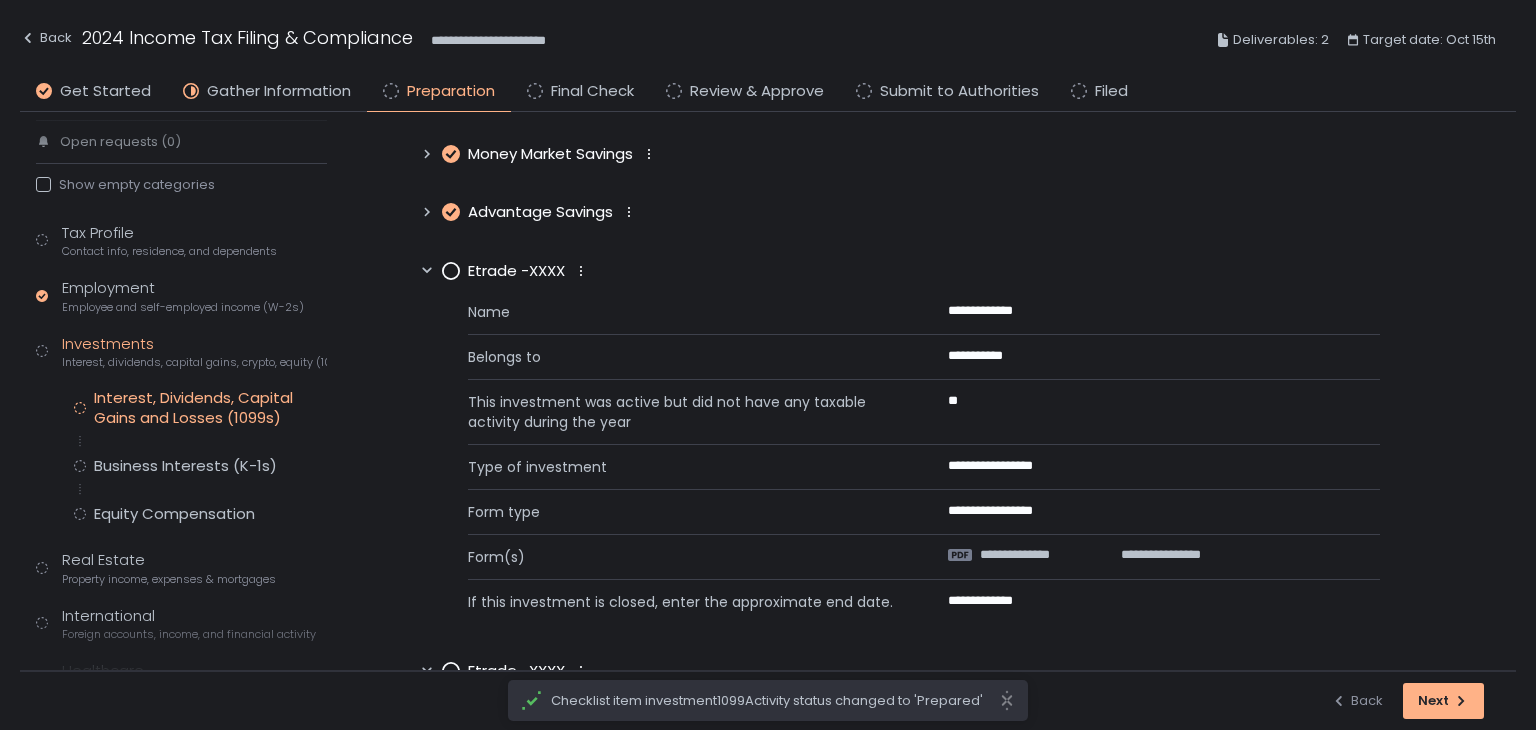 scroll, scrollTop: 232, scrollLeft: 0, axis: vertical 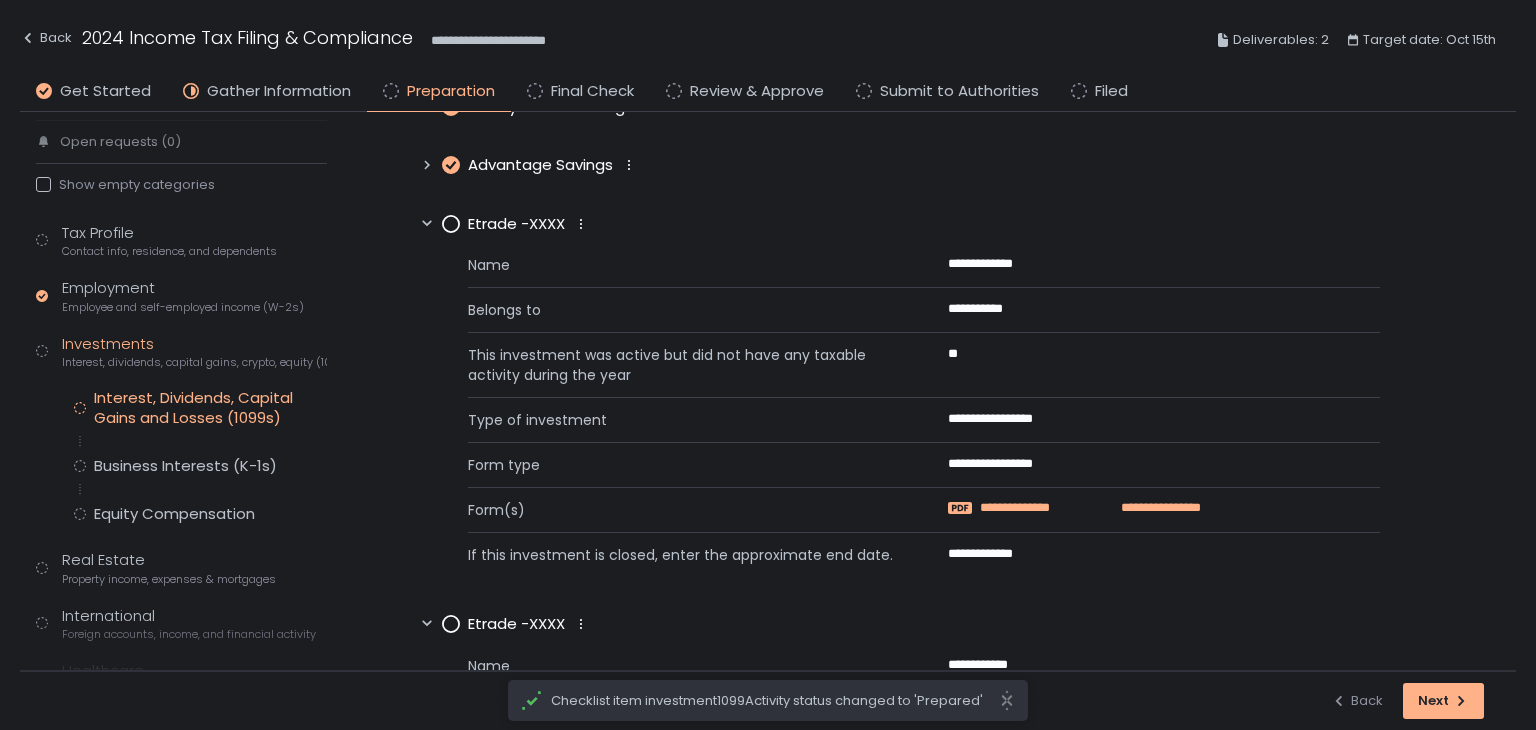 click on "**********" at bounding box center (1037, 508) 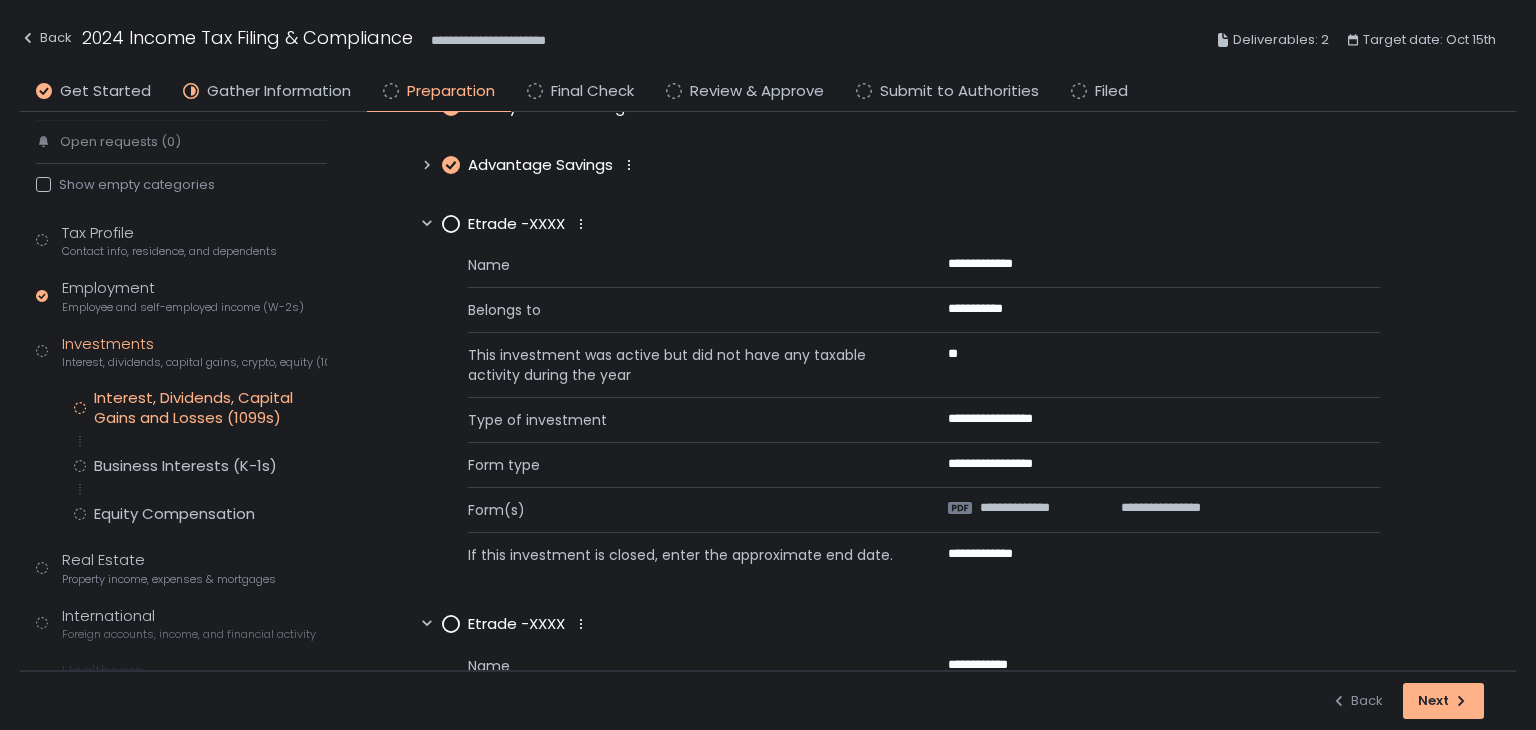 click 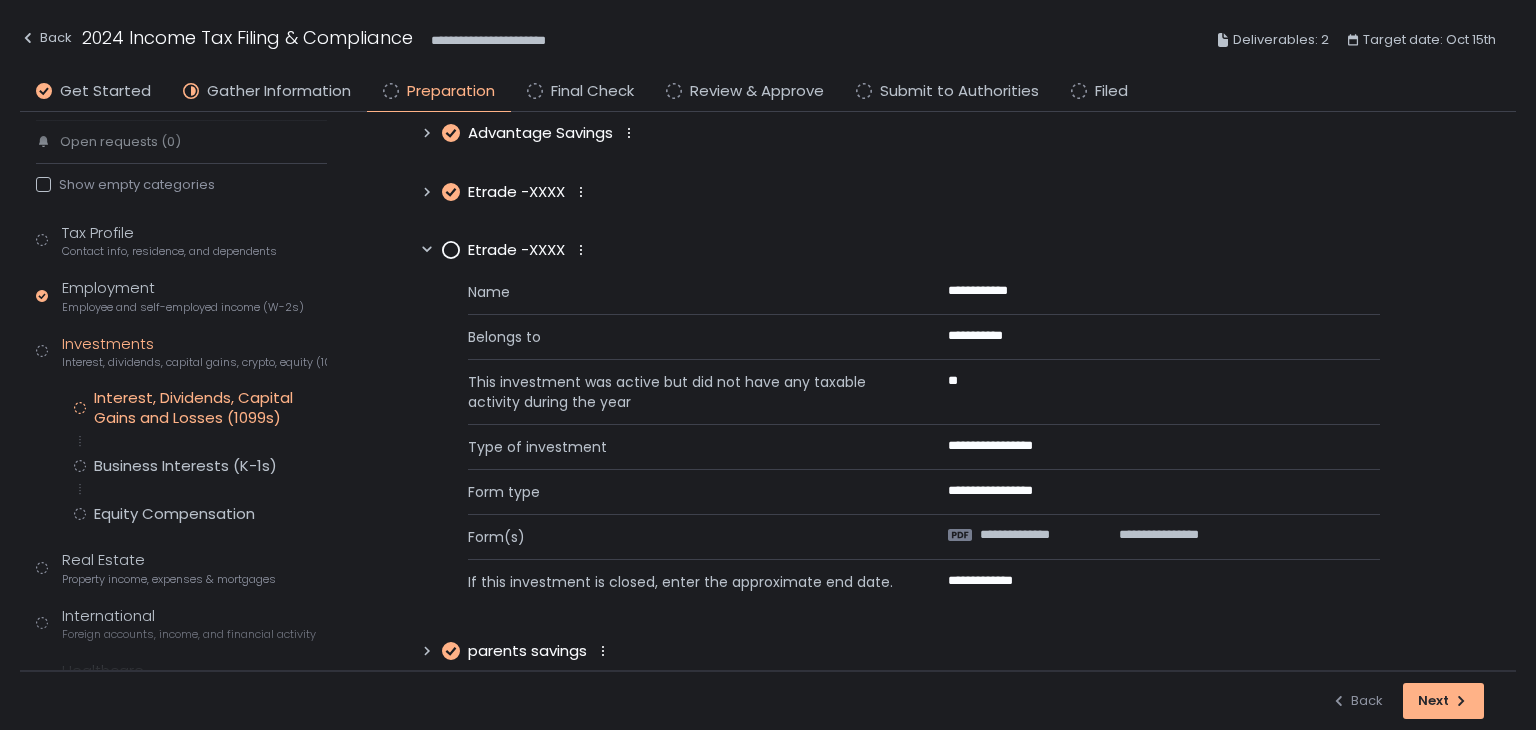 scroll, scrollTop: 291, scrollLeft: 0, axis: vertical 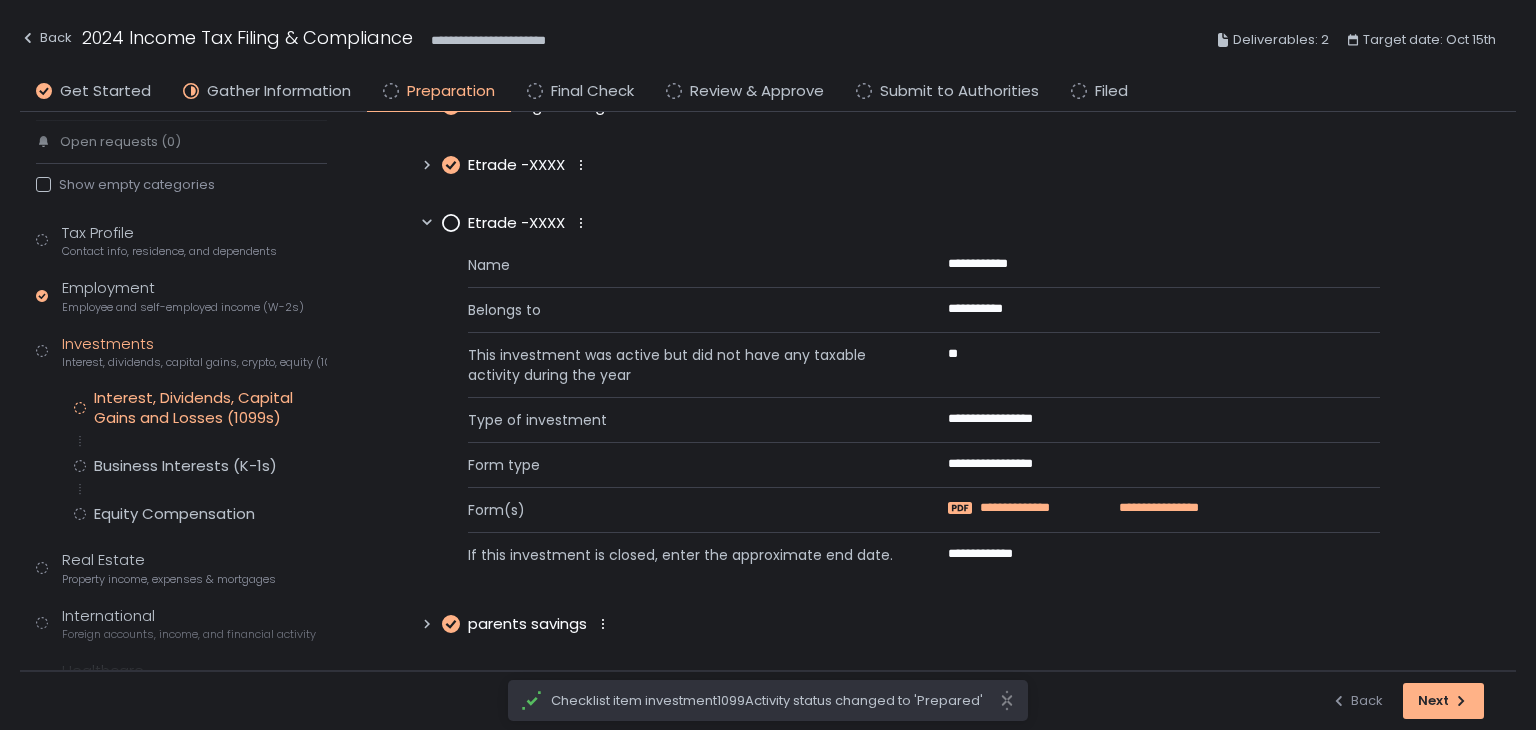 click on "**********" at bounding box center [1037, 508] 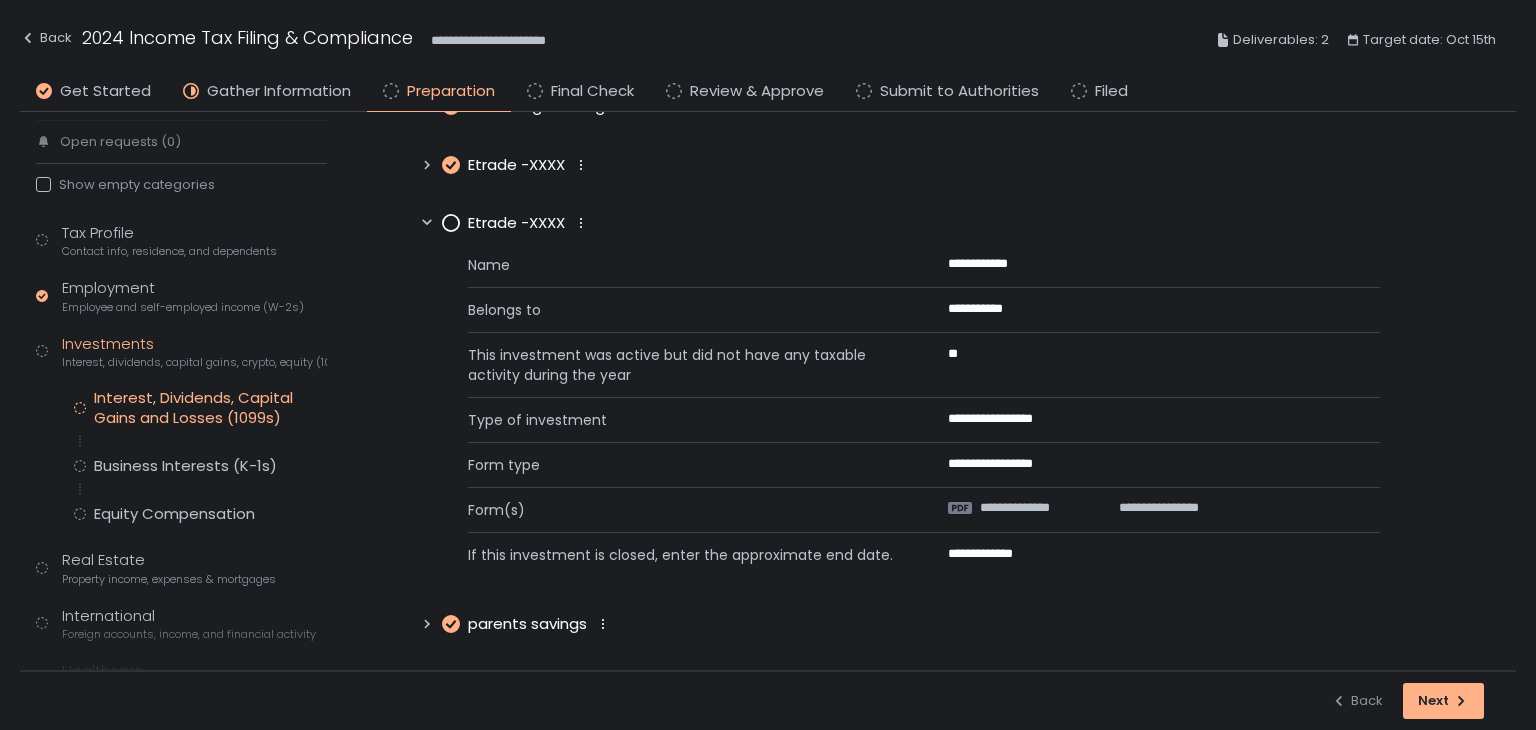 click 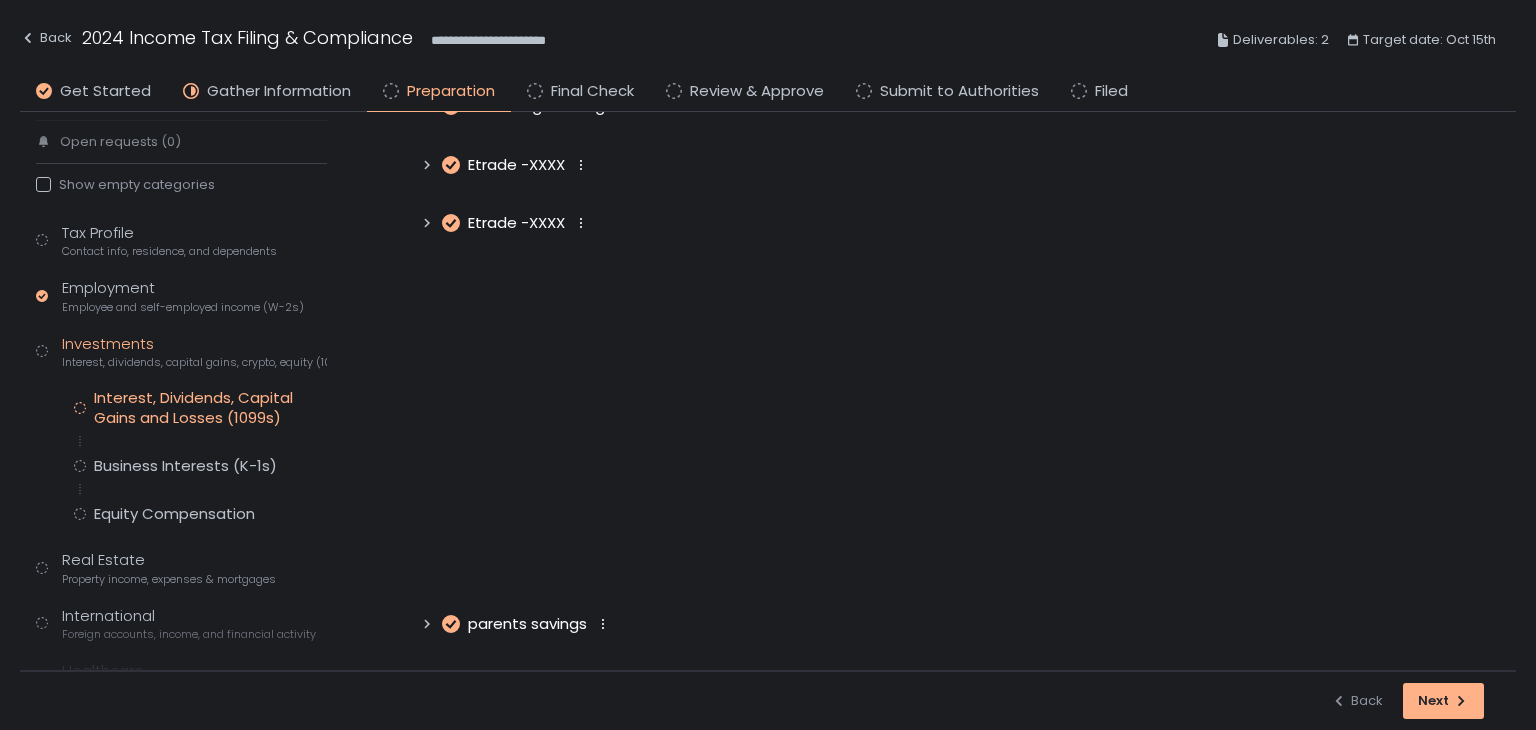 scroll, scrollTop: 0, scrollLeft: 0, axis: both 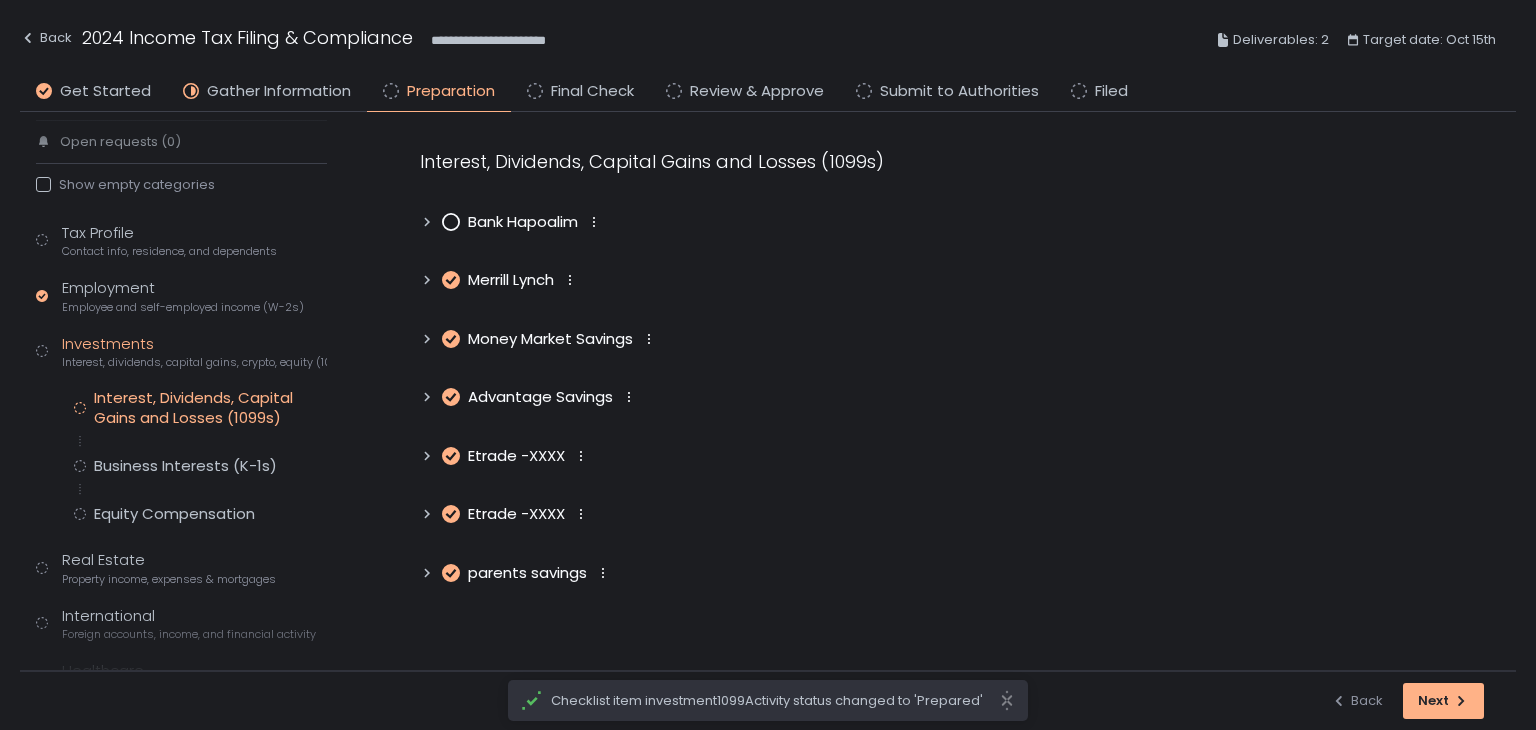 click on "Interest, Dividends, Capital Gains and Losses (1099s) Bank Hapoalim Merrill Lynch Money Market Savings Advantage Savings Etrade  -9699 Etrade -2206 parents savings" at bounding box center [948, 366] 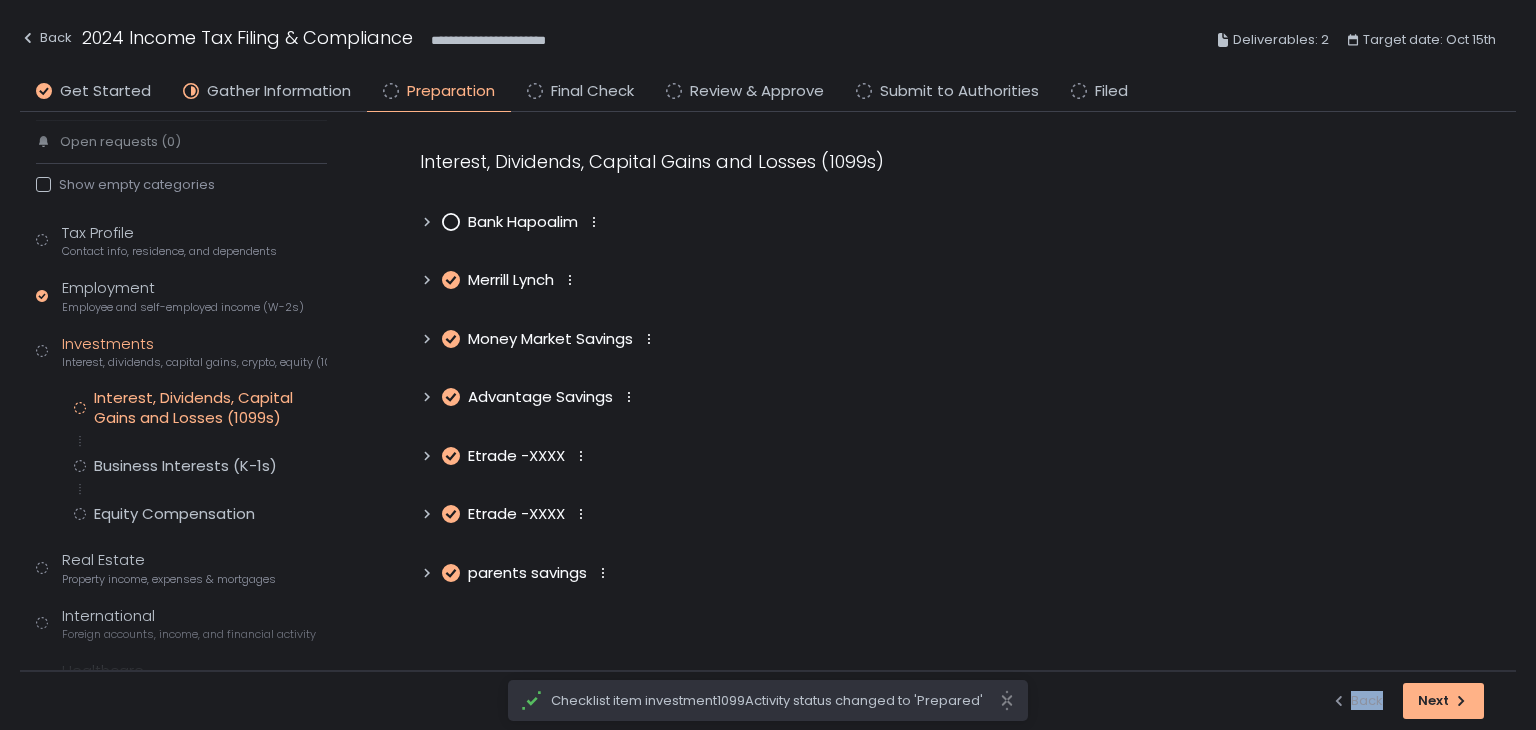 click on "Interest, Dividends, Capital Gains and Losses (1099s) Bank Hapoalim Merrill Lynch Money Market Savings Advantage Savings Etrade  -9699 Etrade -2206 parents savings" at bounding box center (948, 366) 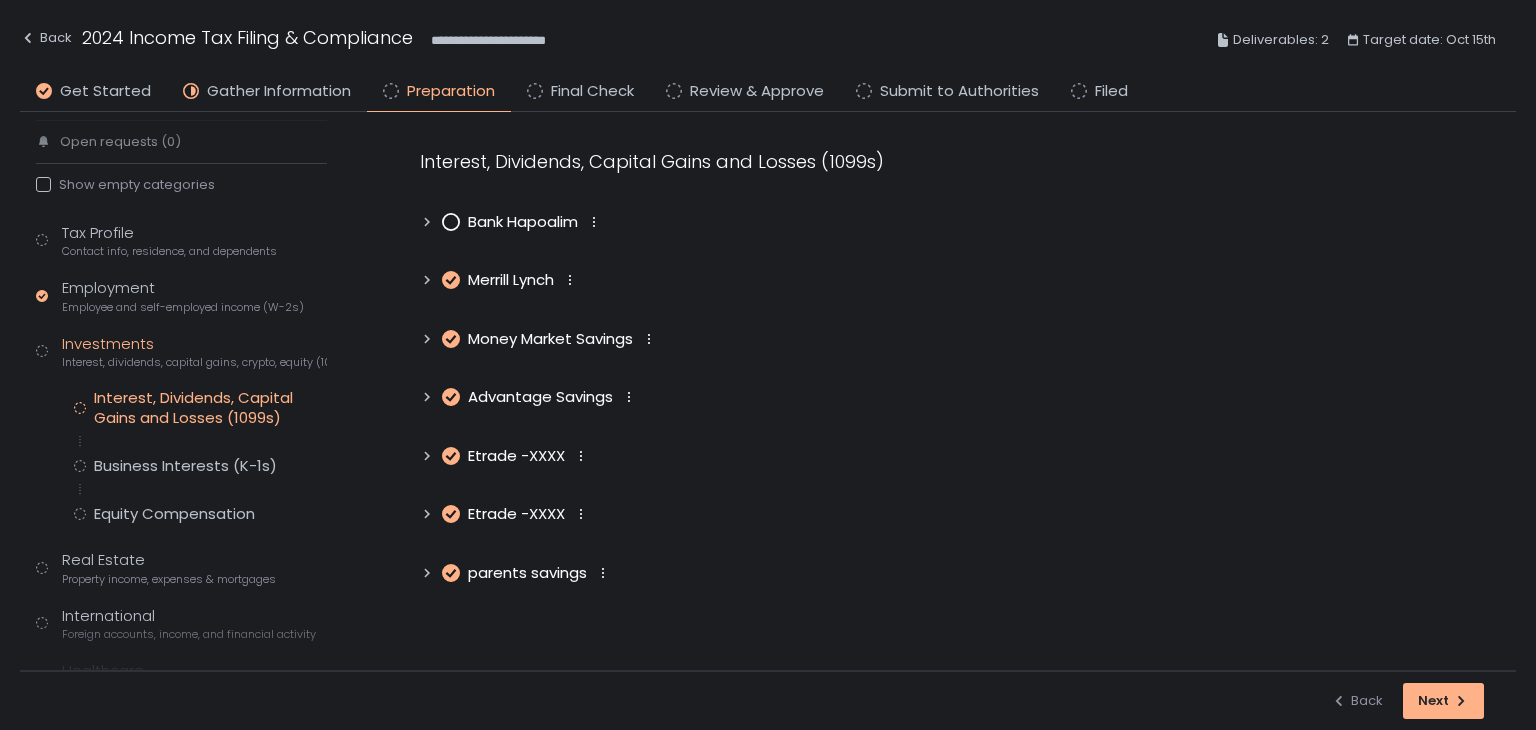 click 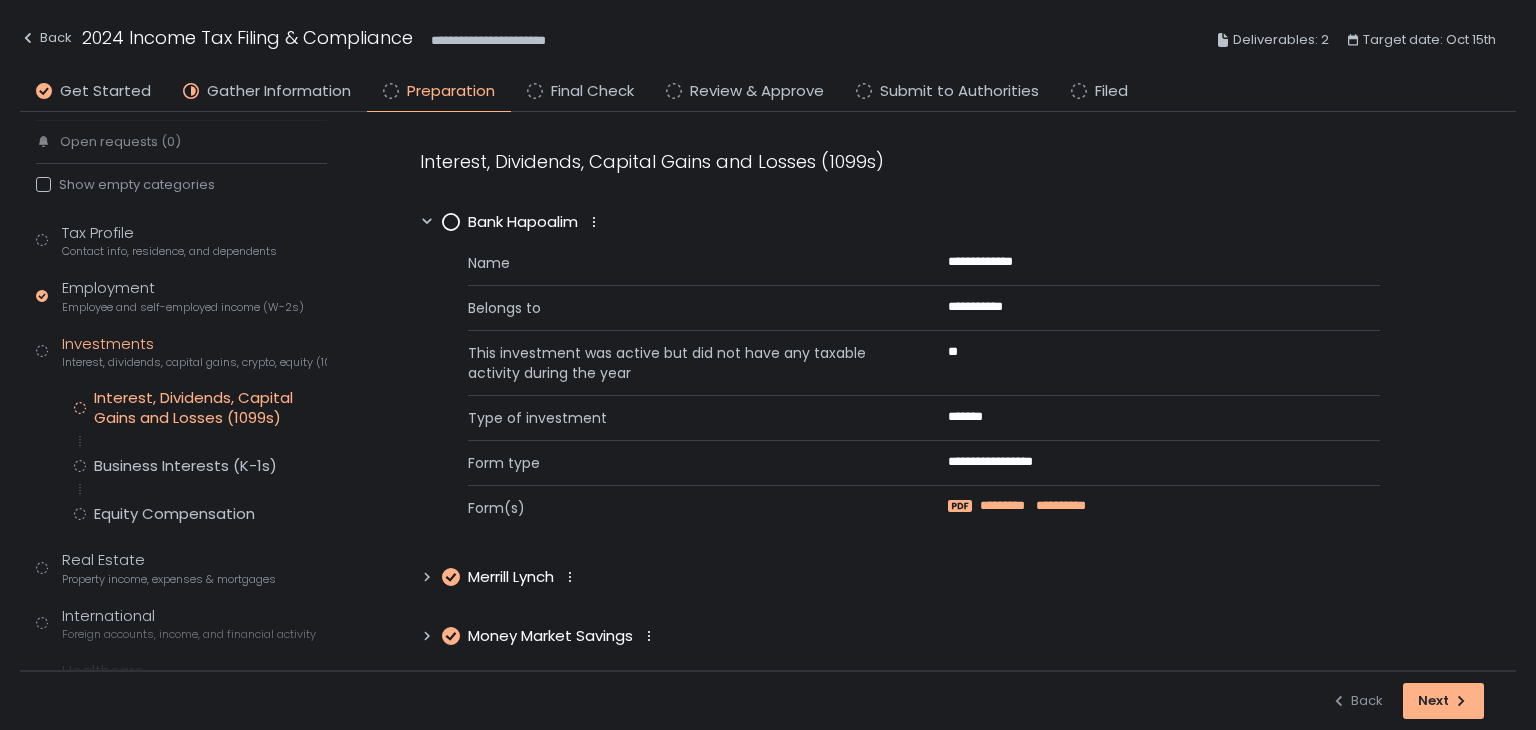 click on "**********" at bounding box center [1060, 506] 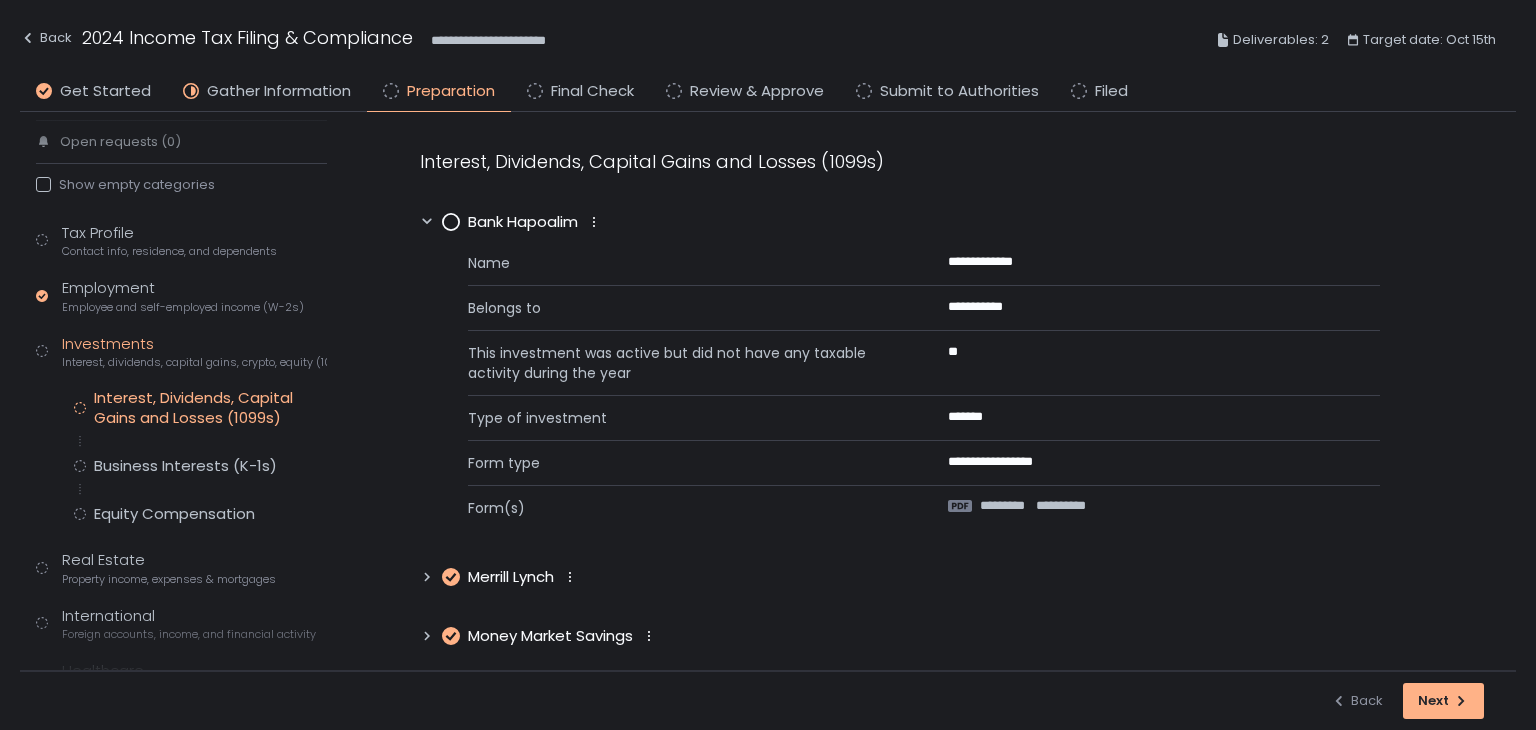 click on "Interest, Dividends, Capital Gains and Losses (1099s) Business Interests (K-1s) Equity Compensation" at bounding box center (200, 456) 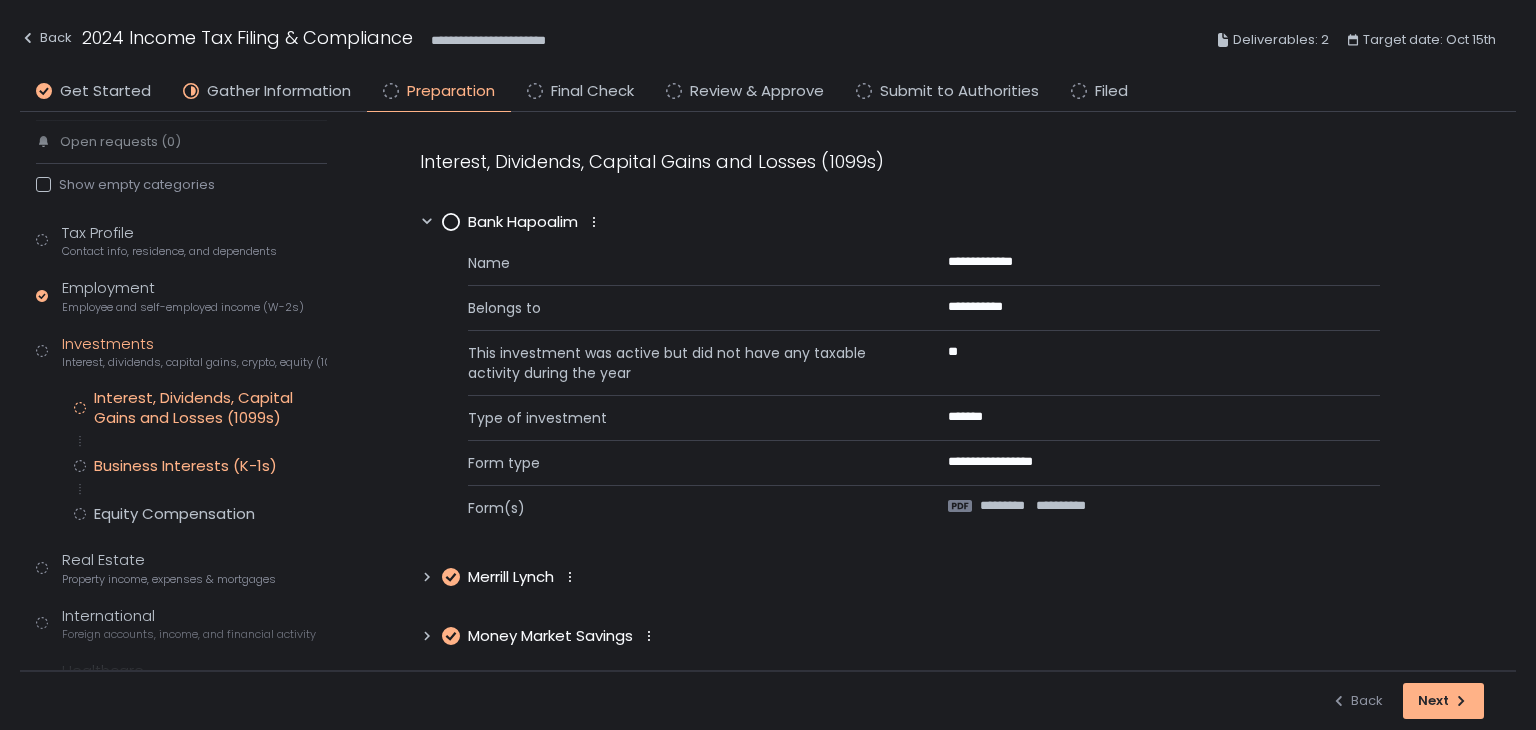 click on "Business Interests (K-1s)" 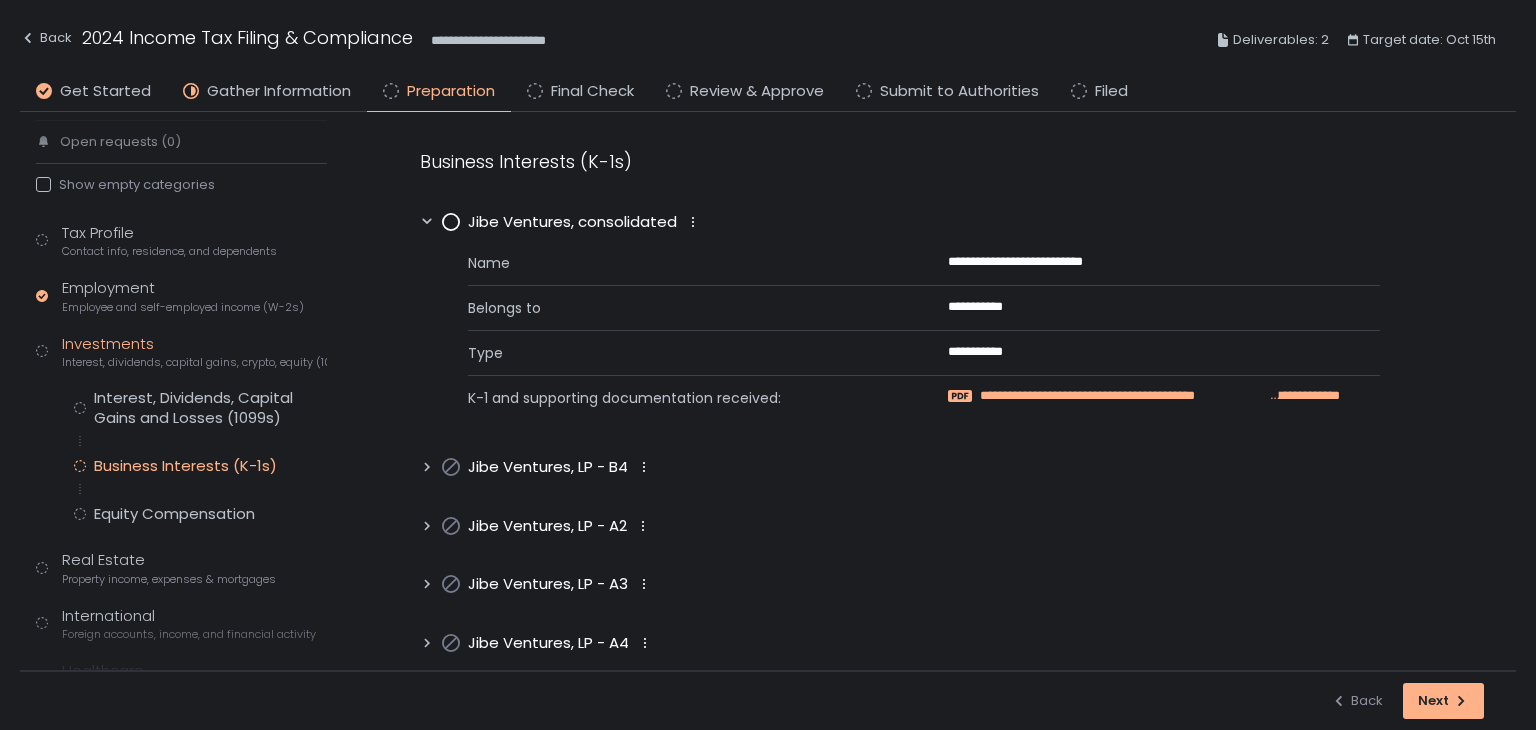 click on "**********" at bounding box center [1123, 396] 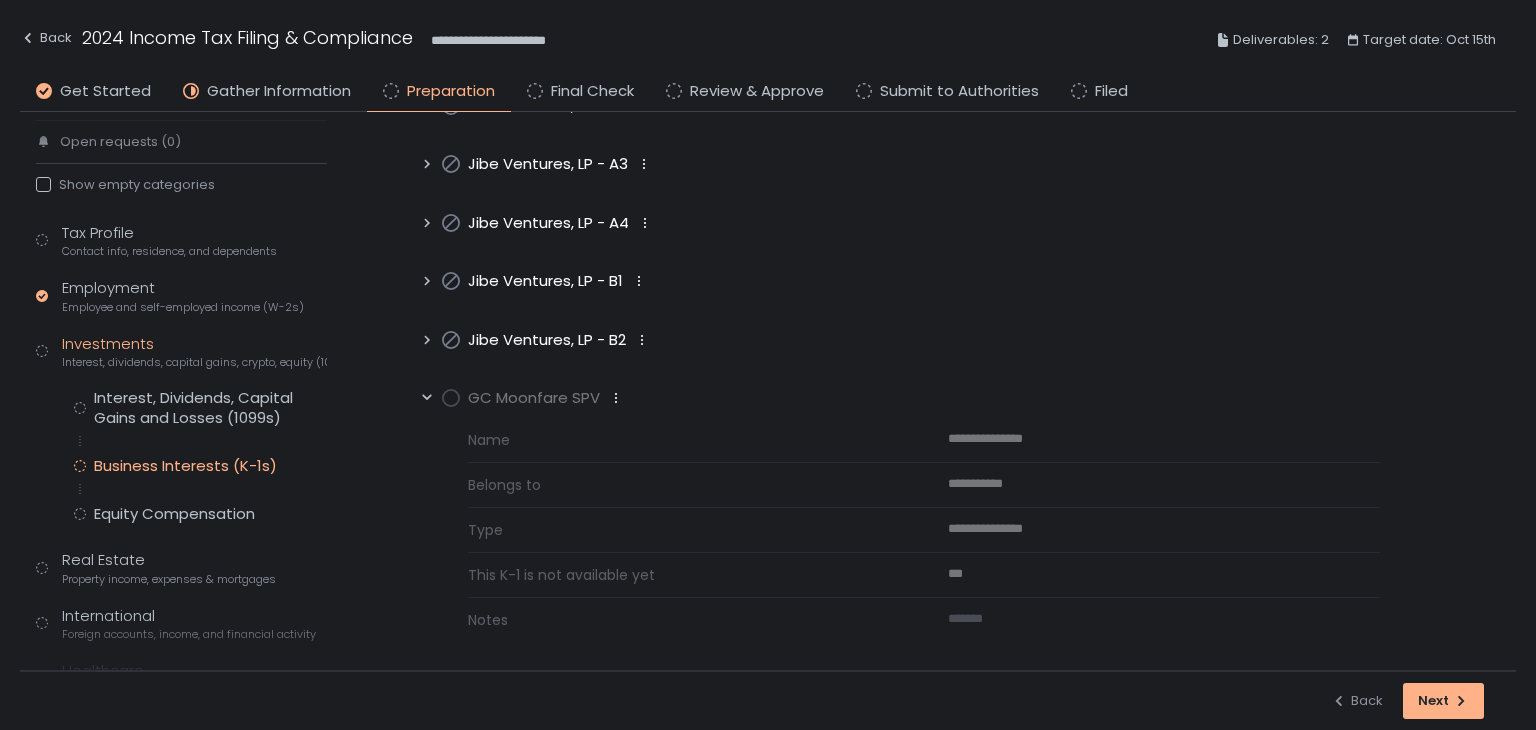 scroll, scrollTop: 426, scrollLeft: 0, axis: vertical 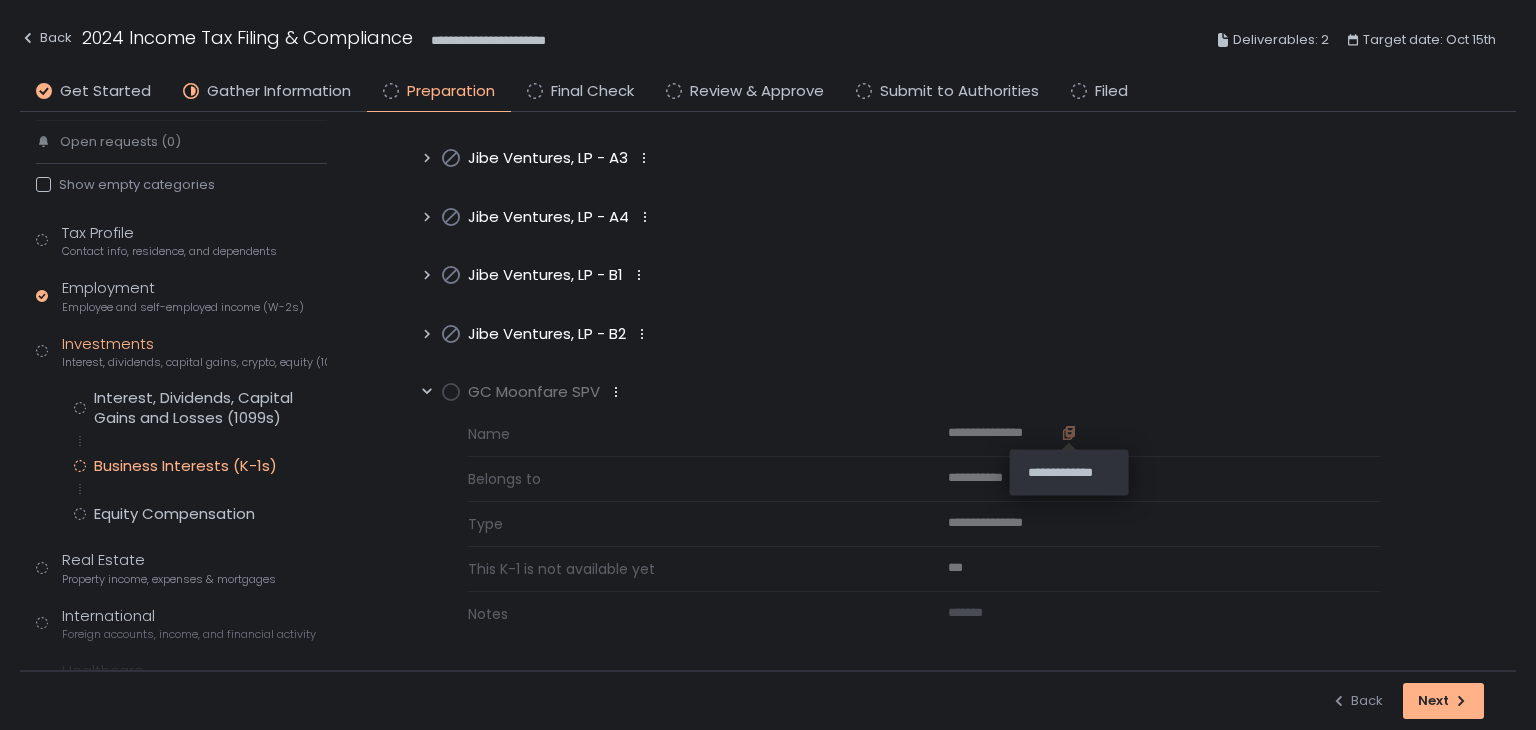 click 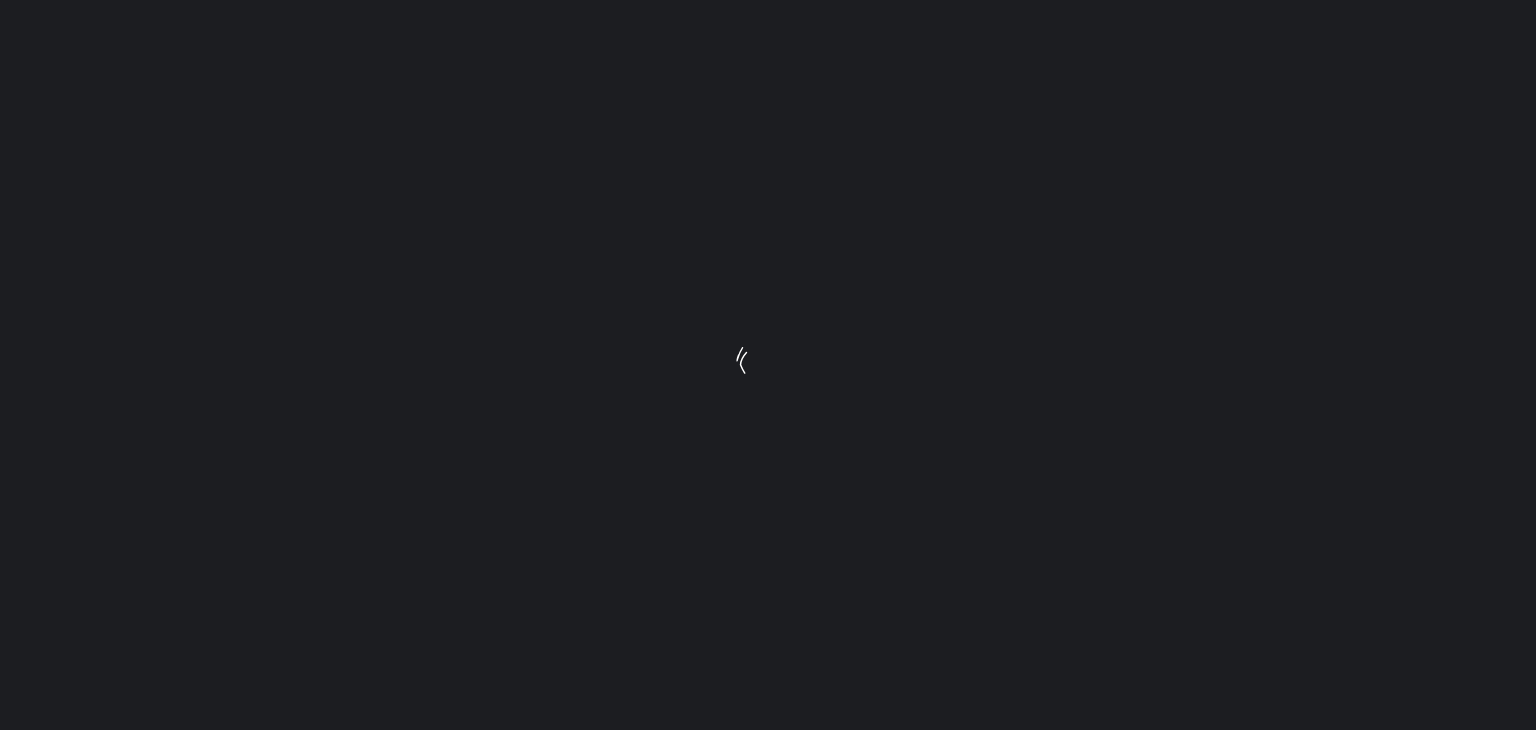 scroll, scrollTop: 0, scrollLeft: 0, axis: both 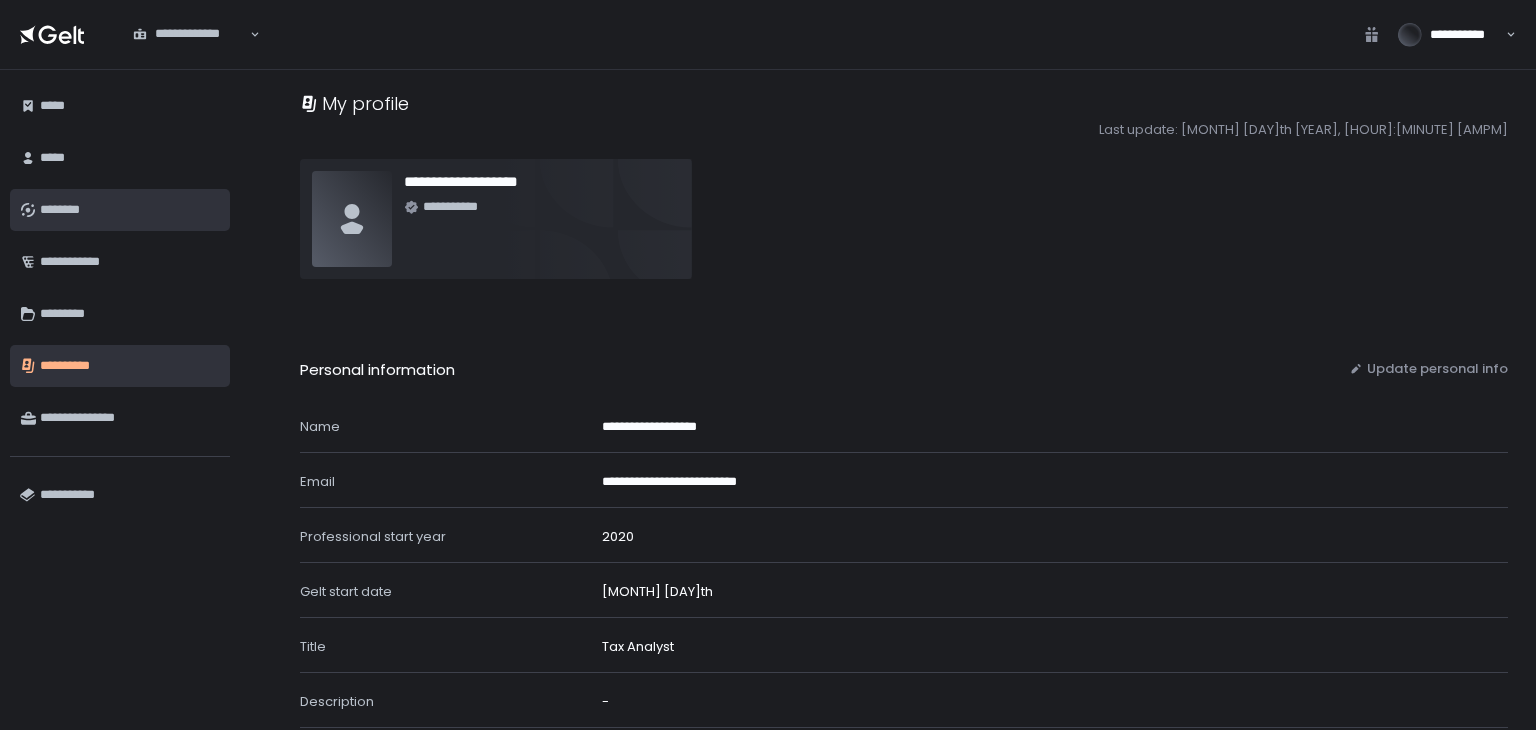 click on "********" at bounding box center [130, 210] 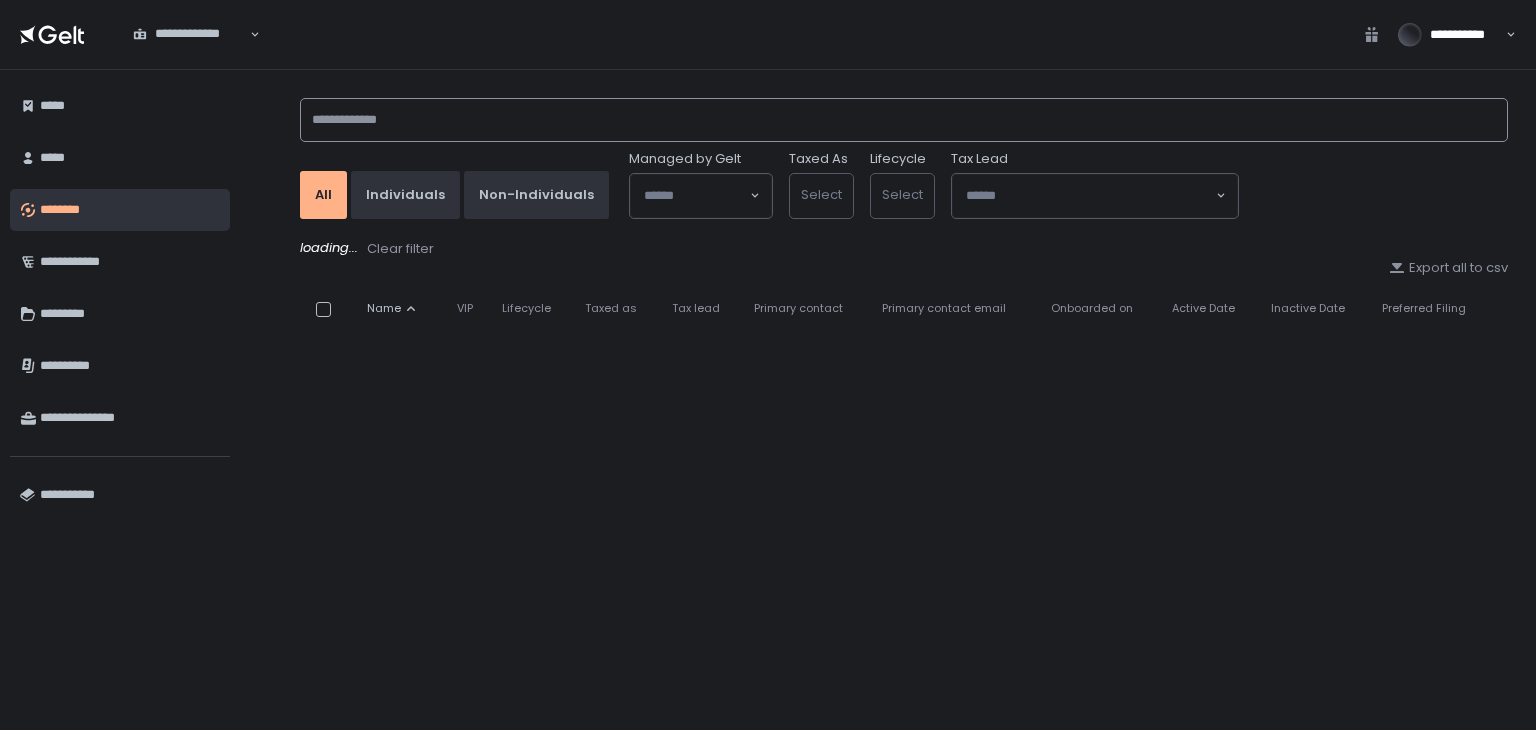 click 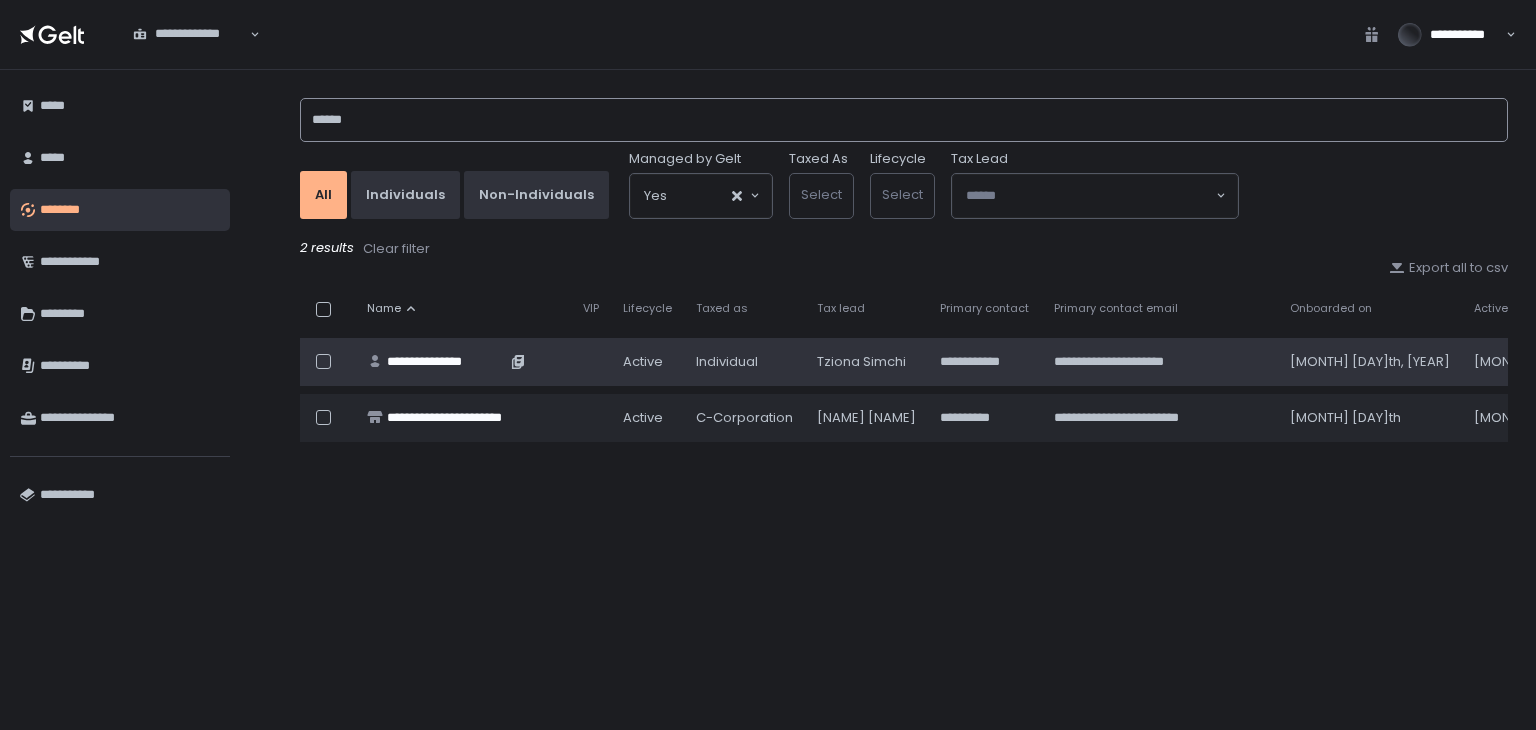 type on "******" 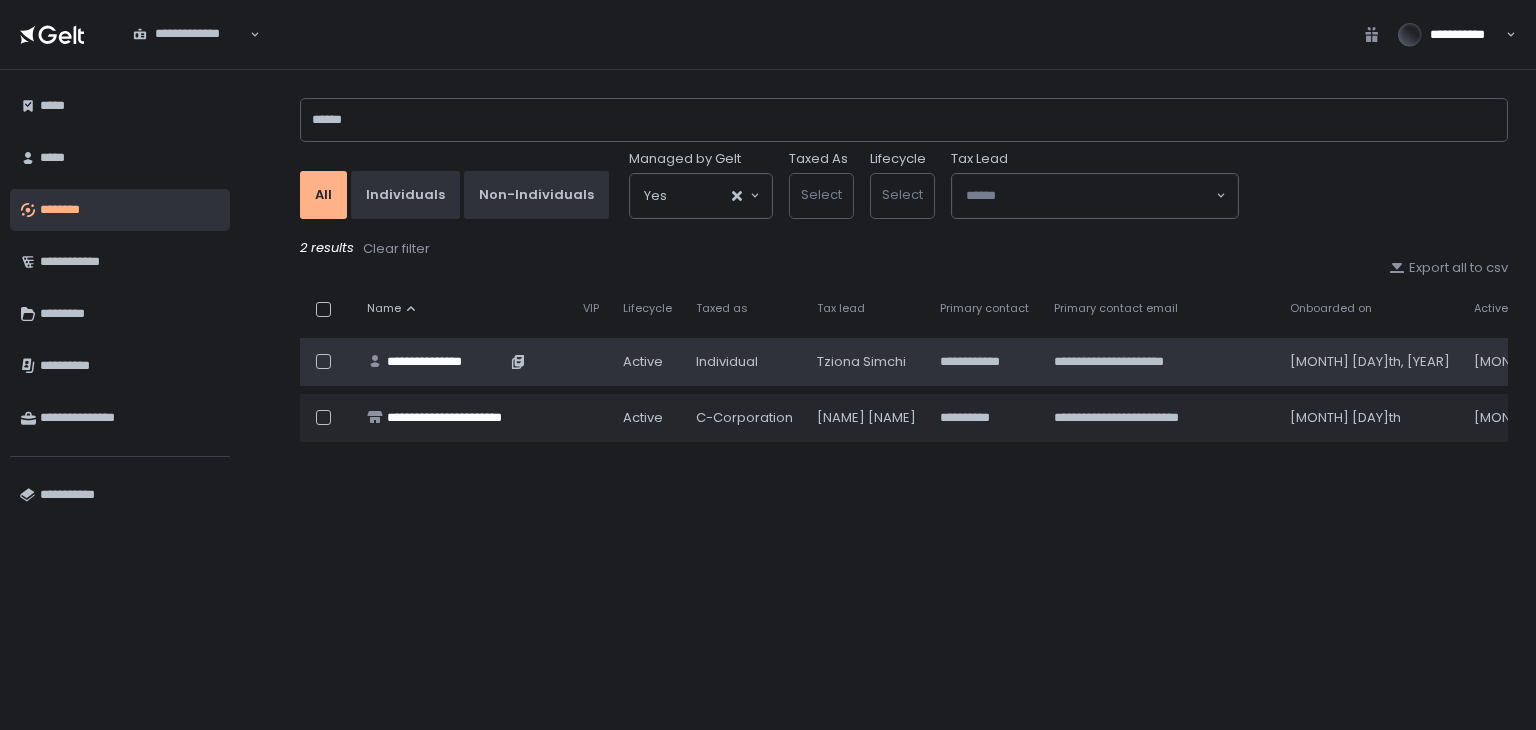 click on "**********" at bounding box center (446, 362) 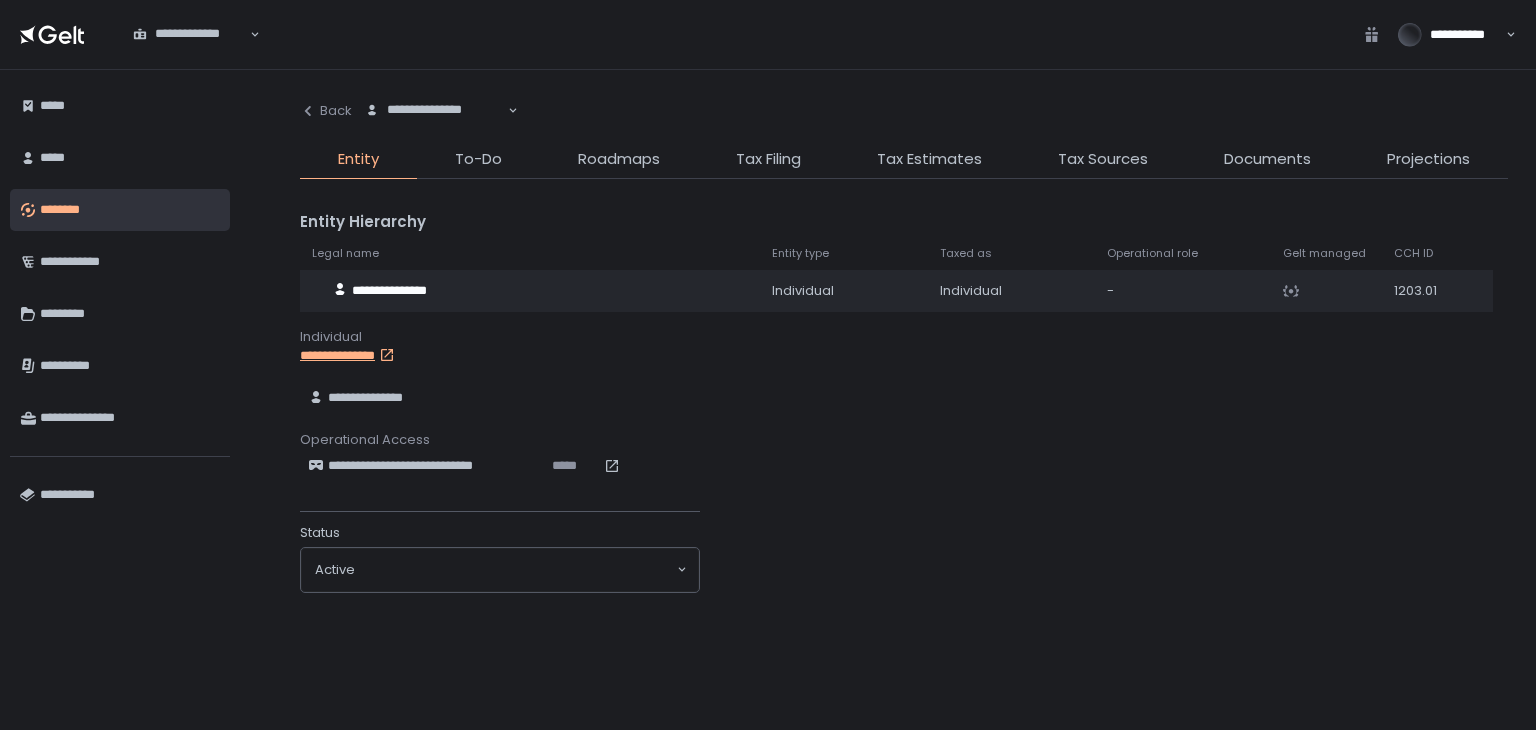 click on "Tax Estimates" 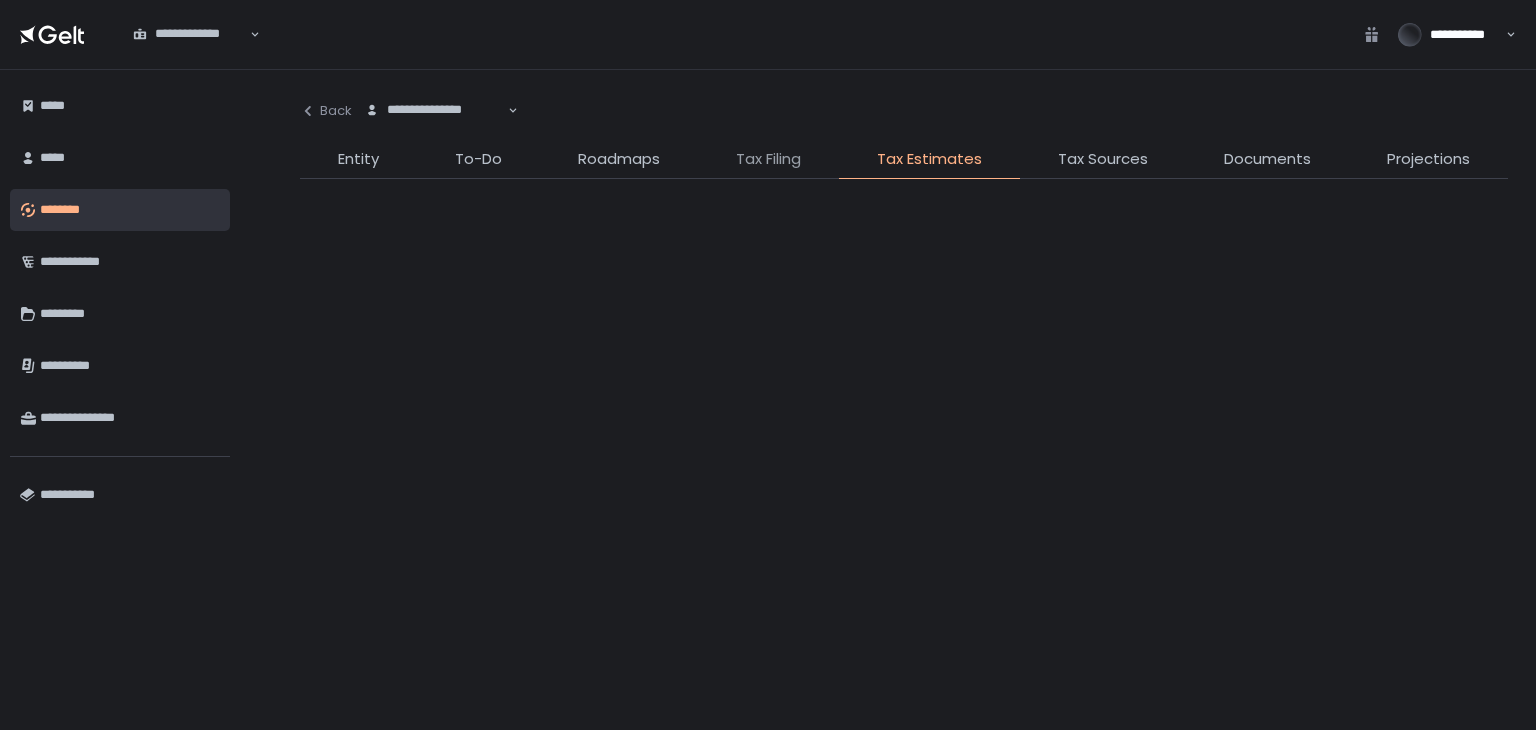 click on "Tax Filing" at bounding box center [768, 159] 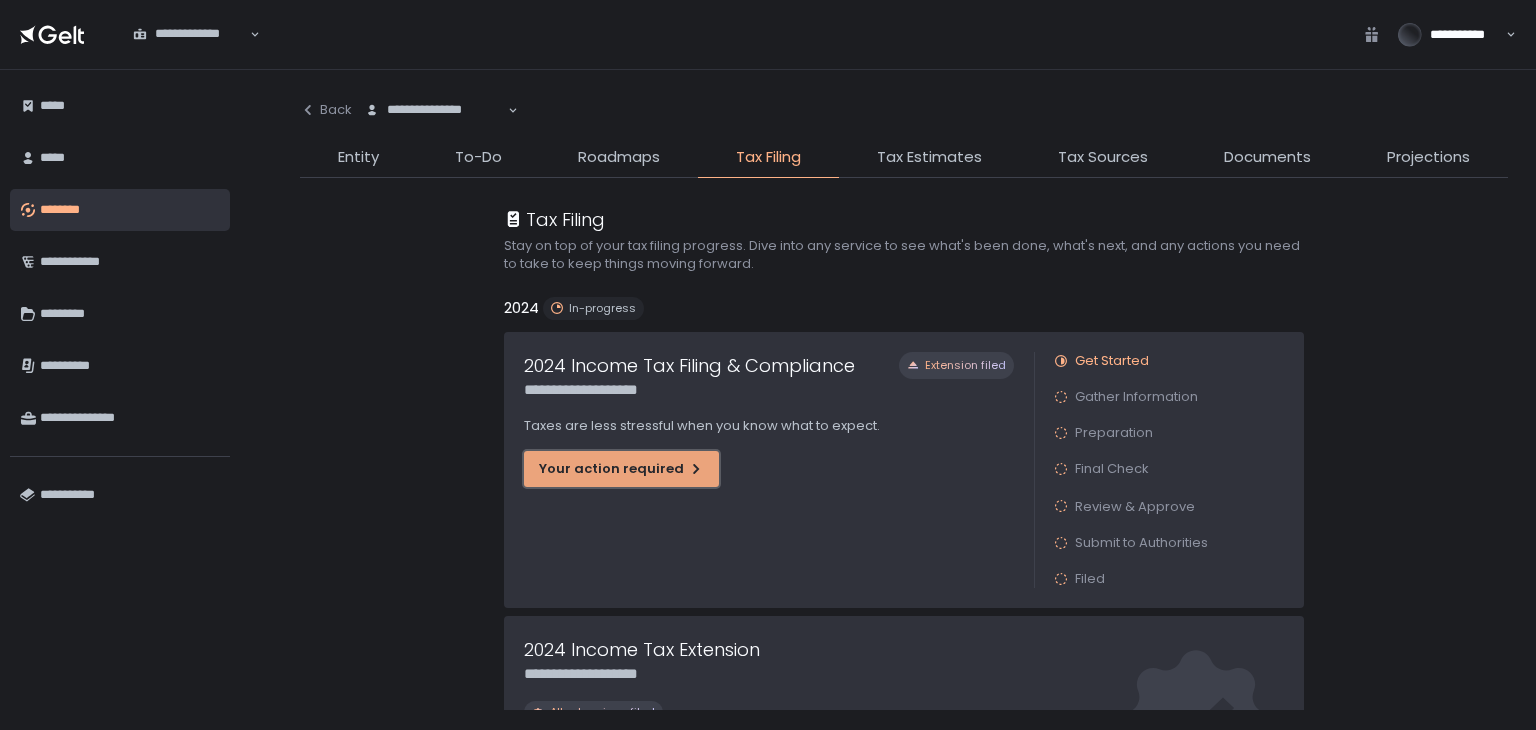 click on "Your action required" 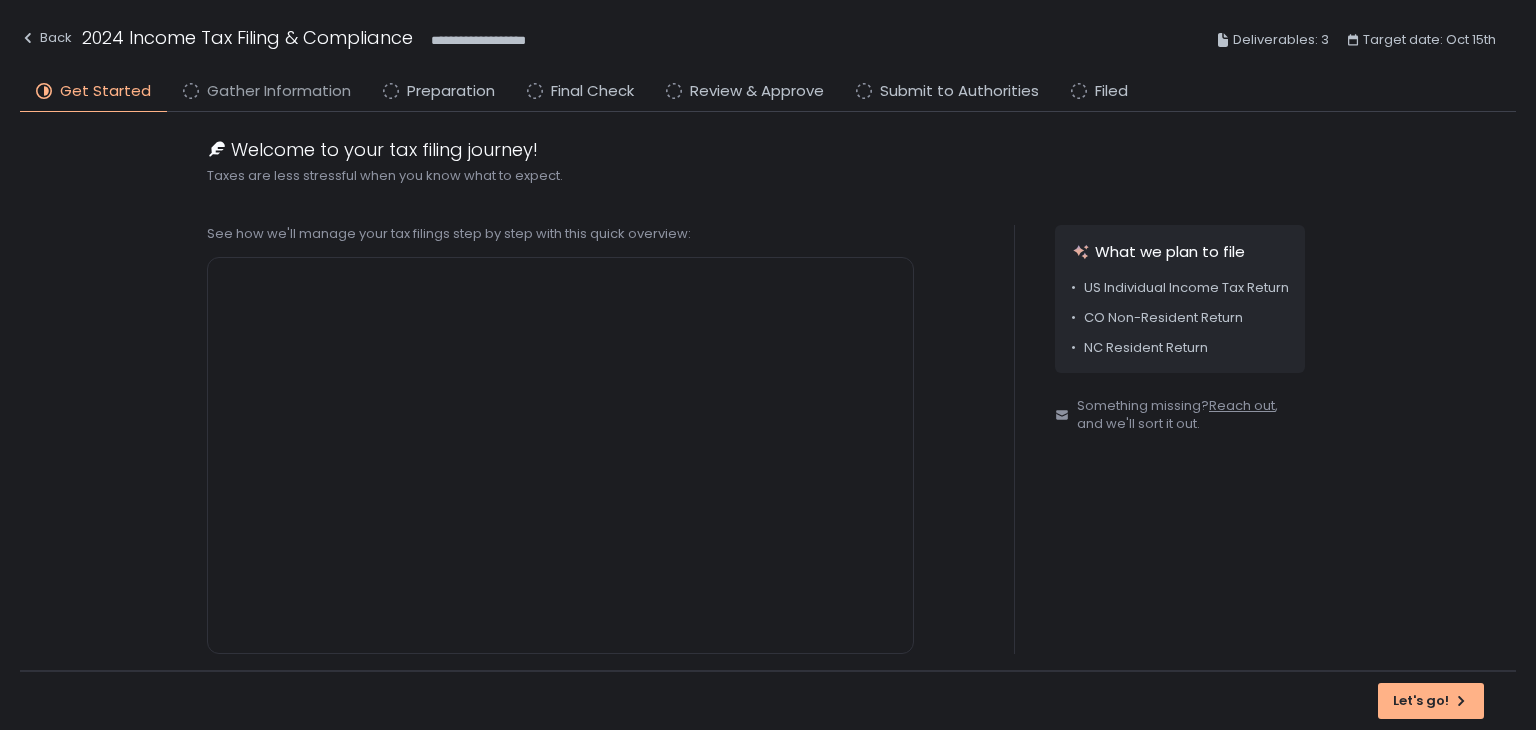 click on "Gather Information" at bounding box center (279, 91) 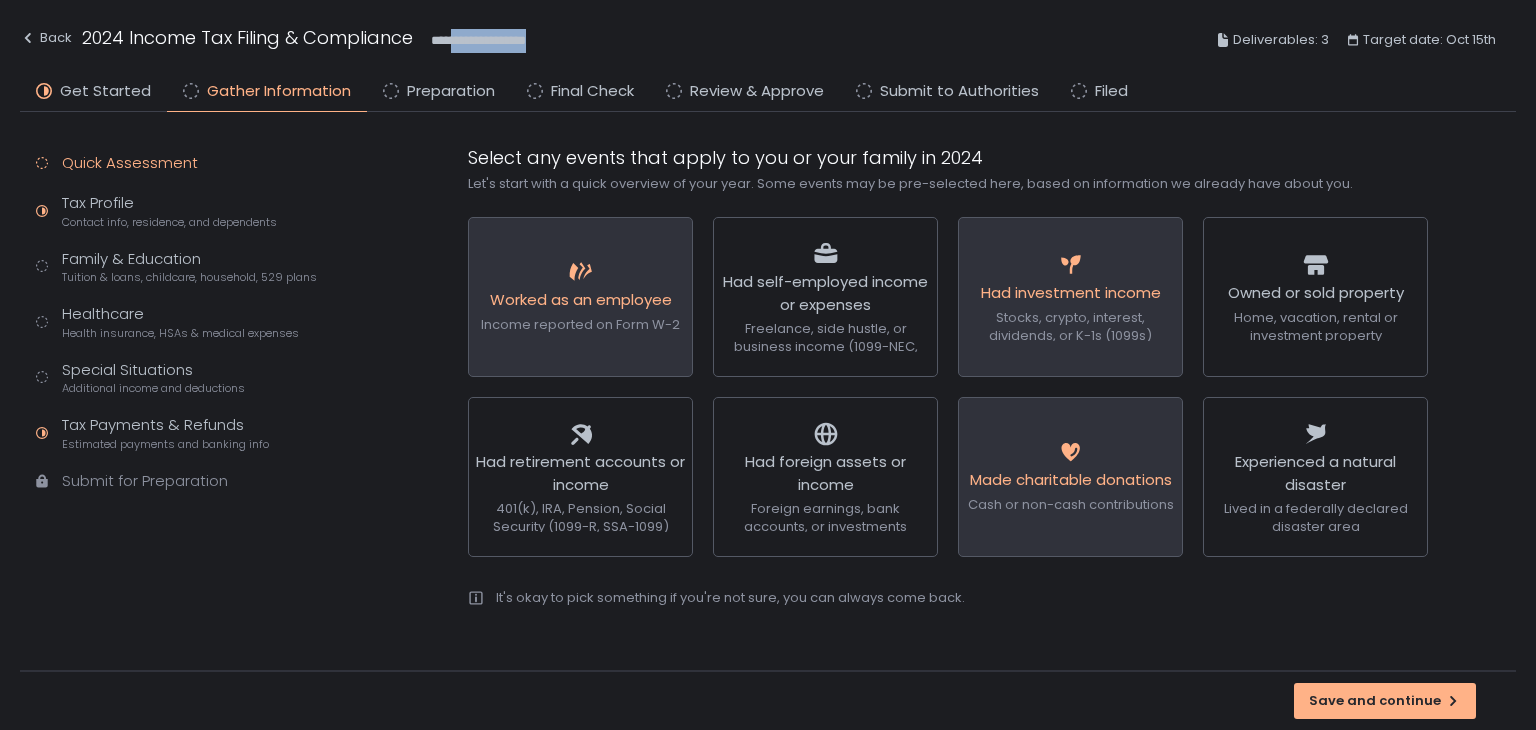 drag, startPoint x: 600, startPoint y: 25, endPoint x: 455, endPoint y: 30, distance: 145.08618 